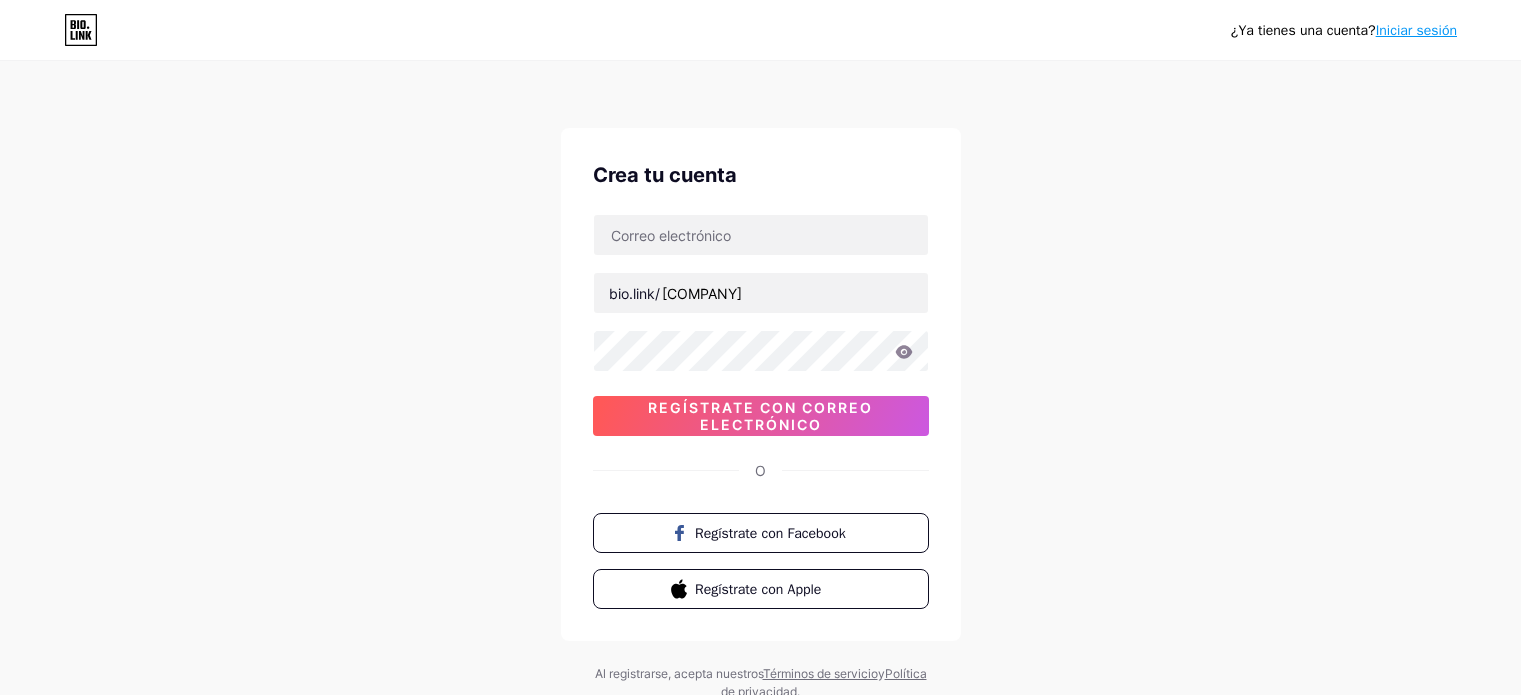 scroll, scrollTop: 0, scrollLeft: 0, axis: both 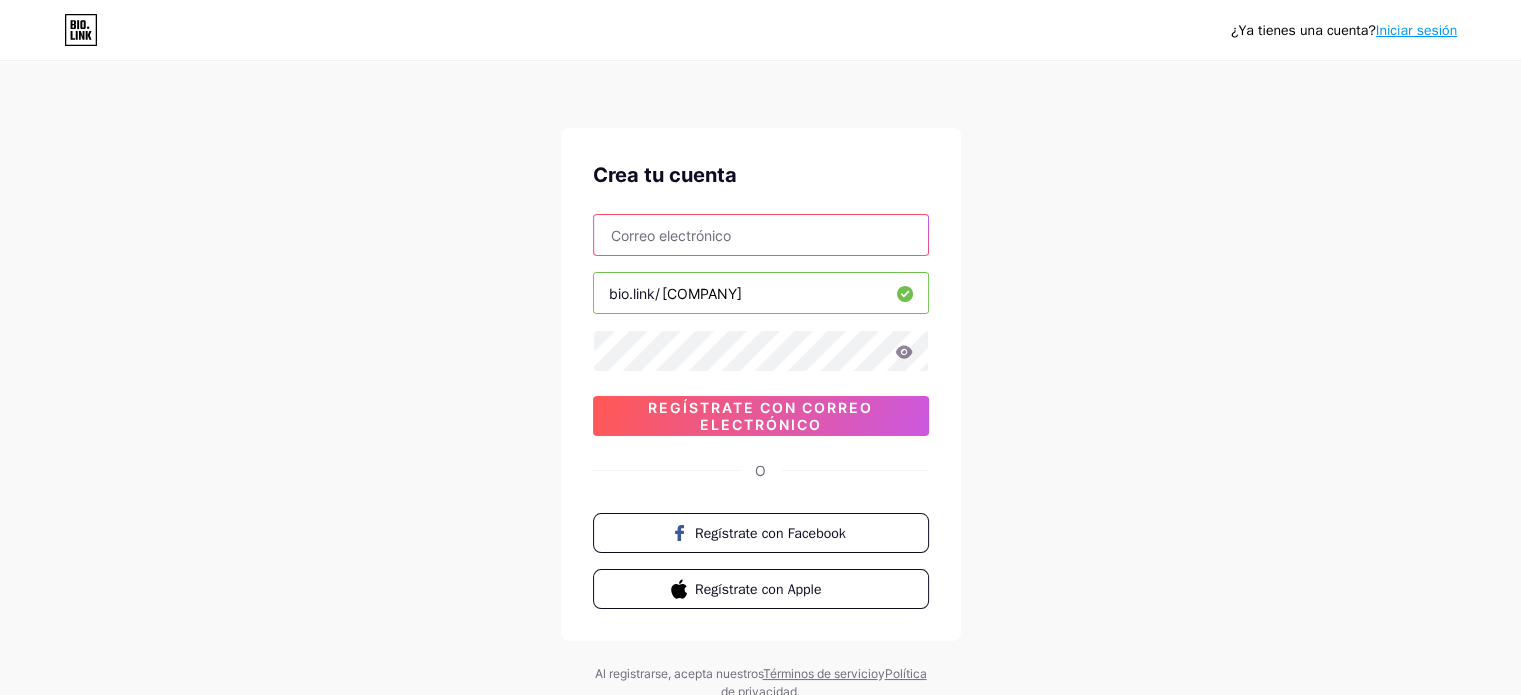 click at bounding box center (761, 235) 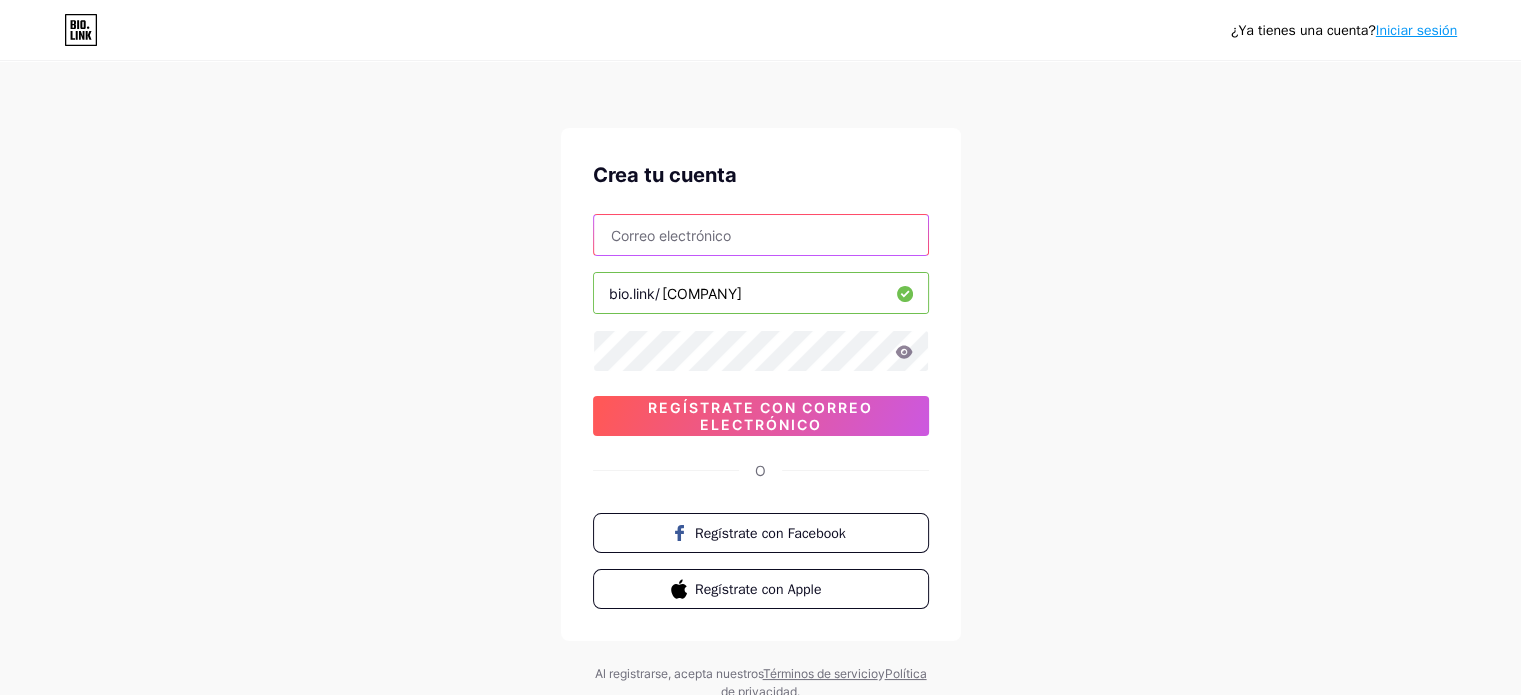 type on "[USERNAME]@example.com" 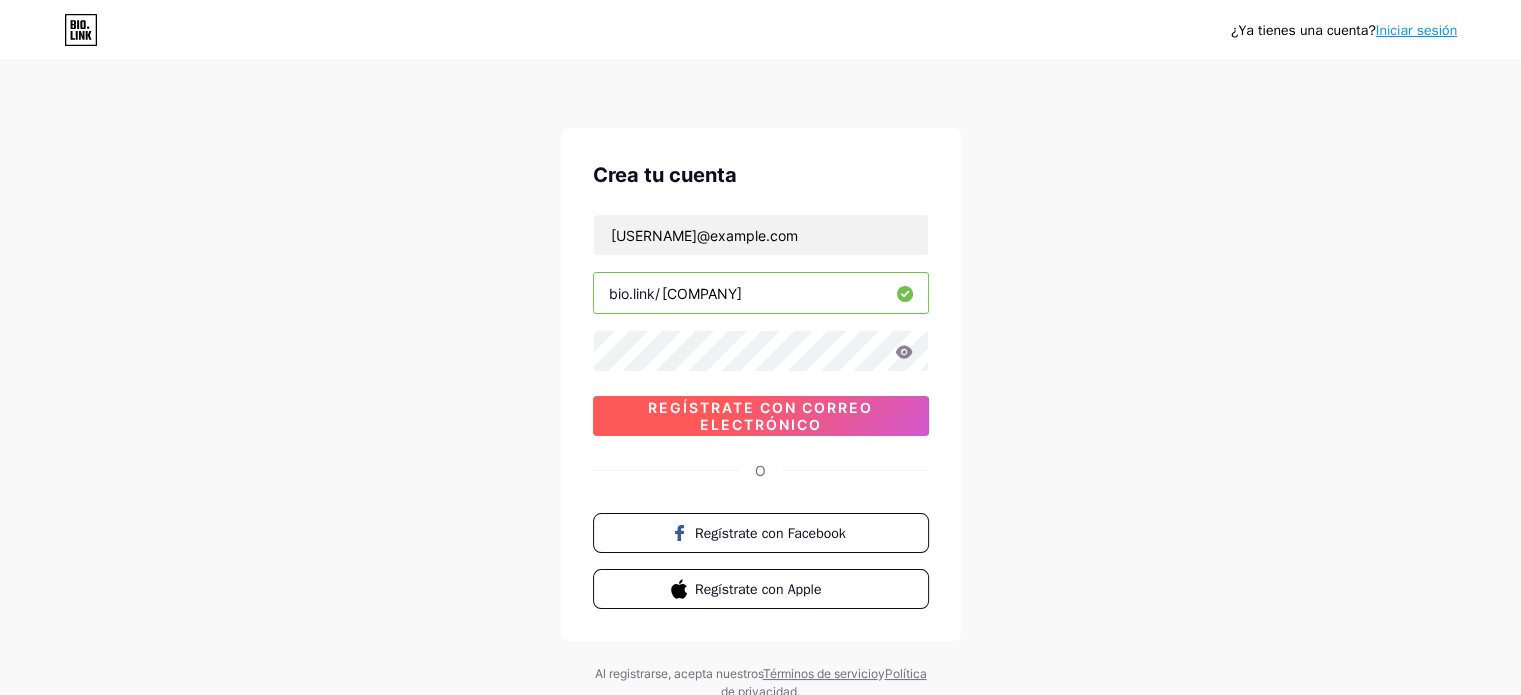 click on "Regístrate con correo electrónico" at bounding box center (760, 416) 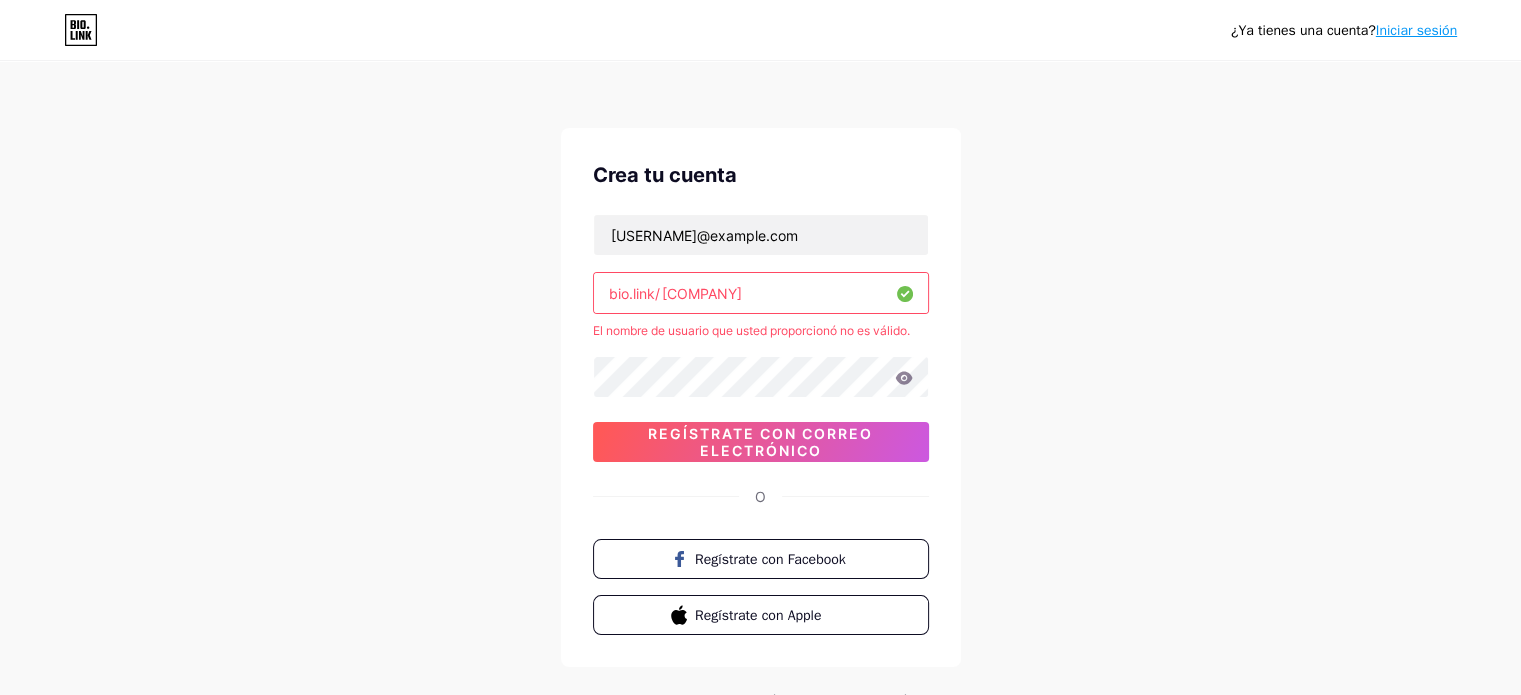 click on "lcgroup_retaiL" at bounding box center (761, 293) 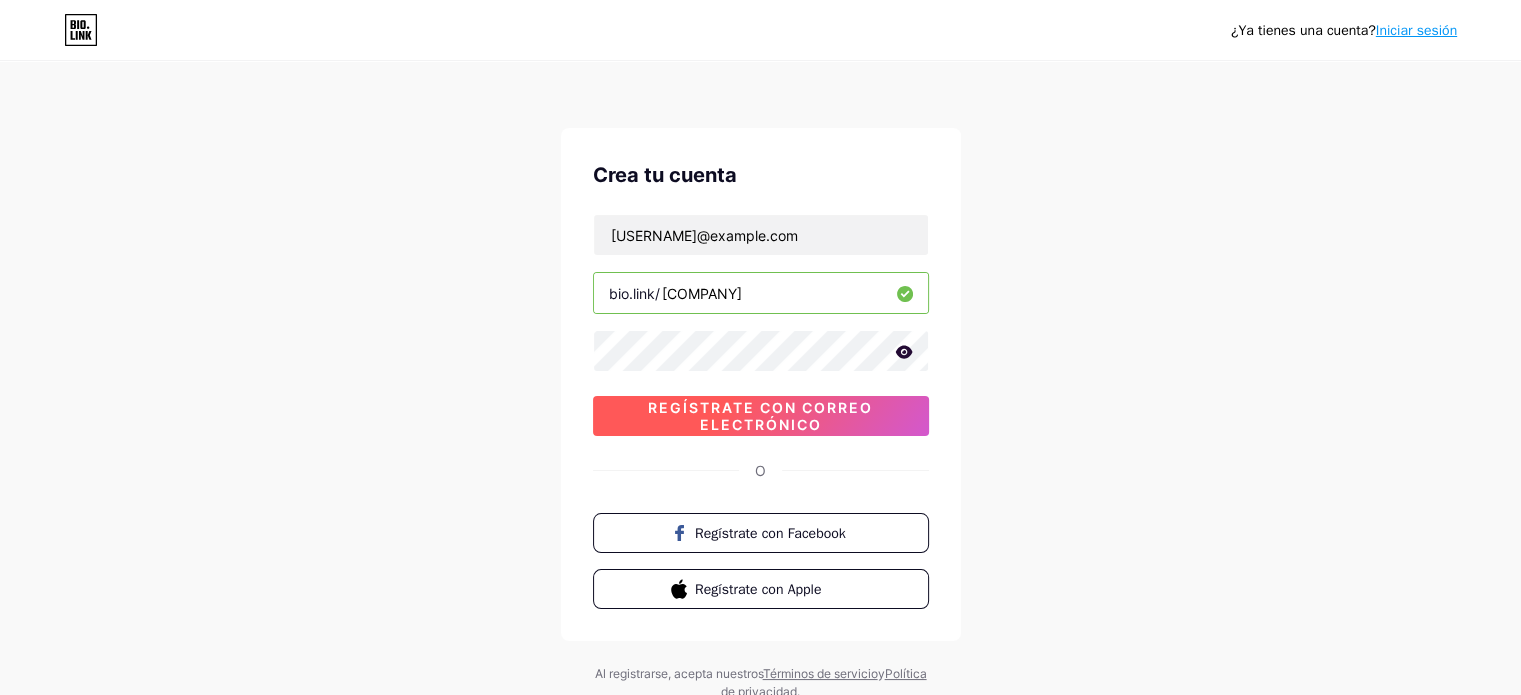 type on "lcgroupretail" 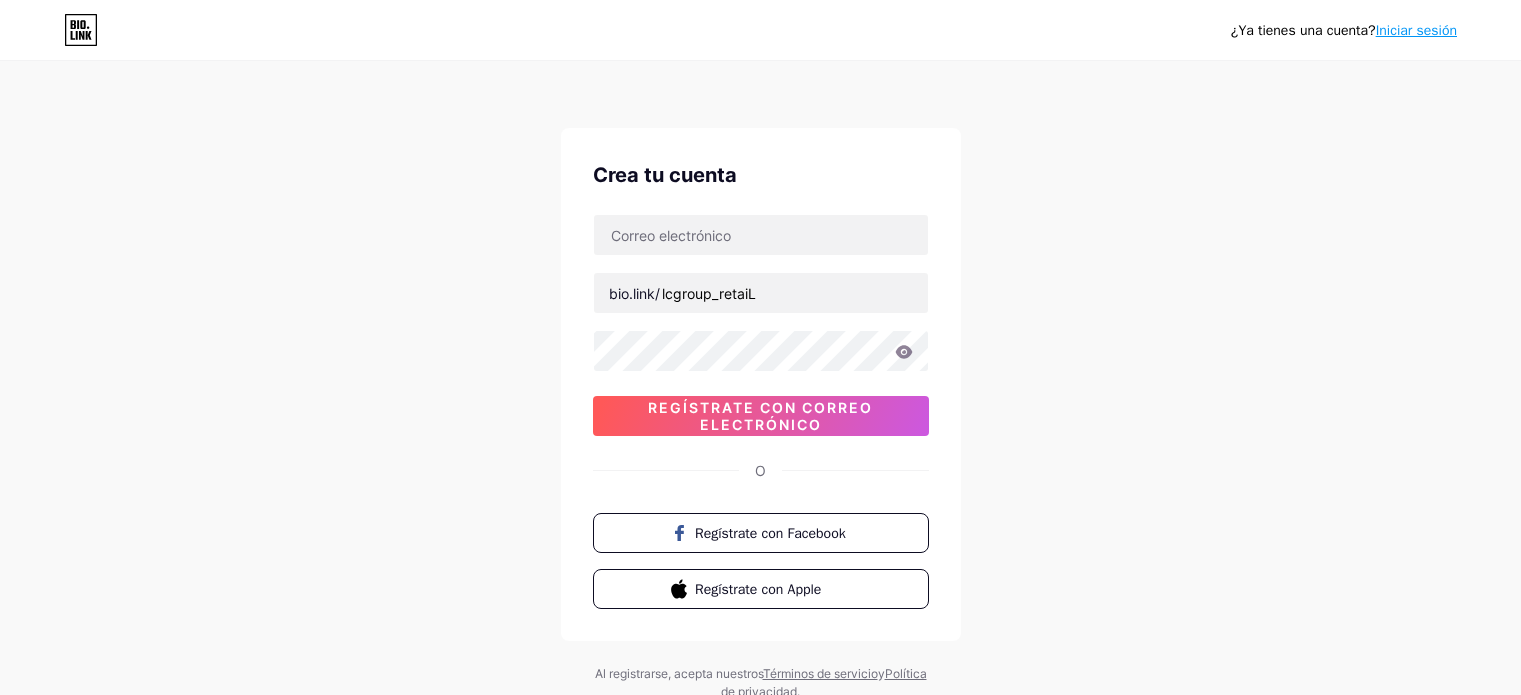 scroll, scrollTop: 0, scrollLeft: 0, axis: both 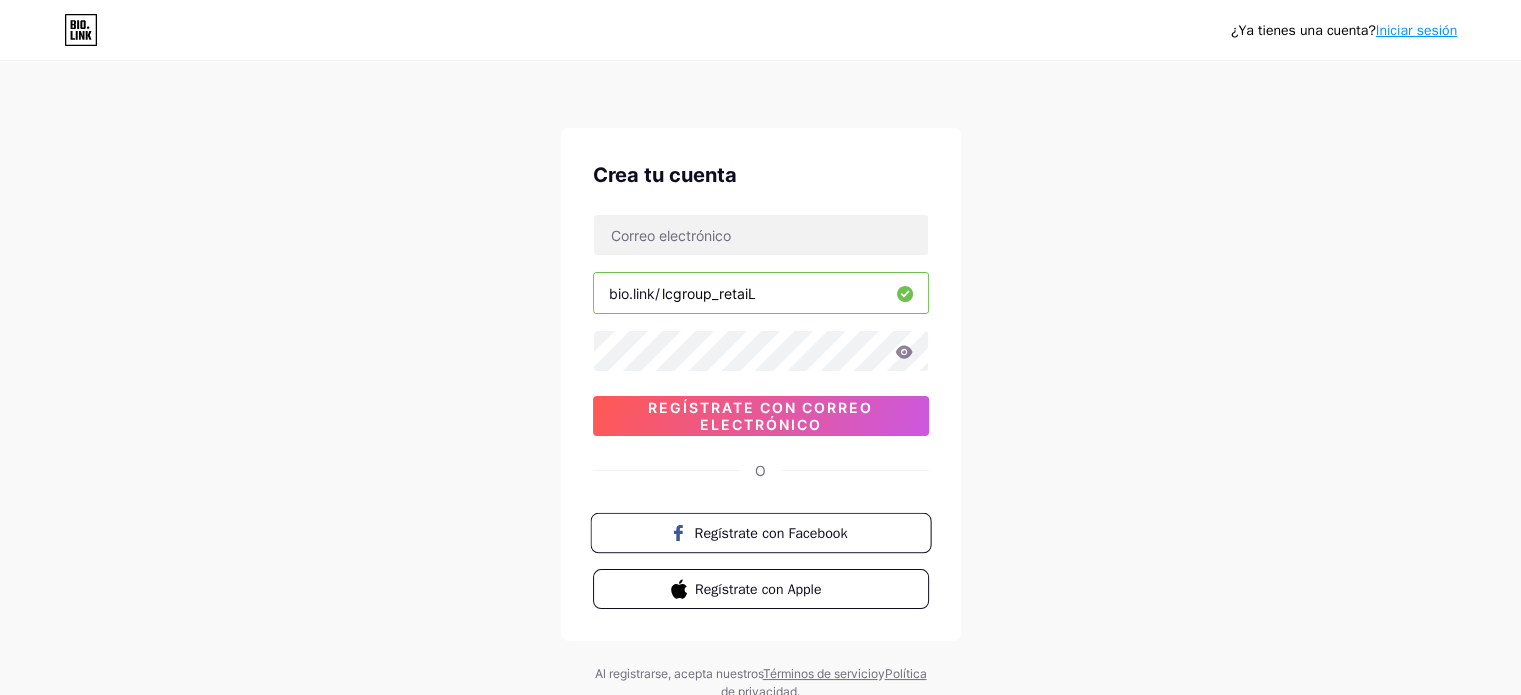 click on "Regístrate con Facebook" at bounding box center [772, 532] 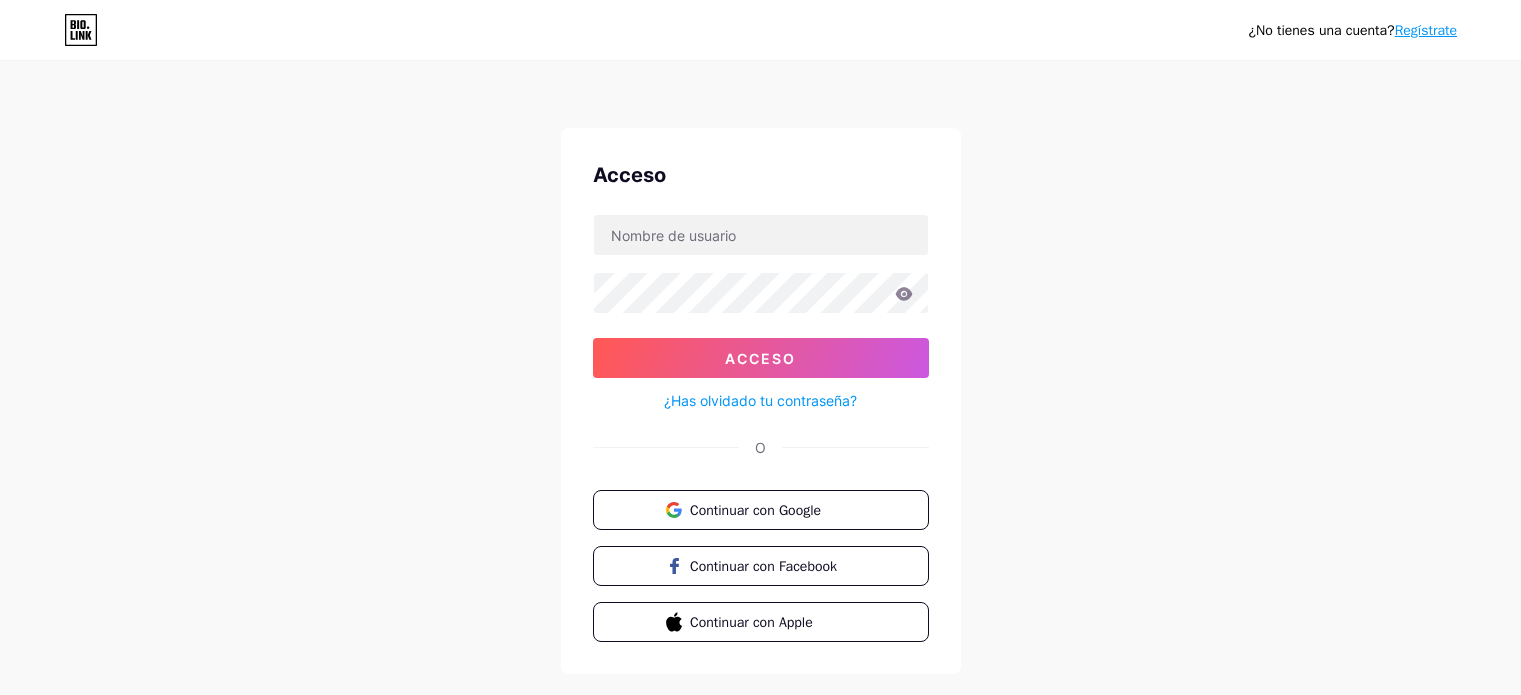 scroll, scrollTop: 0, scrollLeft: 0, axis: both 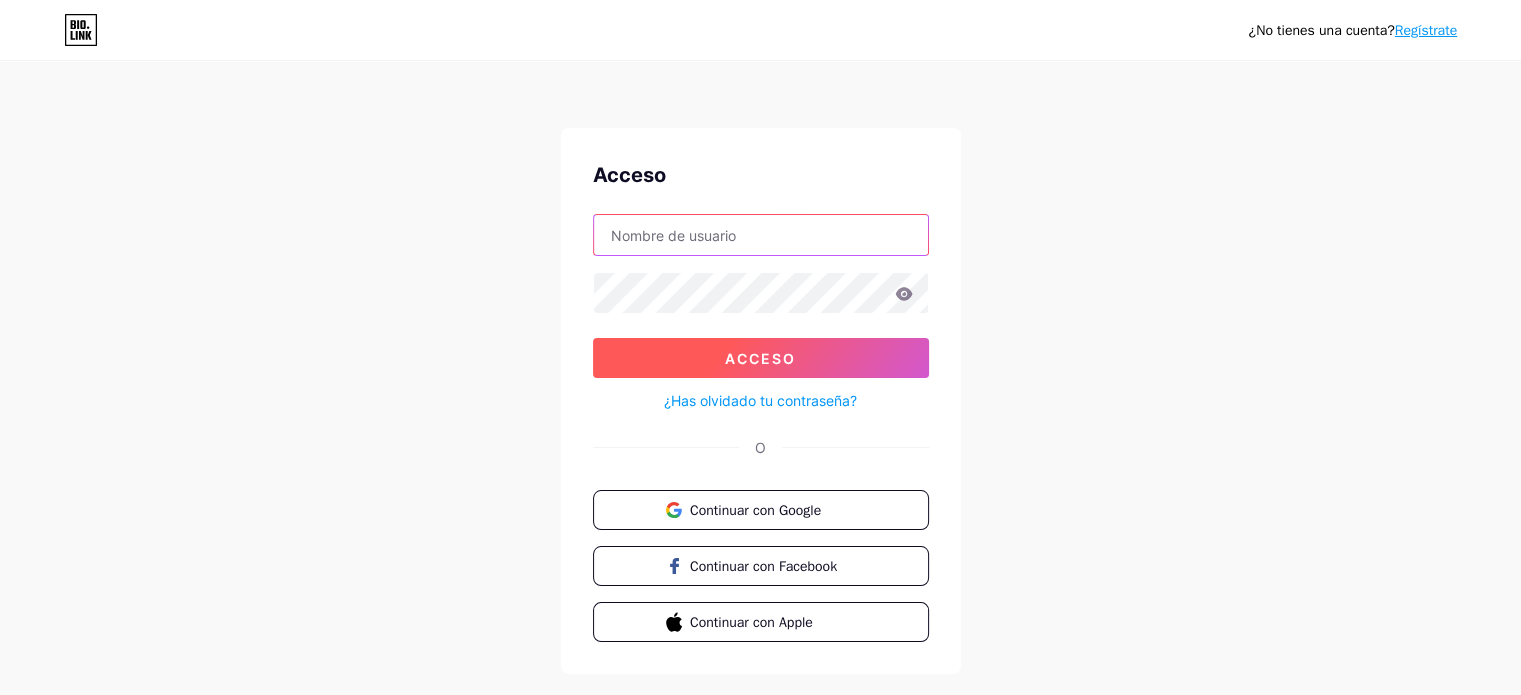 type on "lcgroup.retail@example.com" 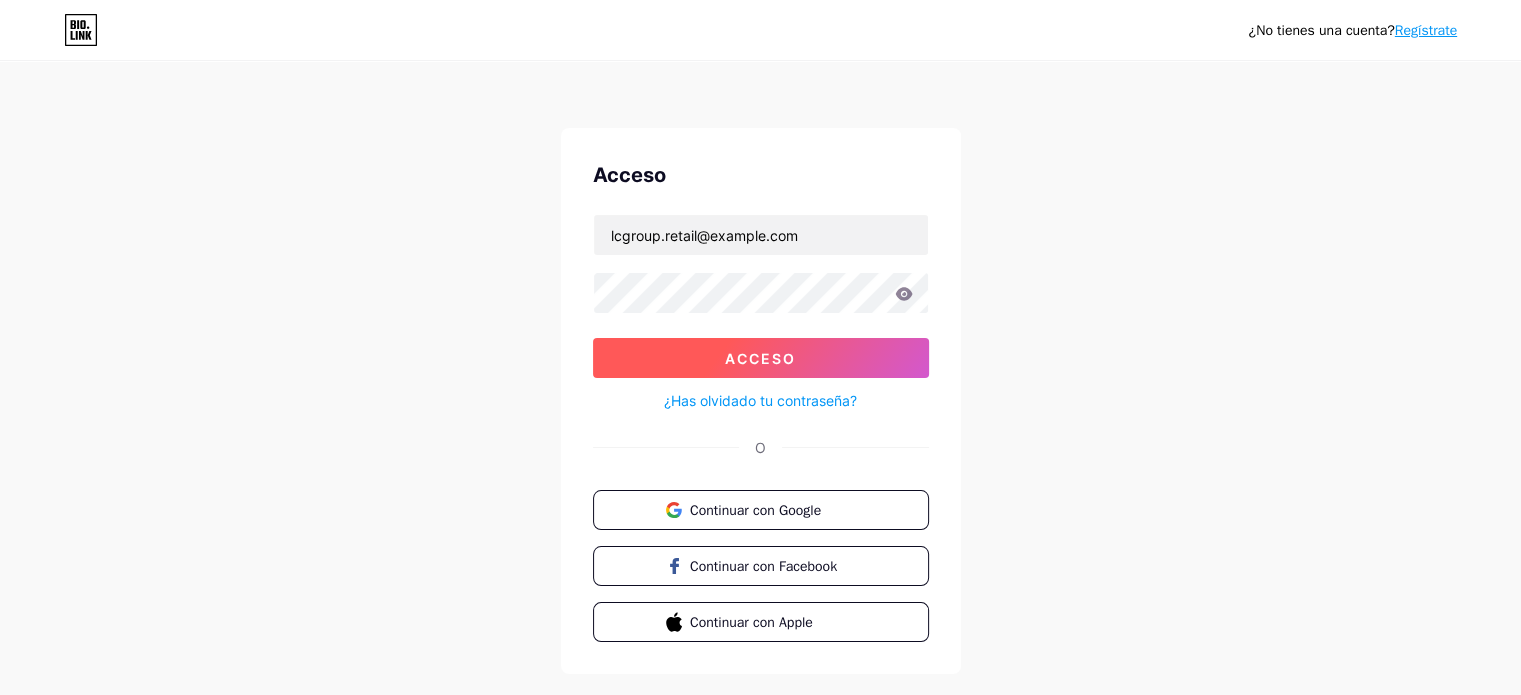 click on "Acceso" at bounding box center [761, 358] 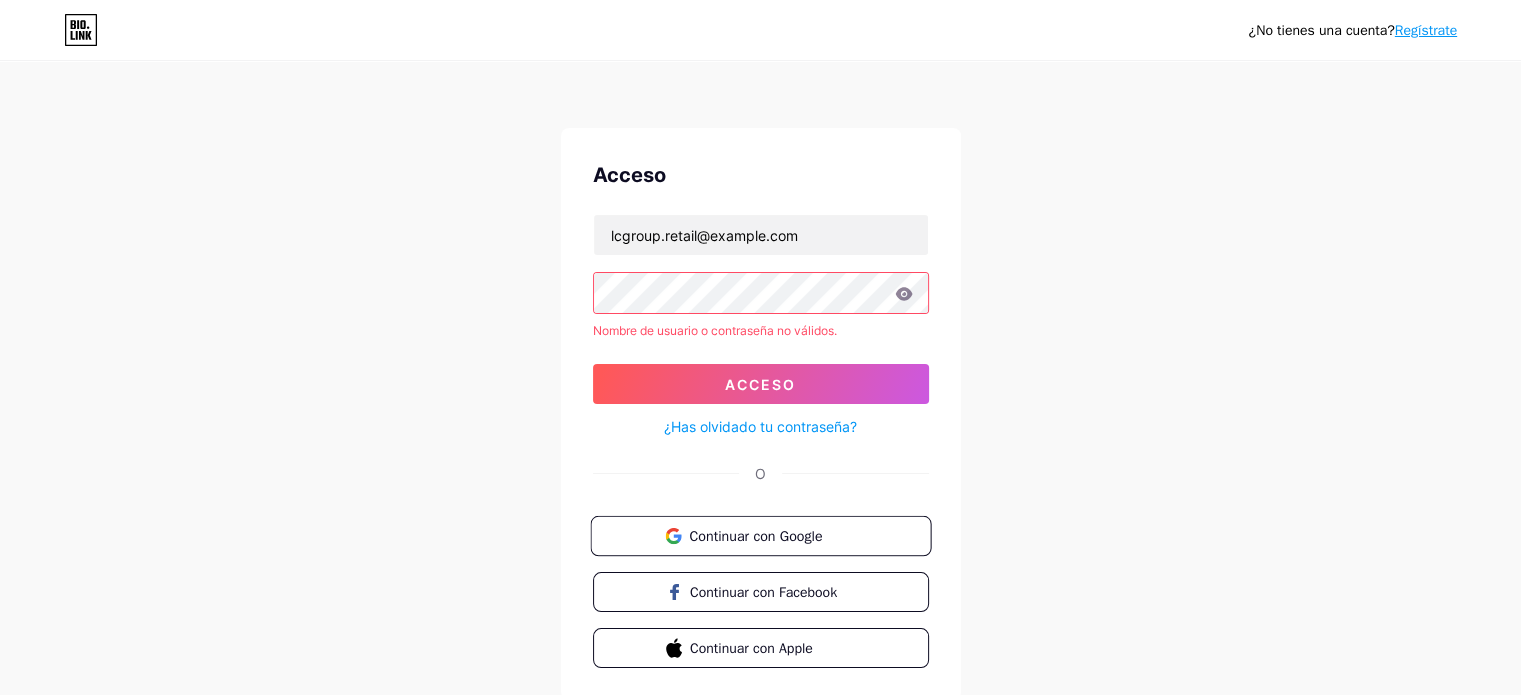 click on "Continuar con Google" at bounding box center (755, 535) 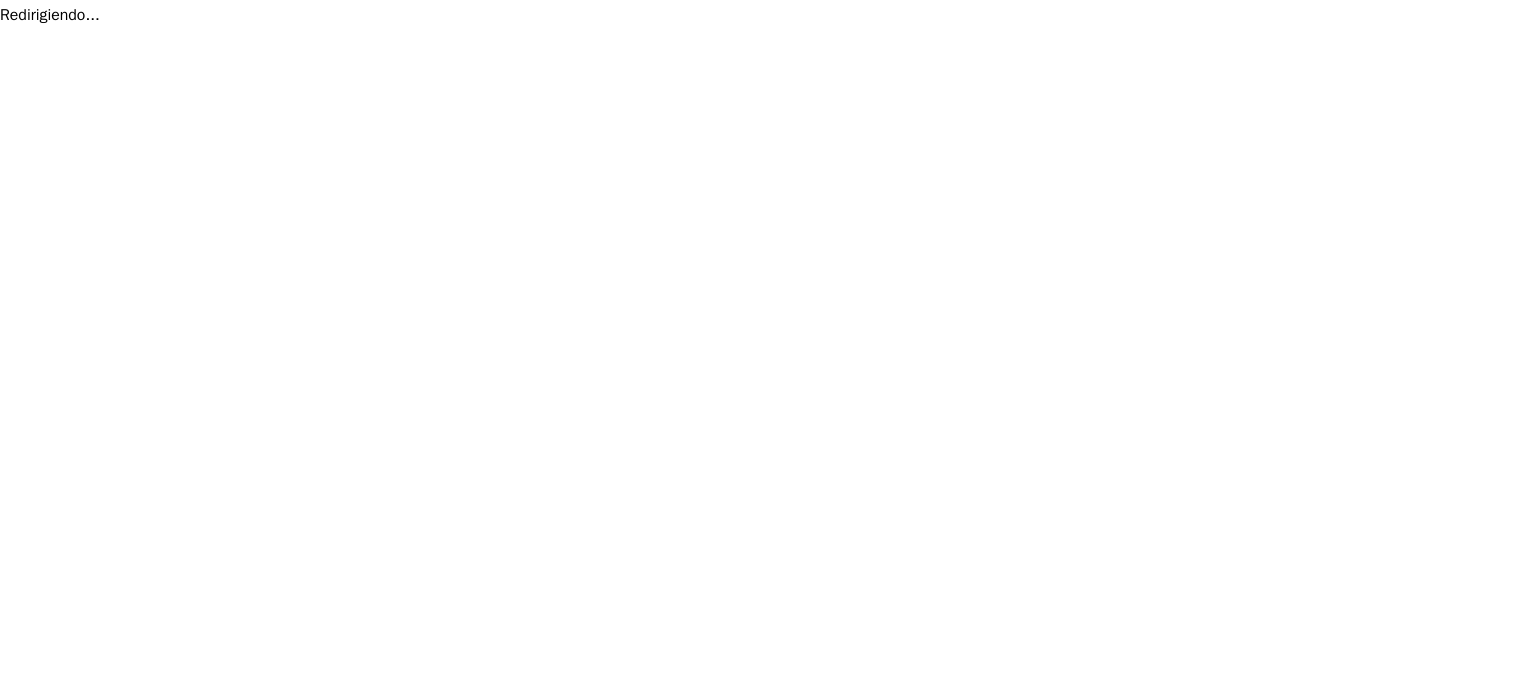 scroll, scrollTop: 0, scrollLeft: 0, axis: both 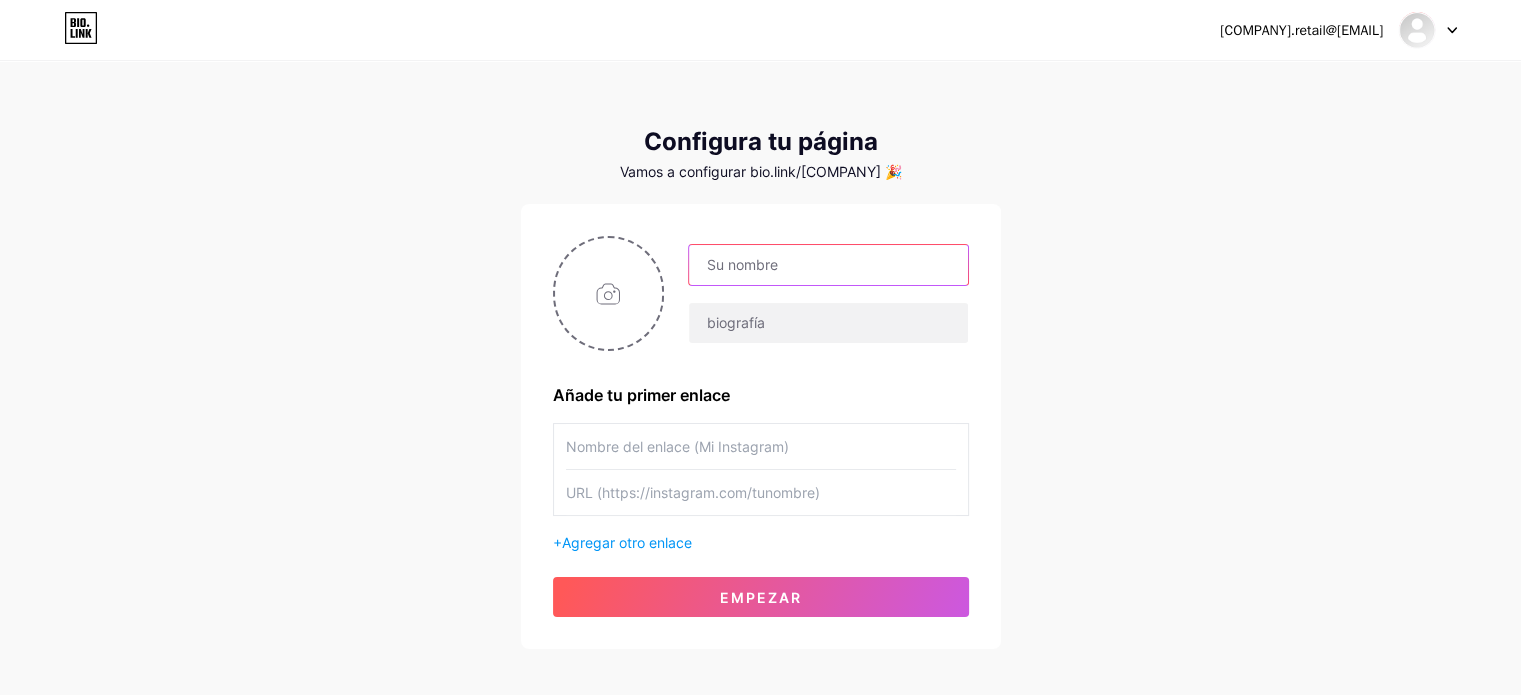 click at bounding box center [828, 265] 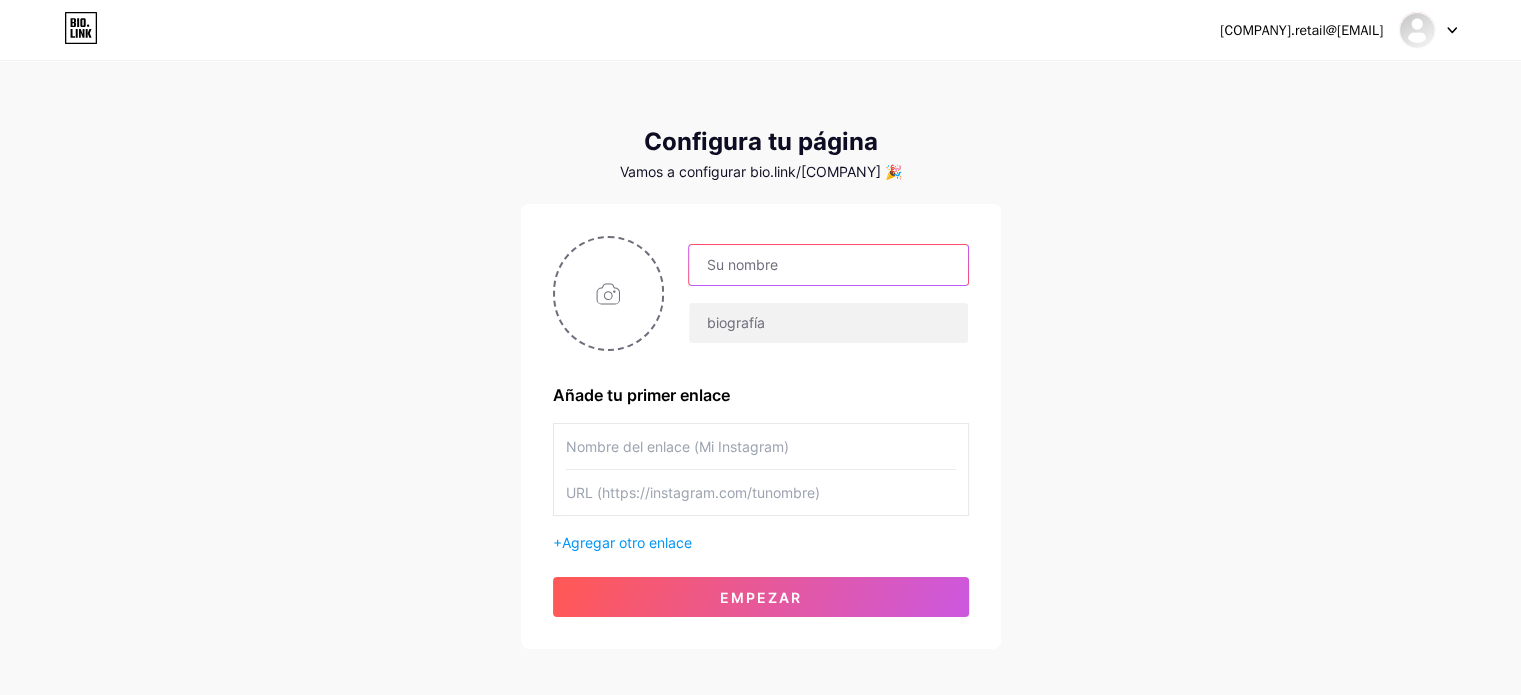type on "[USERNAME]@example.com" 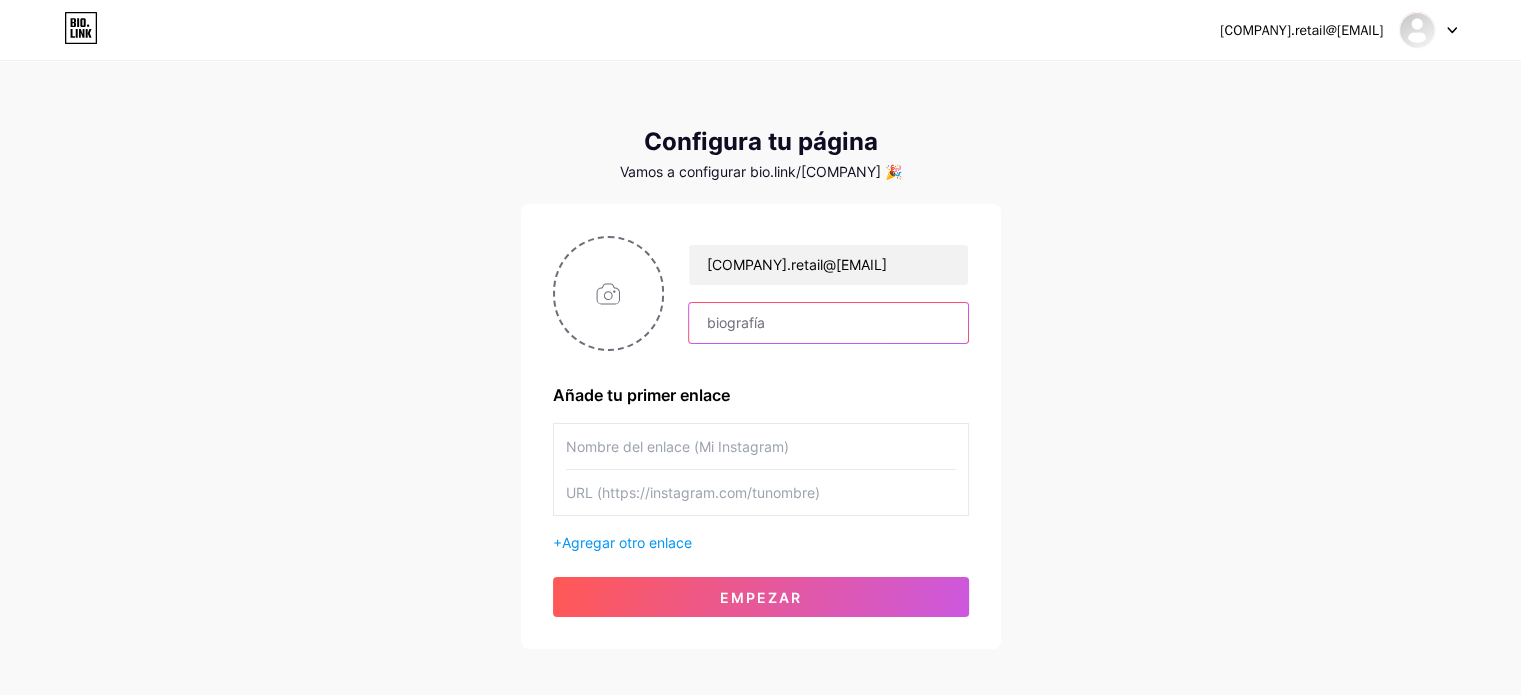 click at bounding box center (828, 323) 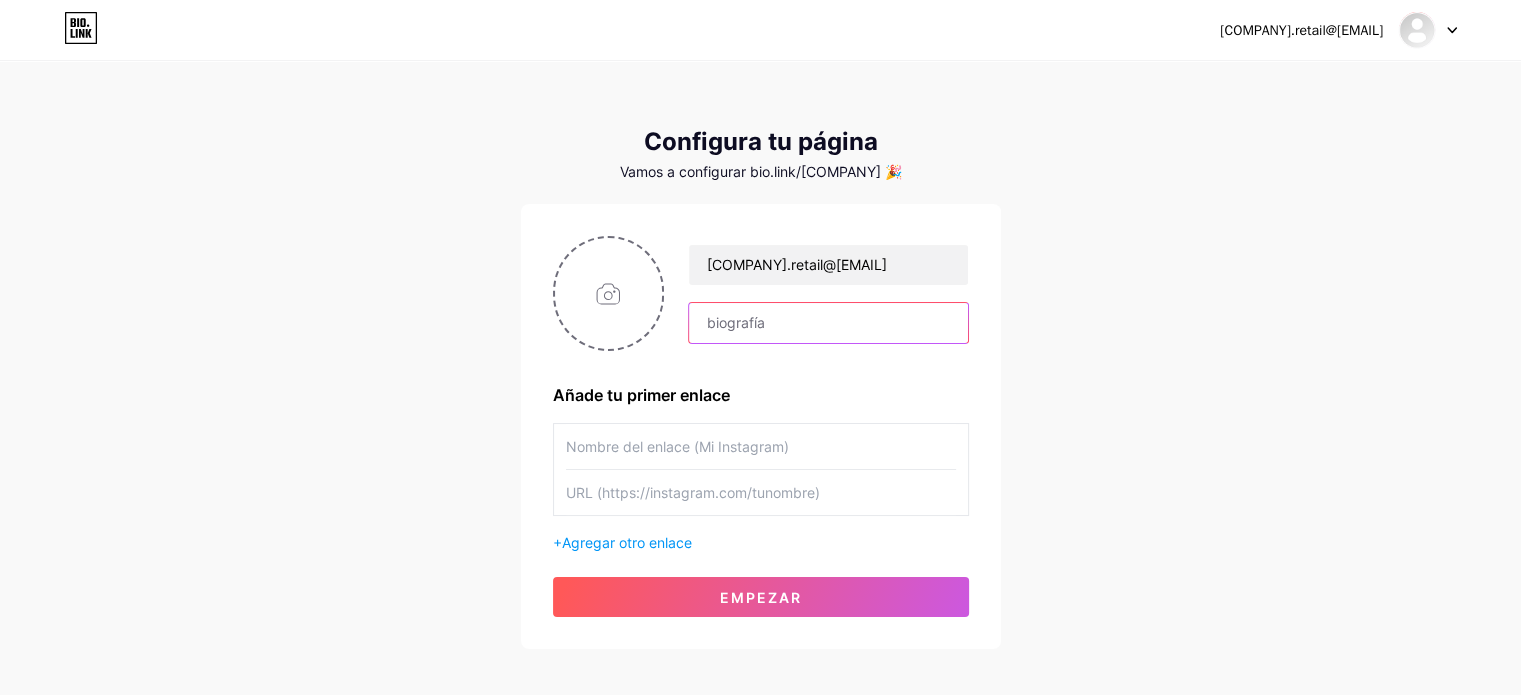 click at bounding box center (828, 323) 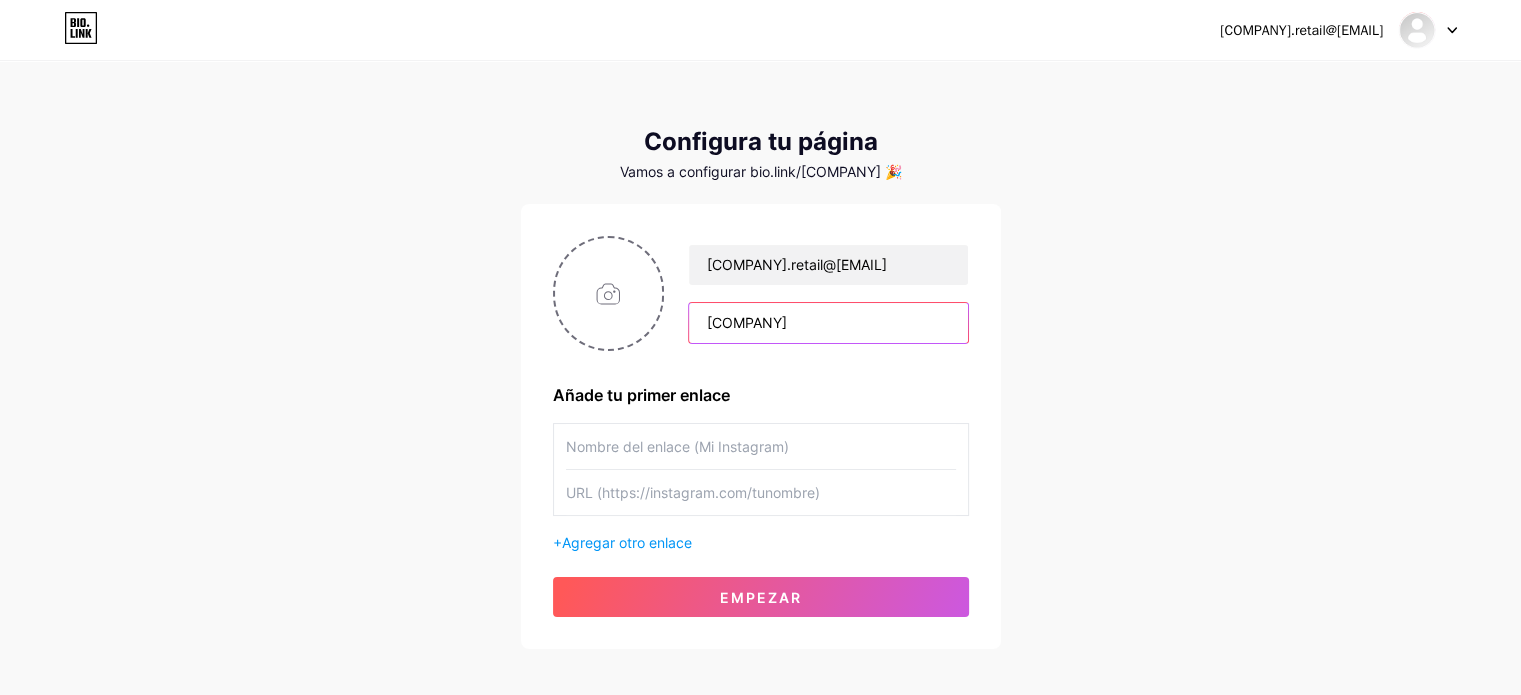 type on "l" 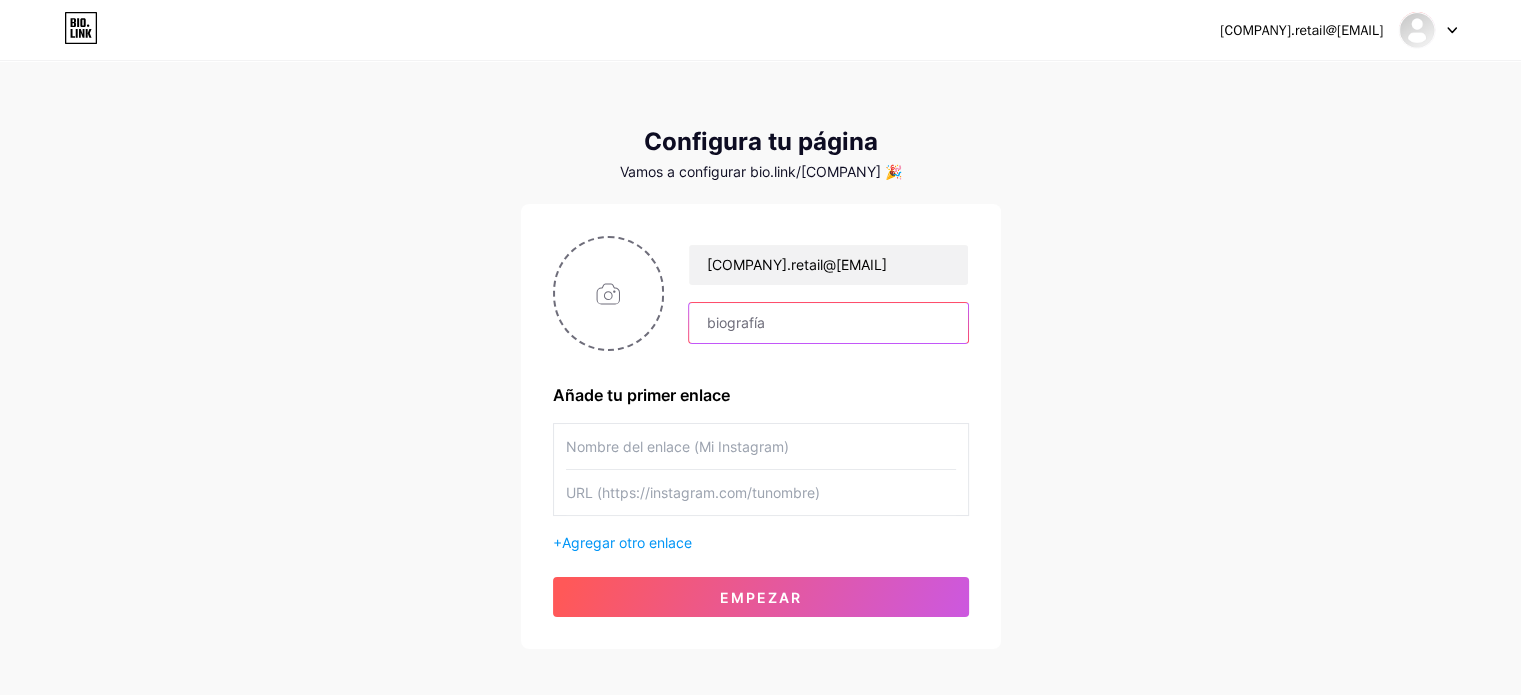 type on "l" 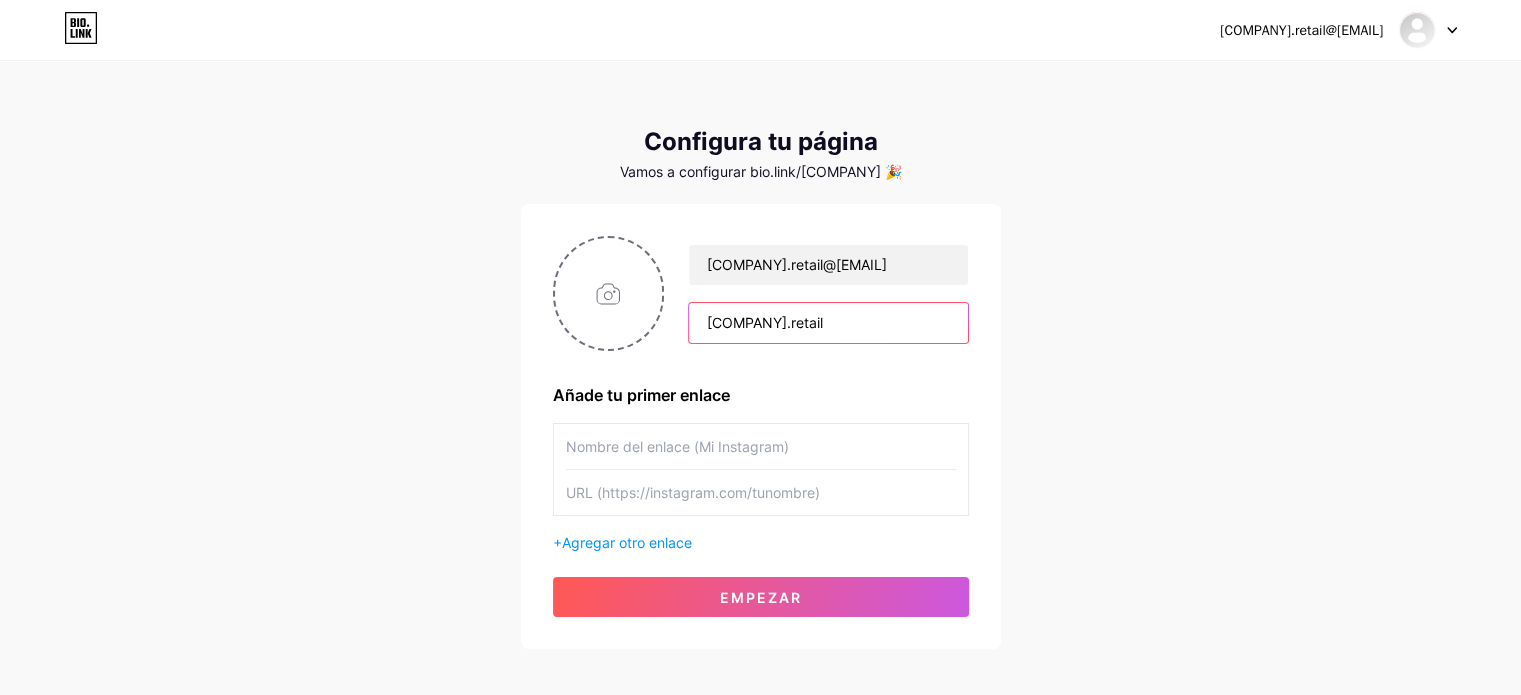 type on "lcgroup.retail" 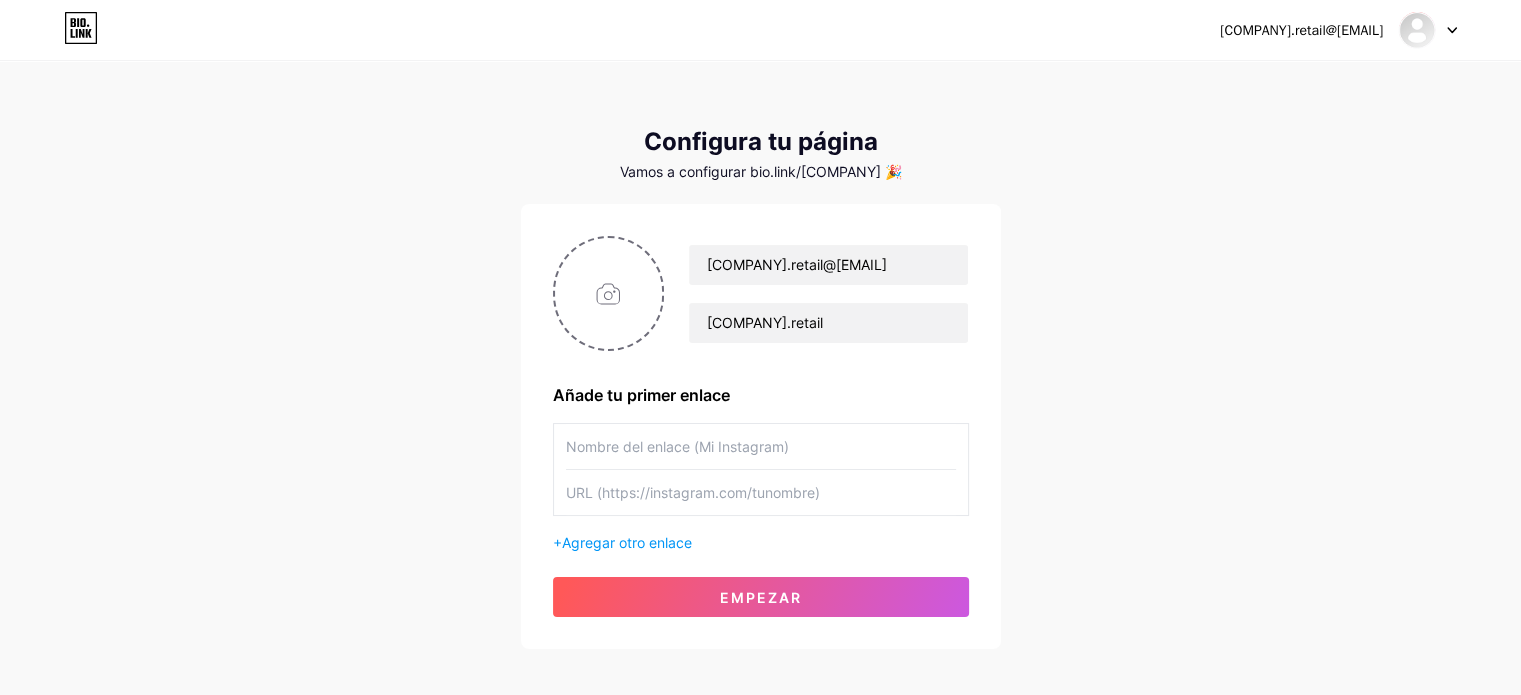 click at bounding box center [761, 446] 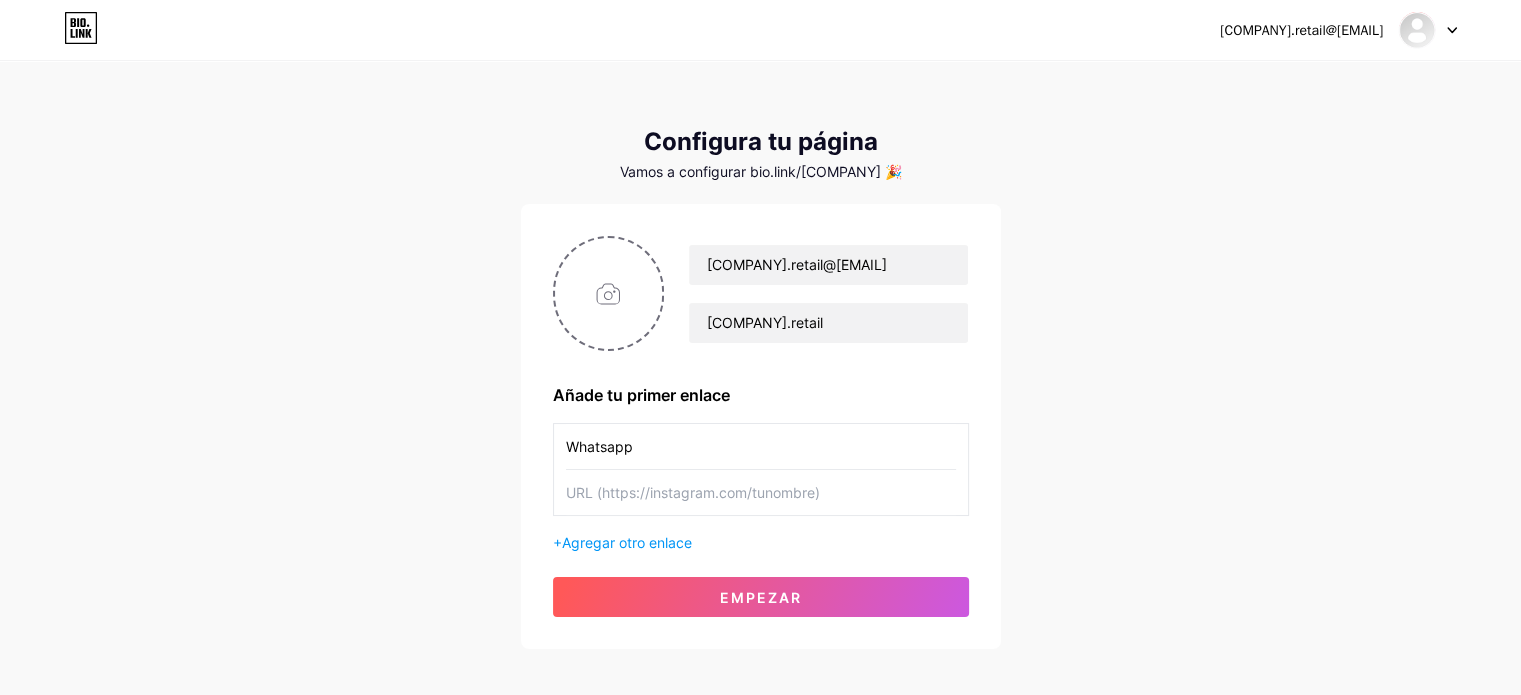 type on "Whatsapp" 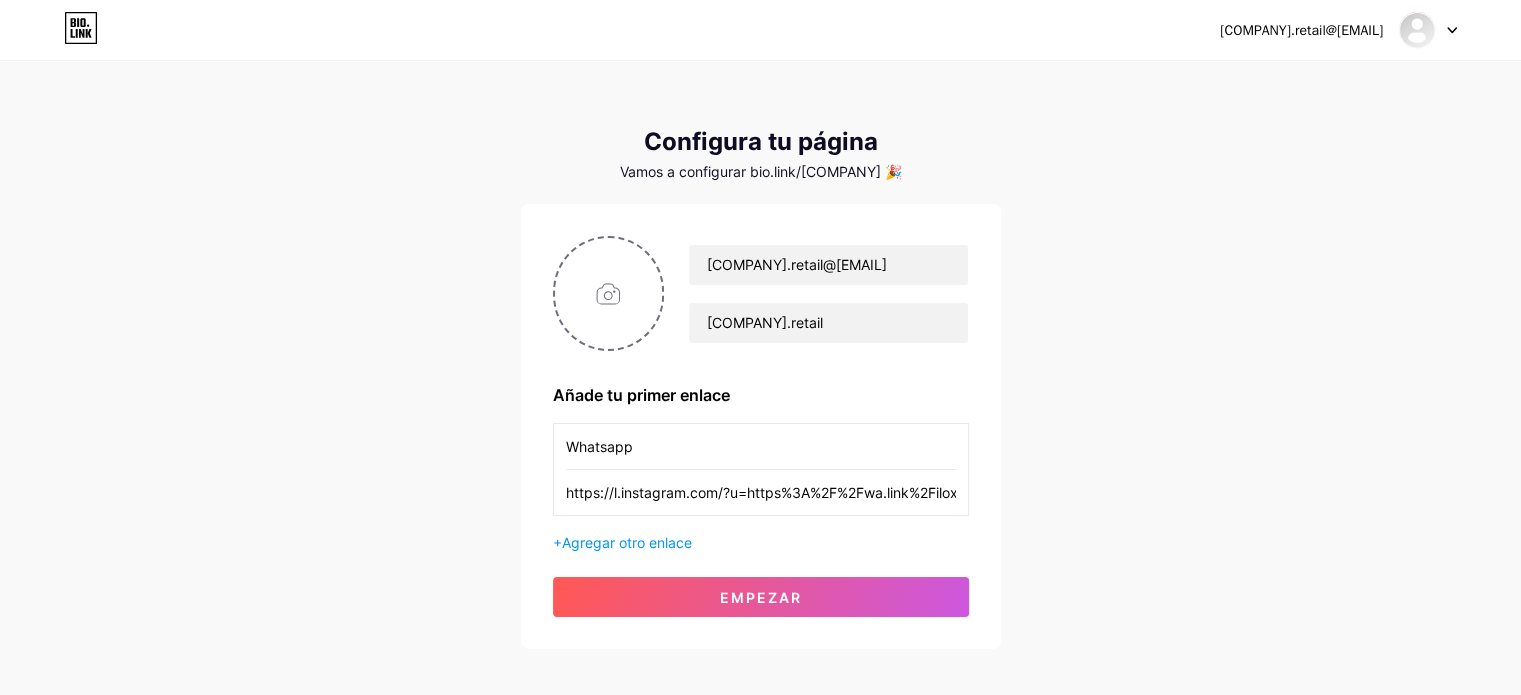scroll, scrollTop: 0, scrollLeft: 2041, axis: horizontal 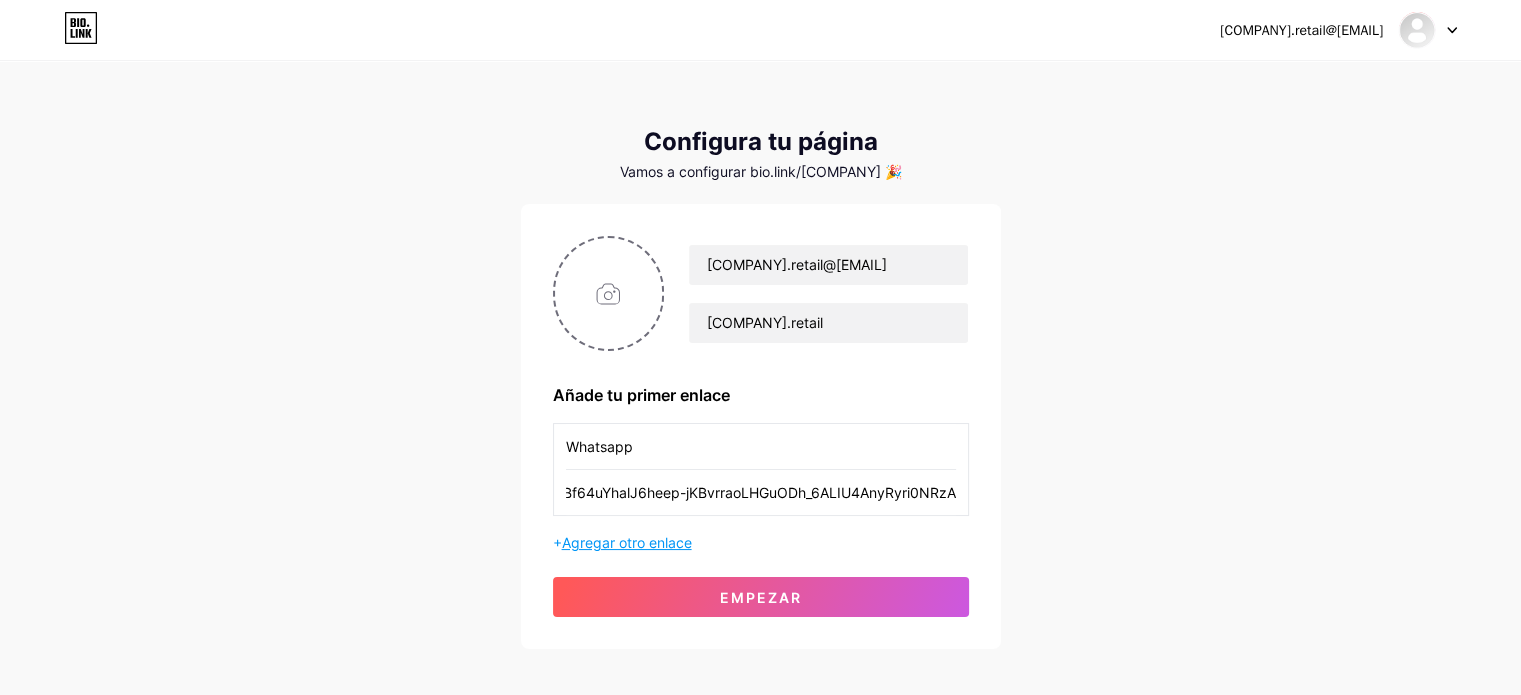 type on "https://l.instagram.com/?u=https%3A%2F%2Fwa.link%2Filoxt8%3Ffbclid%3DPAZXh0bgNhZW0CMTEAAad5tEMo0Yvjiaxk4RhLNDztVQQFeNmzZFL3nOOxd7syFZEeqRkZC2rKd-DHig_aem_SoFmTwBvgAIv8A0C3YeUXw&e=AT0rnaSIzrobfZsDUXCwLDs4v8w6EtpcKw1cHRLywmTDwo3P-jYDEDHnh41k88YrE0yNYBf64uYhalJ6heep-jKBvrraoLHGuODh_6ALIU4AnyRyri0NRzA" 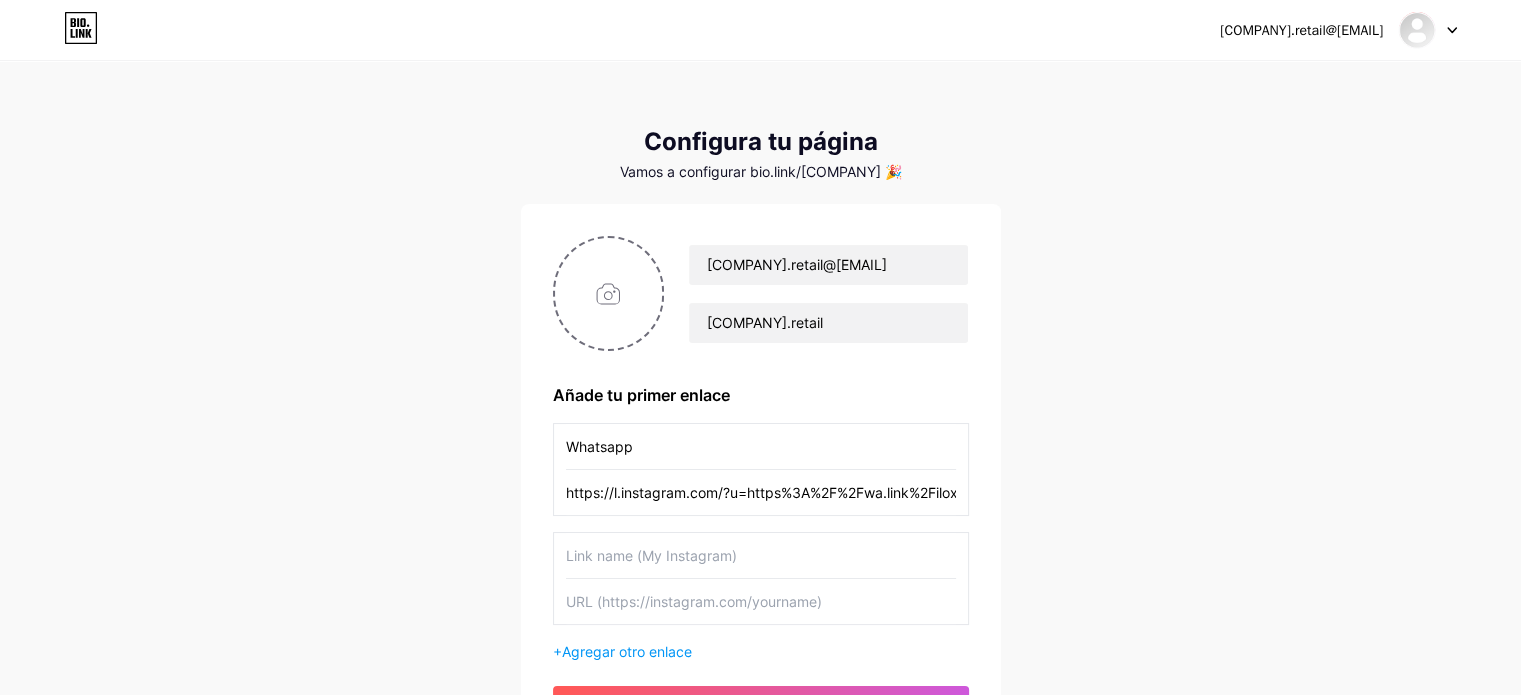 click at bounding box center [761, 555] 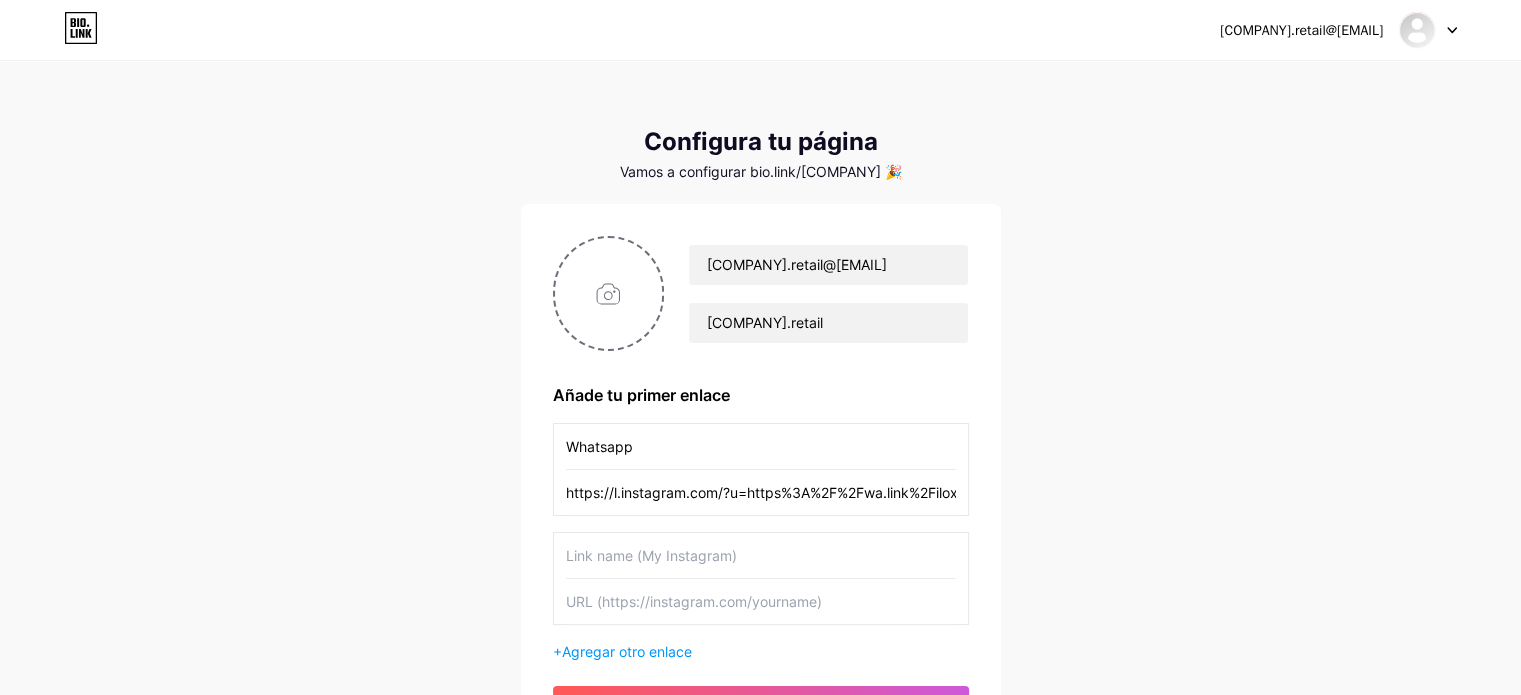 type on "L" 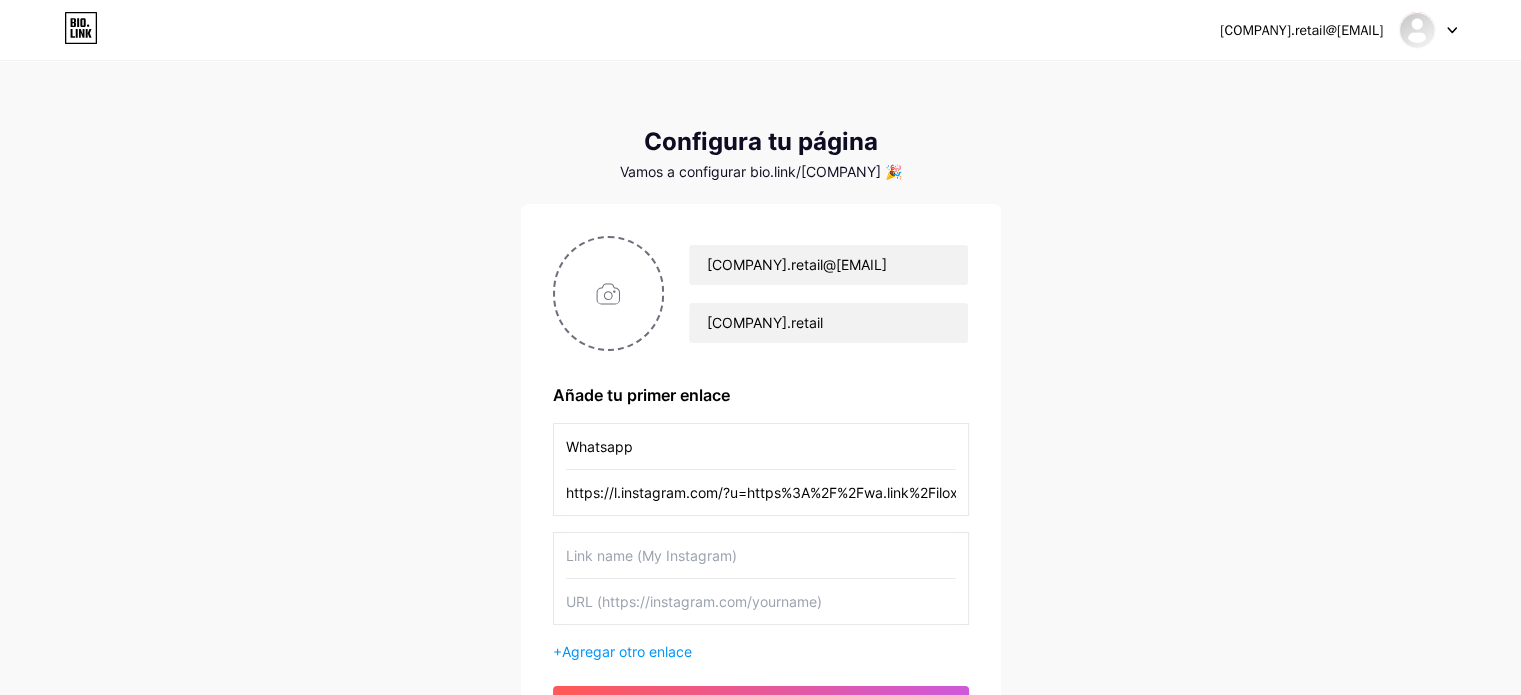 type on "i" 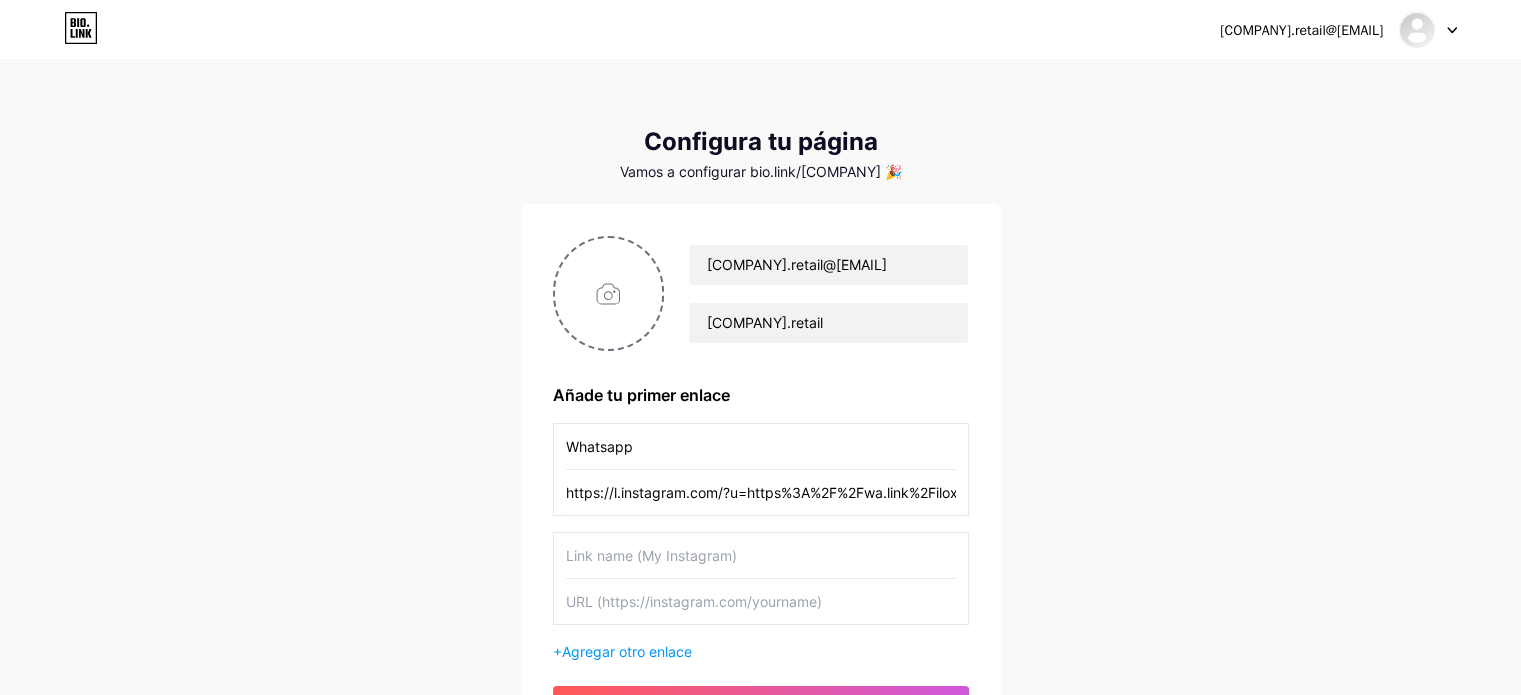 type on "i" 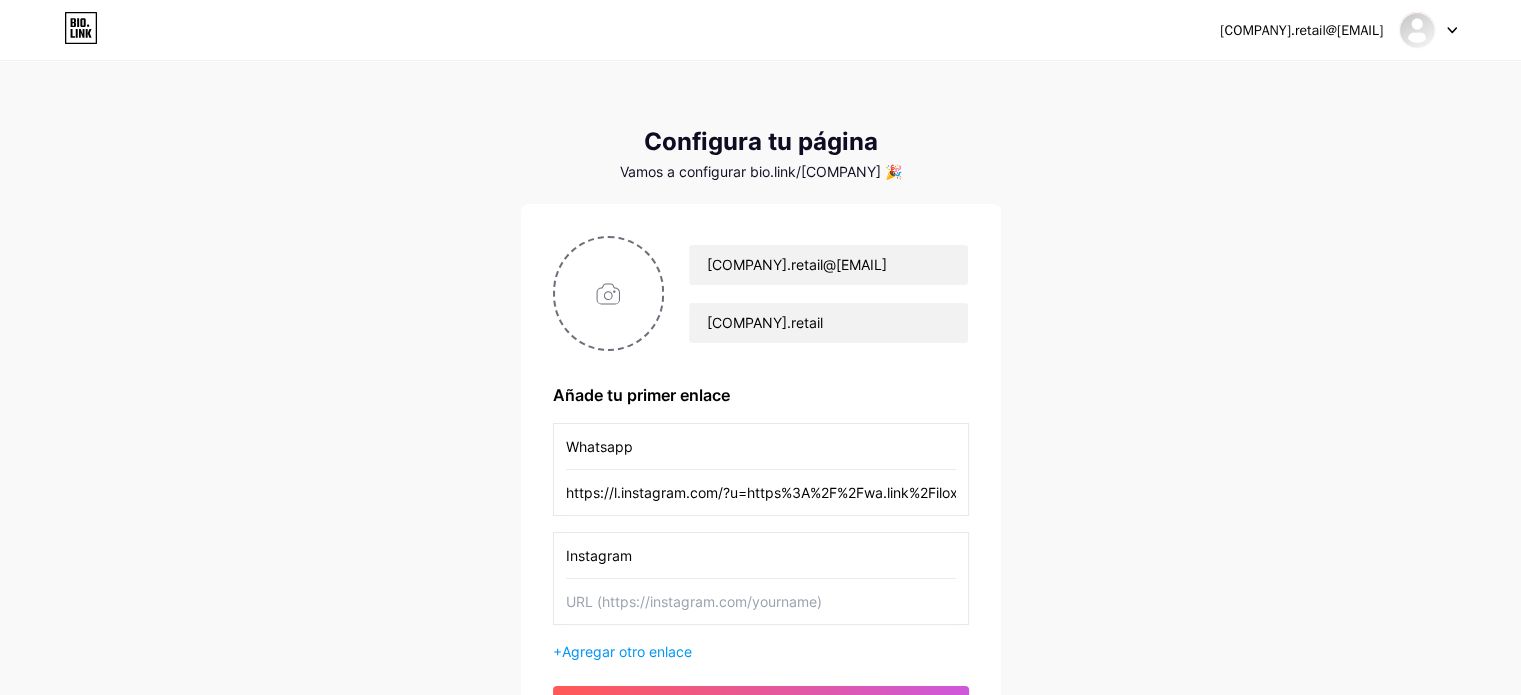 type on "Instagram" 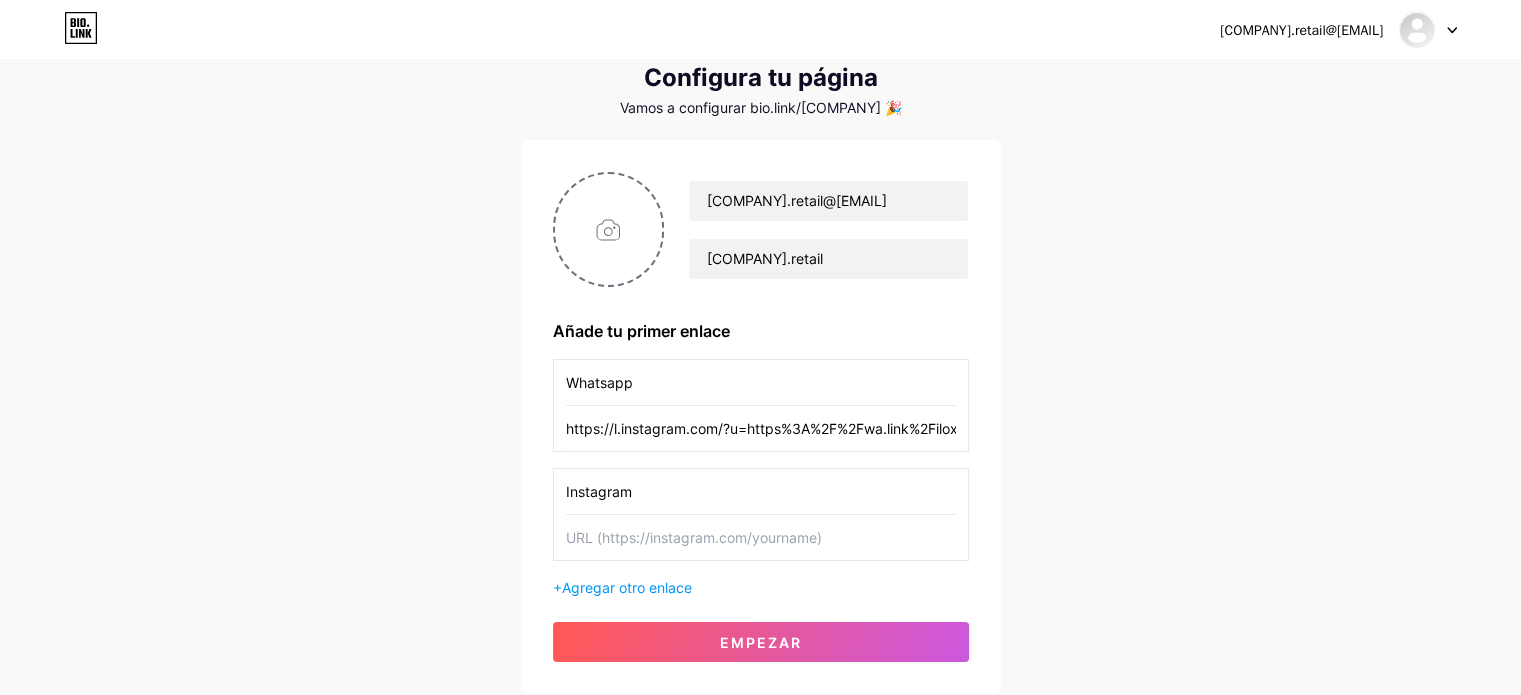 scroll, scrollTop: 100, scrollLeft: 0, axis: vertical 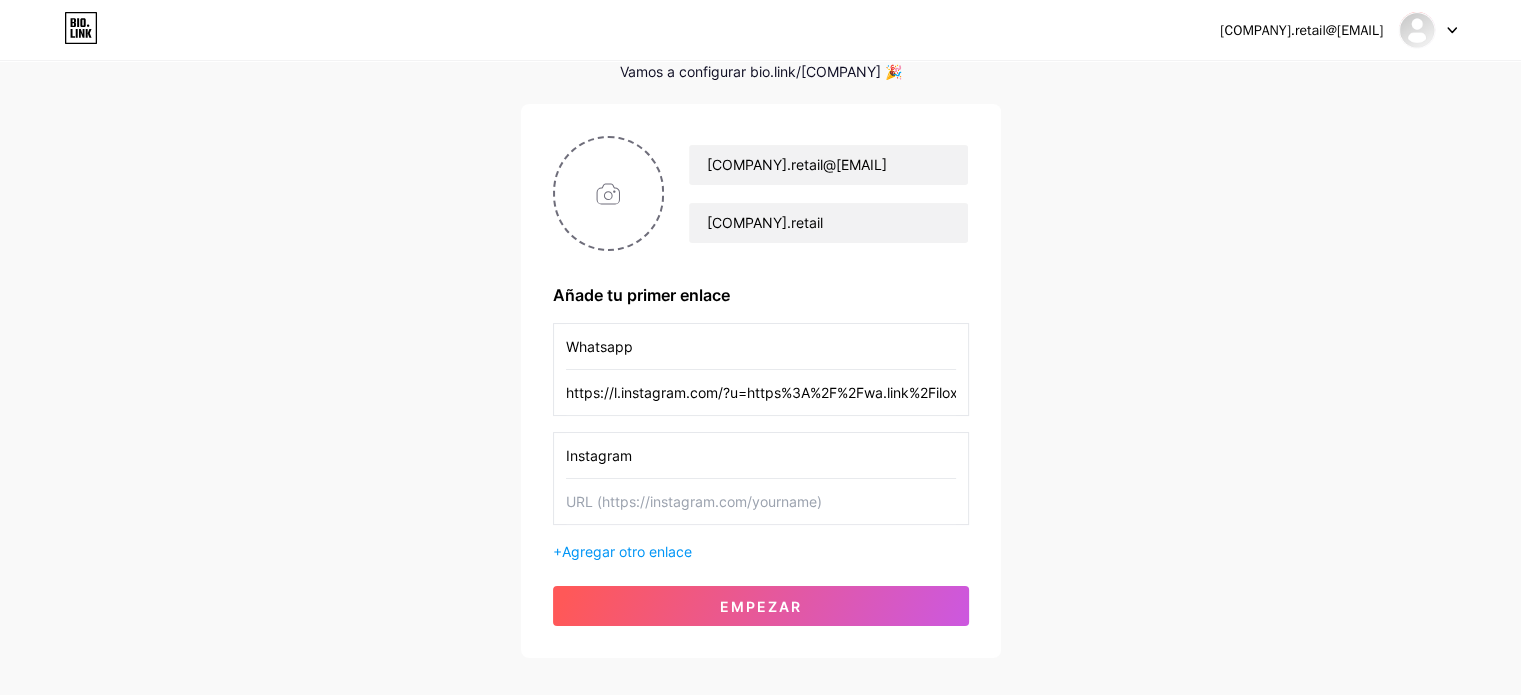 click at bounding box center [761, 501] 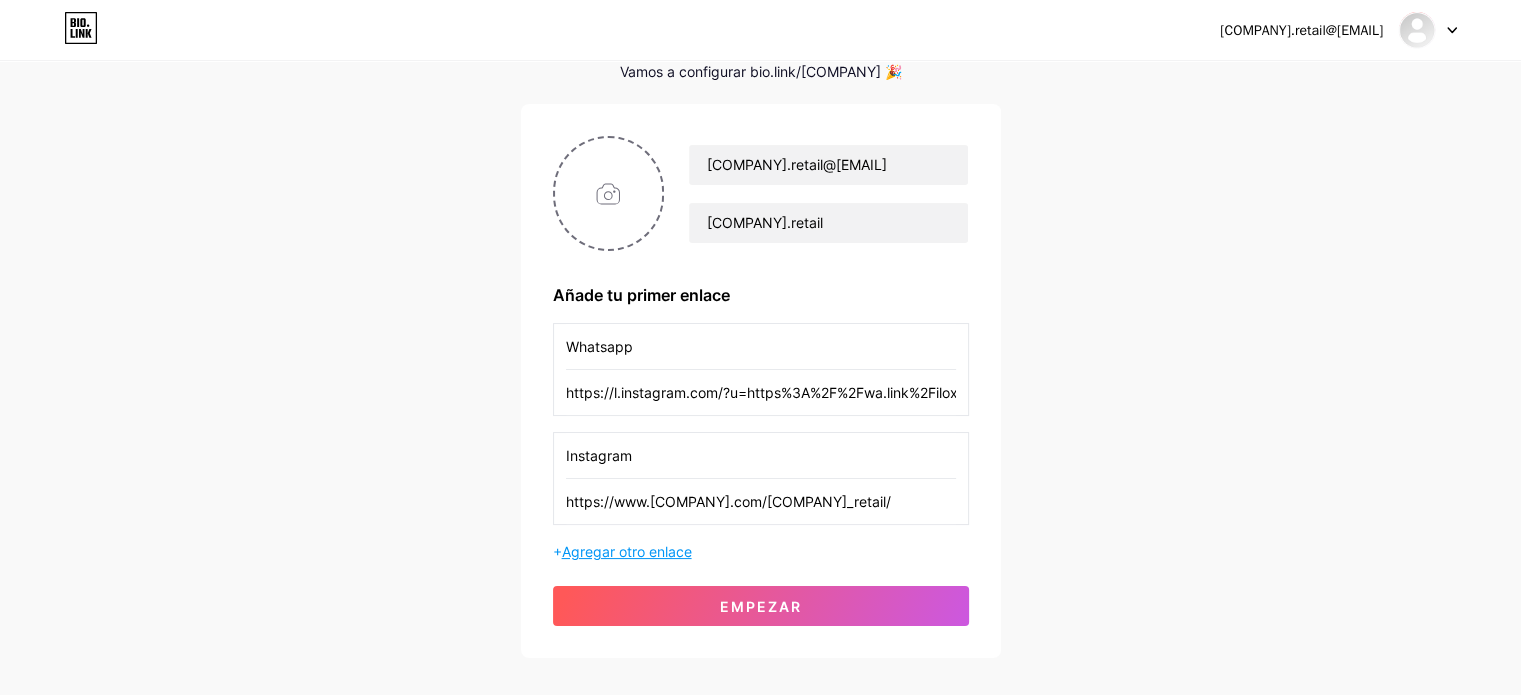 type on "https://www.instagram.com/[WEBSITE]/" 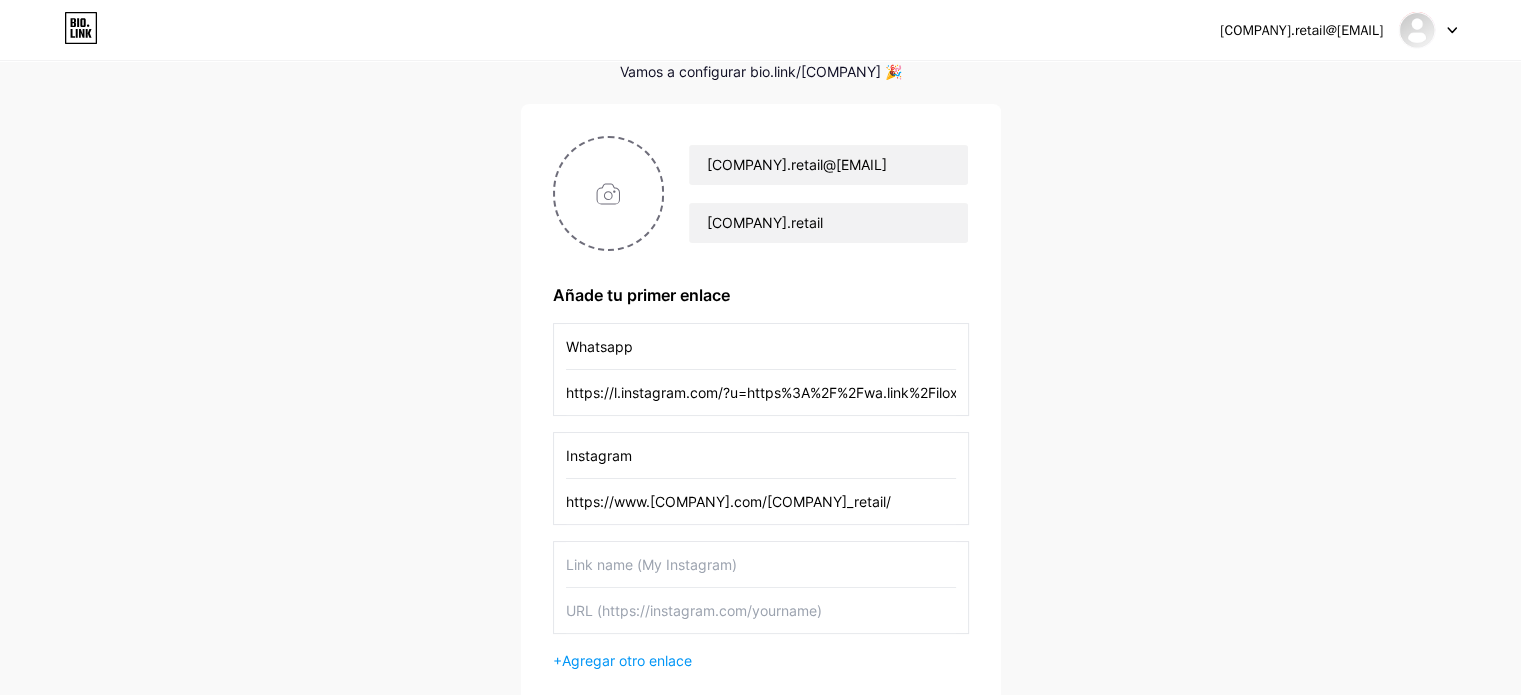 scroll, scrollTop: 200, scrollLeft: 0, axis: vertical 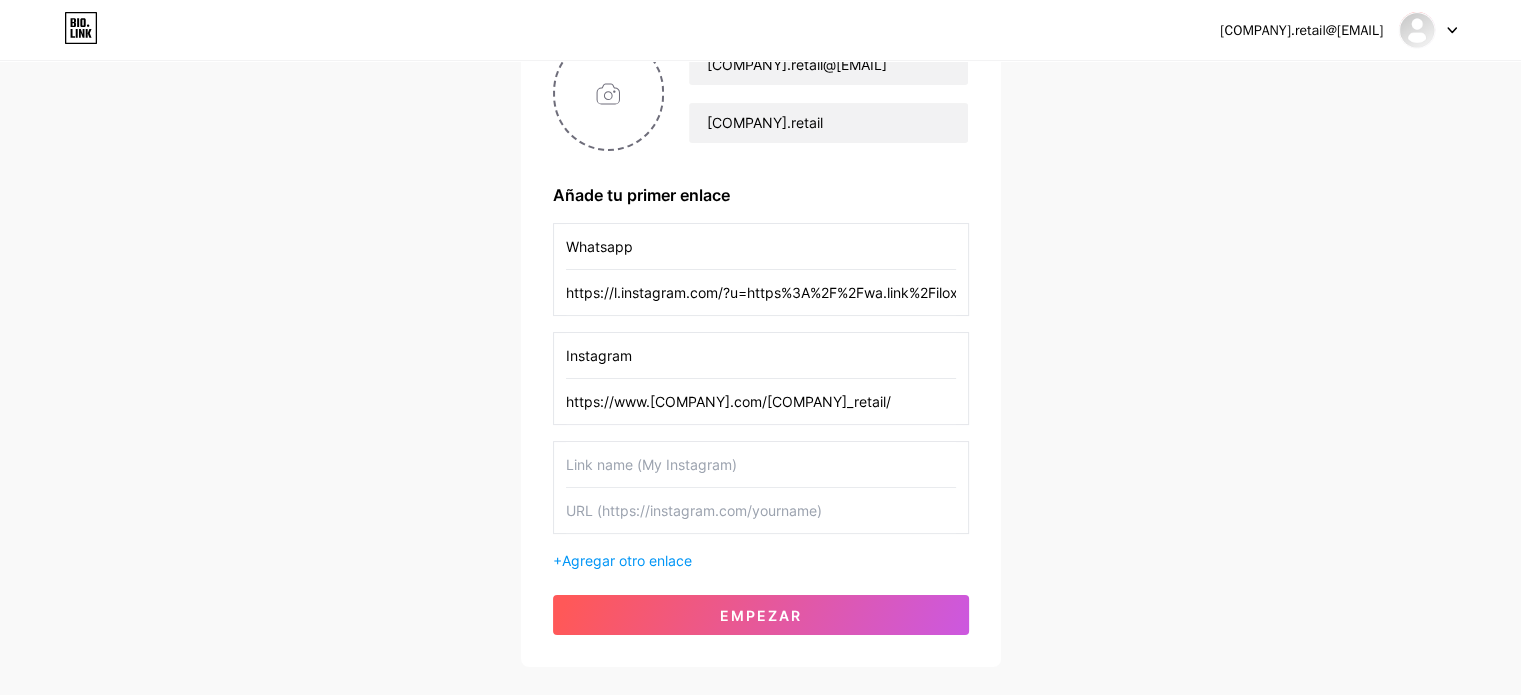 click at bounding box center (761, 464) 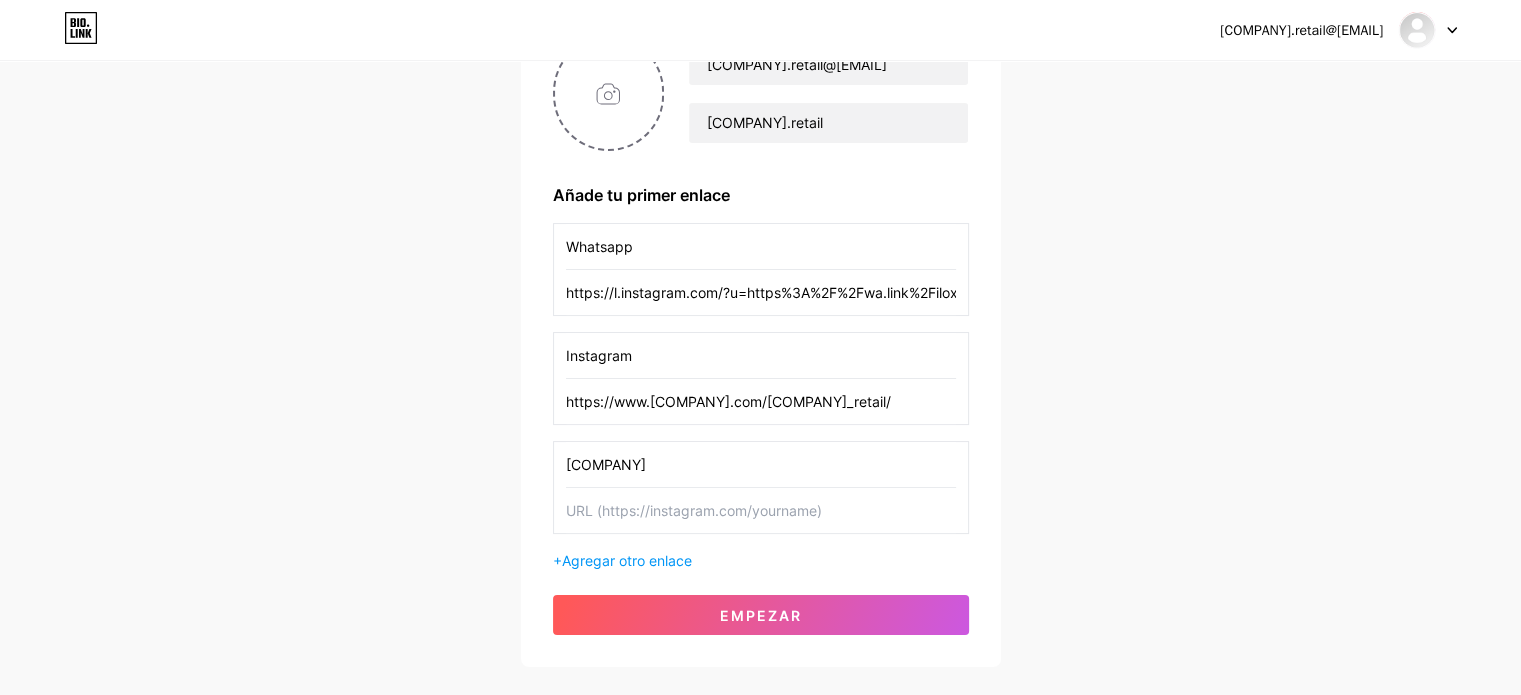 type on "Linkendin" 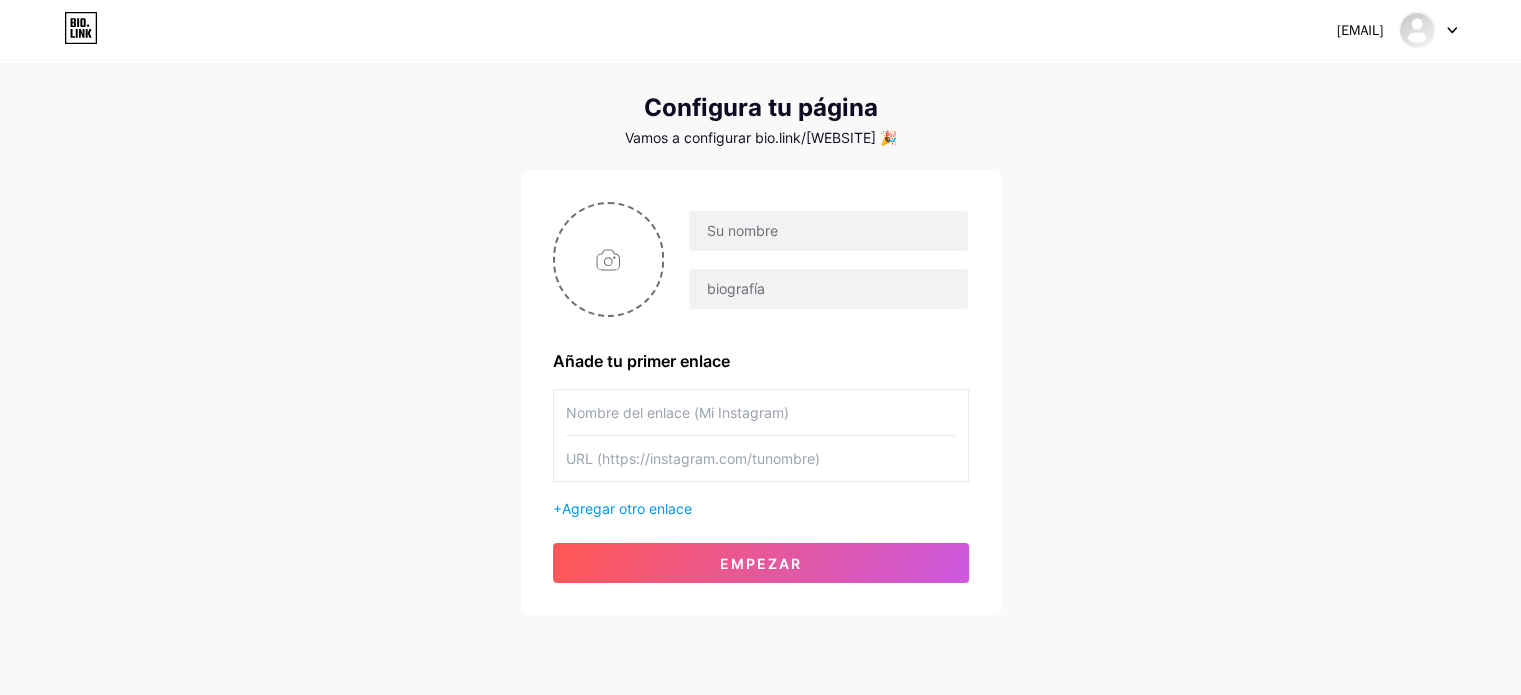 scroll, scrollTop: 0, scrollLeft: 0, axis: both 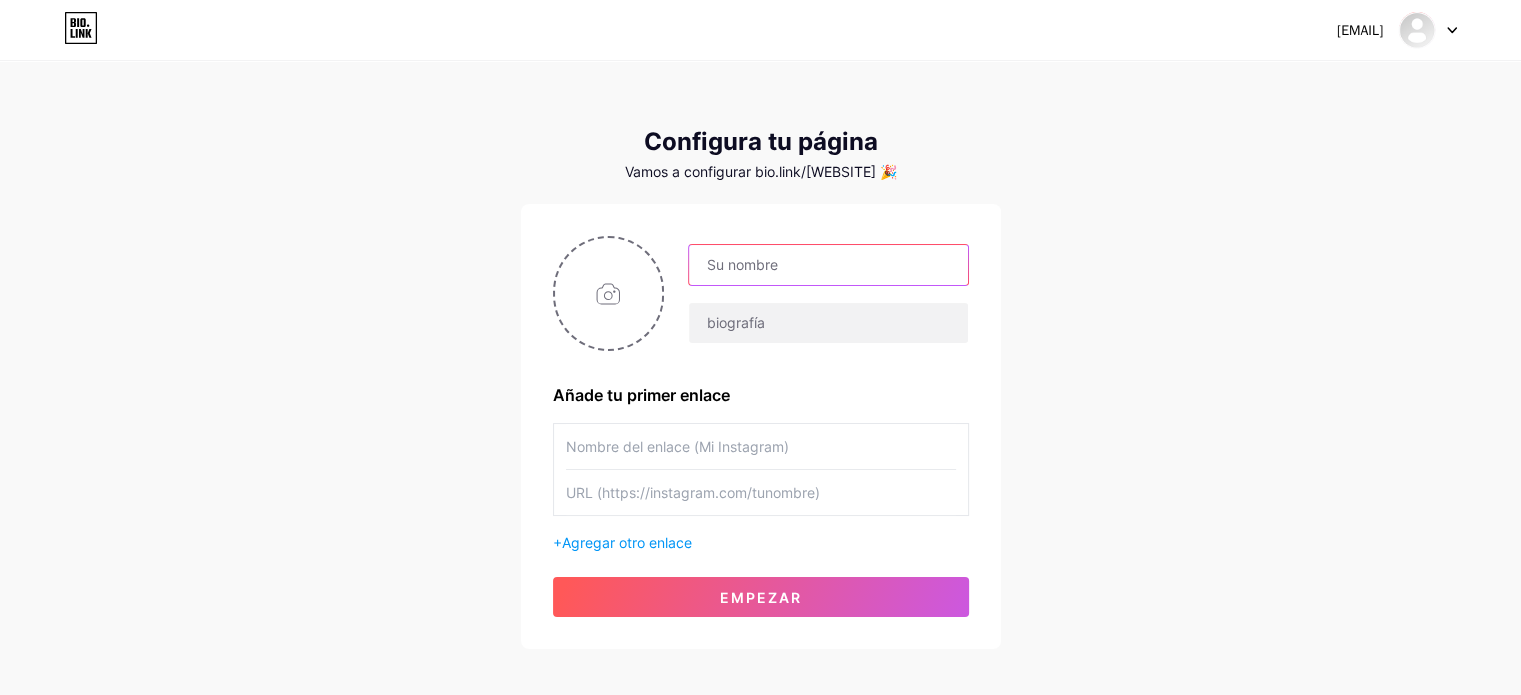 click at bounding box center [828, 265] 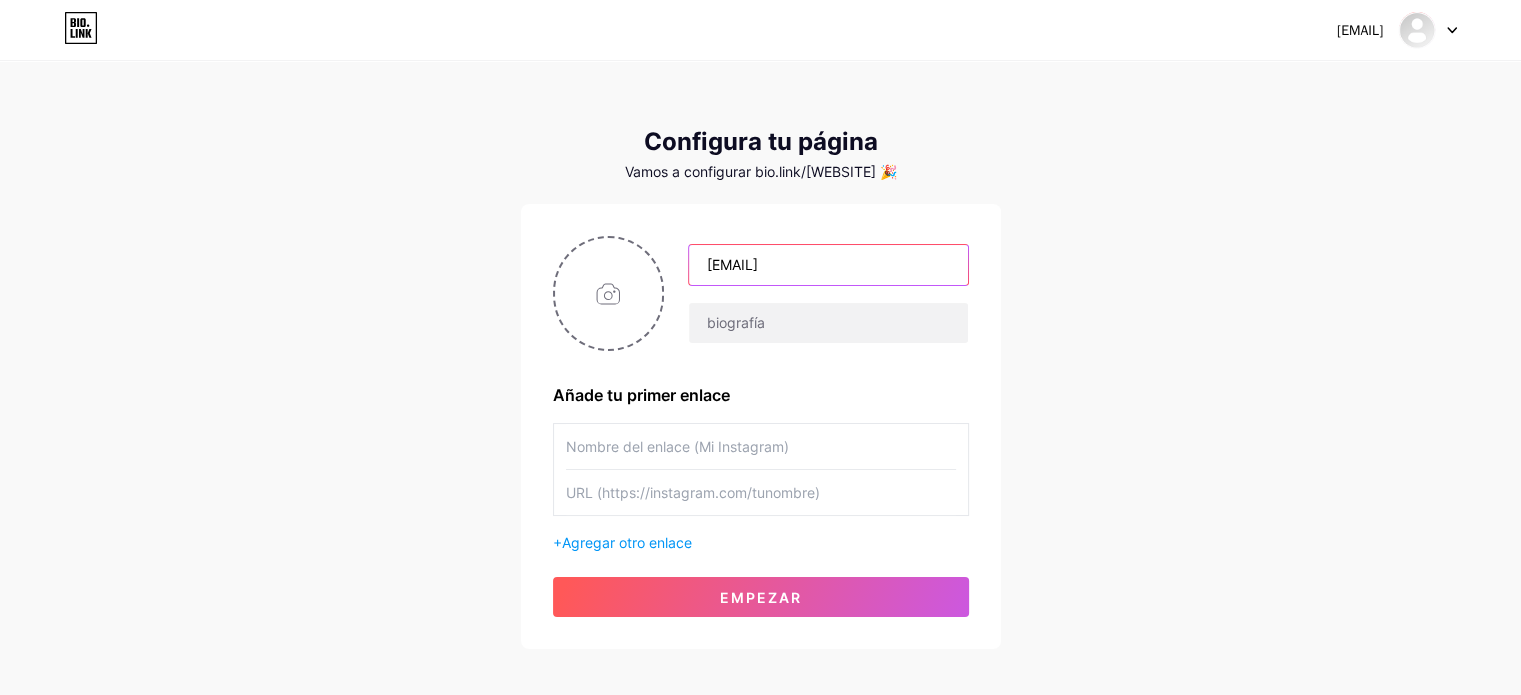 drag, startPoint x: 900, startPoint y: 263, endPoint x: 796, endPoint y: 260, distance: 104.04326 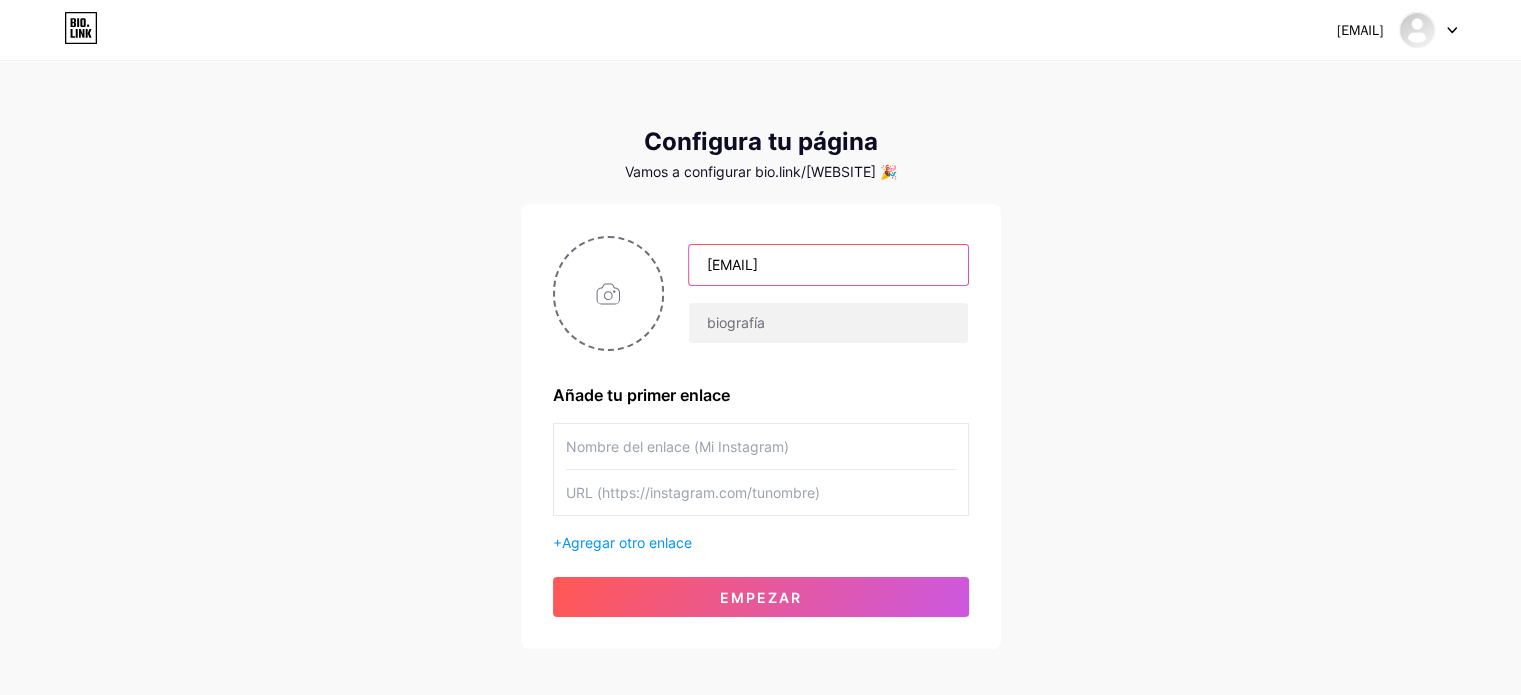 click on "[EMAIL]" at bounding box center (828, 265) 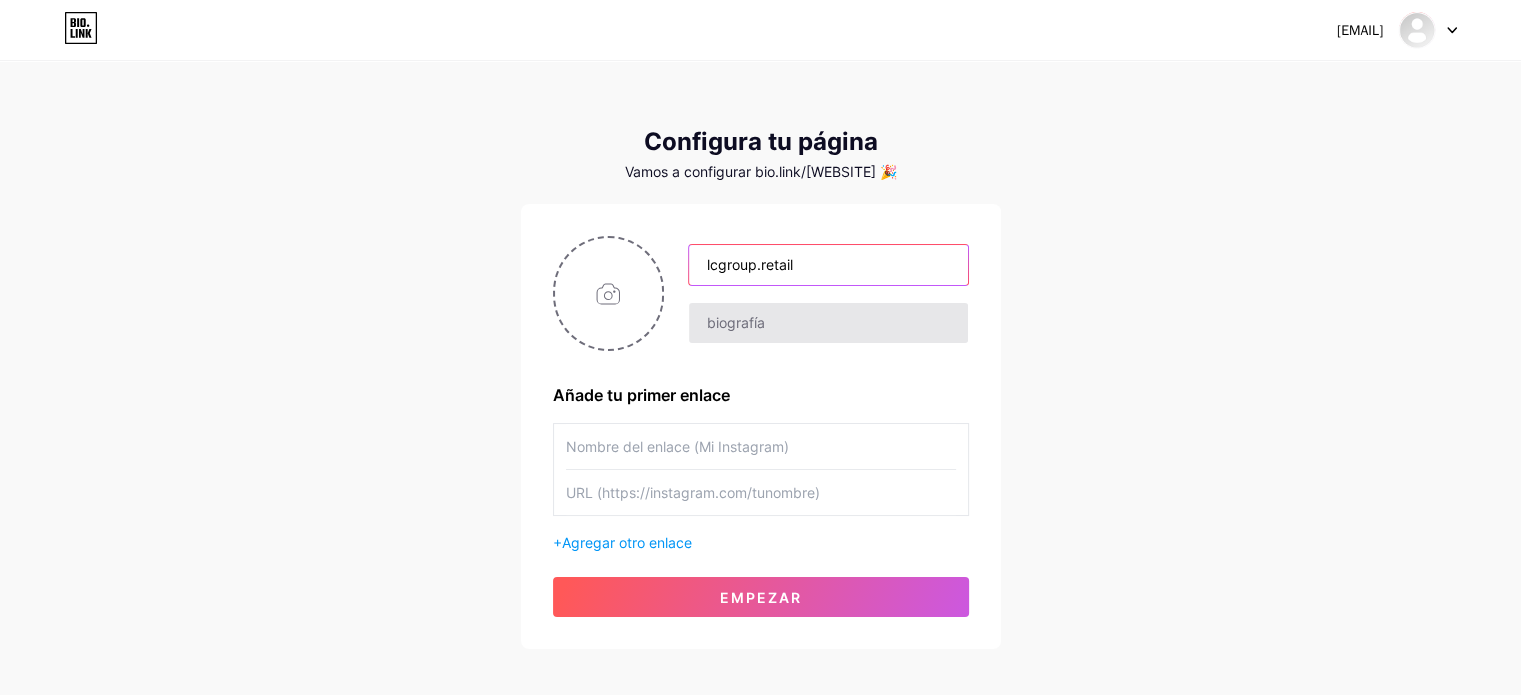 type on "lcgroup.retail" 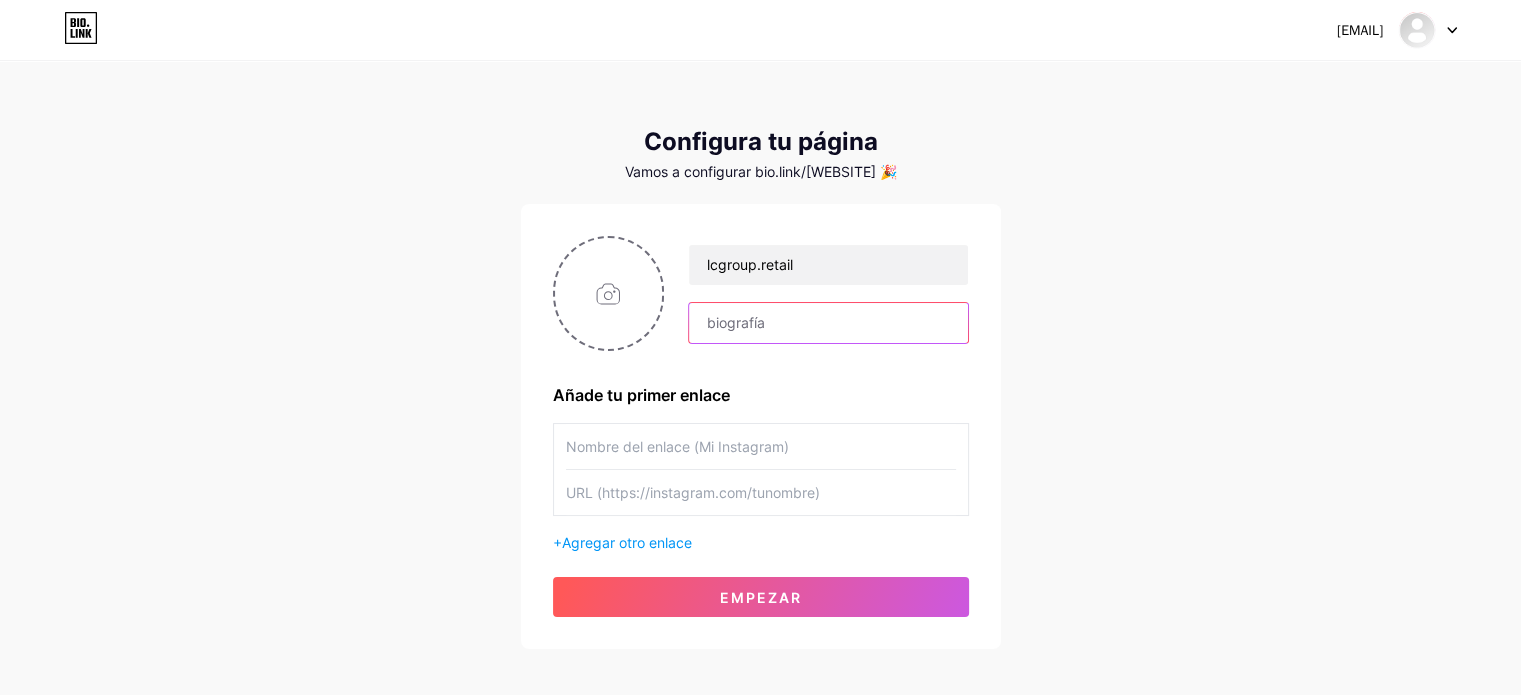 click at bounding box center (828, 323) 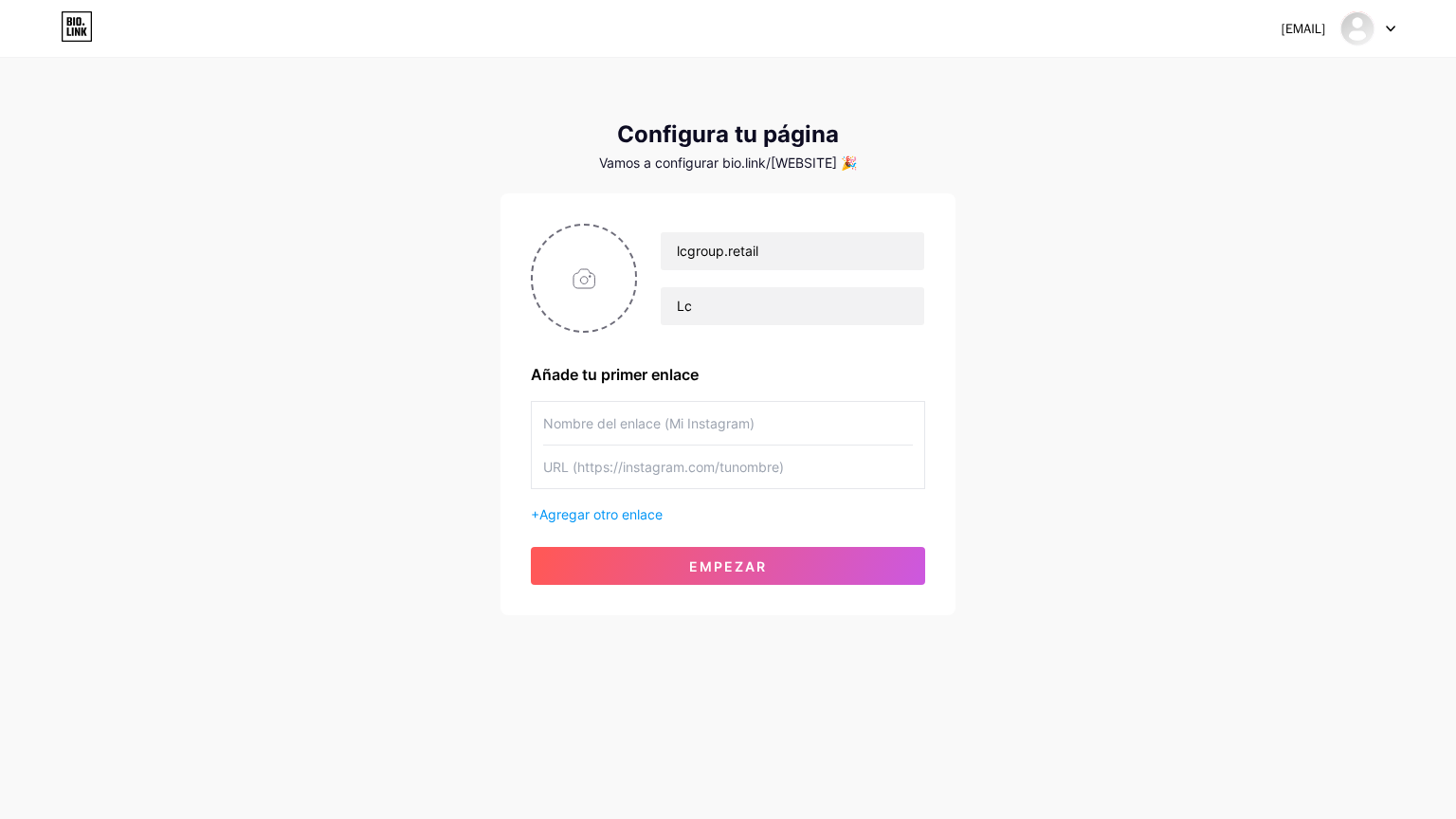 click on "[WEBSITE]     Lc     Añade tu primer enlace
+  Agregar otro enlace     Empezar" at bounding box center [728, 404] 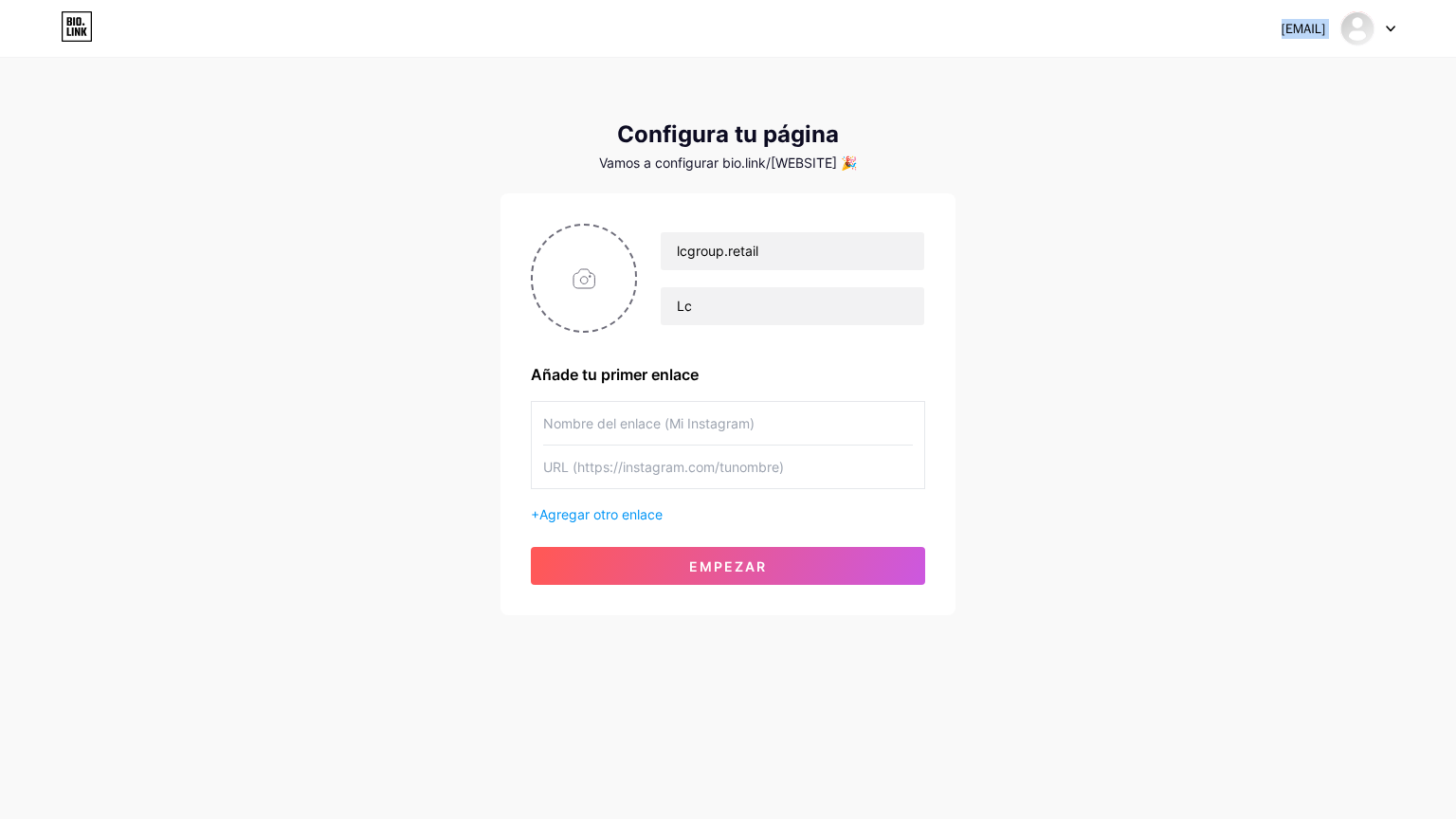 drag, startPoint x: 125, startPoint y: 67, endPoint x: 173, endPoint y: 170, distance: 113.6354 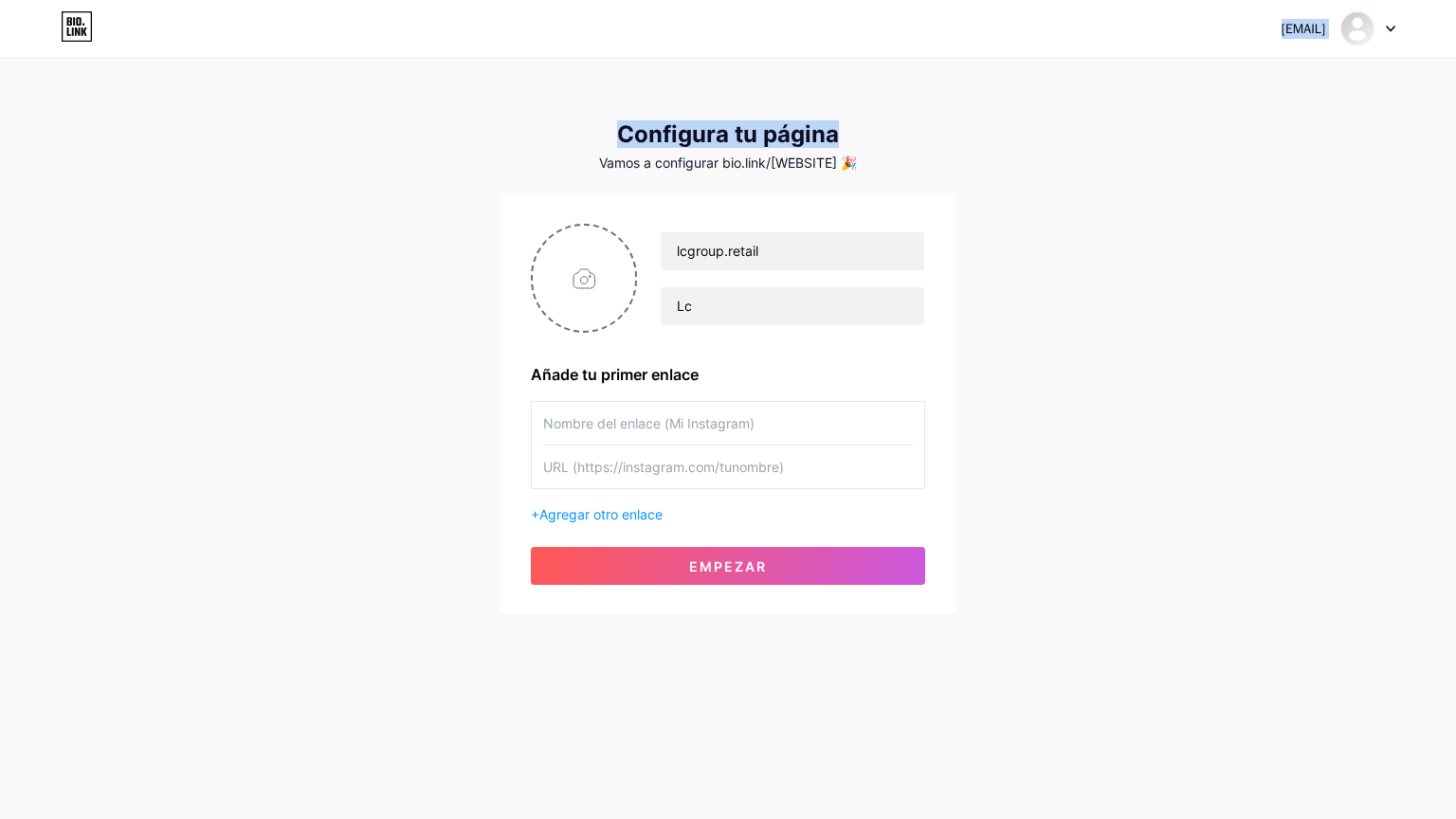 click on "[EMAIL]           Panel     Cerrar sesión   Configura tu página   Vamos a configurar bio.link/[WEBSITE] 🎉               [WEBSITE]     Lc     Añade tu primer enlace
+  Agregar otro enlace     Empezar" at bounding box center [728, 337] 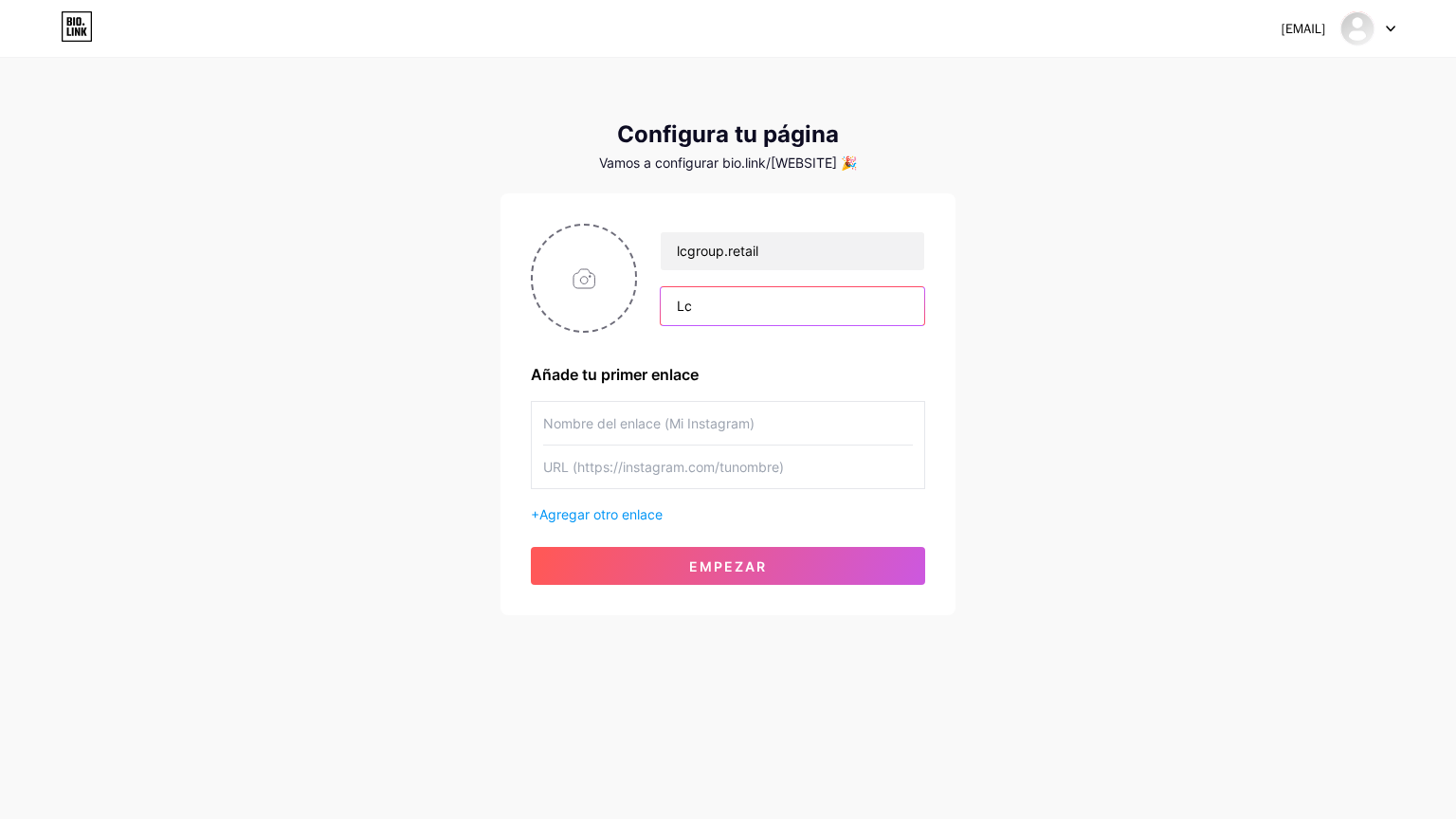 drag, startPoint x: 789, startPoint y: 328, endPoint x: 859, endPoint y: 602, distance: 282.80028 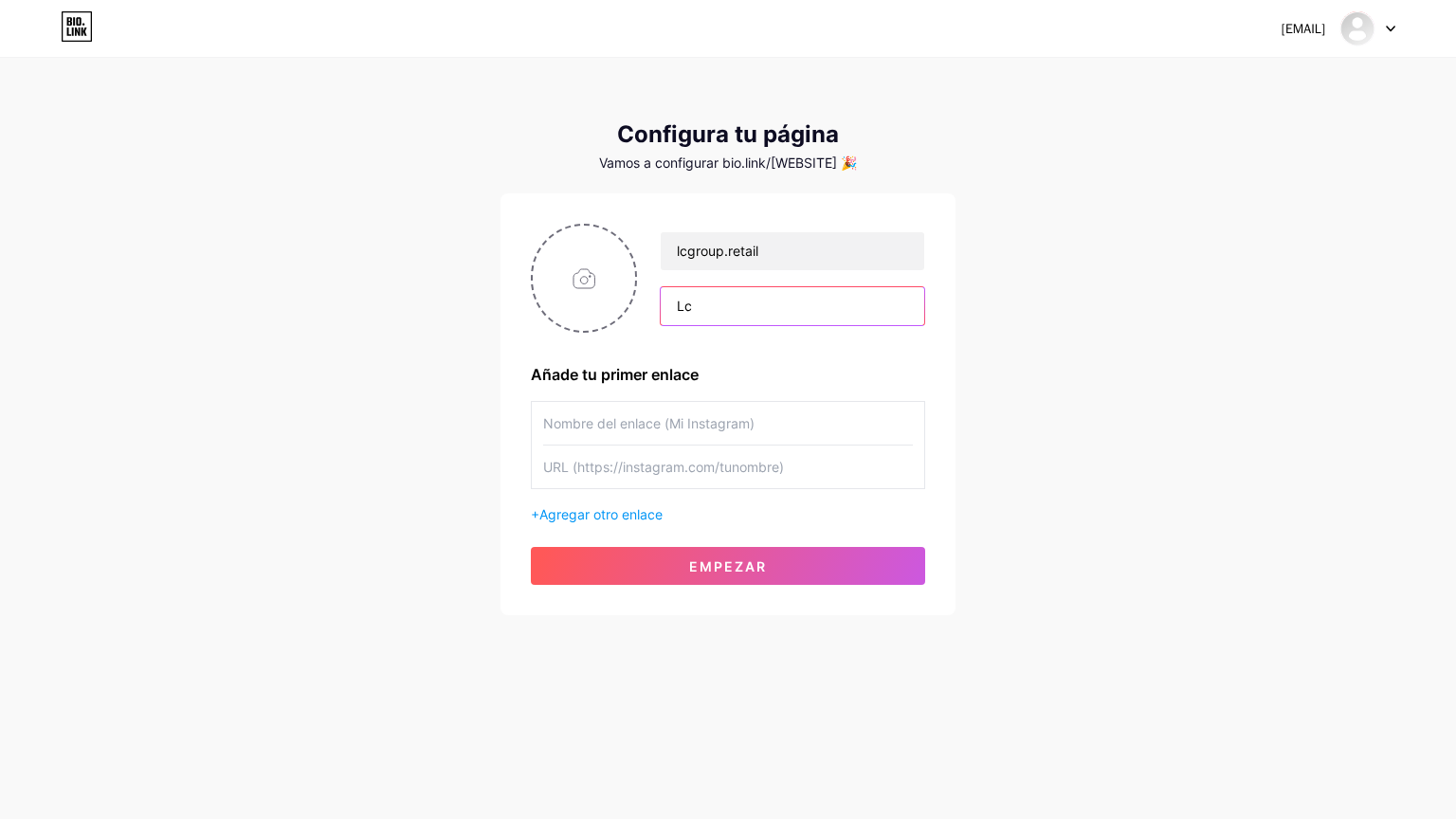 click on "[WEBSITE]     Lc     Añade tu primer enlace
+  Agregar otro enlace     Empezar" at bounding box center (728, 404) 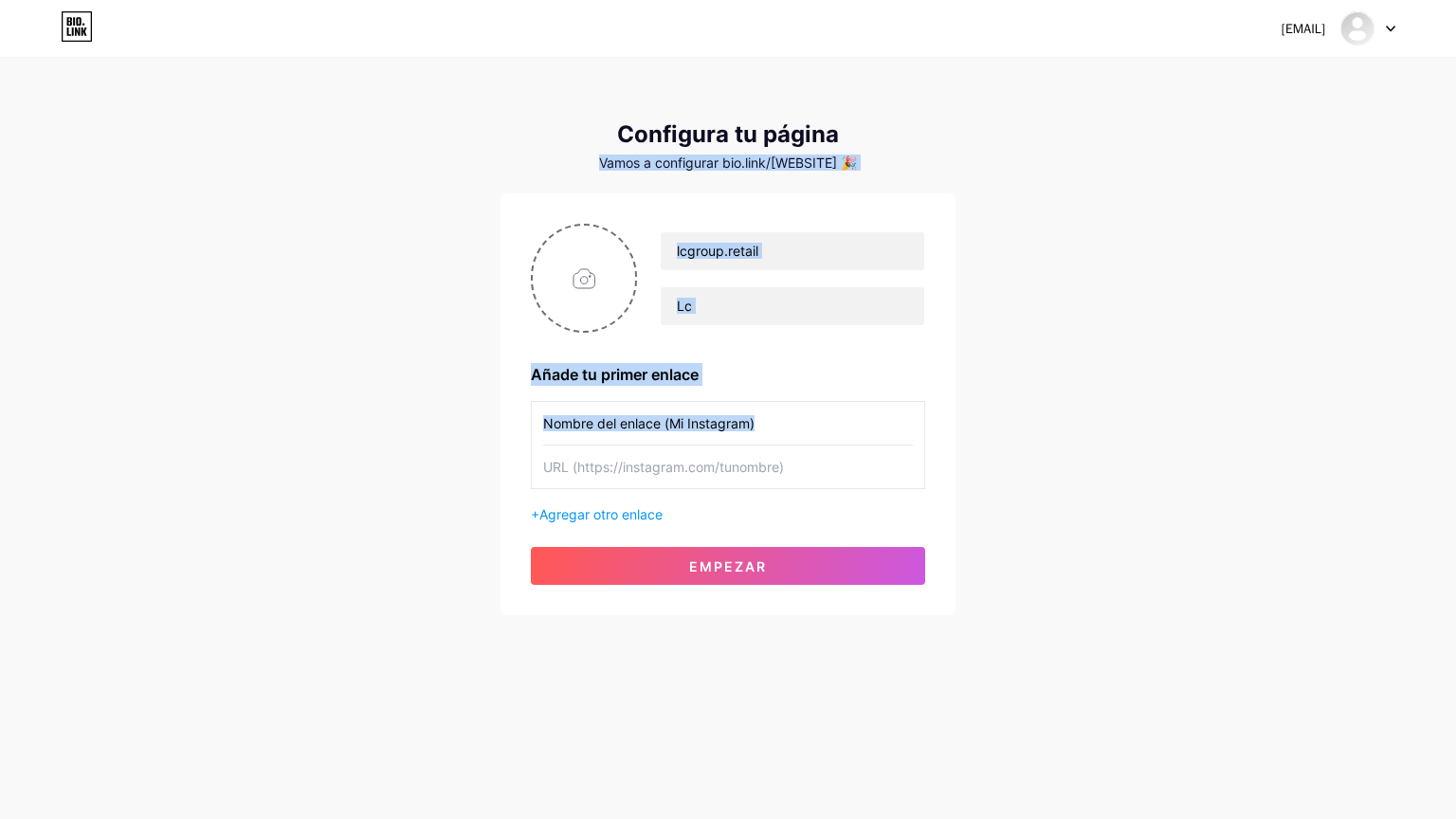 drag, startPoint x: 875, startPoint y: 76, endPoint x: 701, endPoint y: 34, distance: 178.99721 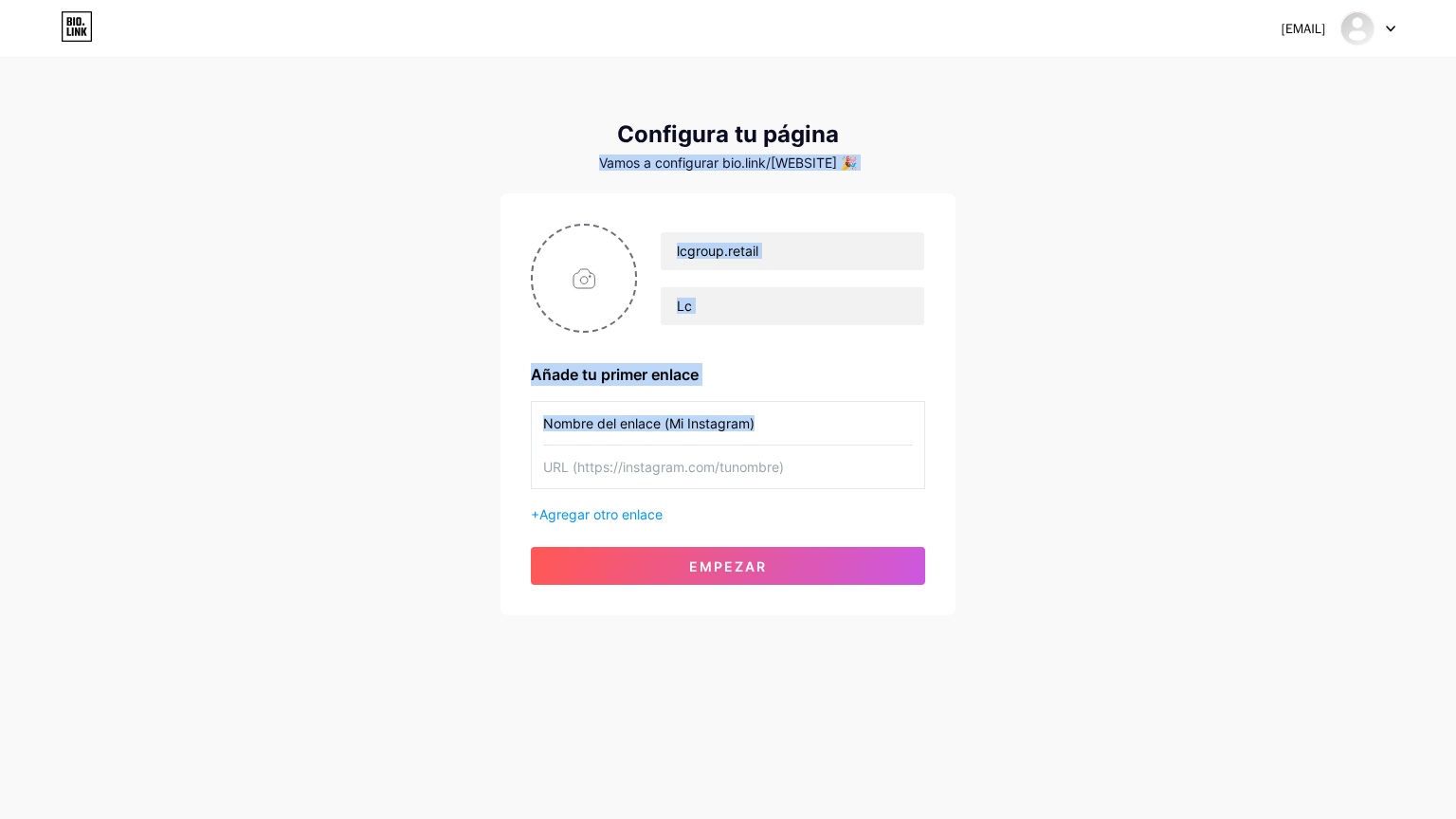 click on "[EMAIL]           Panel     Cerrar sesión   Configura tu página   Vamos a configurar bio.link/[WEBSITE] 🎉               [WEBSITE]     Lc     Añade tu primer enlace
+  Agregar otro enlace     Empezar" at bounding box center [728, 337] 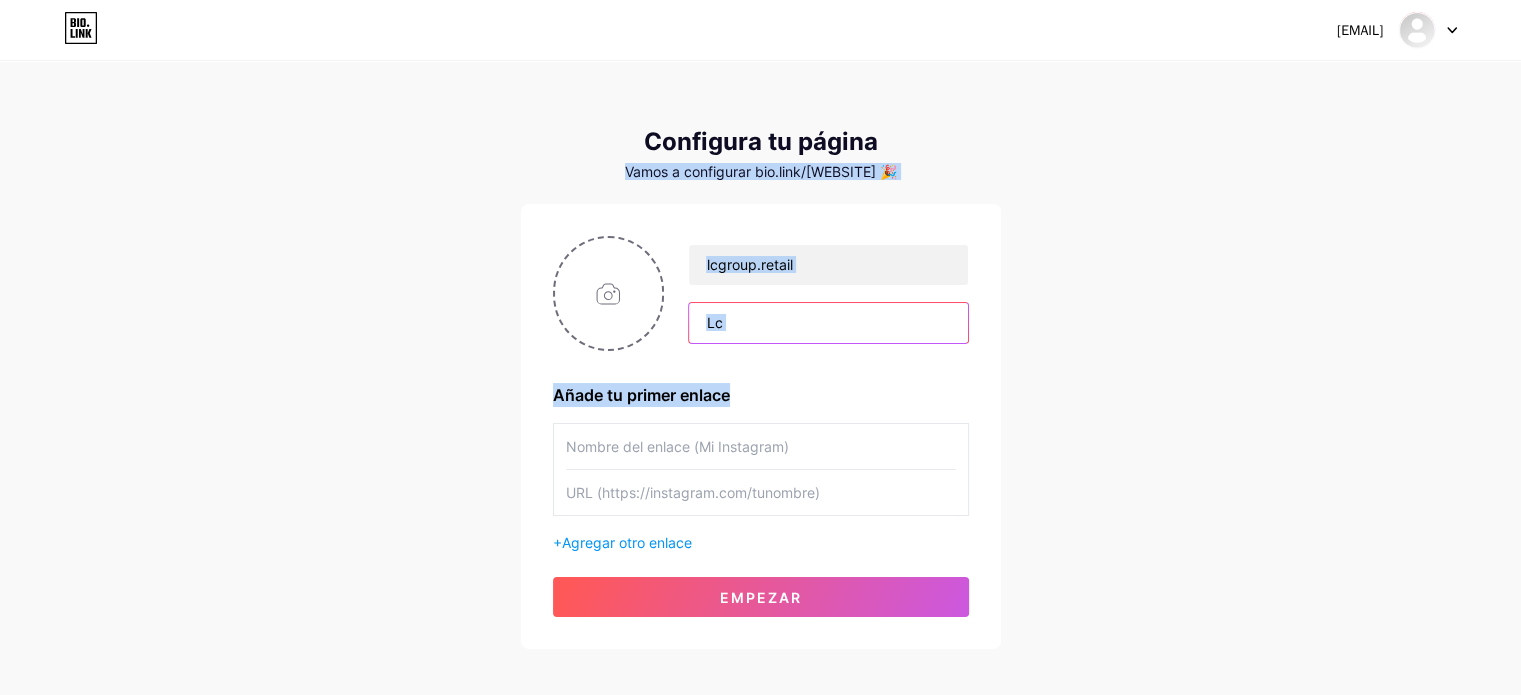click on "Lc" at bounding box center [828, 323] 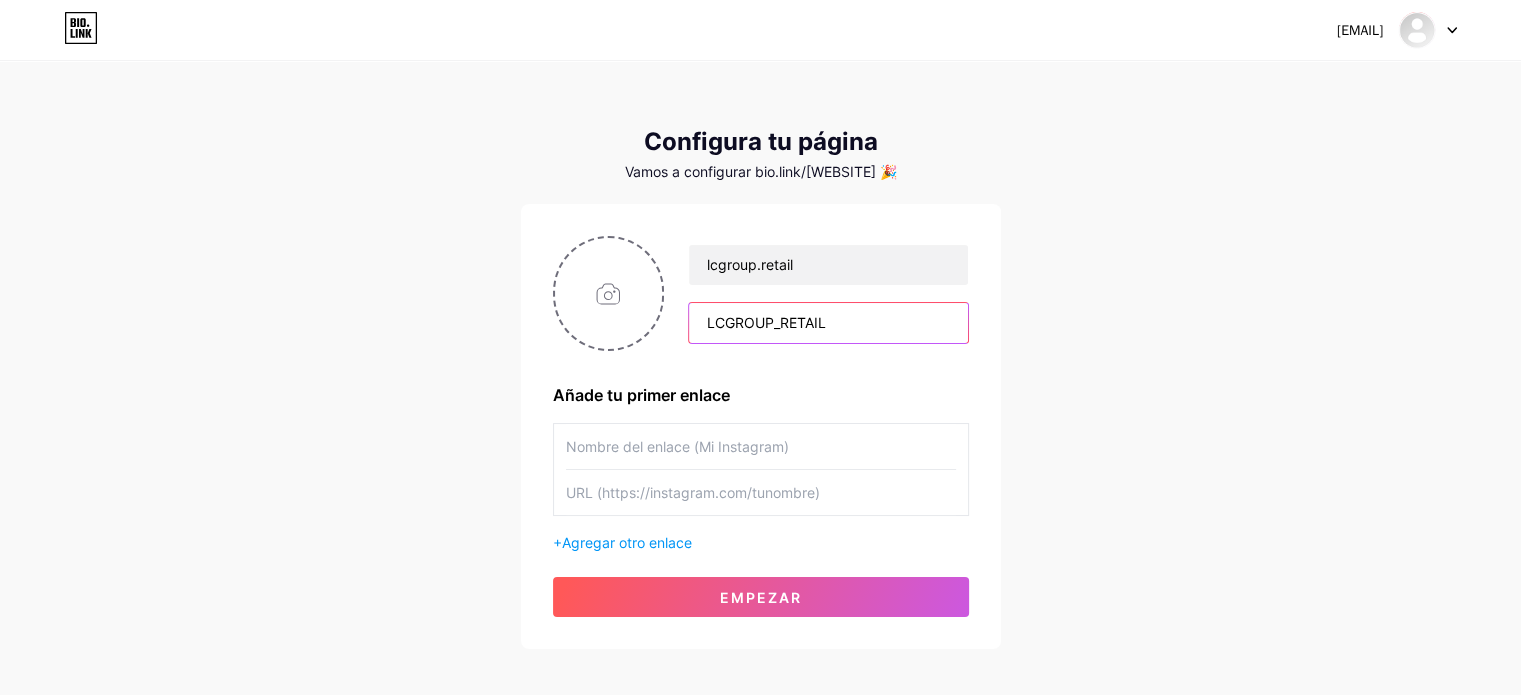 type on "LCGROUP_RETAIL" 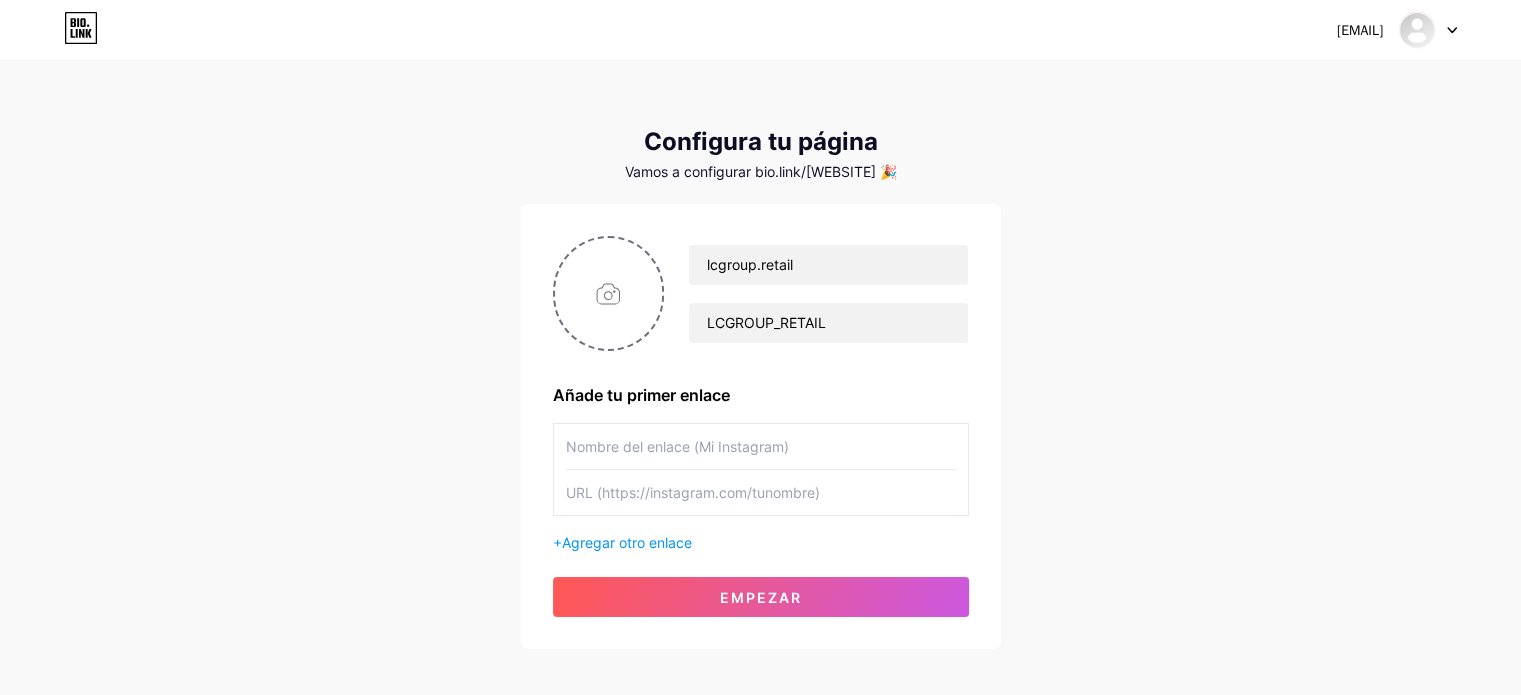 click at bounding box center [761, 446] 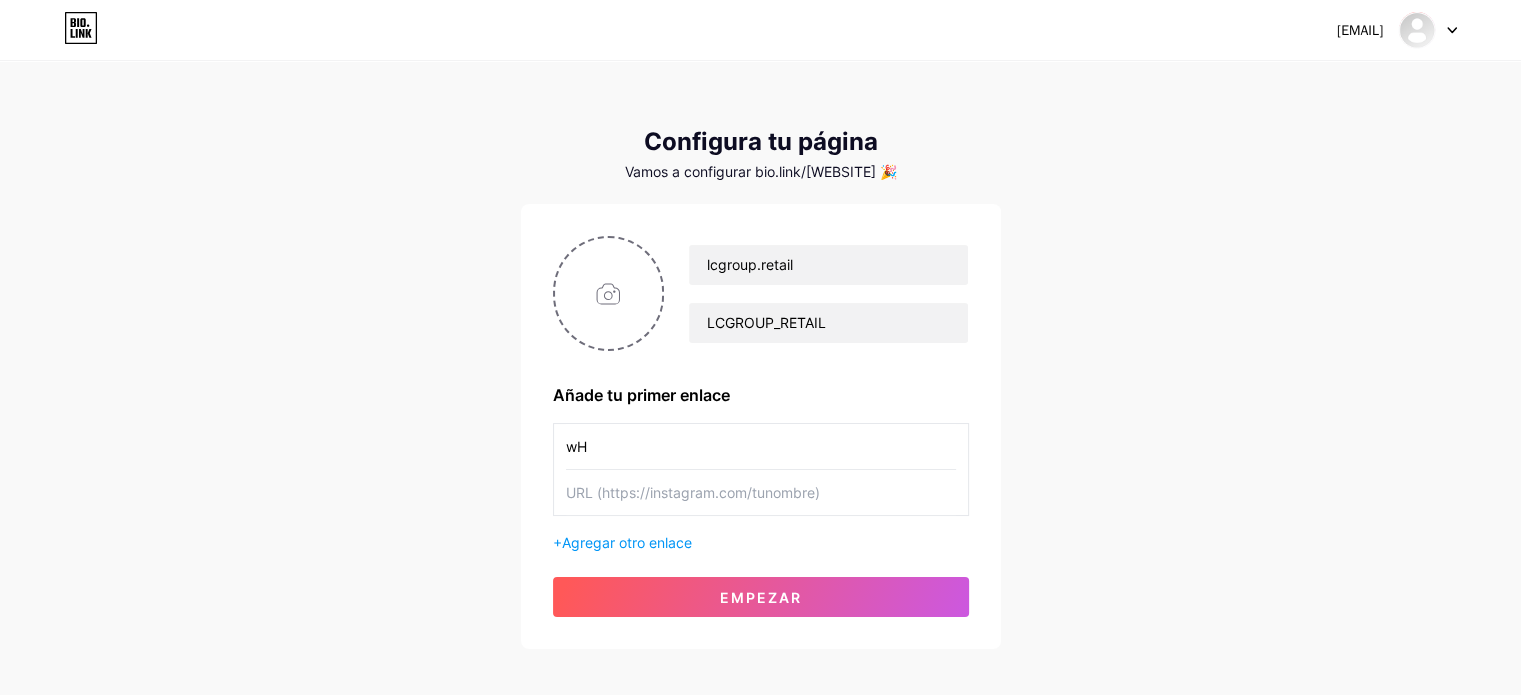 type on "w" 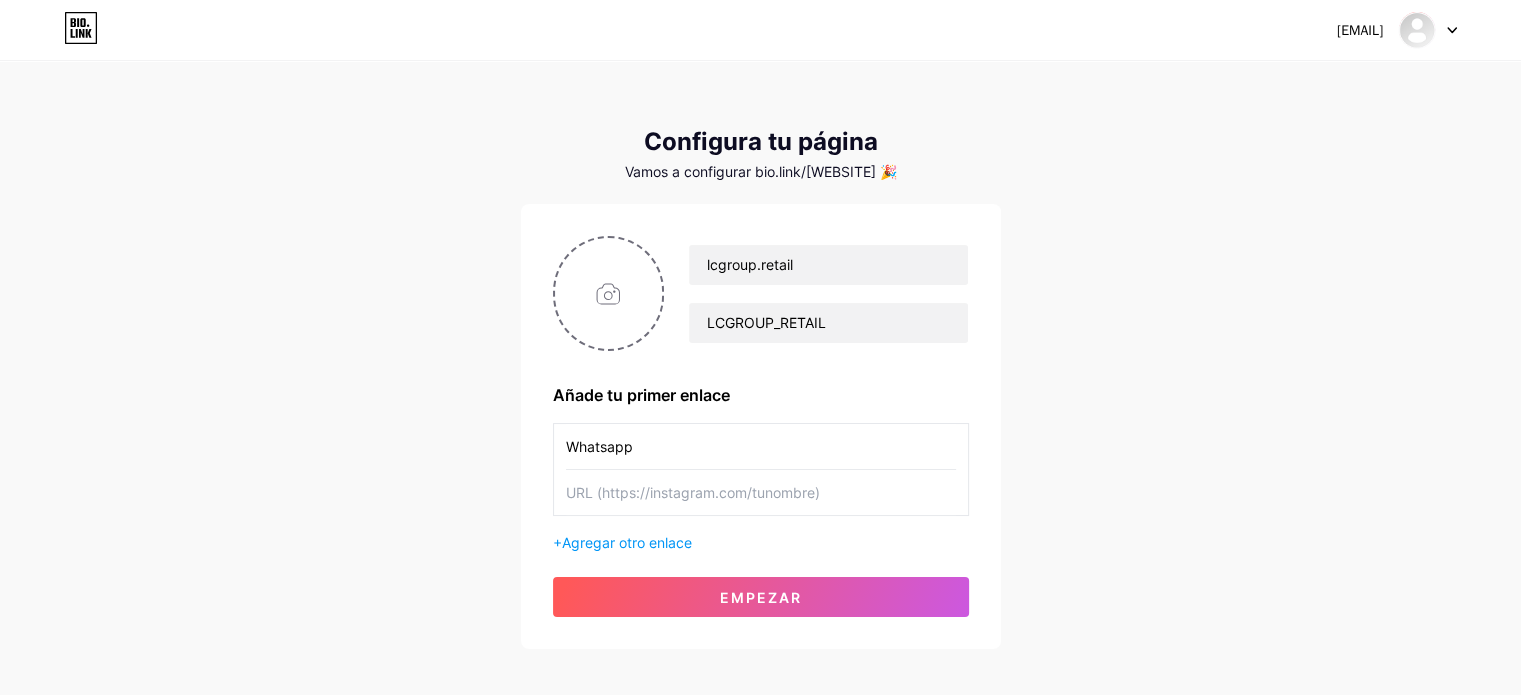 type on "Whatsapp" 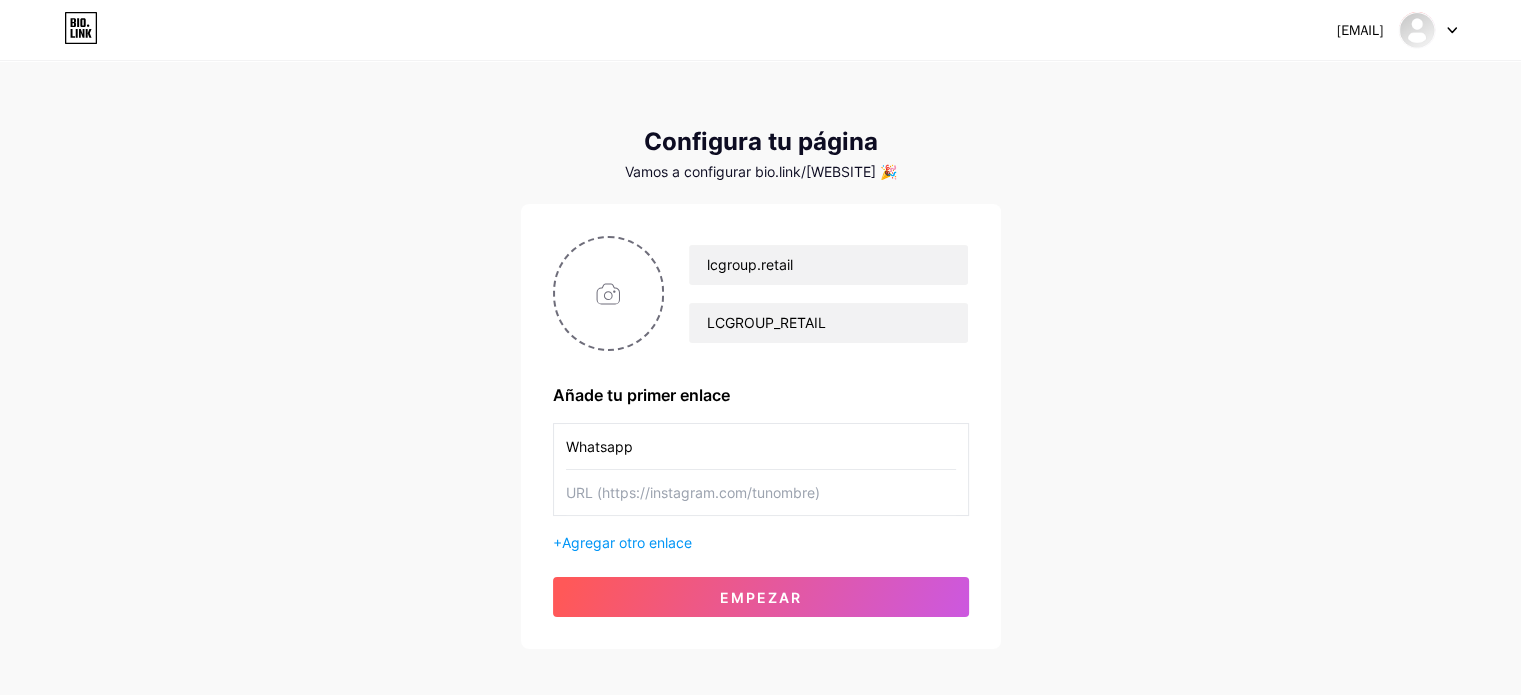 click at bounding box center (761, 492) 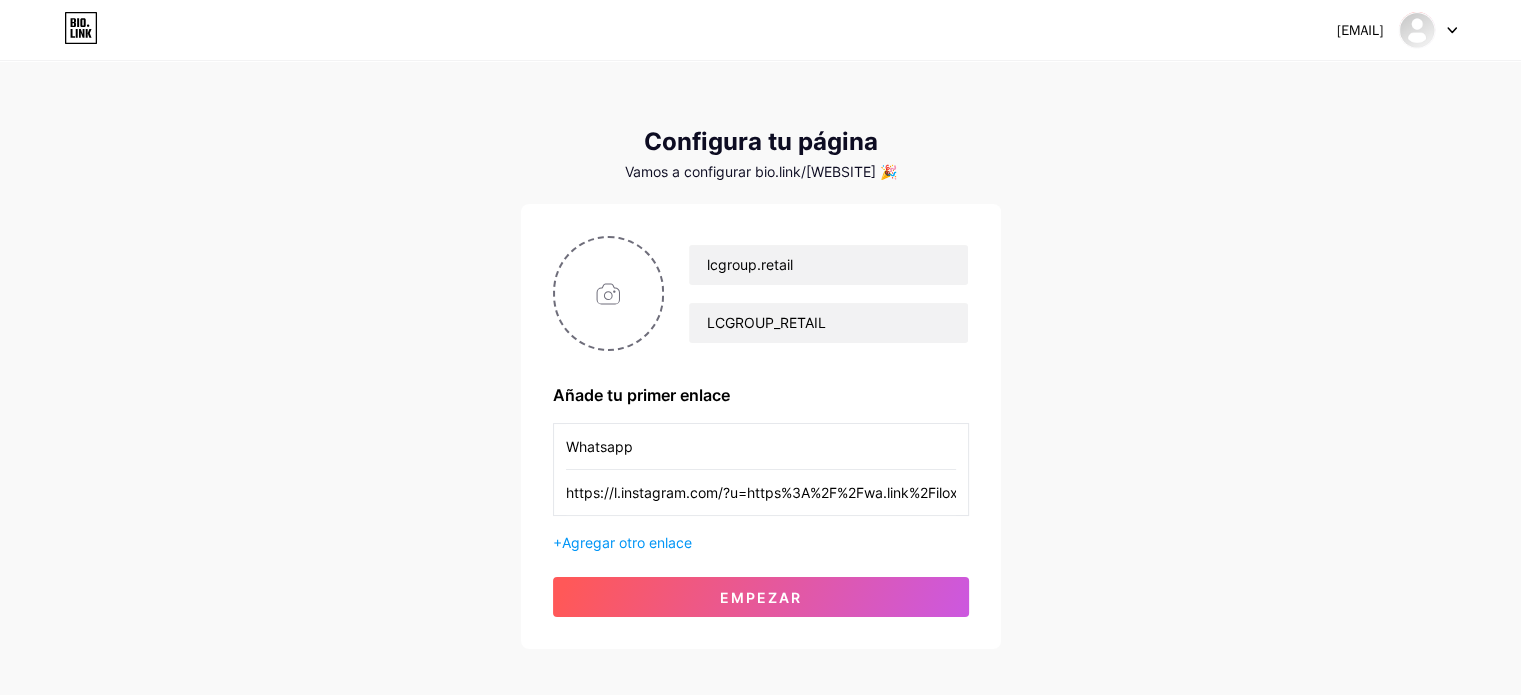 scroll, scrollTop: 0, scrollLeft: 2041, axis: horizontal 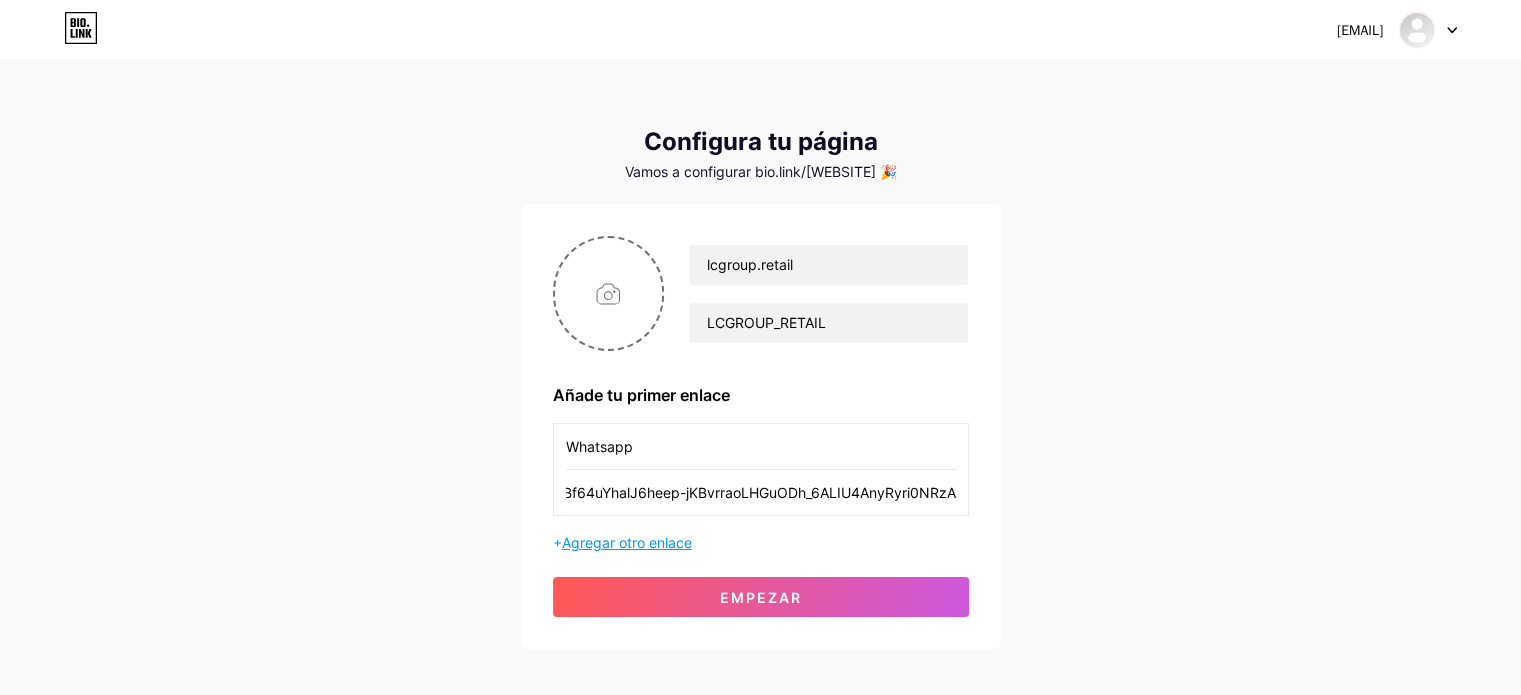 type on "https://l.instagram.com/?u=https%3A%2F%2Fwa.link%2Filoxt8%3Ffbclid%3DPAZXh0bgNhZW0CMTEAAad5tEMo0Yvjiaxk4RhLNDztVQQFeNmzZFL3nOOxd7syFZEeqRkZC2rKd-DHig_aem_SoFmTwBvgAIv8A0C3YeUXw&e=AT0rnaSIzrobfZsDUXCwLDs4v8w6EtpcKw1cHRLywmTDwo3P-jYDEDHnh41k88YrE0yNYBf64uYhalJ6heep-jKBvrraoLHGuODh_6ALIU4AnyRyri0NRzA" 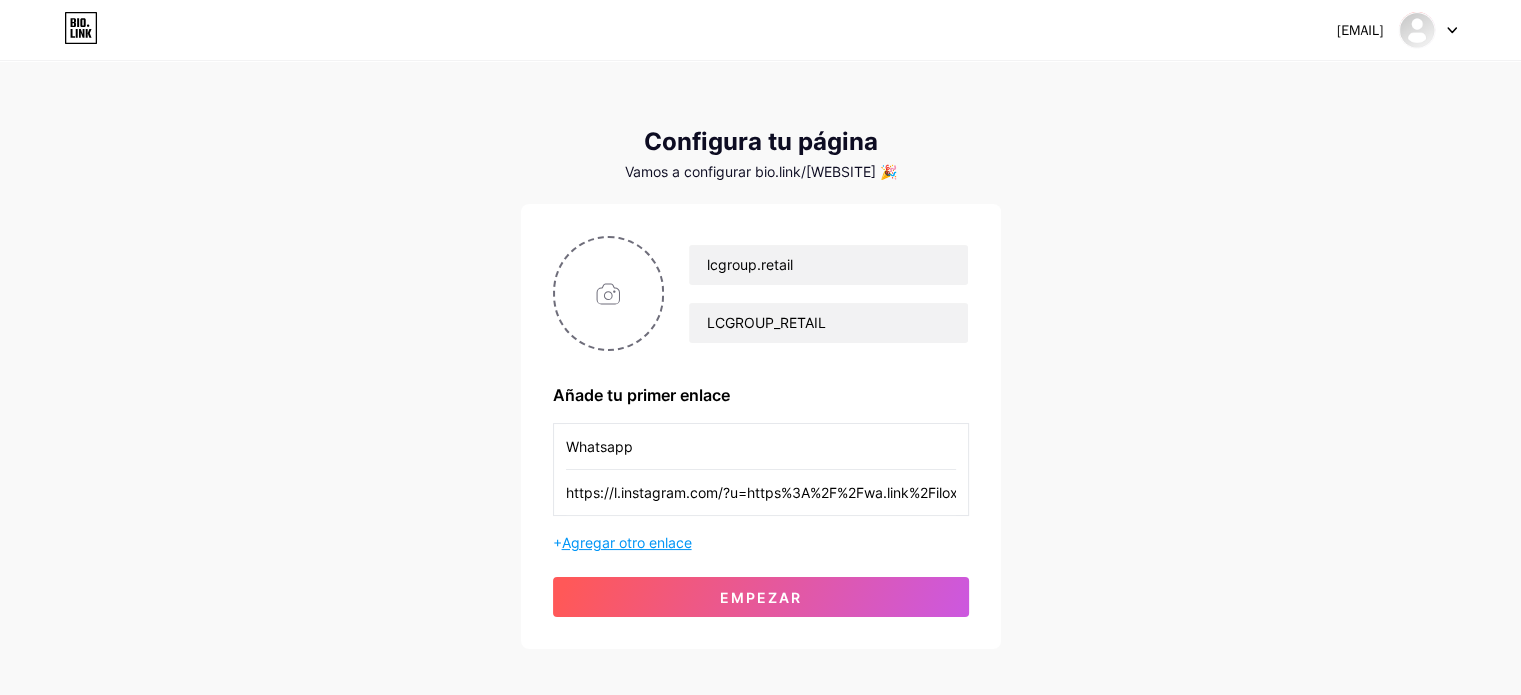 click on "Agregar otro enlace" at bounding box center [627, 542] 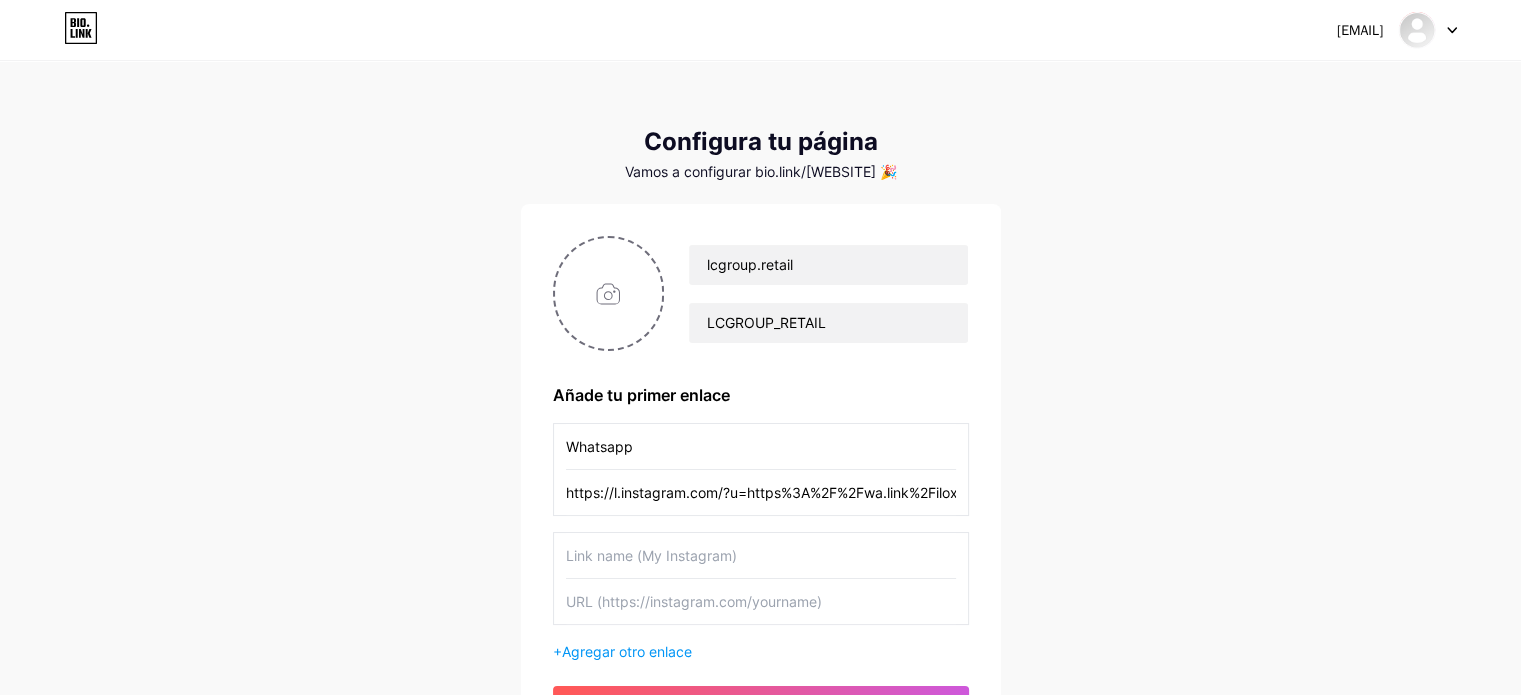 click at bounding box center (761, 555) 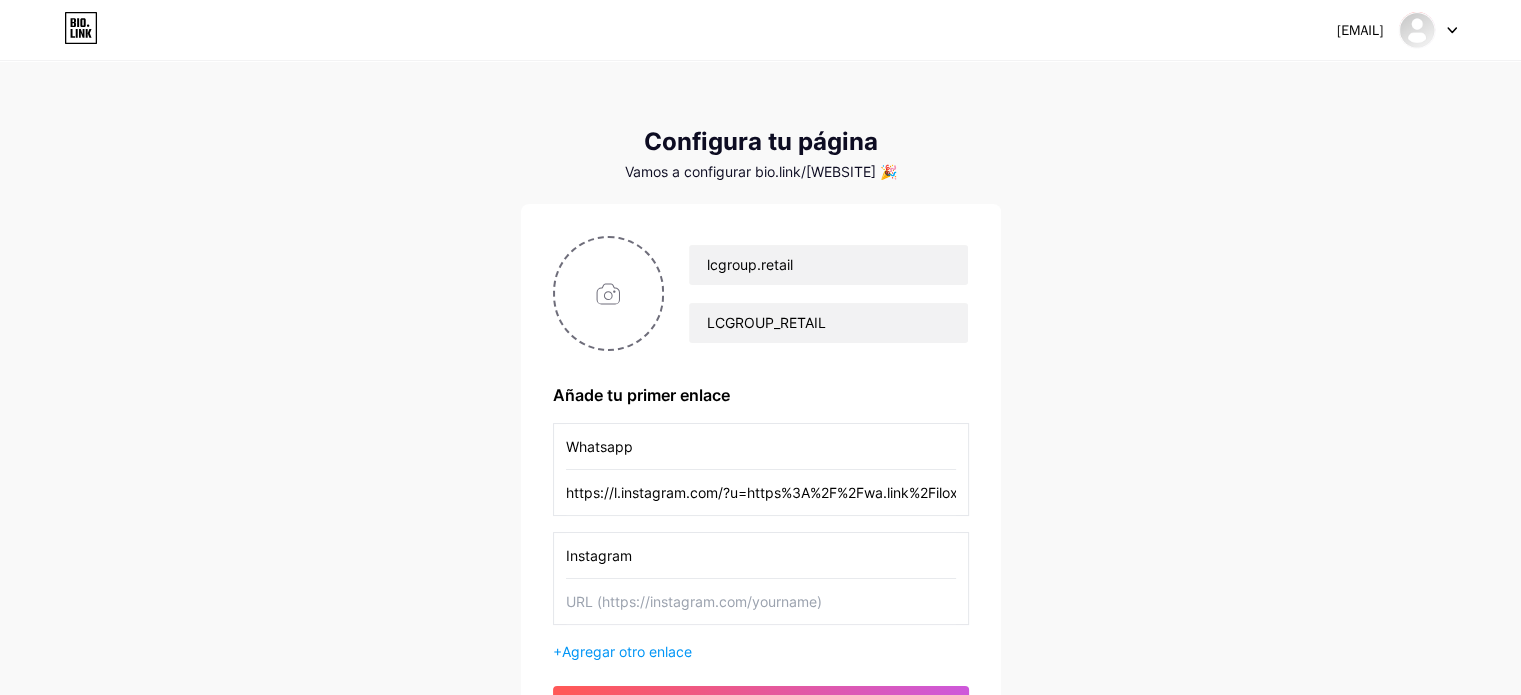 type on "Instagram" 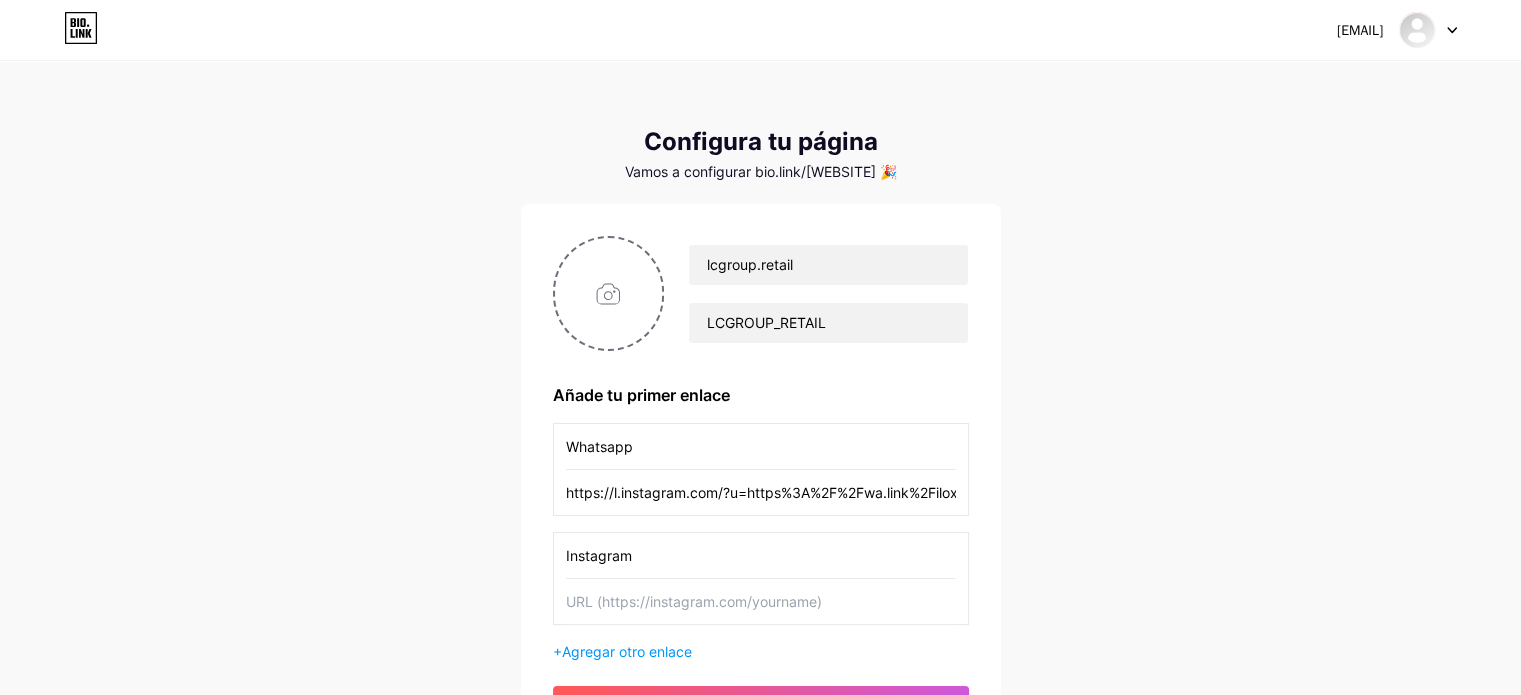 drag, startPoint x: 683, startPoint y: 605, endPoint x: 684, endPoint y: 595, distance: 10.049875 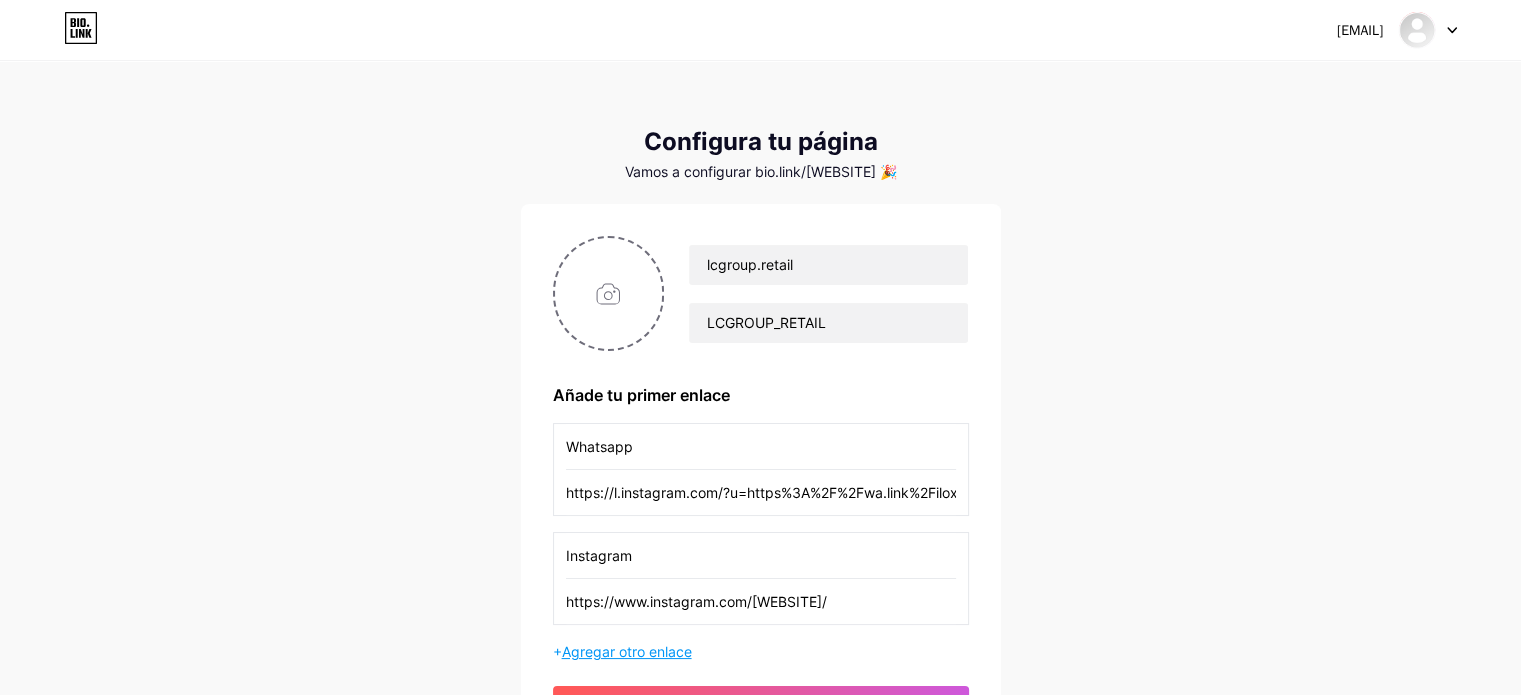 type on "https://www.instagram.com/[WEBSITE]/" 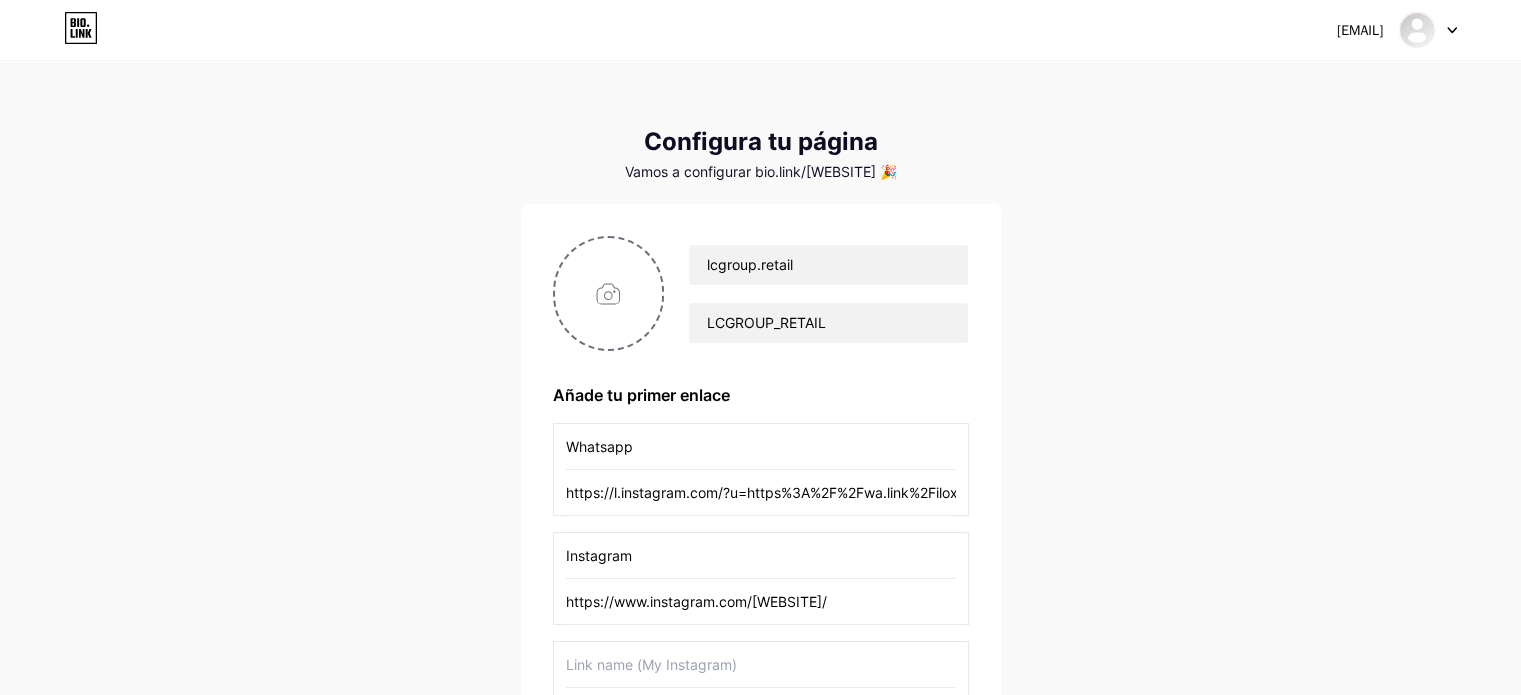 scroll, scrollTop: 200, scrollLeft: 0, axis: vertical 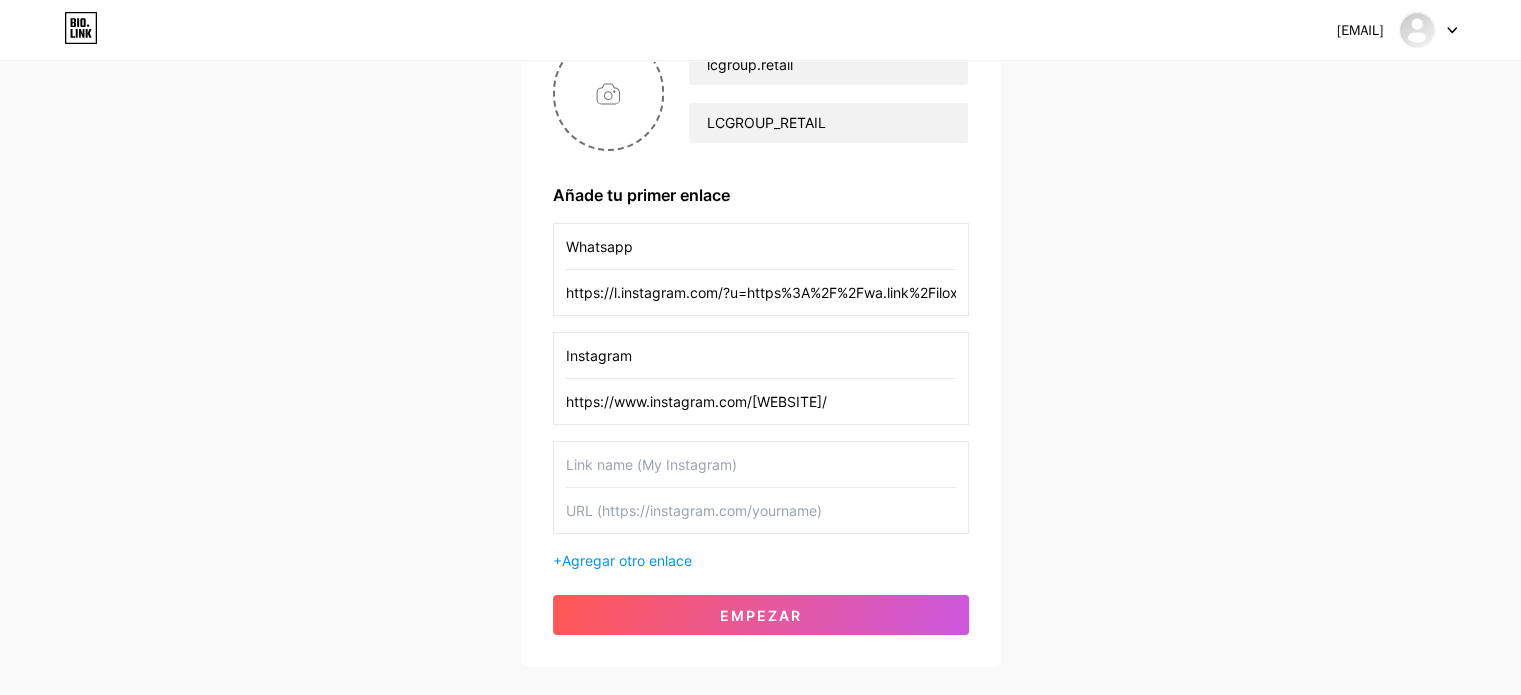 click at bounding box center [761, 464] 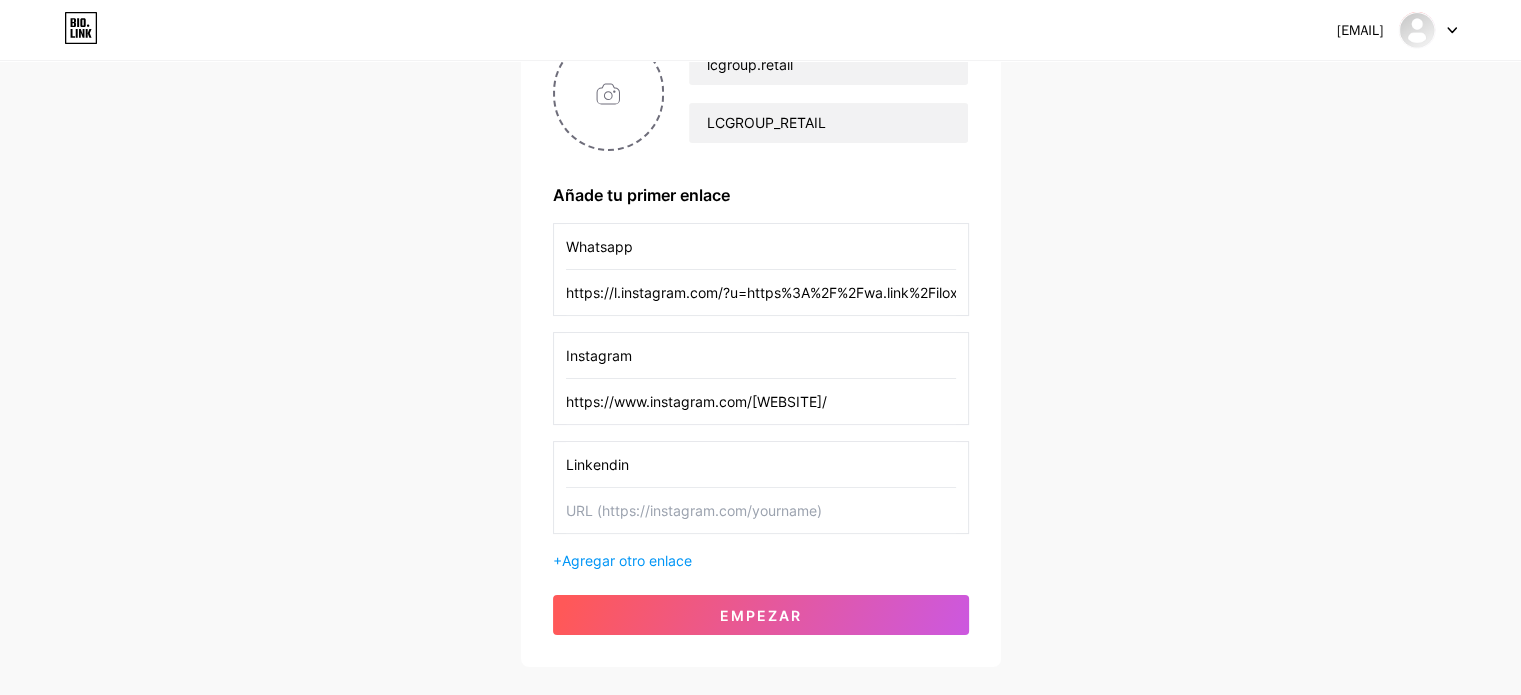 type on "Linkendin" 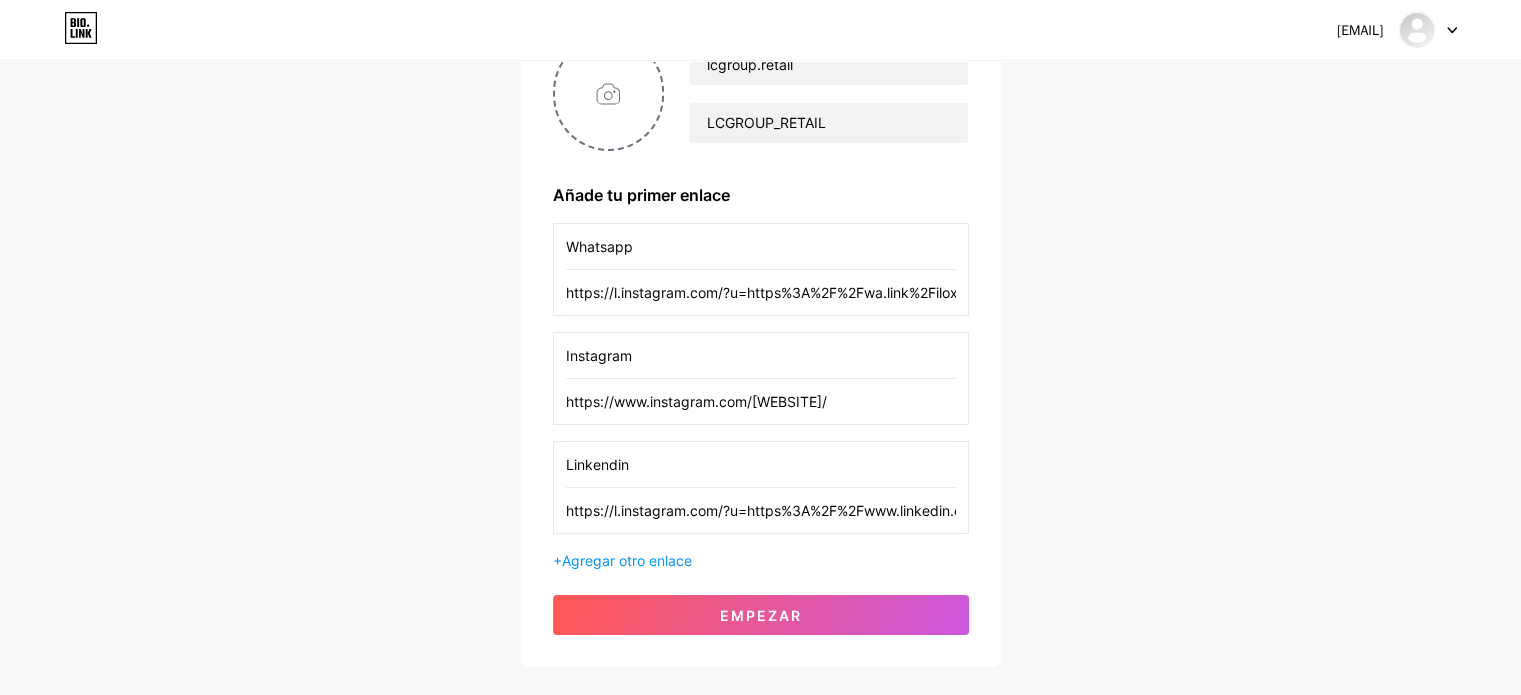 scroll, scrollTop: 0, scrollLeft: 2220, axis: horizontal 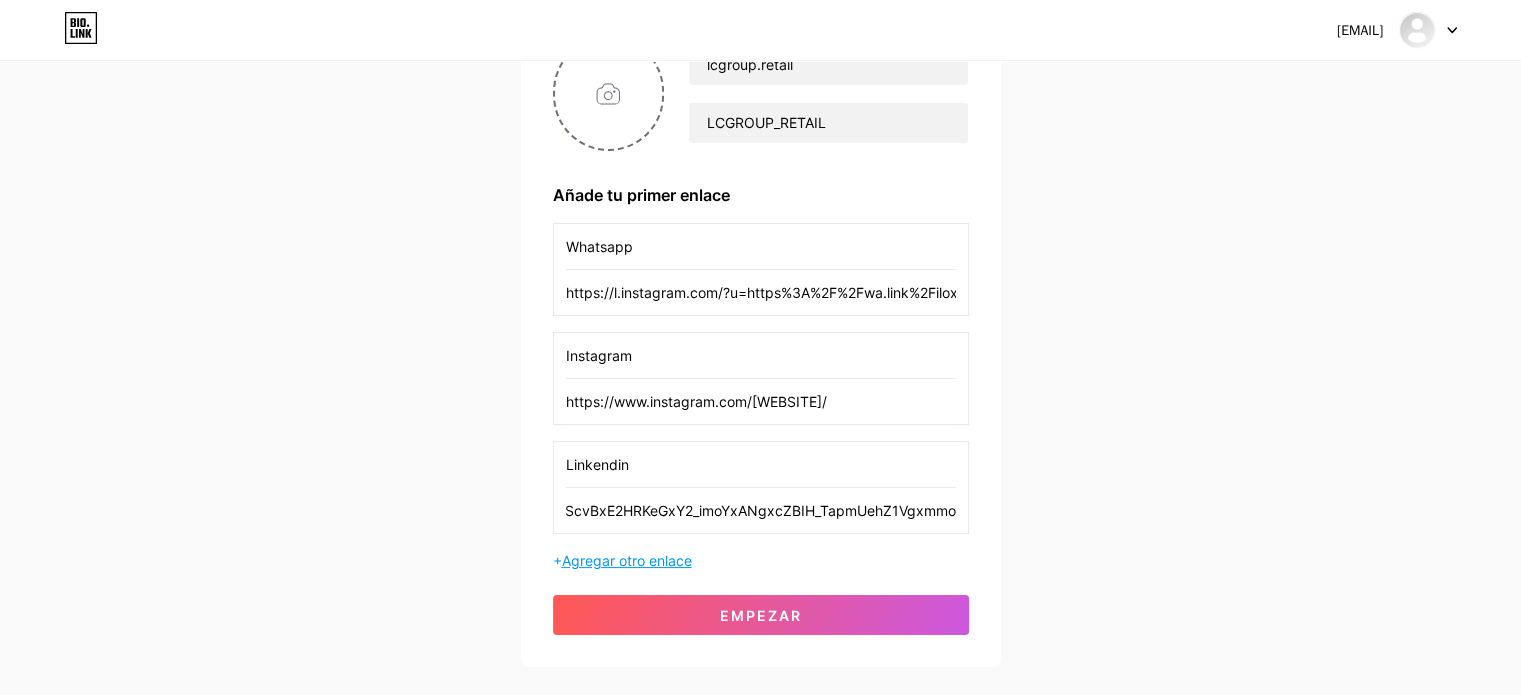 type on "https://l.instagram.com/?u=https%3A%2F%2Fwww.linkedin.com%2Fin%2Flcgroupretail%3Ffbclid%3DPAZXh0bgNhZW0CMTEAAaePpQNk0DDqne6-Xe5wnhD4l4SMh-_Kv6oc7IdQbqCc8zCzFZkjTQp8Nsb-SQ_aem_h4Xo15S1bpL67hwV2X1upg&e=AT3glkES7xxShGCky36rRmplm8-MKay6wtY9G7R61XnVvPhlYpymdv474jXIlMqca4wJBpP8KScvBxE2HRKeGxY2_imoYxANgxcZBIH_TapmUehZ1Vgxmmo" 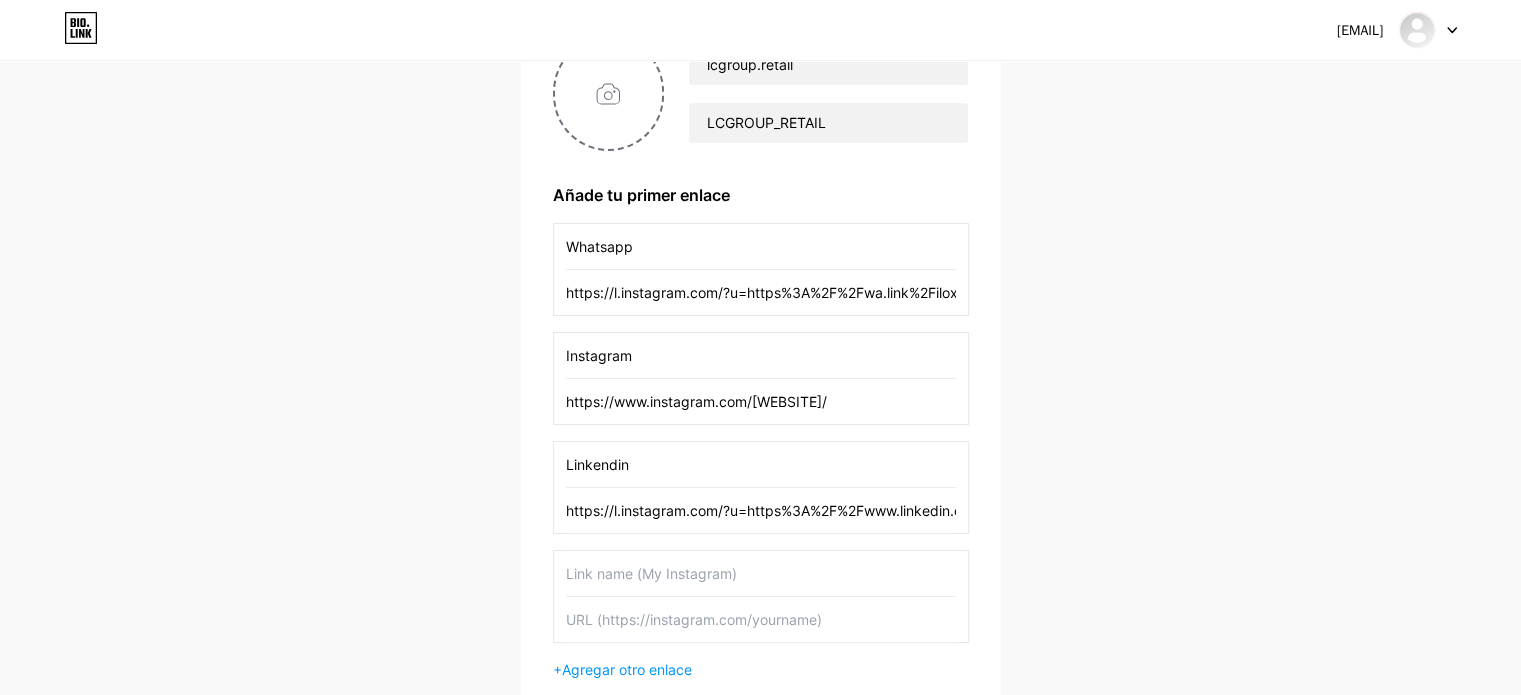 click at bounding box center (761, 573) 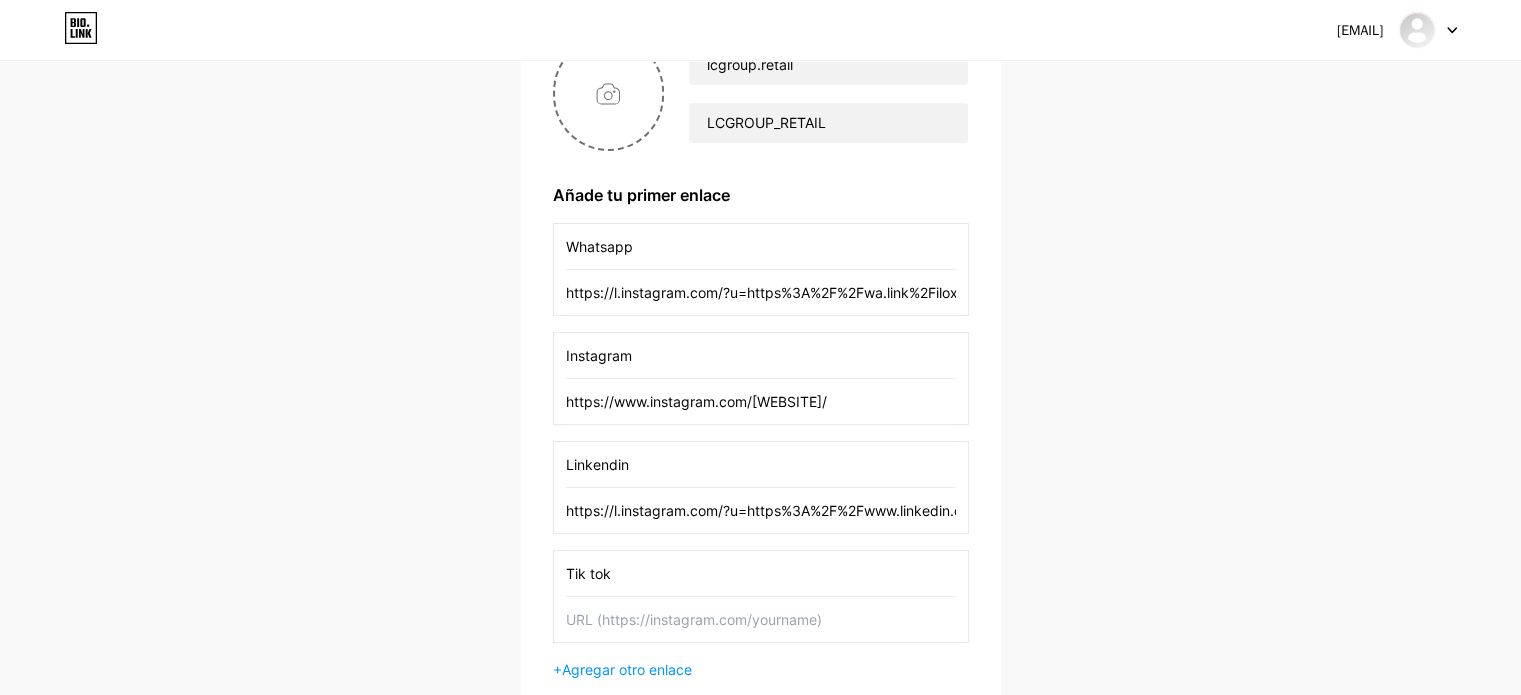 drag, startPoint x: 596, startPoint y: 577, endPoint x: 1094, endPoint y: 312, distance: 564.1179 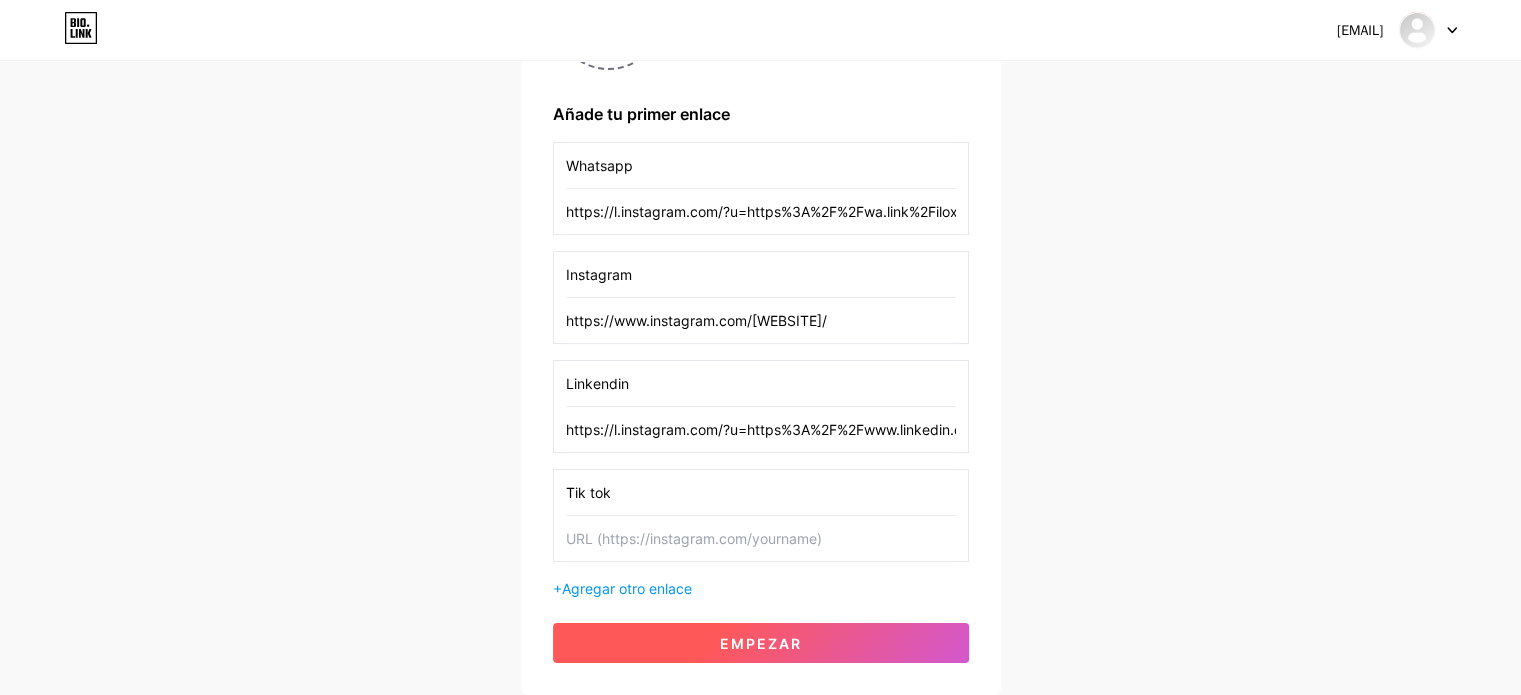 scroll, scrollTop: 400, scrollLeft: 0, axis: vertical 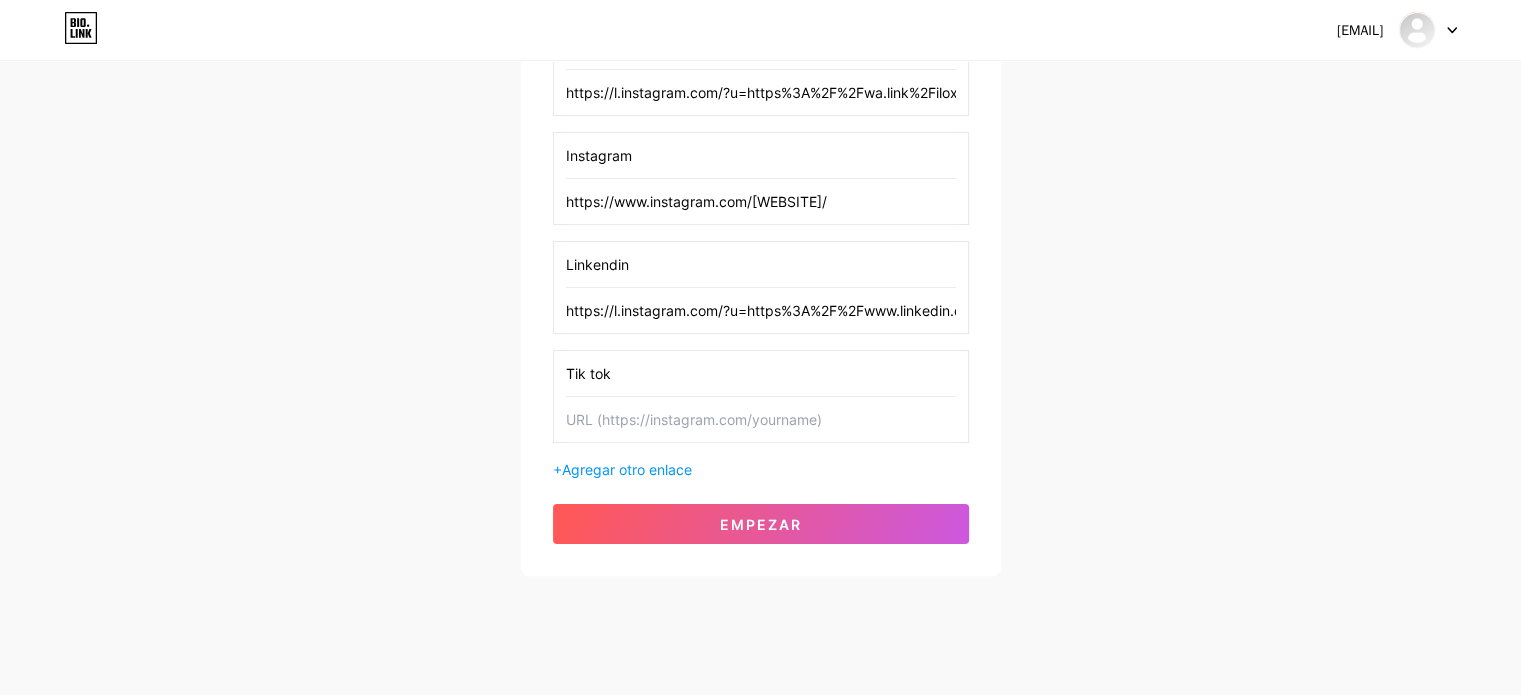 click on "Tik tok" at bounding box center (761, 373) 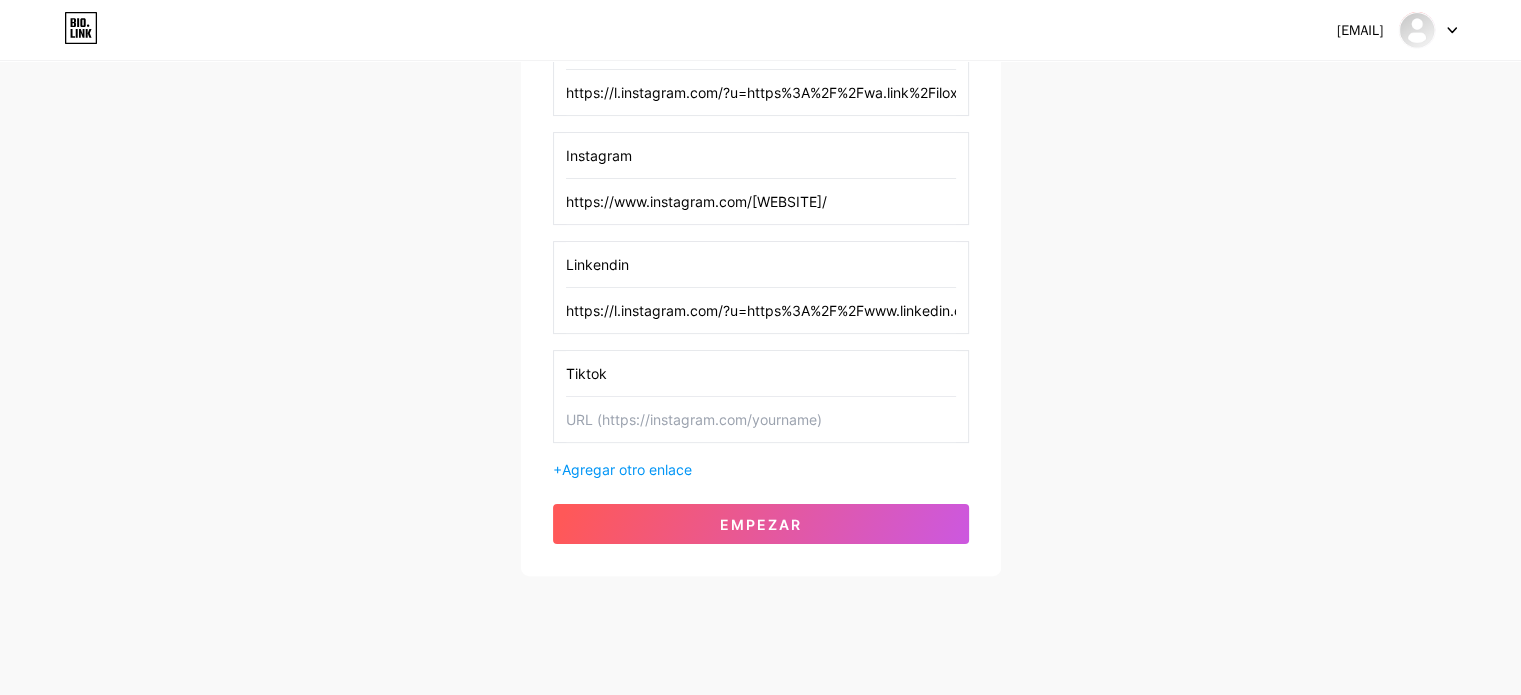 type on "Tiktok" 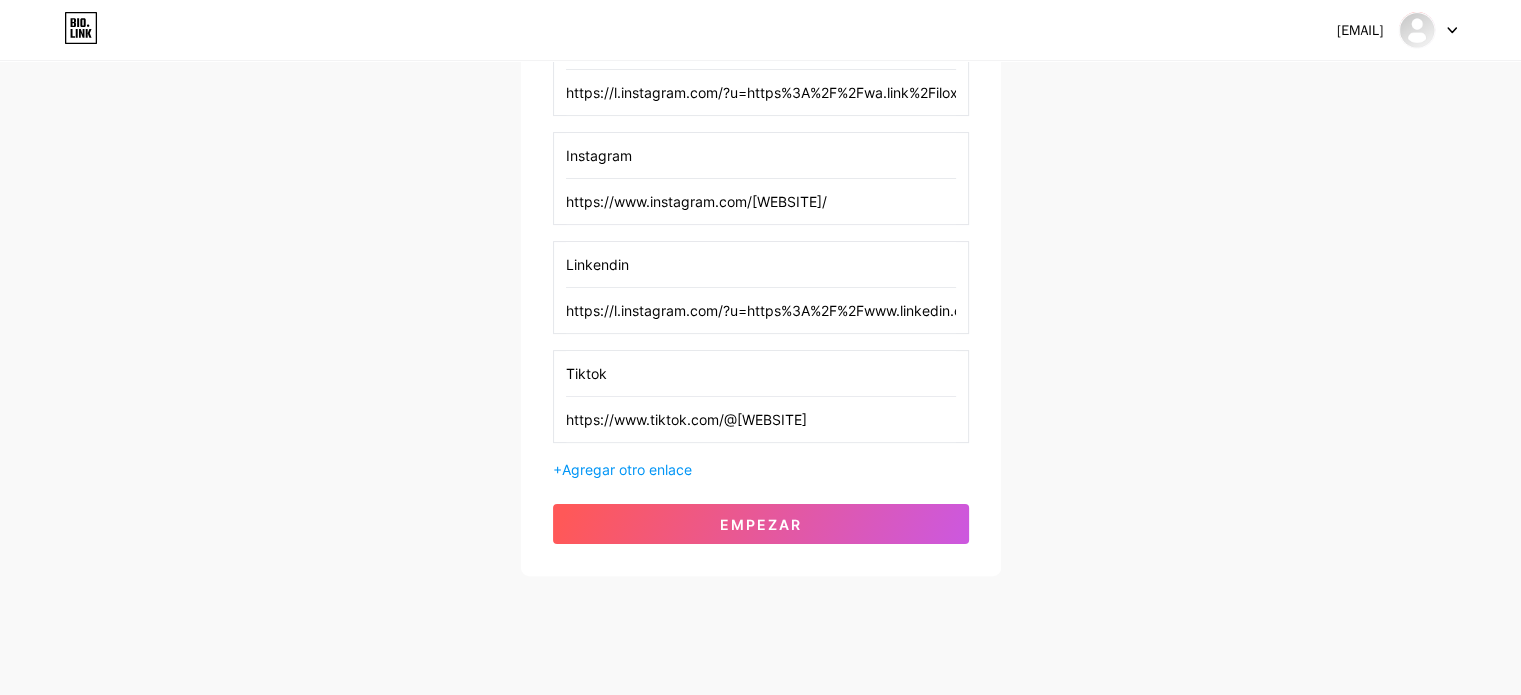type on "https://www.tiktok.com/@lcgroup.desing" 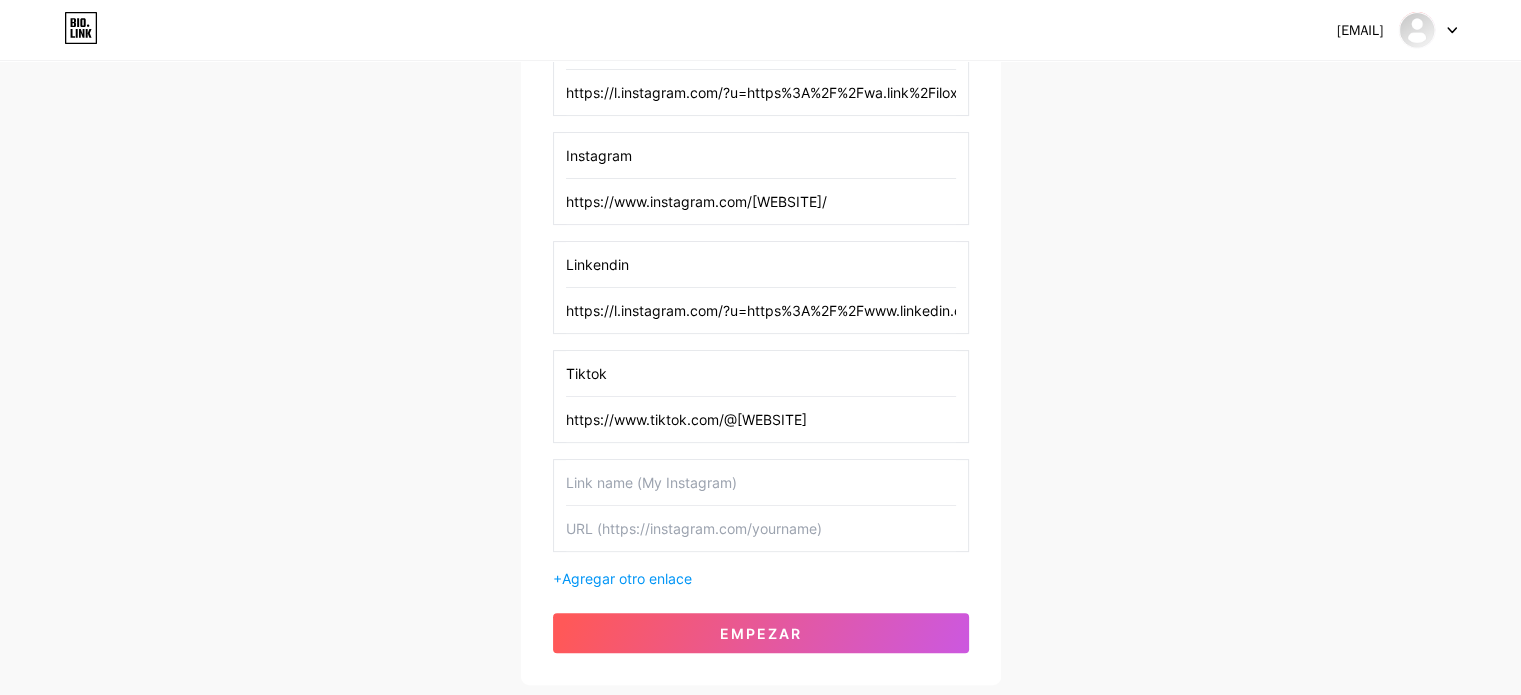 click at bounding box center (761, 482) 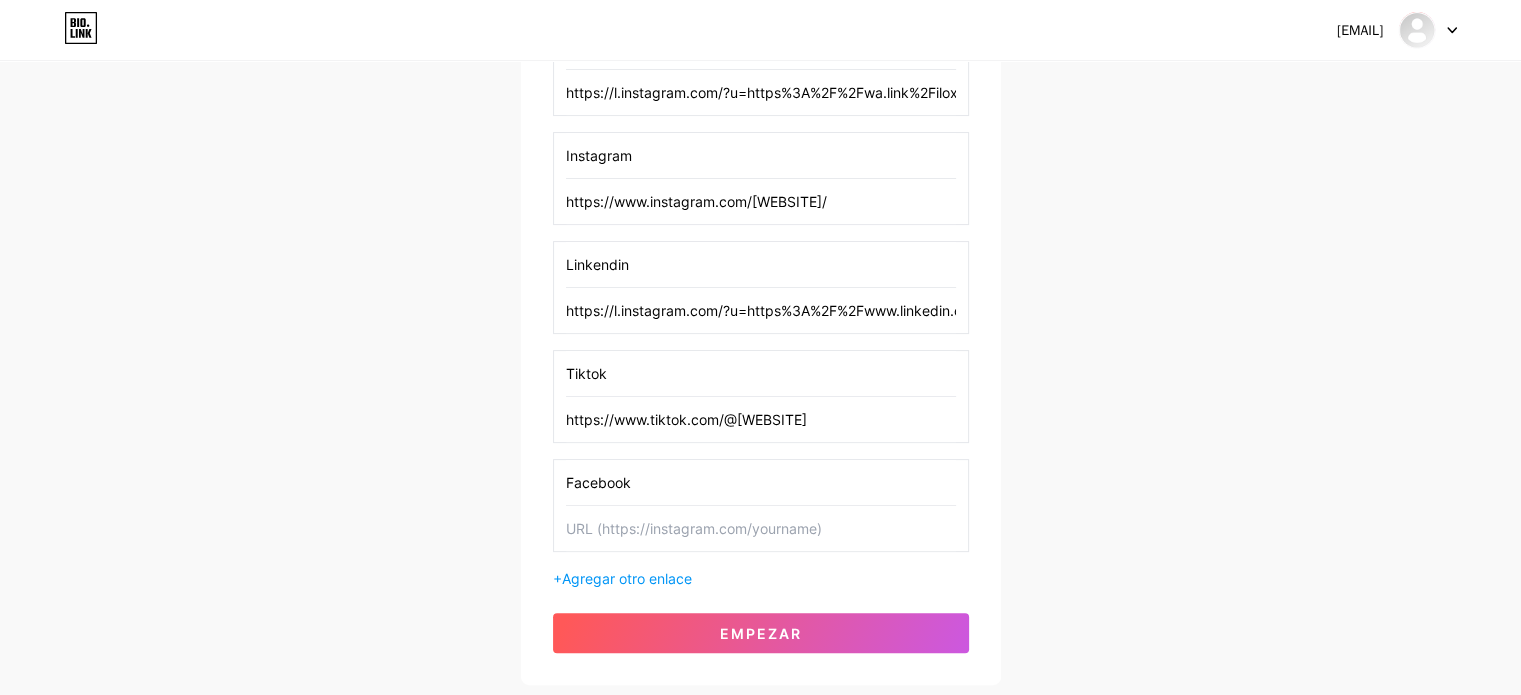 type on "Facebook" 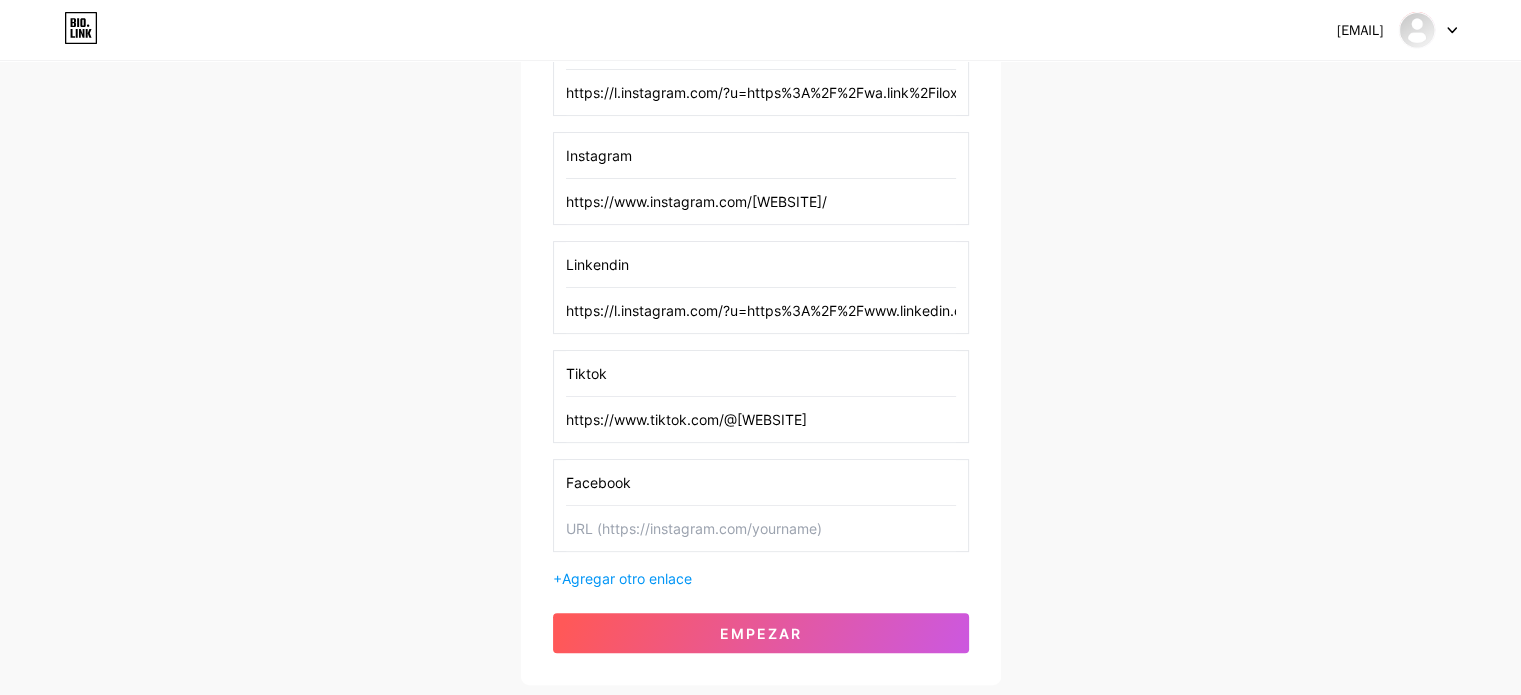 click at bounding box center (761, 528) 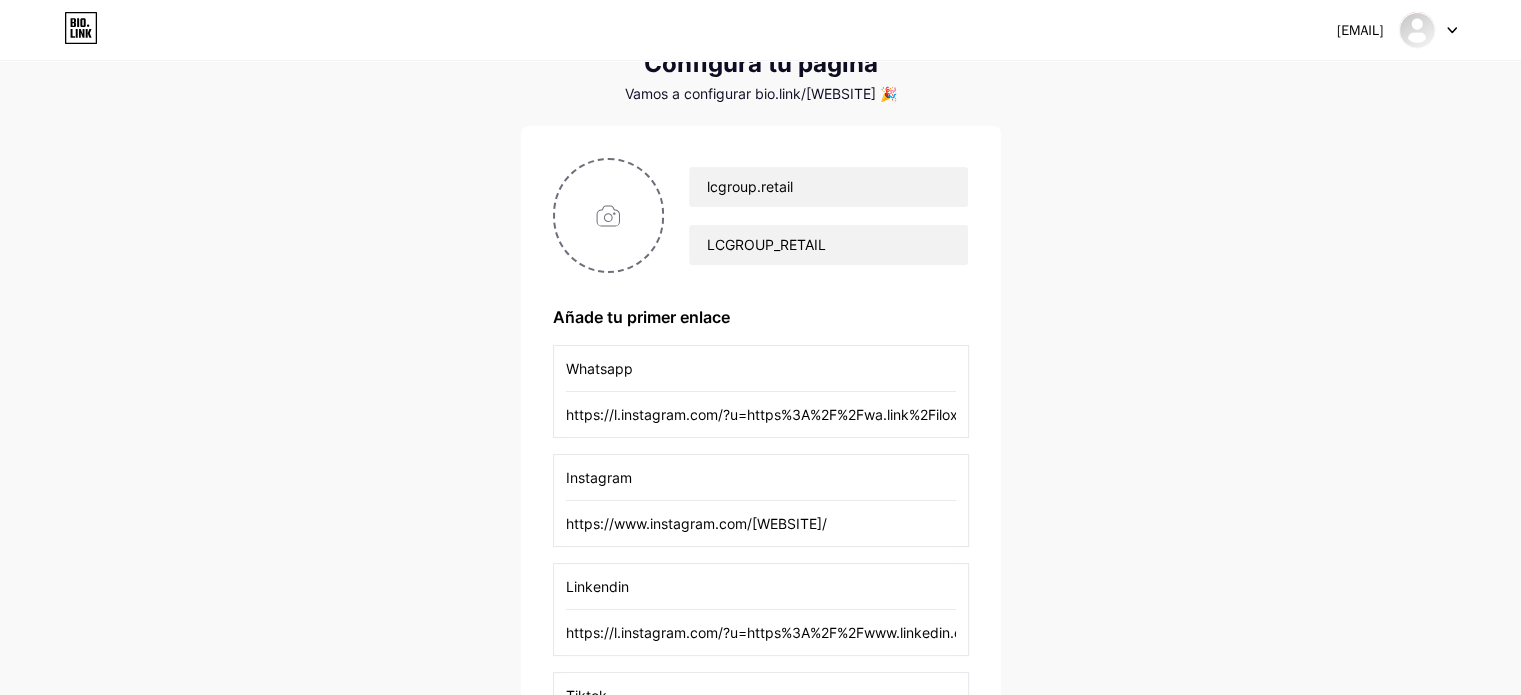 scroll, scrollTop: 0, scrollLeft: 0, axis: both 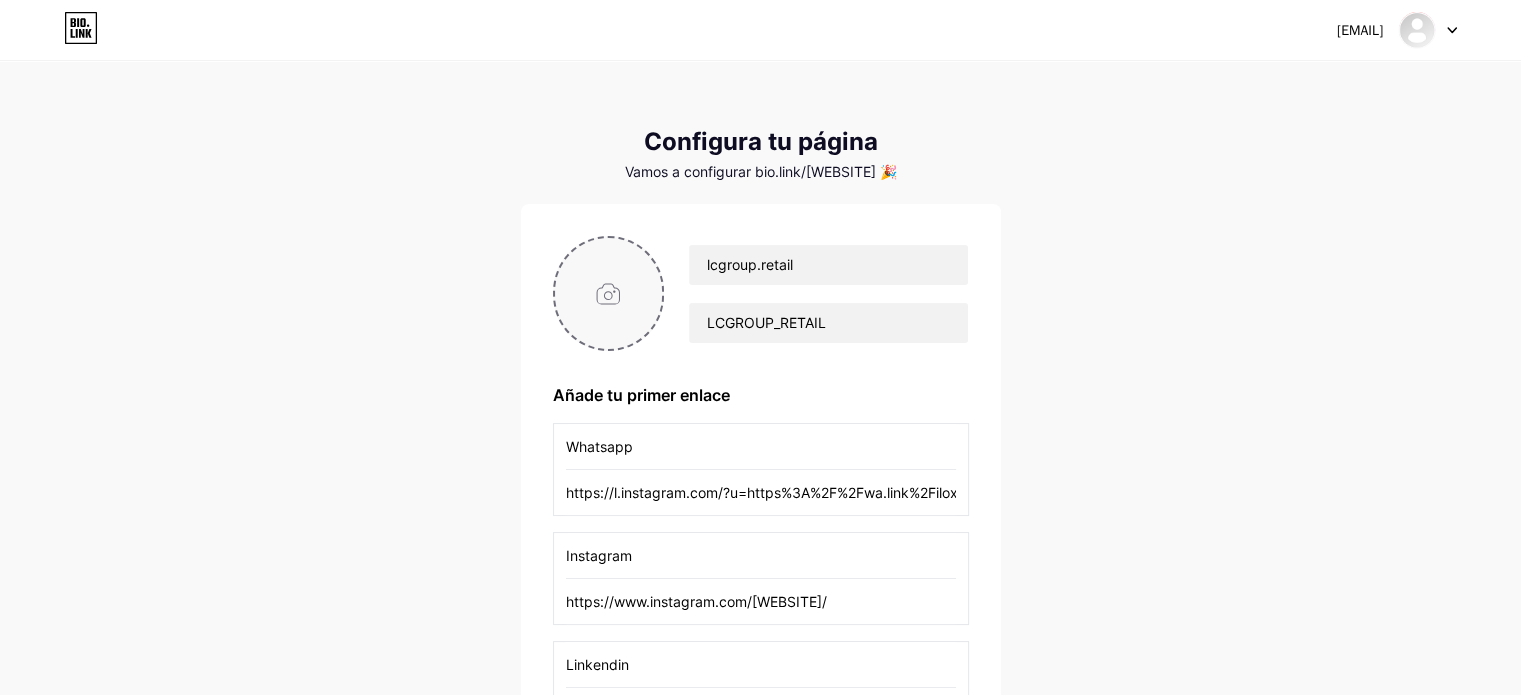 type on "https://www.facebook.com/lcgroupd" 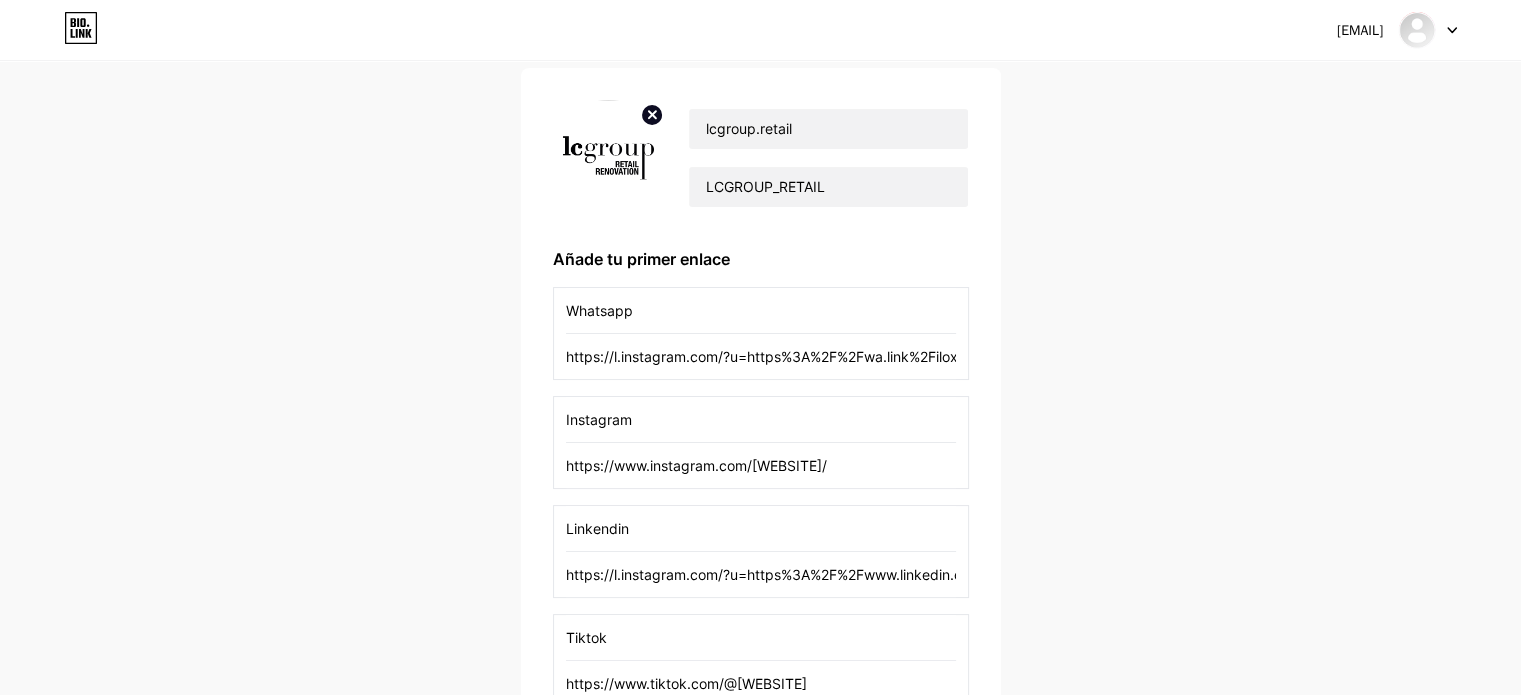 scroll, scrollTop: 431, scrollLeft: 0, axis: vertical 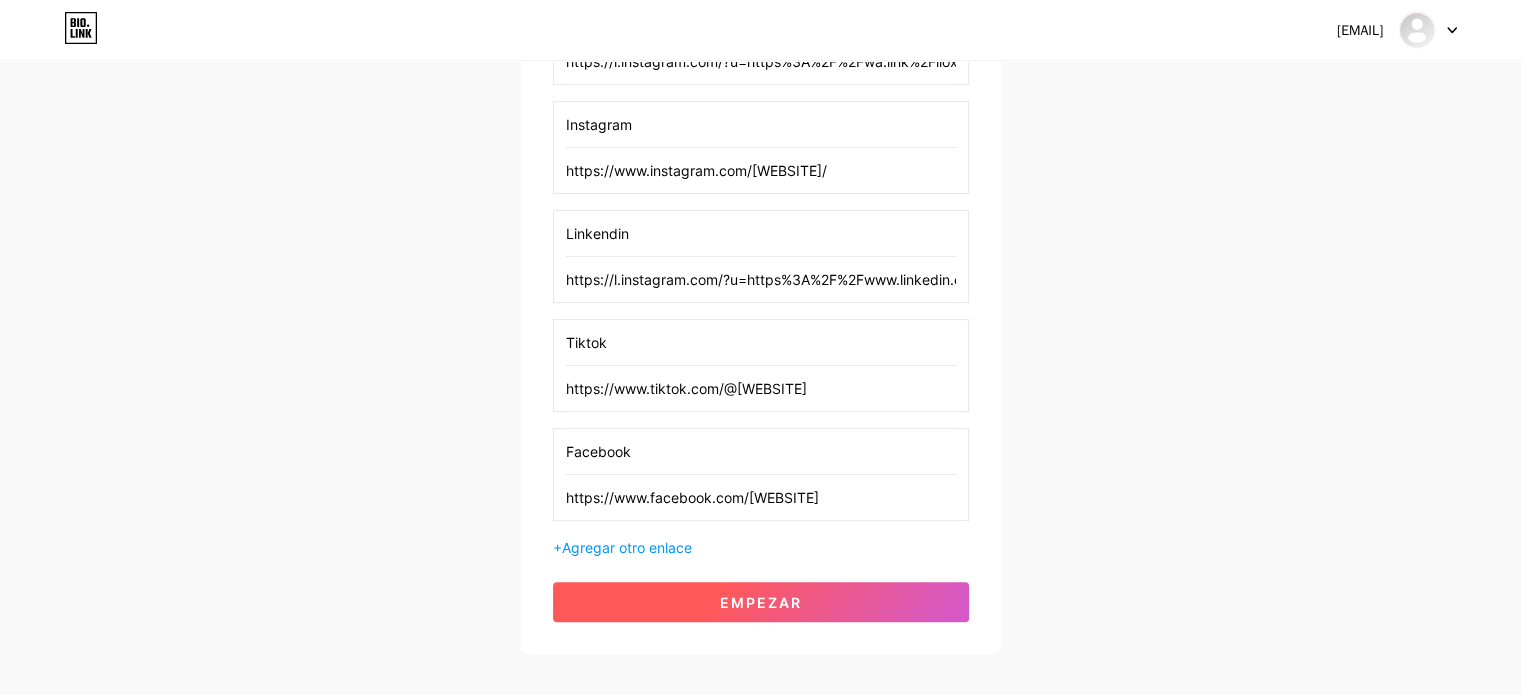 click on "Empezar" at bounding box center [761, 602] 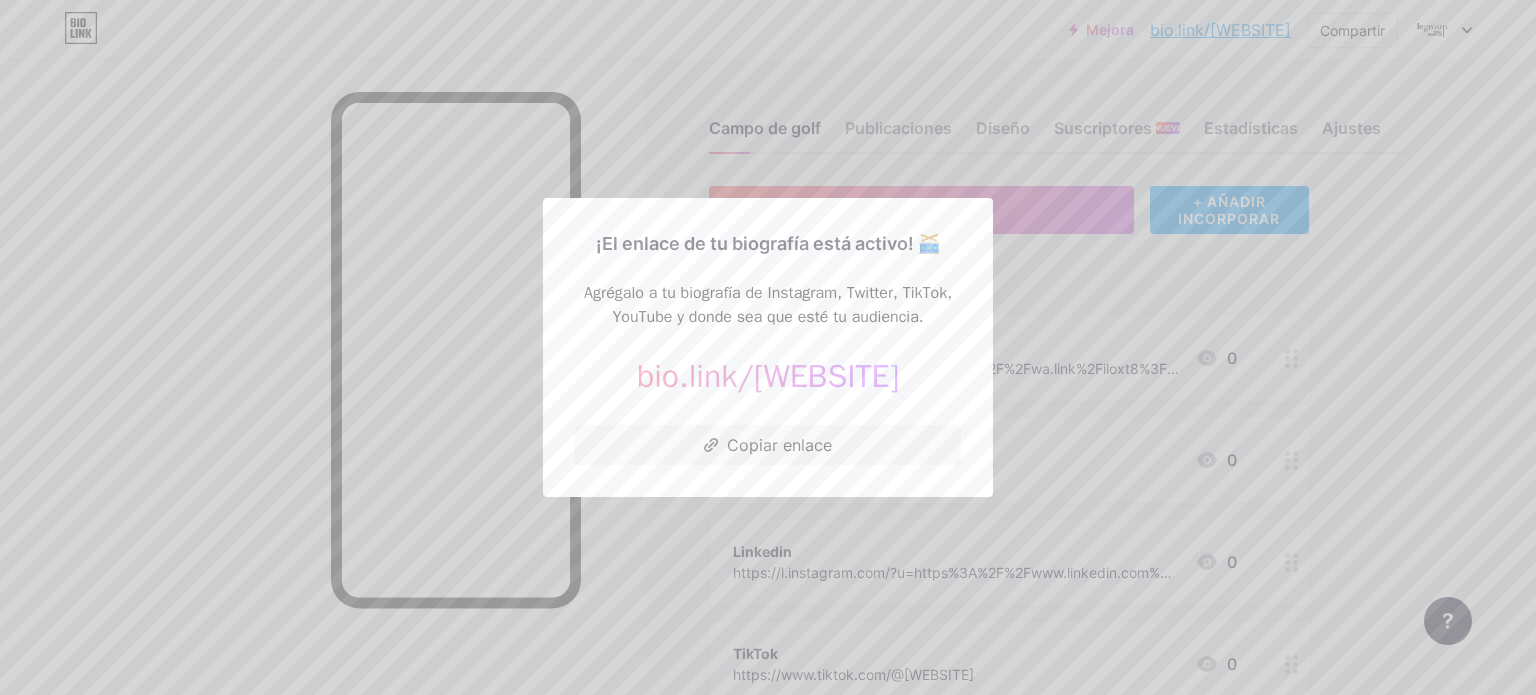 click at bounding box center (768, 347) 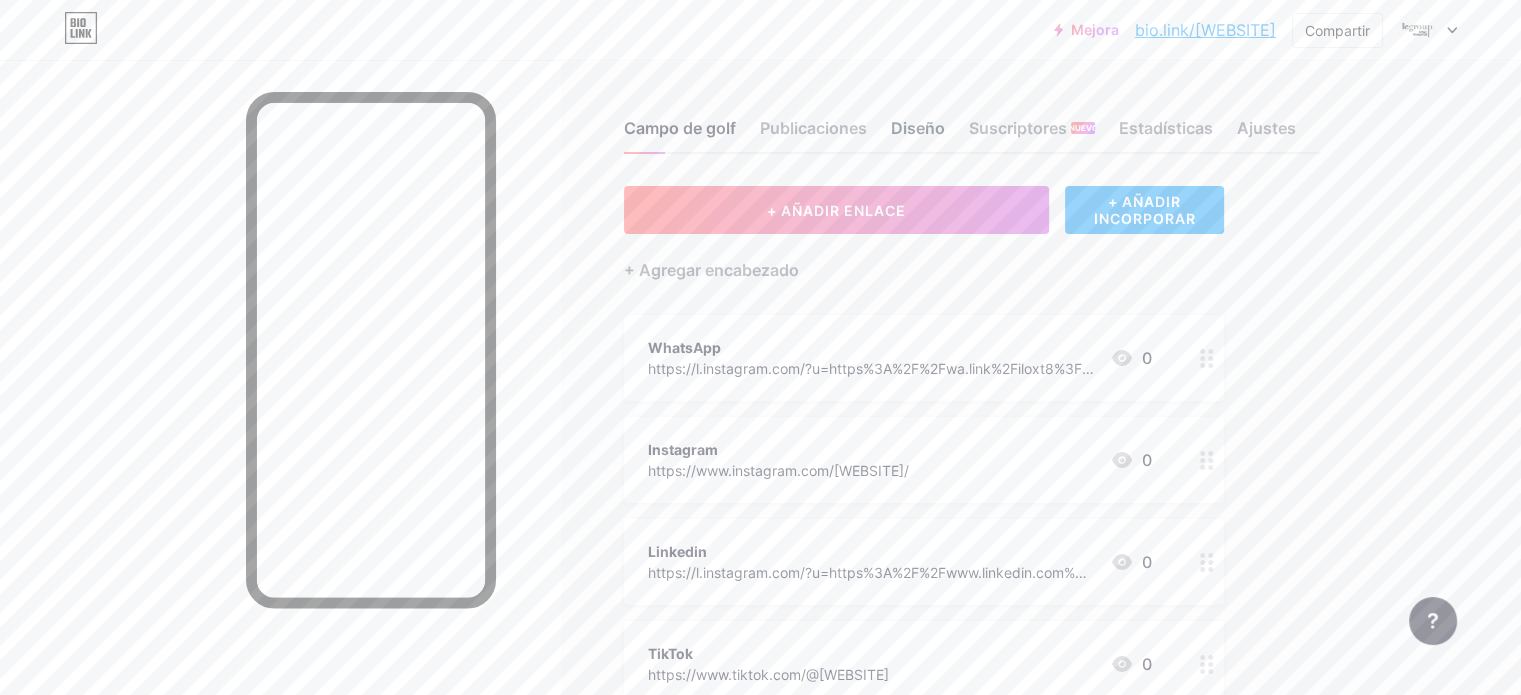 click on "Diseño" at bounding box center (918, 128) 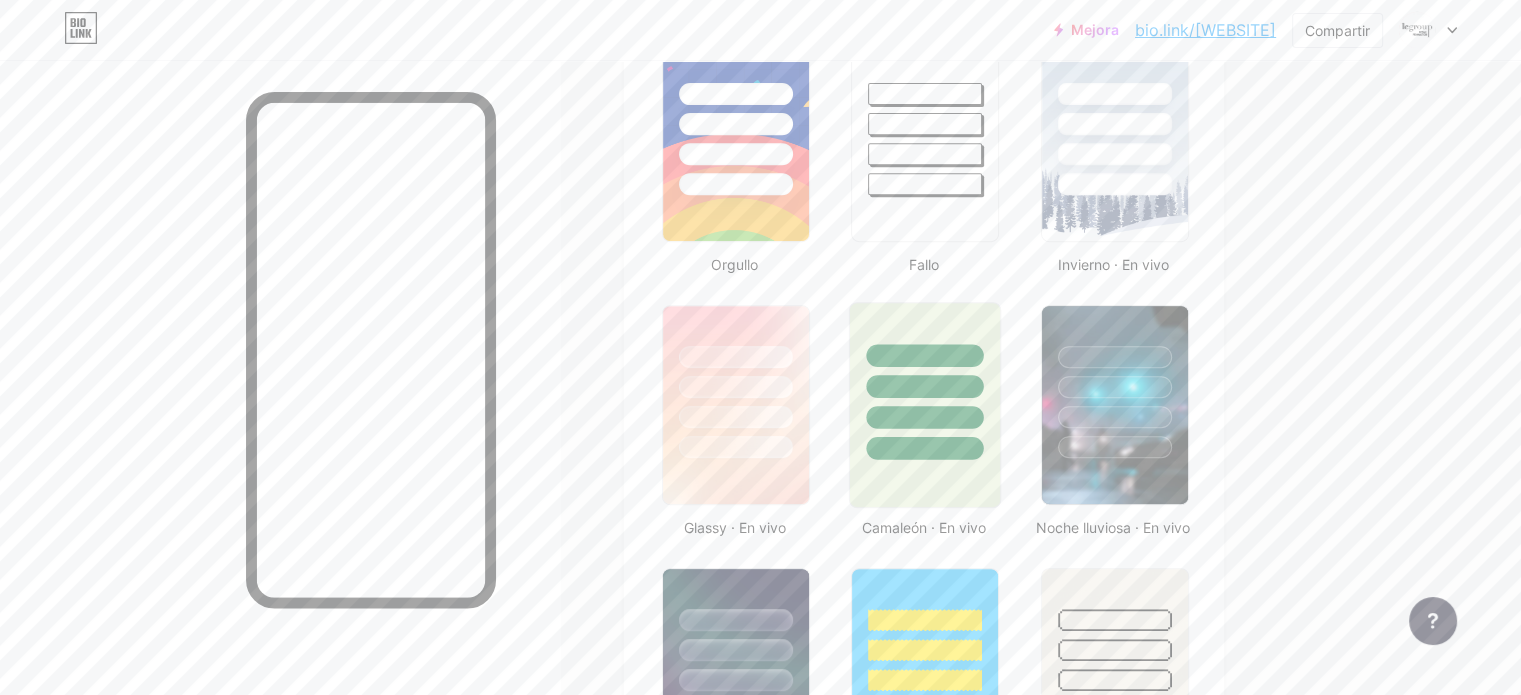 scroll, scrollTop: 900, scrollLeft: 0, axis: vertical 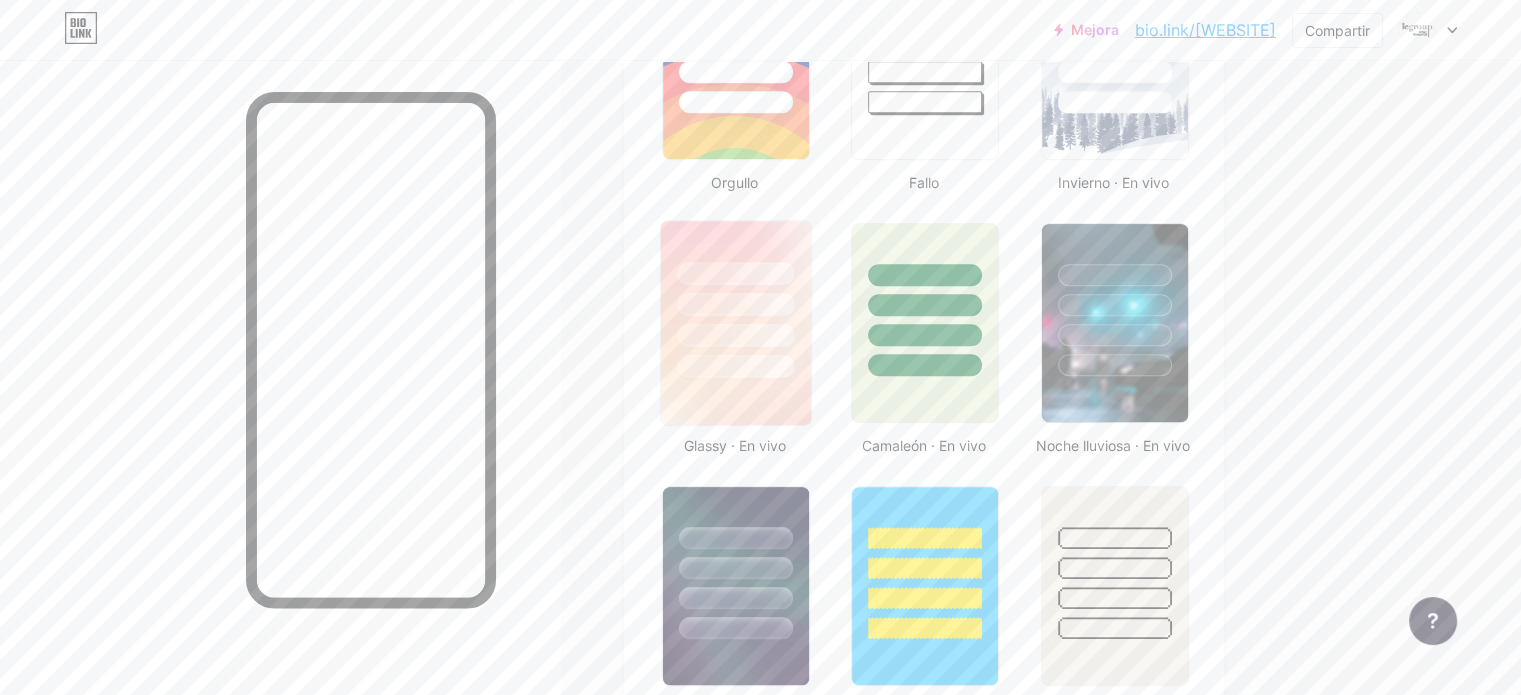 click at bounding box center [736, 323] 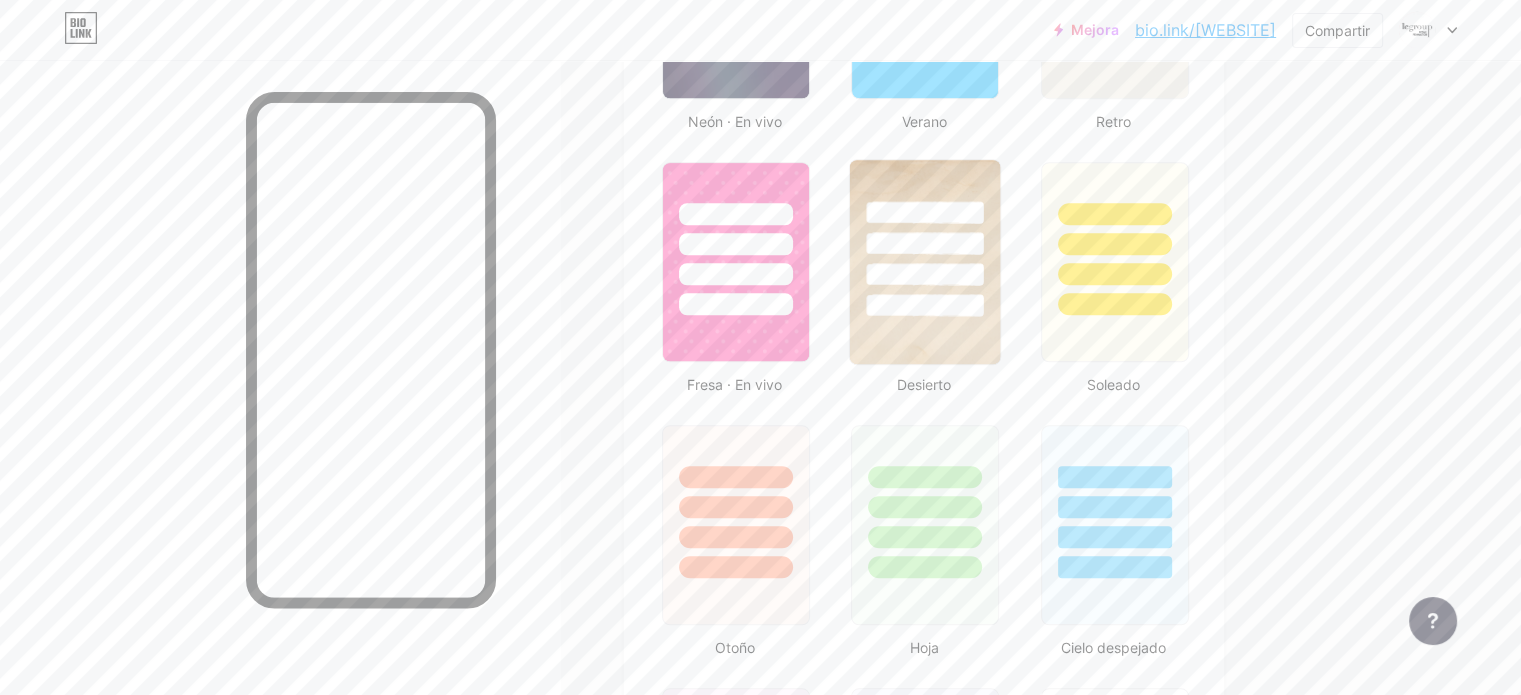 scroll, scrollTop: 1500, scrollLeft: 0, axis: vertical 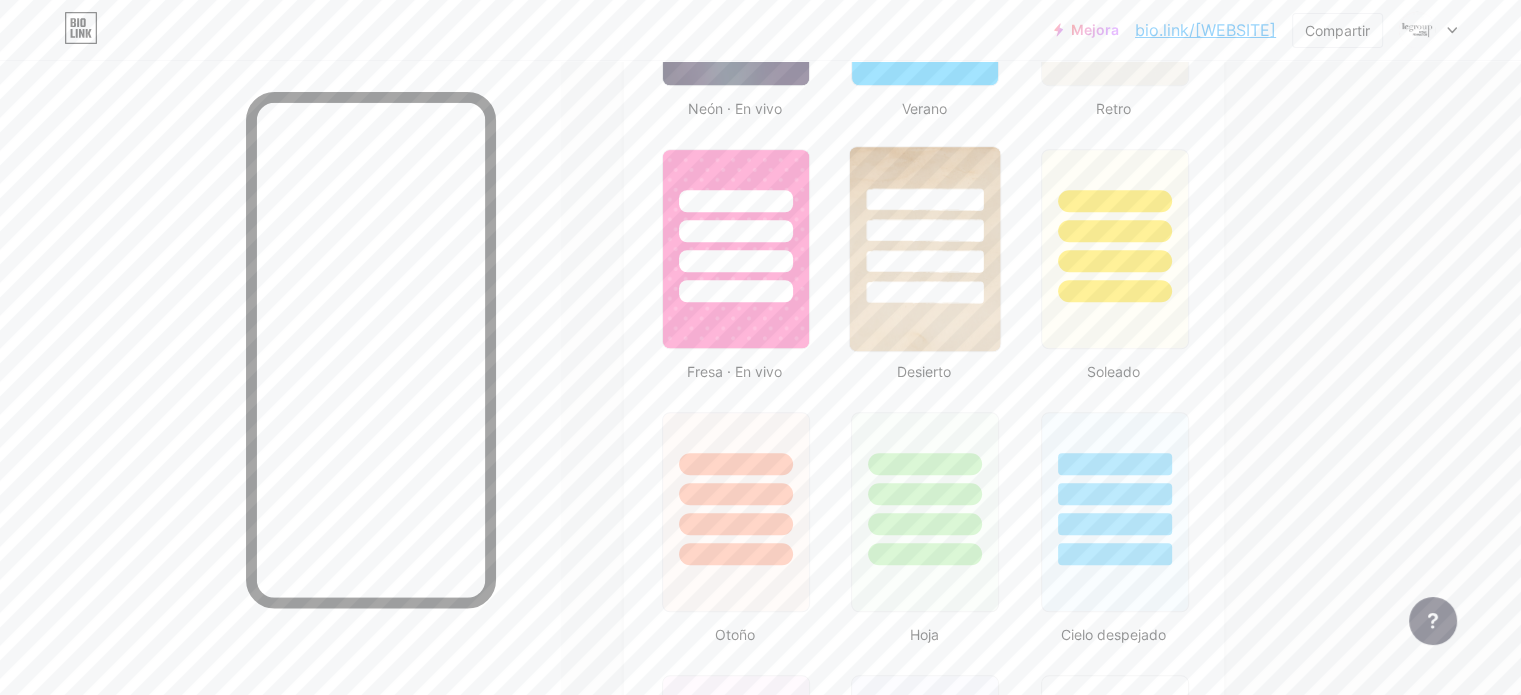 click at bounding box center (925, 249) 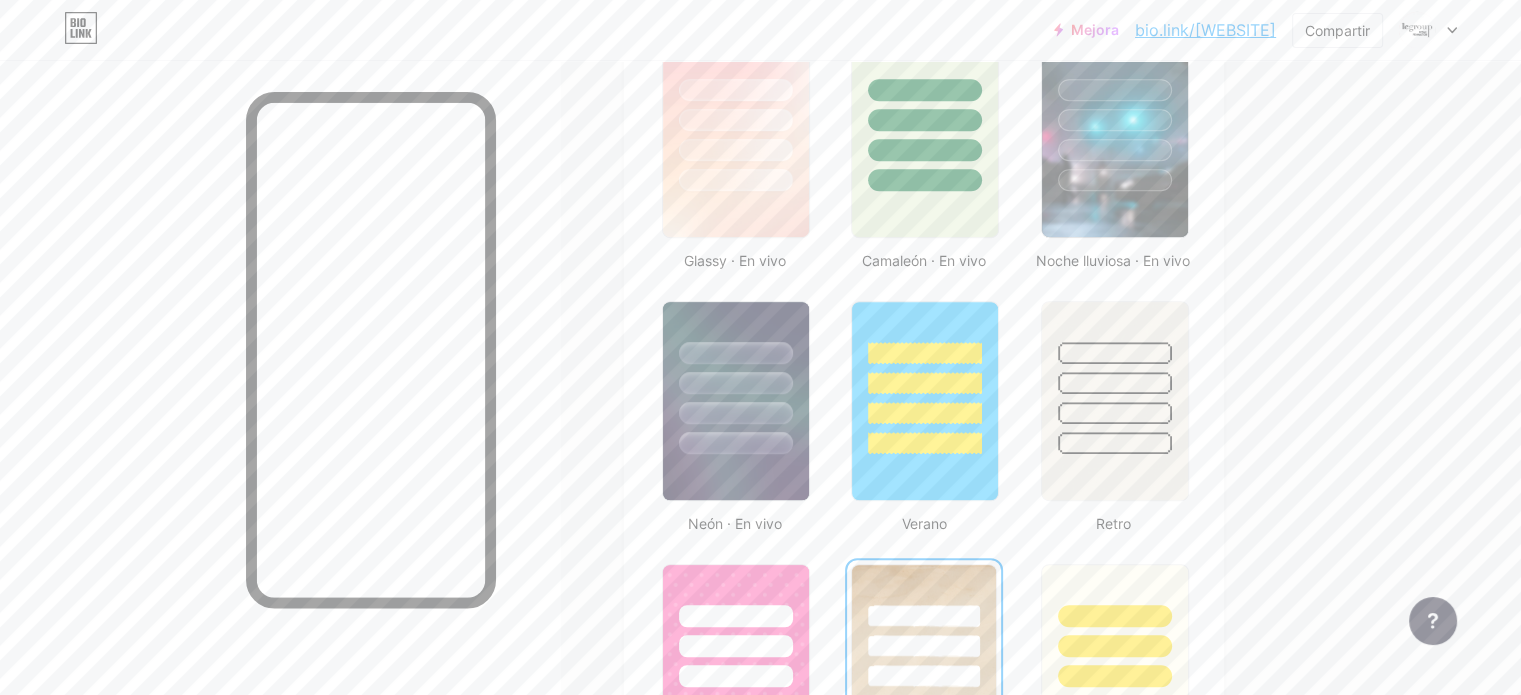 scroll, scrollTop: 900, scrollLeft: 0, axis: vertical 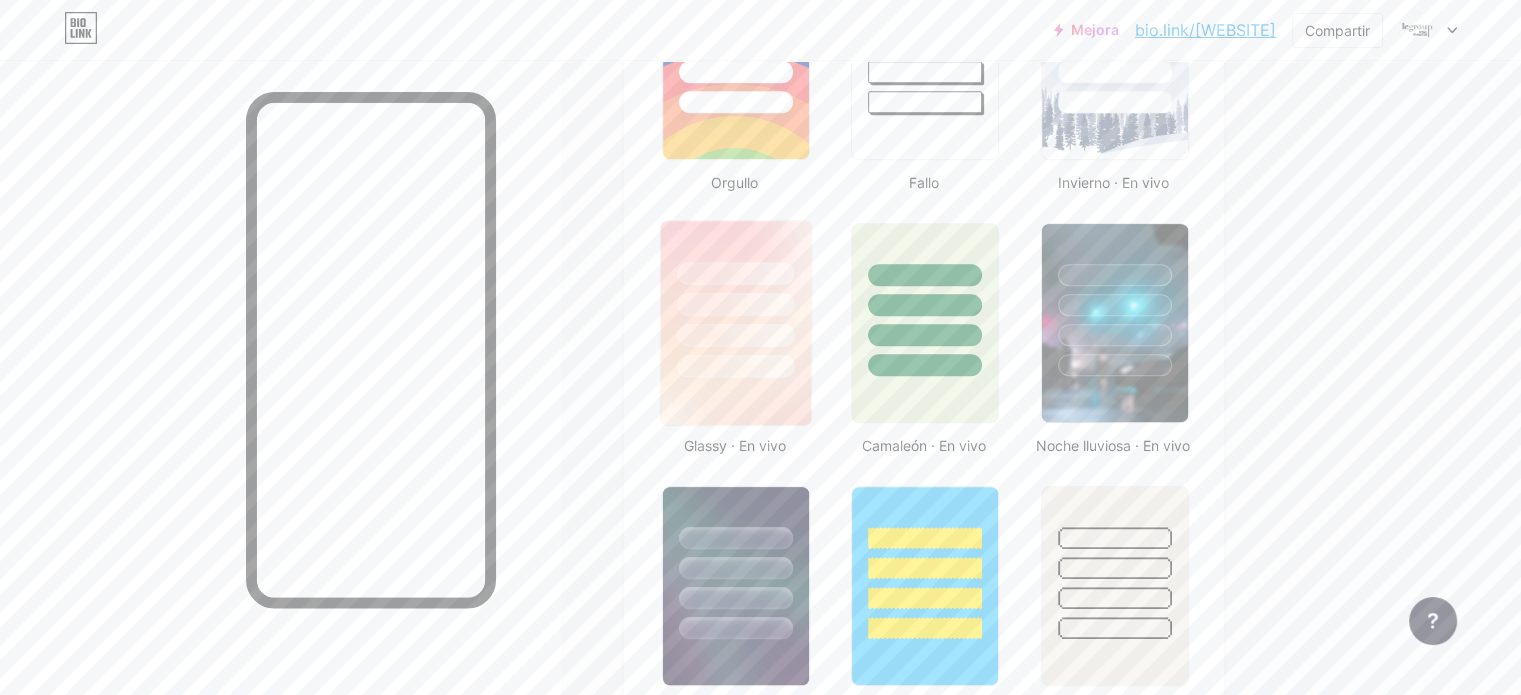 click at bounding box center (735, 366) 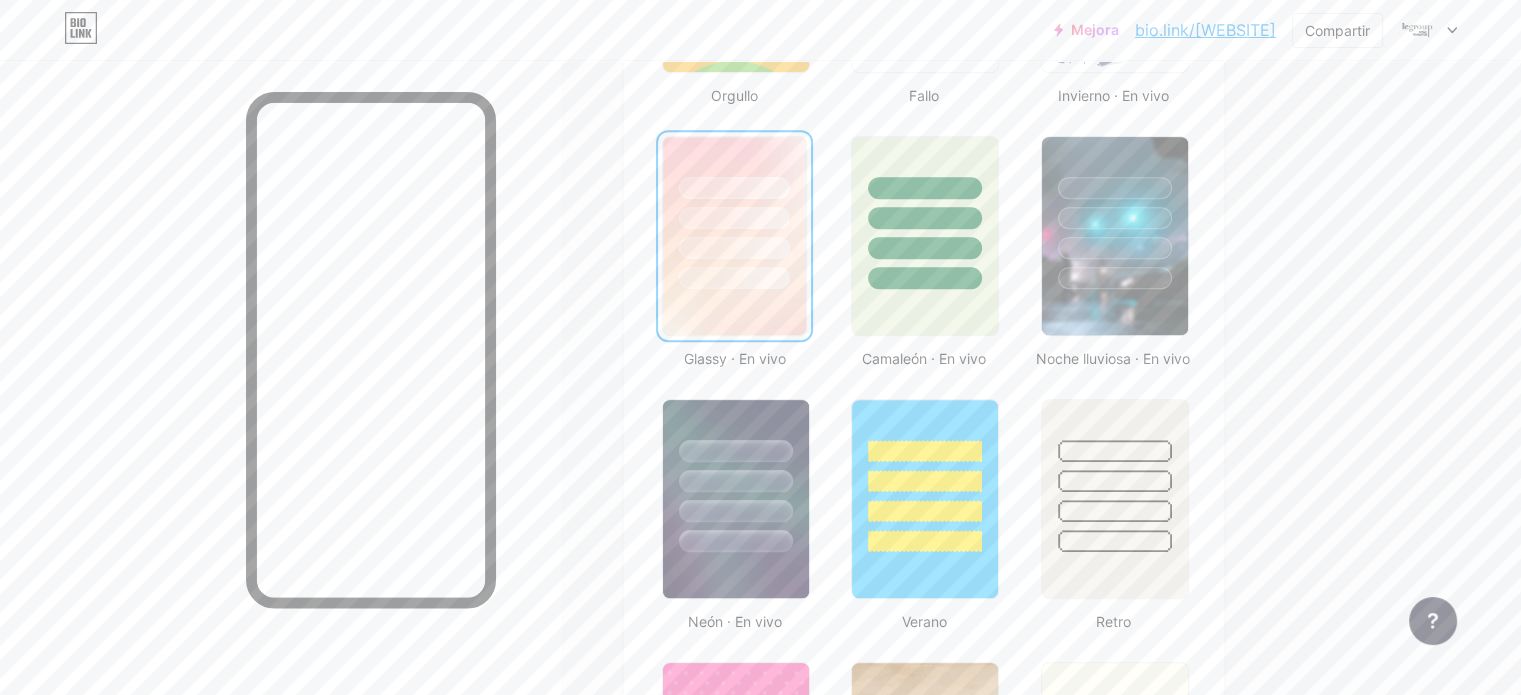 scroll, scrollTop: 1000, scrollLeft: 0, axis: vertical 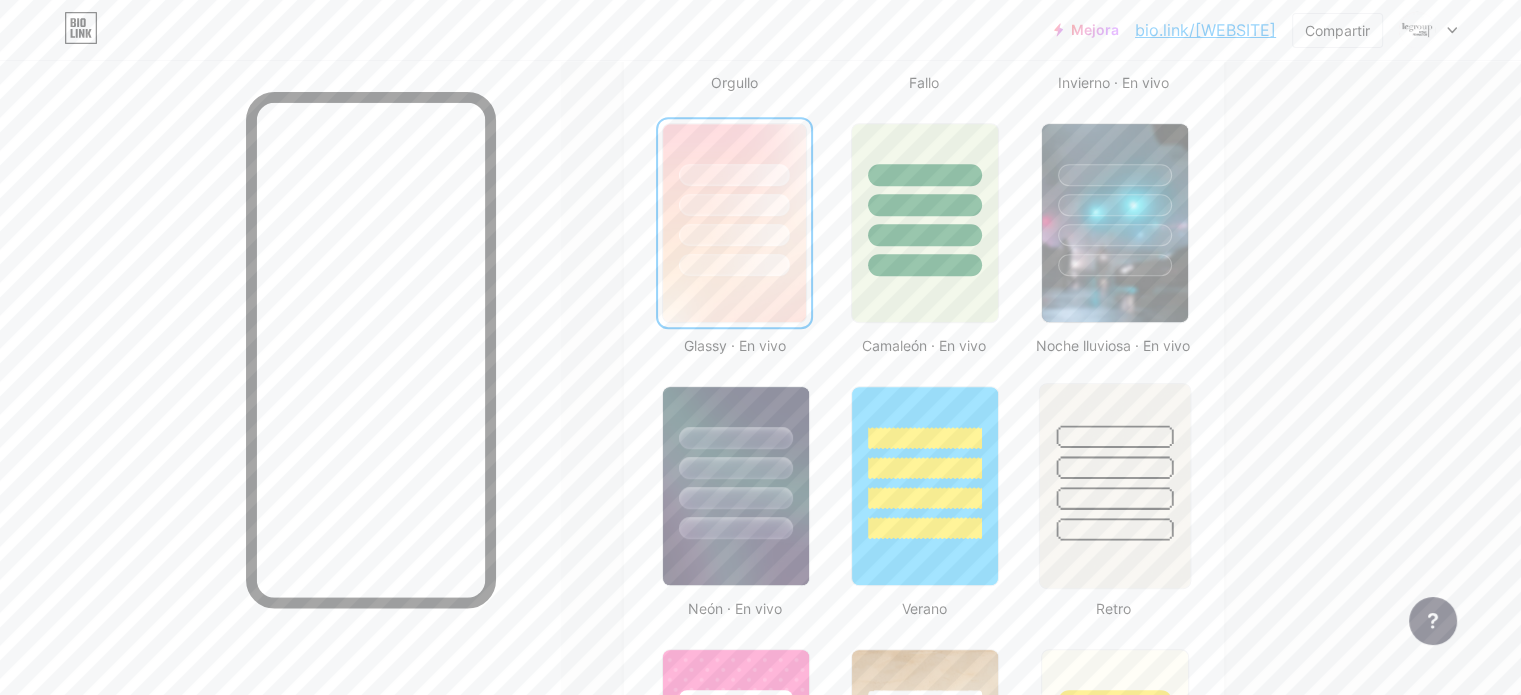 click at bounding box center (1114, 467) 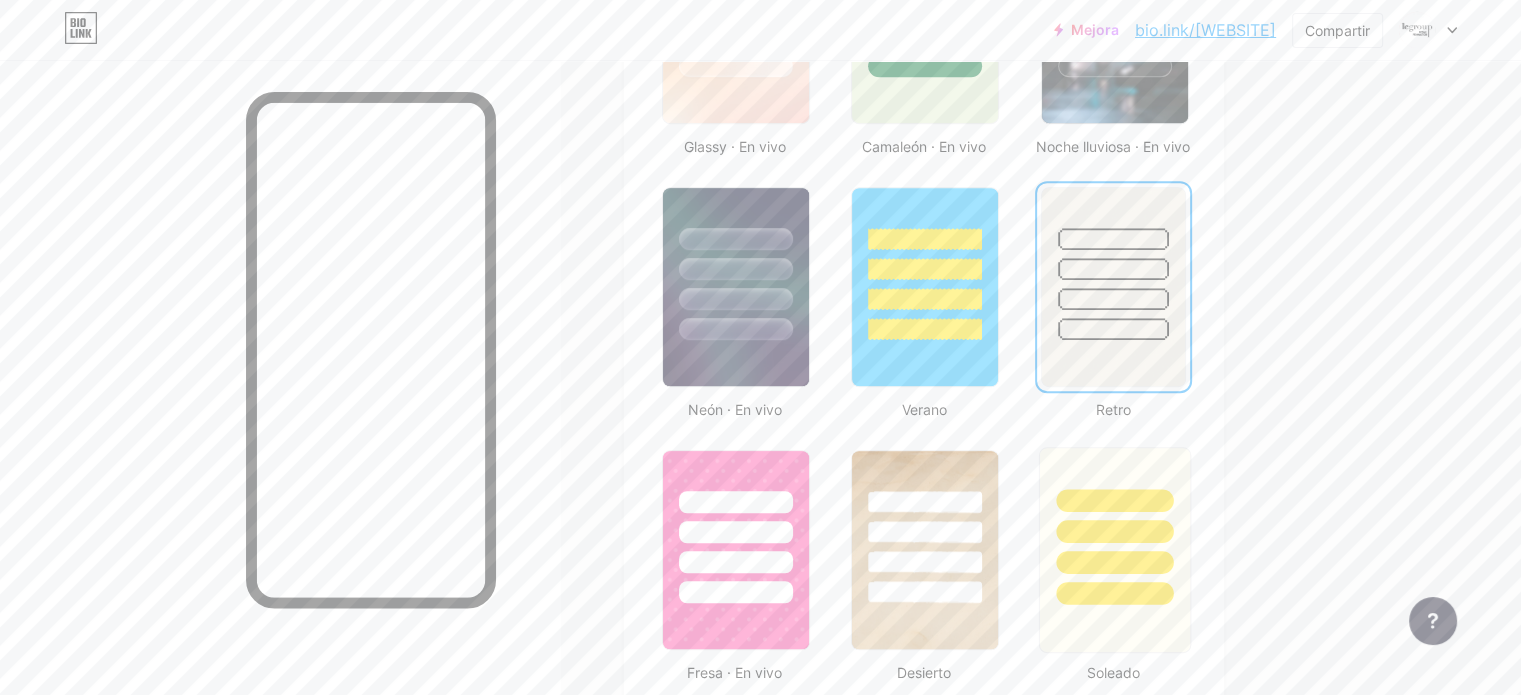 scroll, scrollTop: 1200, scrollLeft: 0, axis: vertical 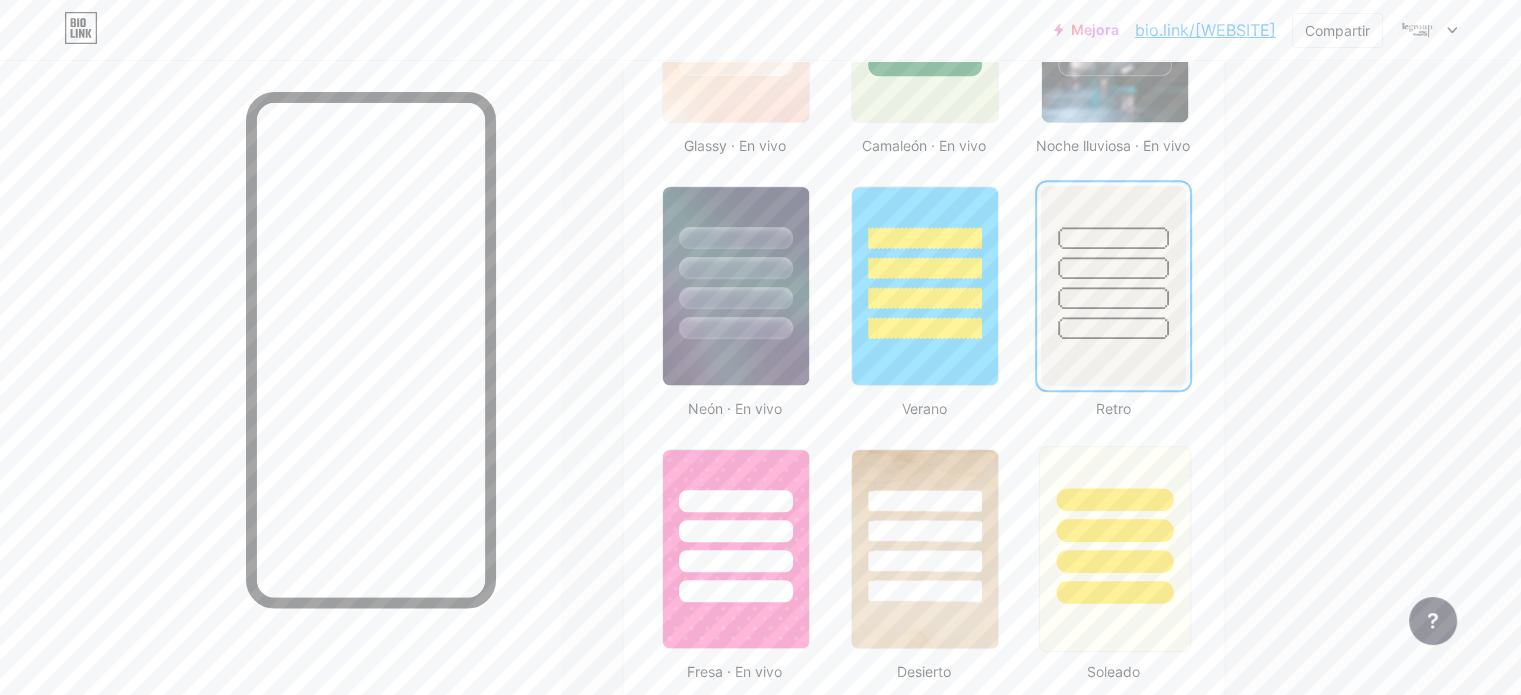 click at bounding box center [1114, 525] 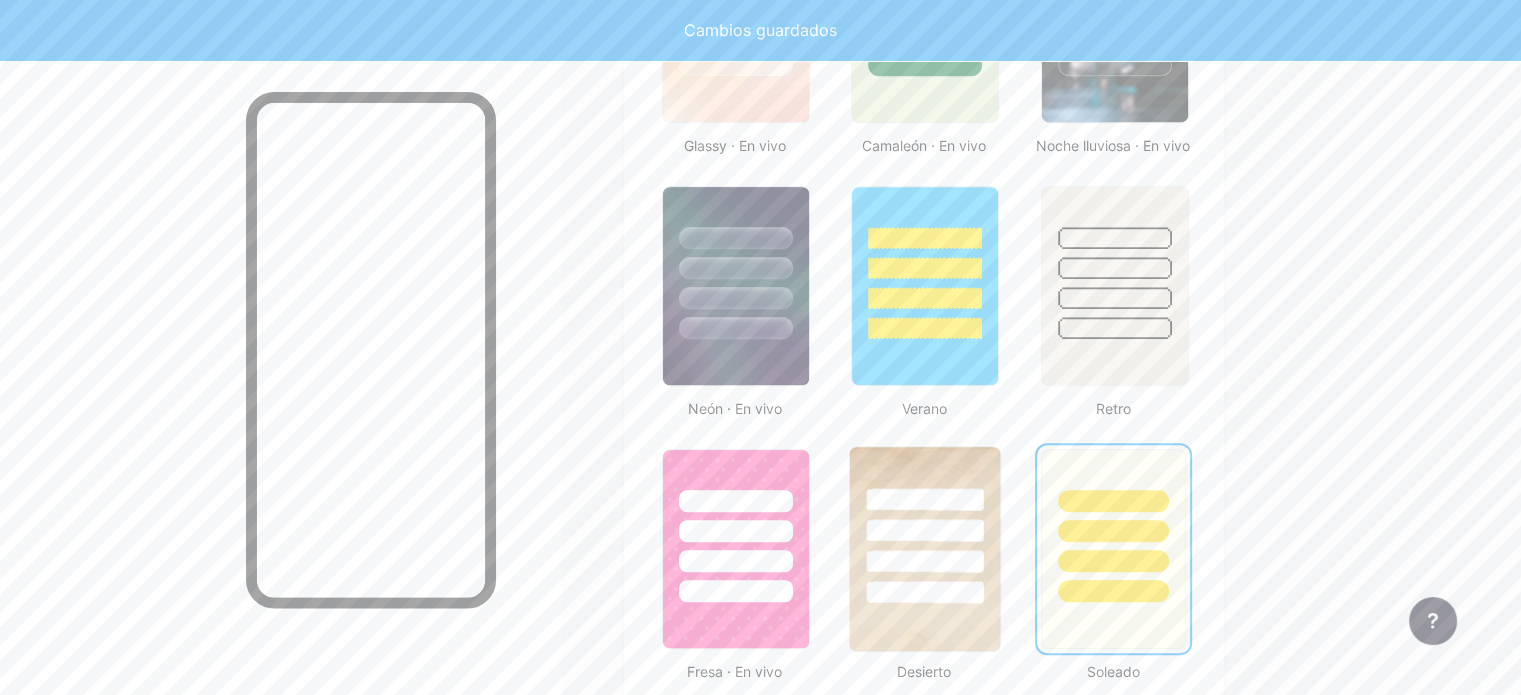 click at bounding box center [925, 525] 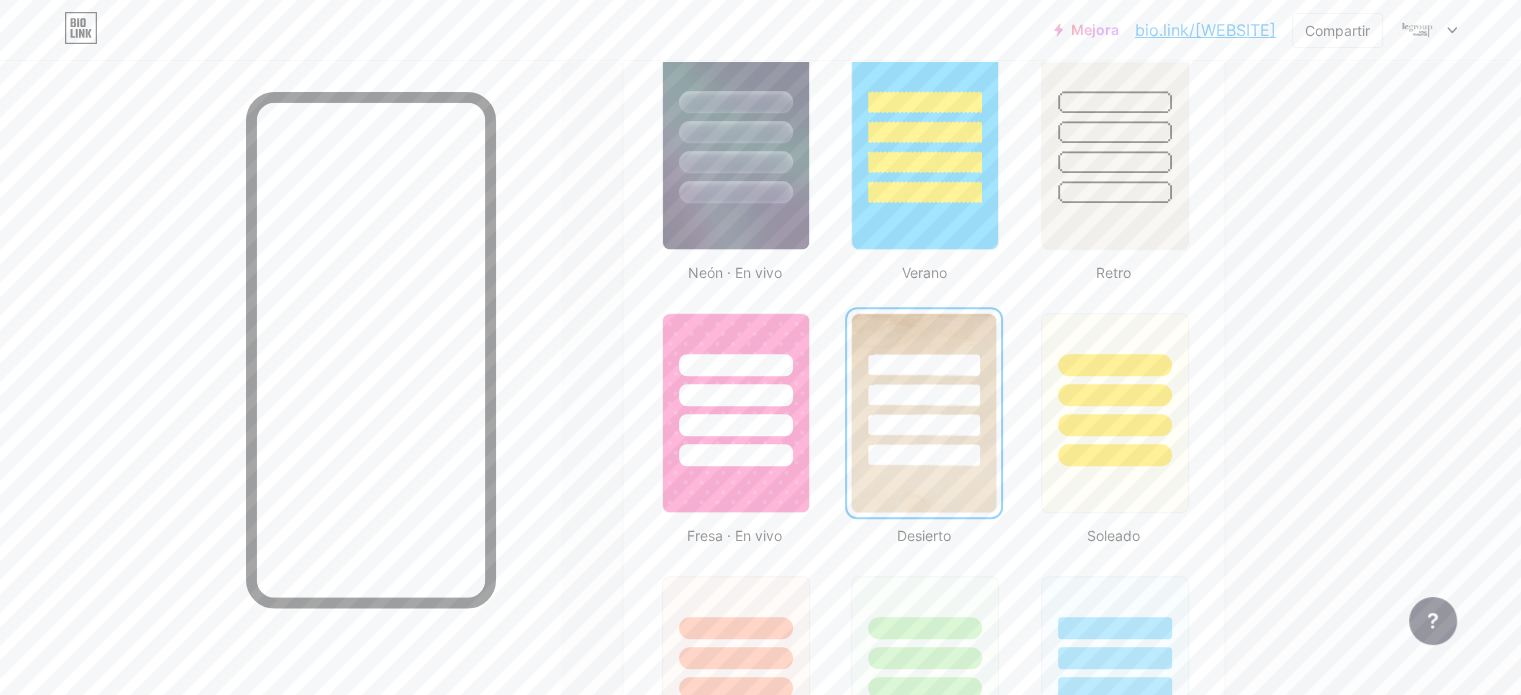 scroll, scrollTop: 1500, scrollLeft: 0, axis: vertical 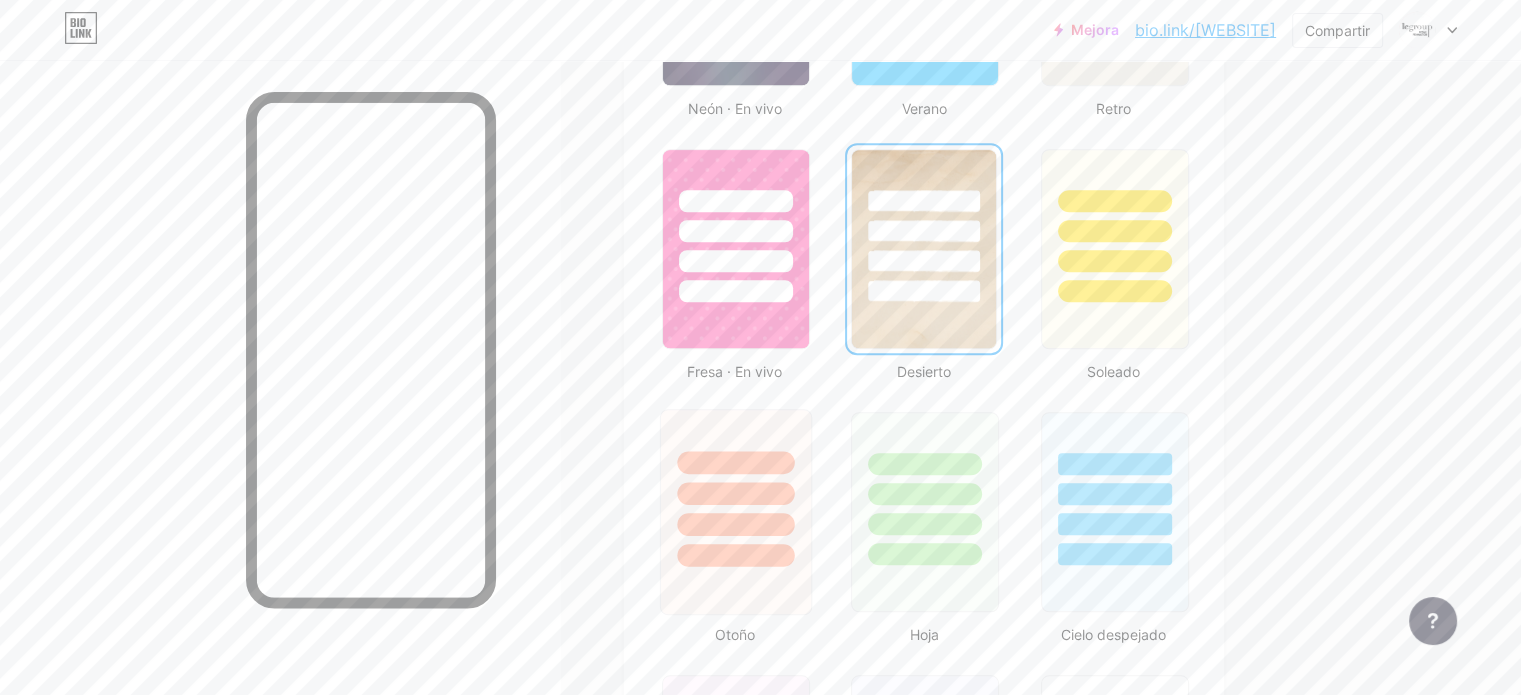 click at bounding box center [735, 462] 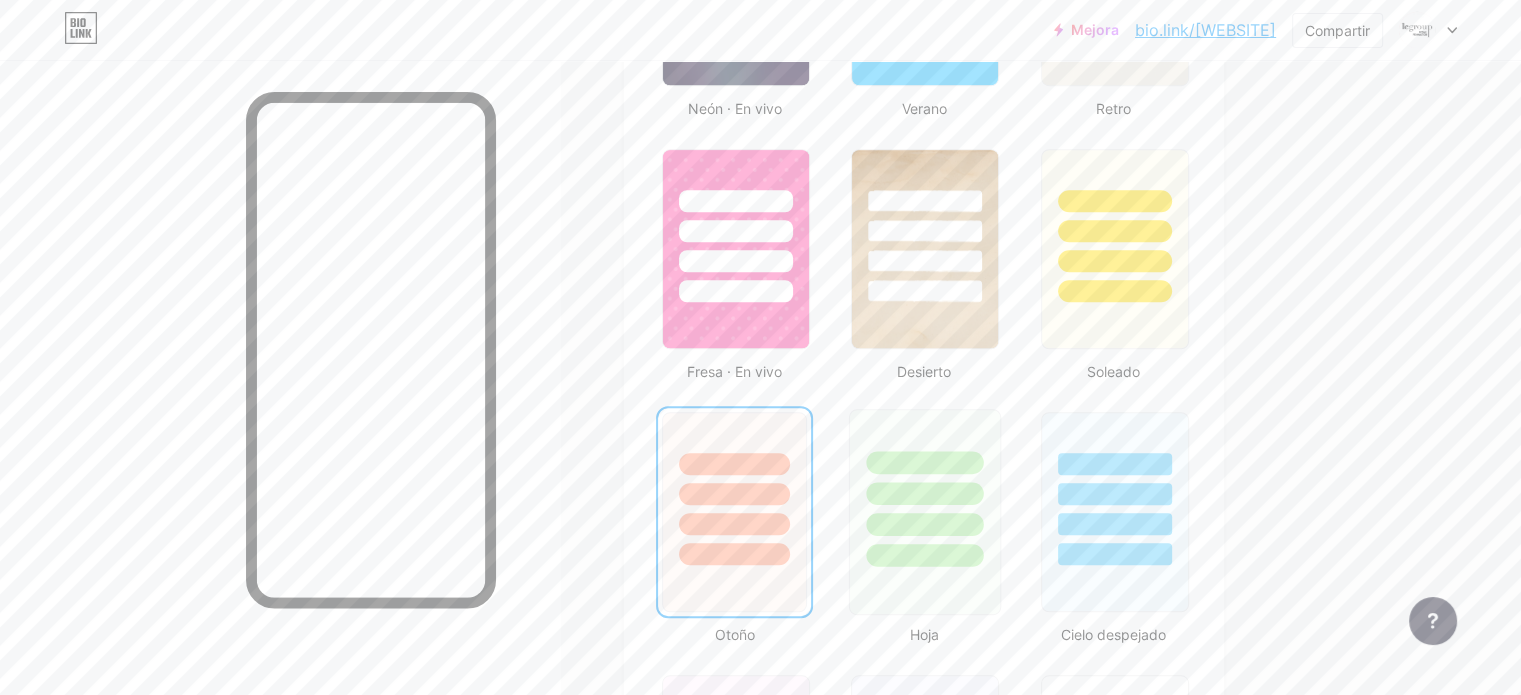 click at bounding box center [925, 493] 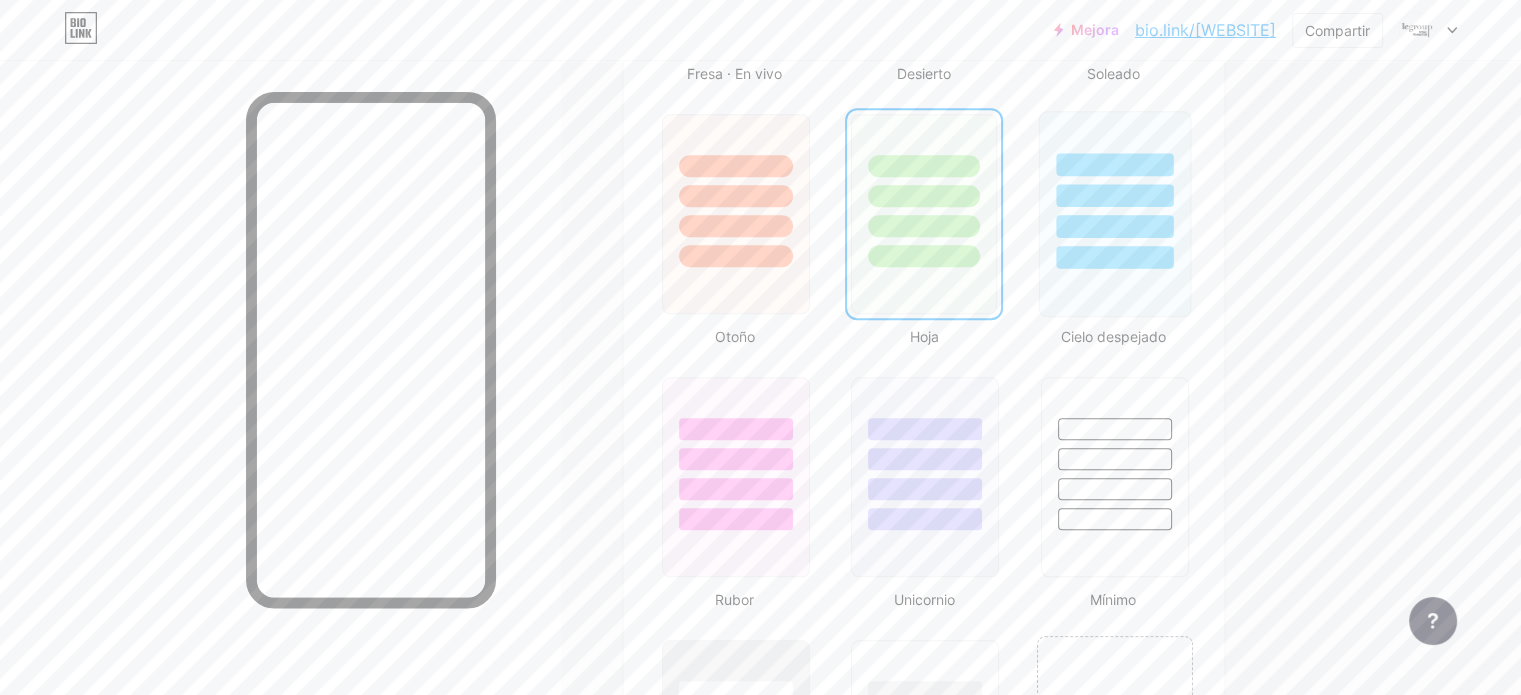 scroll, scrollTop: 1800, scrollLeft: 0, axis: vertical 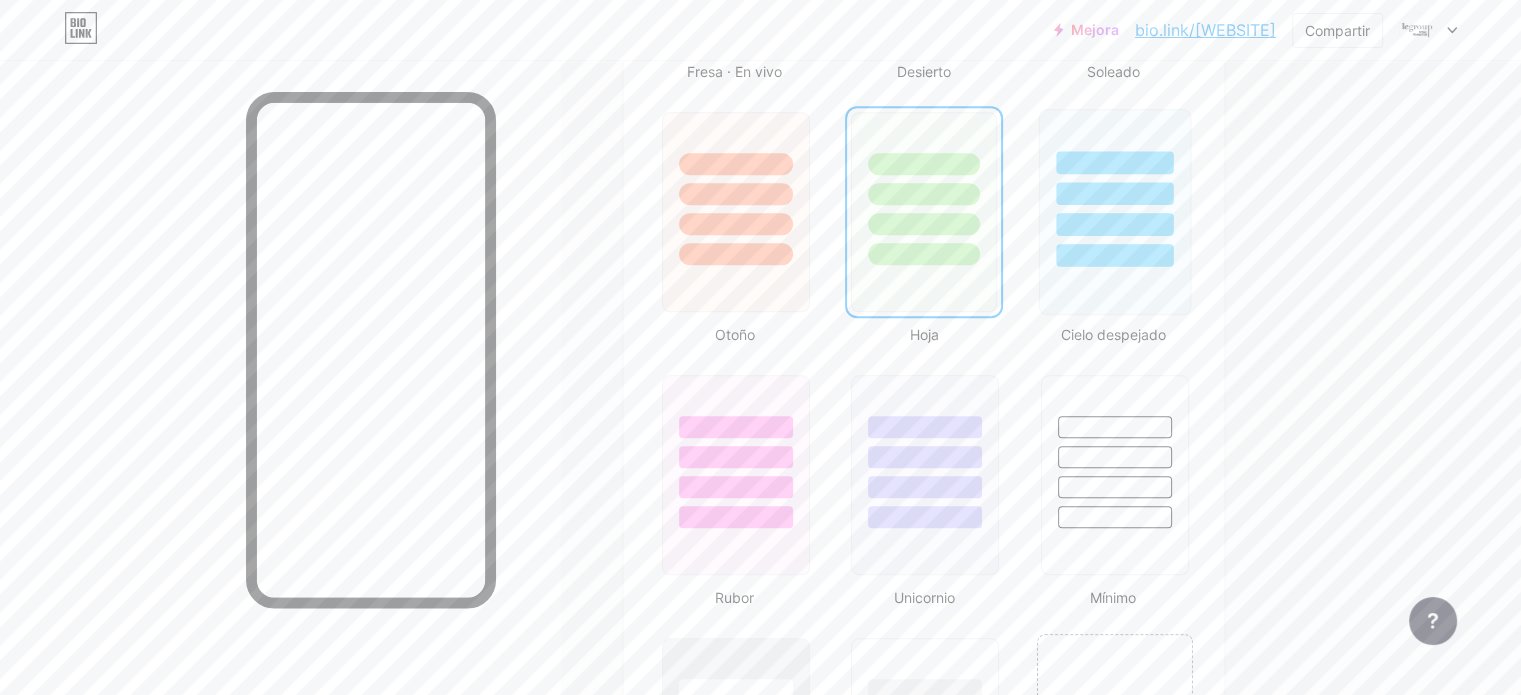 click at bounding box center (1115, 517) 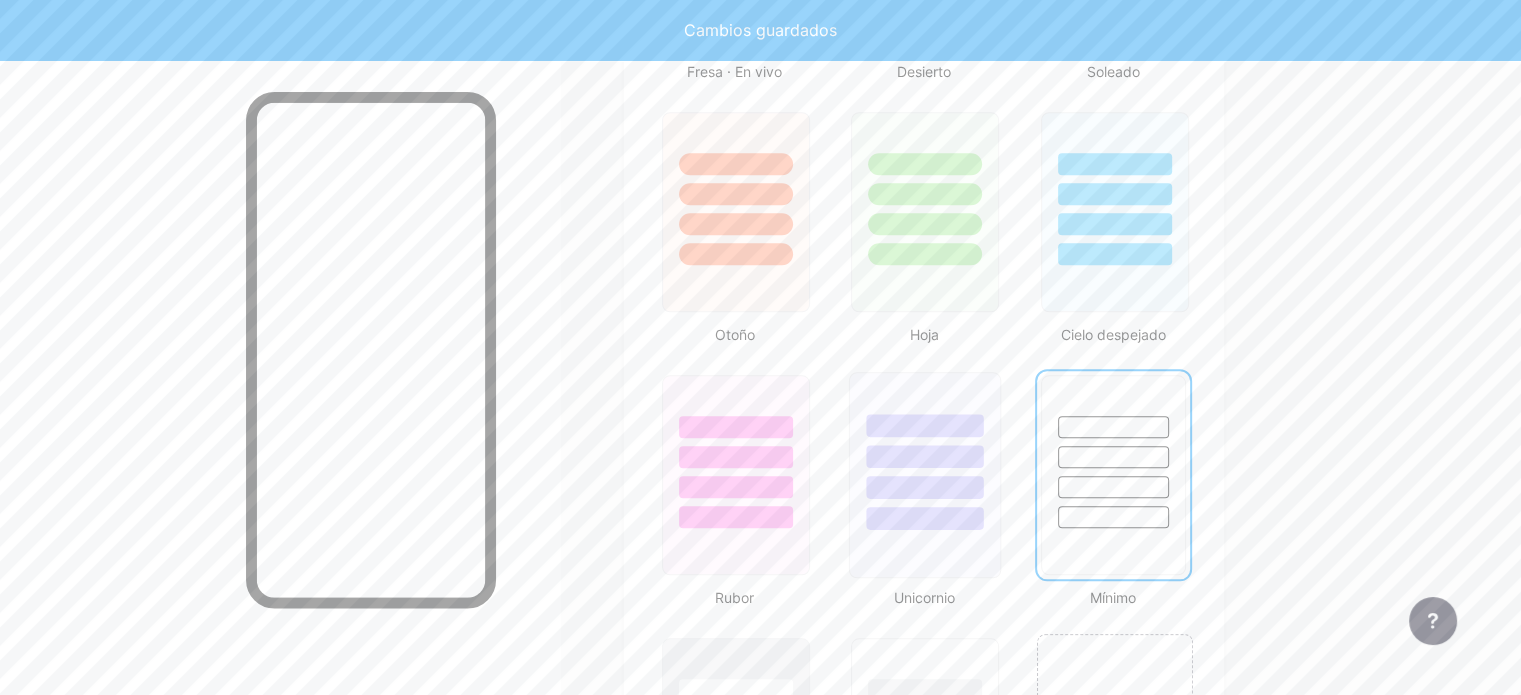click at bounding box center (925, 487) 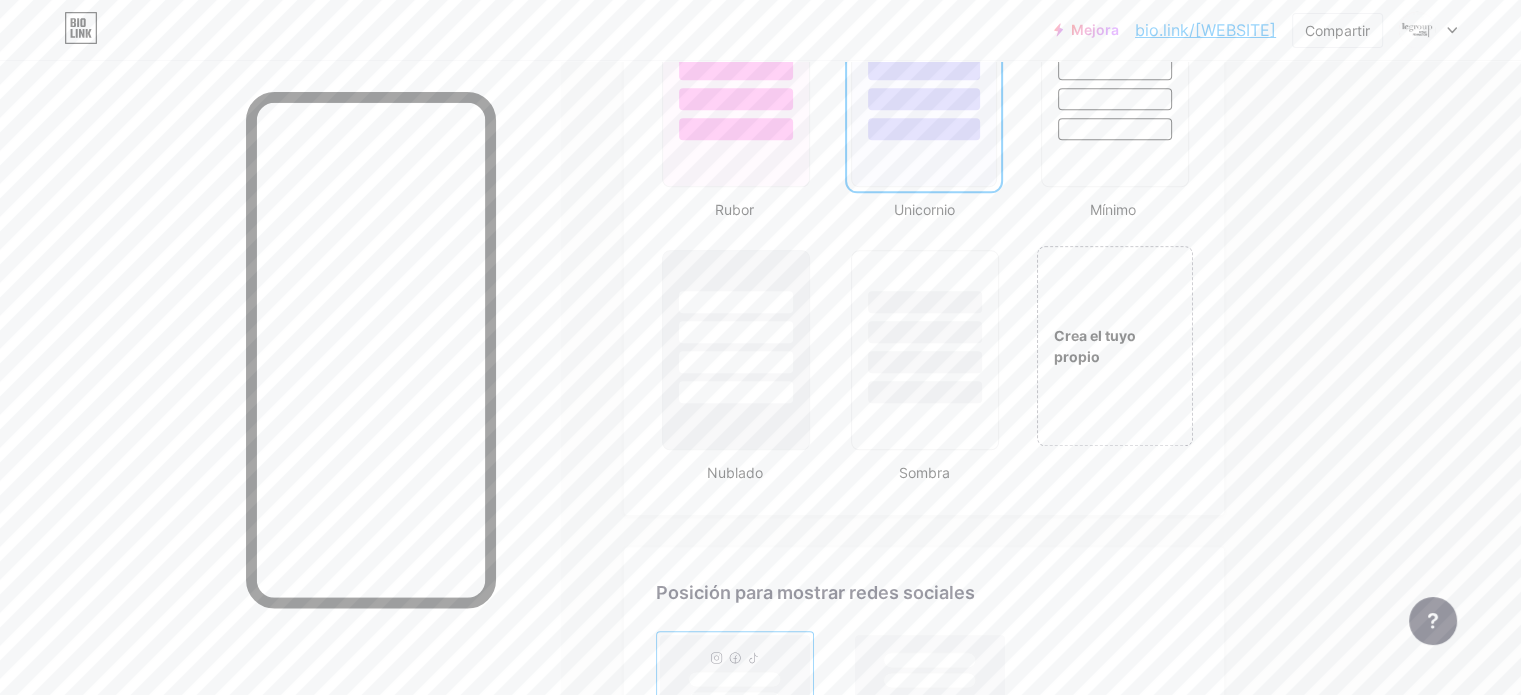 scroll, scrollTop: 2300, scrollLeft: 0, axis: vertical 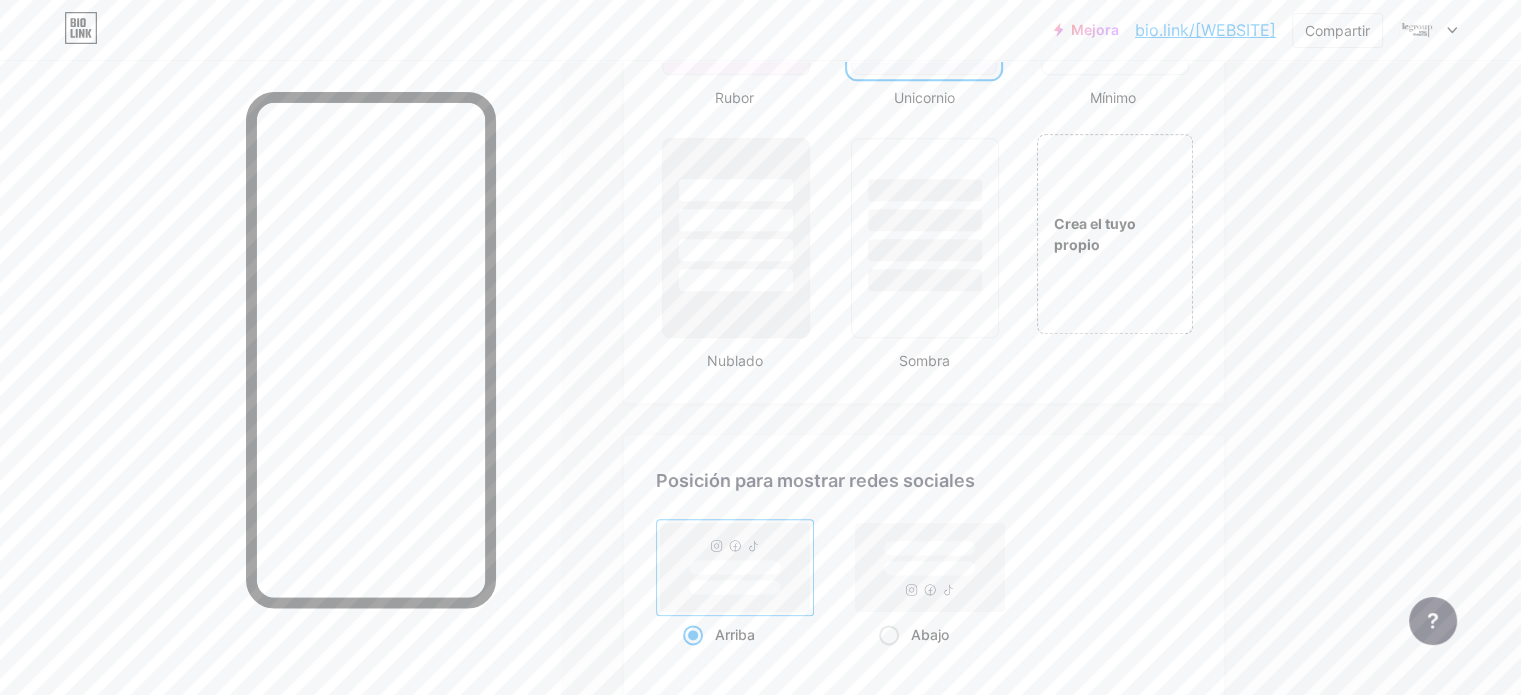 click 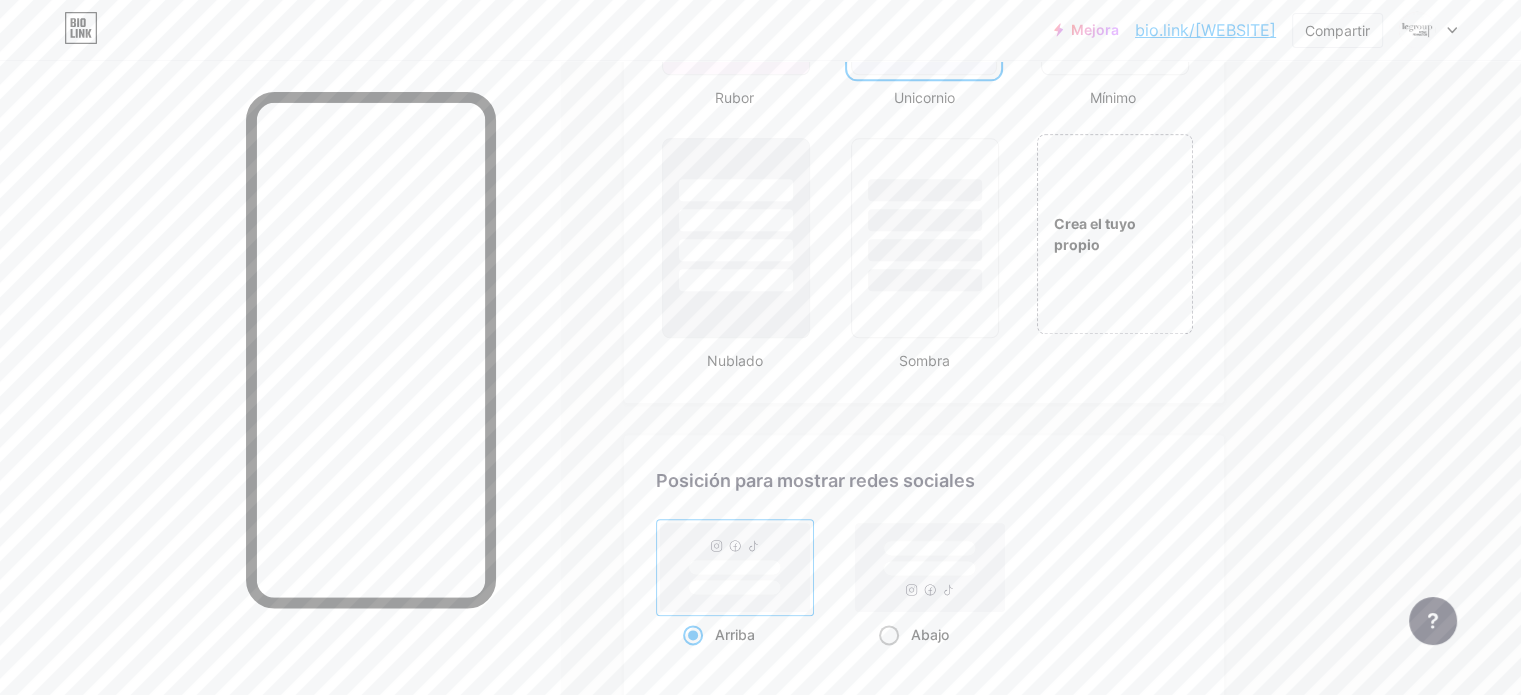 click at bounding box center [889, 635] 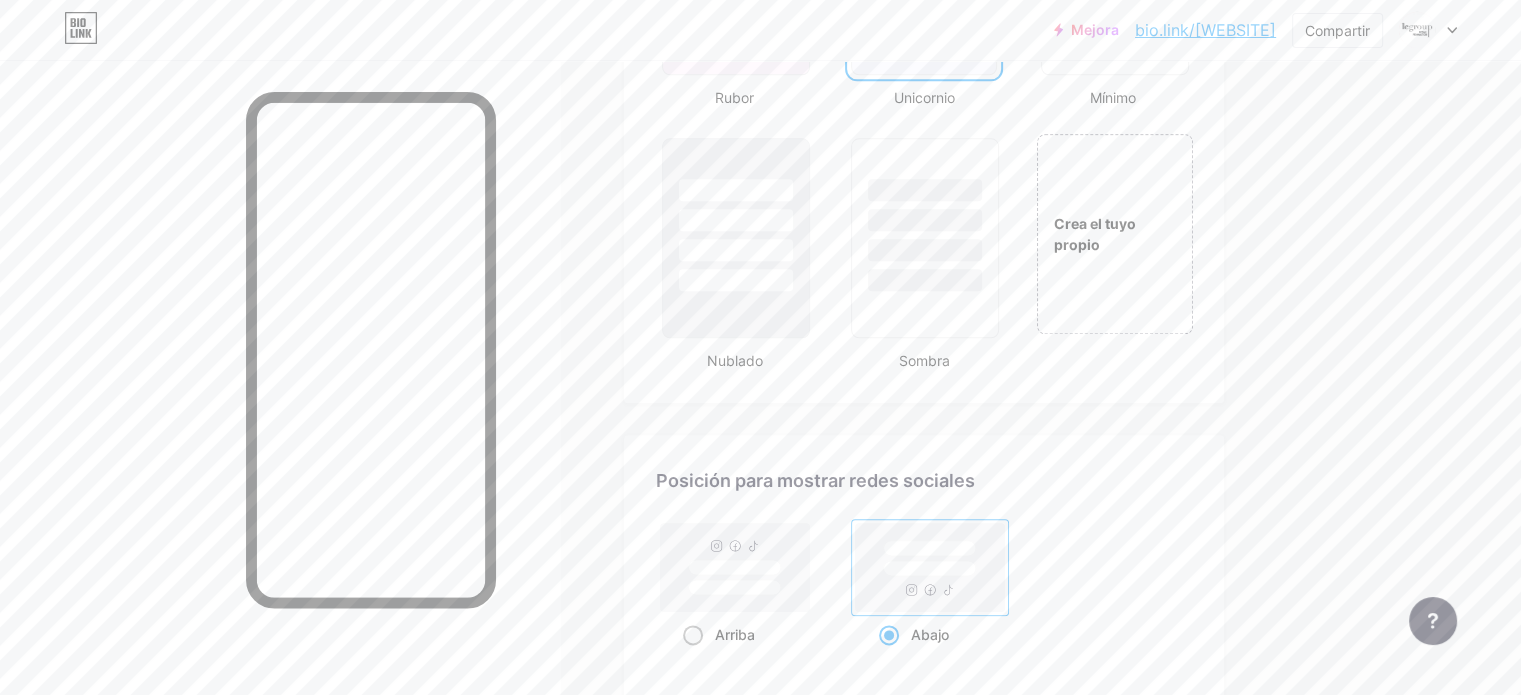 click at bounding box center [693, 635] 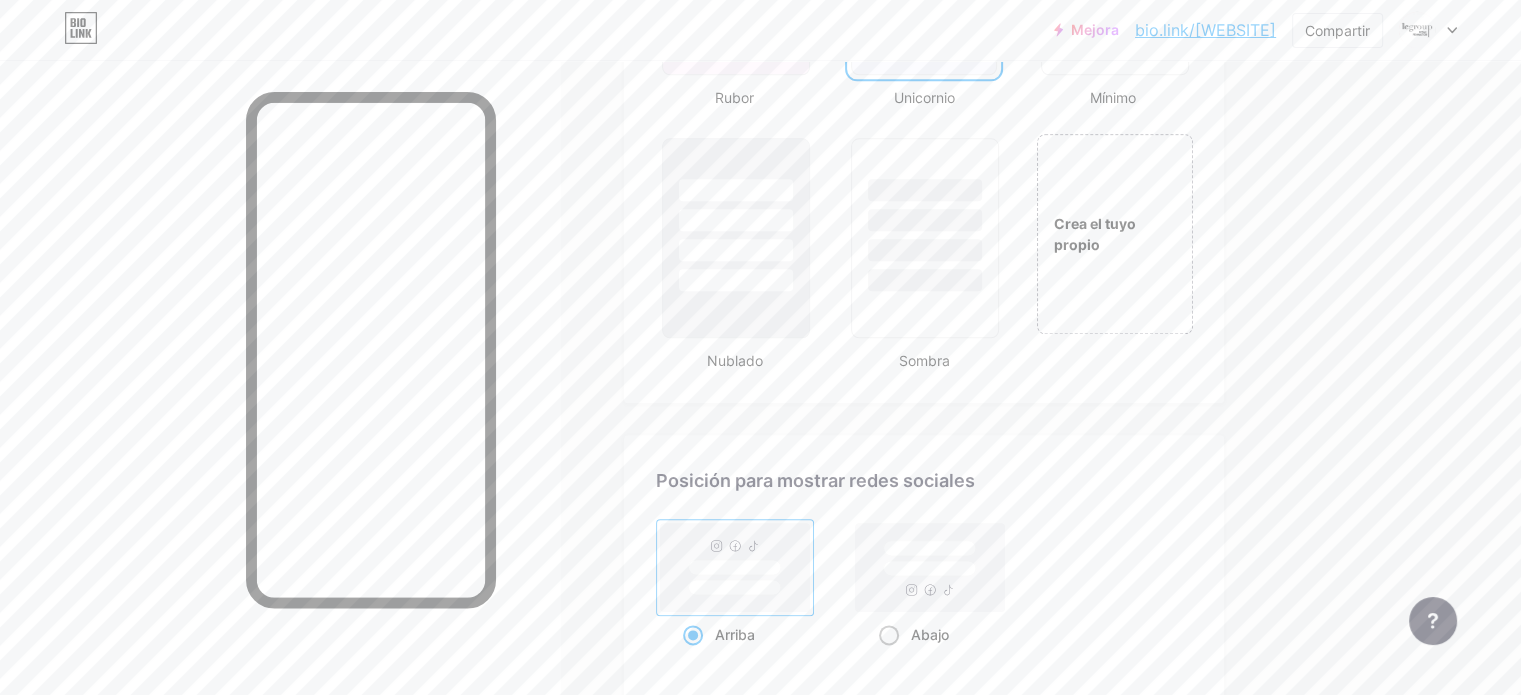 click at bounding box center (889, 635) 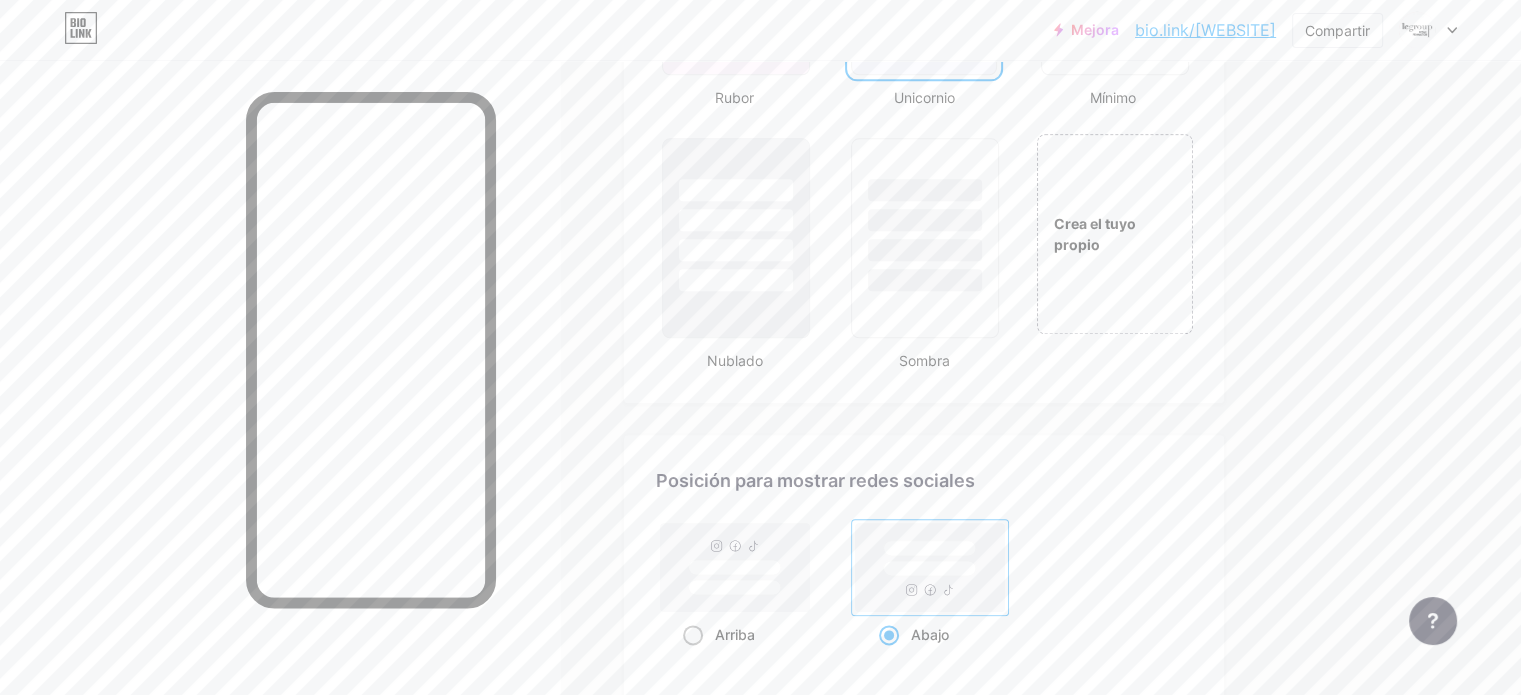click at bounding box center (693, 635) 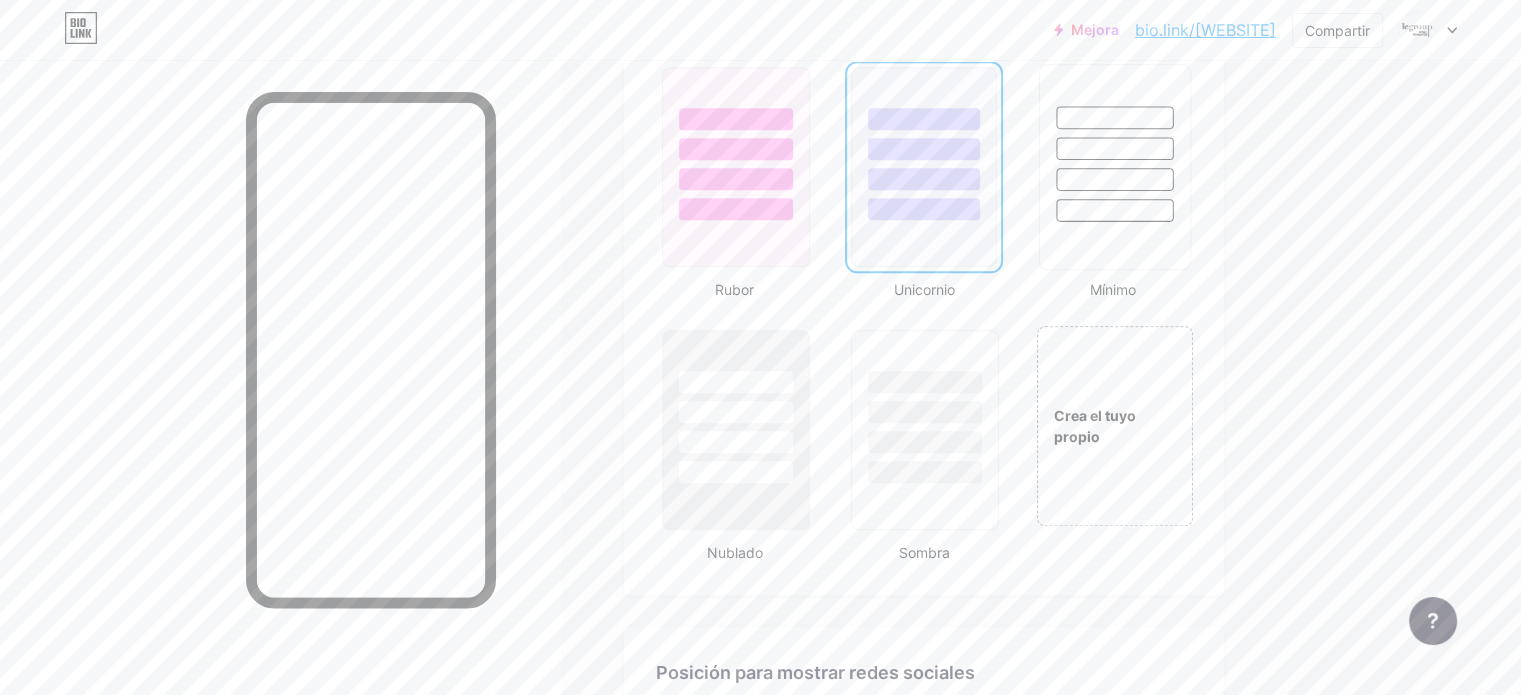 scroll, scrollTop: 2112, scrollLeft: 0, axis: vertical 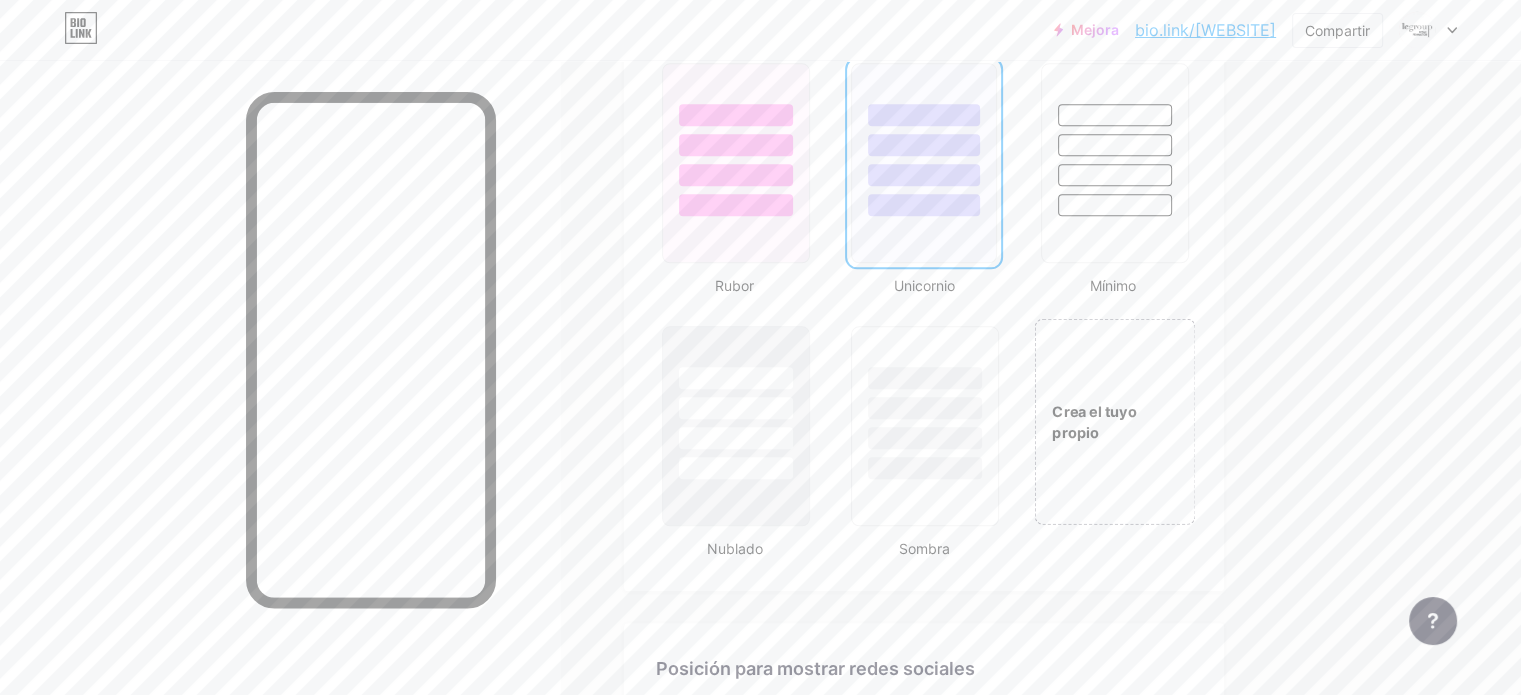 click on "Crea el tuyo propio" at bounding box center (1114, 421) 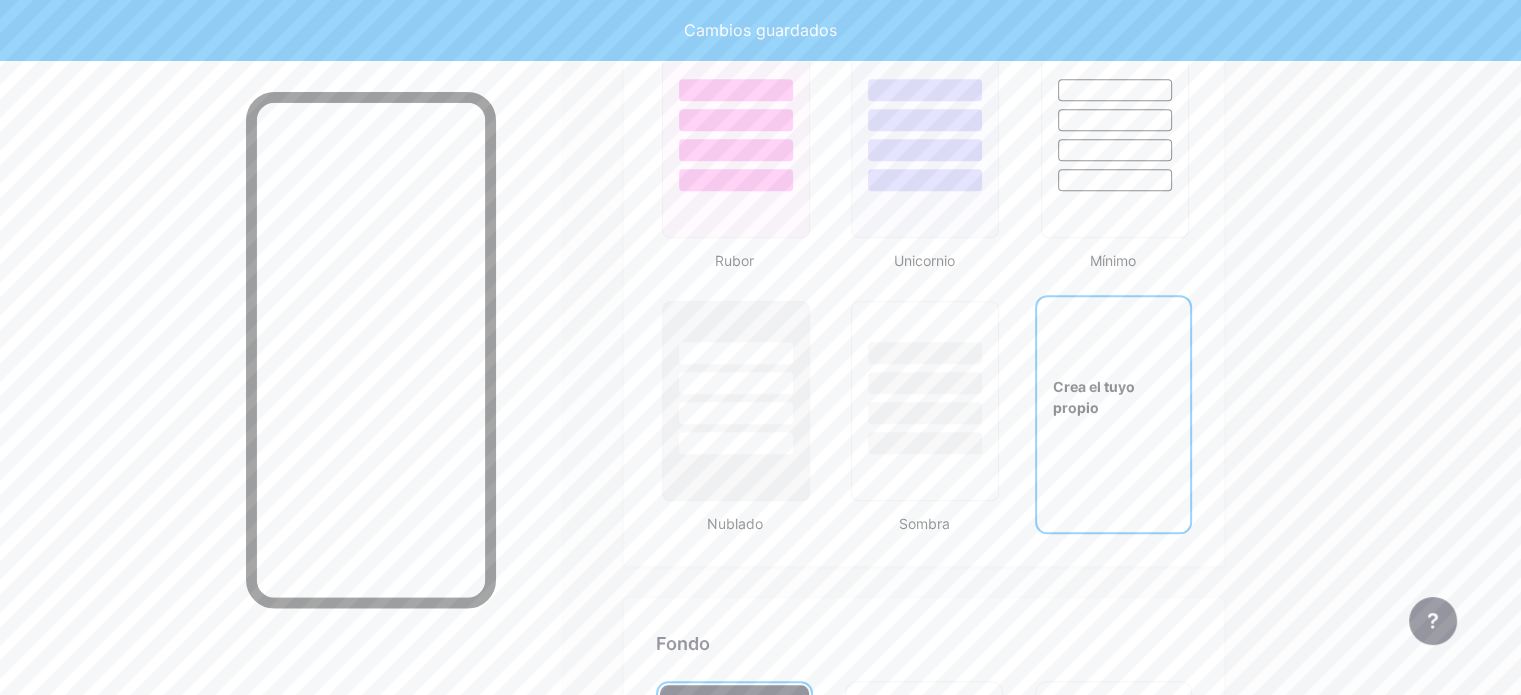 type on "#ffffff" 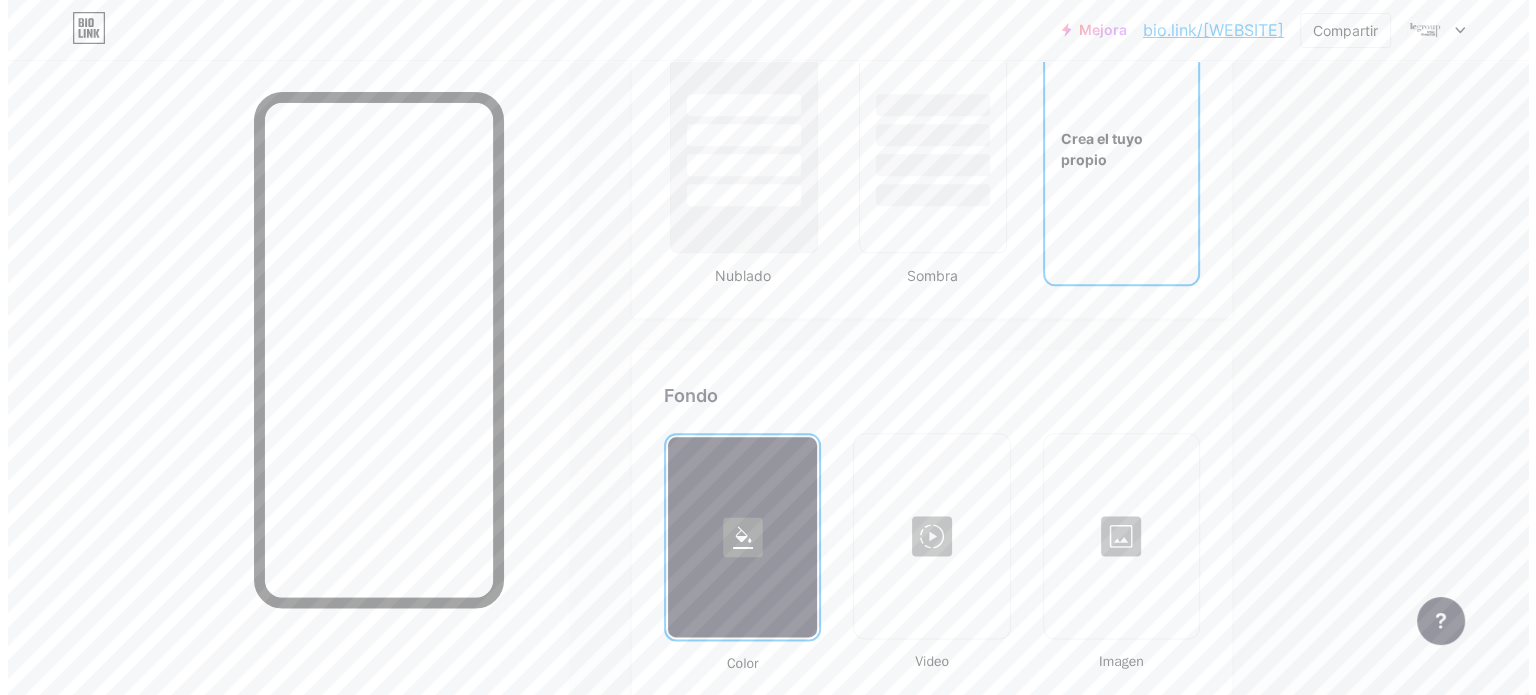 scroll, scrollTop: 2490, scrollLeft: 0, axis: vertical 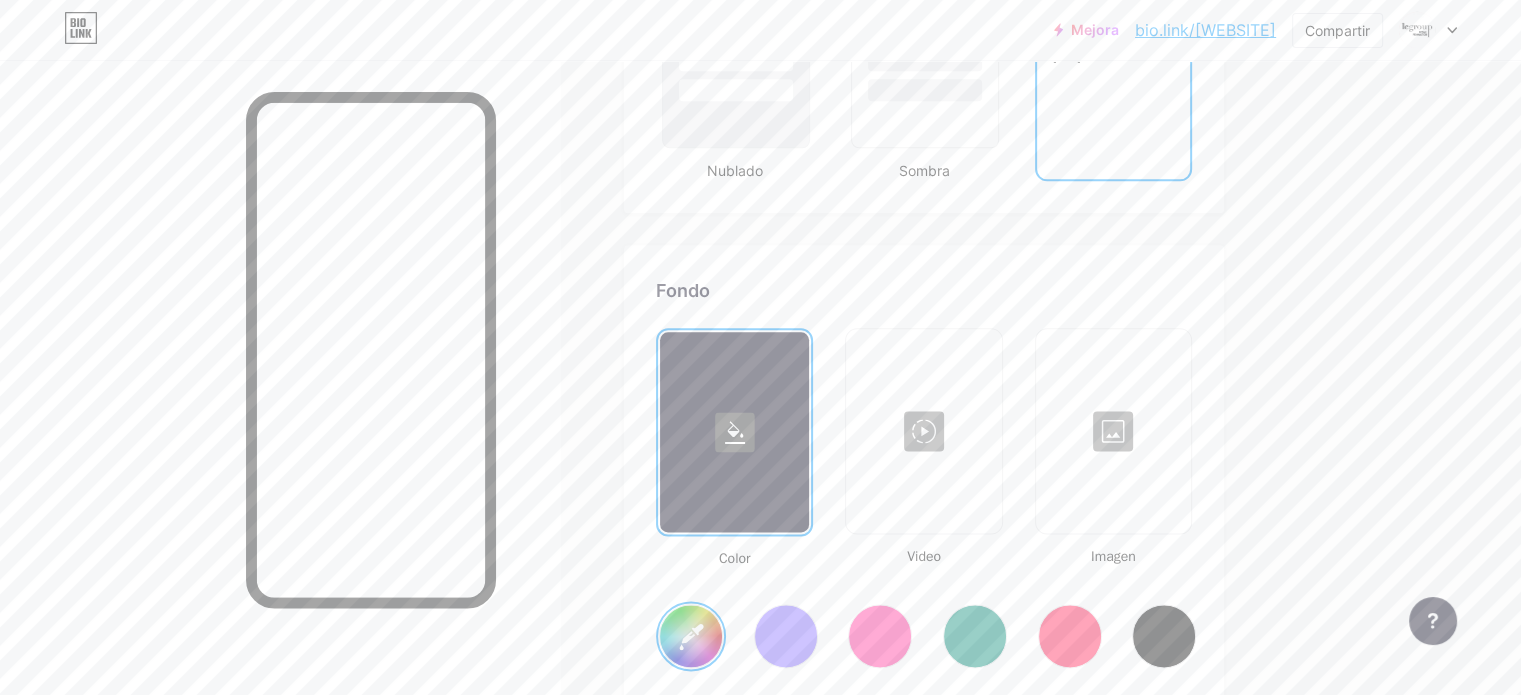 click at bounding box center [923, 431] 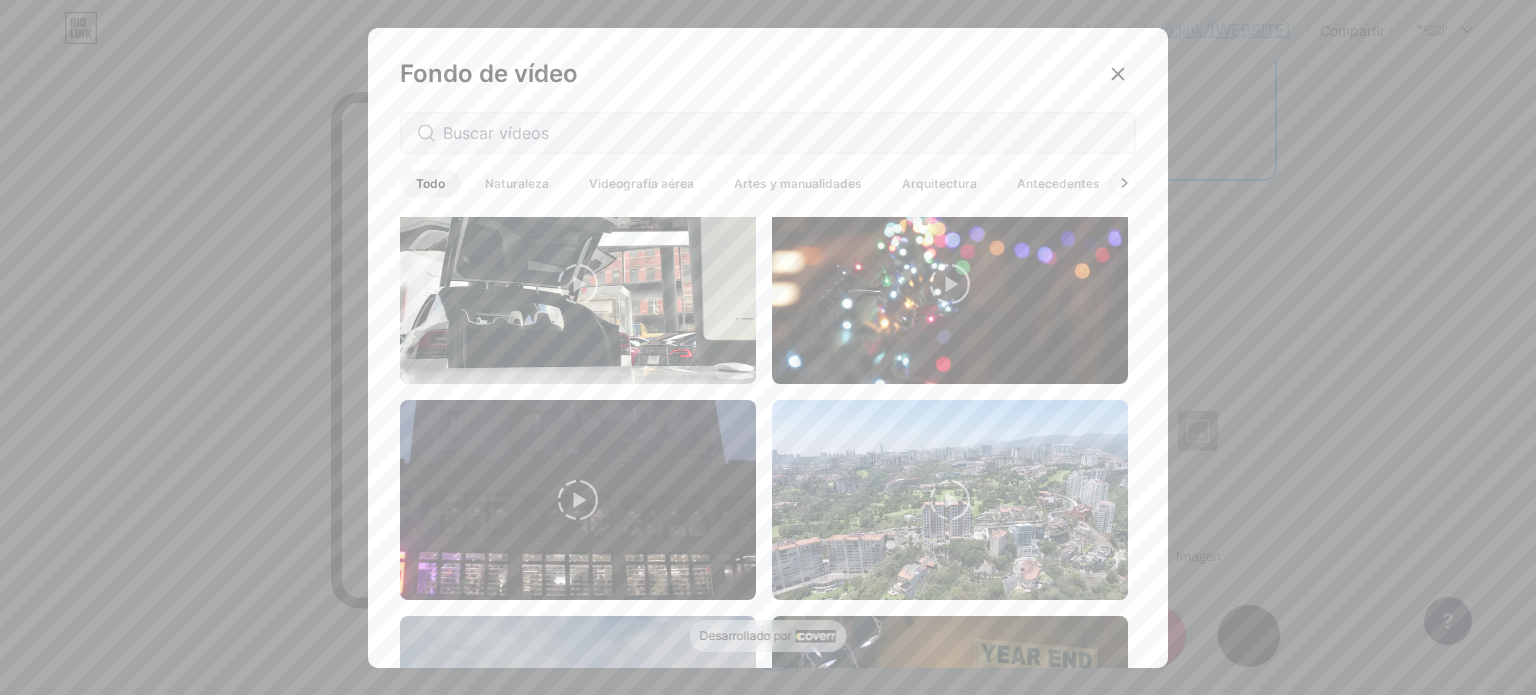 scroll, scrollTop: 0, scrollLeft: 0, axis: both 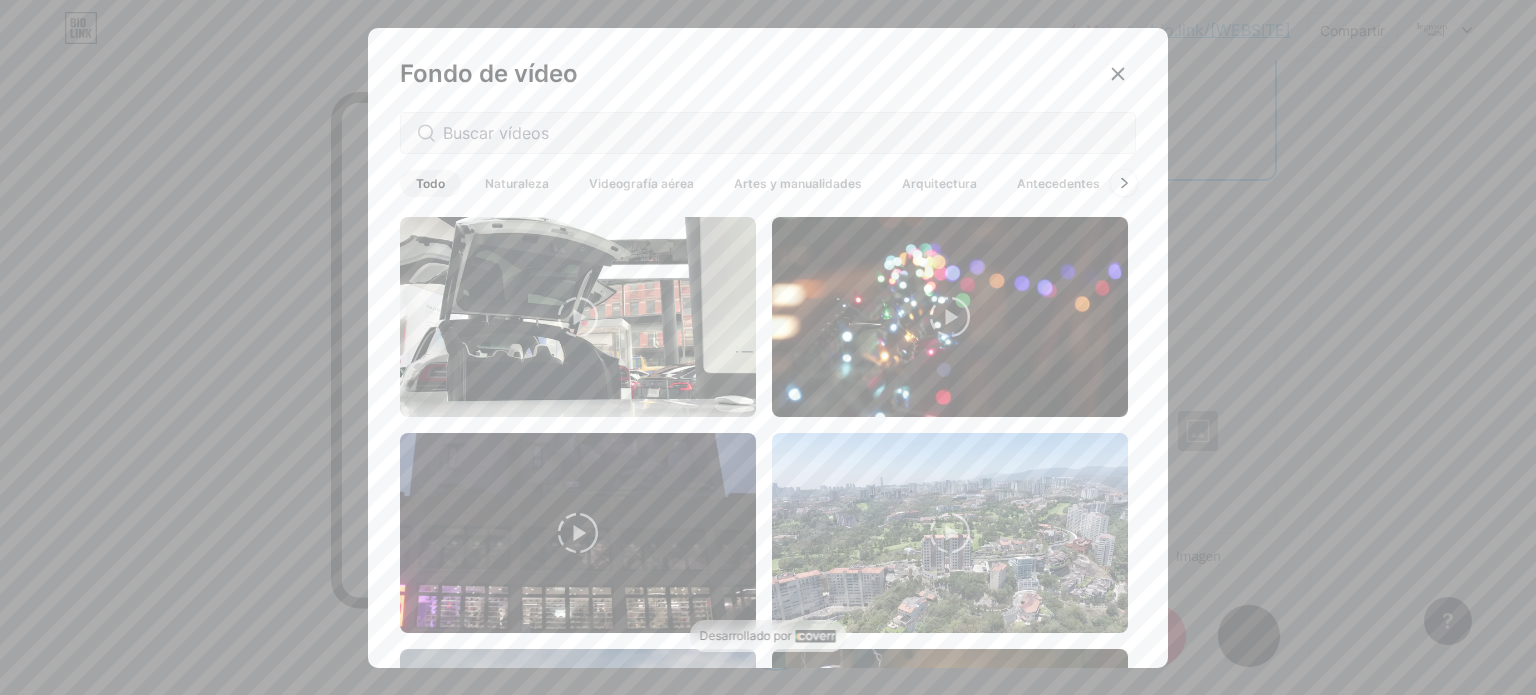 click at bounding box center (1124, 183) 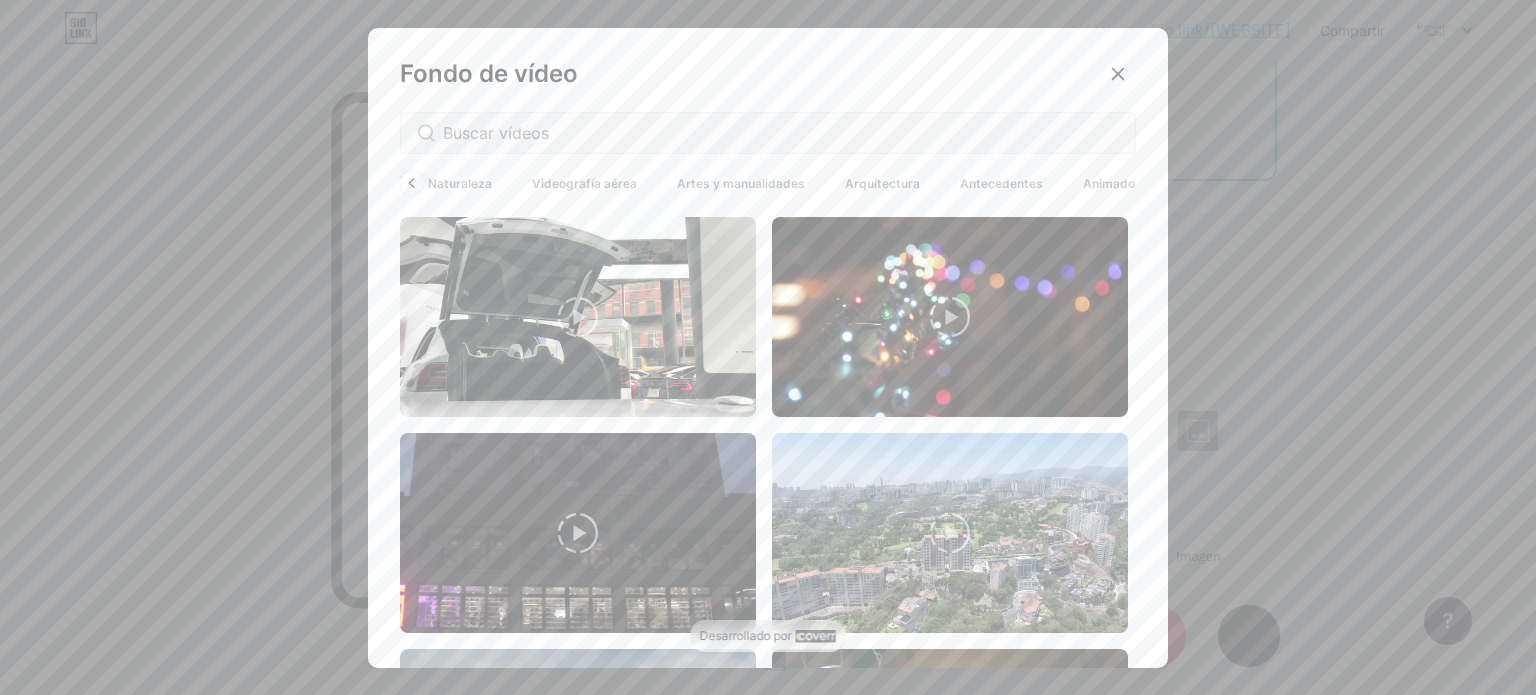 scroll, scrollTop: 0, scrollLeft: 64, axis: horizontal 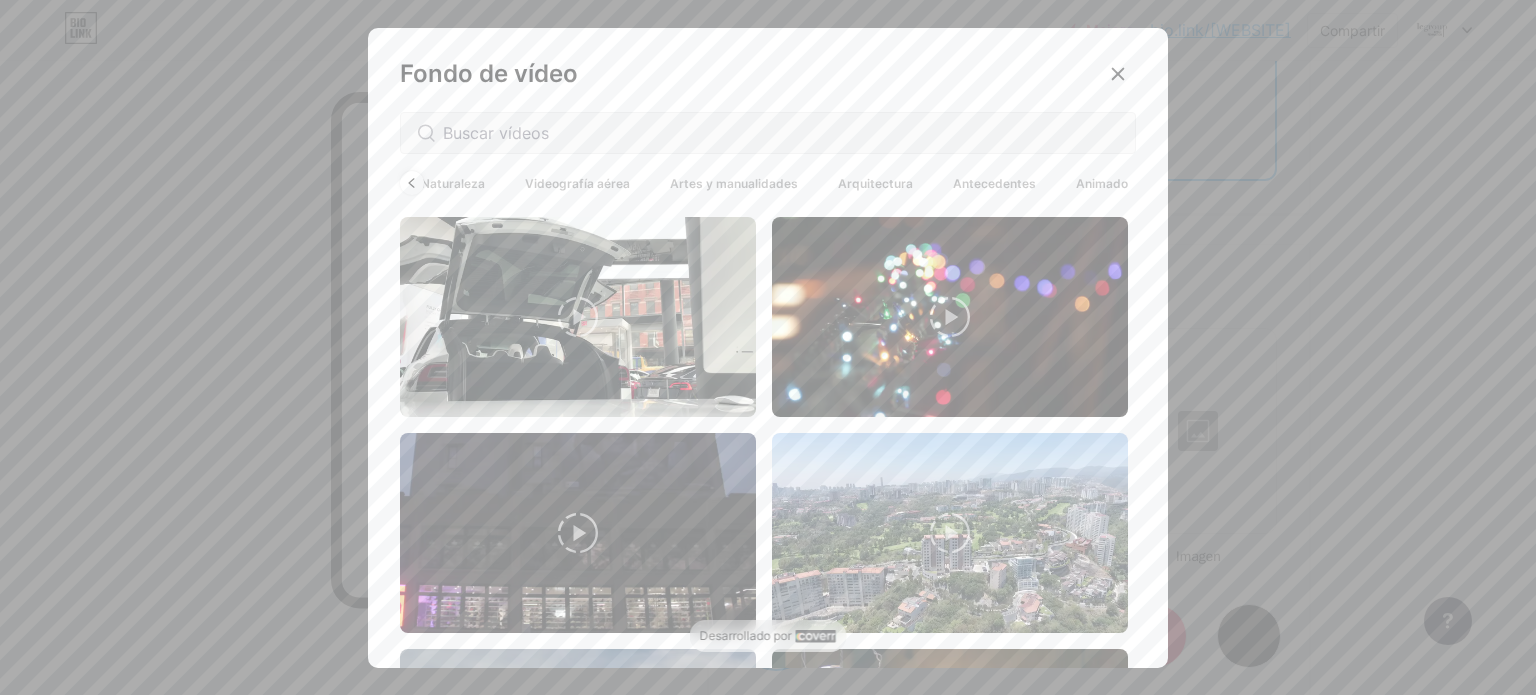 click on "Arquitectura" at bounding box center (875, 183) 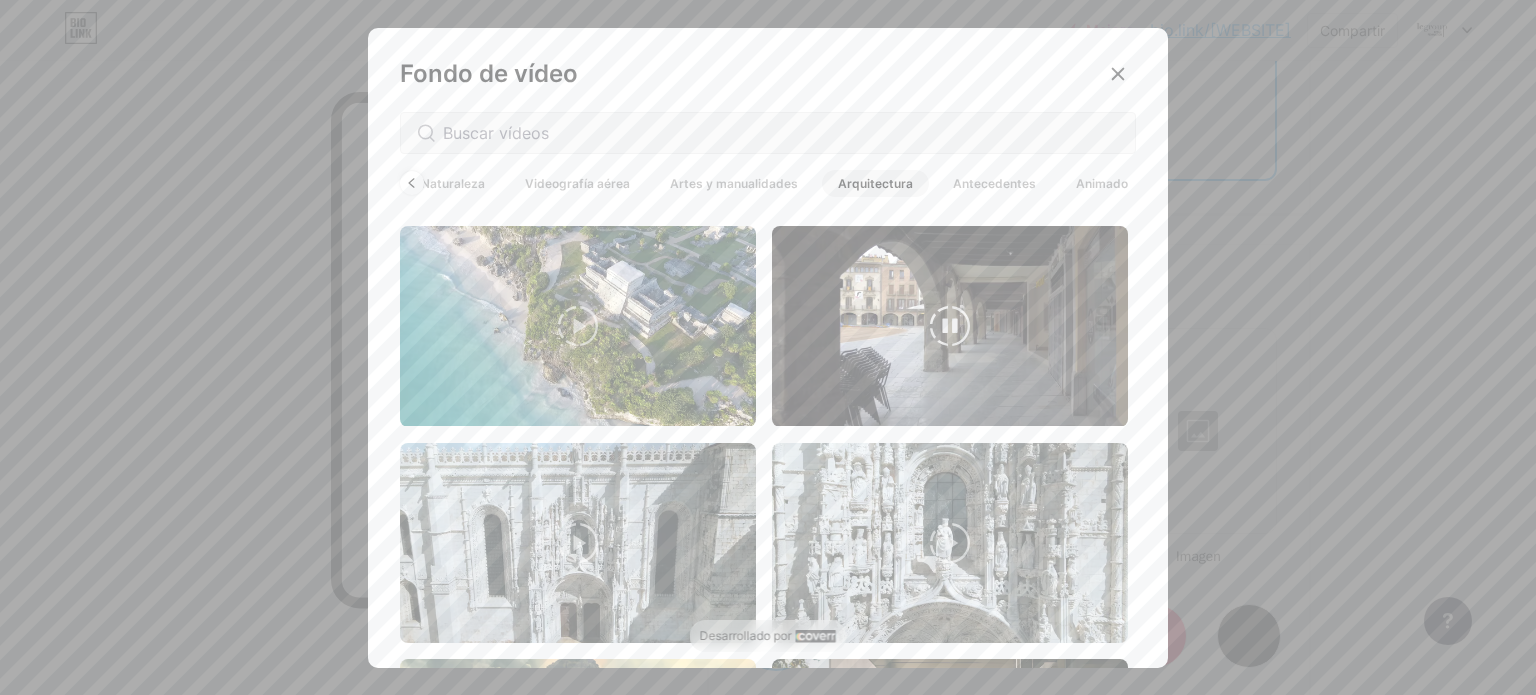 scroll, scrollTop: 2552, scrollLeft: 0, axis: vertical 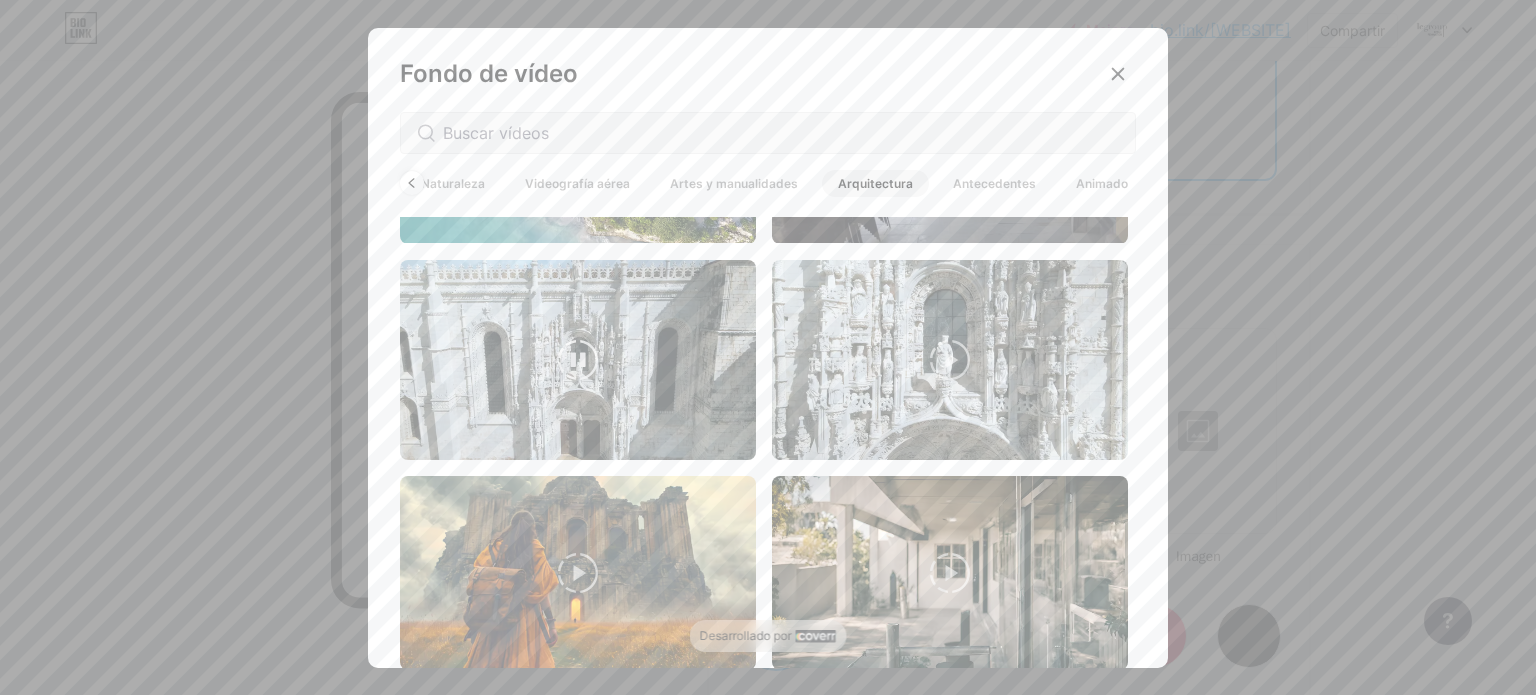 click at bounding box center [578, 360] 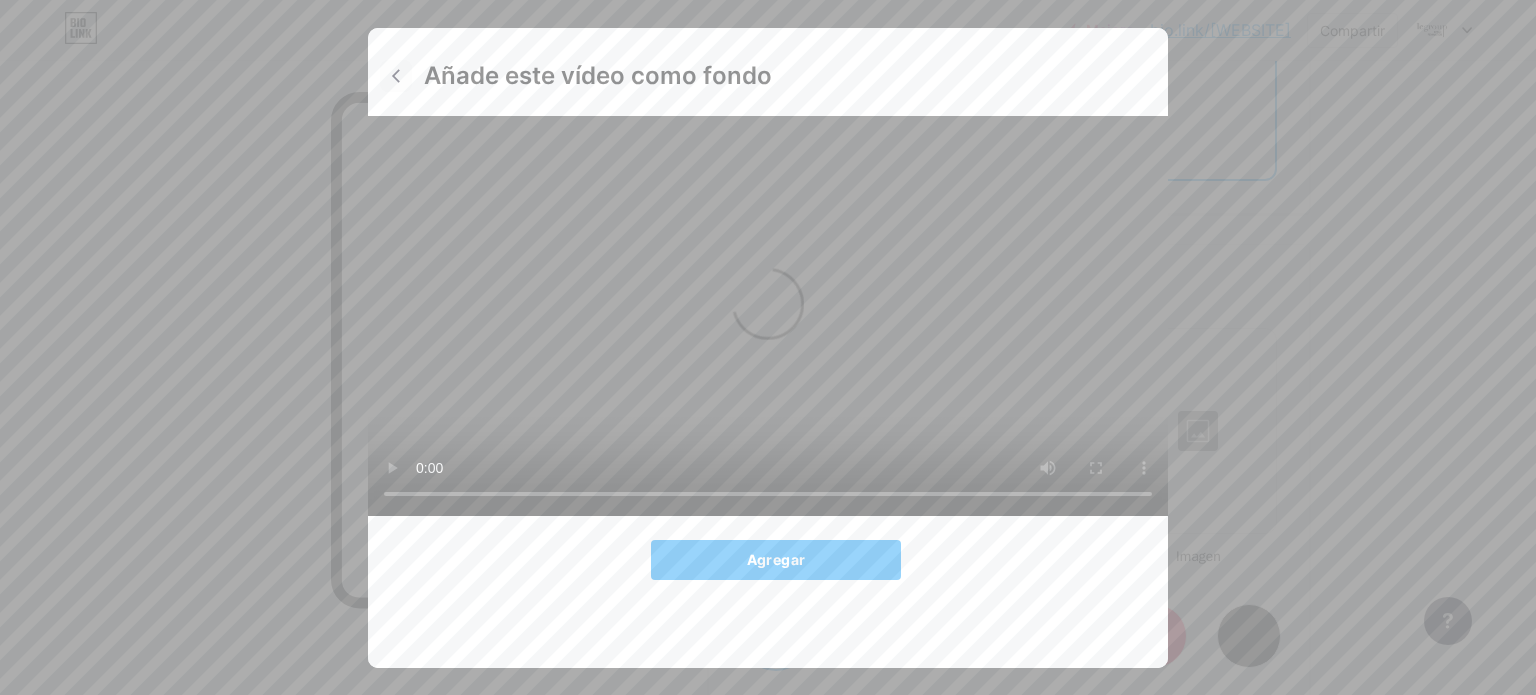 click 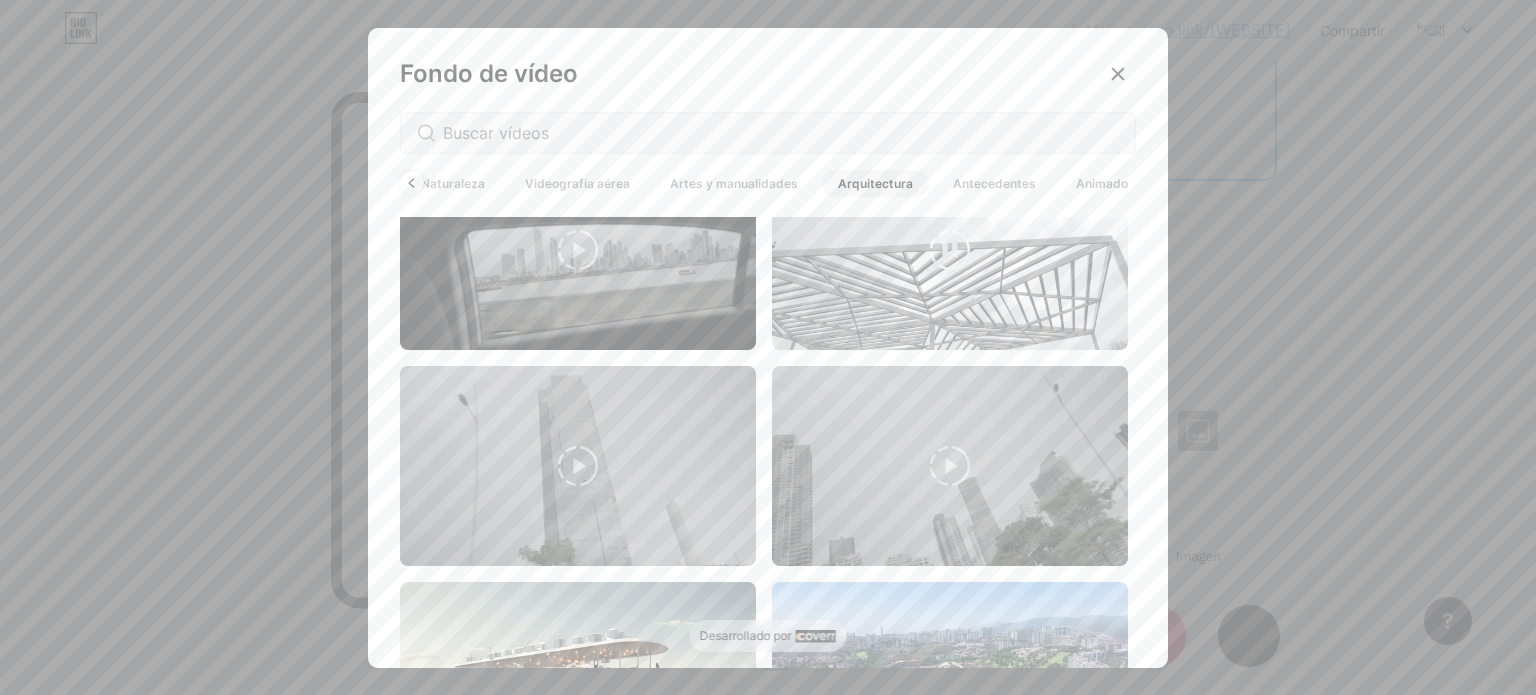 scroll, scrollTop: 200, scrollLeft: 0, axis: vertical 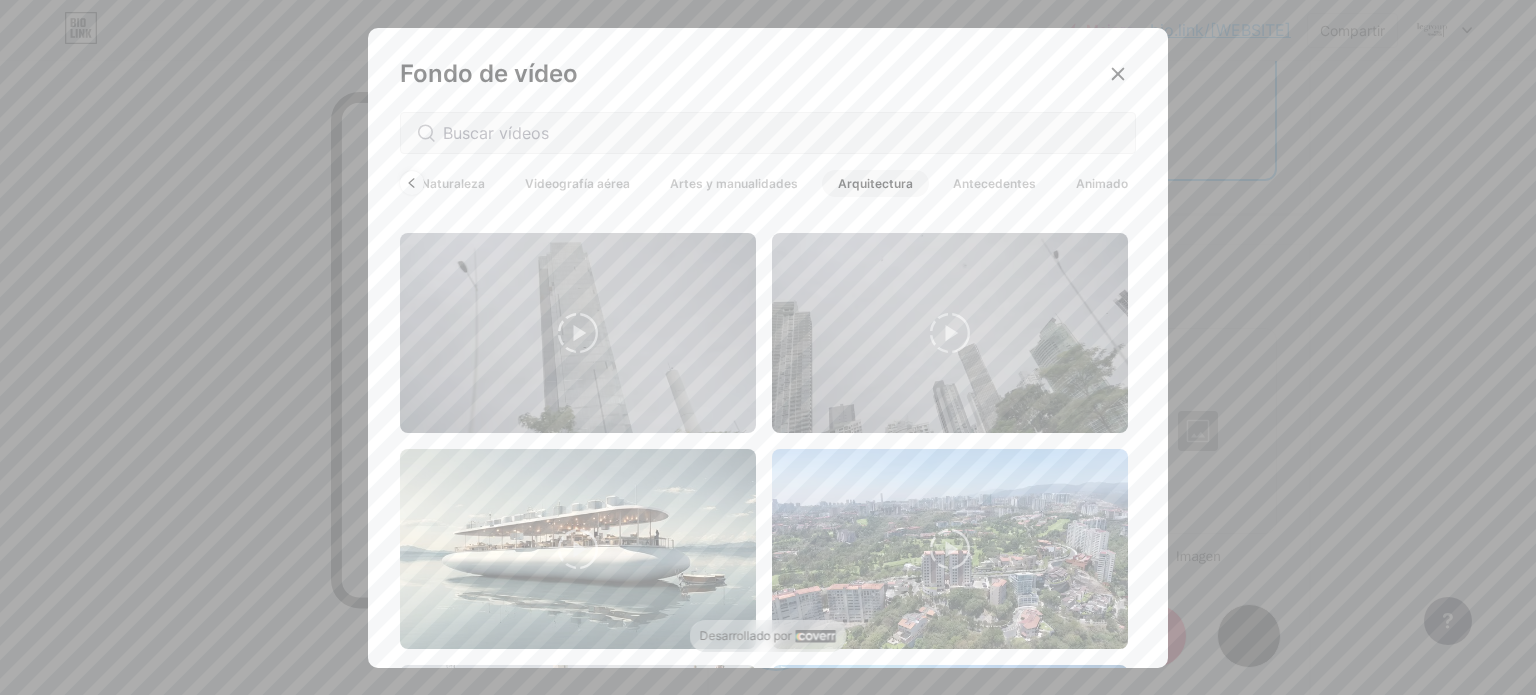 click on "Animado" at bounding box center [1102, 183] 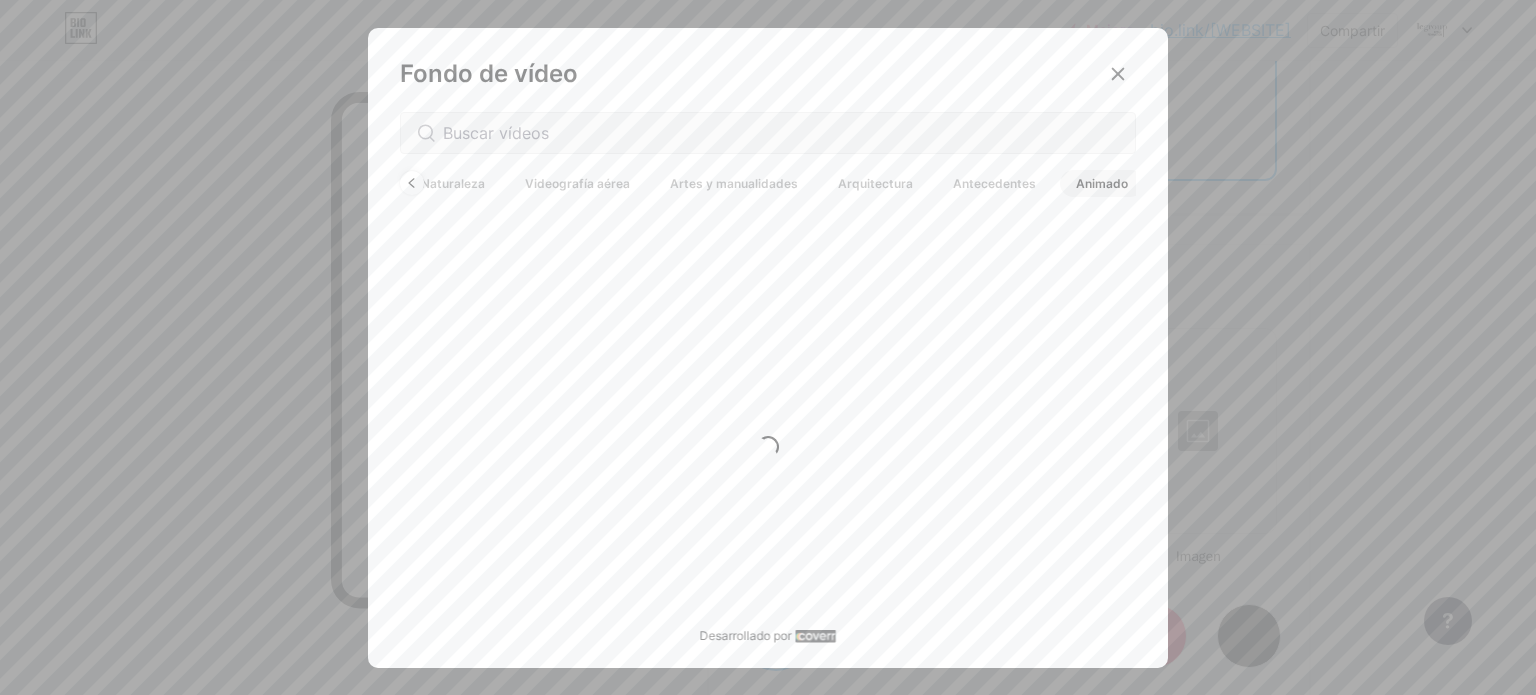 click on "Antecedentes" at bounding box center [994, 183] 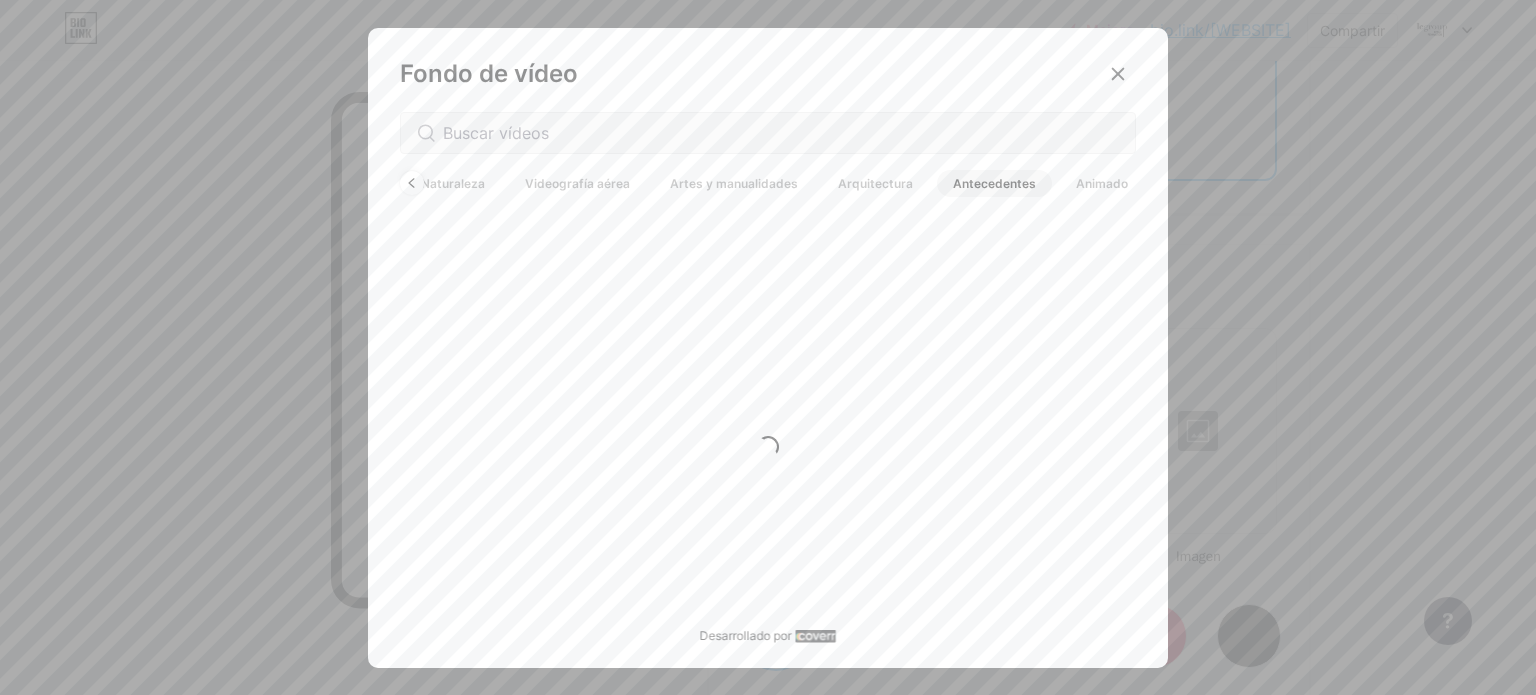 click on "Arquitectura" at bounding box center [875, 183] 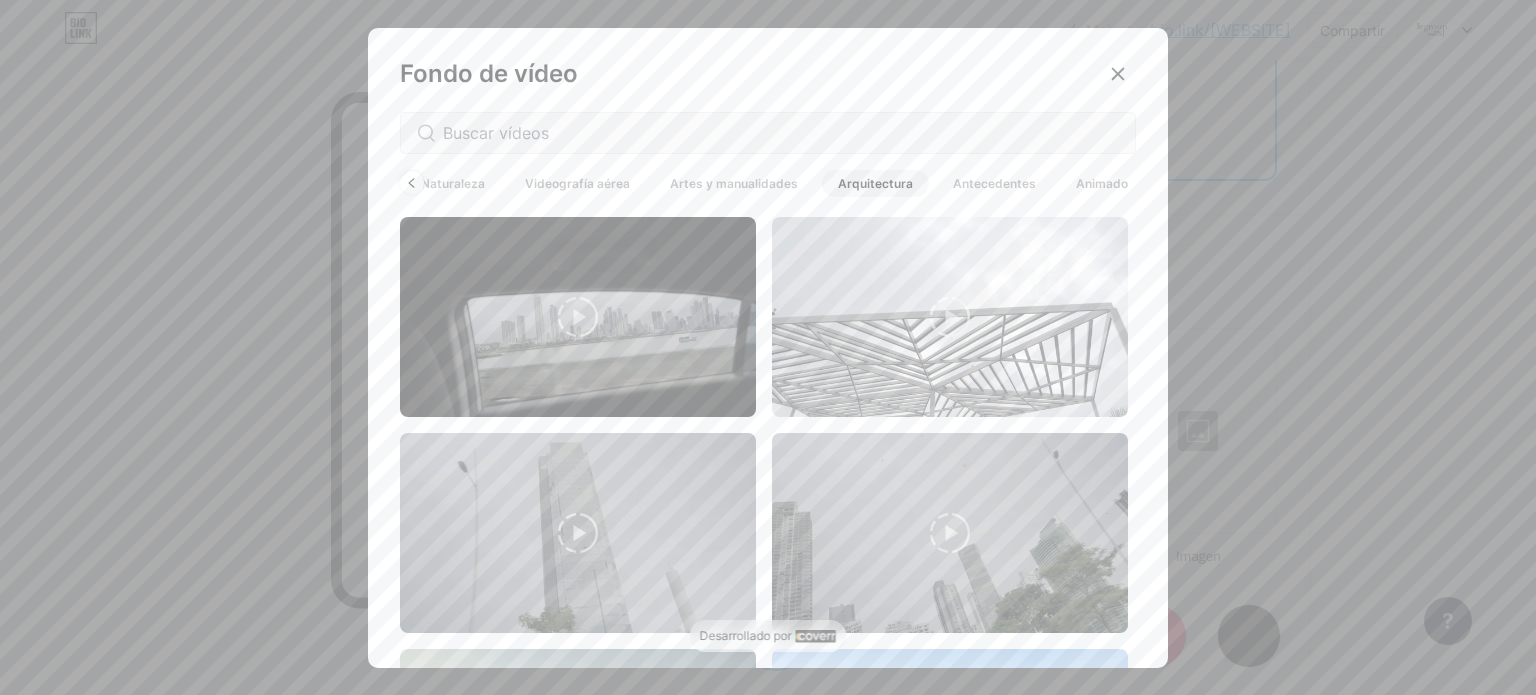 click on "Artes y manualidades" at bounding box center [734, 183] 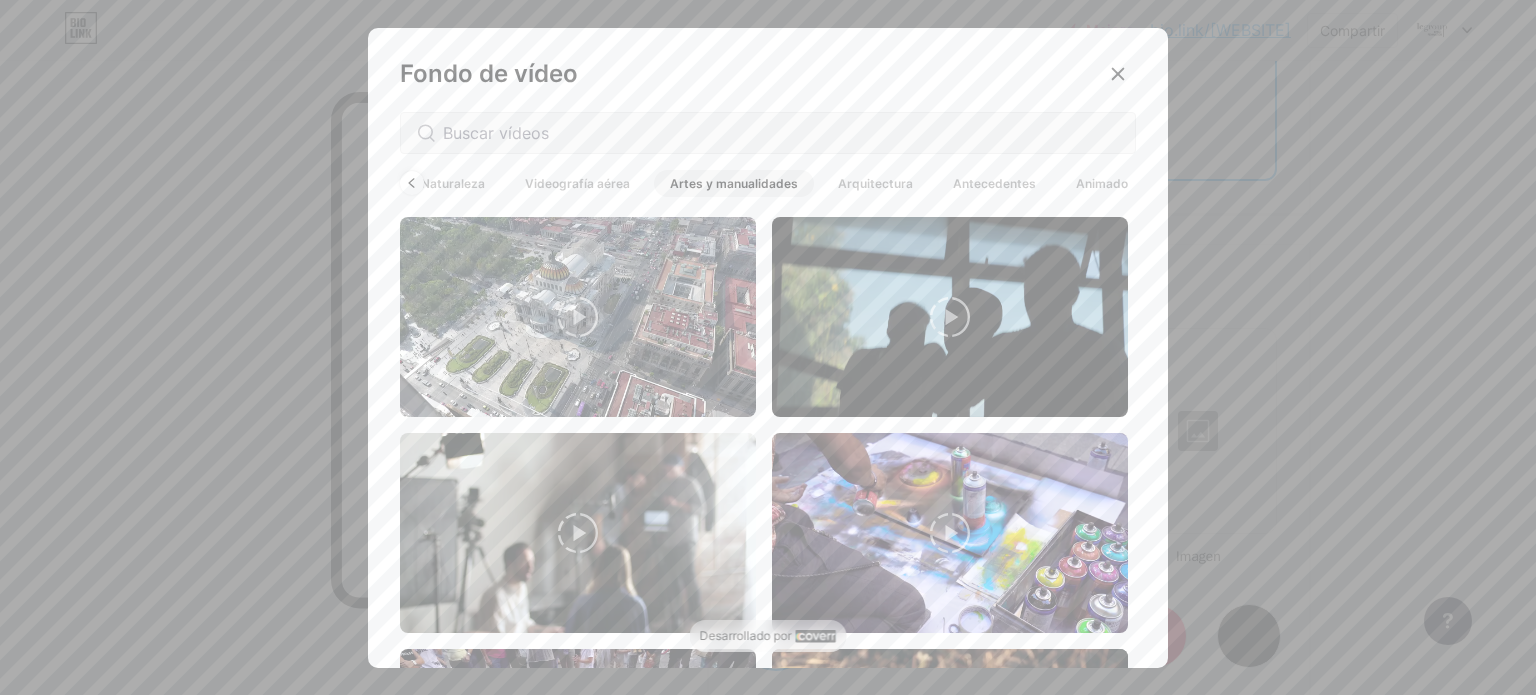 click on "Videografía aérea" at bounding box center (577, 183) 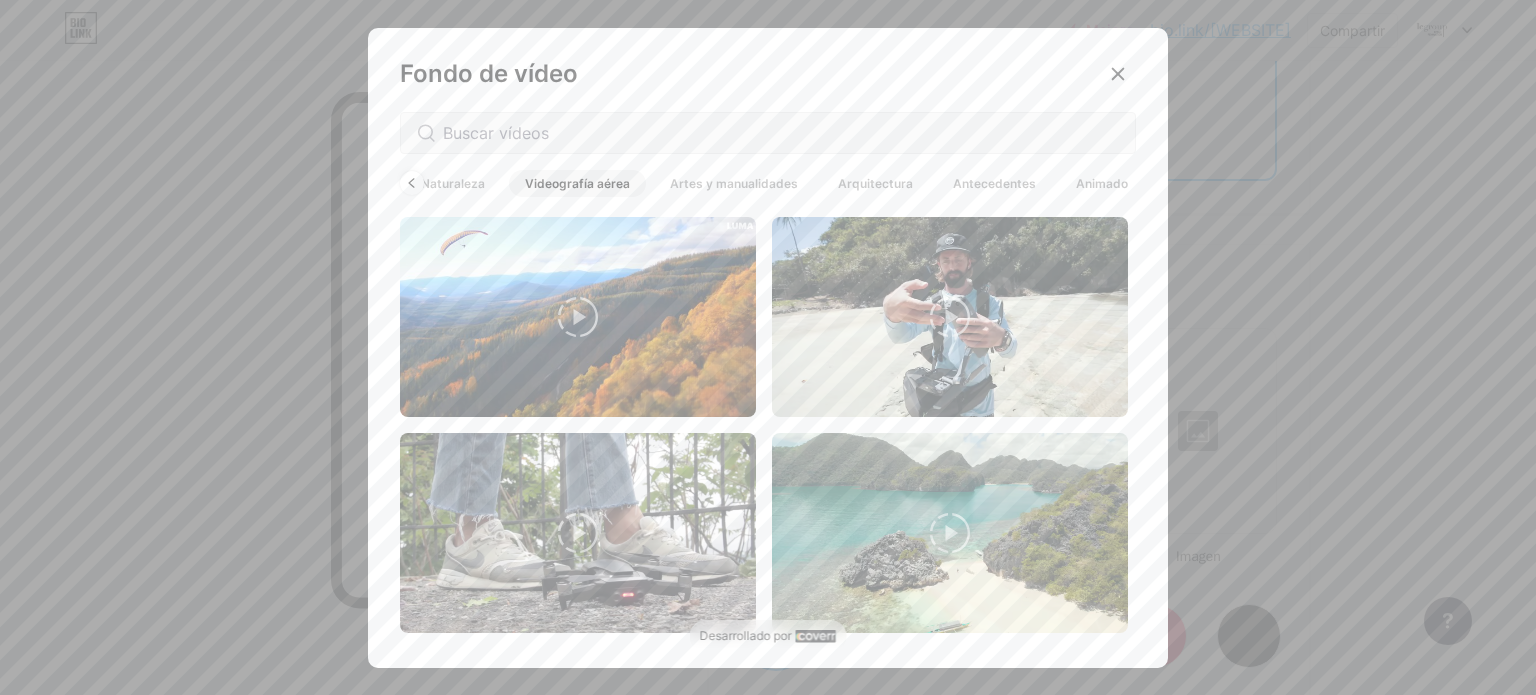 click on "Naturaleza" at bounding box center (453, 183) 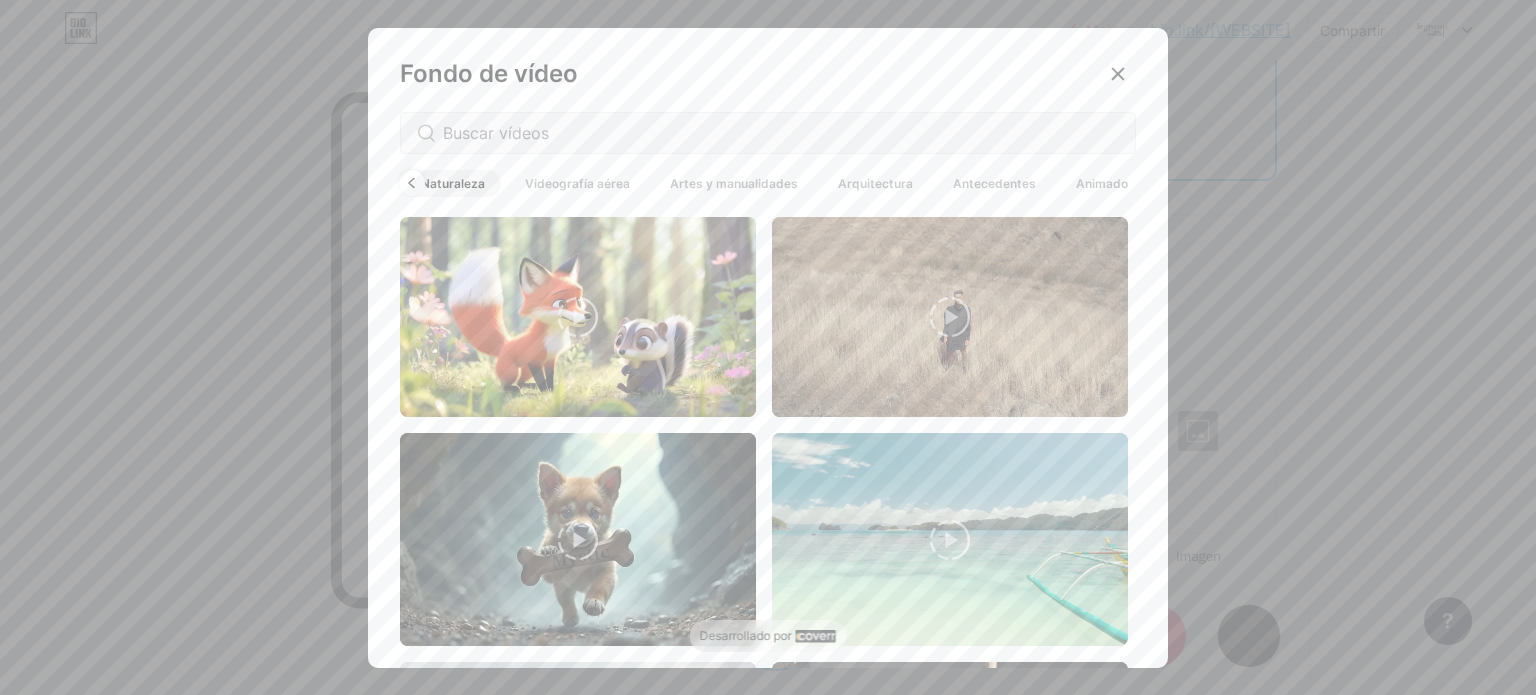 click at bounding box center (412, 183) 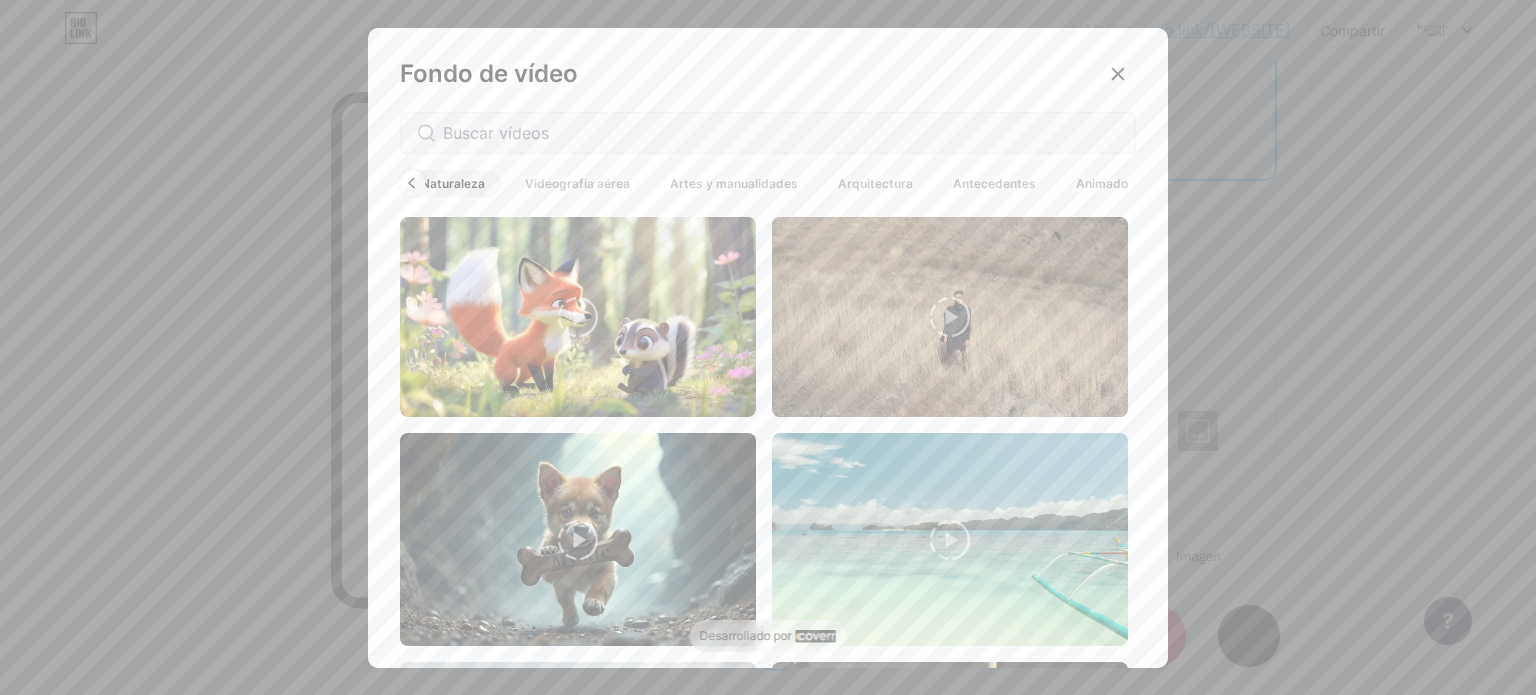 scroll, scrollTop: 0, scrollLeft: 0, axis: both 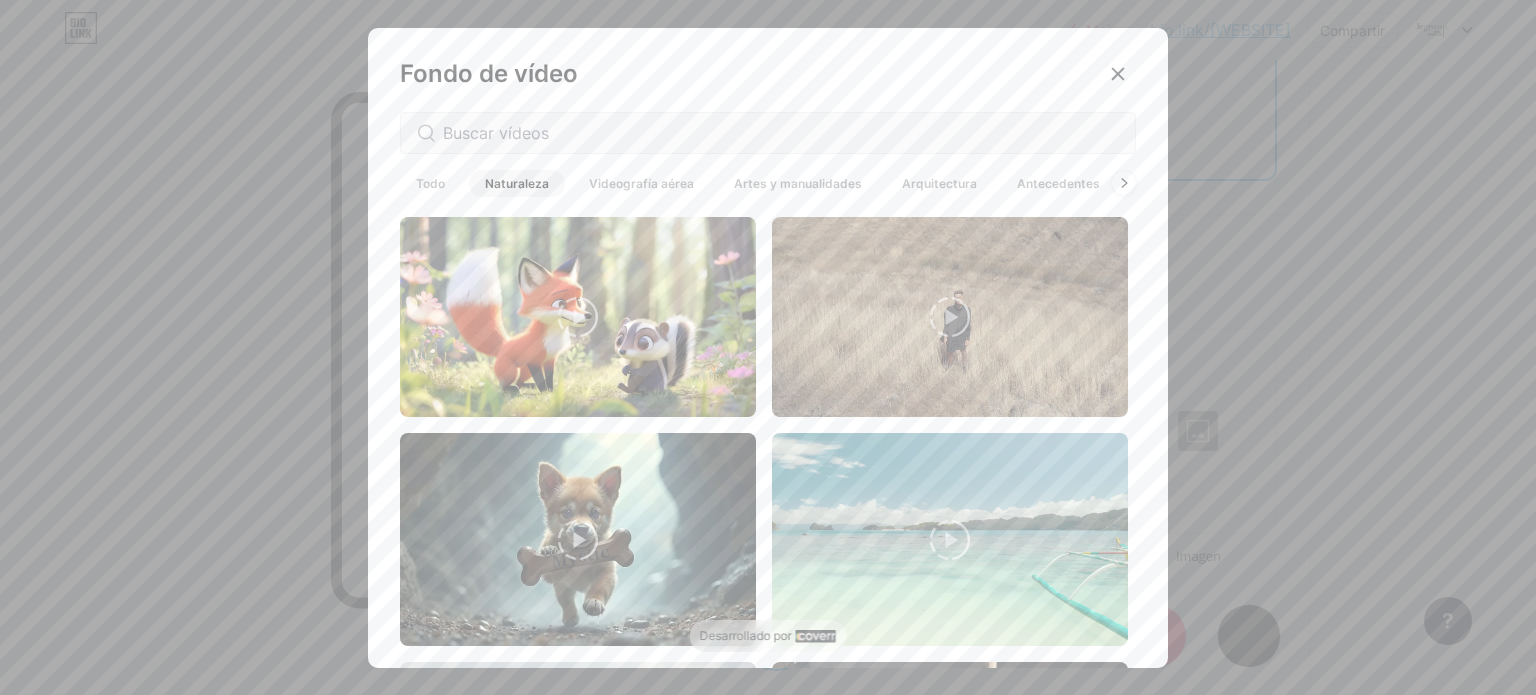 click on "Videografía aérea" at bounding box center [641, 183] 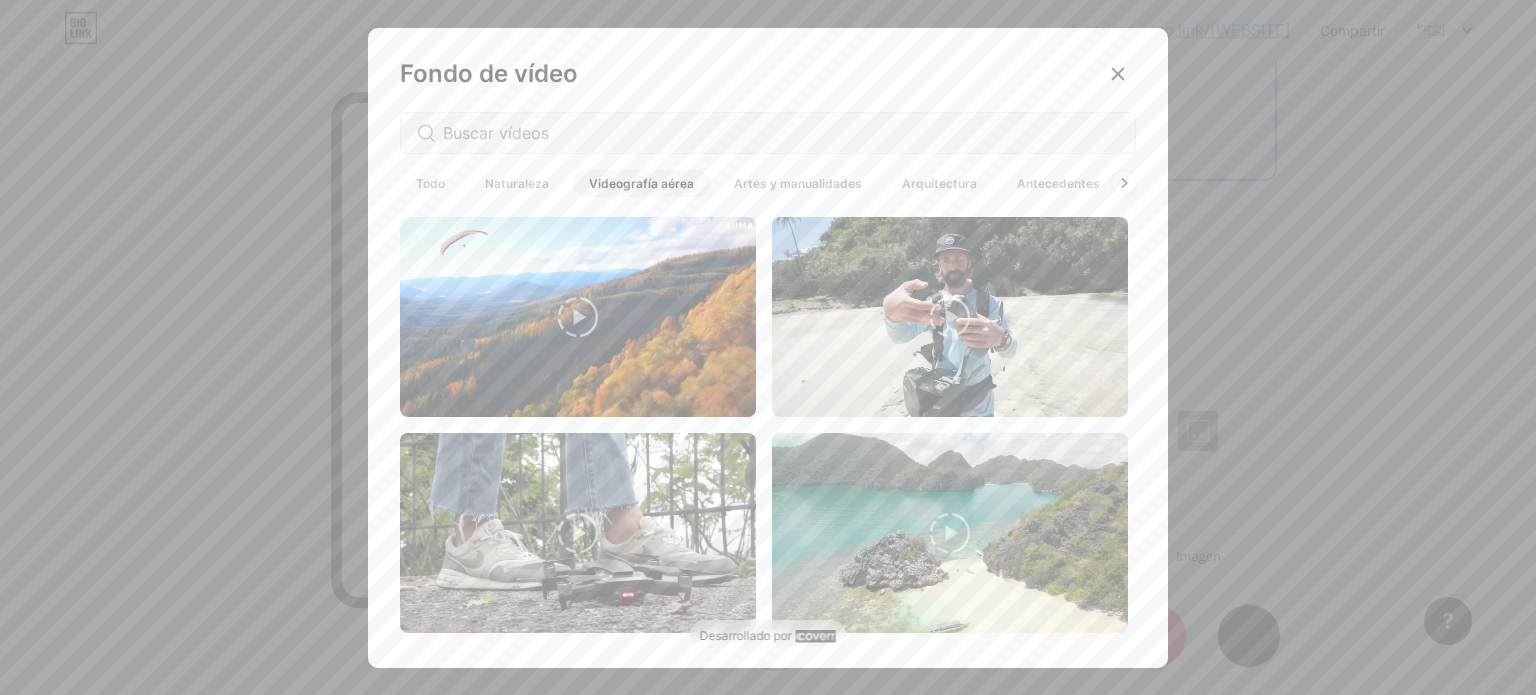 click on "Artes y manualidades" at bounding box center [798, 183] 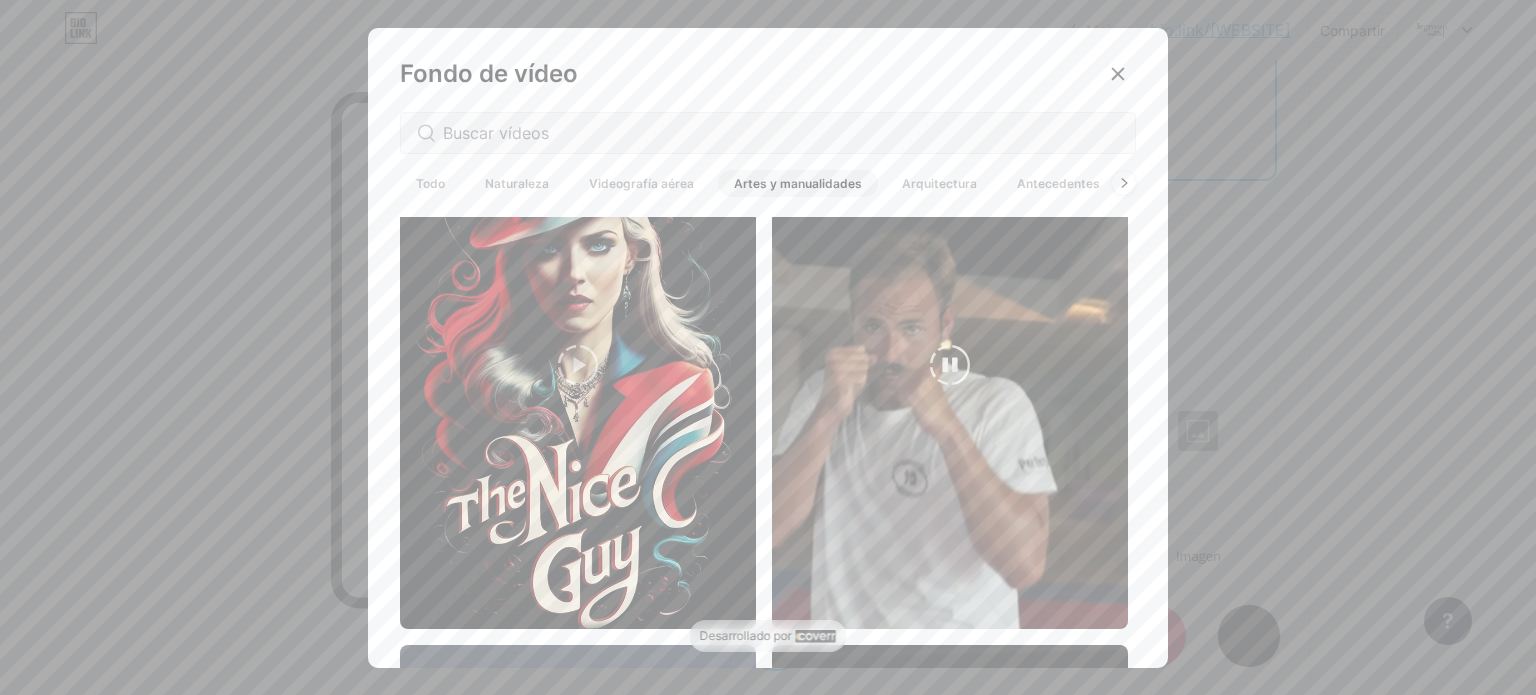 scroll, scrollTop: 1500, scrollLeft: 0, axis: vertical 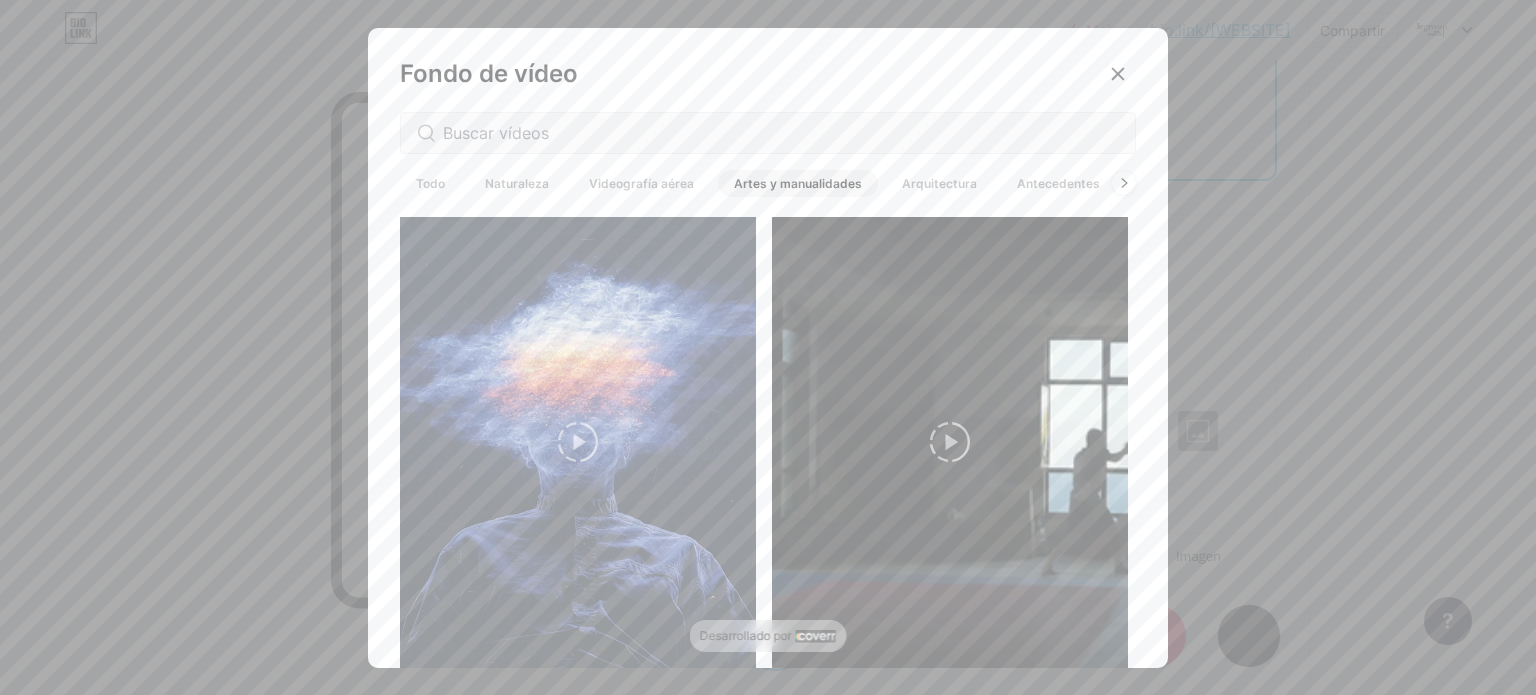 click on "Videografía aérea" at bounding box center (641, 183) 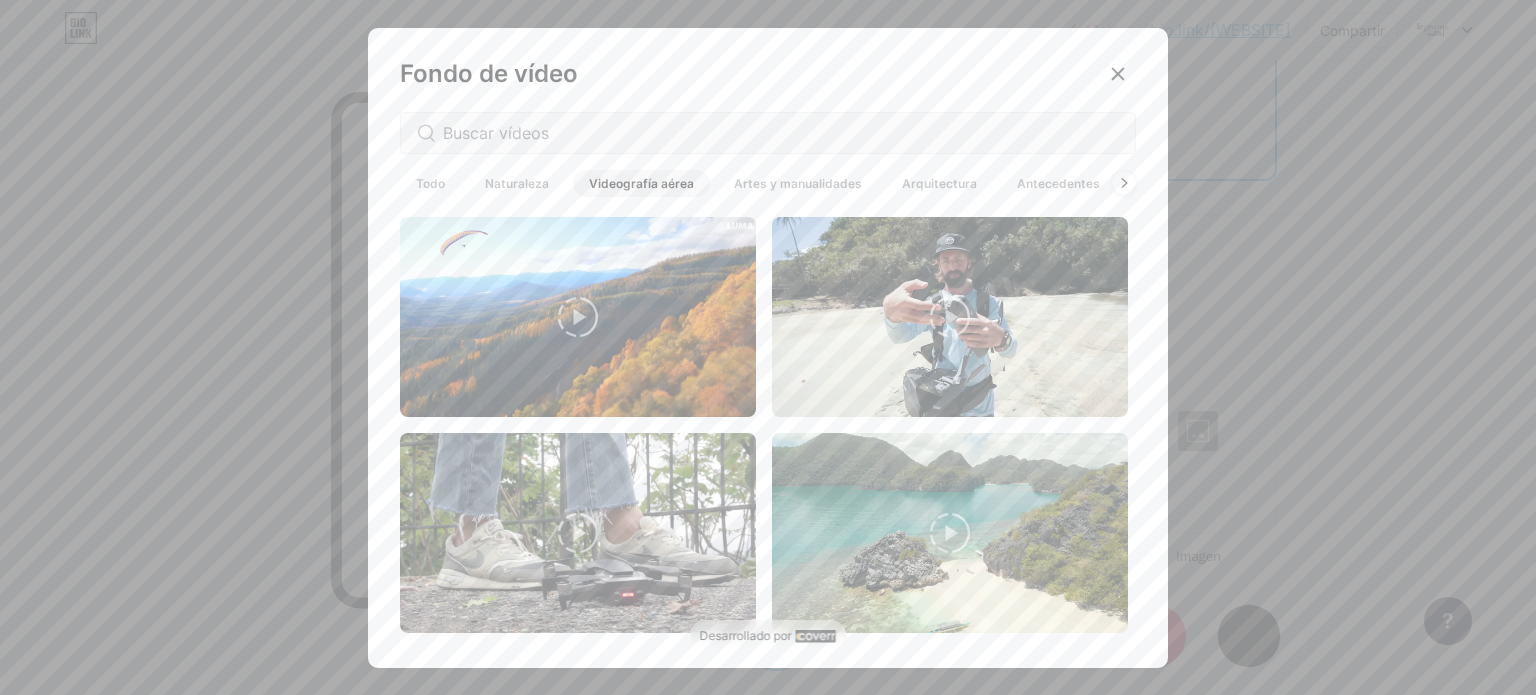 click on "Naturaleza" at bounding box center [517, 183] 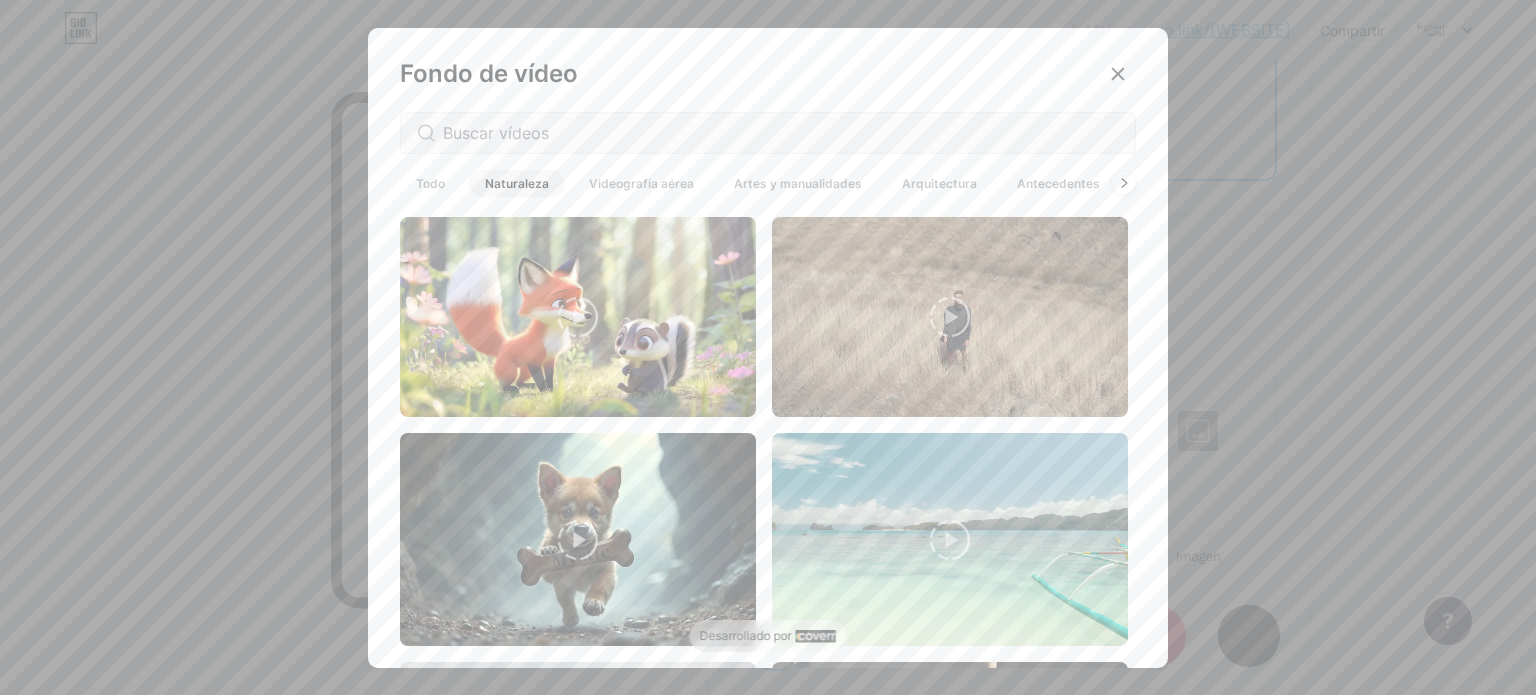 click on "Videografía aérea" at bounding box center [641, 183] 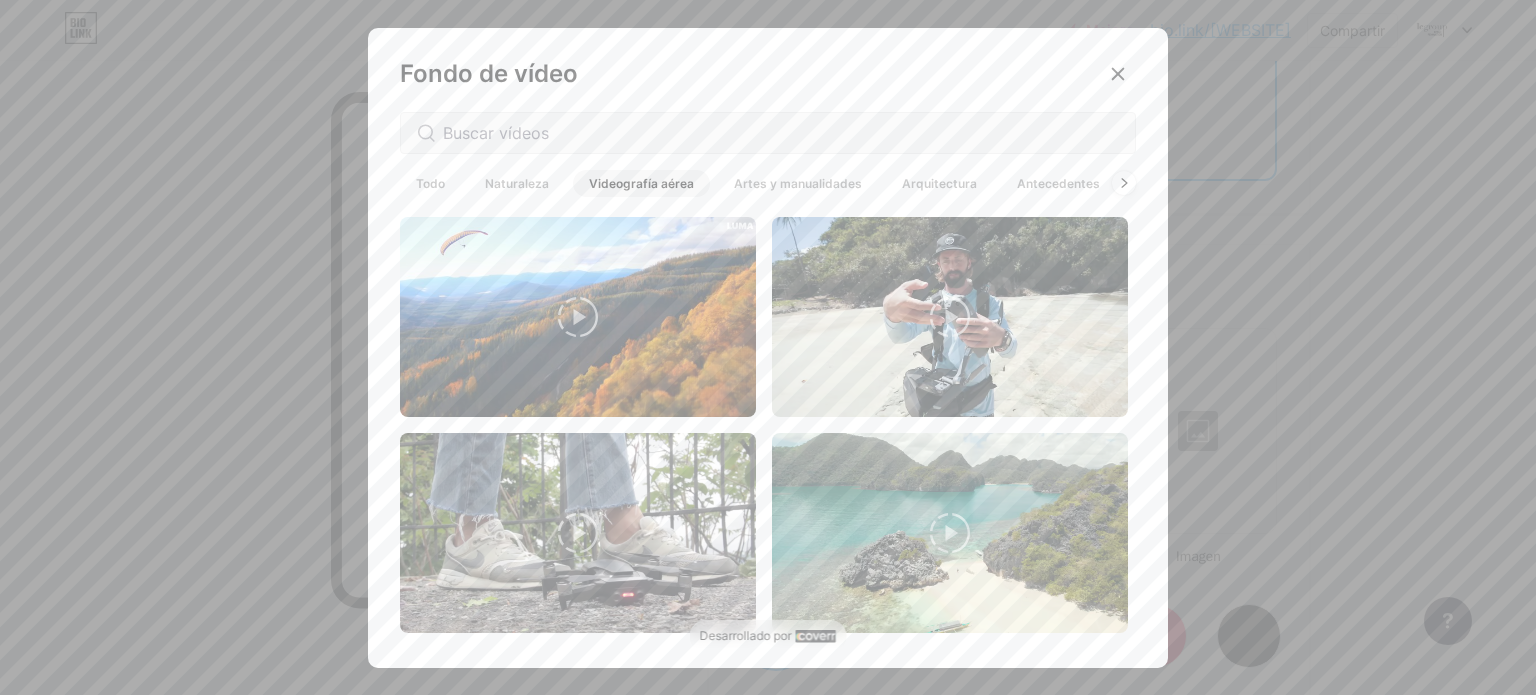 click on "Artes y manualidades" at bounding box center [798, 183] 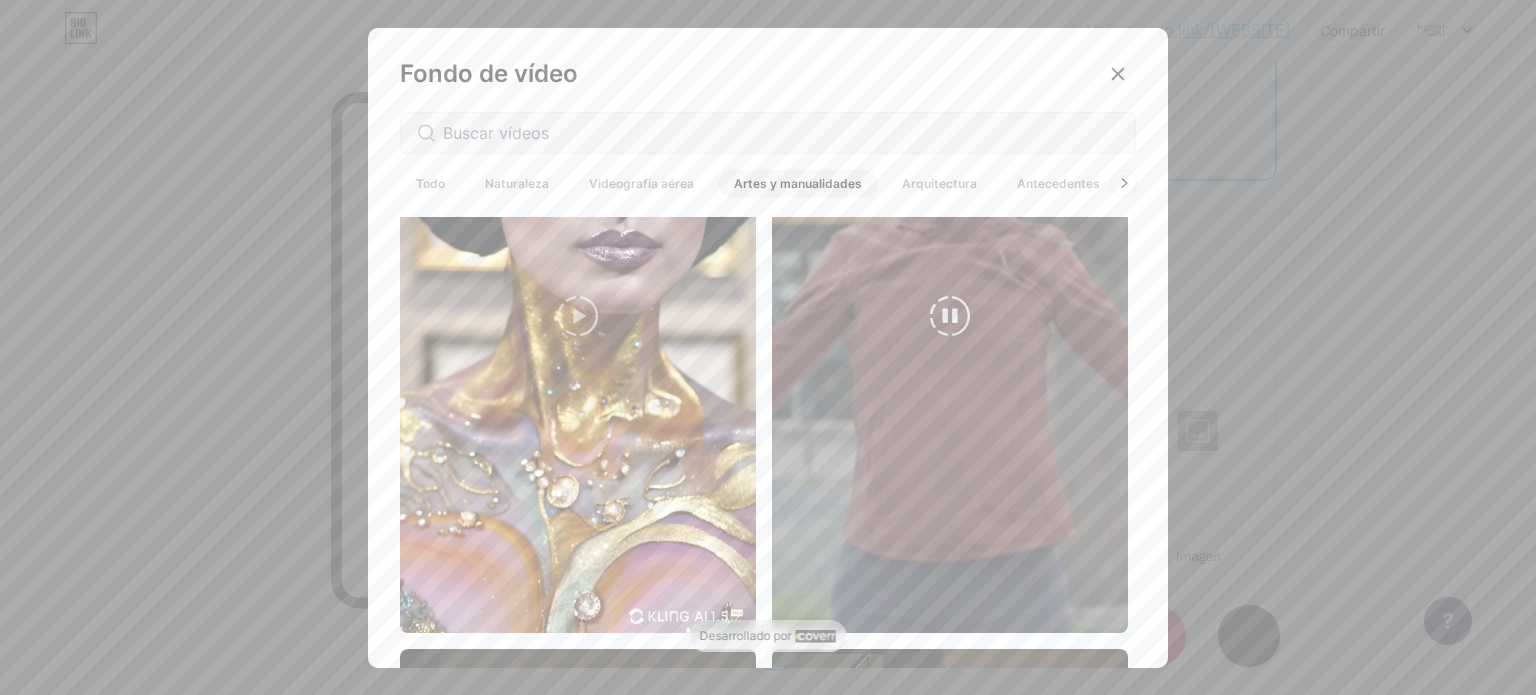 scroll, scrollTop: 3600, scrollLeft: 0, axis: vertical 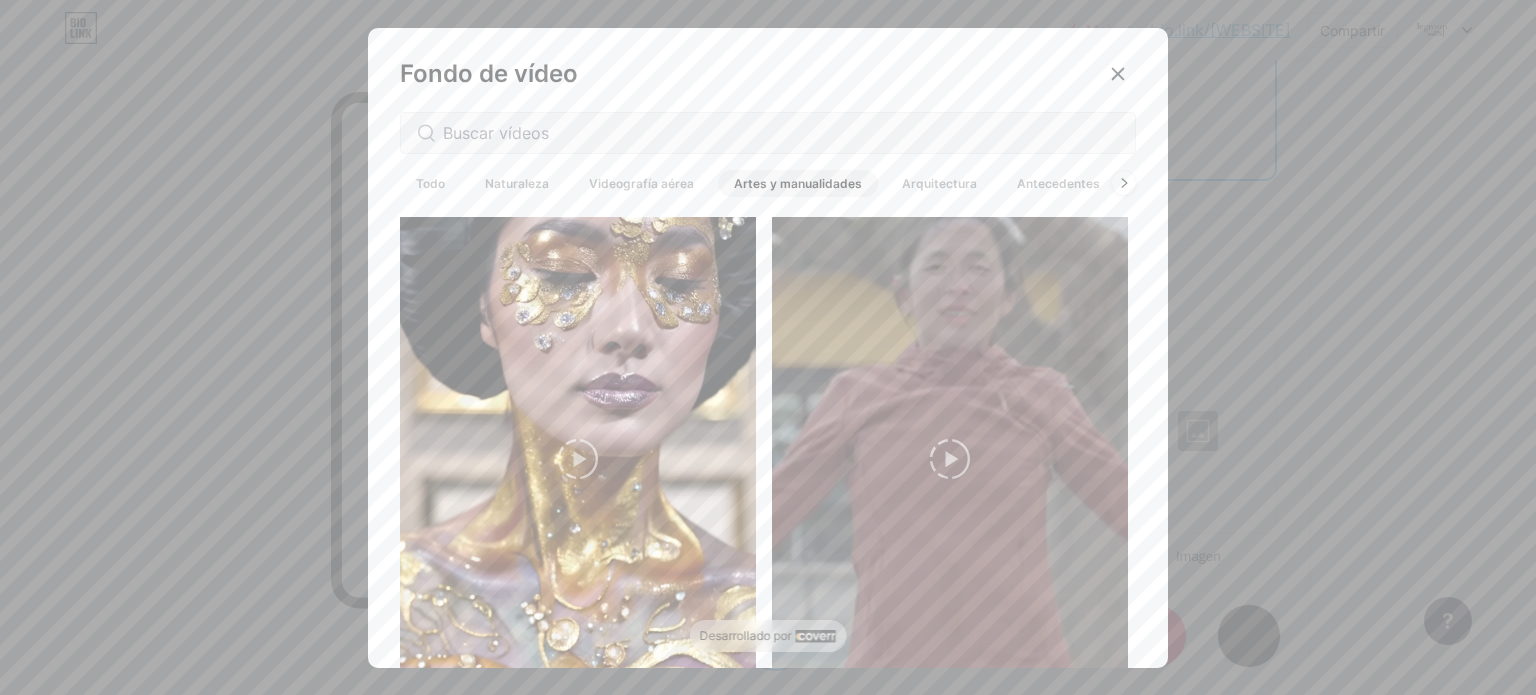 click on "Arquitectura" at bounding box center [939, 183] 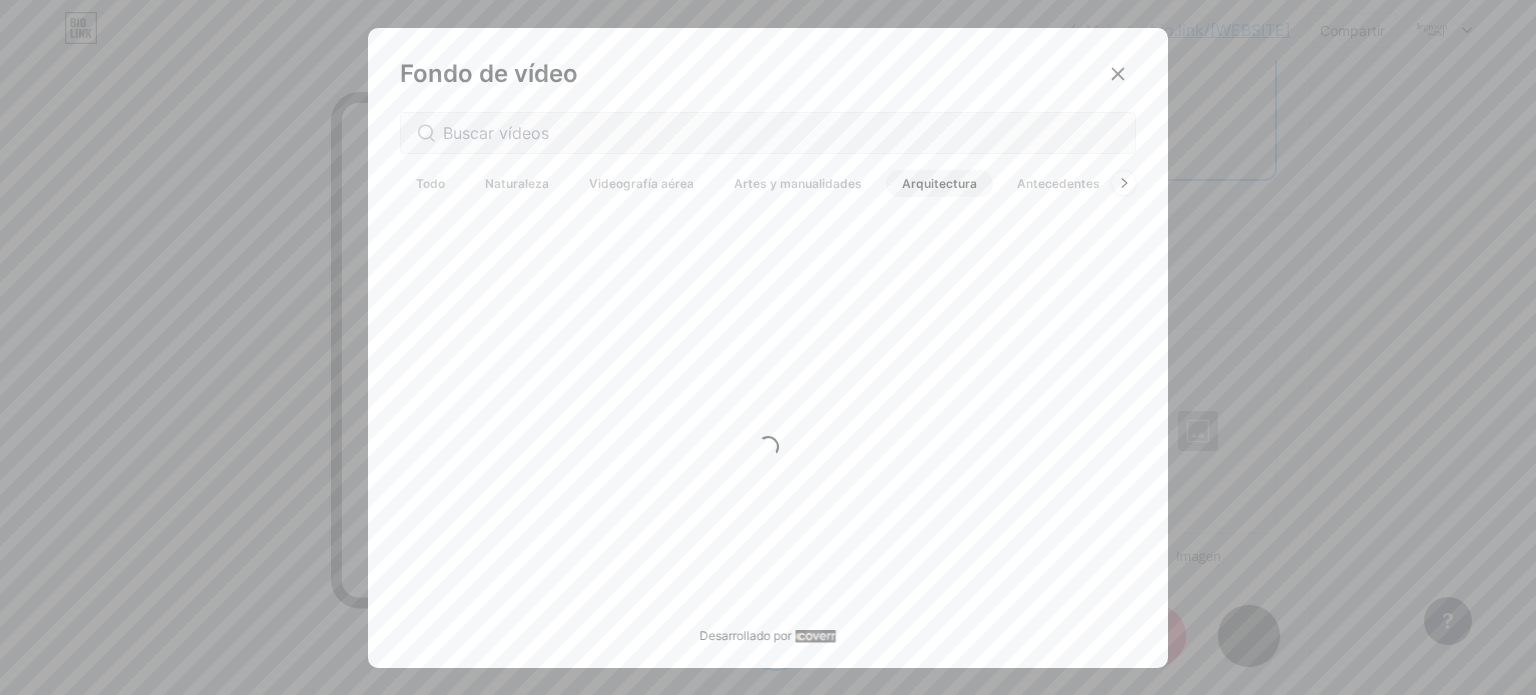 scroll, scrollTop: 0, scrollLeft: 0, axis: both 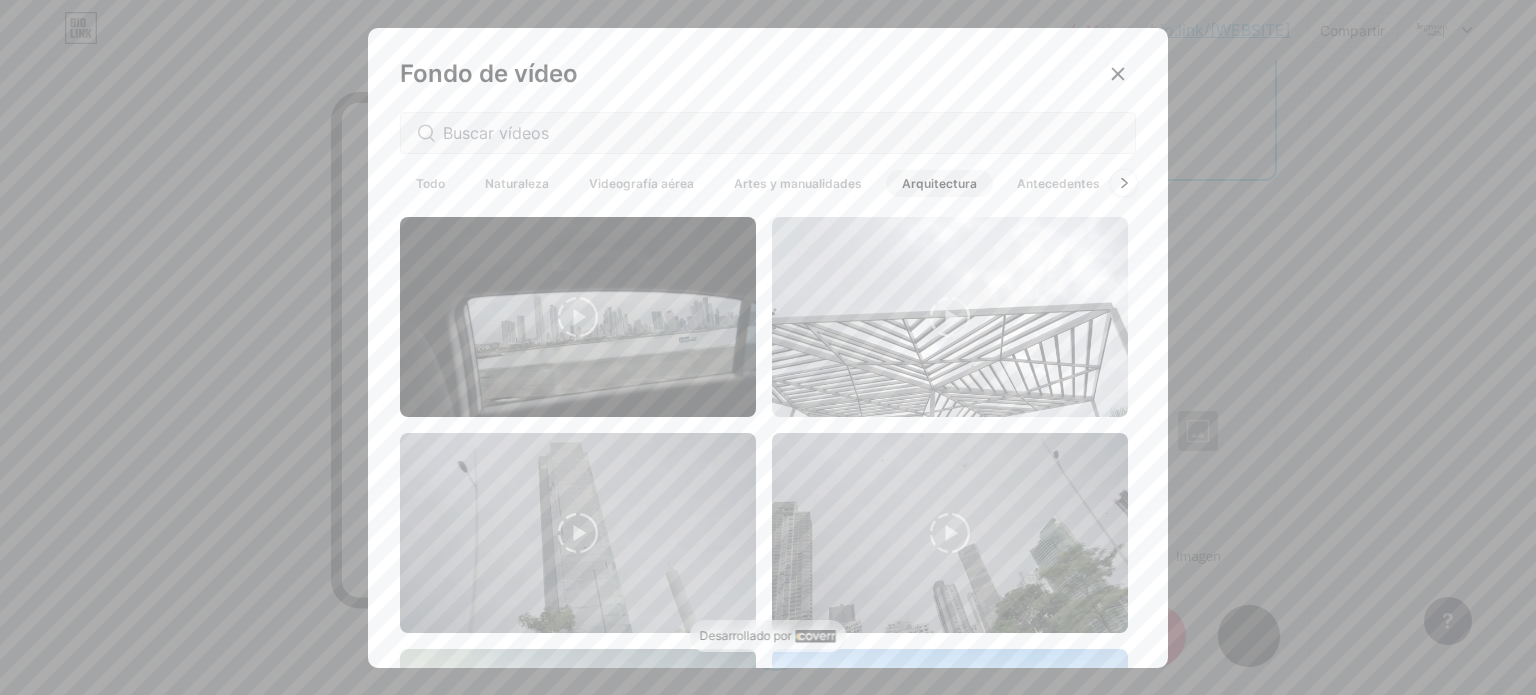 click 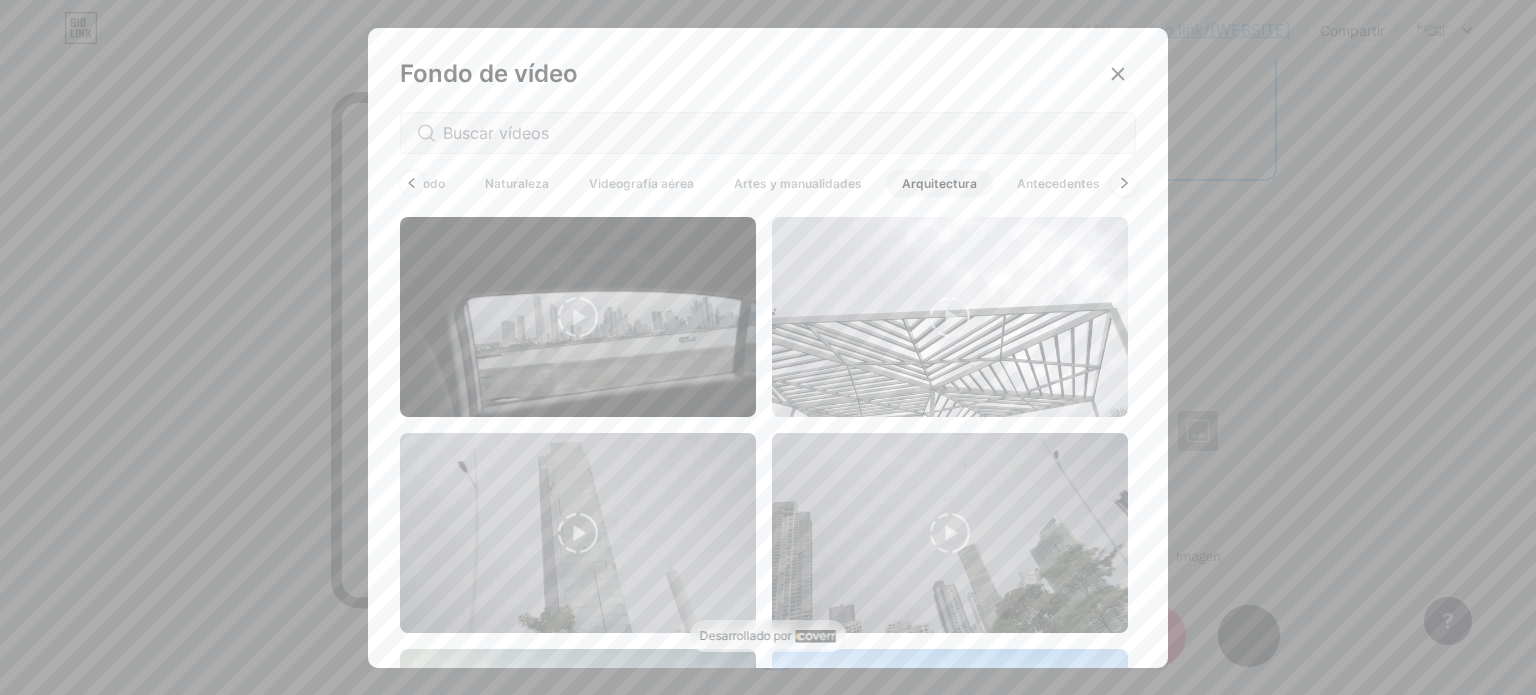 scroll, scrollTop: 0, scrollLeft: 64, axis: horizontal 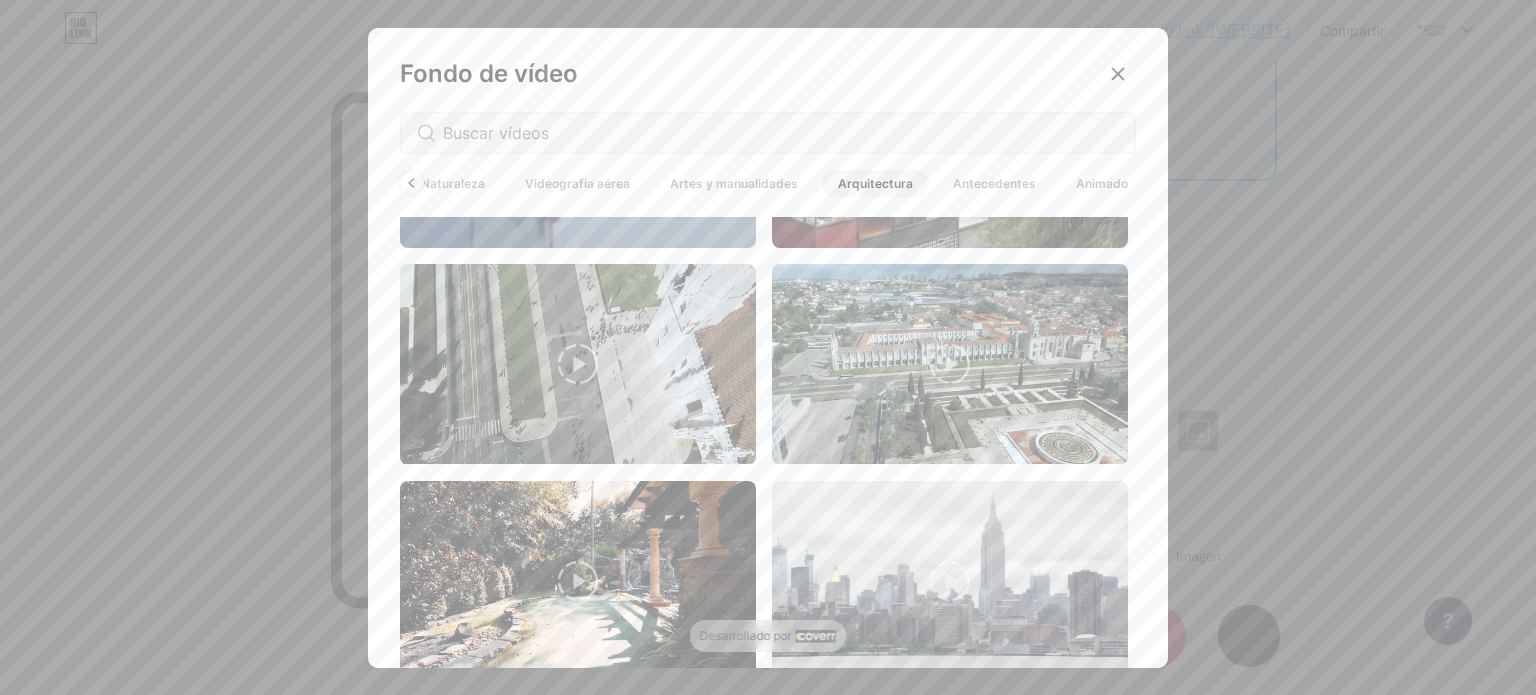 click on "Naturaleza" at bounding box center [453, 183] 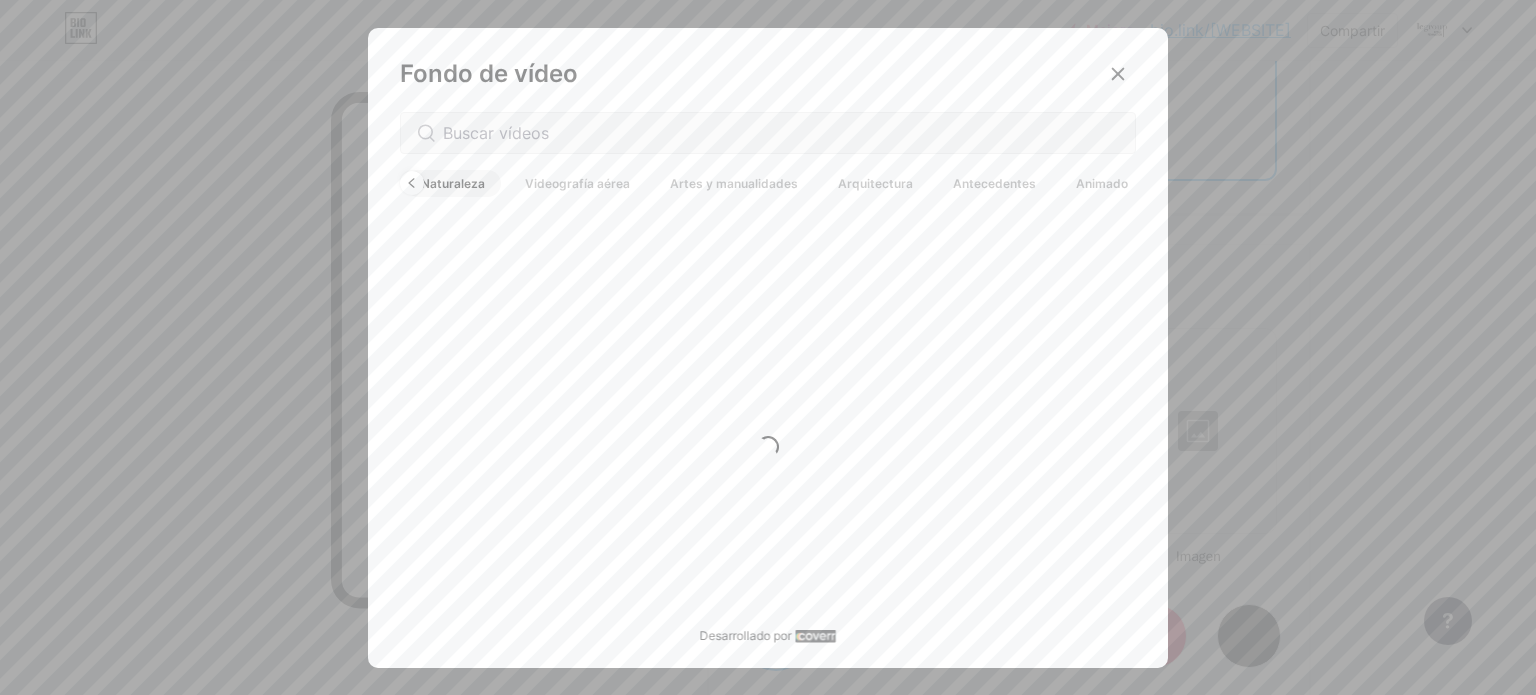 scroll, scrollTop: 0, scrollLeft: 0, axis: both 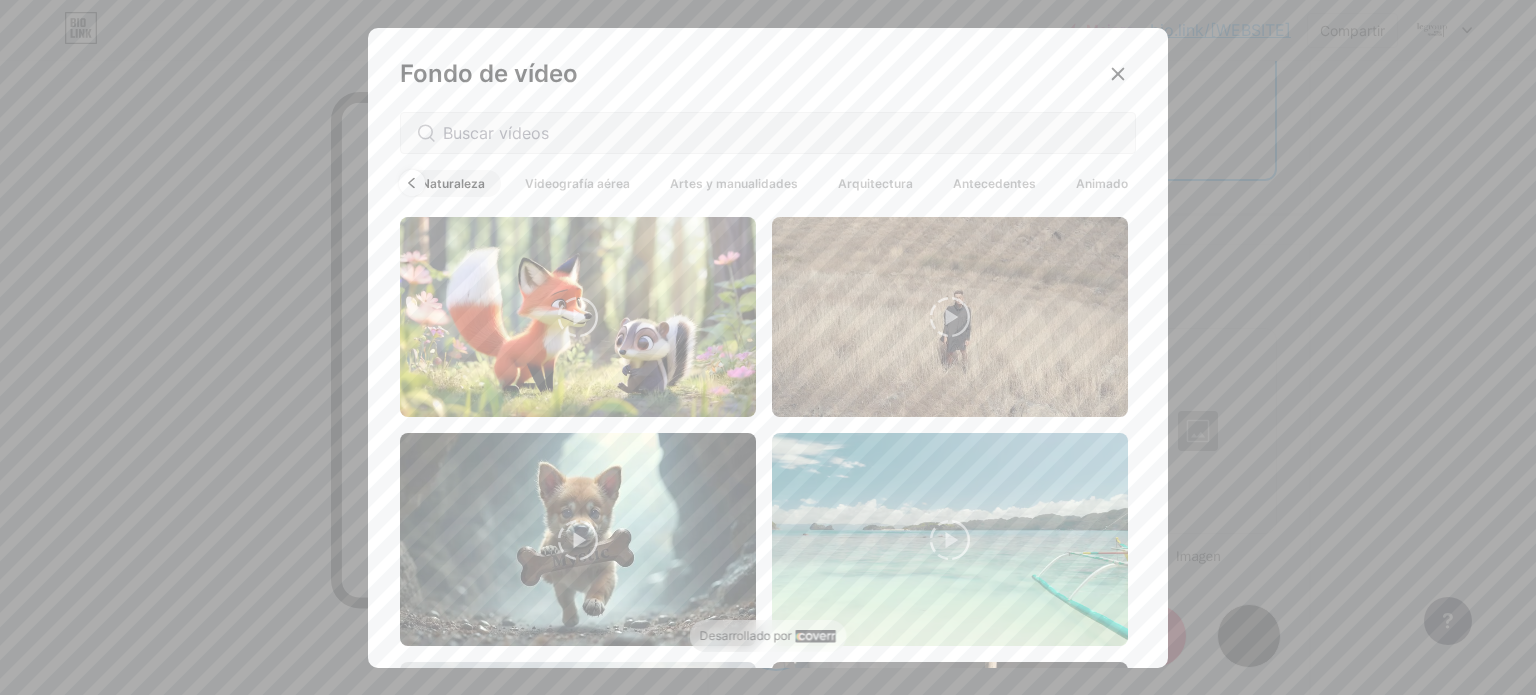 click 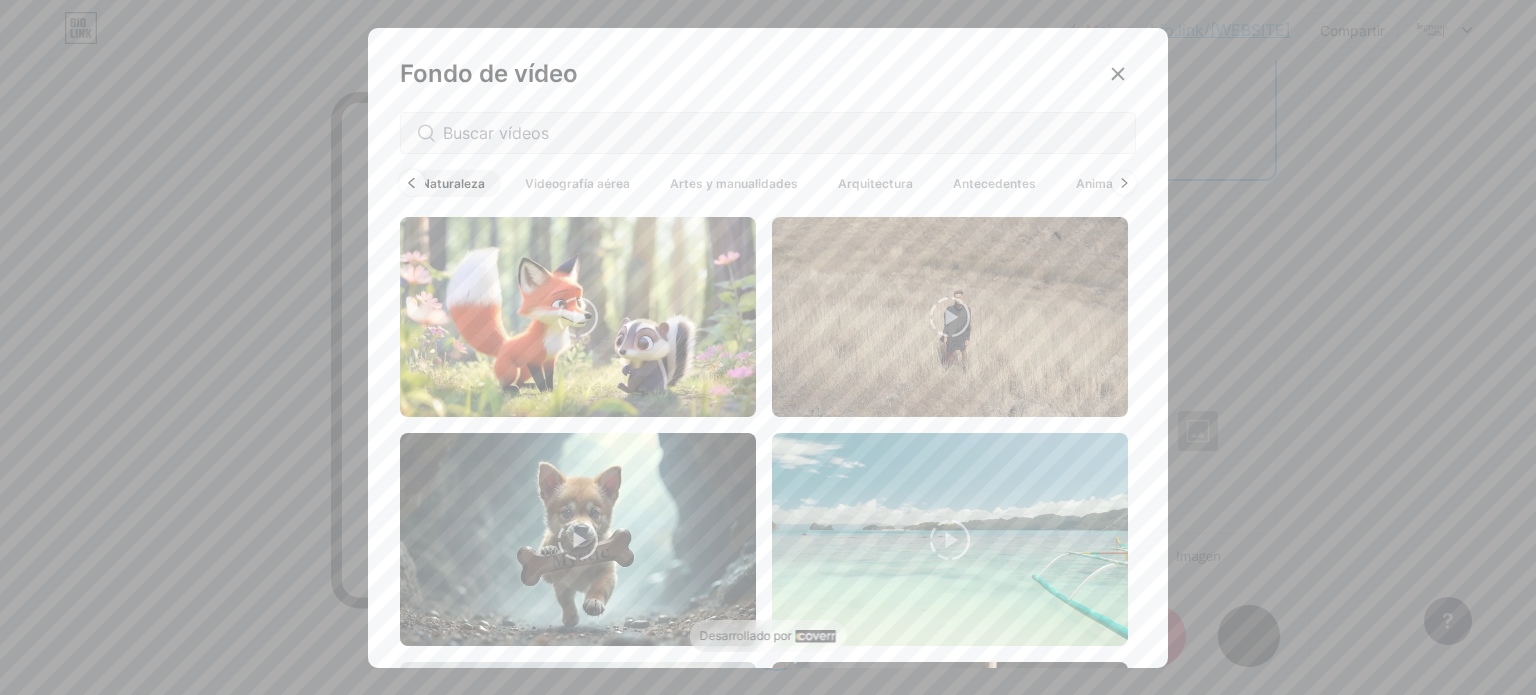 scroll, scrollTop: 0, scrollLeft: 0, axis: both 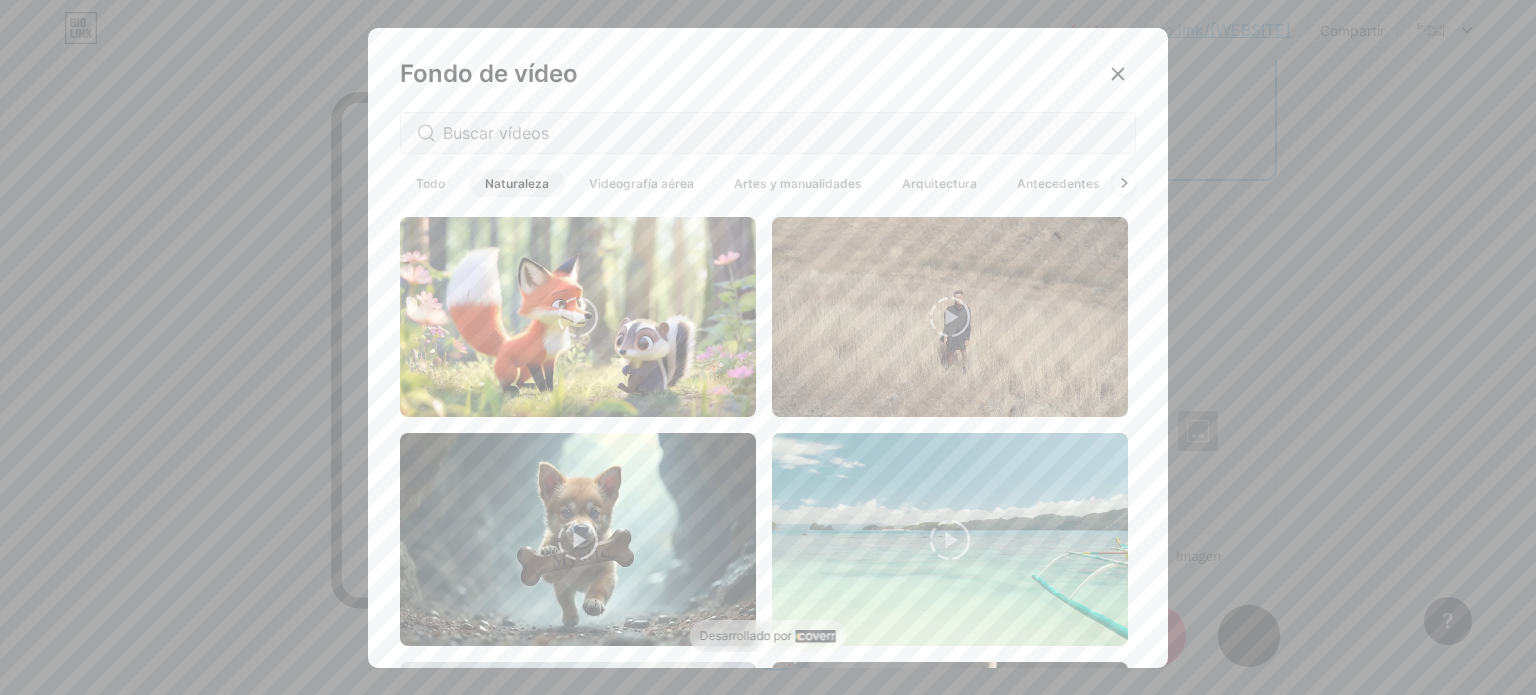 click on "Todo" at bounding box center [430, 183] 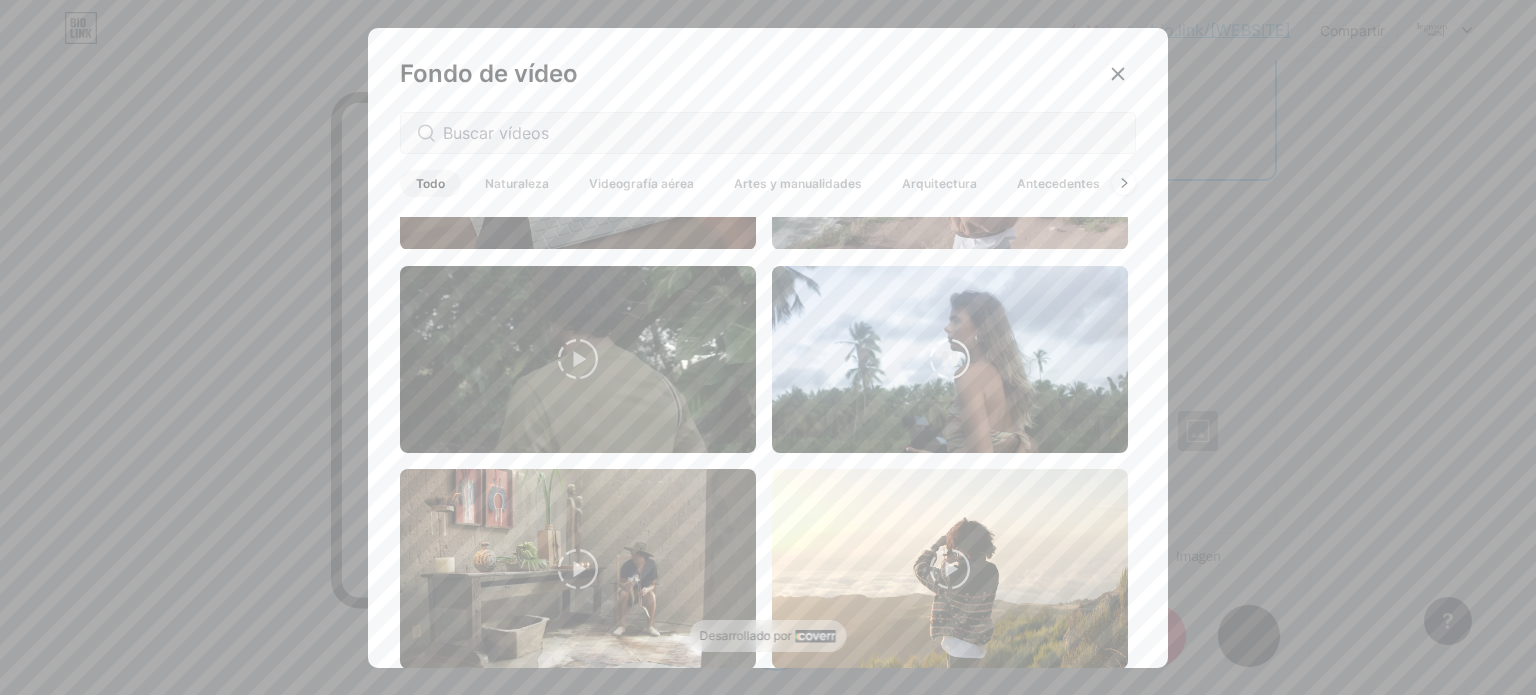 scroll, scrollTop: 1700, scrollLeft: 0, axis: vertical 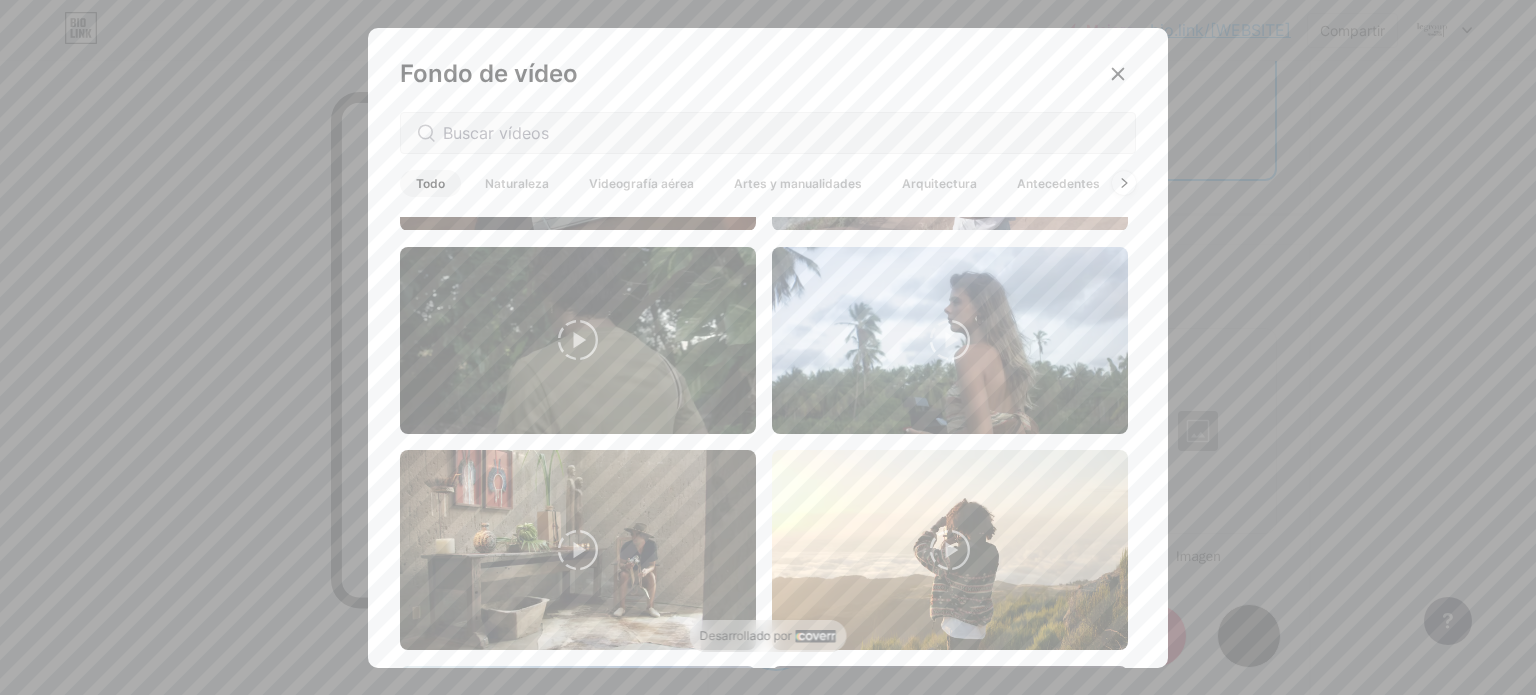 click on "Antecedentes" at bounding box center [1058, 183] 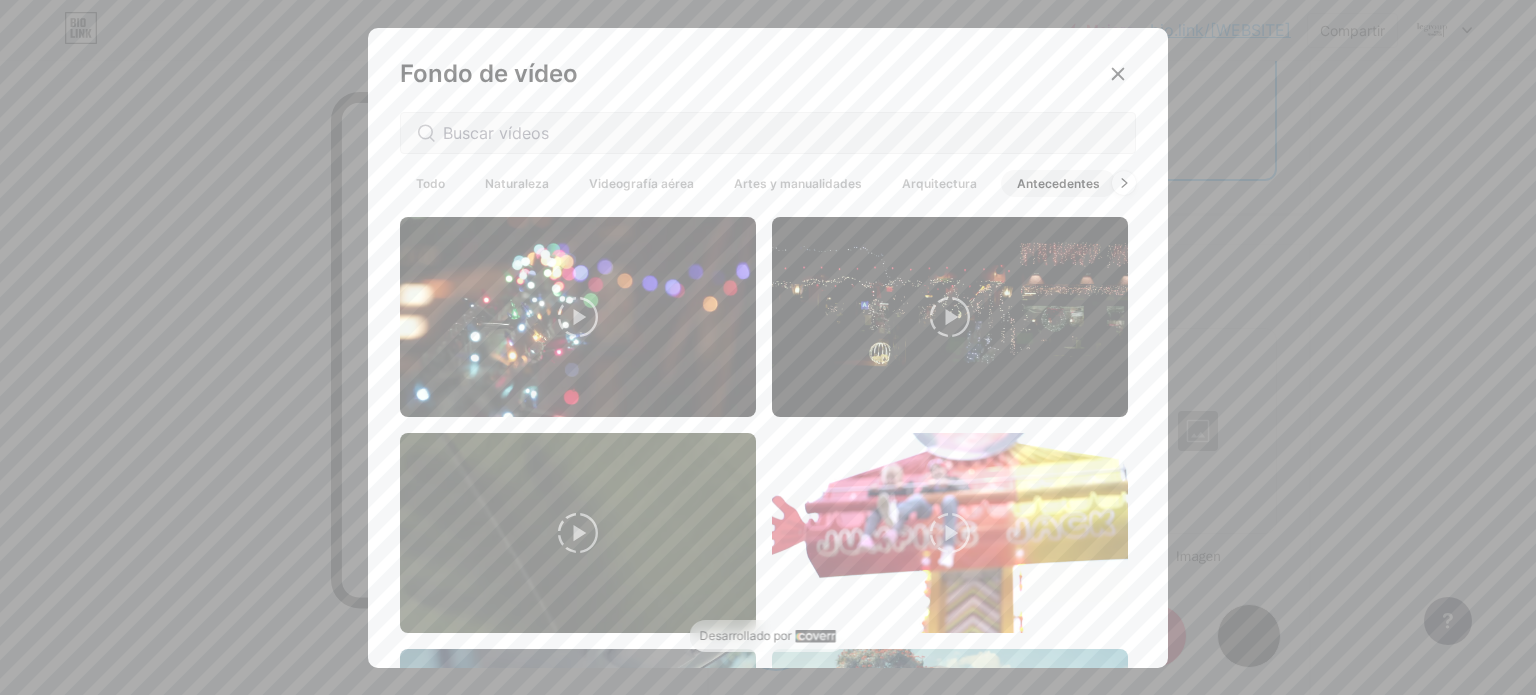 click on "Arquitectura" at bounding box center (939, 183) 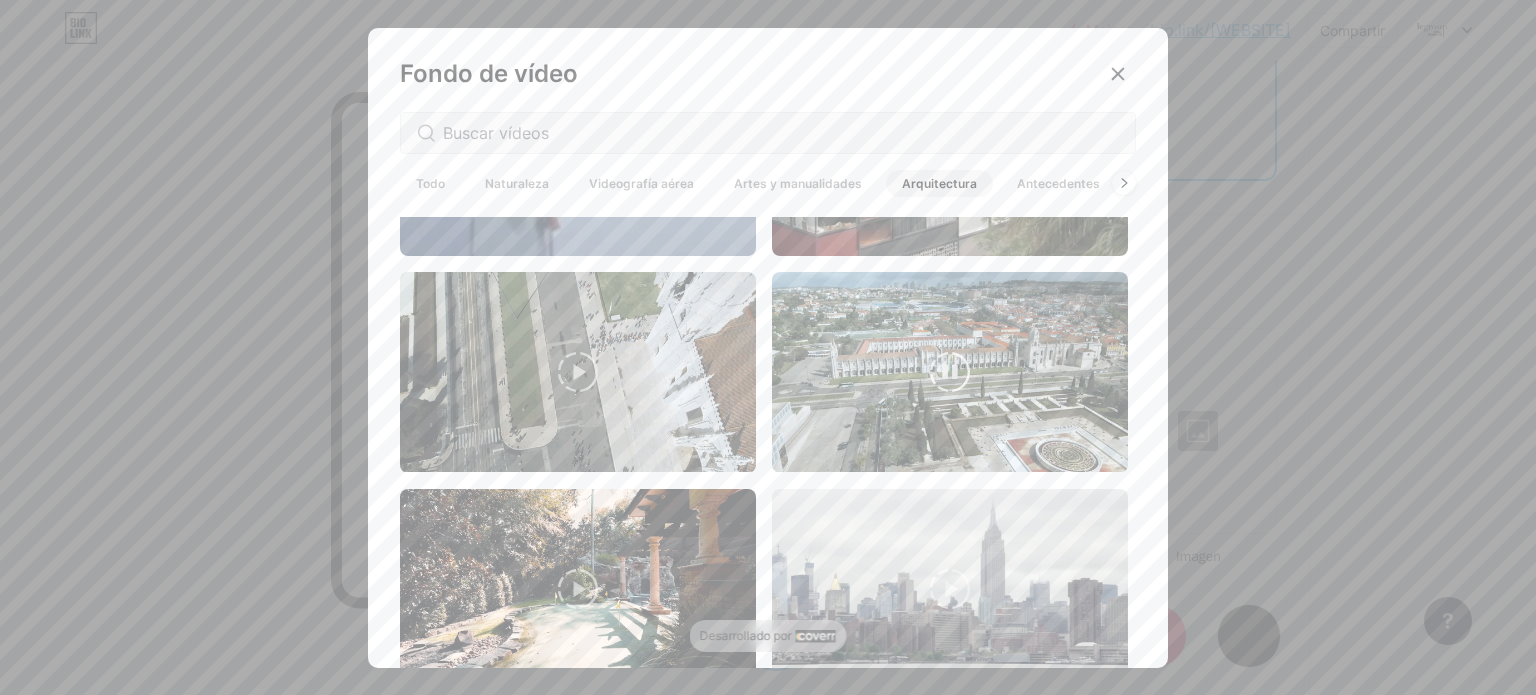 scroll, scrollTop: 5352, scrollLeft: 0, axis: vertical 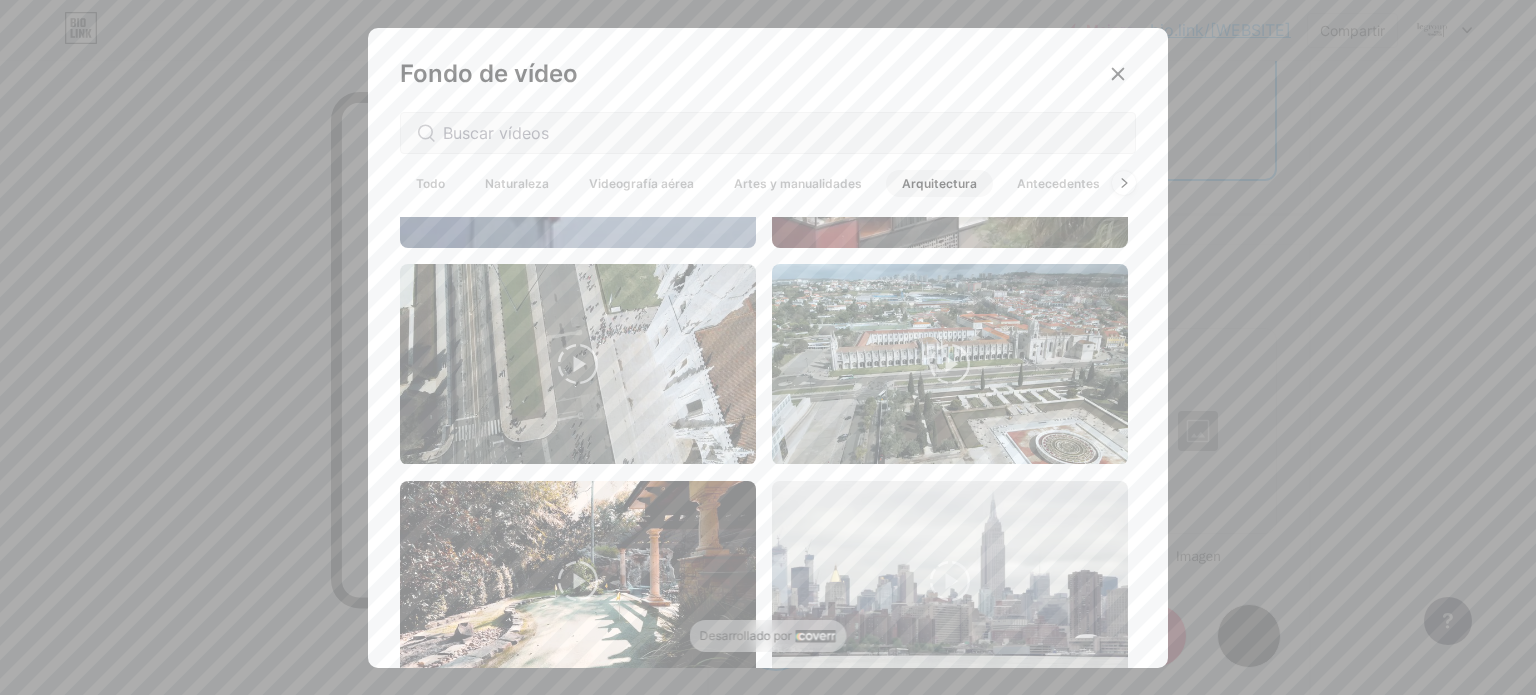 click on "Desarrollado por" at bounding box center [746, 635] 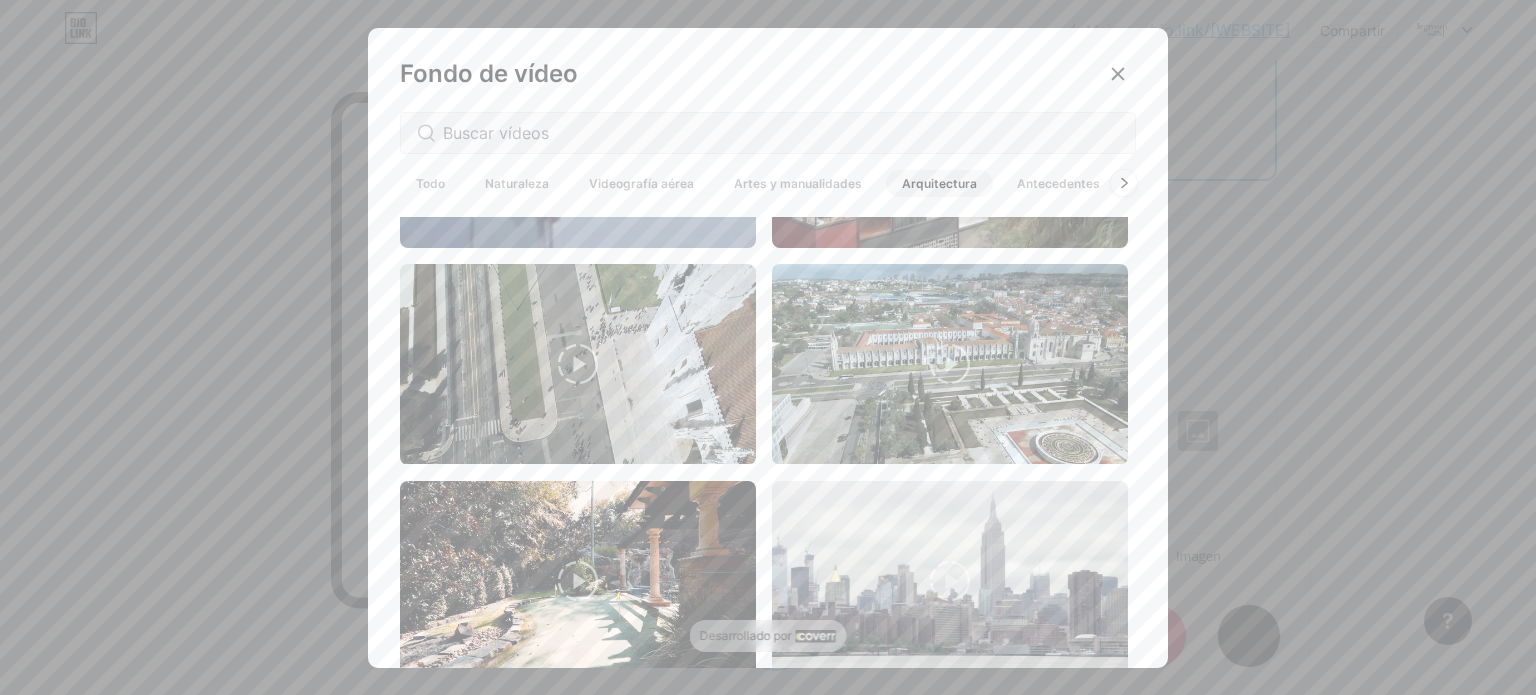 click 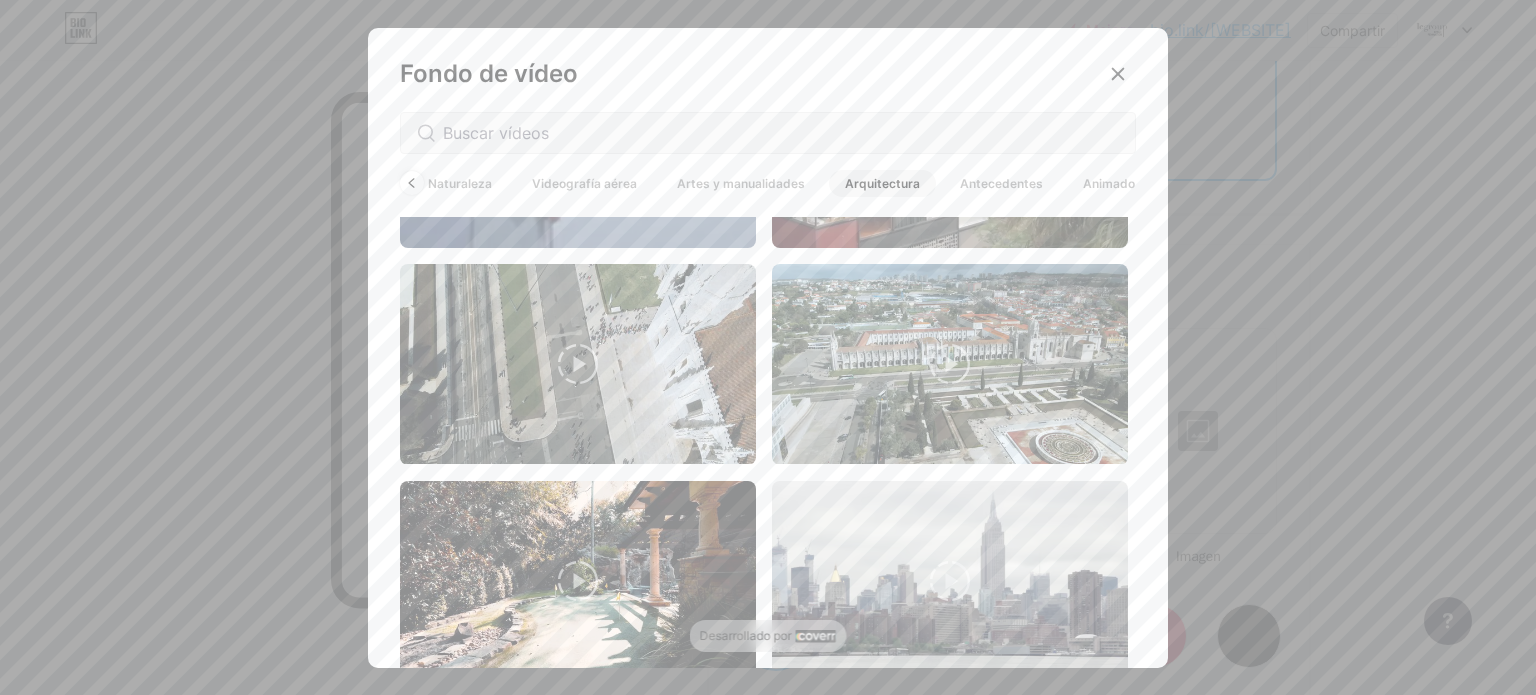 scroll, scrollTop: 0, scrollLeft: 64, axis: horizontal 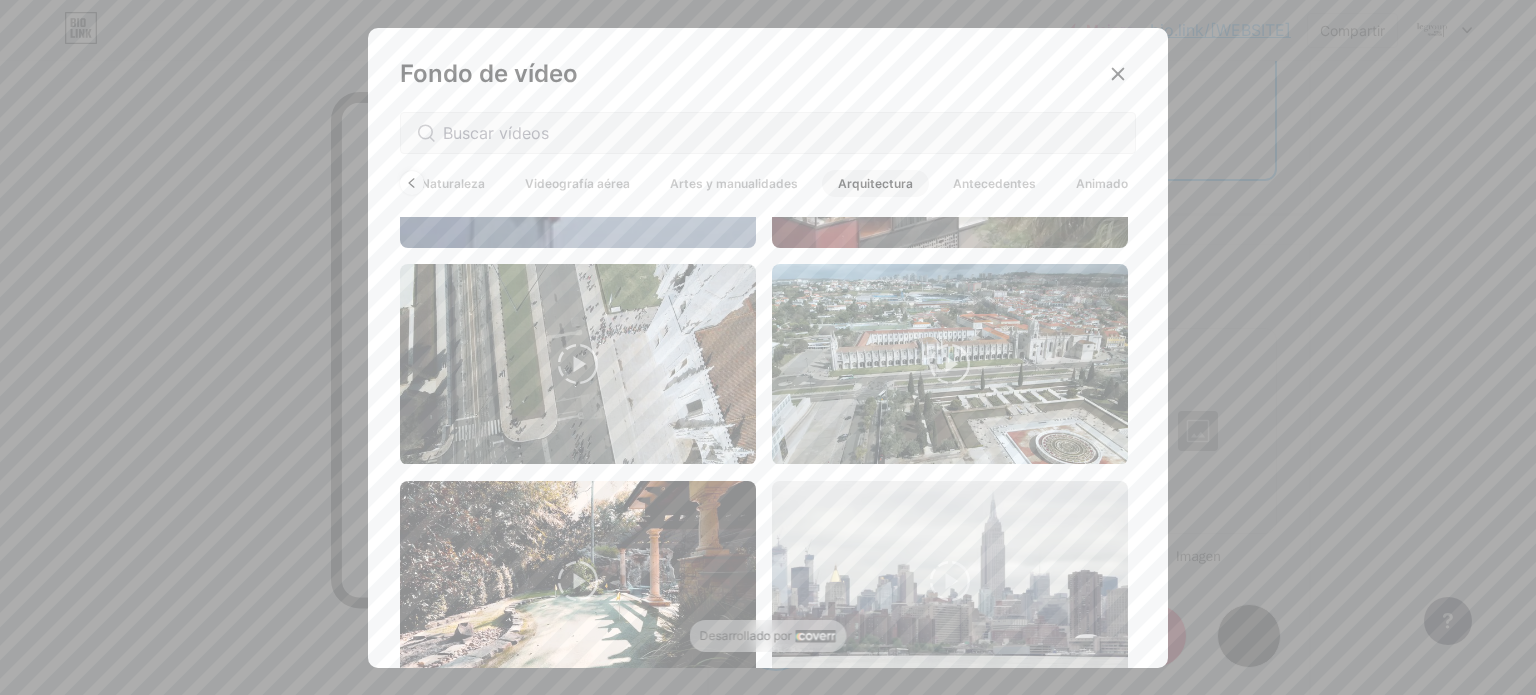 click on "Animado" at bounding box center [1102, 183] 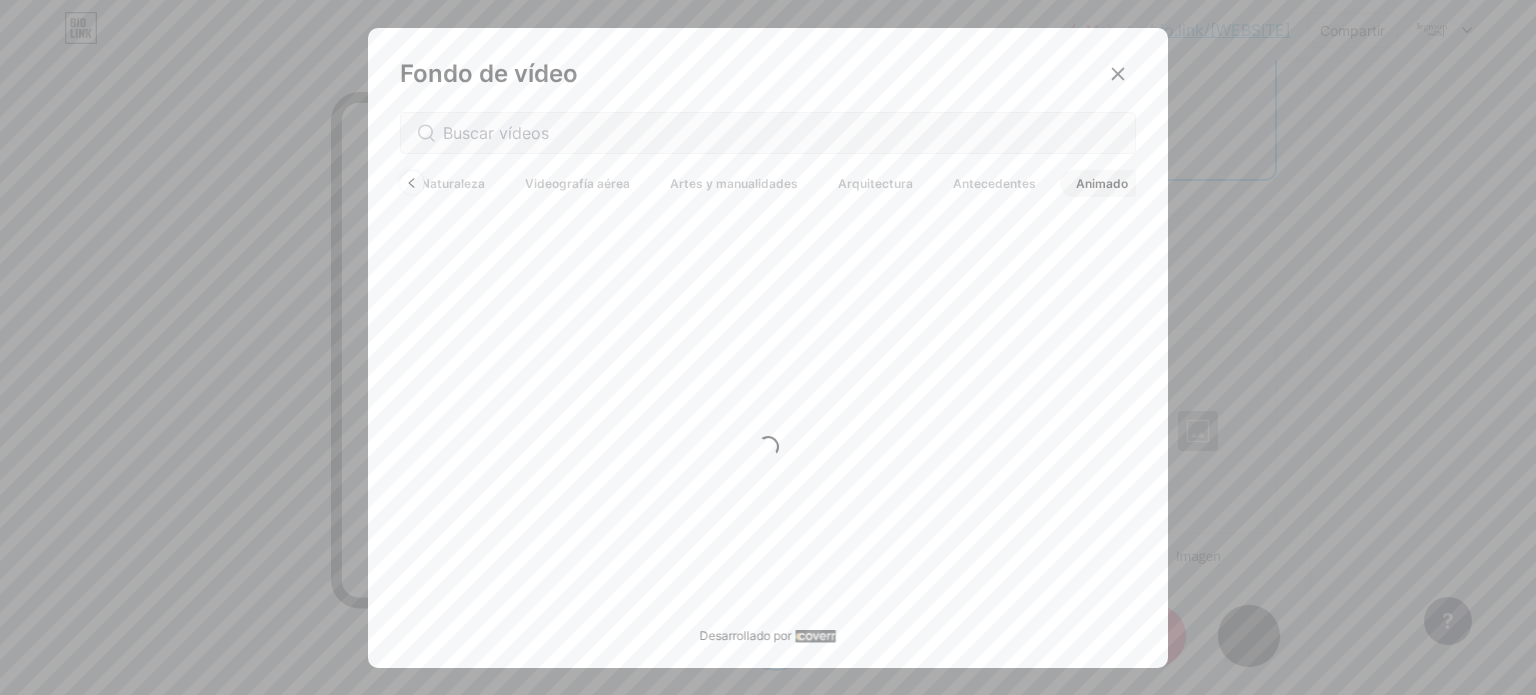 scroll, scrollTop: 0, scrollLeft: 0, axis: both 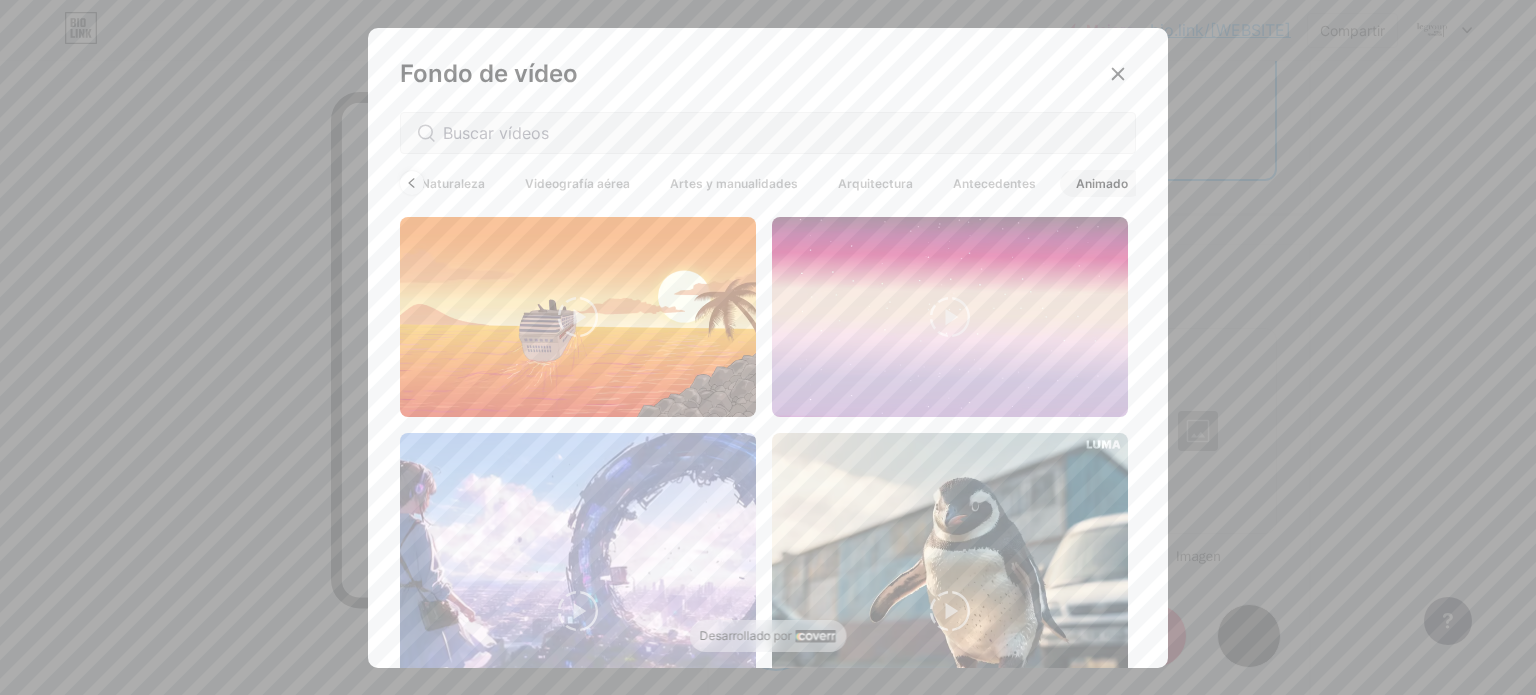 click on "Antecedentes" at bounding box center [994, 183] 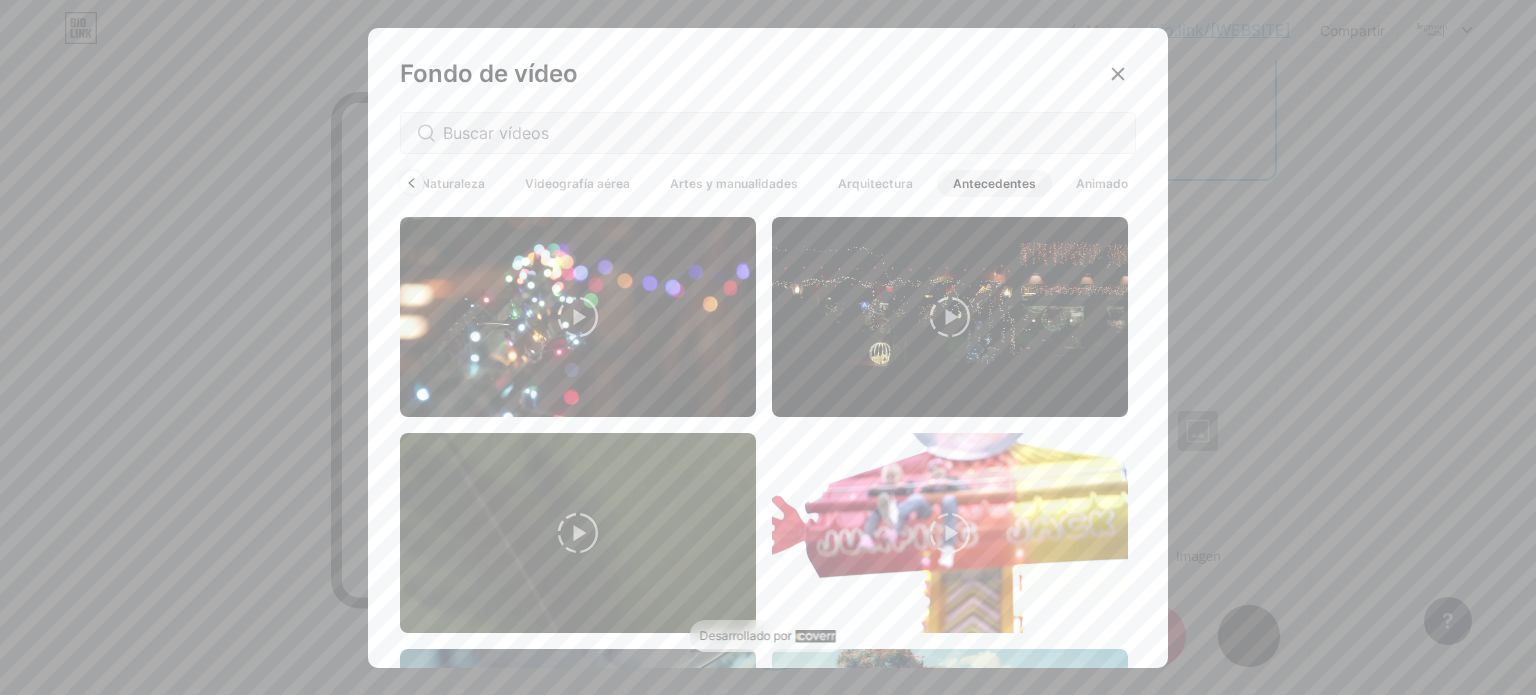 click on "Arquitectura" at bounding box center [875, 183] 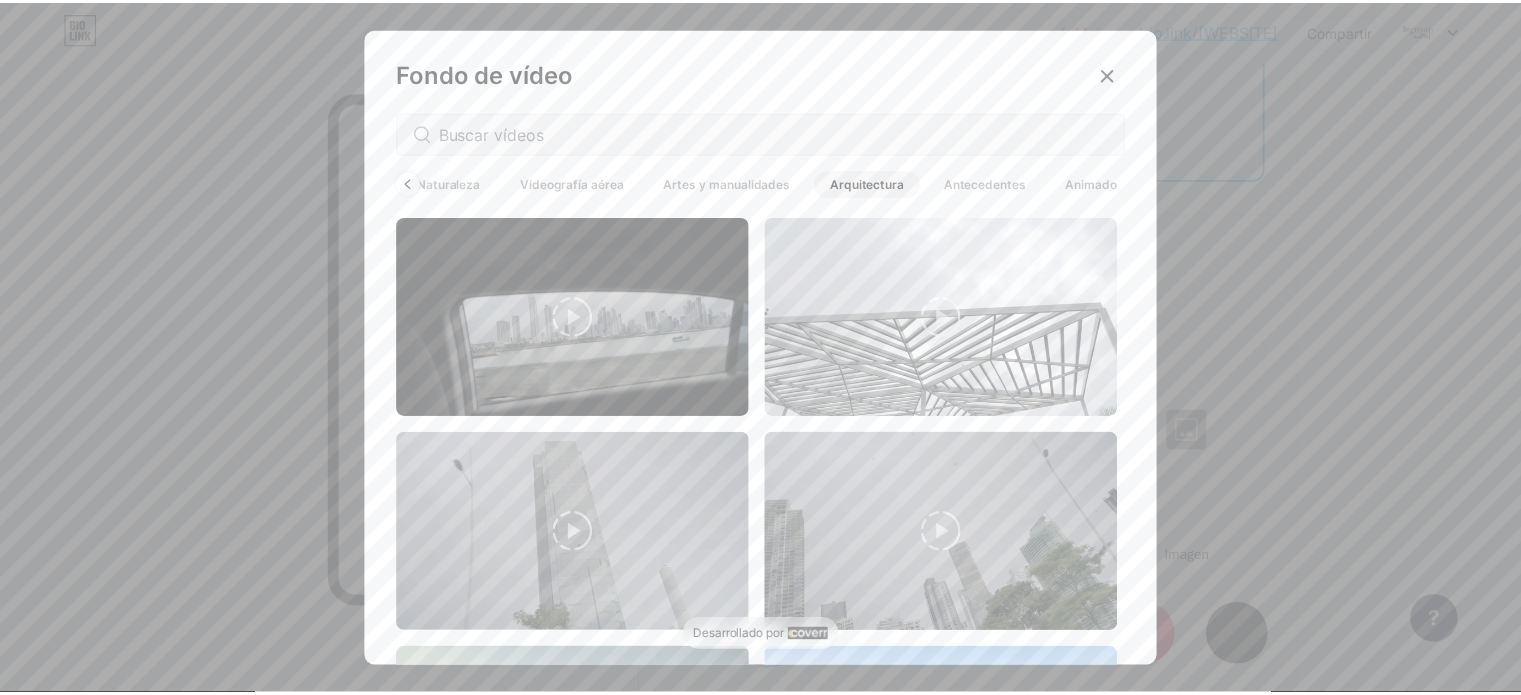 scroll, scrollTop: 0, scrollLeft: 63, axis: horizontal 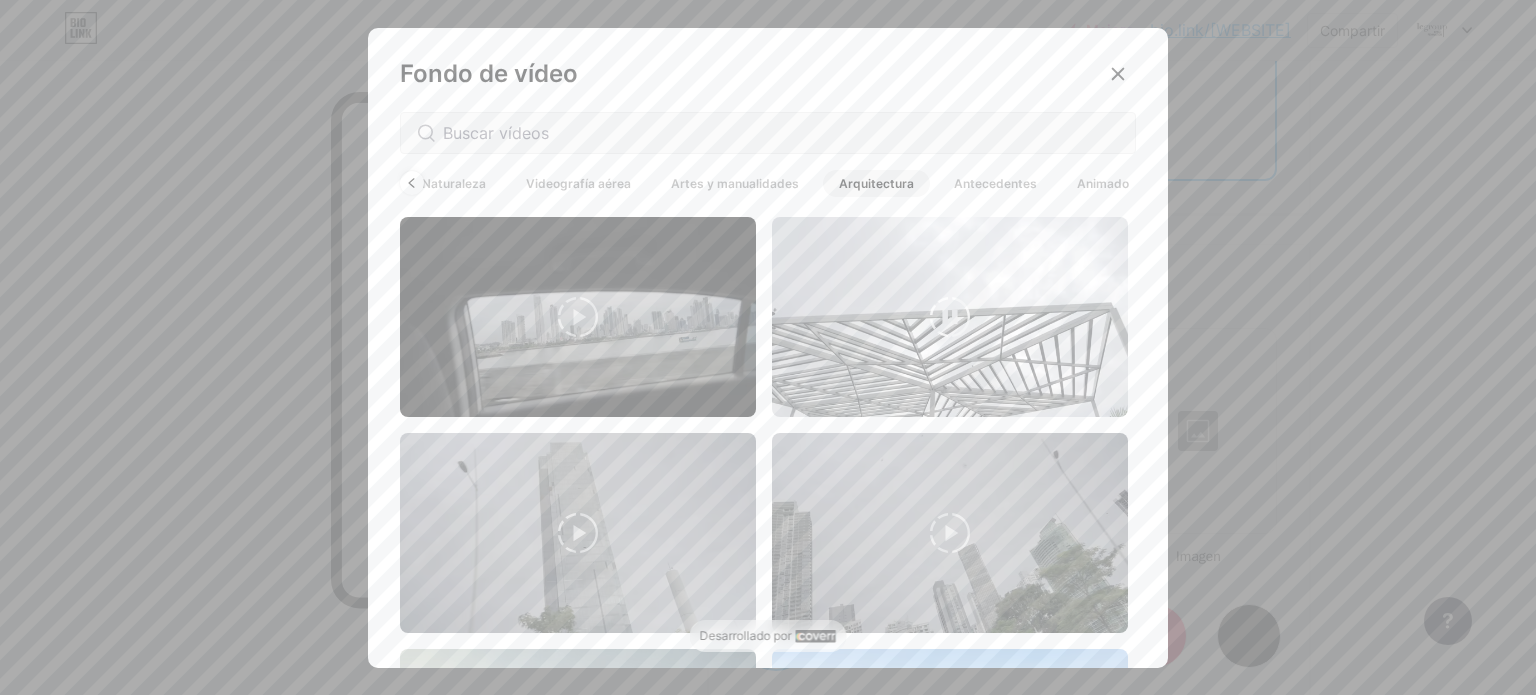 click at bounding box center [950, 317] 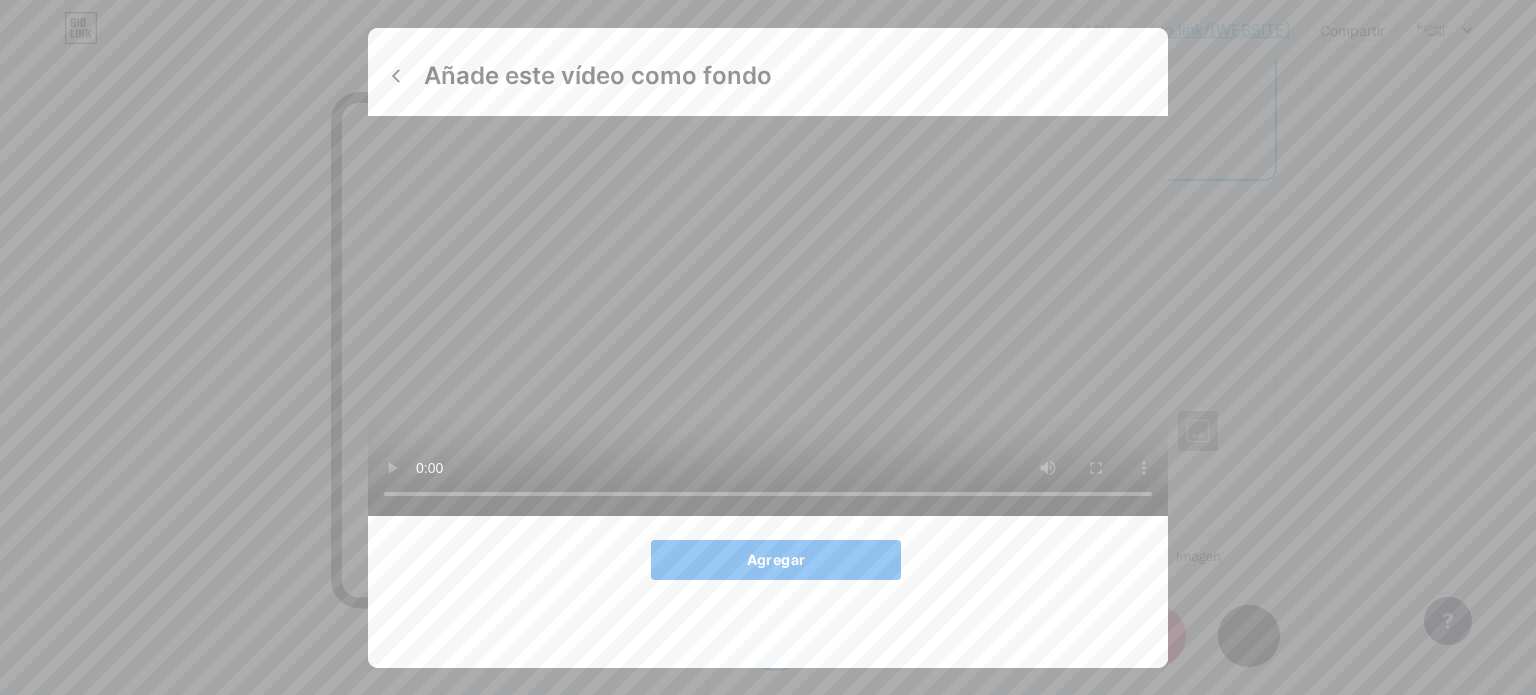 click on "Agregar" at bounding box center (776, 560) 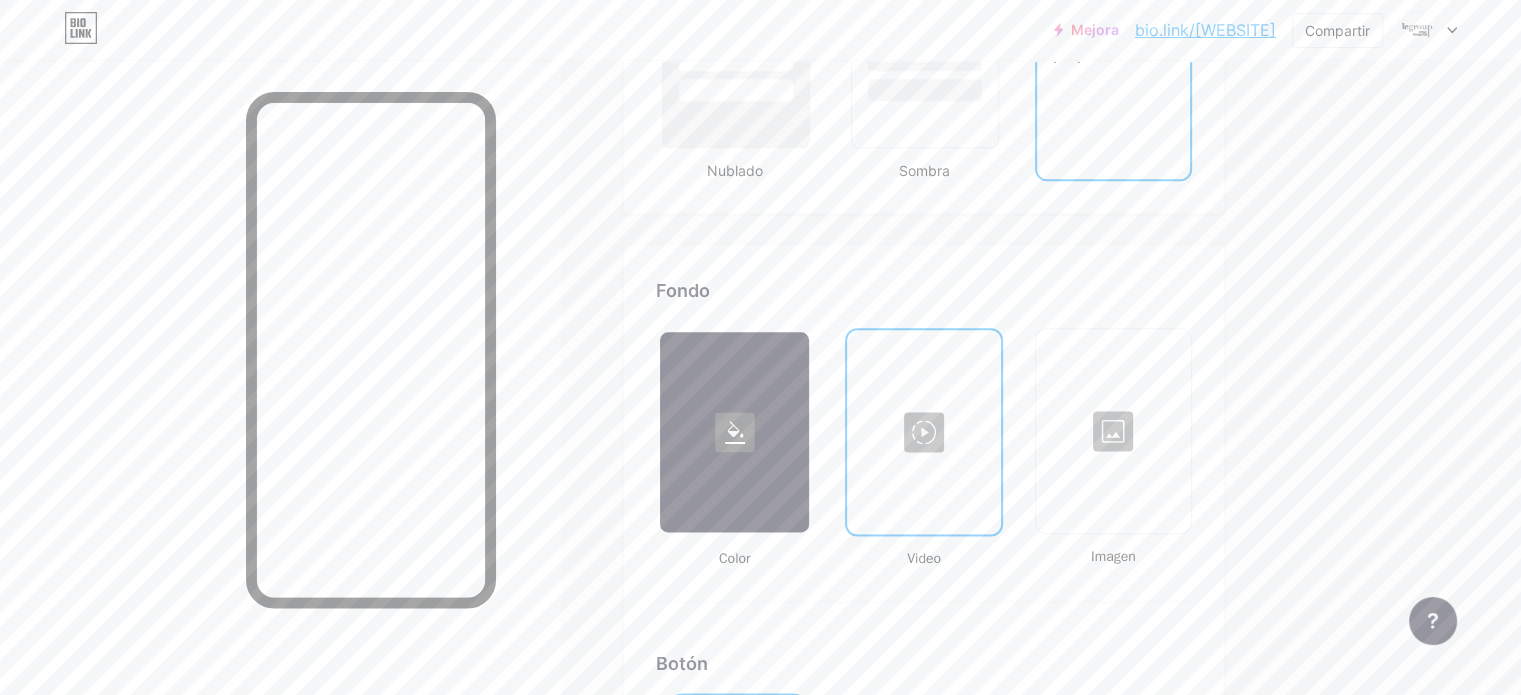 click on "Fondo         Color           Video             Imagen           Botón       #000000   Fuente   Enterrar Poppins EB Garamond TEKO BALSAMIQ SIN Cometa uno PT Sans Arena movediza DM Sans     #000000   Cambios guardados" at bounding box center [924, 818] 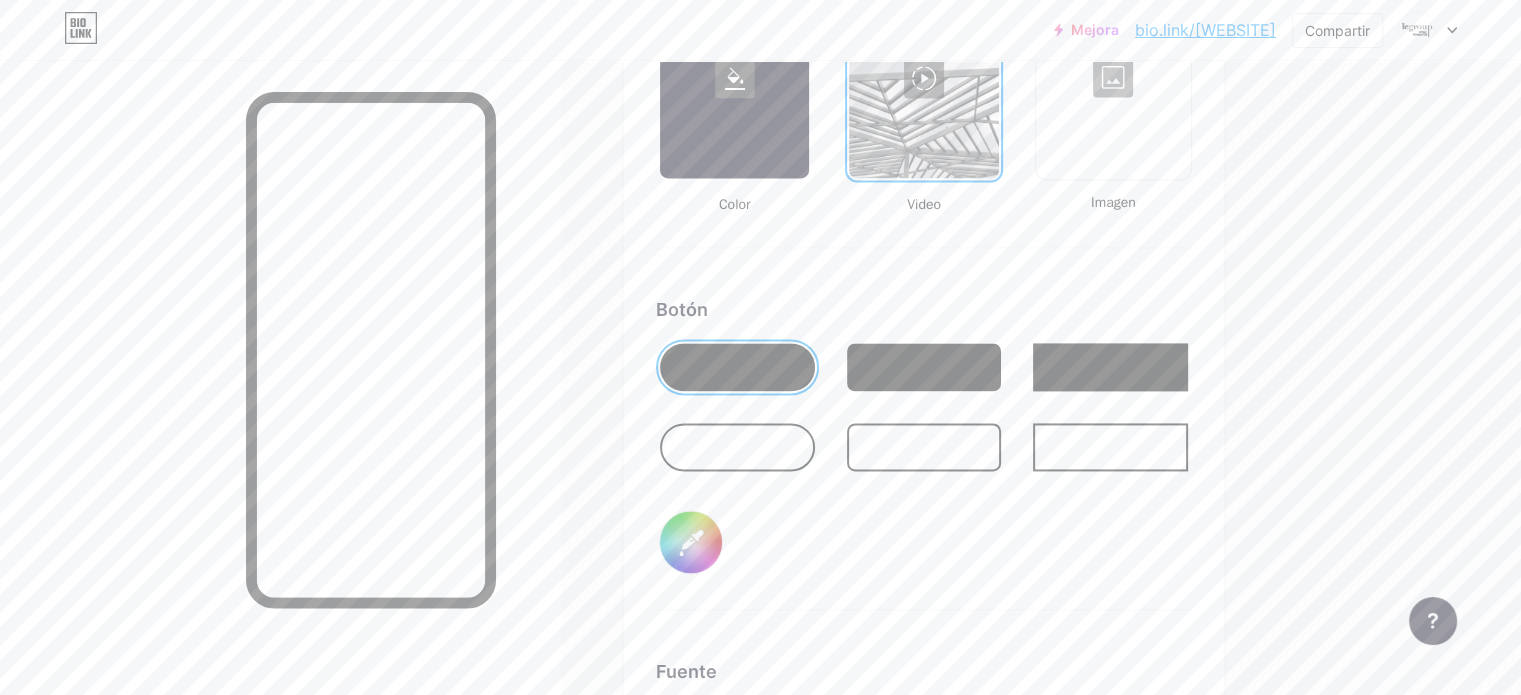 scroll, scrollTop: 2590, scrollLeft: 0, axis: vertical 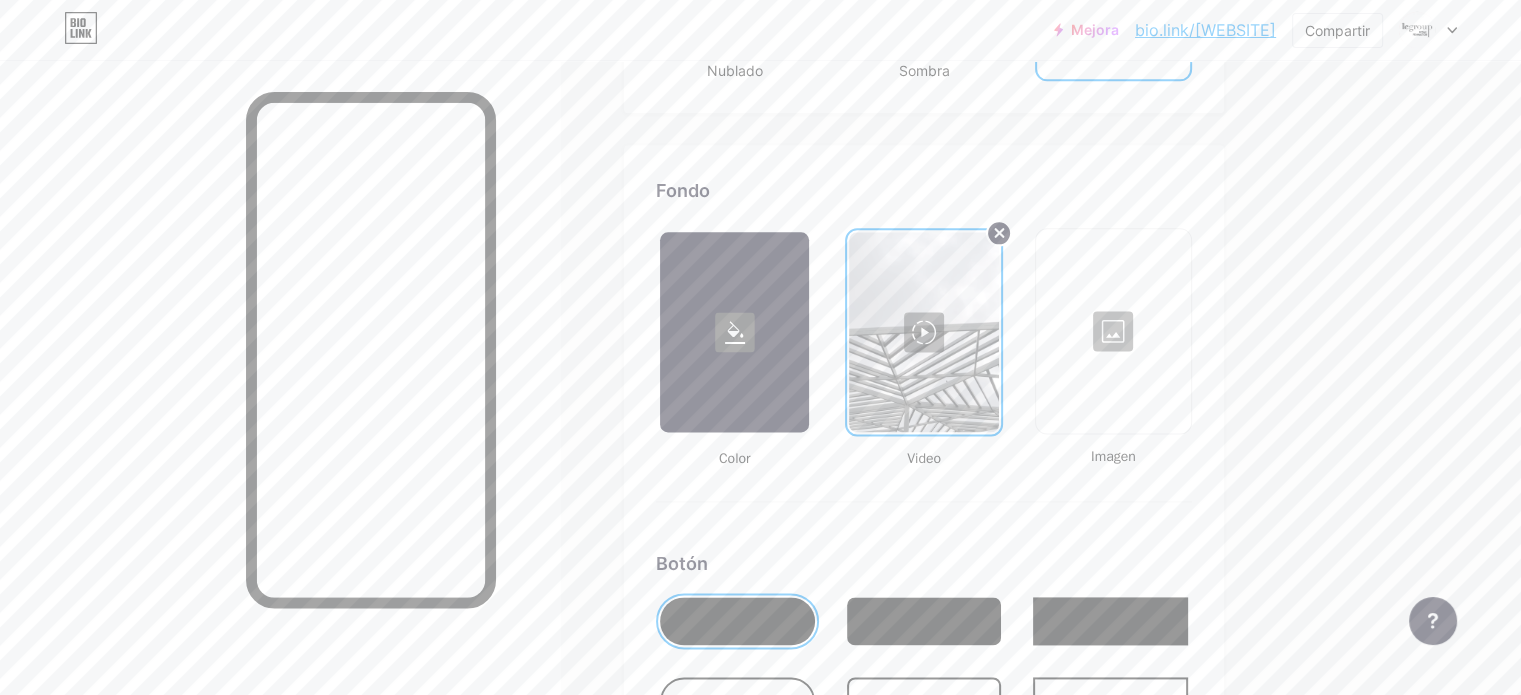 click 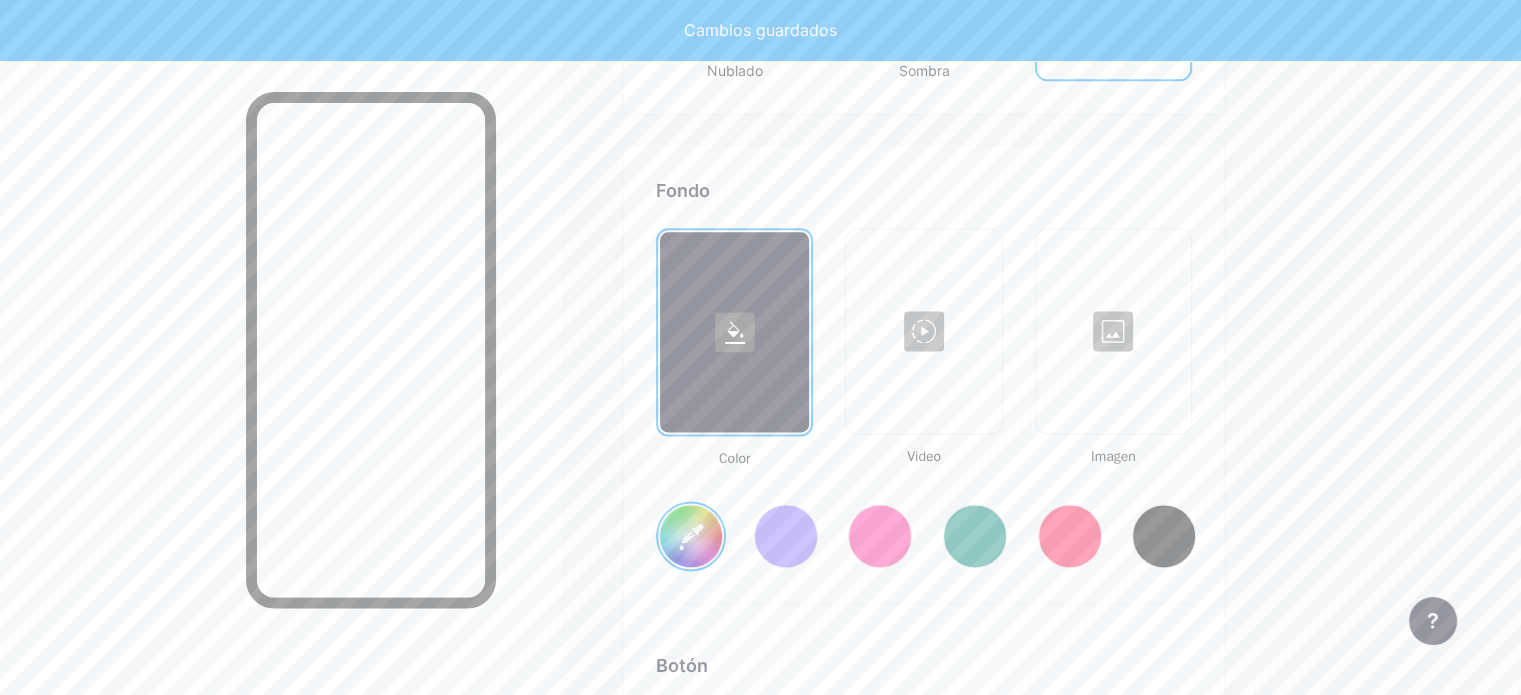 click at bounding box center [923, 331] 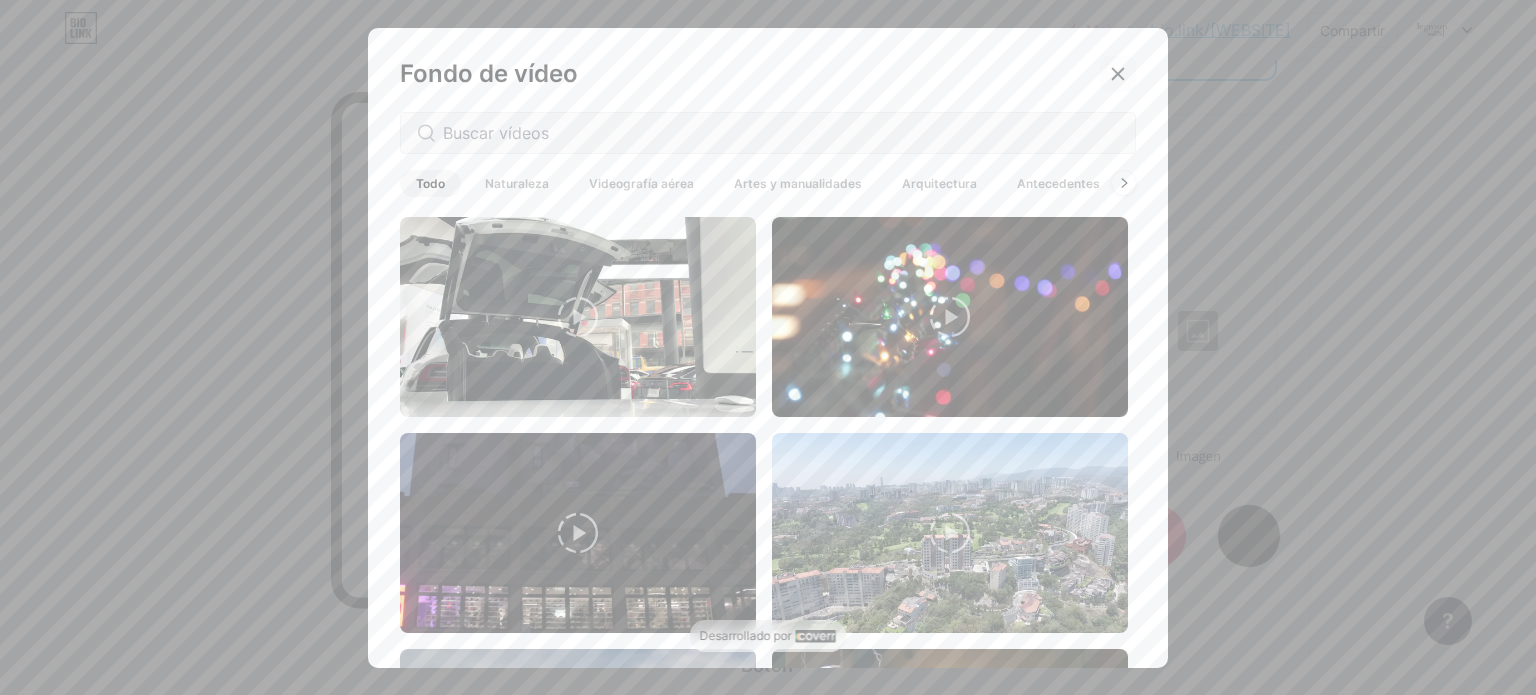 click 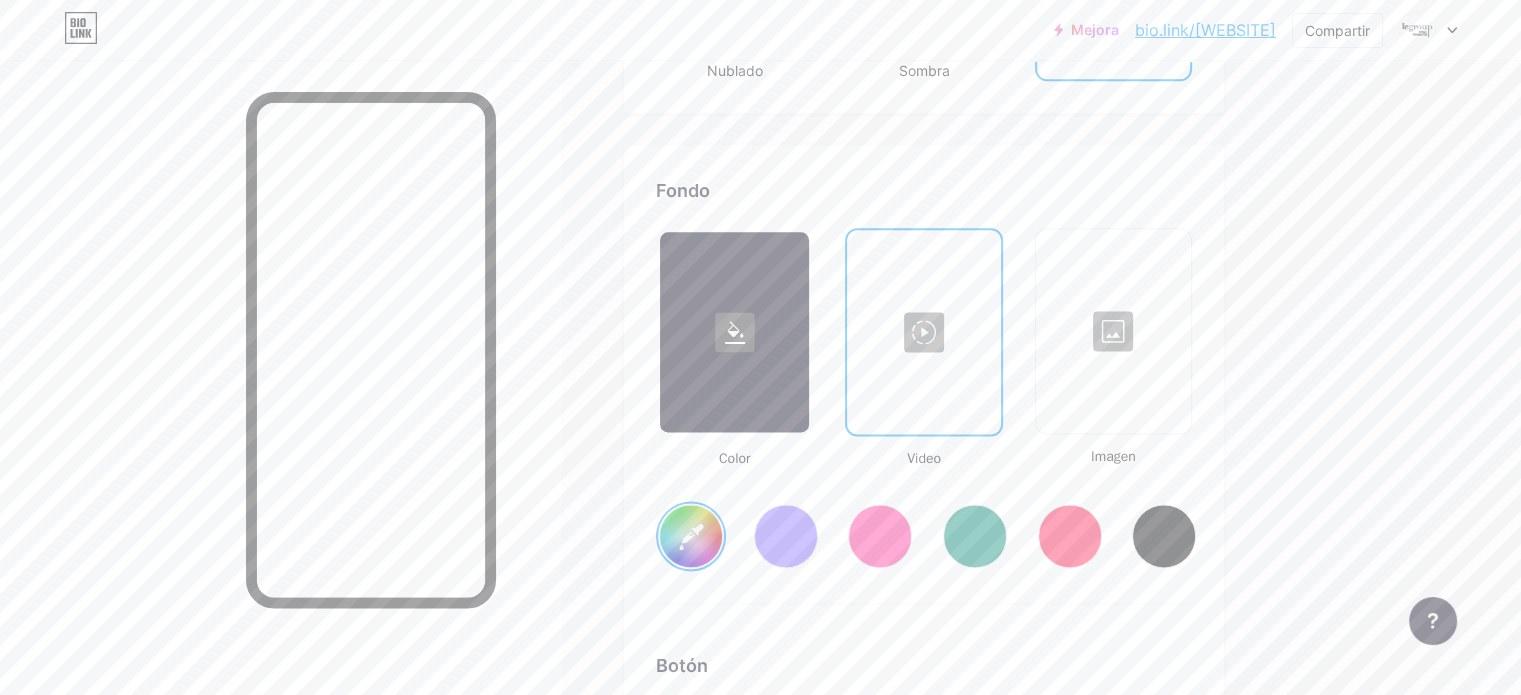 click at bounding box center [1113, 331] 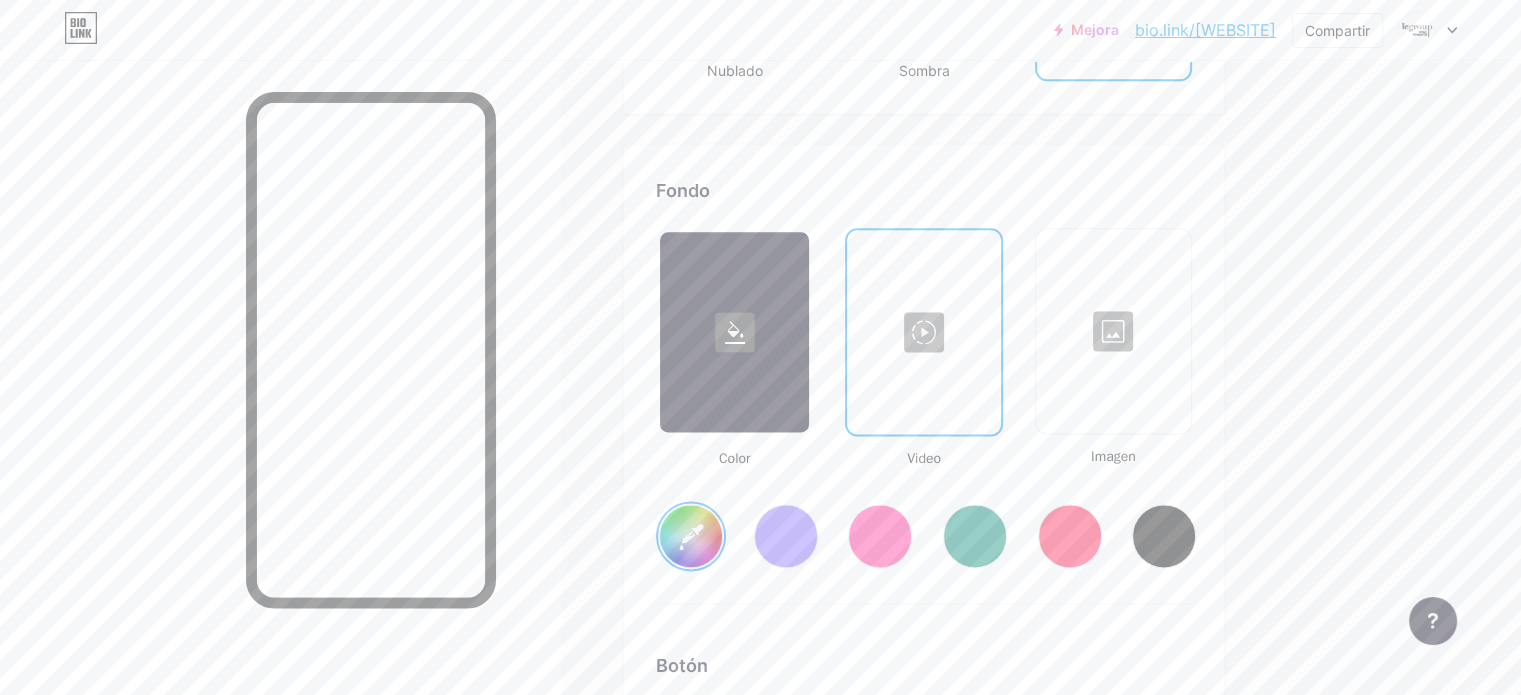 type on "#ffffff" 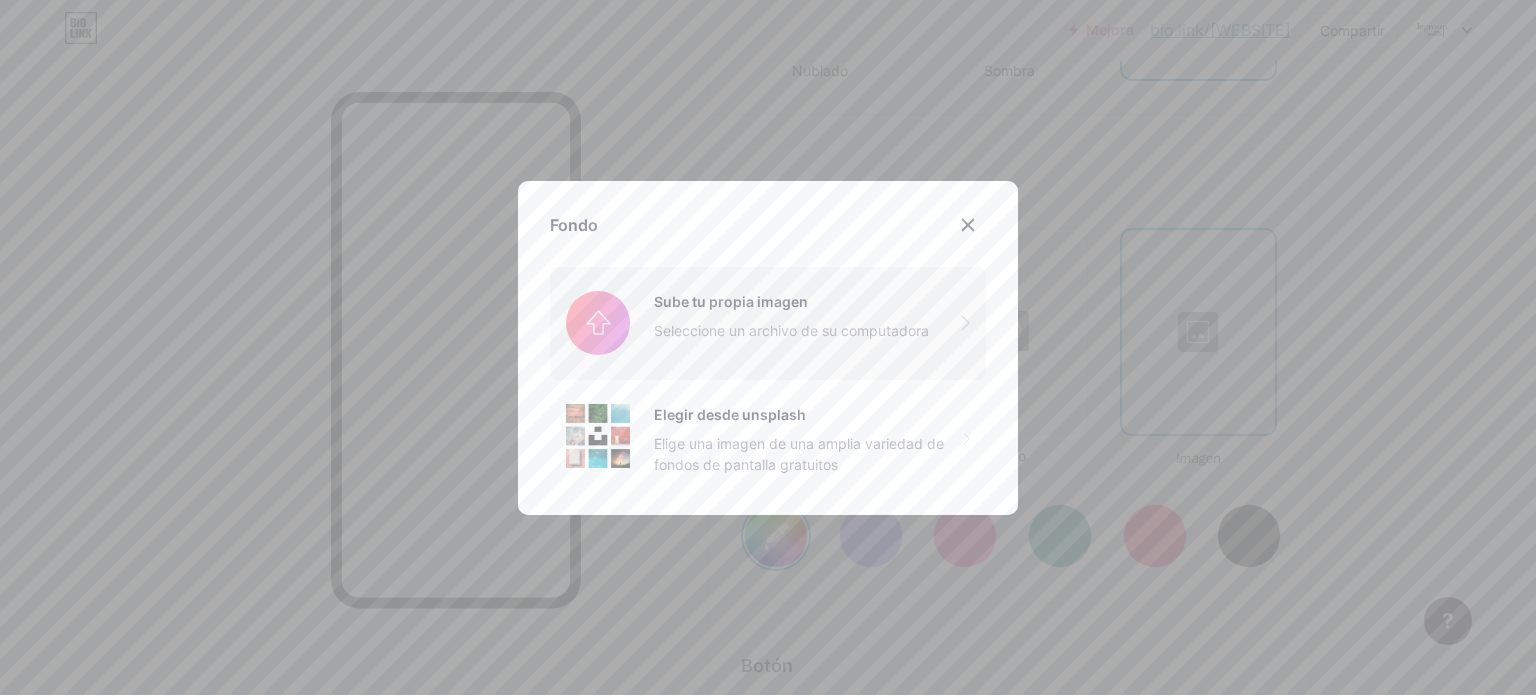 click at bounding box center (768, 323) 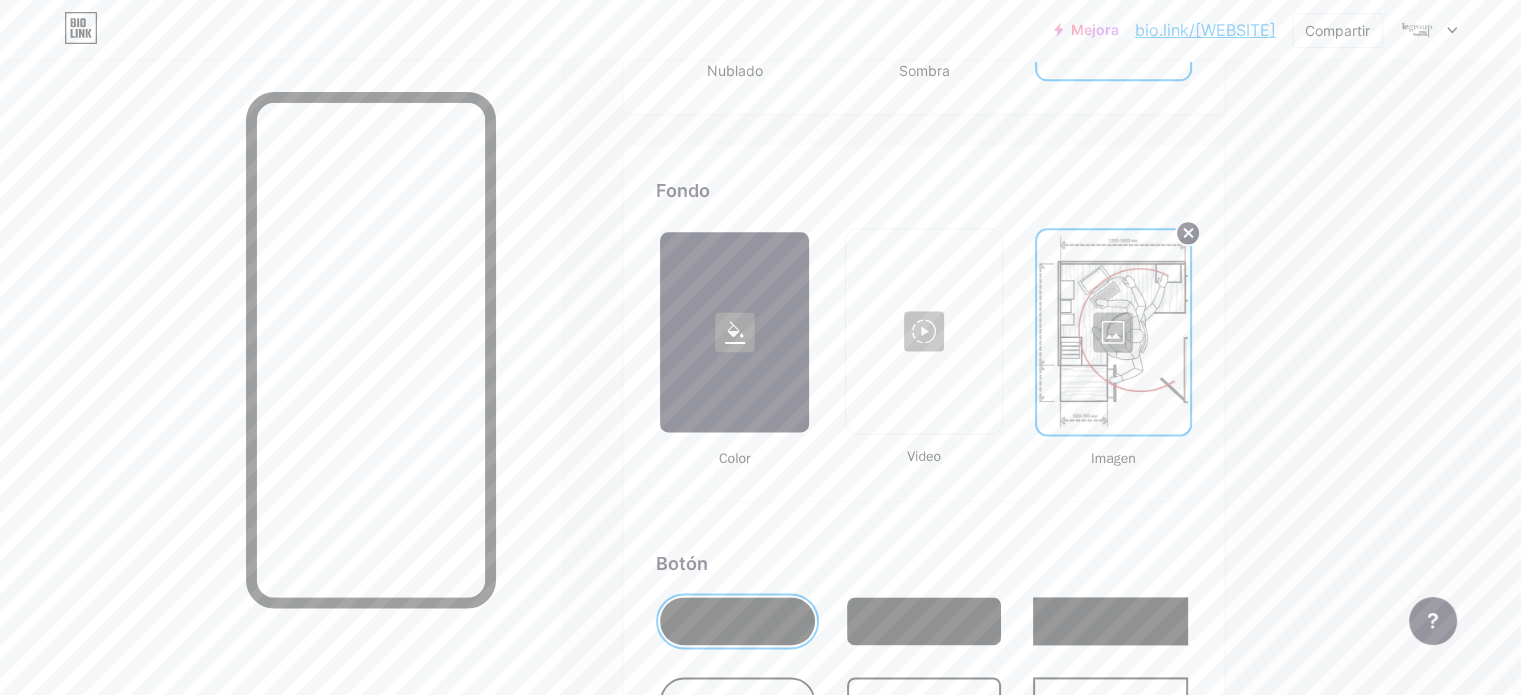 click 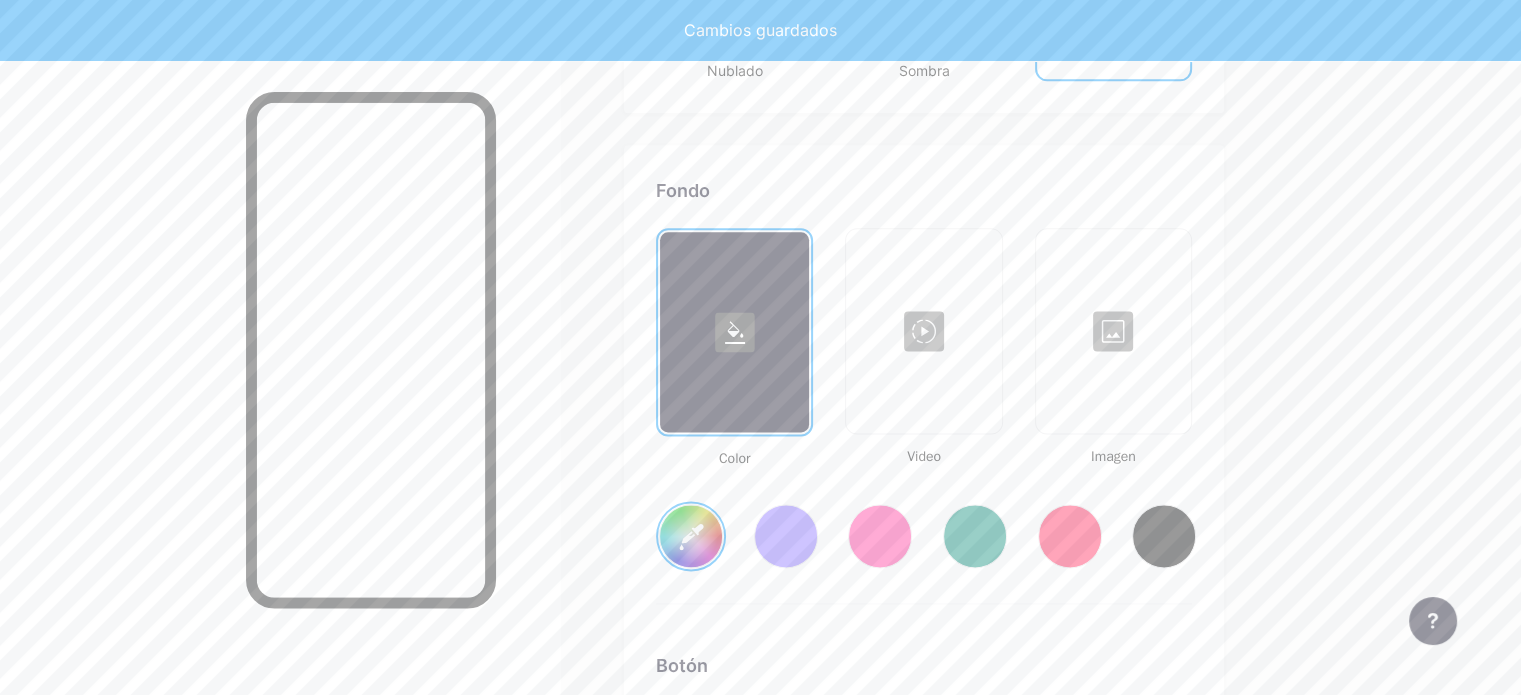 click at bounding box center (1113, 331) 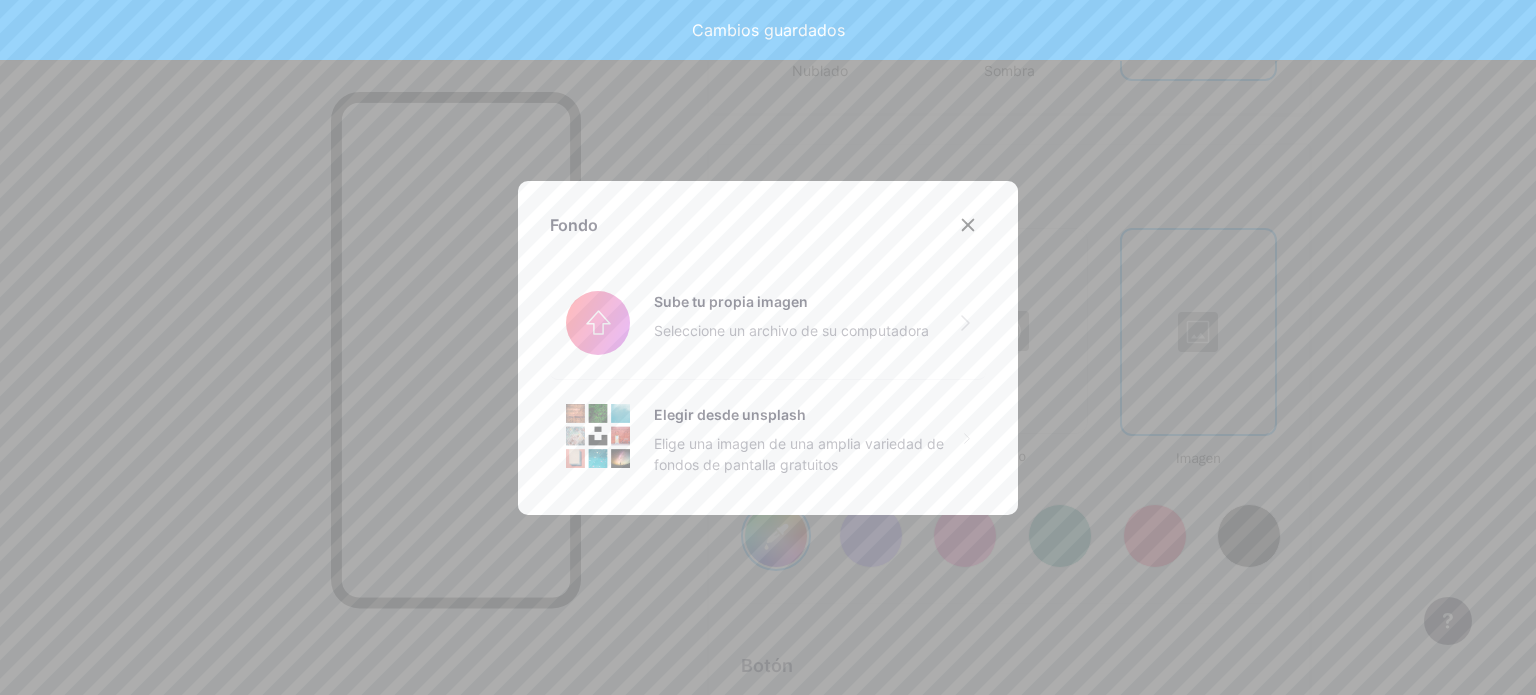 type on "#ffffff" 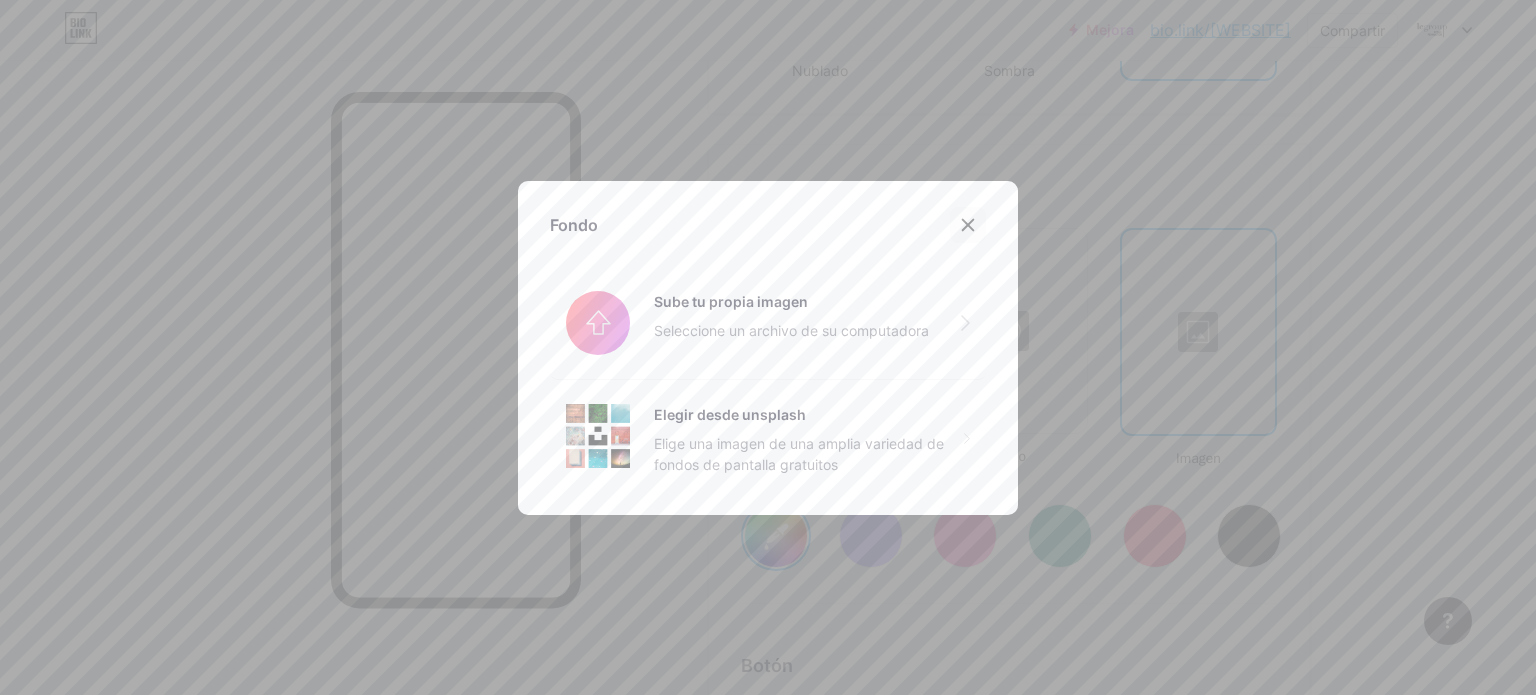 click 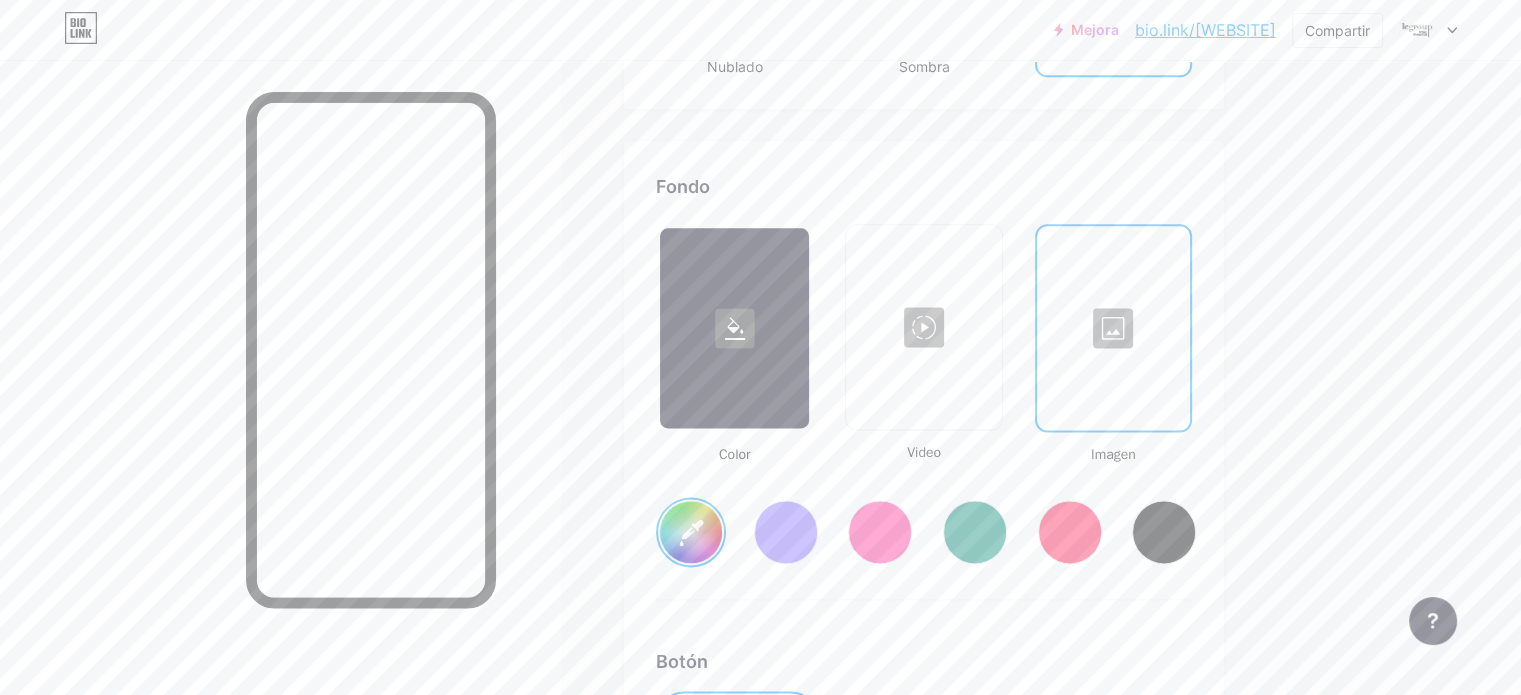 scroll, scrollTop: 2590, scrollLeft: 0, axis: vertical 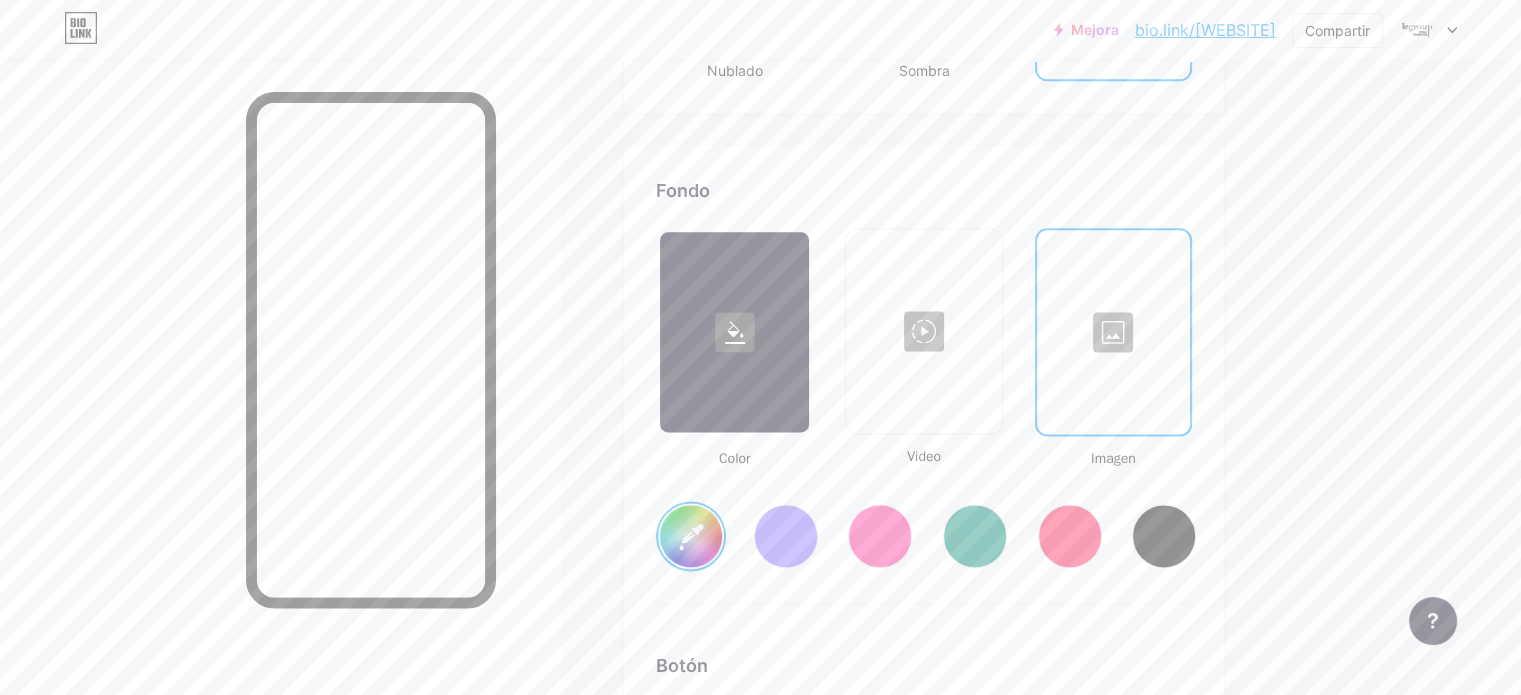 click at bounding box center (1113, 332) 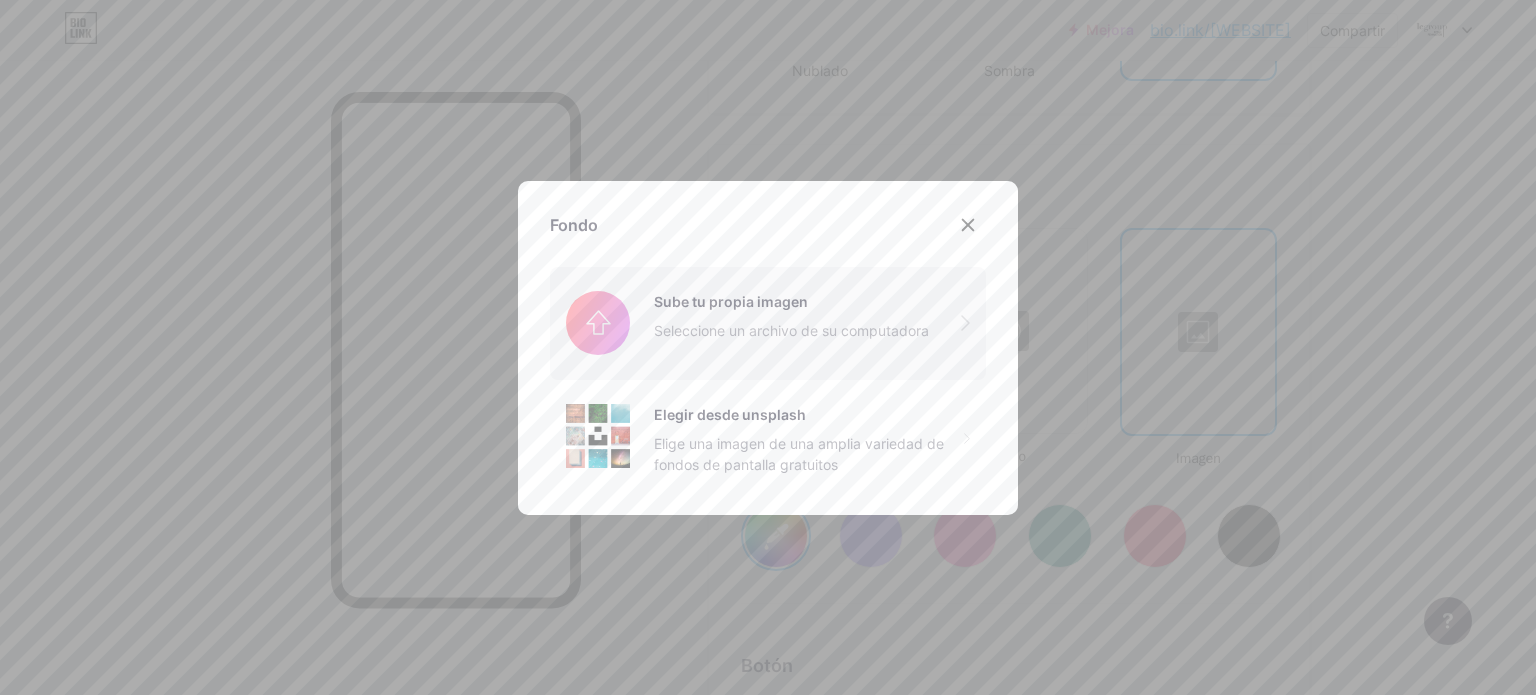 click at bounding box center (768, 323) 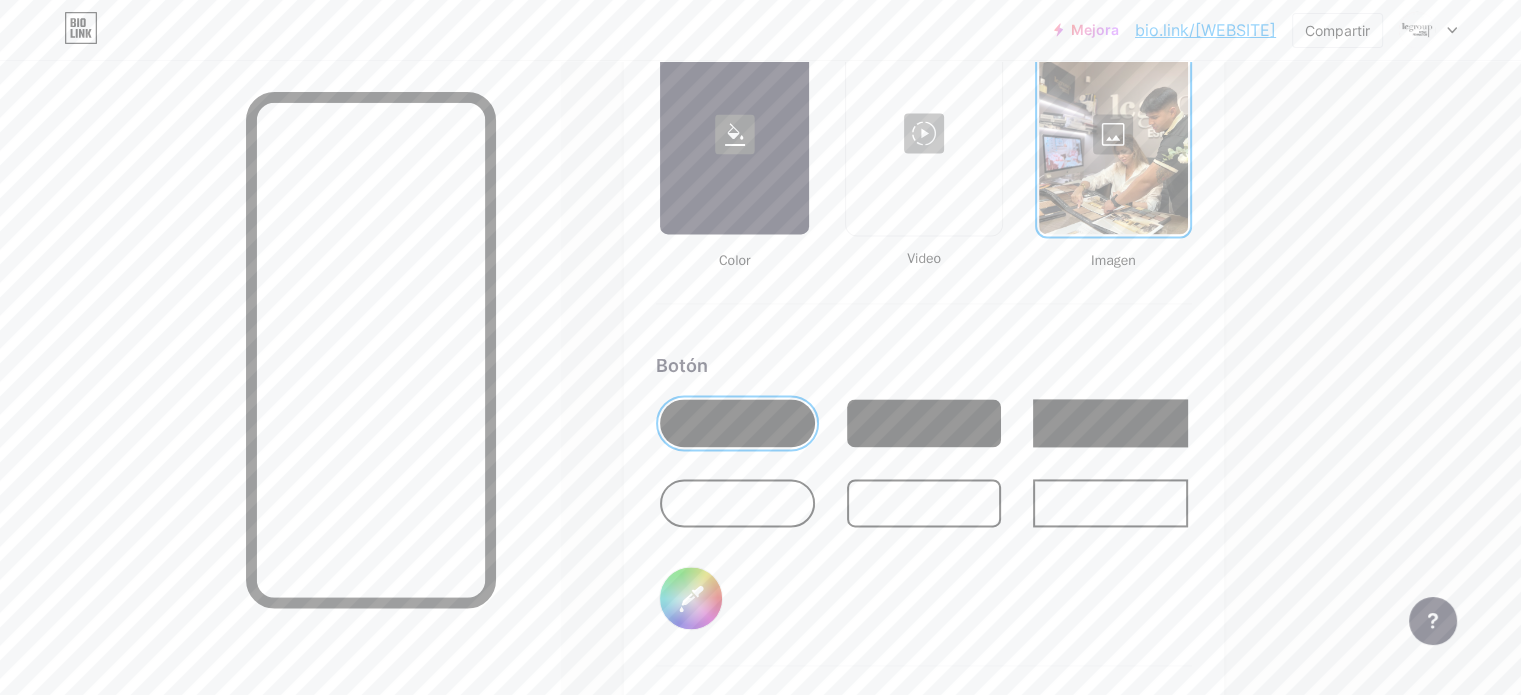 scroll, scrollTop: 2790, scrollLeft: 0, axis: vertical 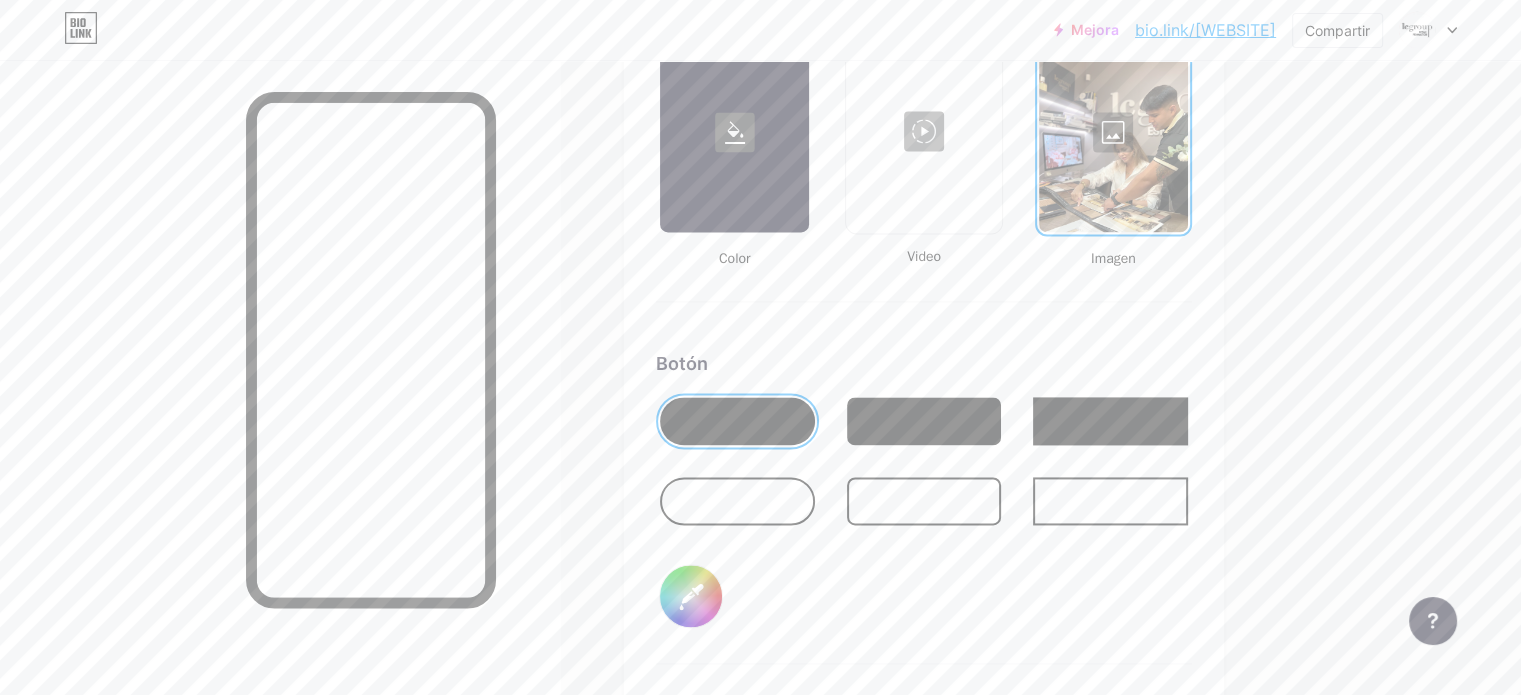 click at bounding box center [734, 132] 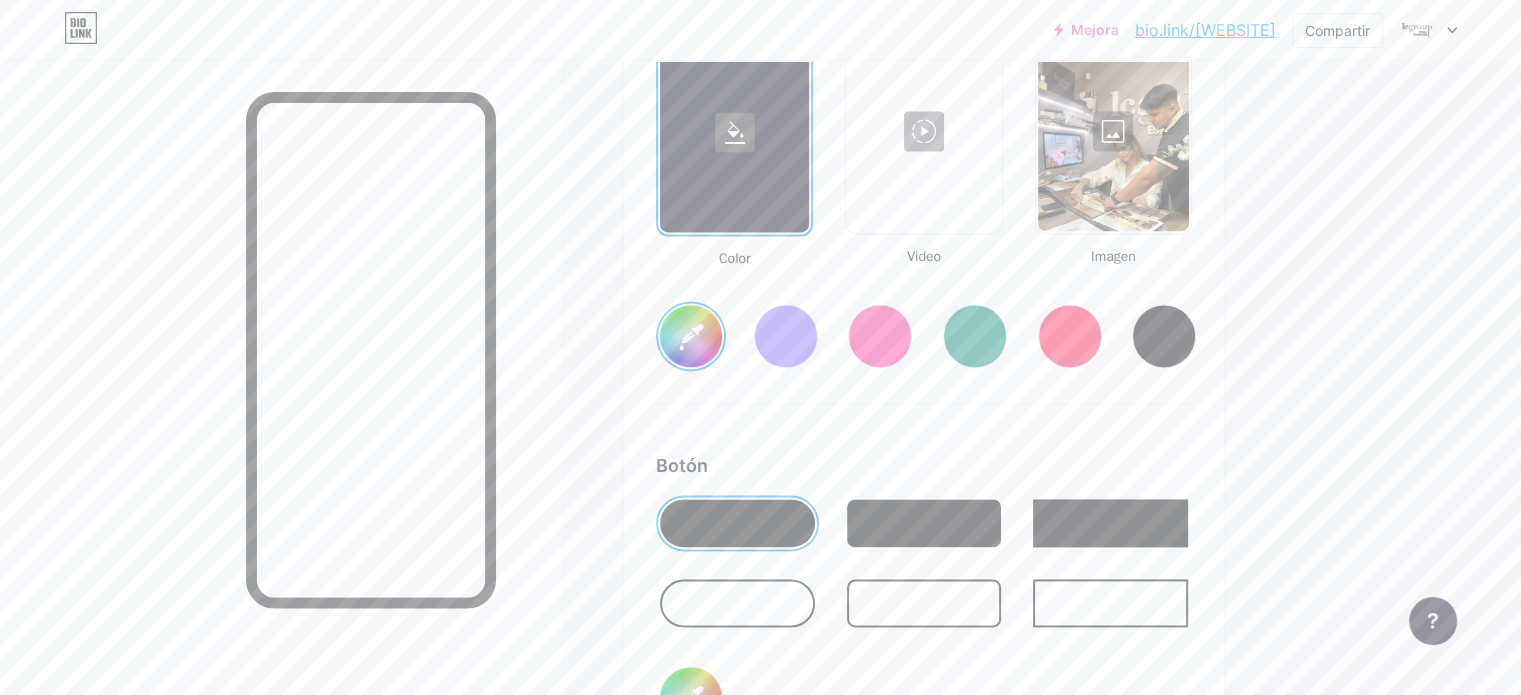 click at bounding box center [786, 336] 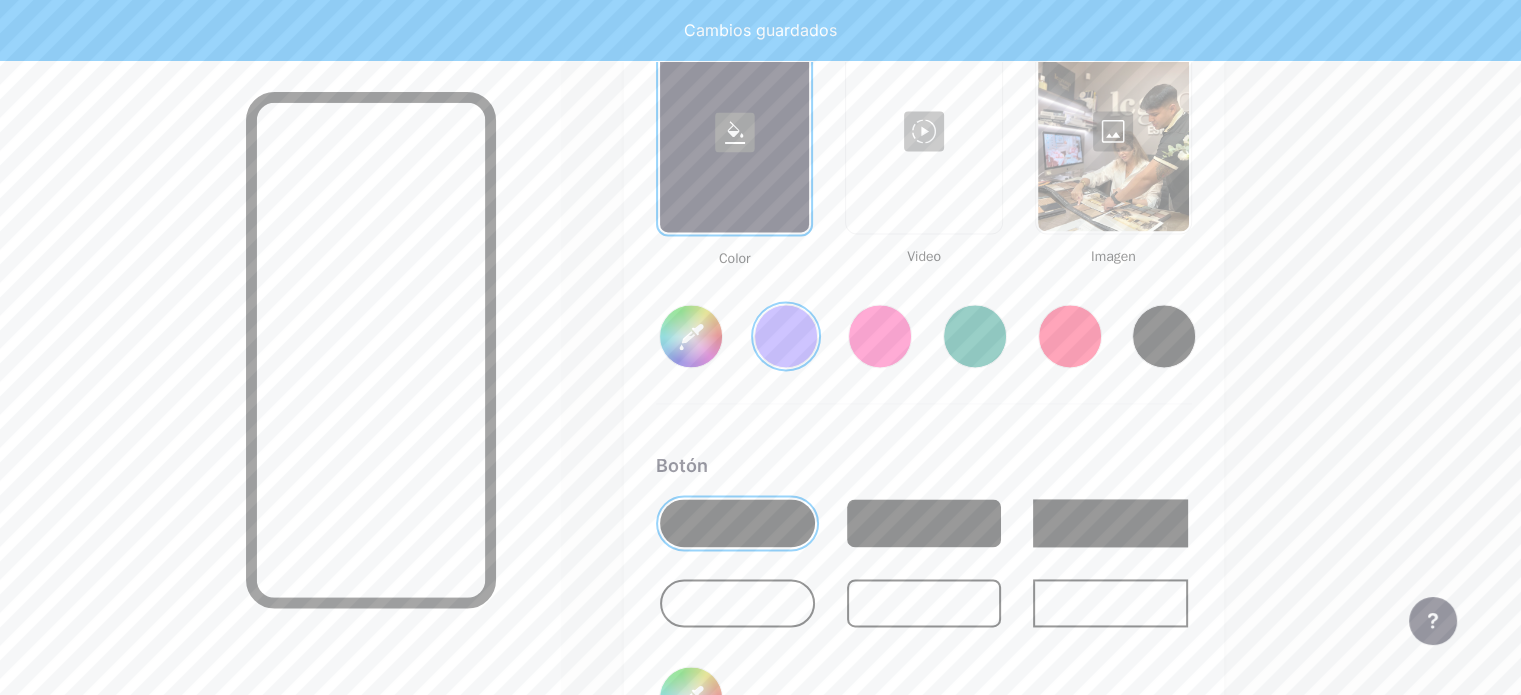 type on "#856bff" 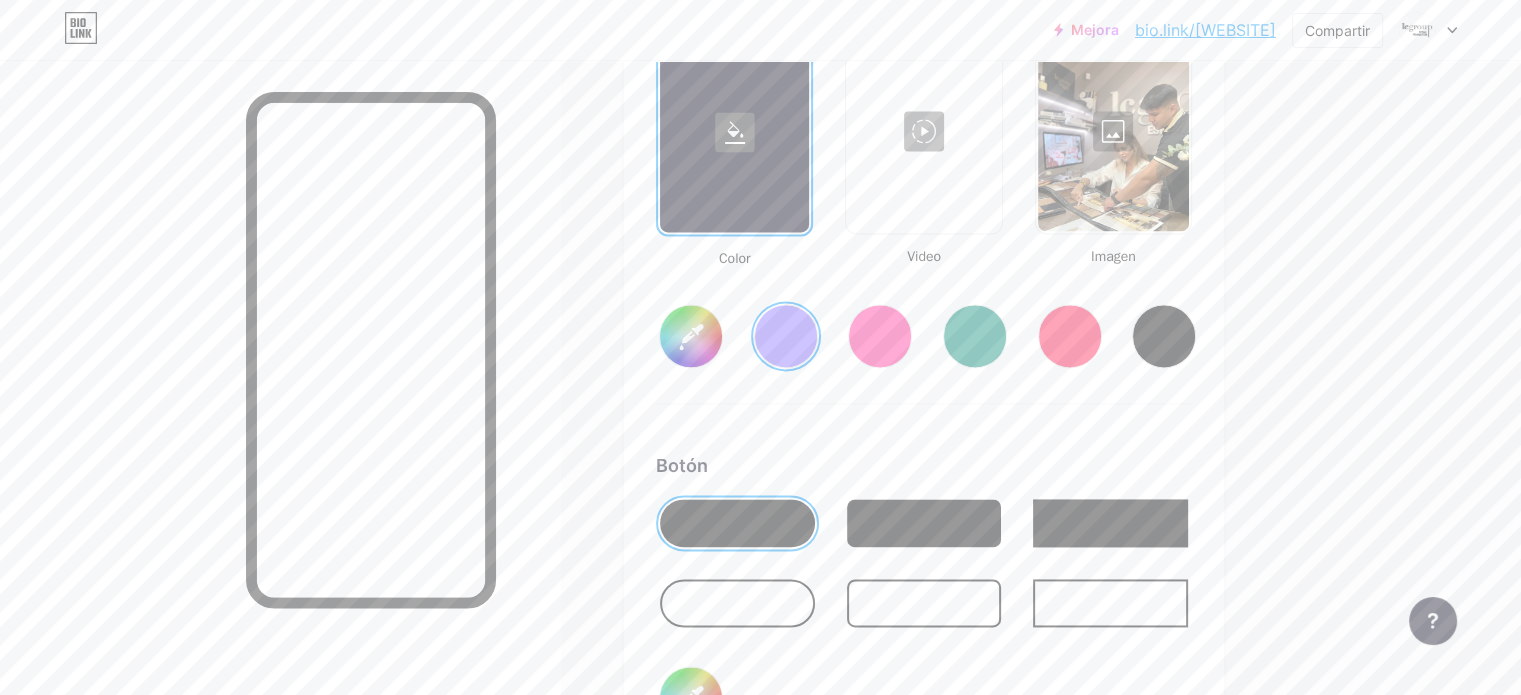 click at bounding box center [1113, 131] 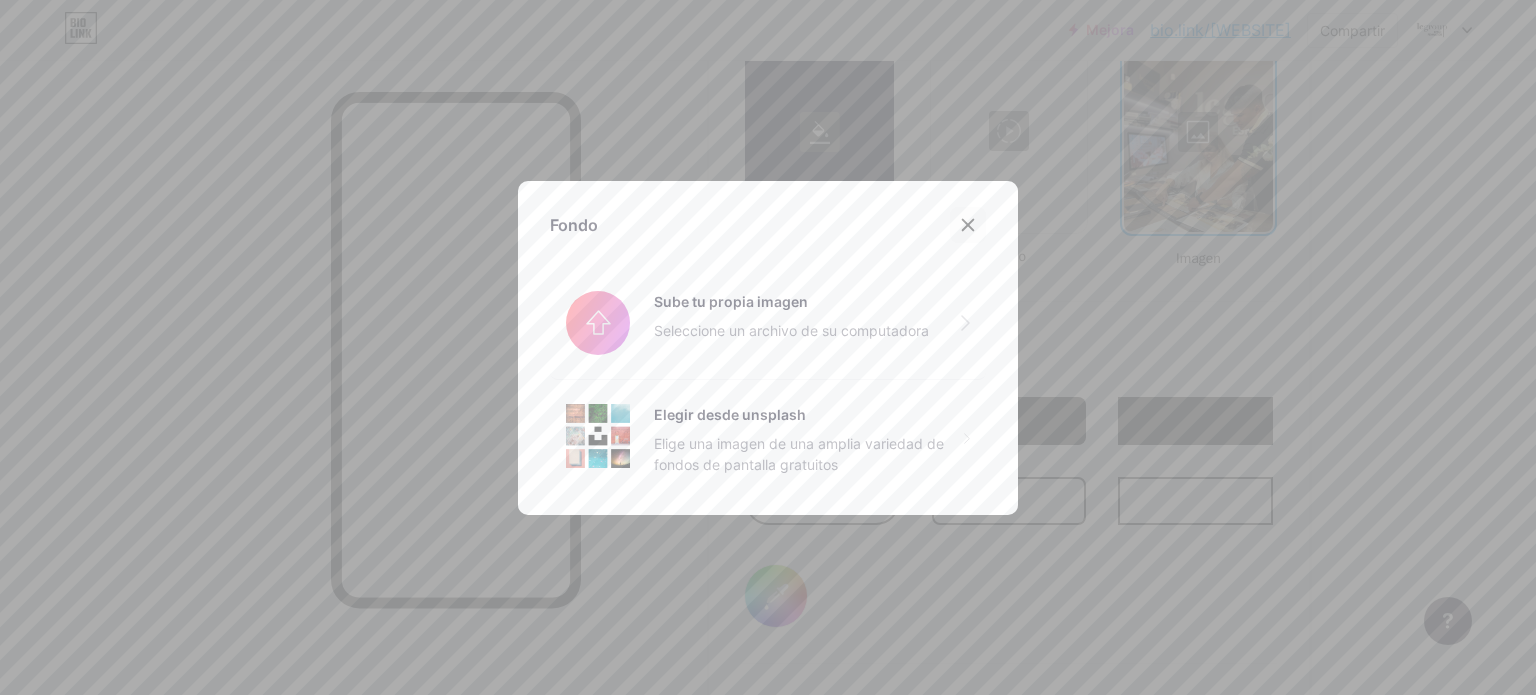 click 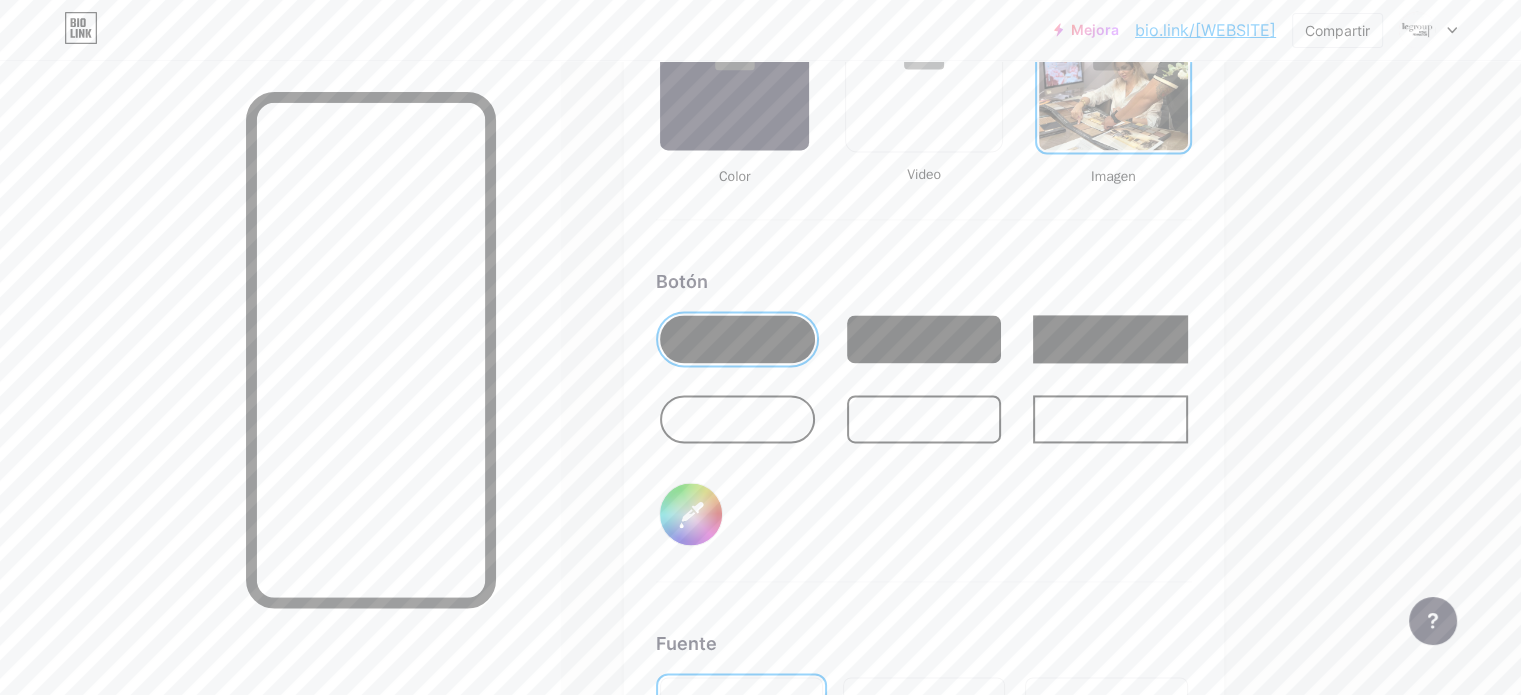 scroll, scrollTop: 2990, scrollLeft: 0, axis: vertical 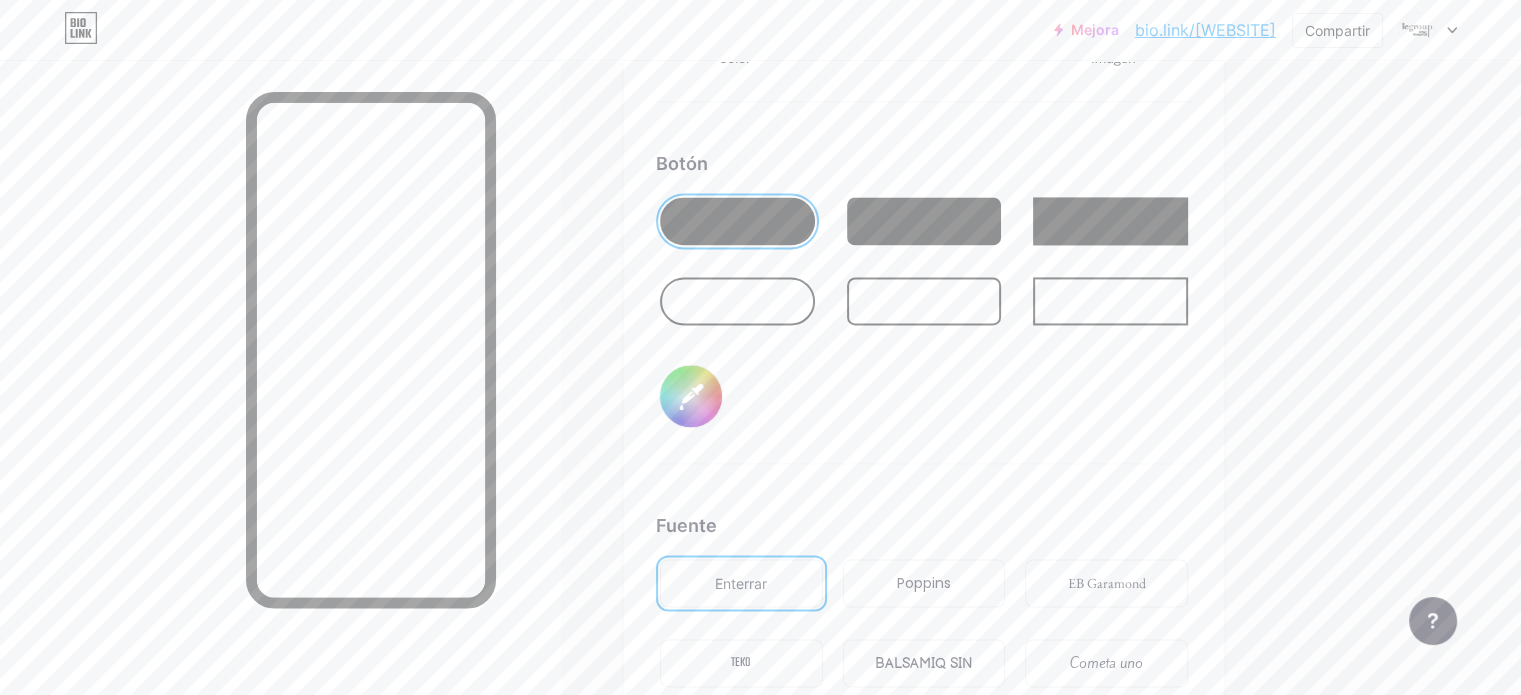 click at bounding box center [924, 221] 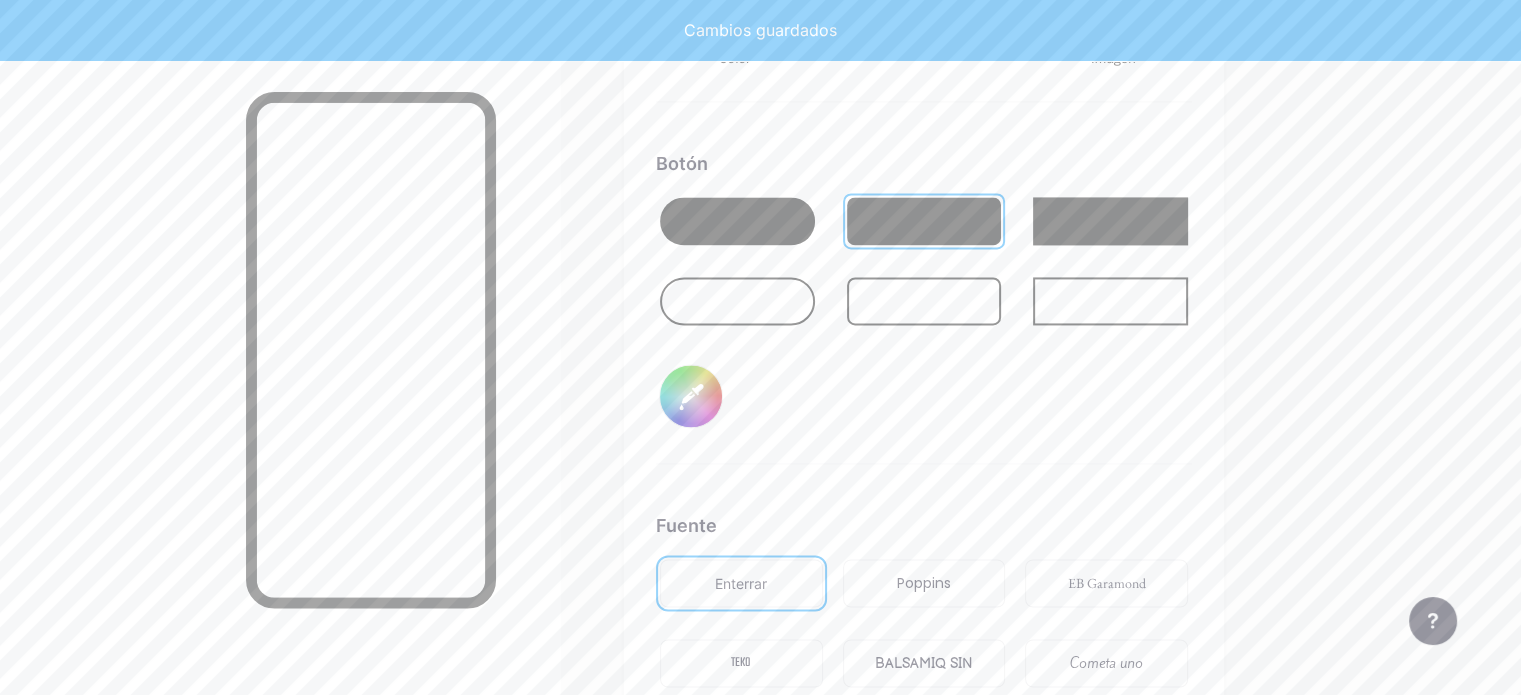 click at bounding box center (1110, 221) 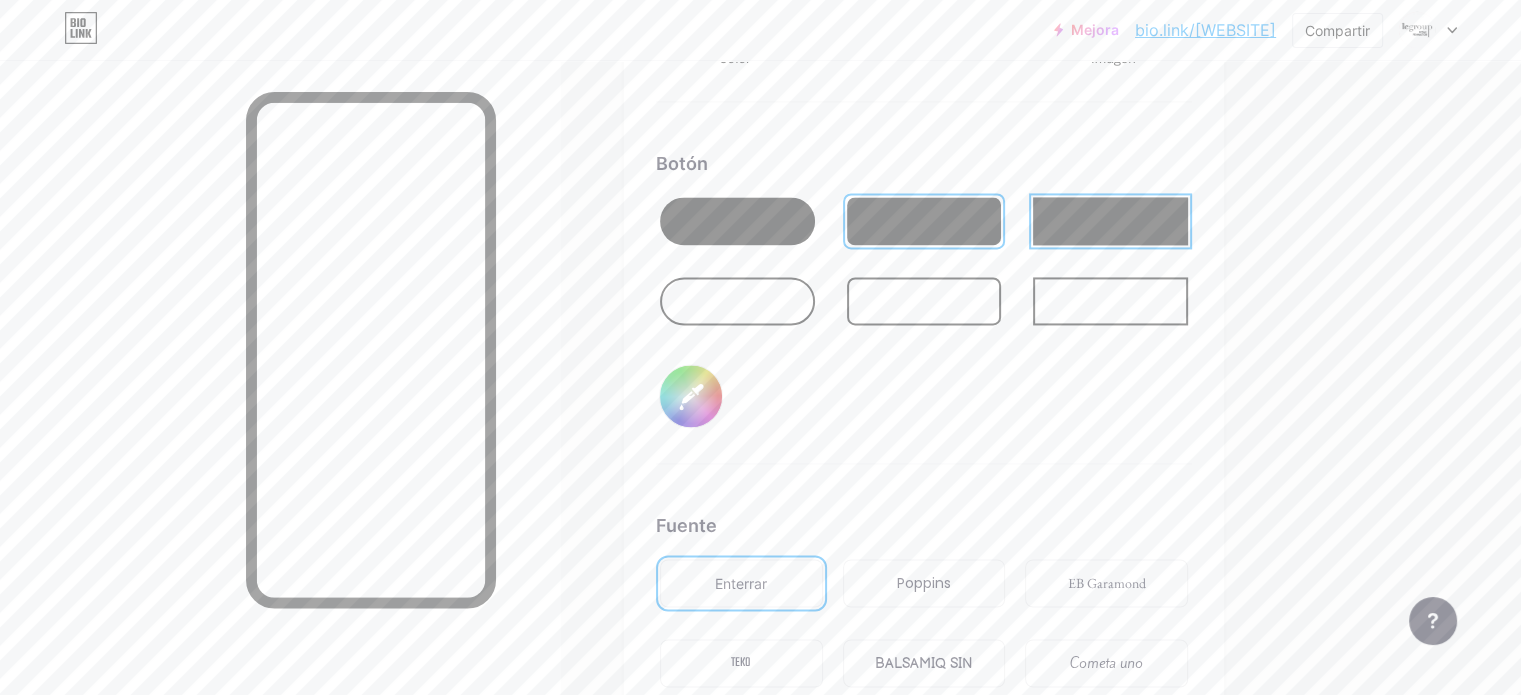 click at bounding box center [737, 301] 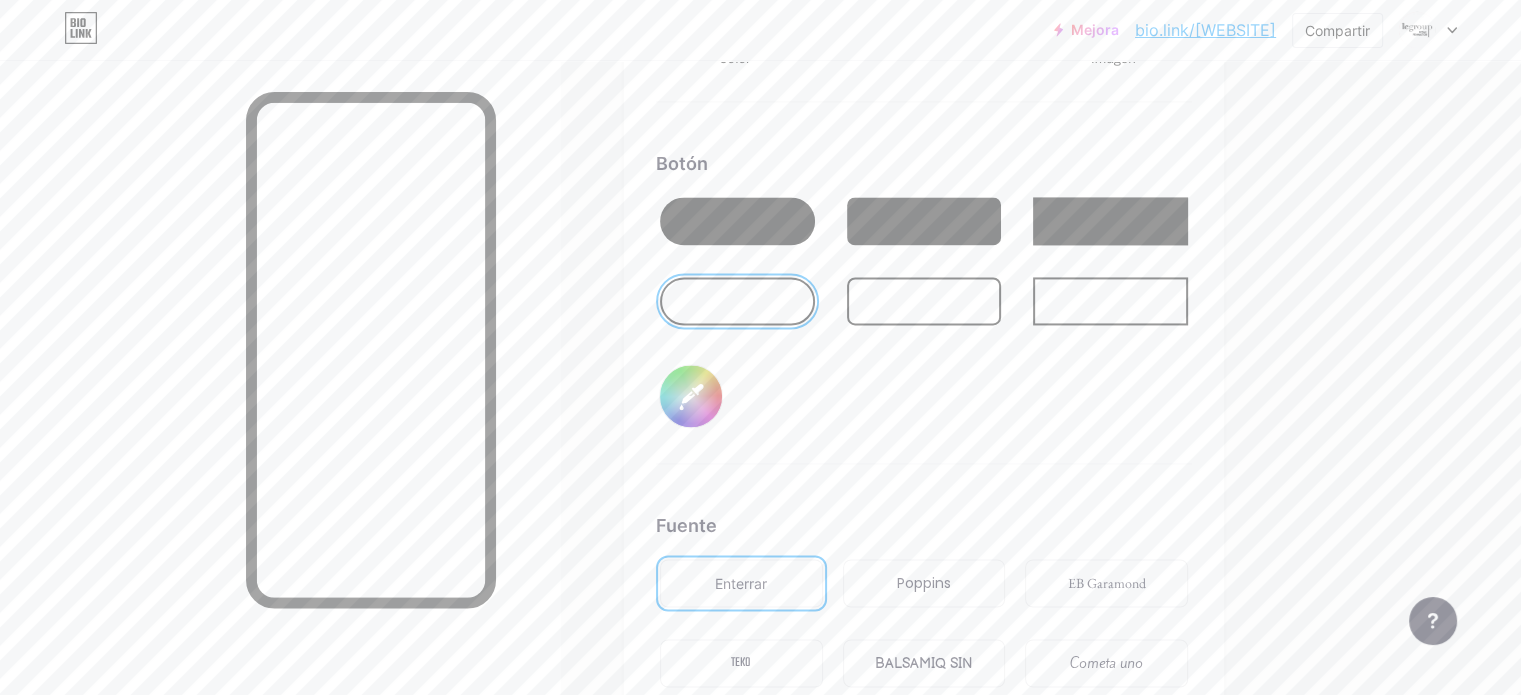 click at bounding box center (1110, 301) 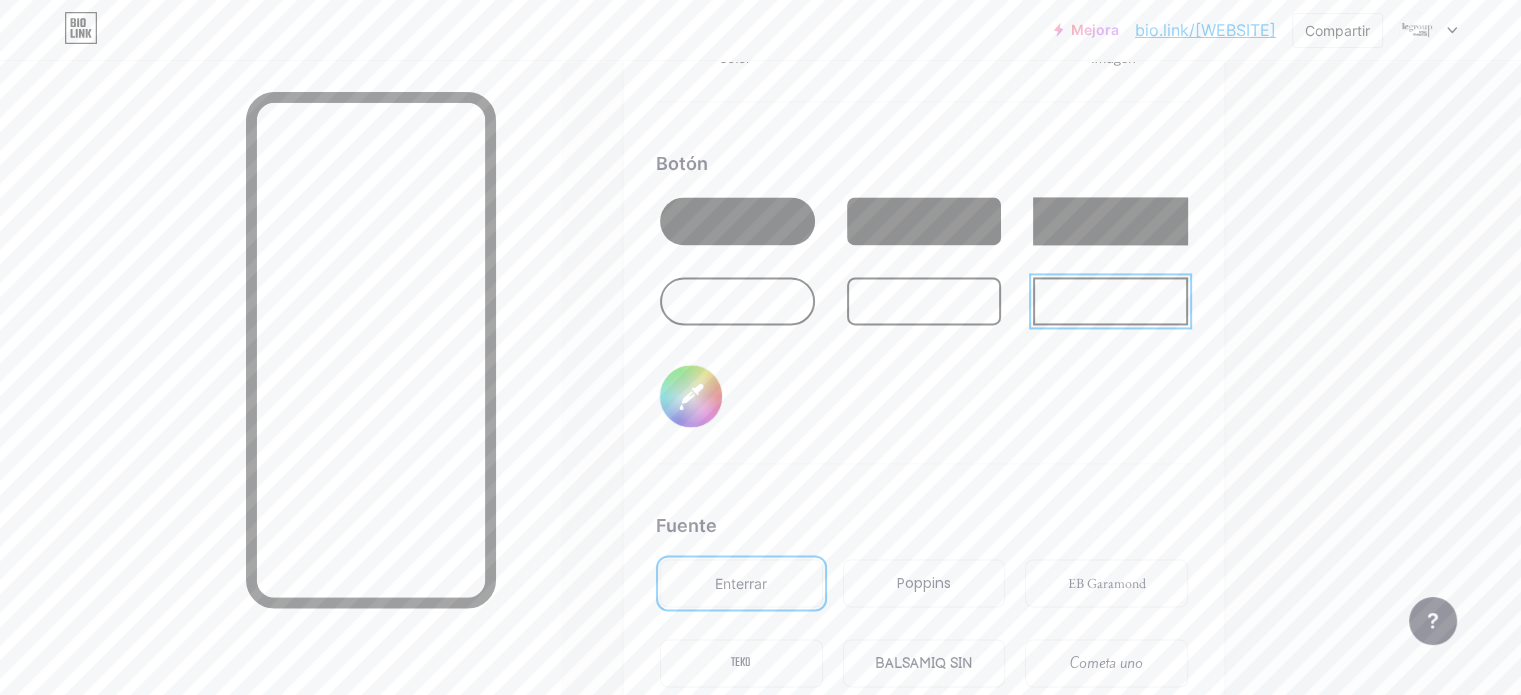 click at bounding box center (924, 301) 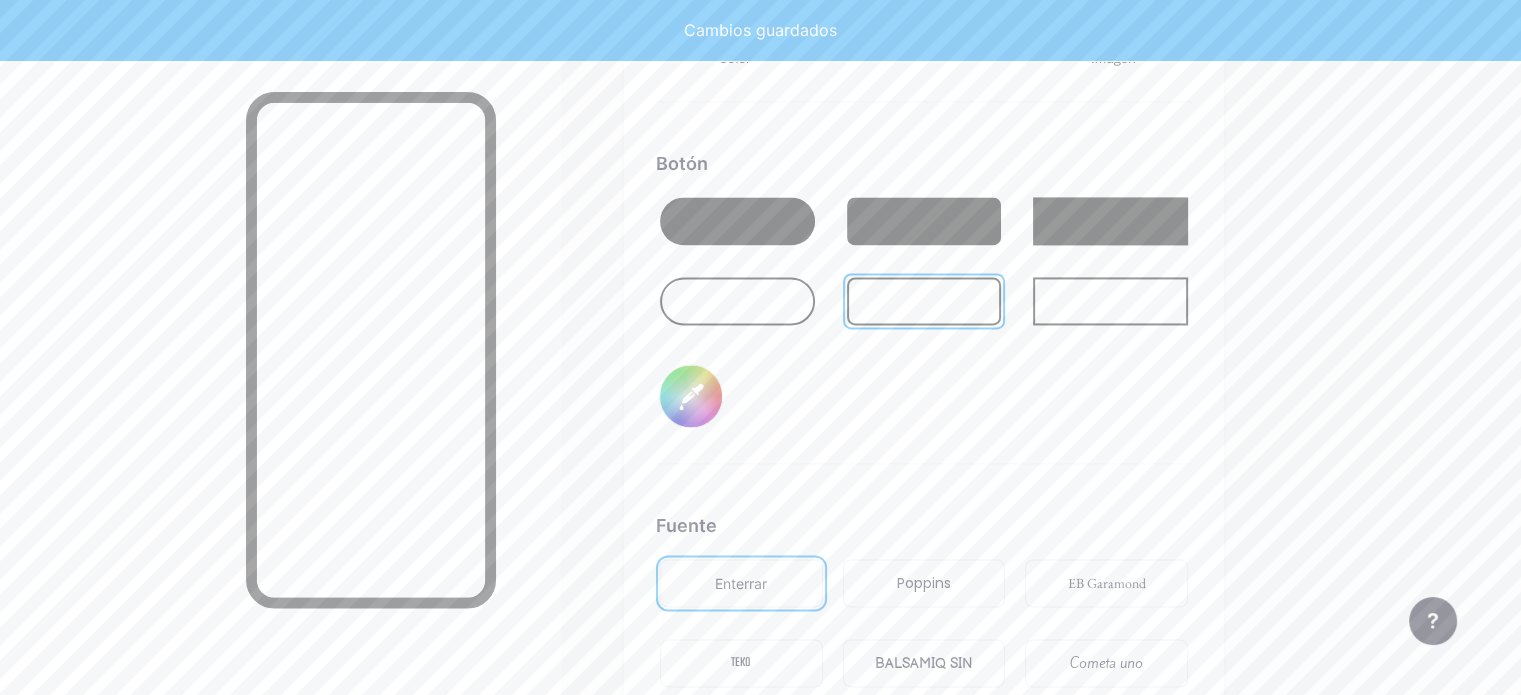 click at bounding box center (737, 301) 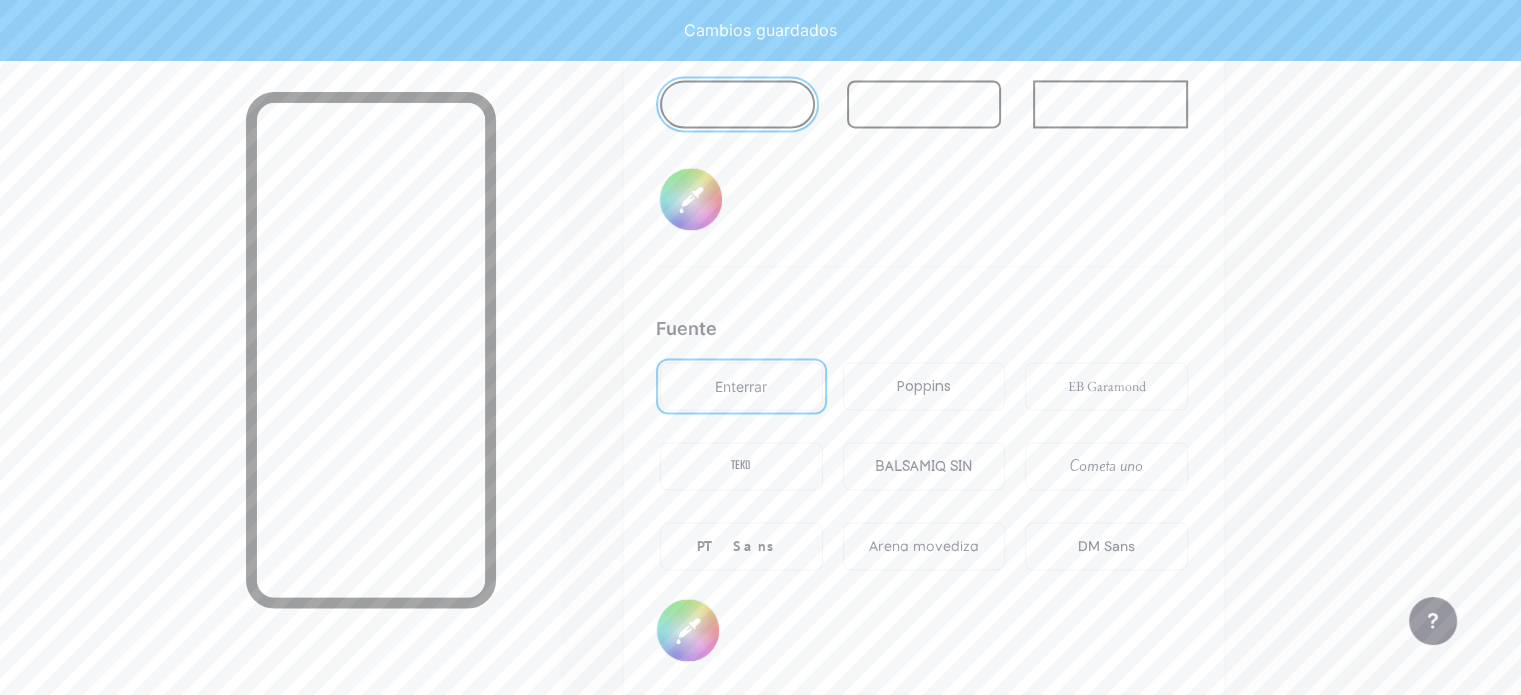 scroll, scrollTop: 3190, scrollLeft: 0, axis: vertical 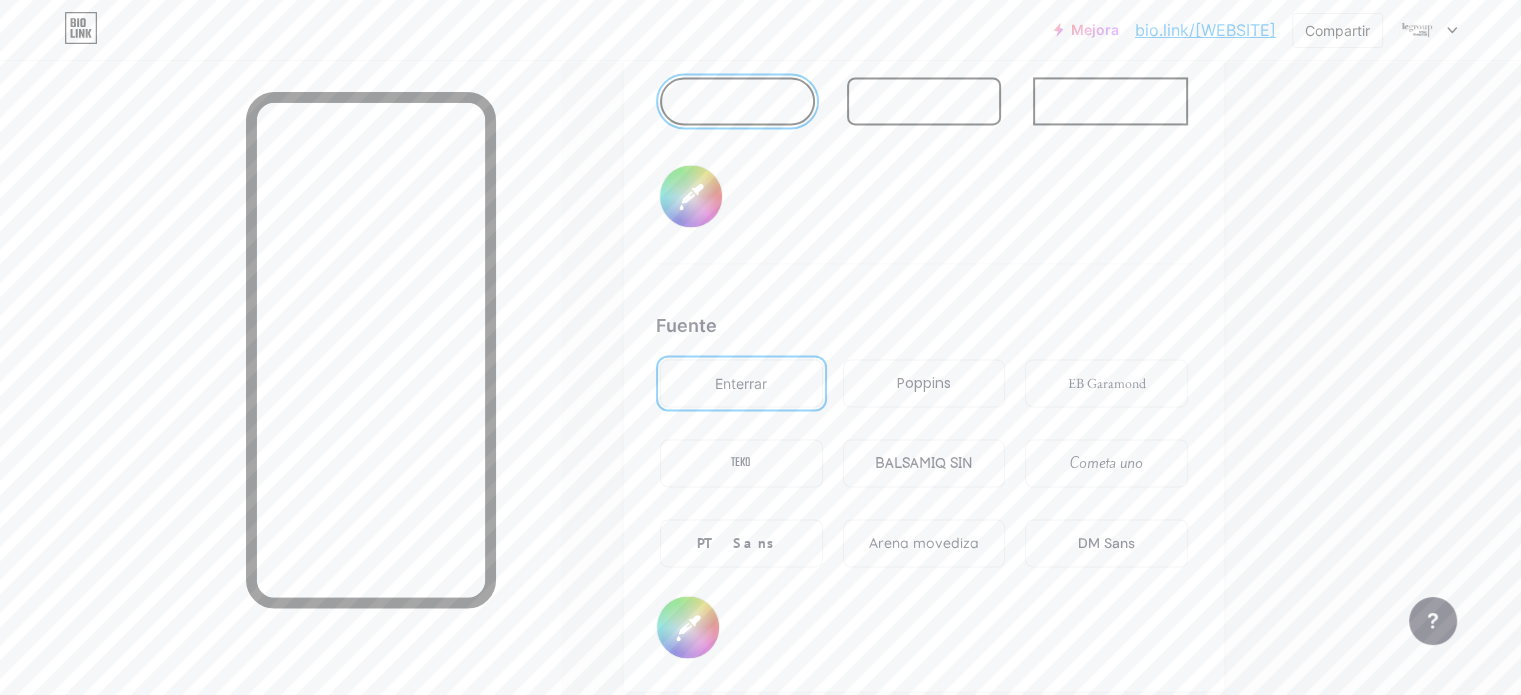 click on "Poppins" at bounding box center (924, 383) 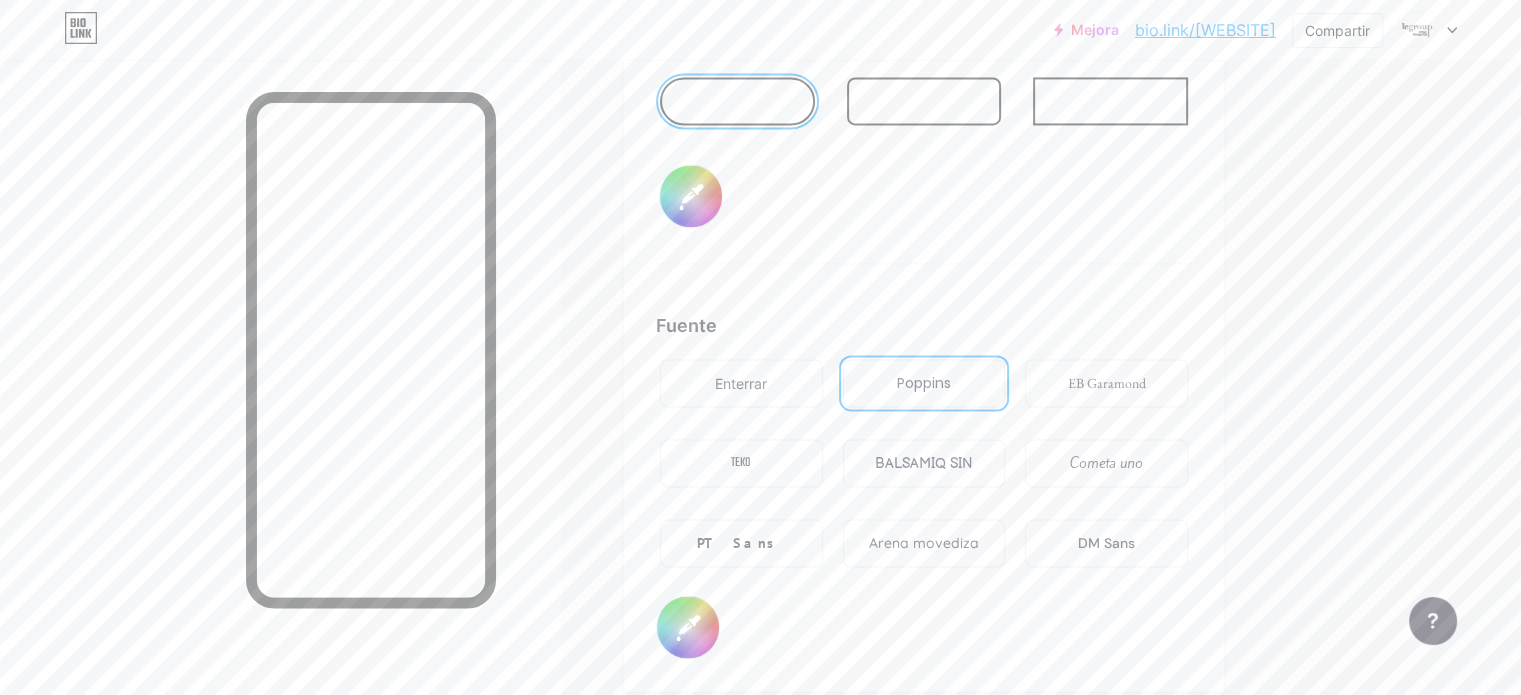 click on "EB Garamond" at bounding box center (1107, 383) 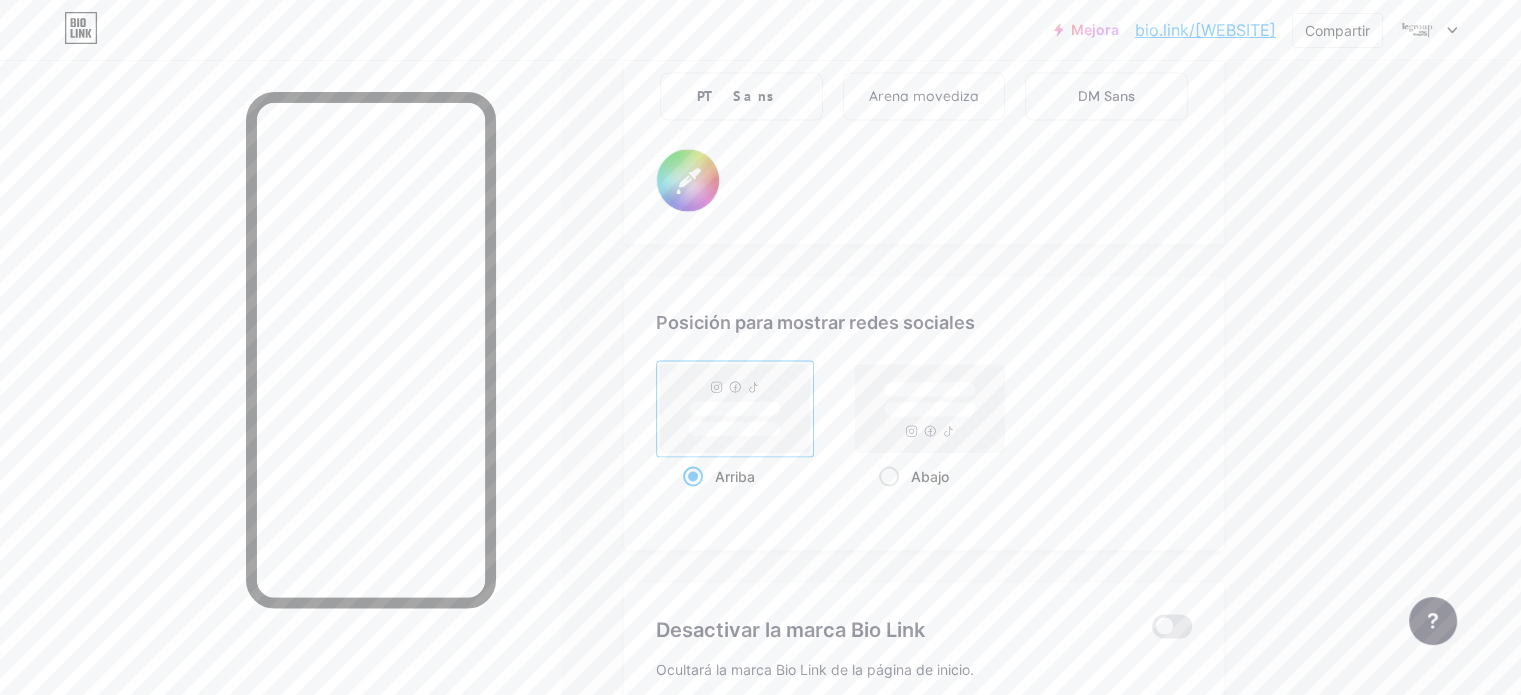 scroll, scrollTop: 3690, scrollLeft: 0, axis: vertical 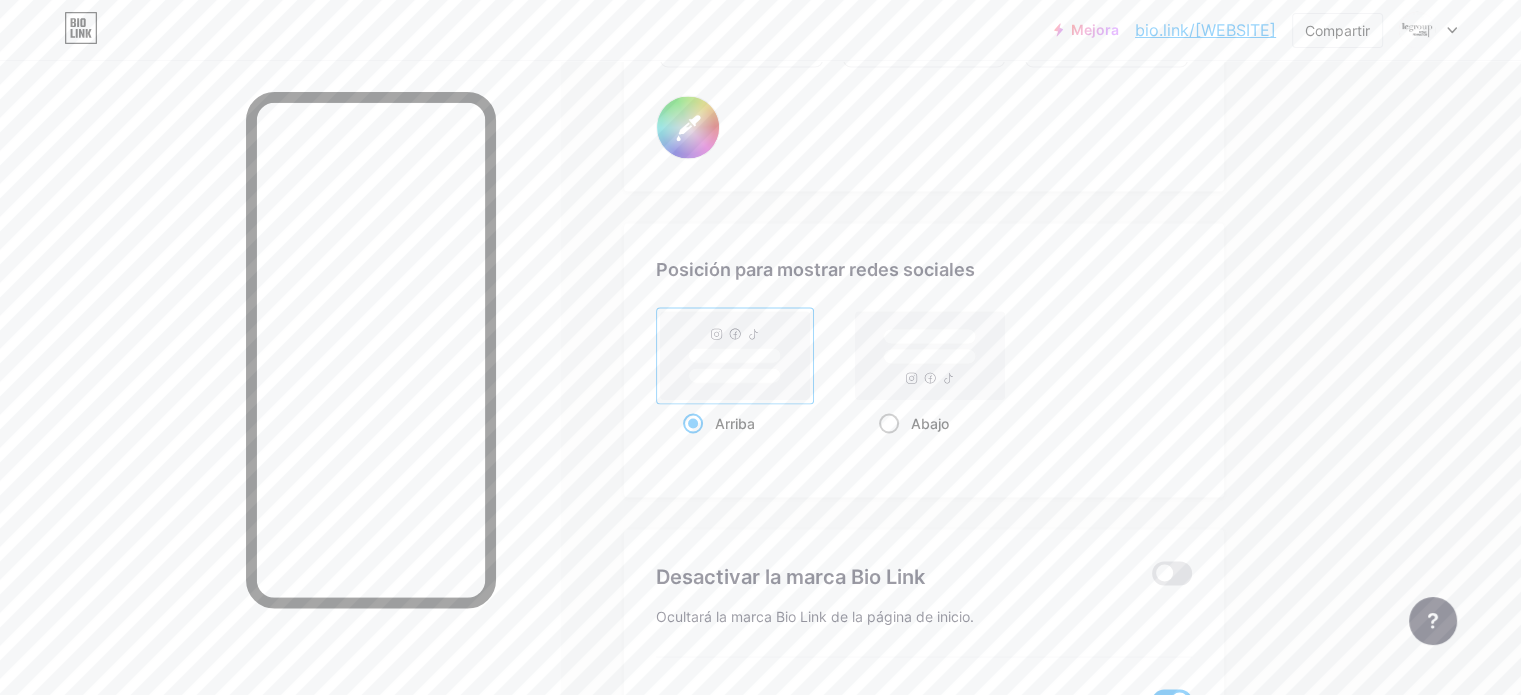 click 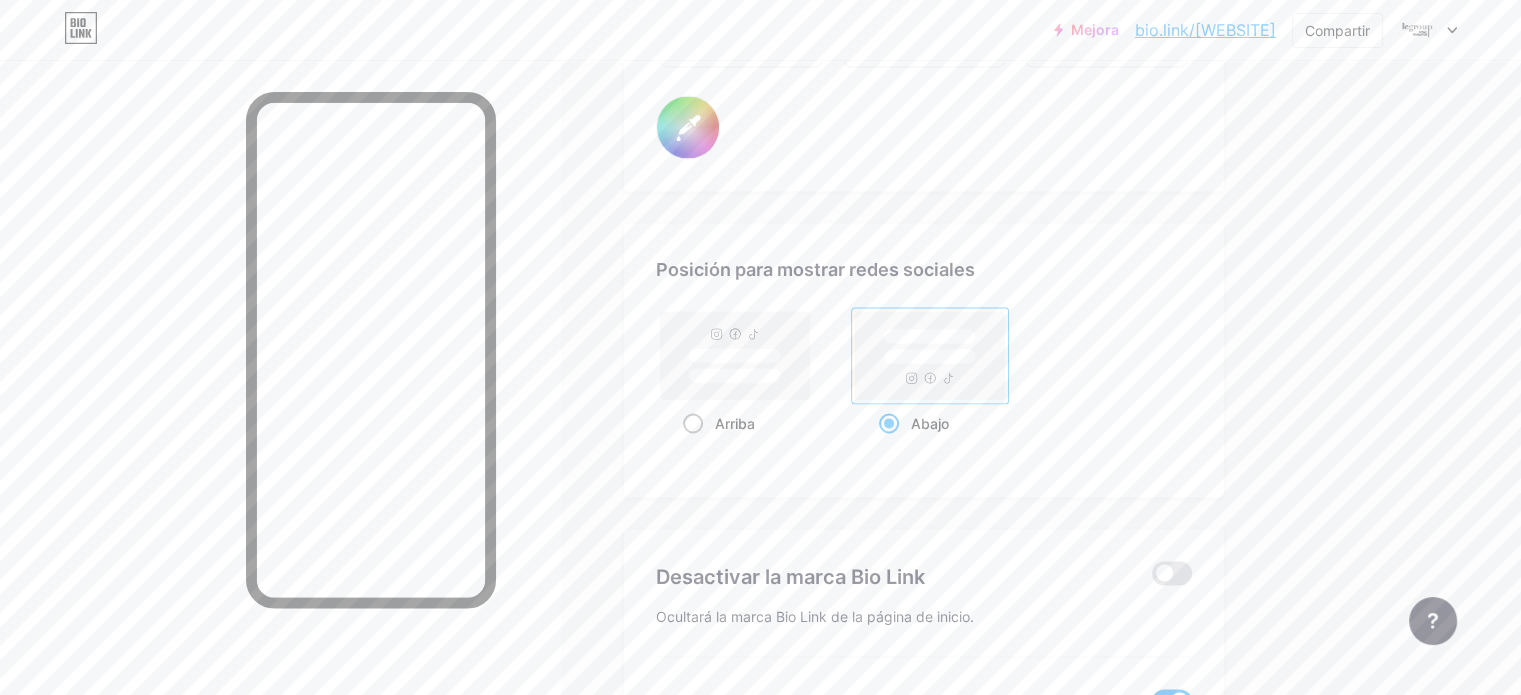 click 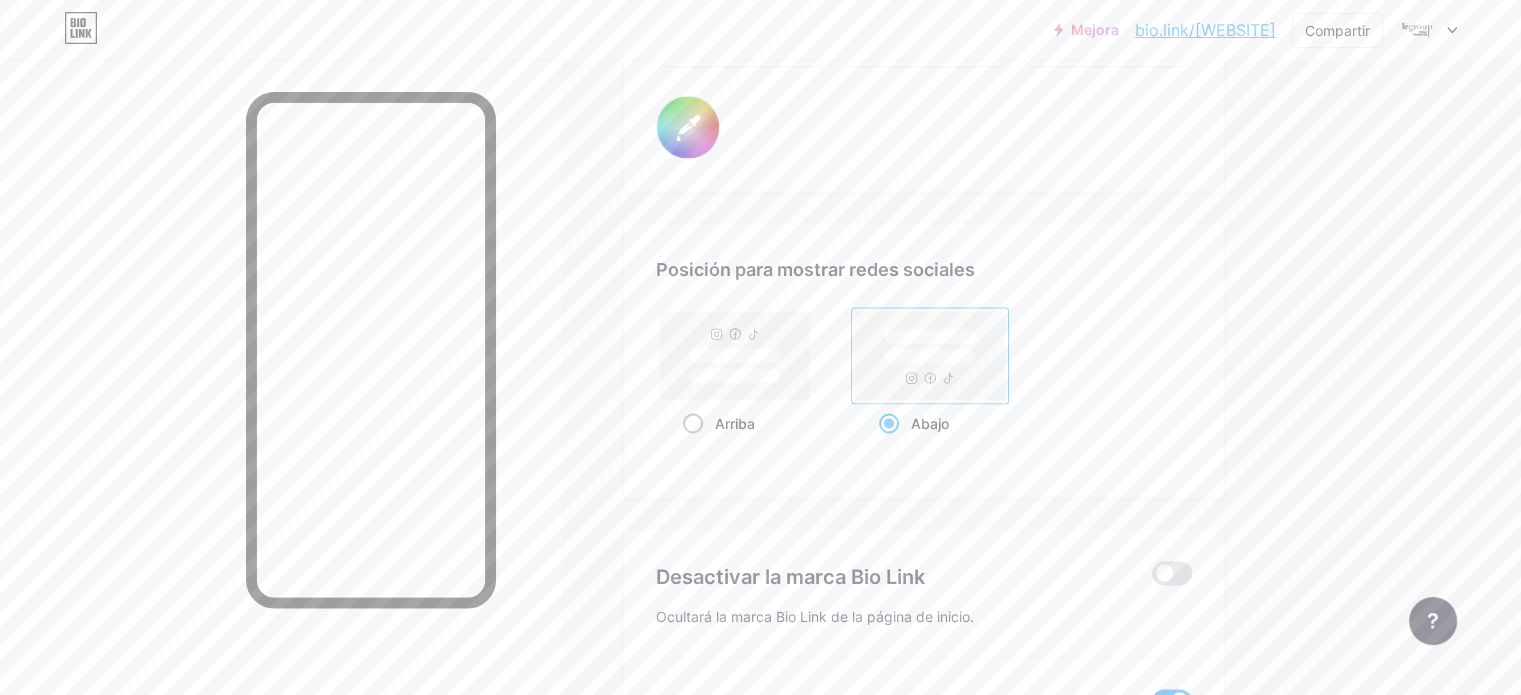 click on "Arriba" at bounding box center (689, 447) 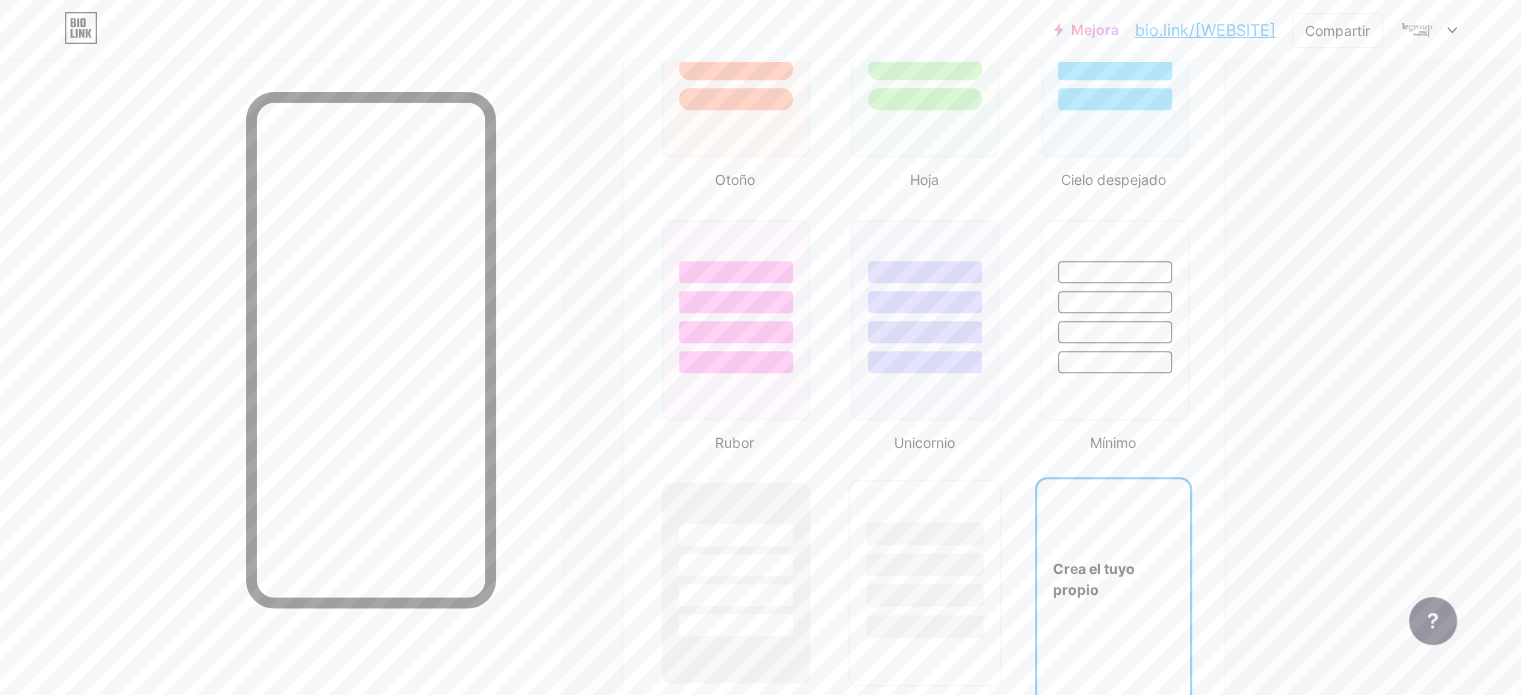 scroll, scrollTop: 1788, scrollLeft: 0, axis: vertical 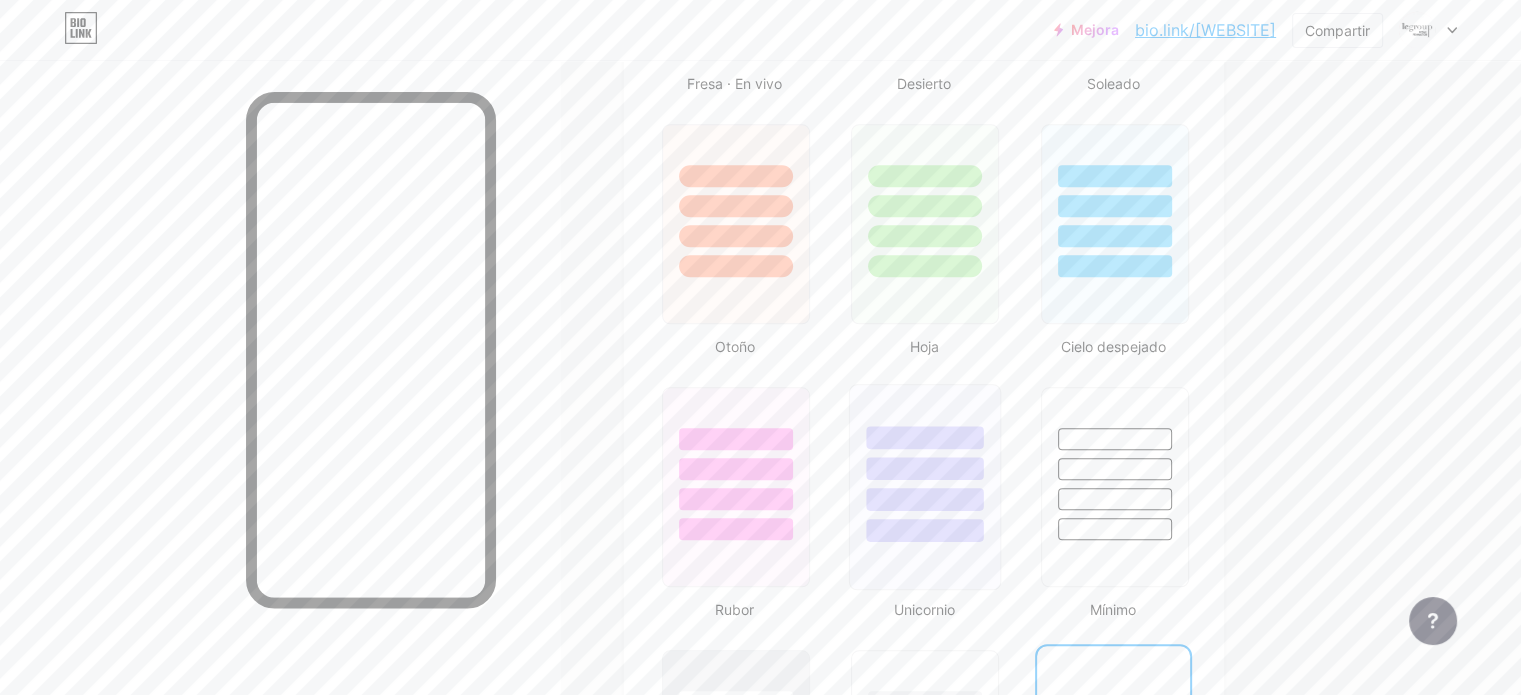 click at bounding box center [925, 463] 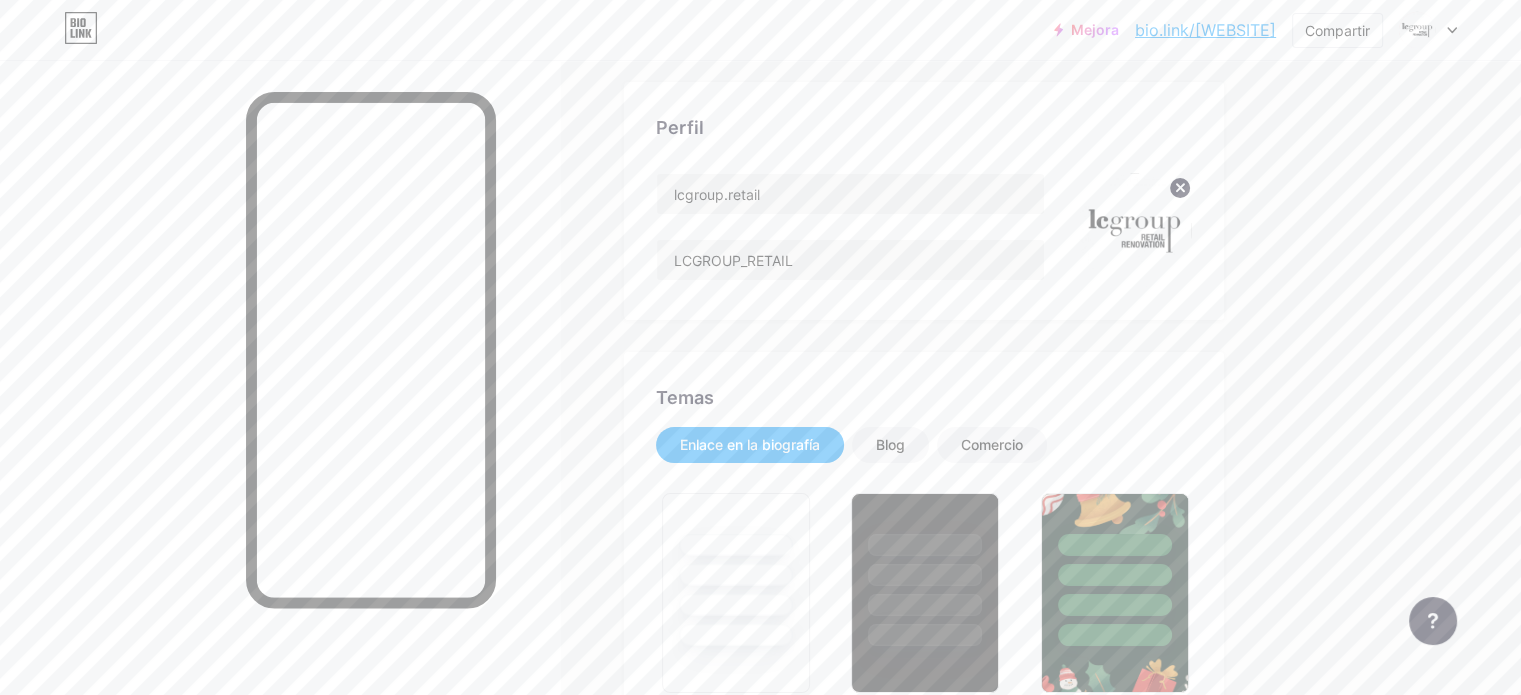 scroll, scrollTop: 88, scrollLeft: 0, axis: vertical 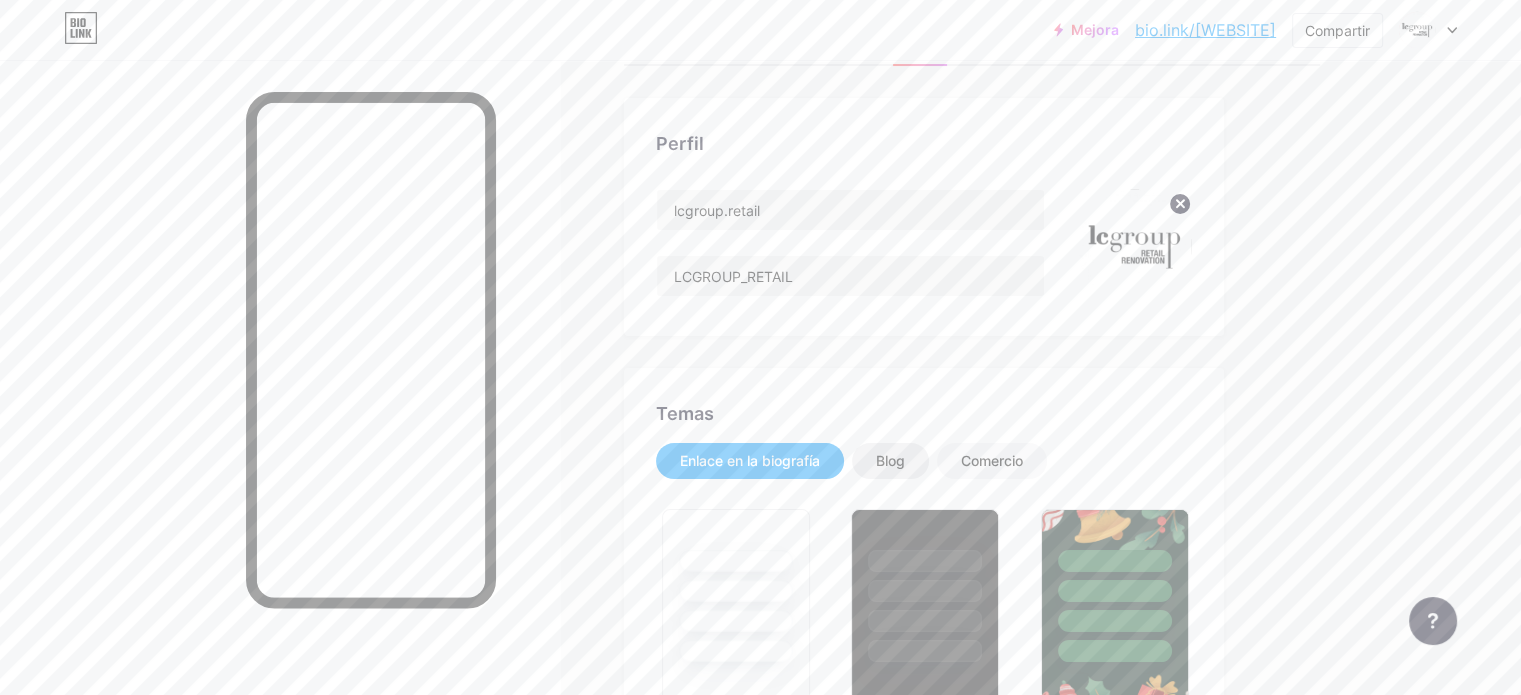 click on "Blog" at bounding box center (890, 460) 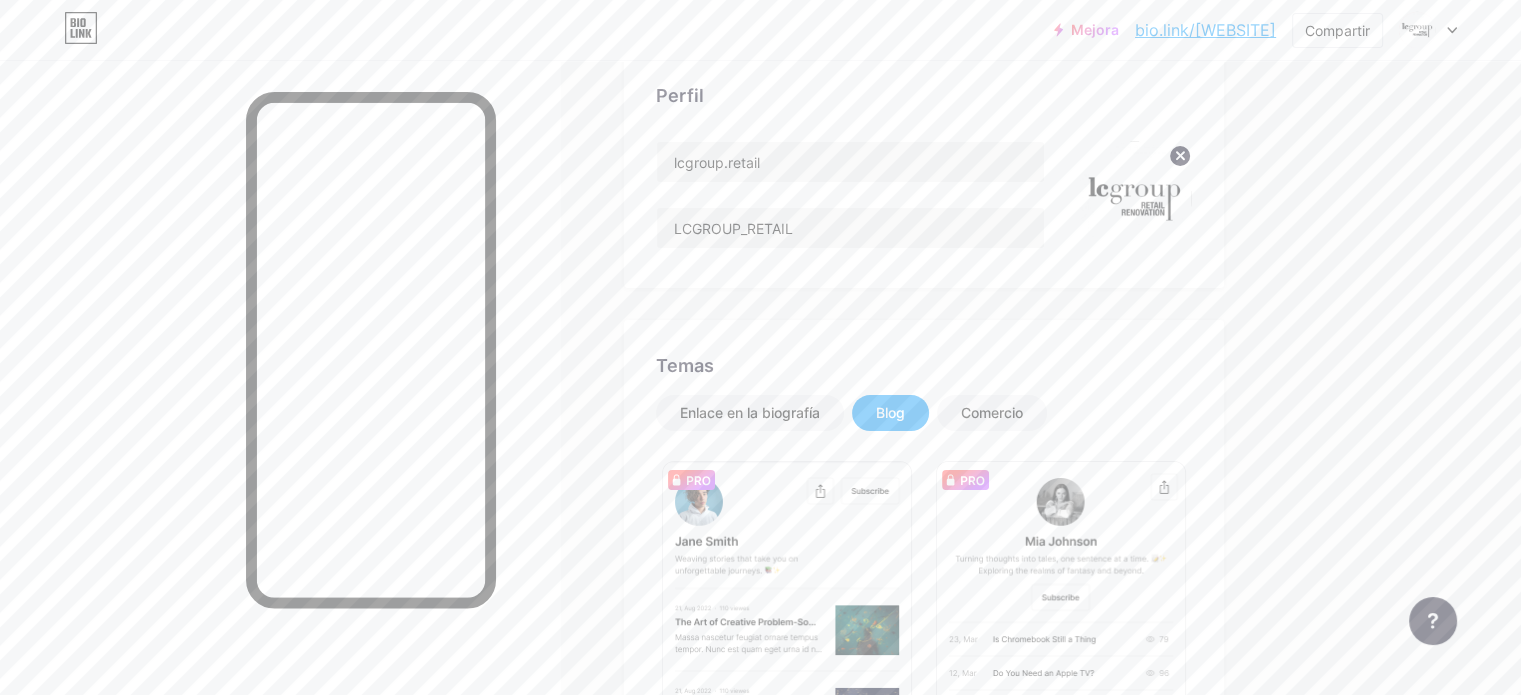 scroll, scrollTop: 0, scrollLeft: 0, axis: both 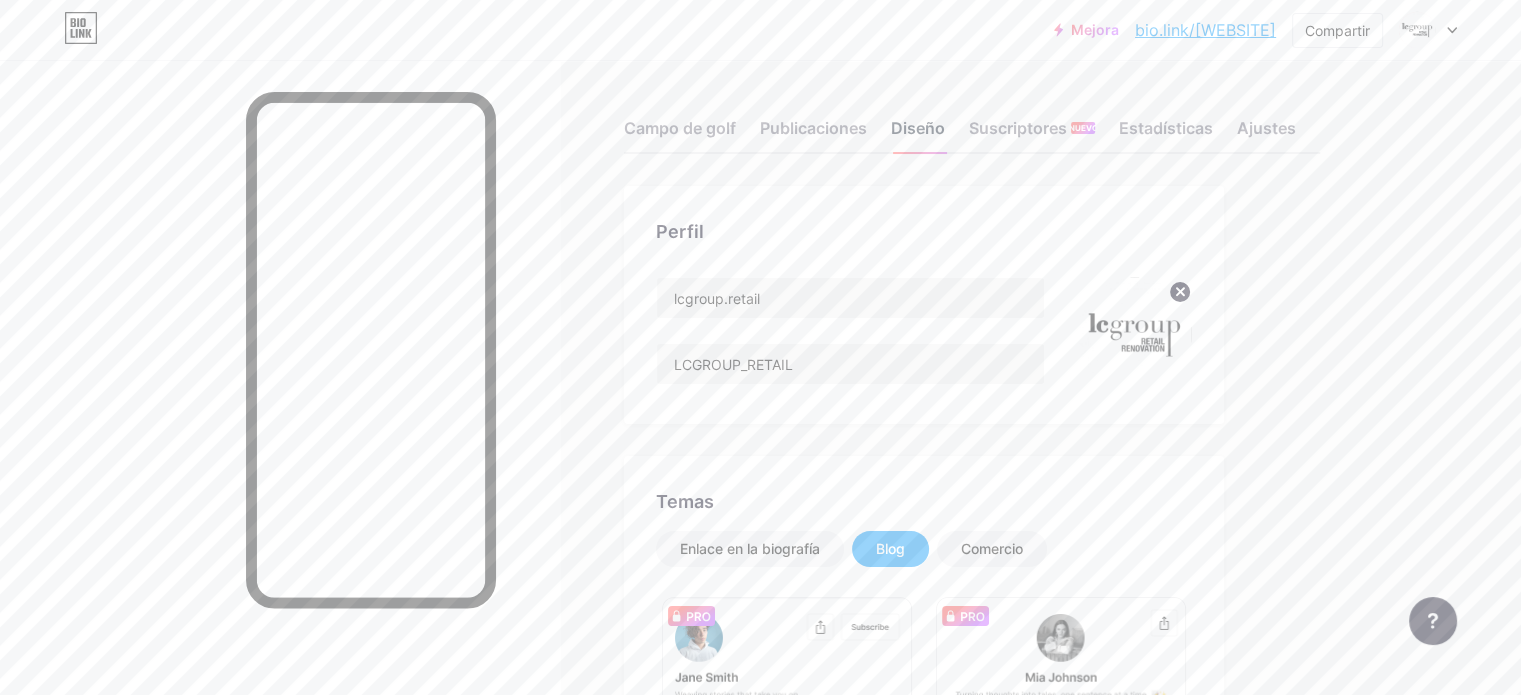click on "Diseño" at bounding box center [918, 128] 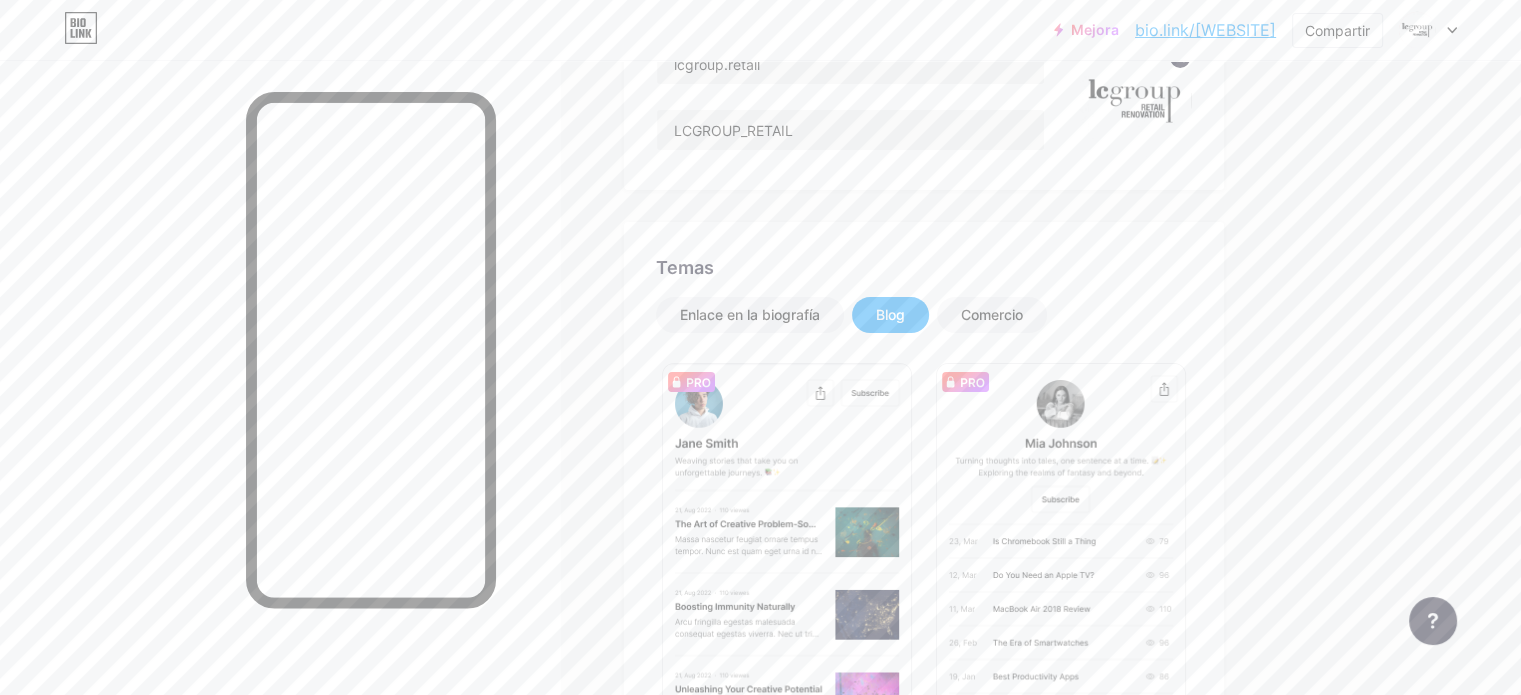 scroll, scrollTop: 200, scrollLeft: 0, axis: vertical 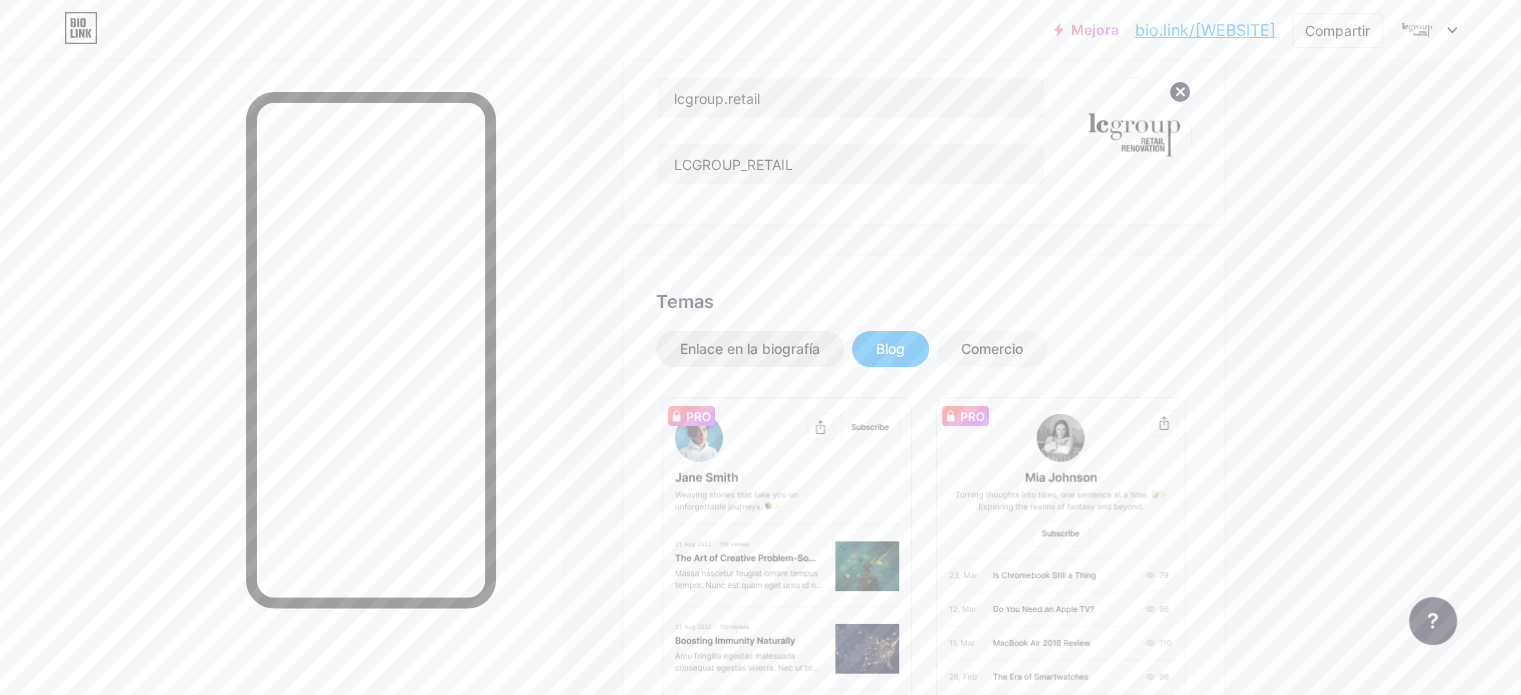 click on "Enlace en la biografía" at bounding box center (750, 349) 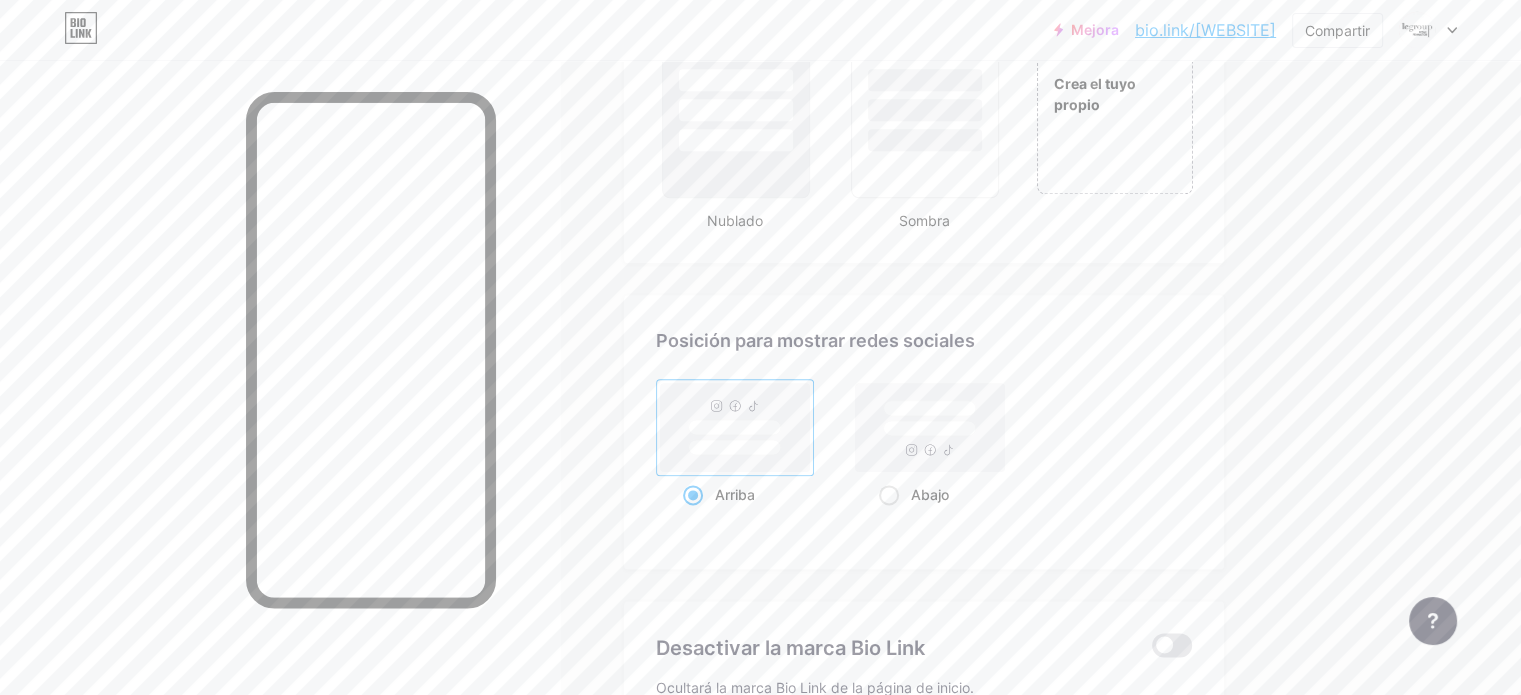 scroll, scrollTop: 2212, scrollLeft: 0, axis: vertical 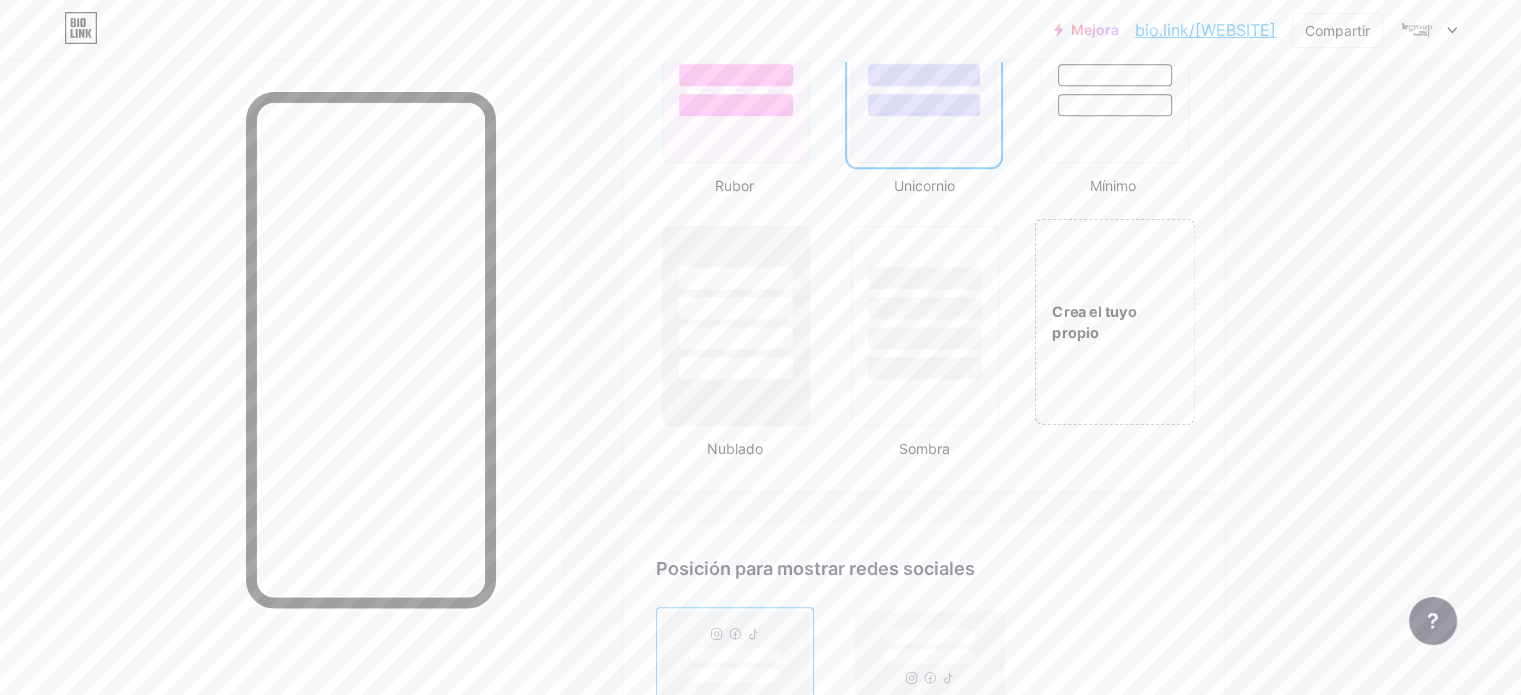 click on "Crea el tuyo propio" at bounding box center [1094, 321] 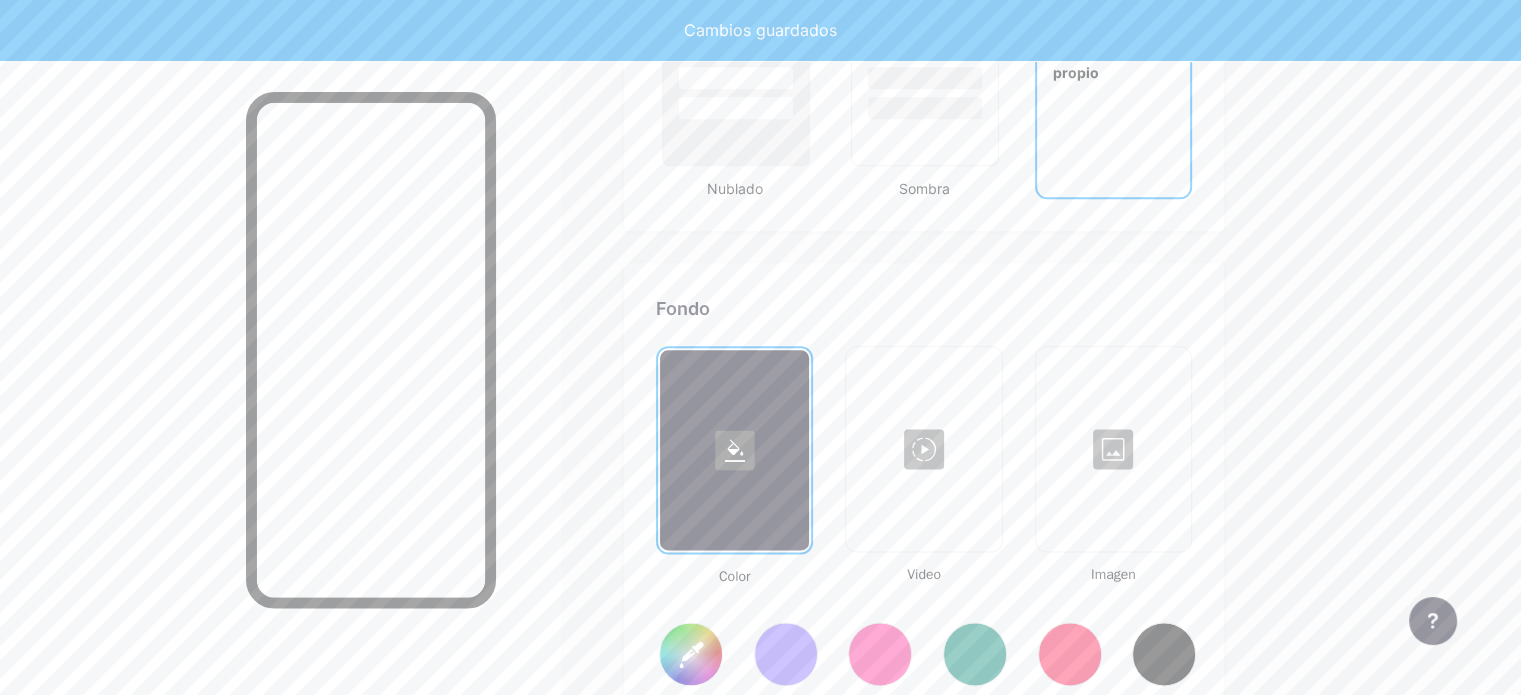 scroll, scrollTop: 2648, scrollLeft: 0, axis: vertical 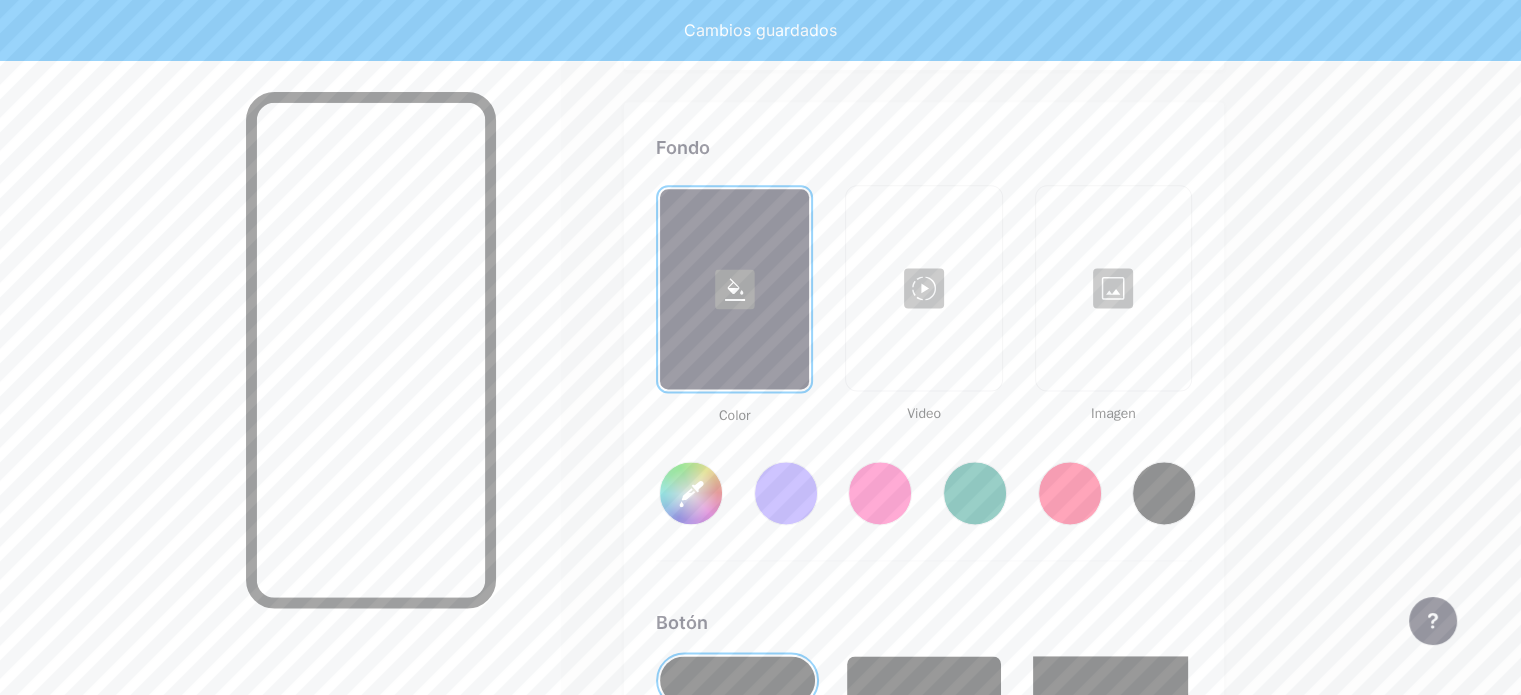 type on "#ffffff" 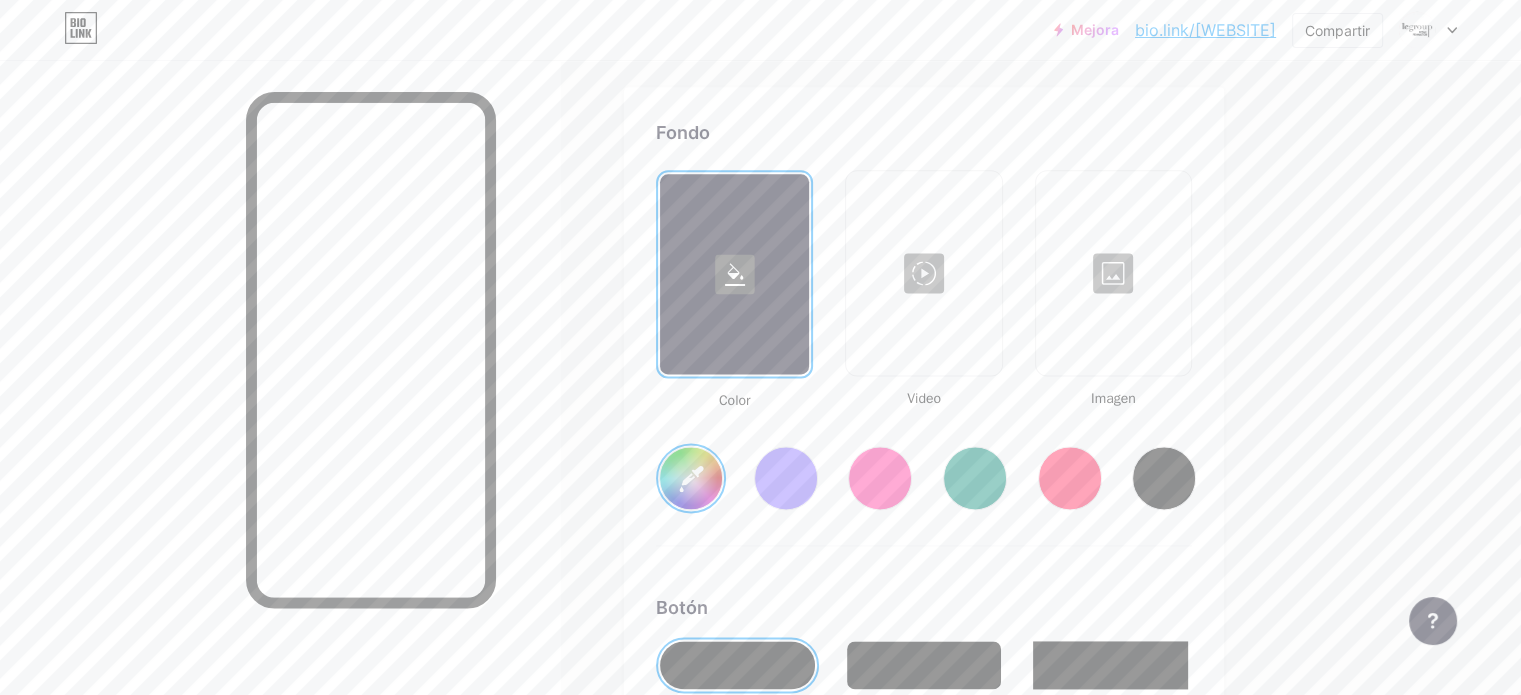 click at bounding box center [1113, 273] 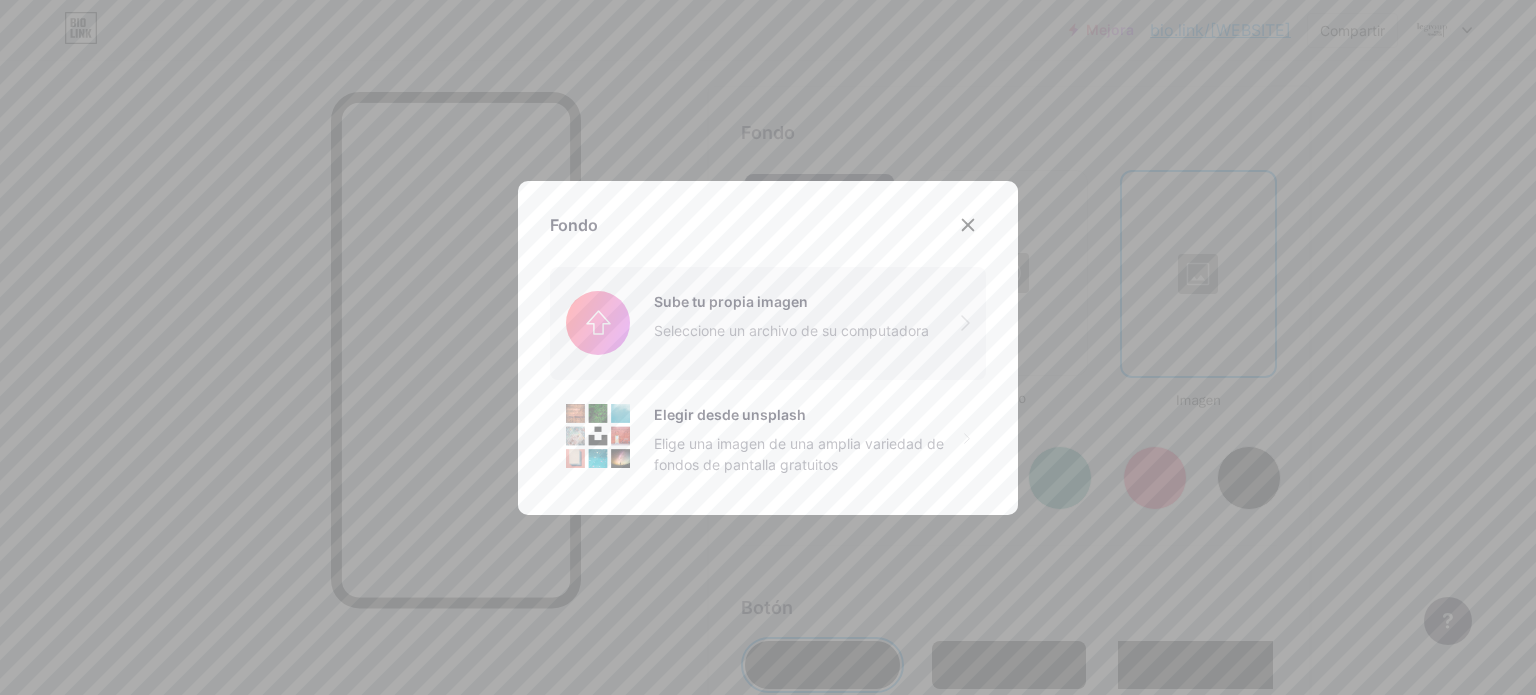 click at bounding box center [768, 323] 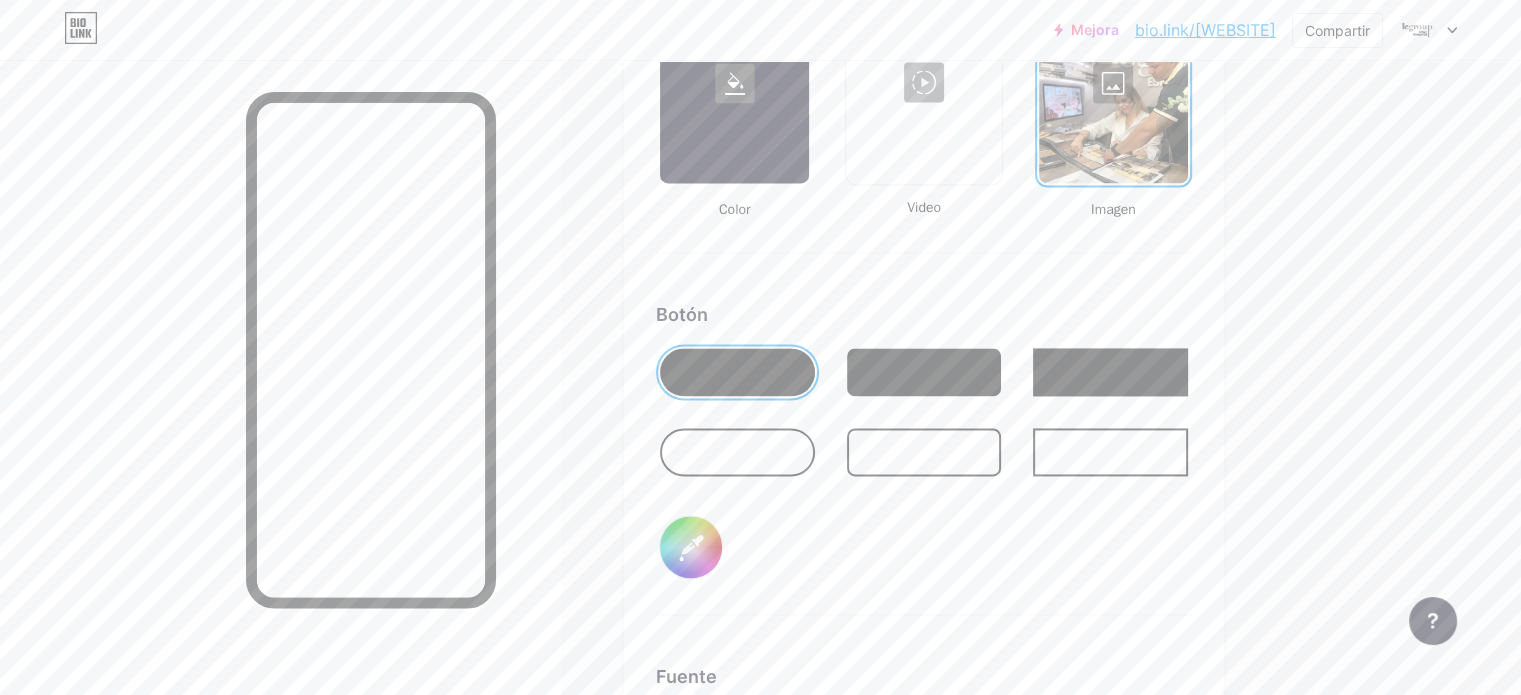 scroll, scrollTop: 2948, scrollLeft: 0, axis: vertical 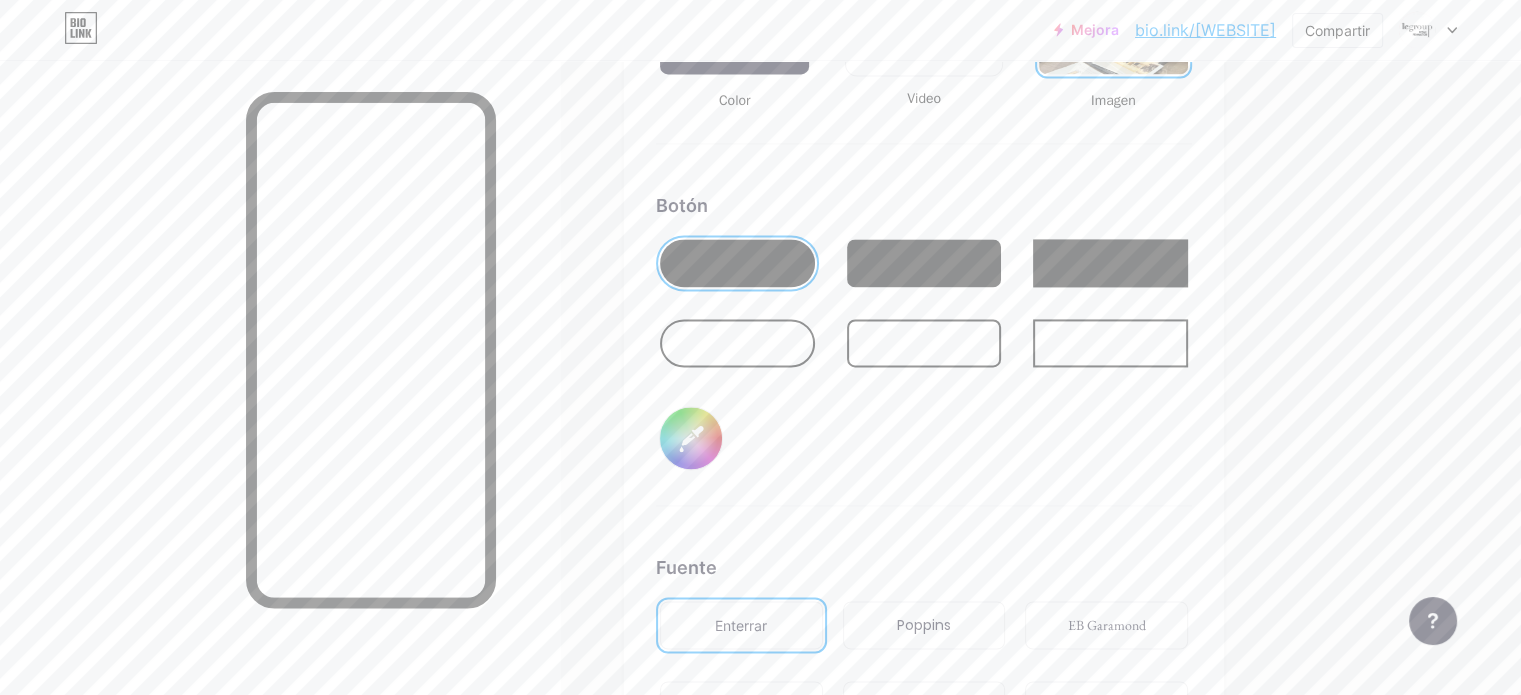 click on "#000000" at bounding box center [691, 438] 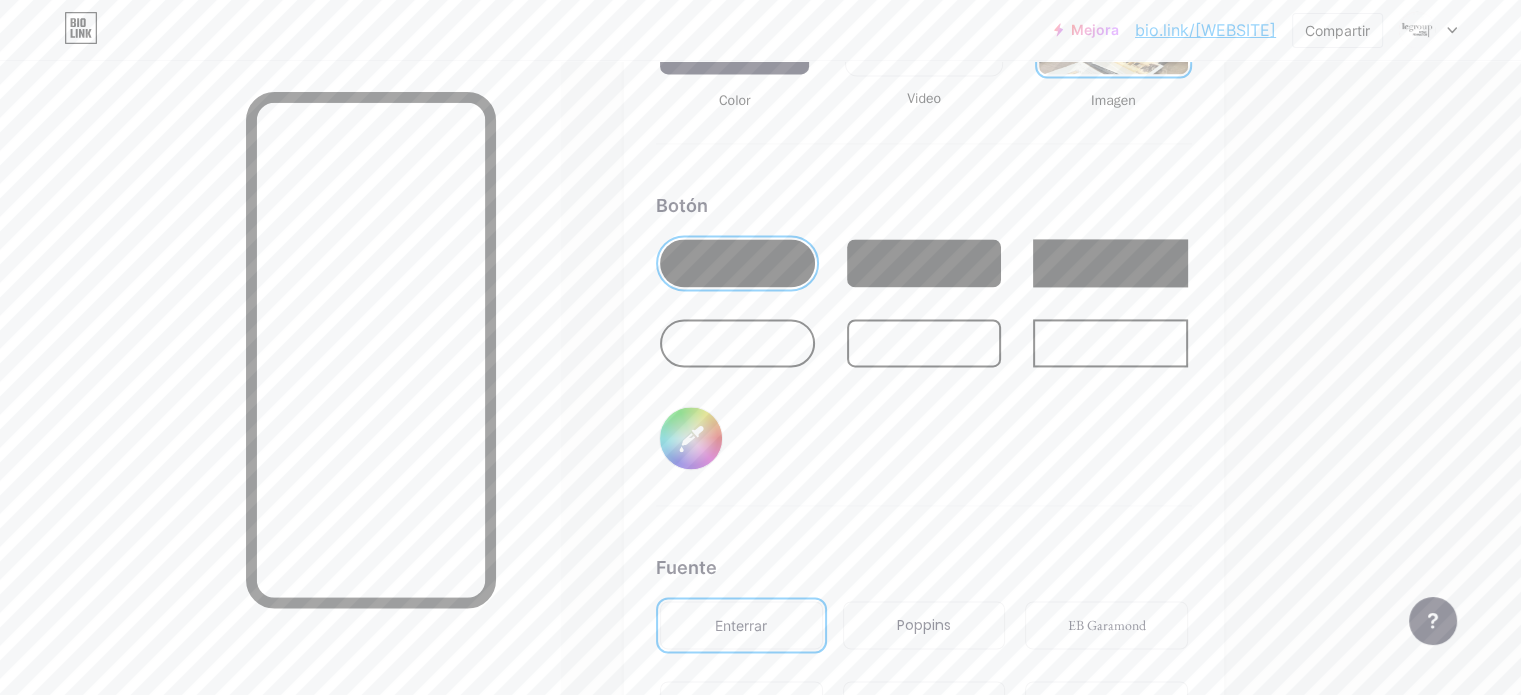 scroll, scrollTop: 2648, scrollLeft: 0, axis: vertical 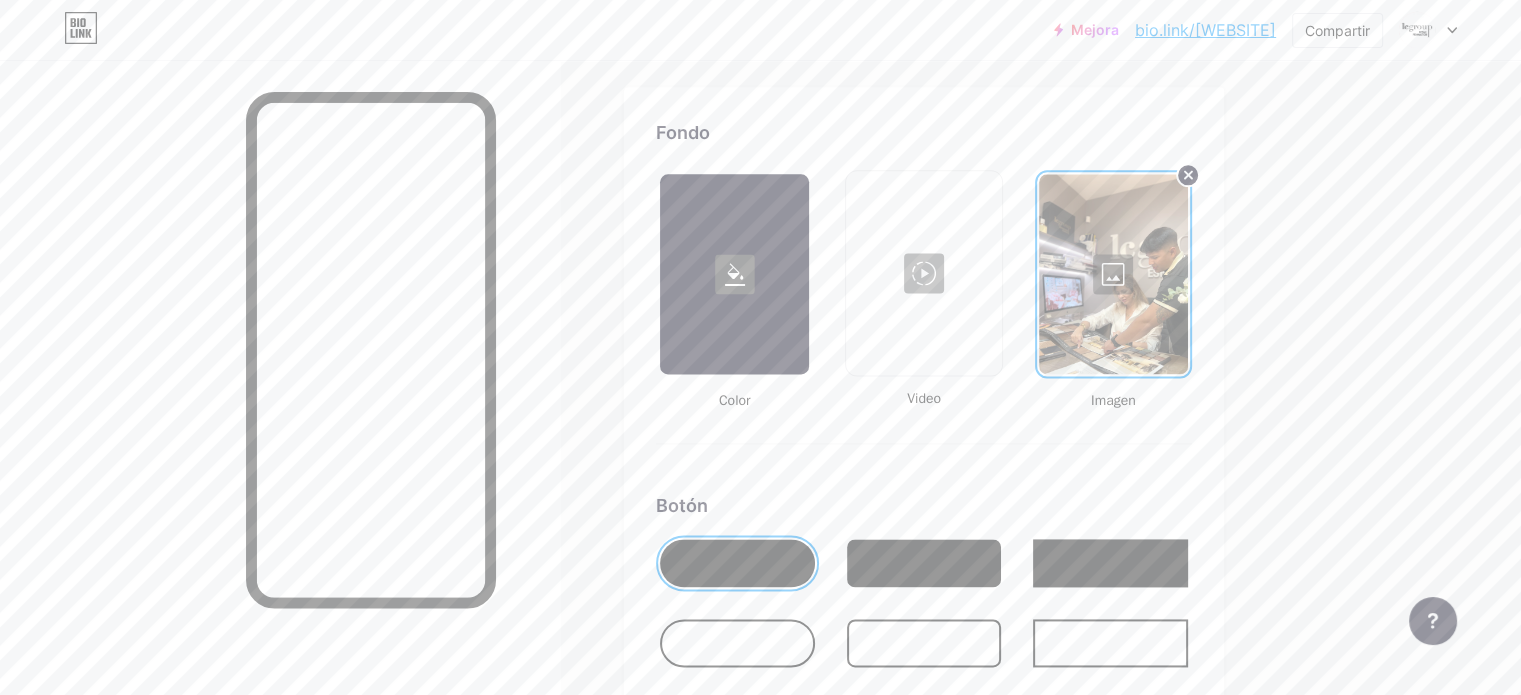 click on "Fondo         Color           Video                   Imagen           Botón       #000000   Fuente   Enterrar Poppins EB Garamond TEKO BALSAMIQ SIN Cometa uno PT Sans Arena movediza DM Sans     #000000   Cambios guardados" at bounding box center [924, 660] 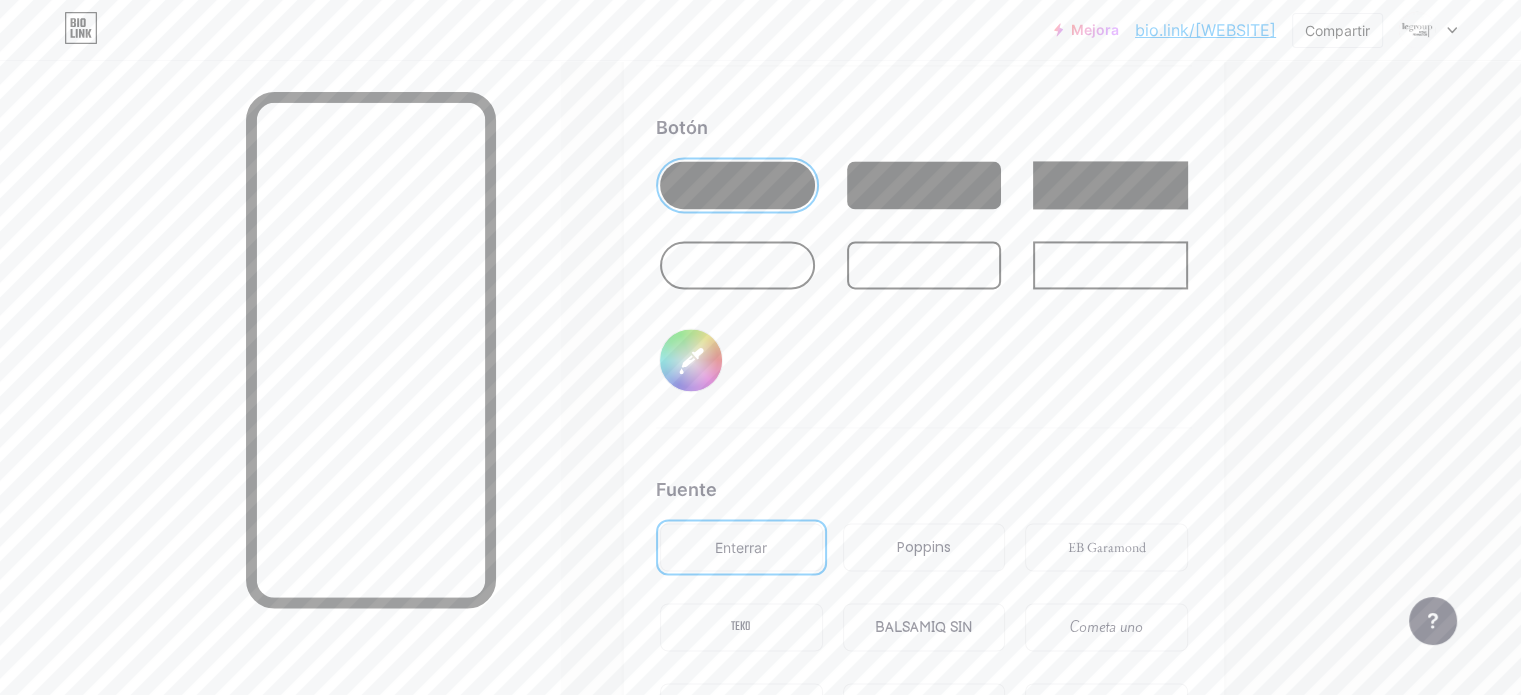 scroll, scrollTop: 3048, scrollLeft: 0, axis: vertical 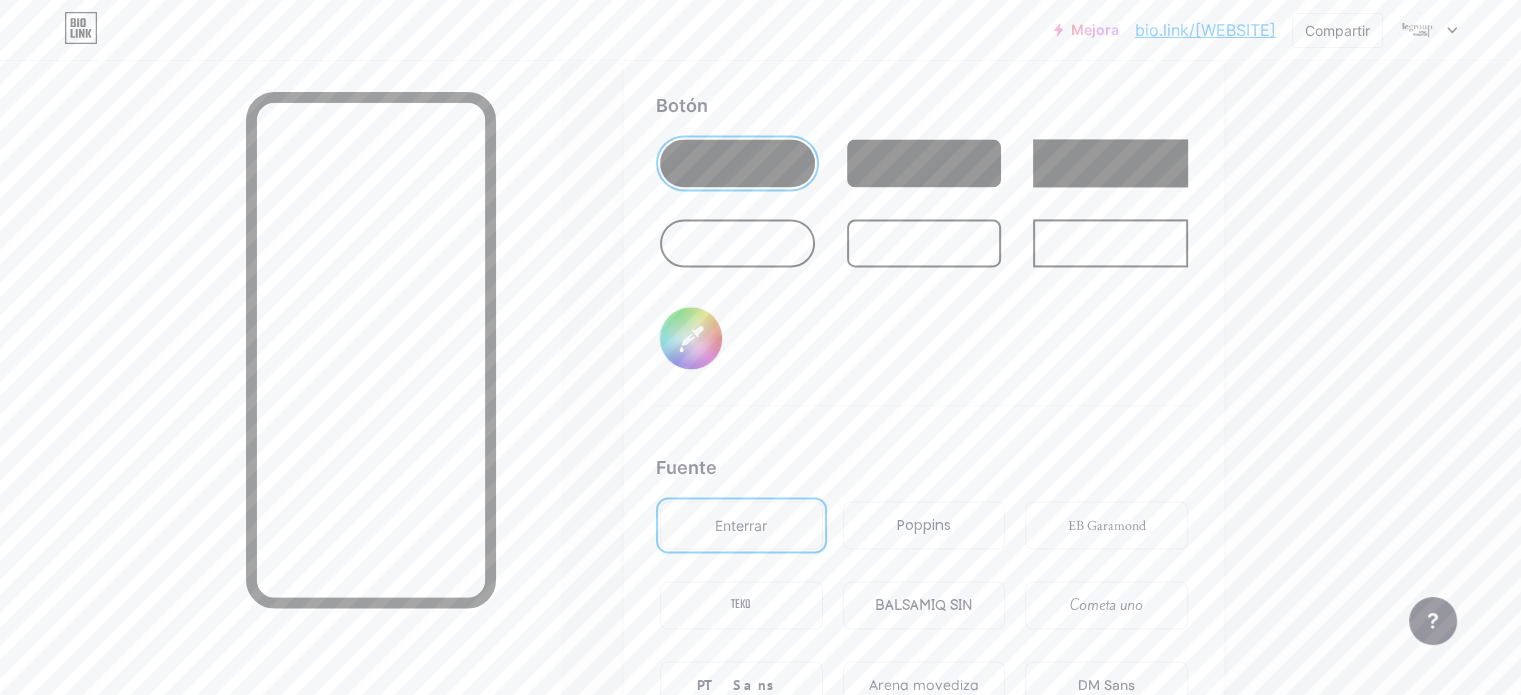 click on "#000000" at bounding box center (691, 338) 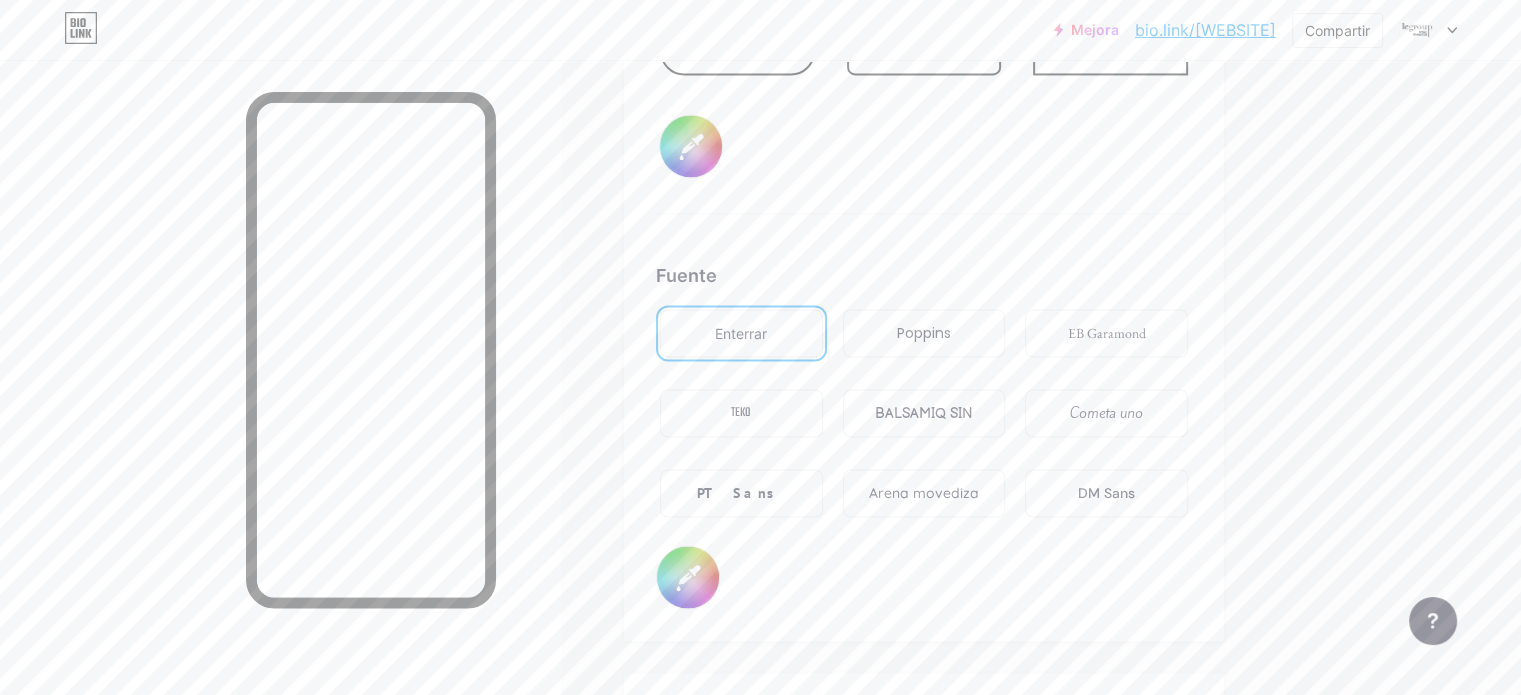 scroll, scrollTop: 3248, scrollLeft: 0, axis: vertical 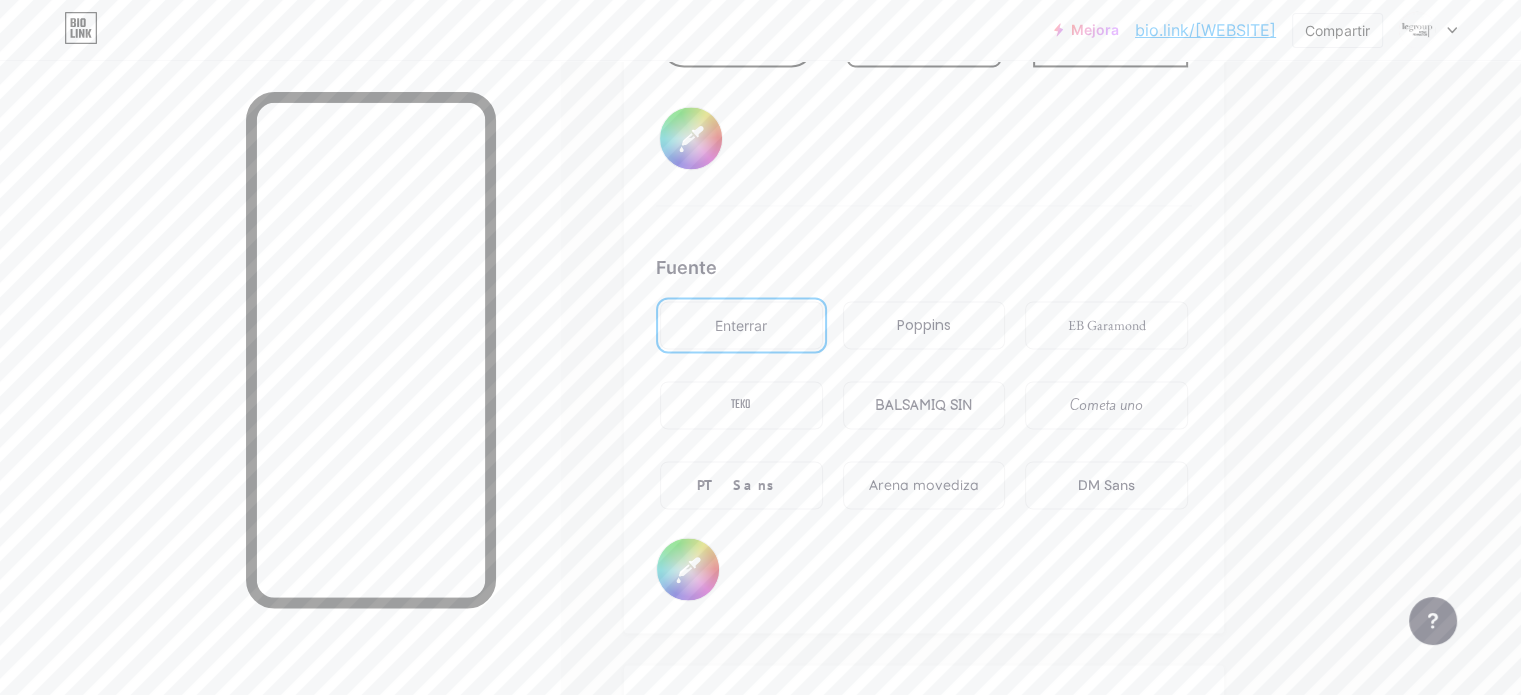 click on "PT Sans" at bounding box center (741, 485) 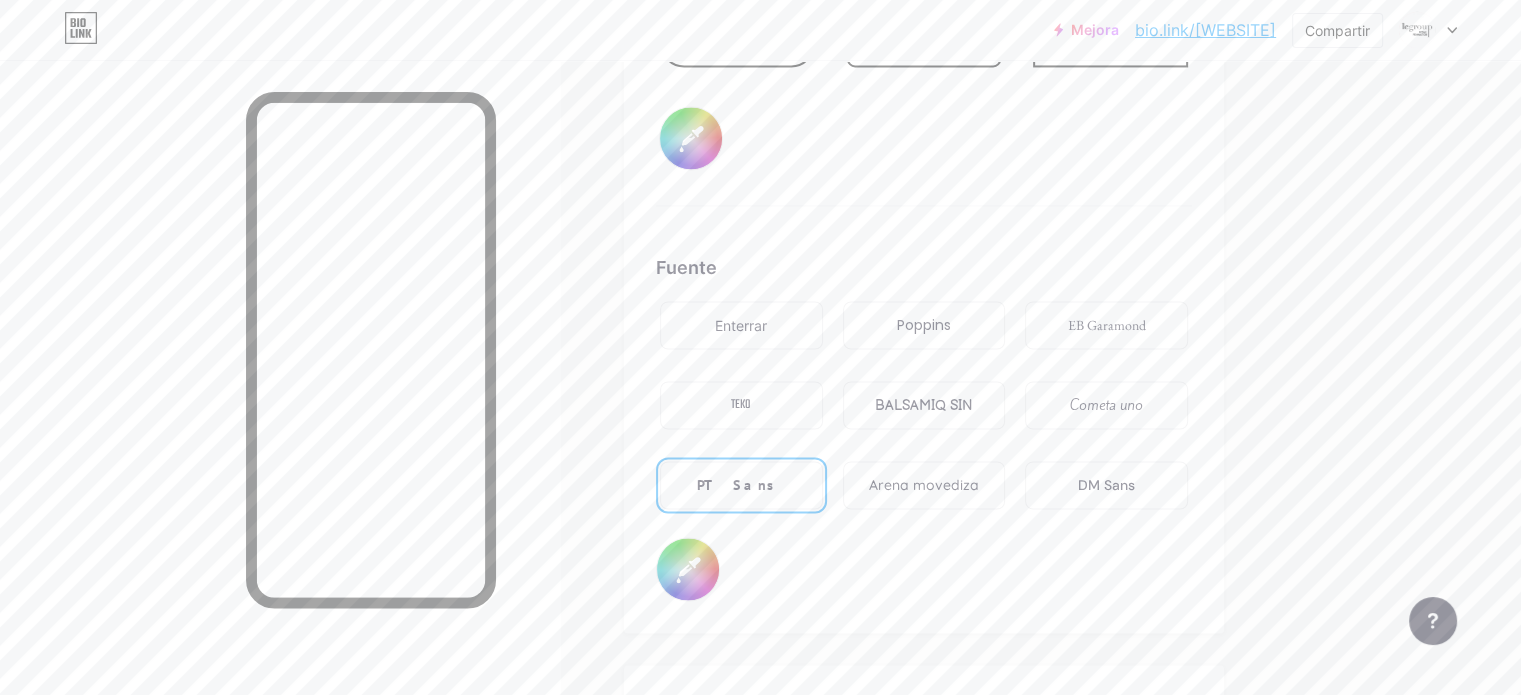 click on "Cometa uno" at bounding box center (1106, 405) 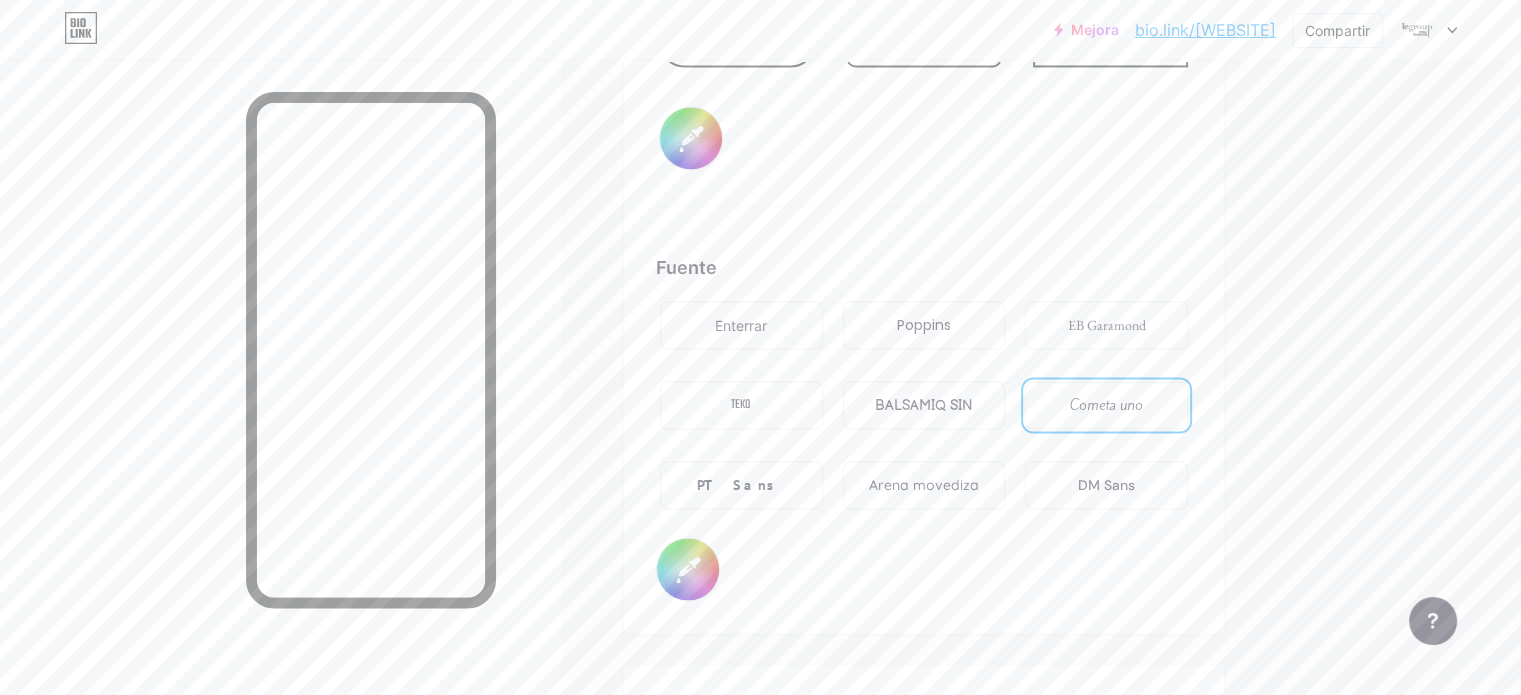 click on "EB Garamond" at bounding box center (1106, 325) 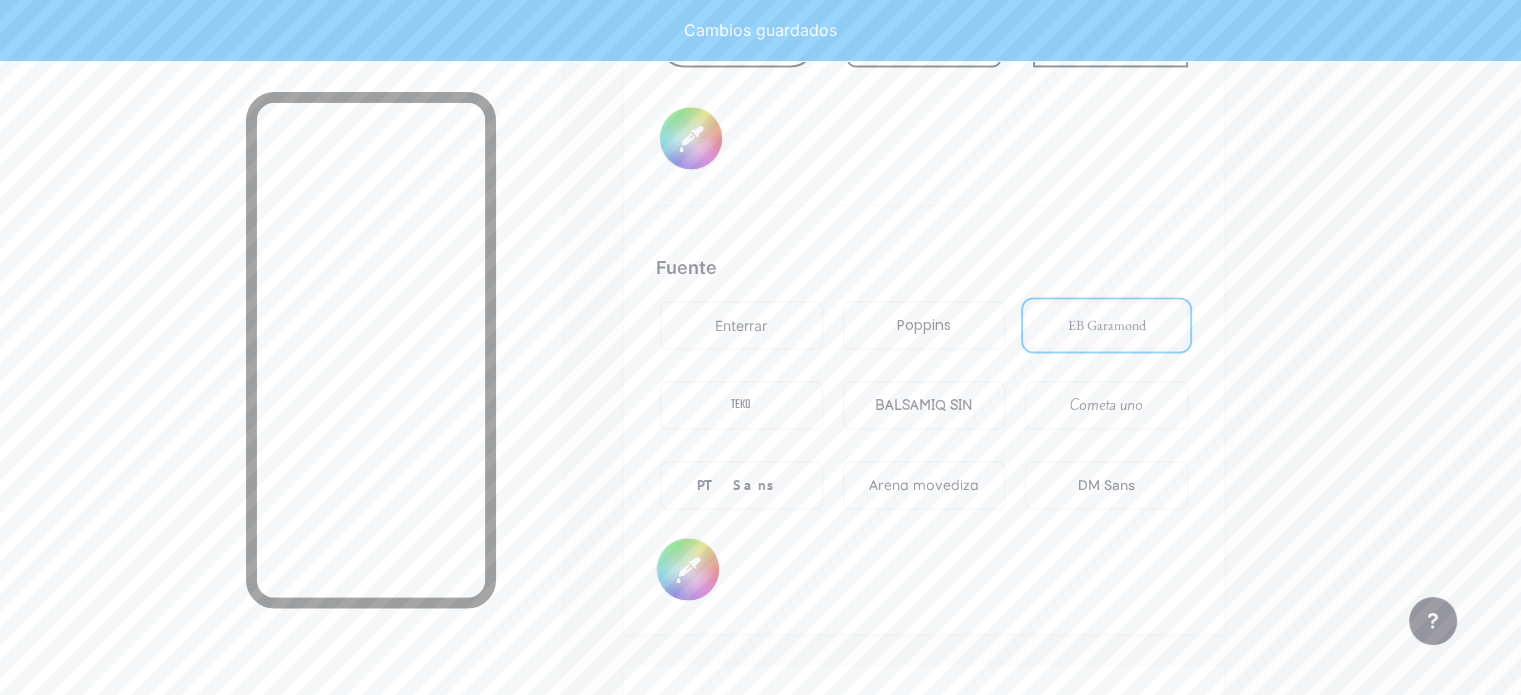 click on "BALSAMIQ SIN" at bounding box center (924, 405) 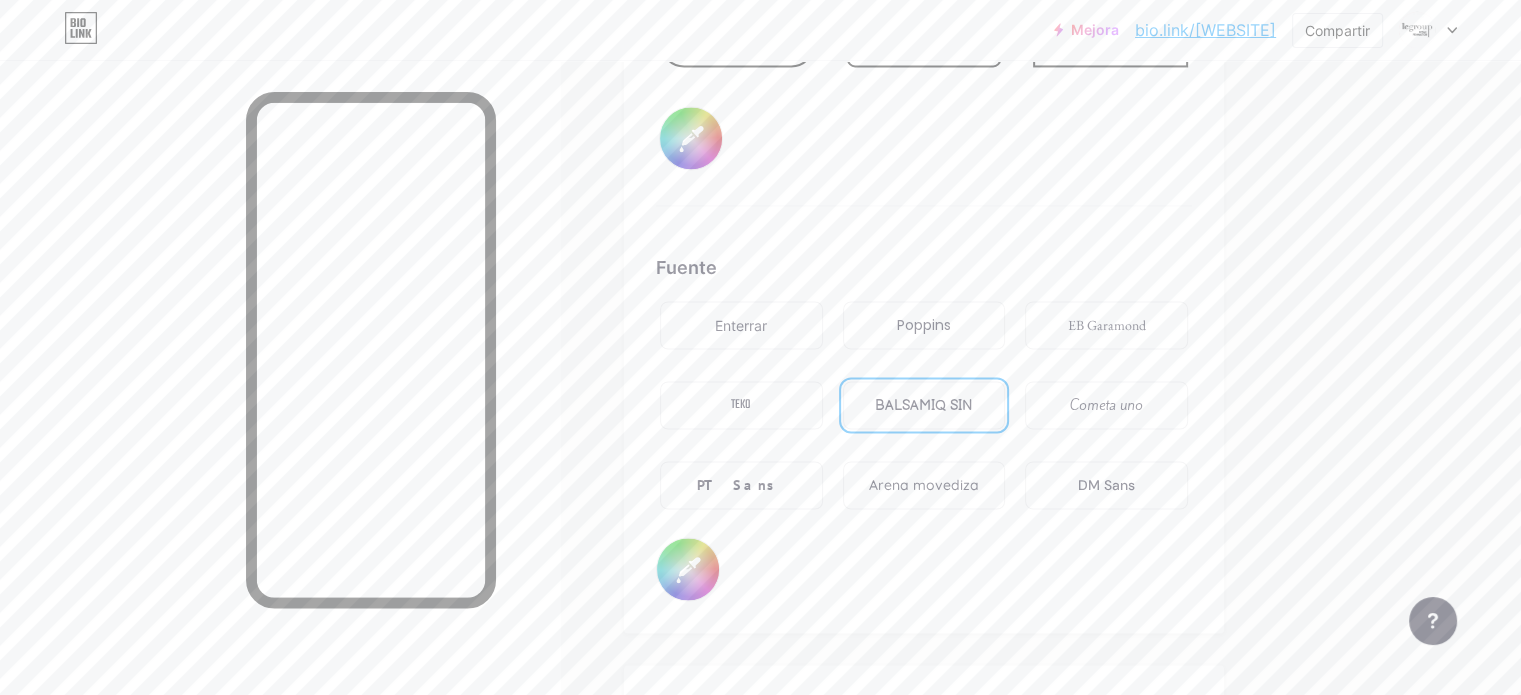 click on "Arena movediza" at bounding box center [924, 485] 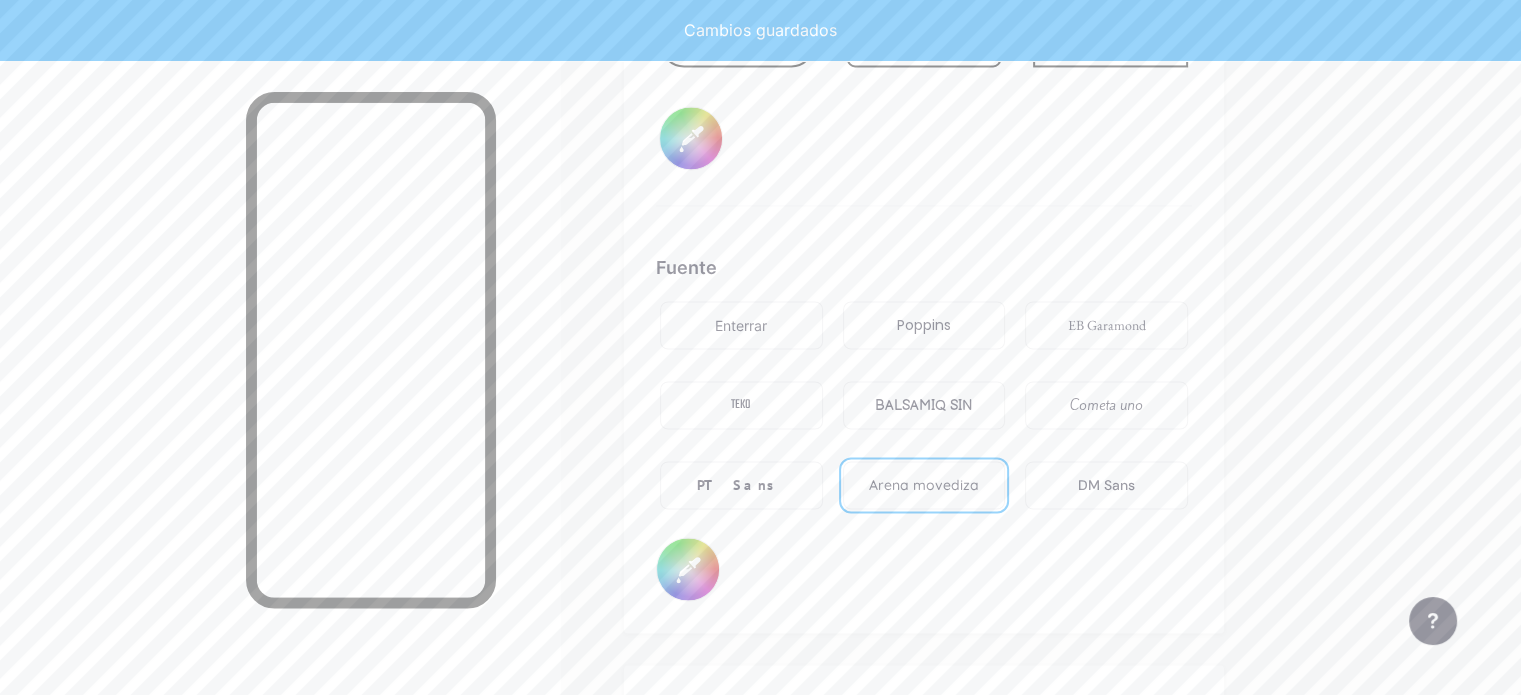 click on "DM Sans" at bounding box center (1106, 485) 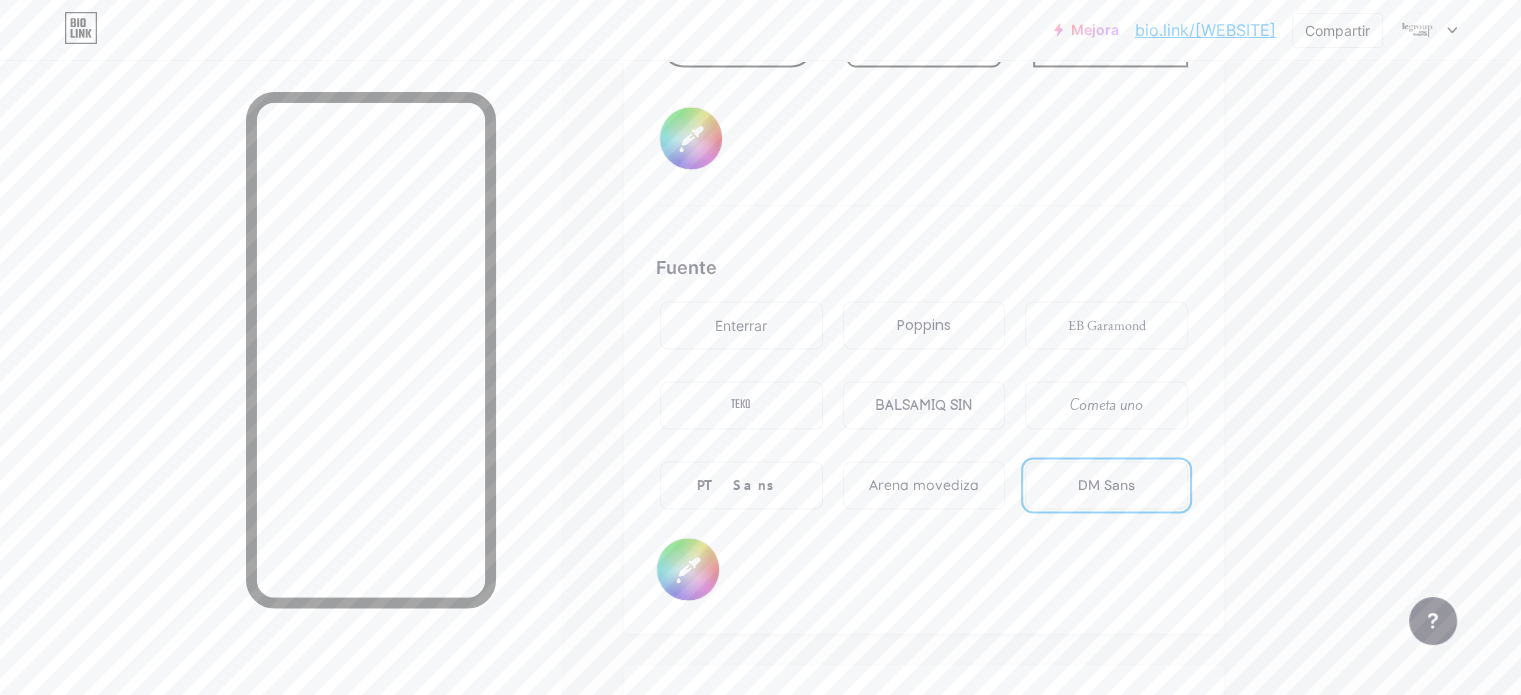 click on "Poppins" at bounding box center [924, 325] 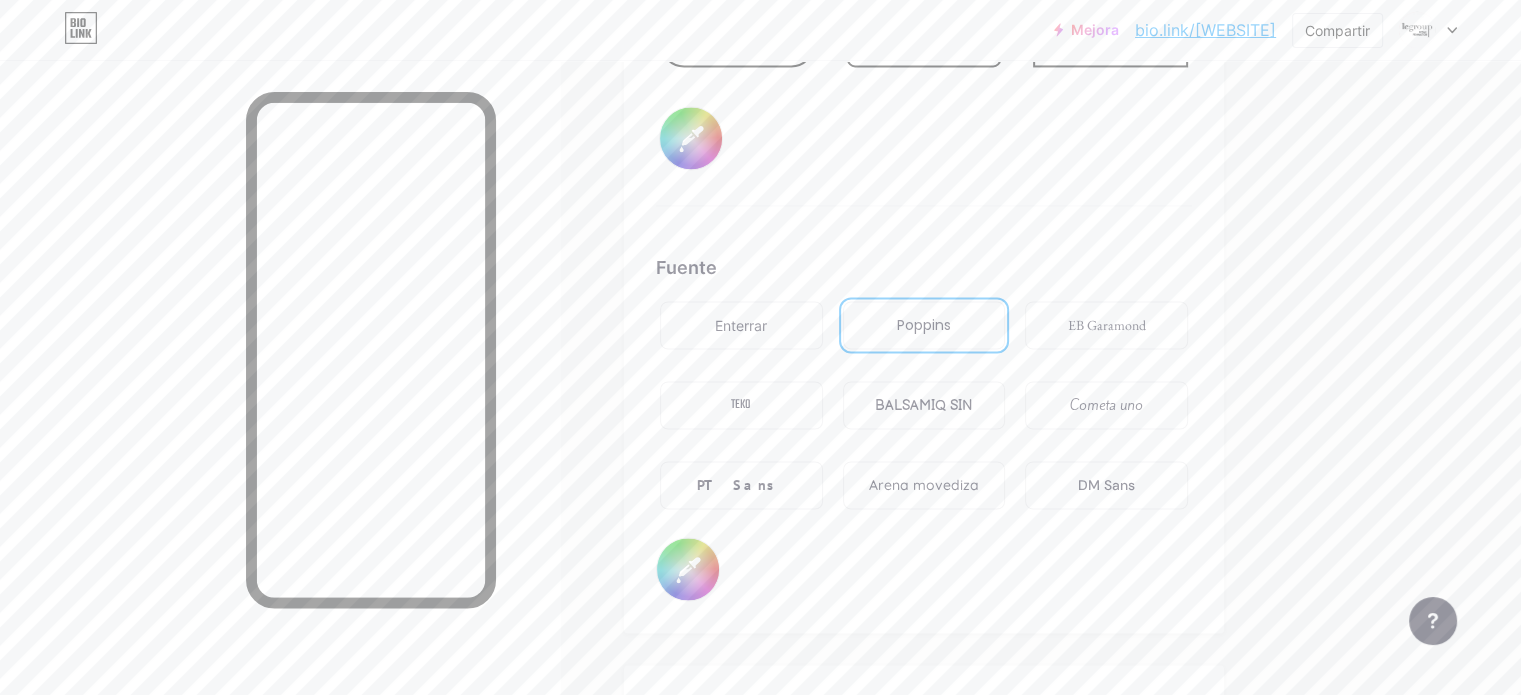 click on "EB Garamond" at bounding box center (1107, 325) 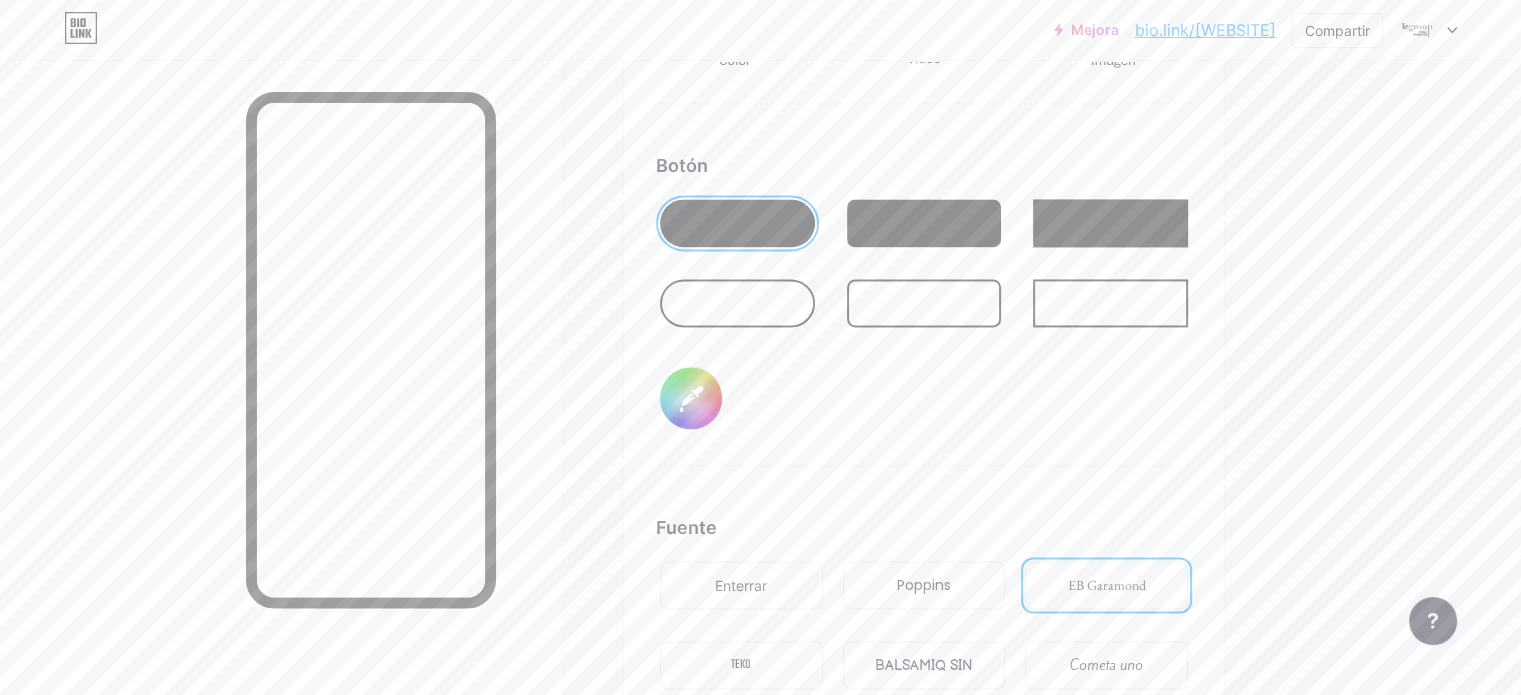 scroll, scrollTop: 2488, scrollLeft: 0, axis: vertical 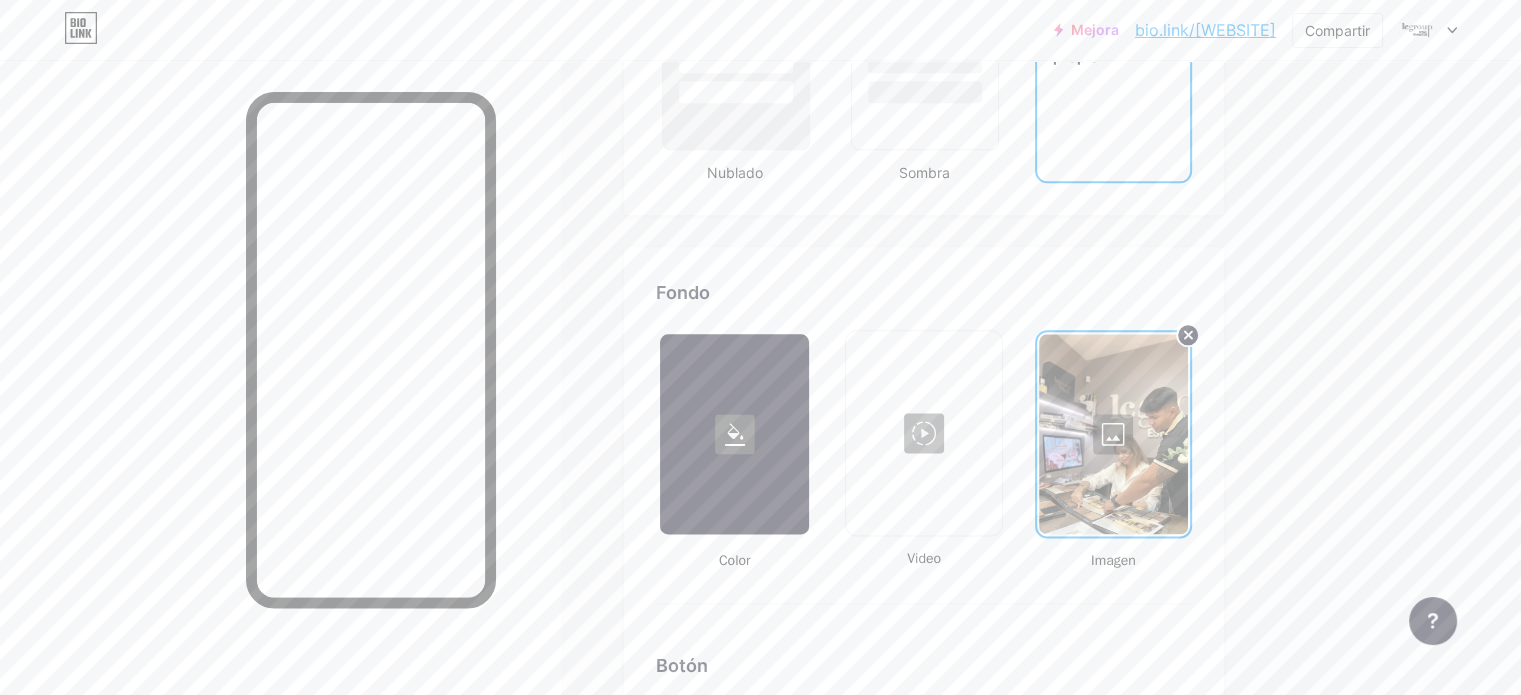 click on "bio.link/lcgroup" at bounding box center [1205, 30] 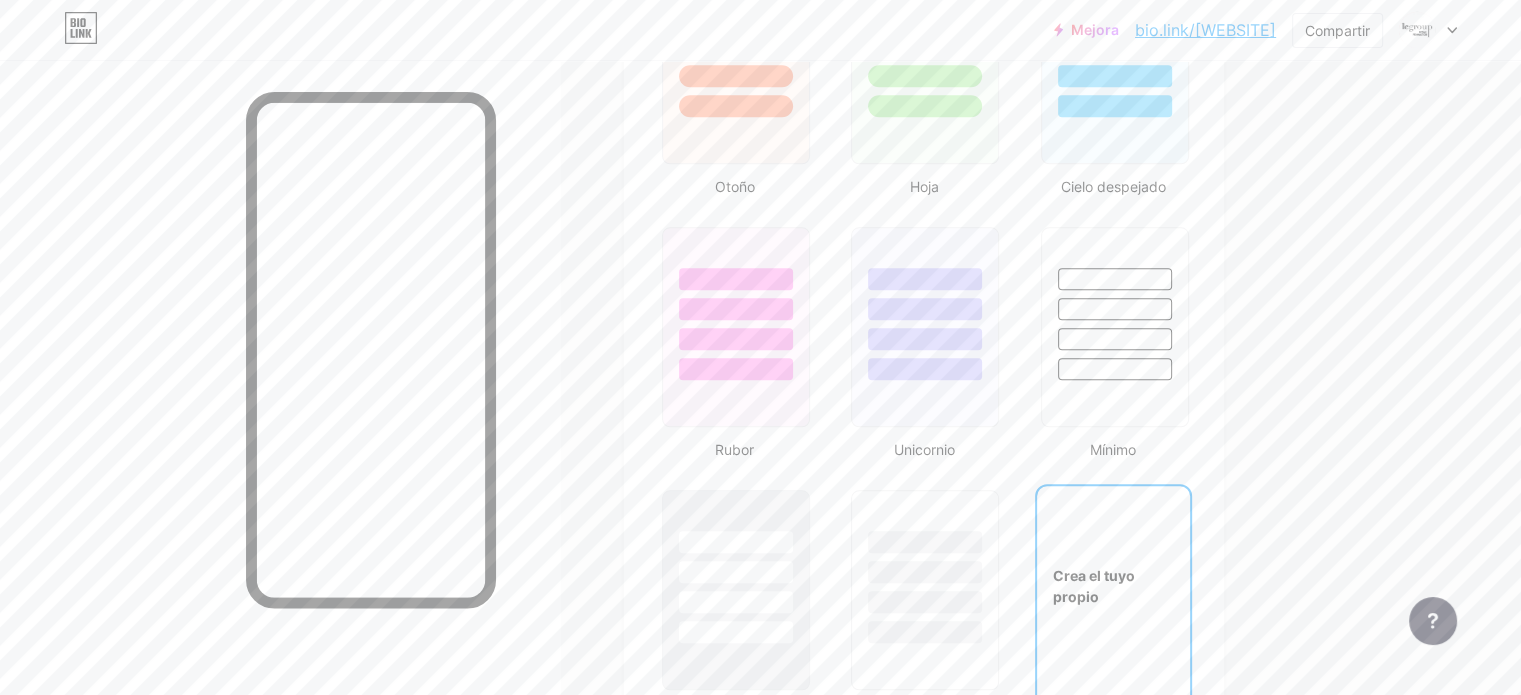 scroll, scrollTop: 1788, scrollLeft: 0, axis: vertical 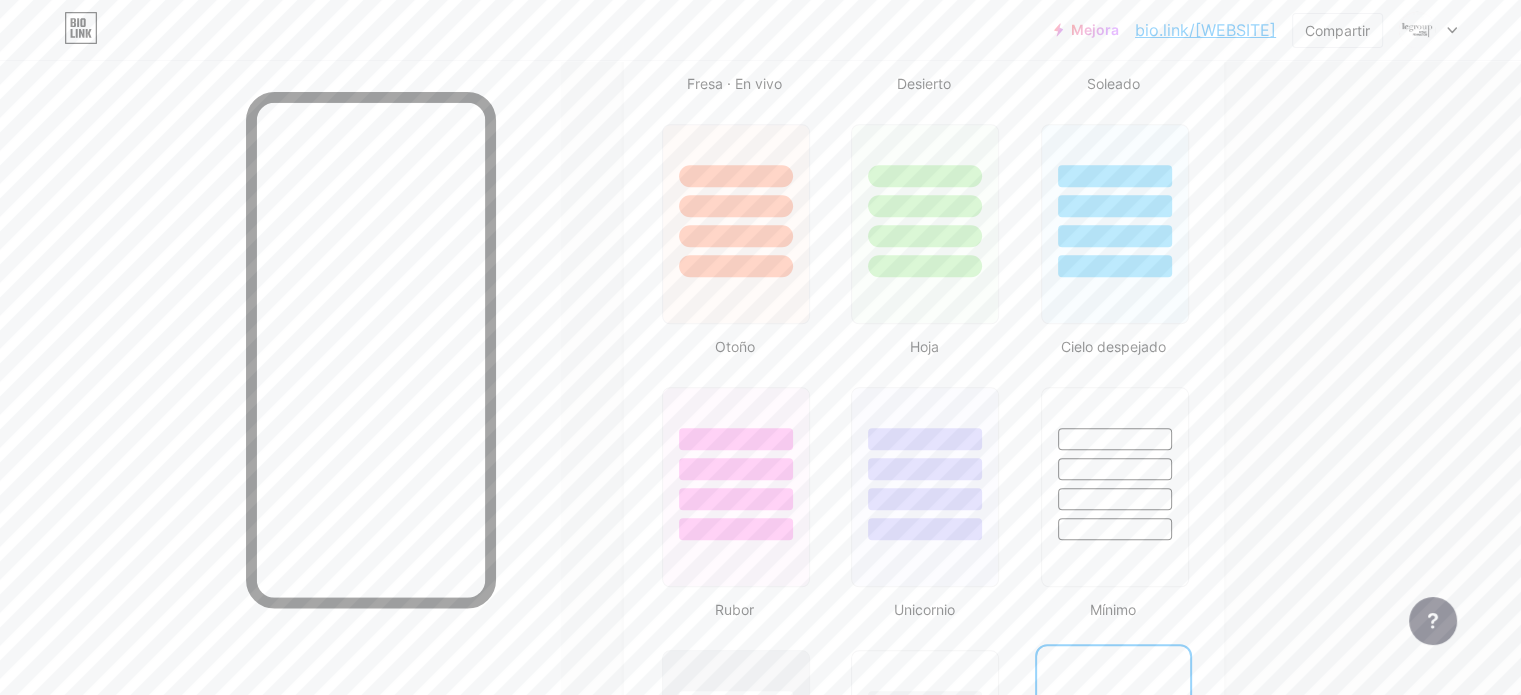 click at bounding box center (1428, 30) 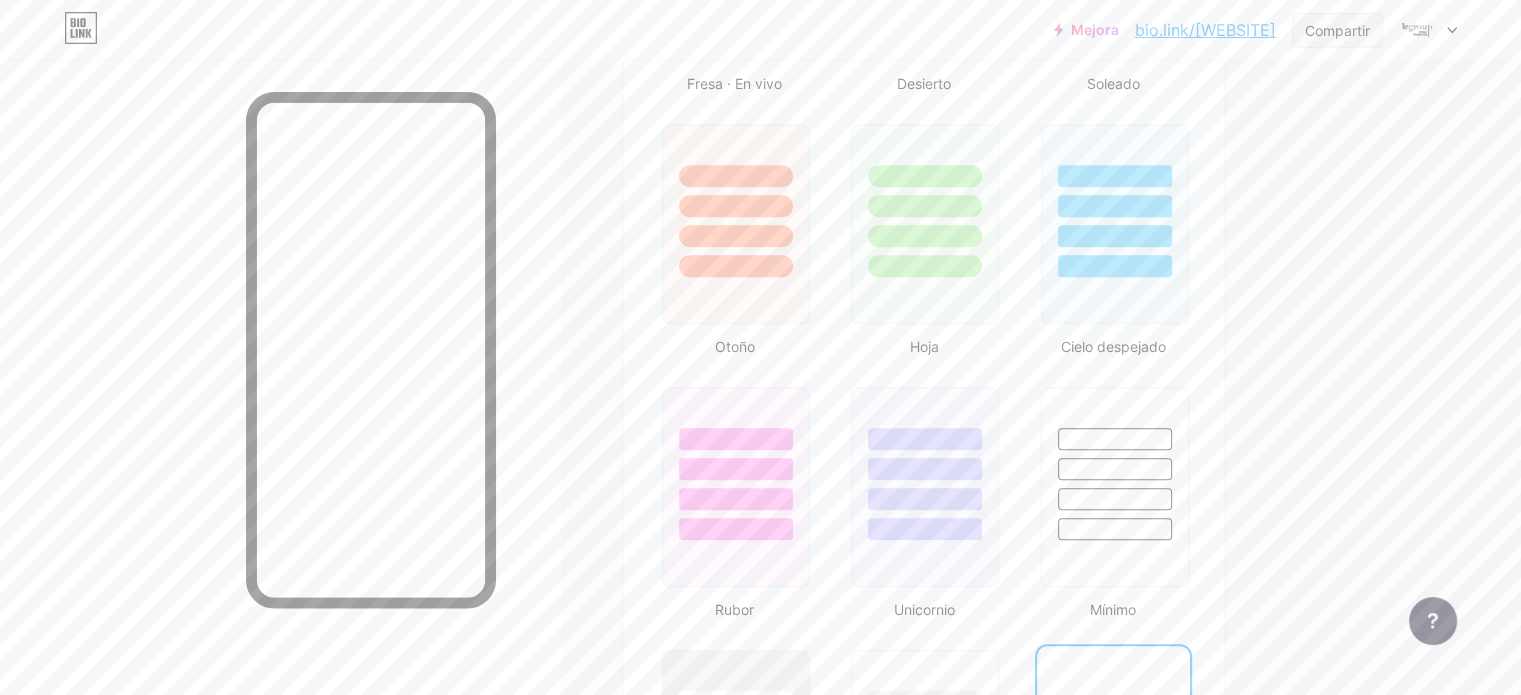 scroll, scrollTop: 788, scrollLeft: 0, axis: vertical 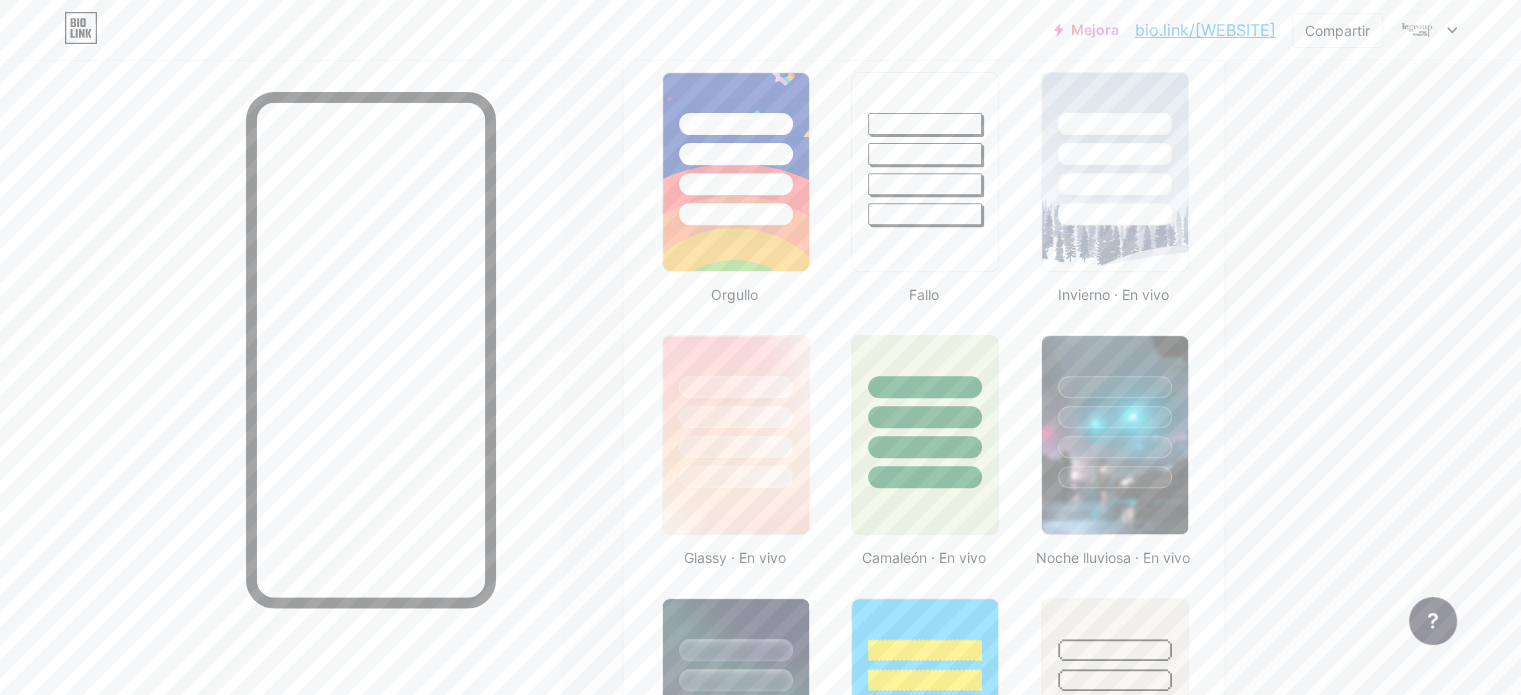 click on "Mejora" at bounding box center [1095, 29] 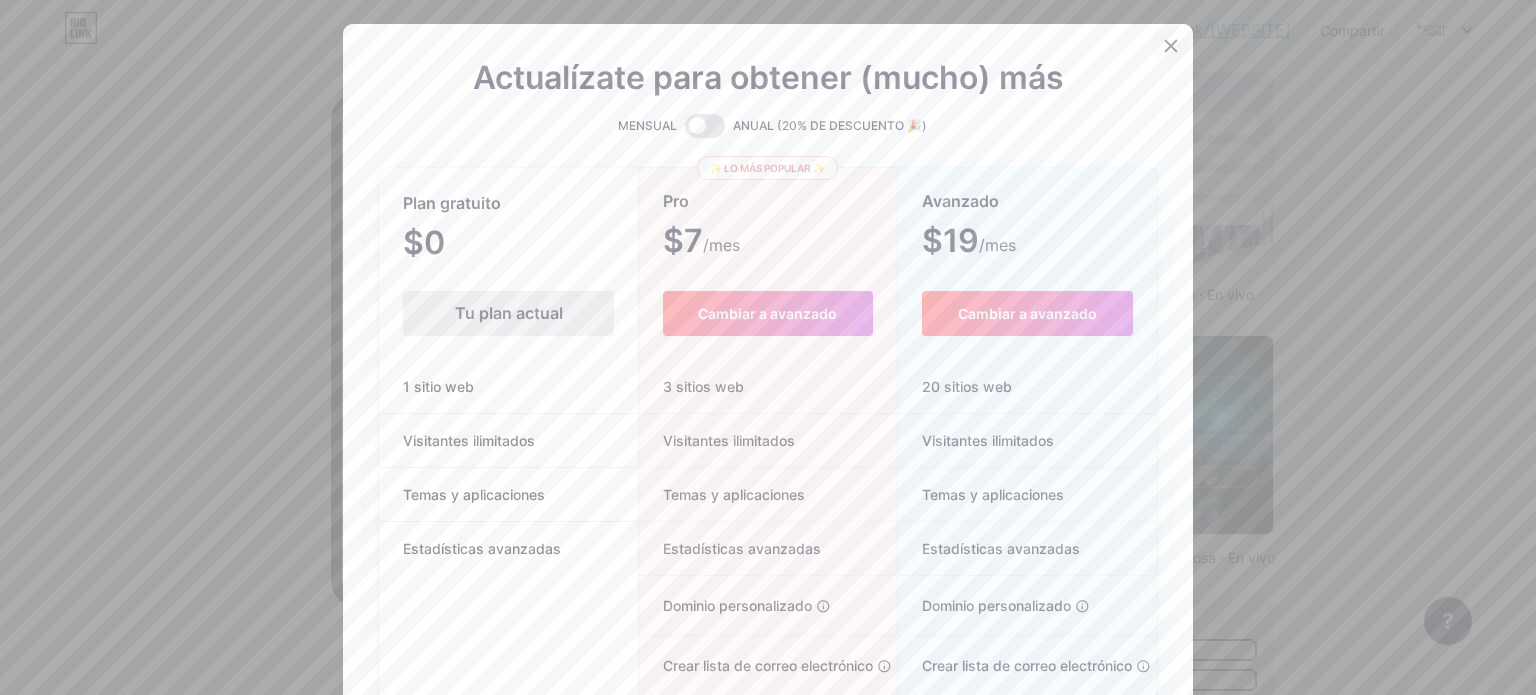 click at bounding box center [1171, 46] 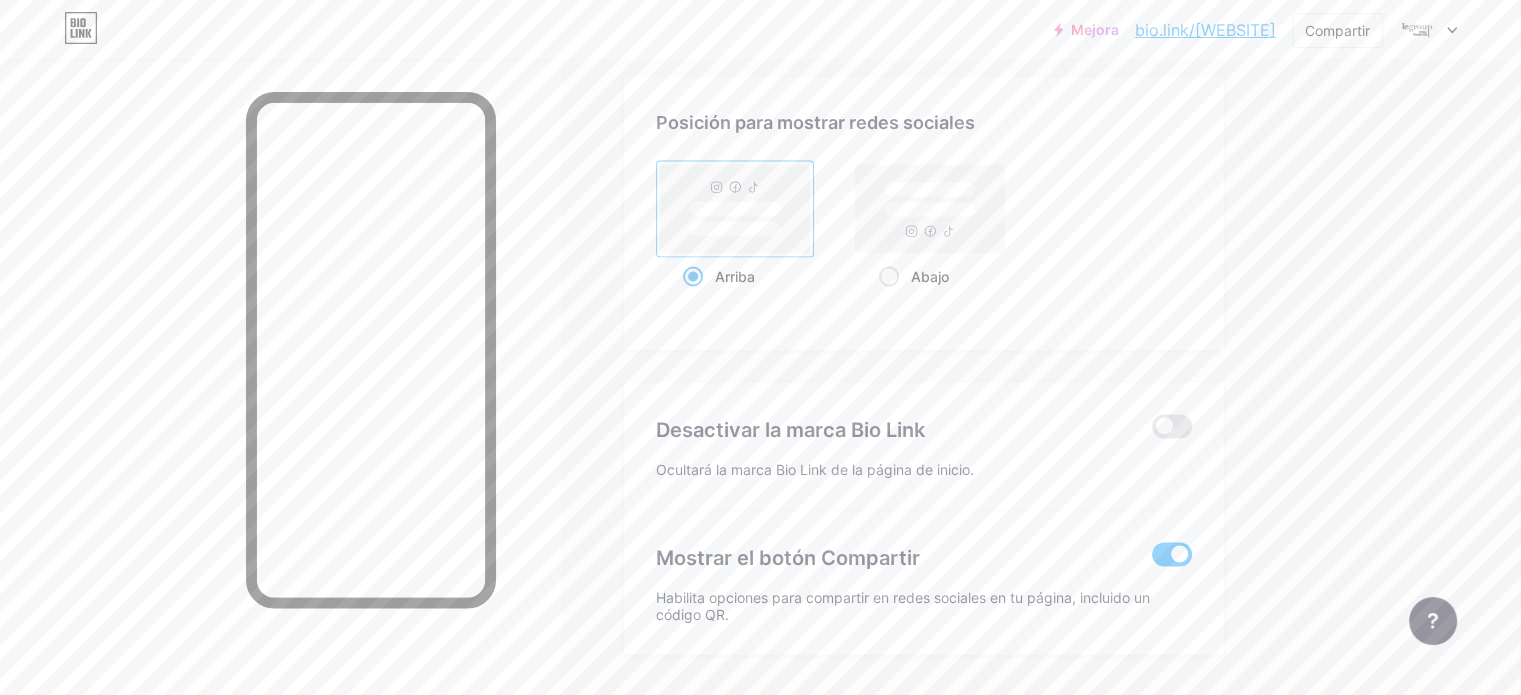 scroll, scrollTop: 3888, scrollLeft: 0, axis: vertical 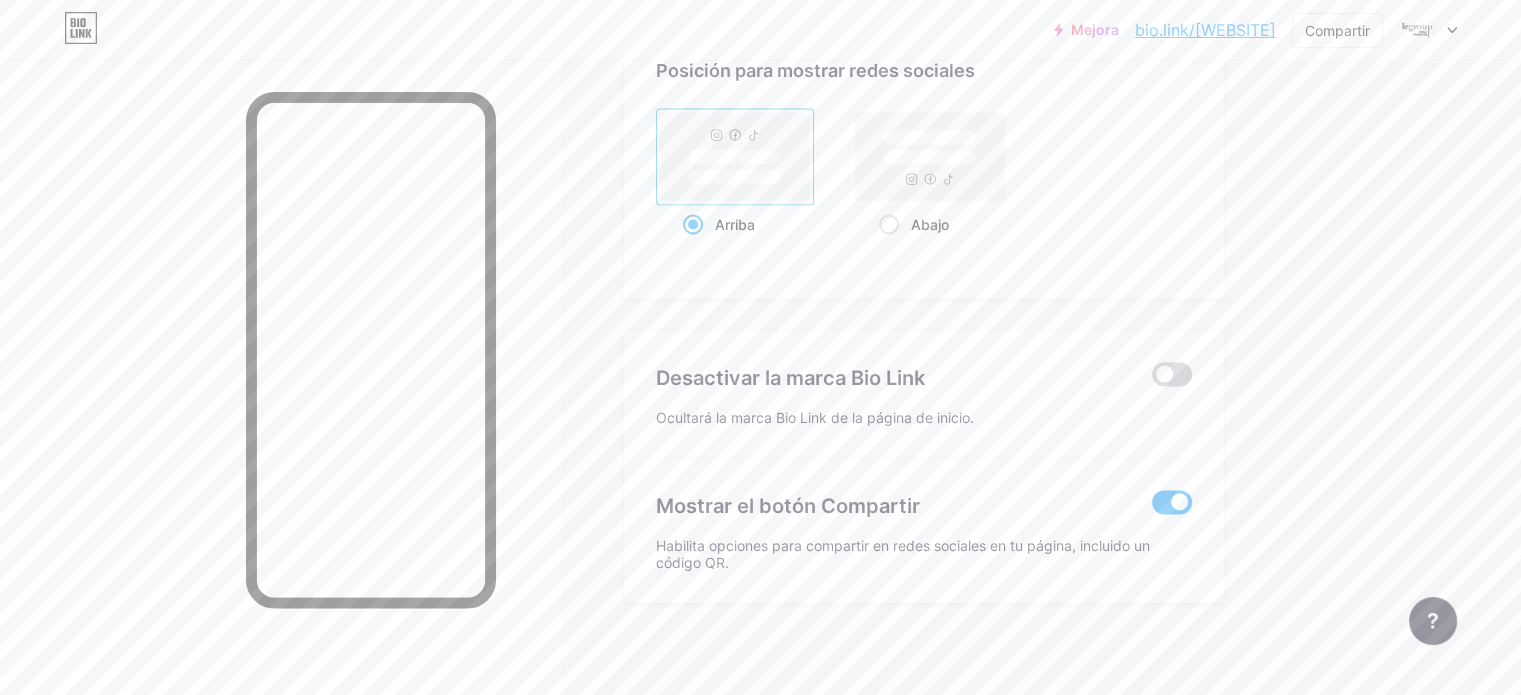 click at bounding box center [1172, 375] 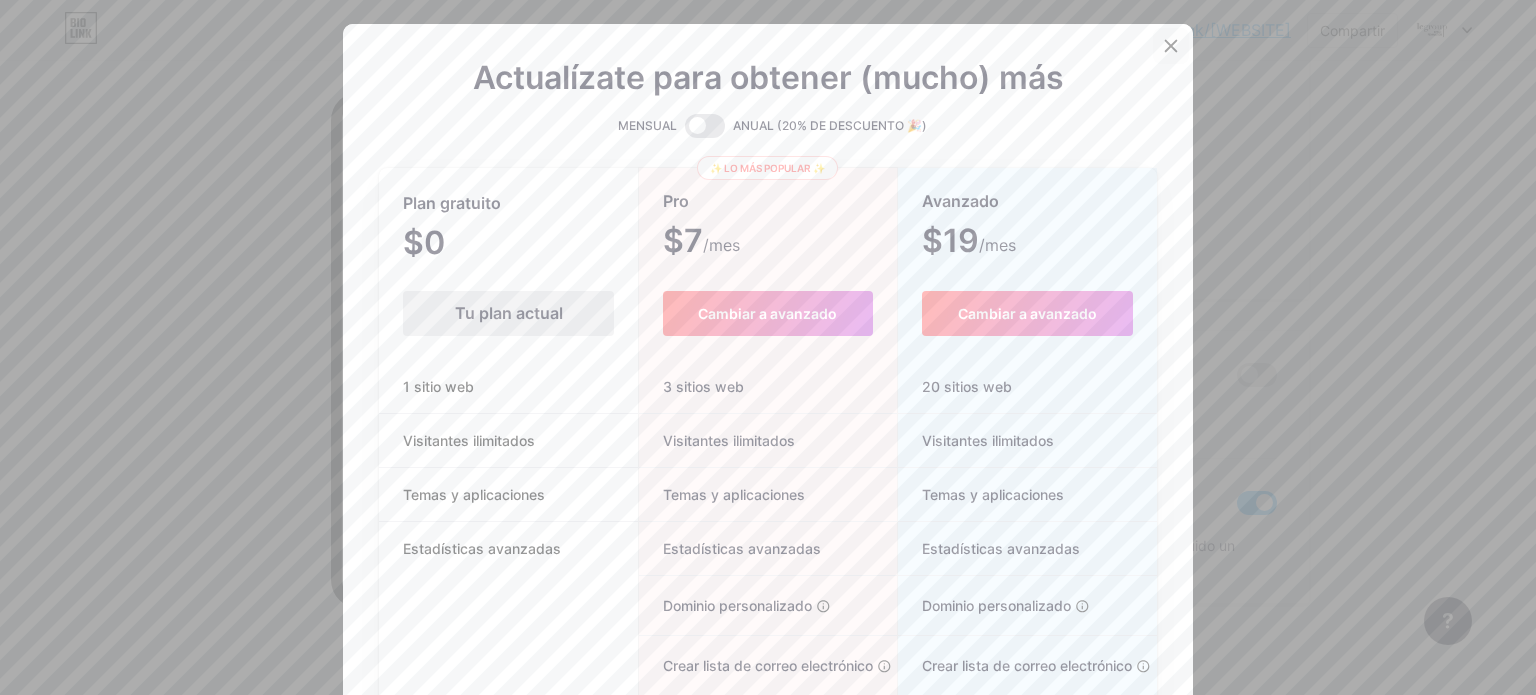 click at bounding box center (1171, 46) 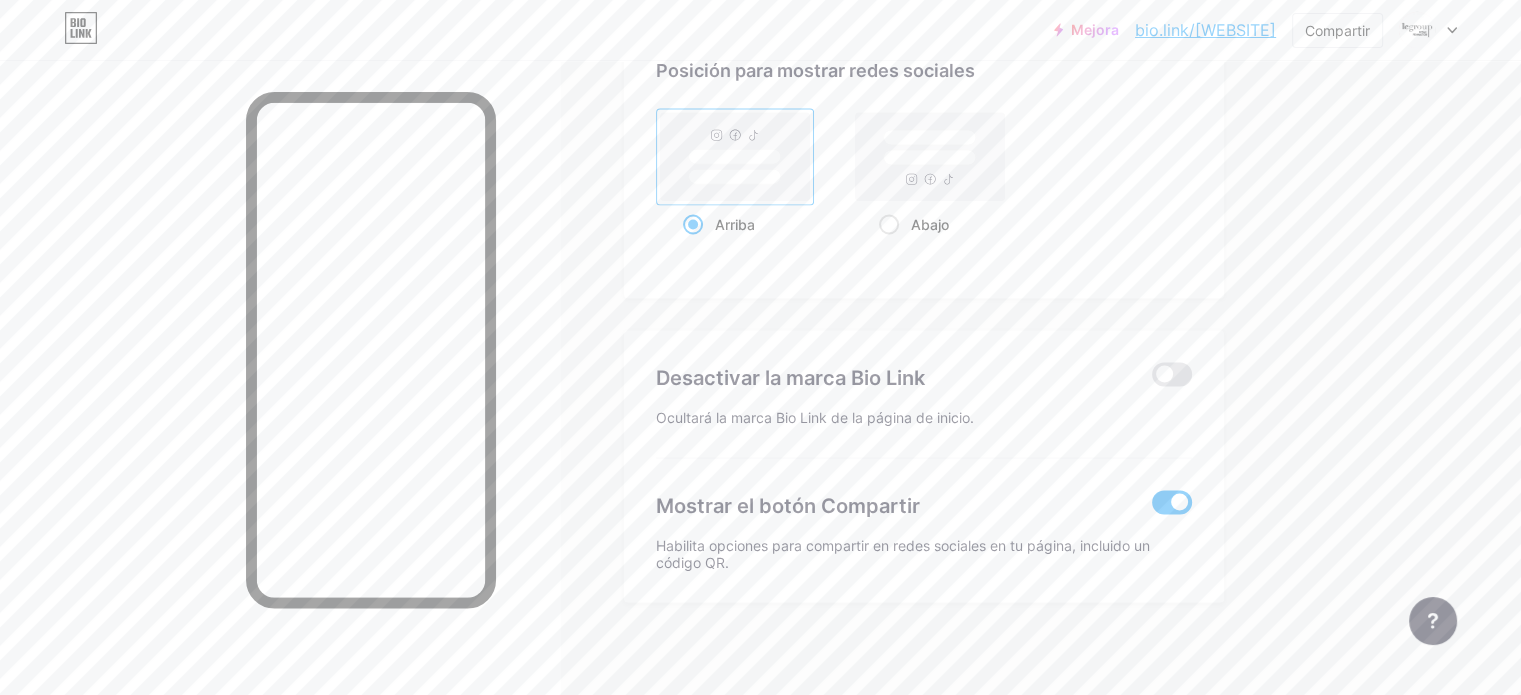 click at bounding box center [1172, 503] 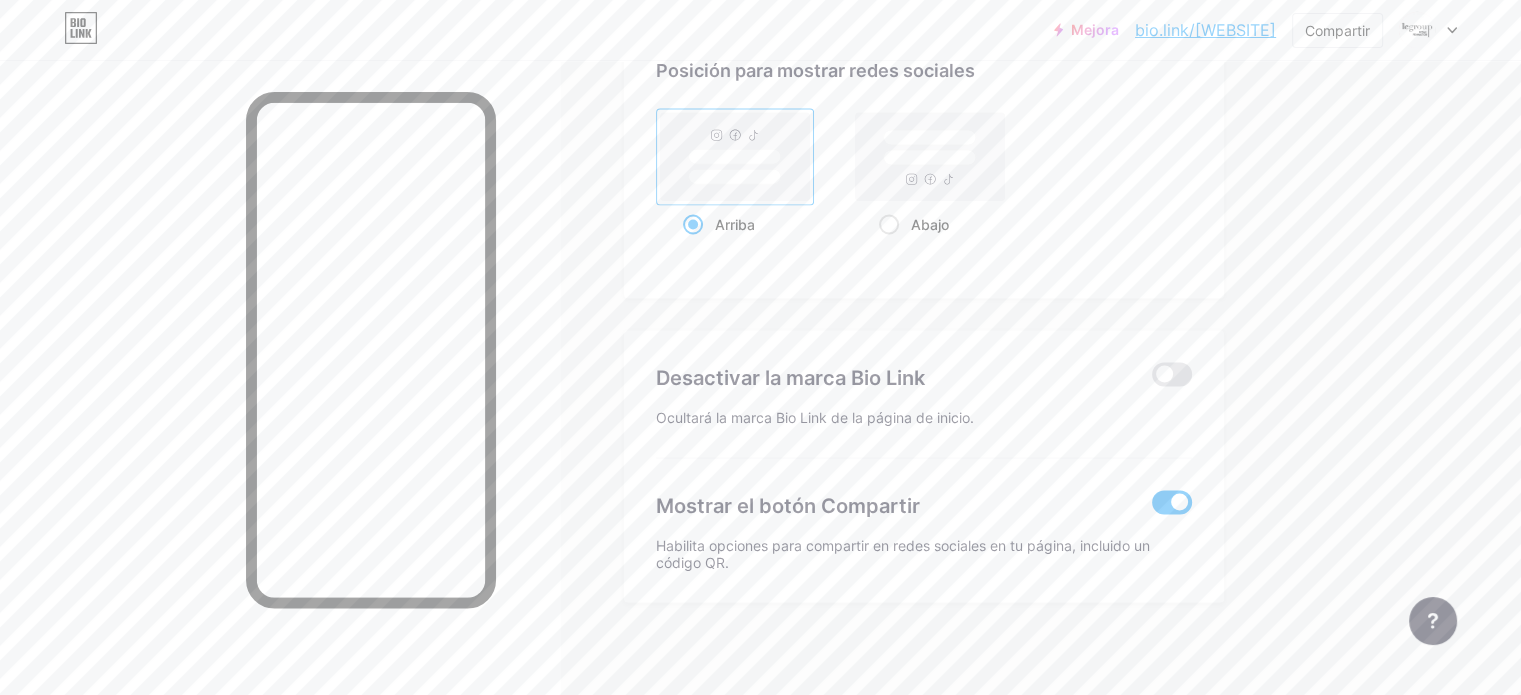 click at bounding box center [1152, 508] 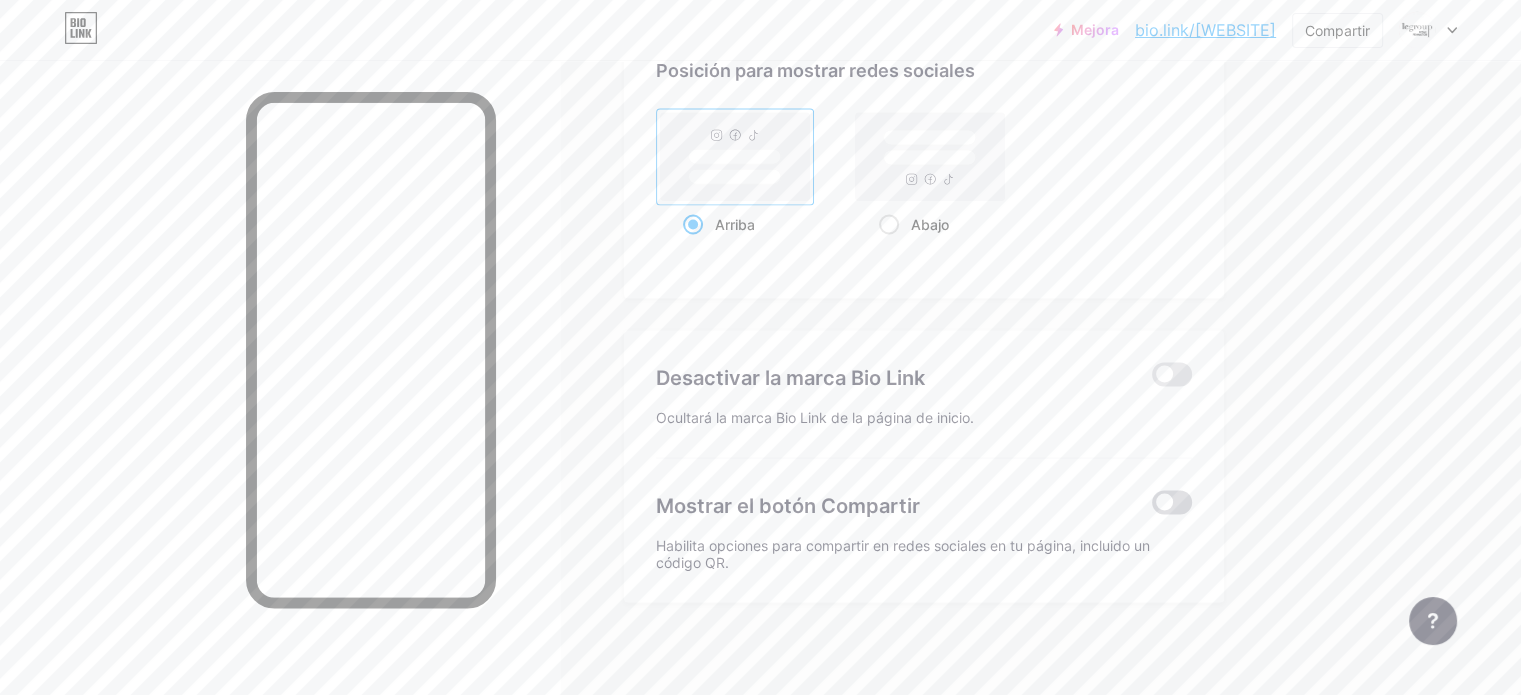 click at bounding box center (1172, 503) 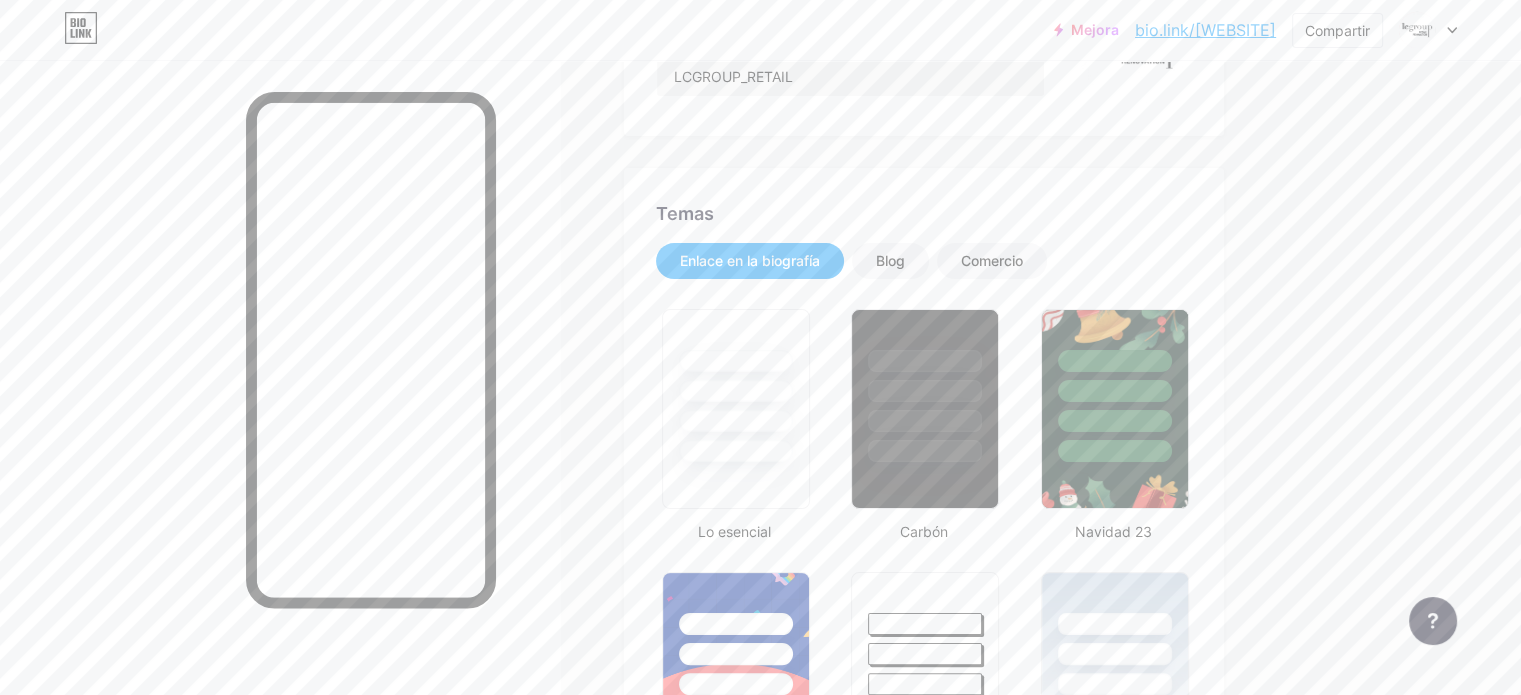 scroll, scrollTop: 0, scrollLeft: 0, axis: both 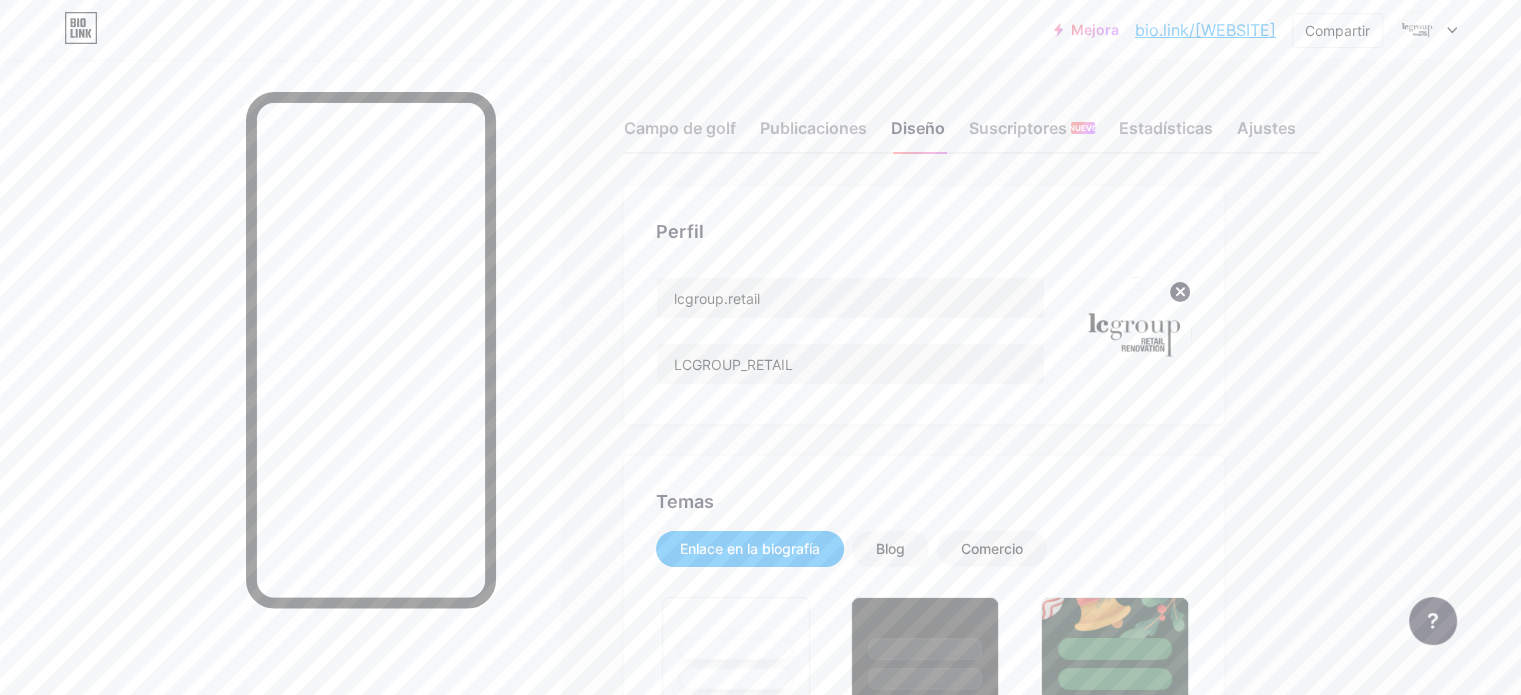 click on "bio.link/lcgroup" at bounding box center [1205, 30] 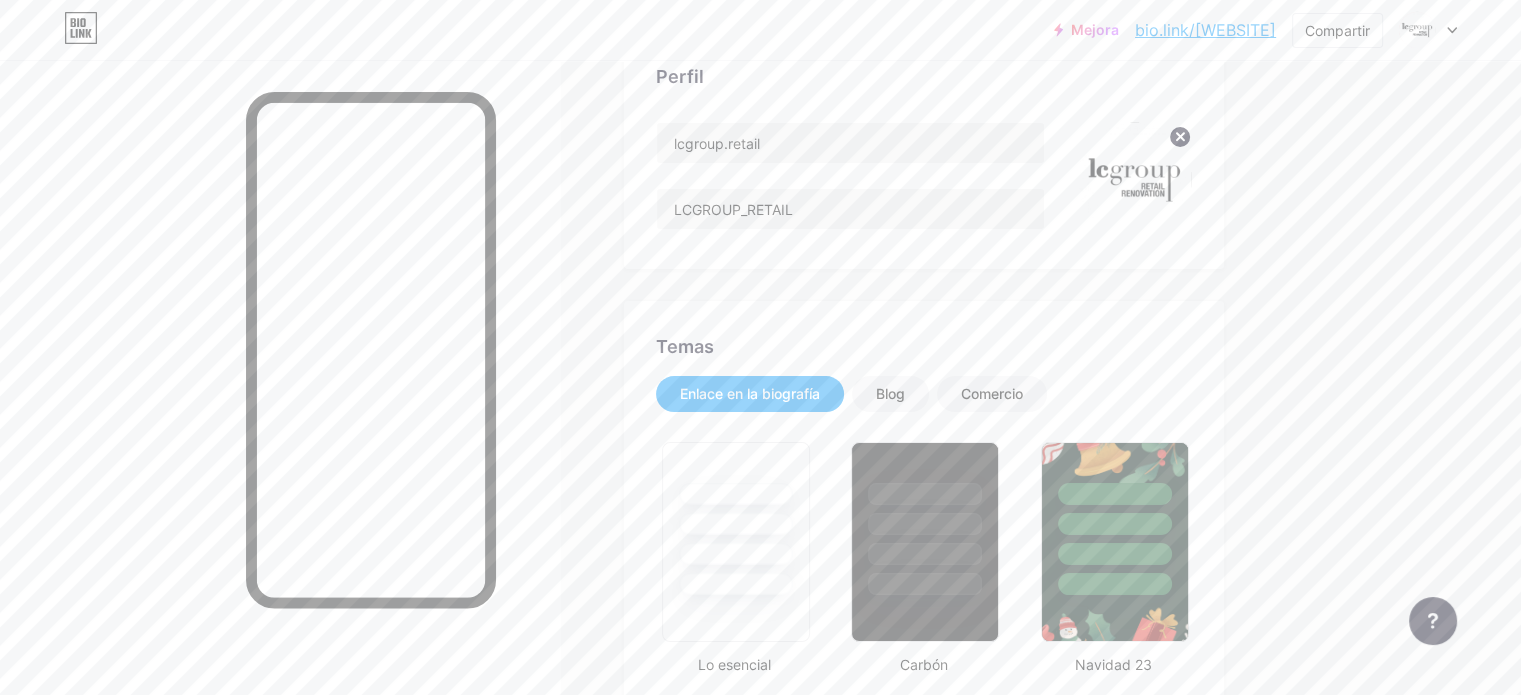scroll, scrollTop: 0, scrollLeft: 0, axis: both 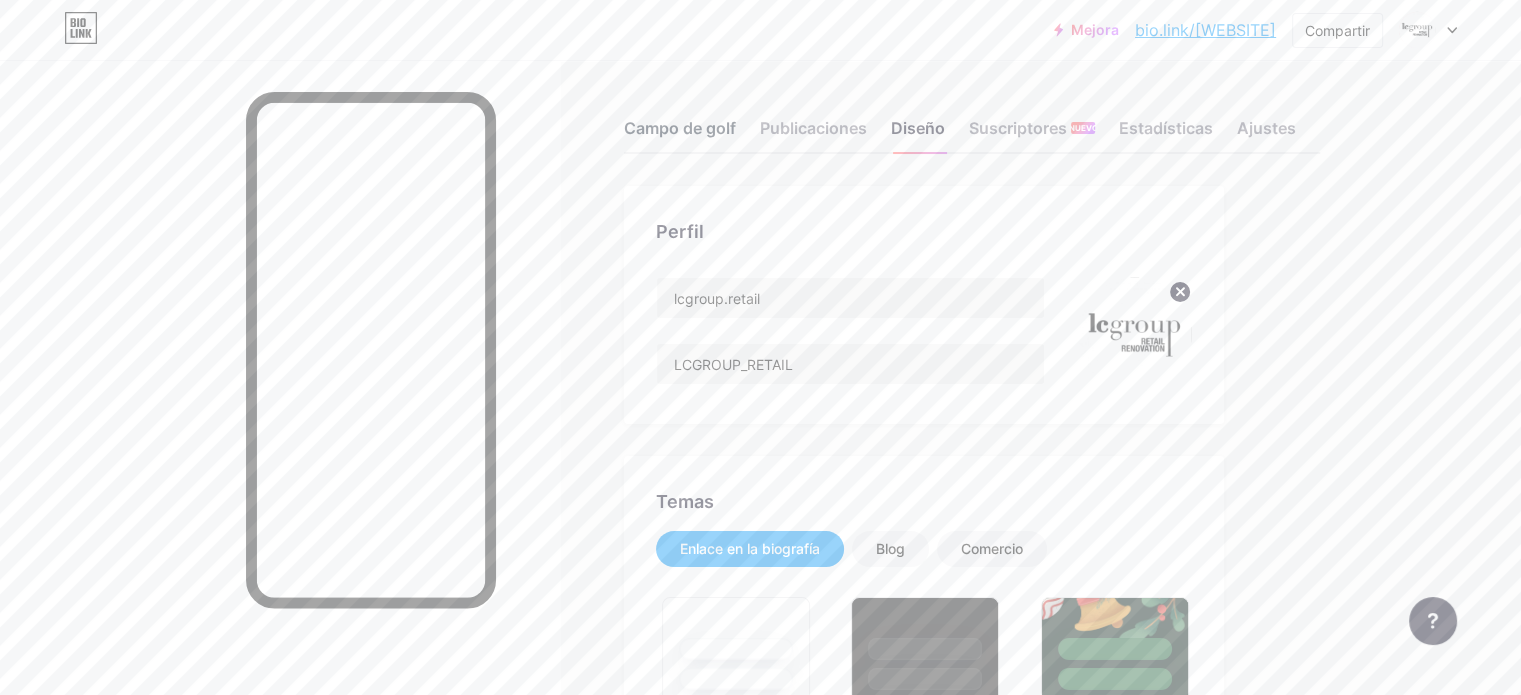 click on "Campo de golf" at bounding box center [680, 128] 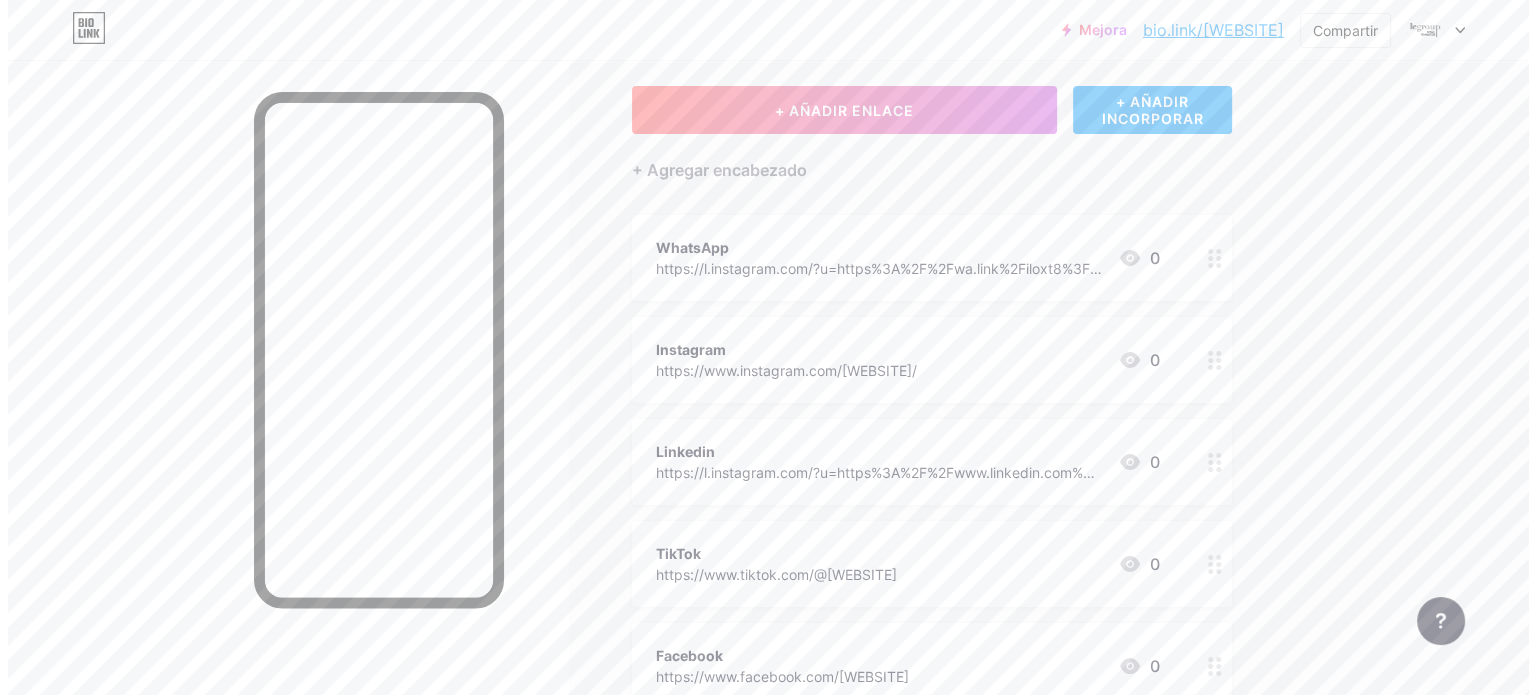 scroll, scrollTop: 345, scrollLeft: 0, axis: vertical 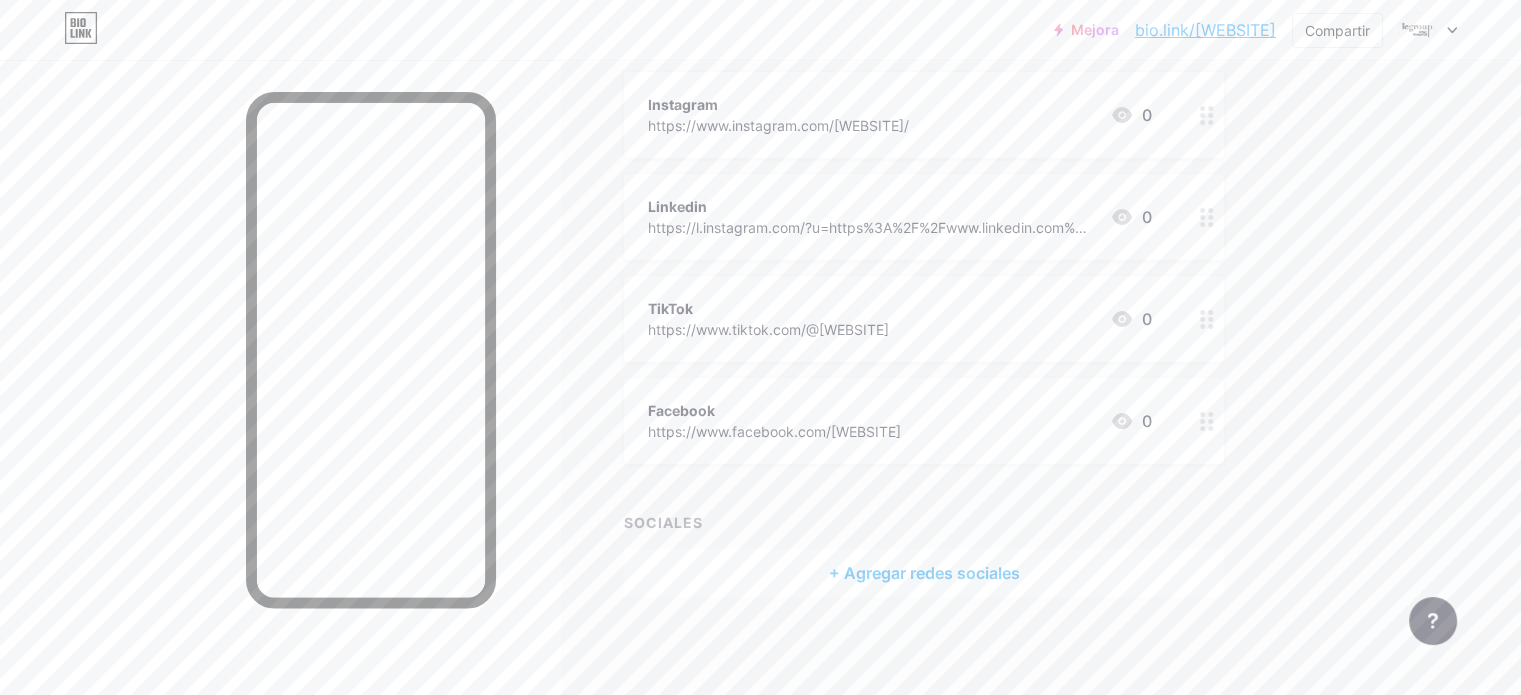 click on "+ Agregar redes sociales" at bounding box center (924, 573) 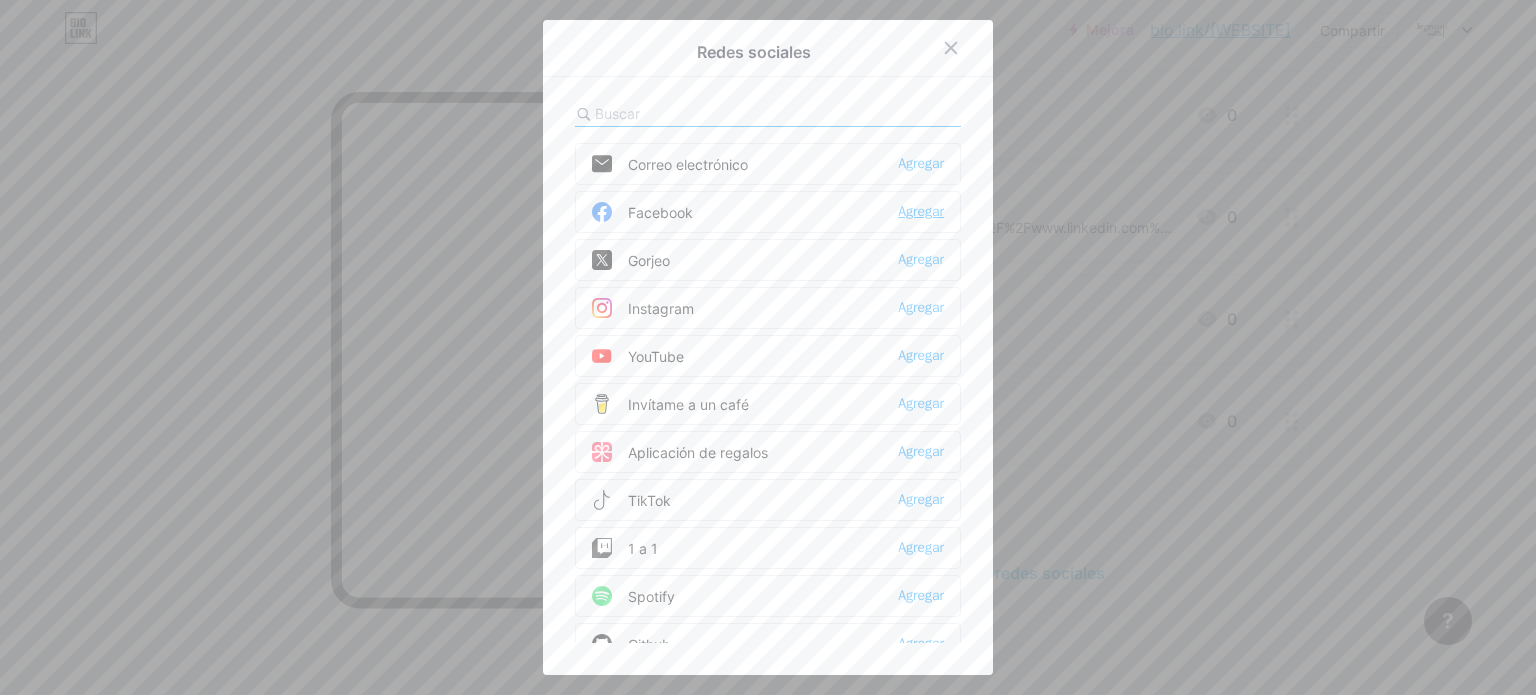 click on "Agregar" at bounding box center [921, 211] 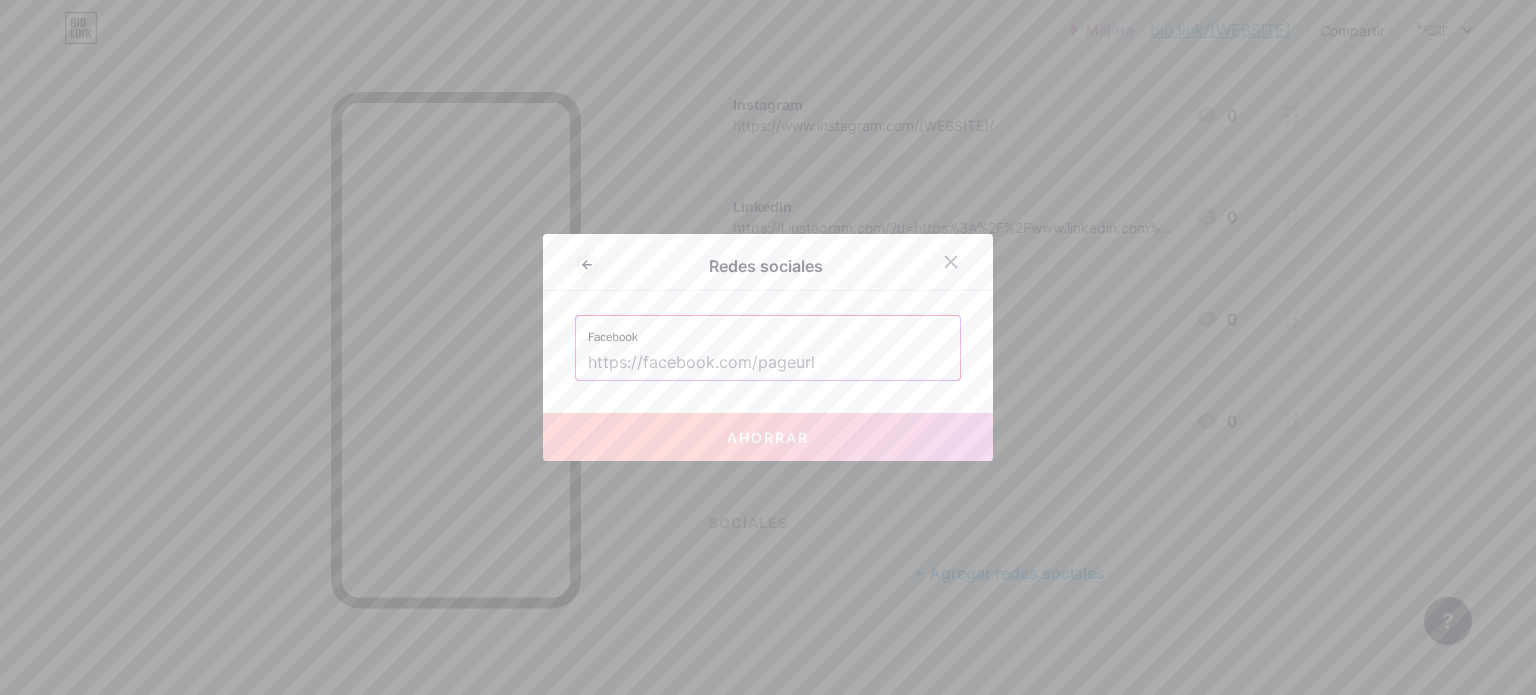 click at bounding box center (768, 363) 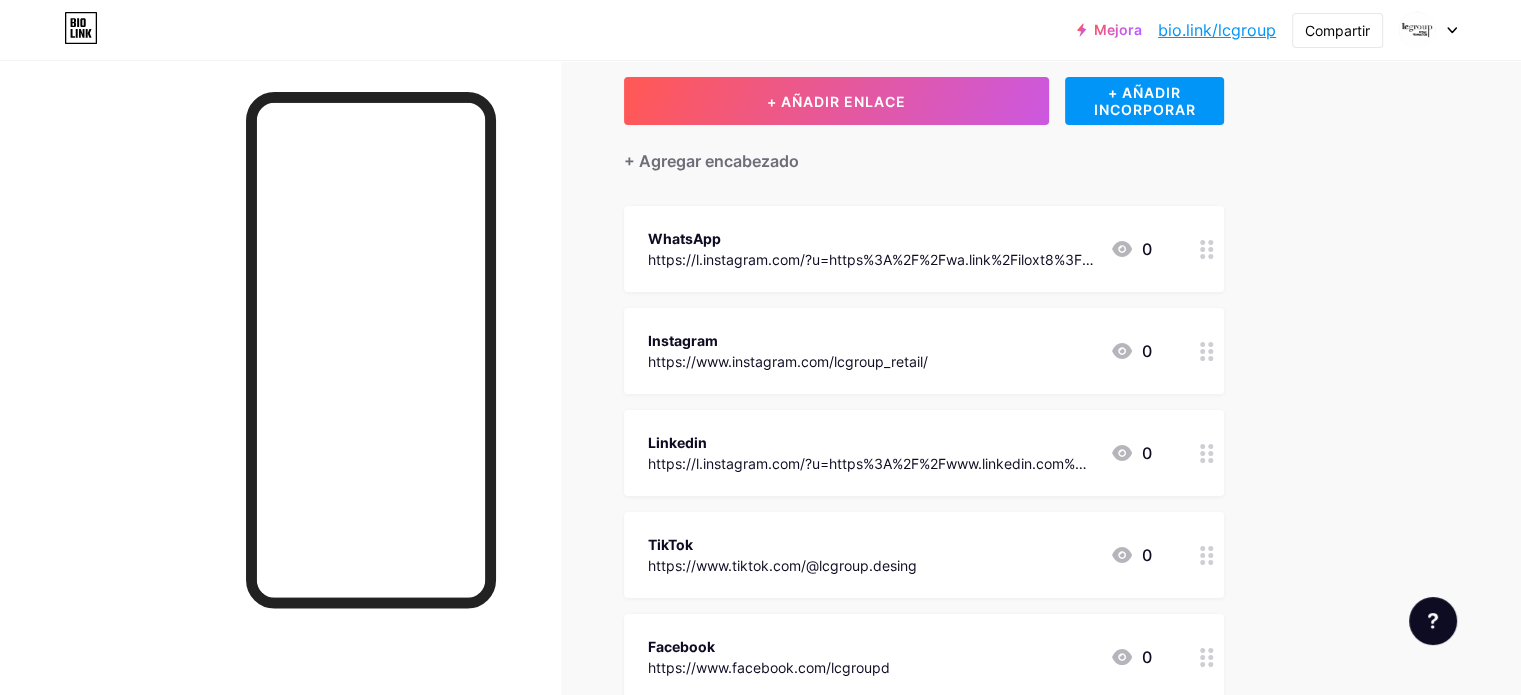 scroll, scrollTop: 345, scrollLeft: 0, axis: vertical 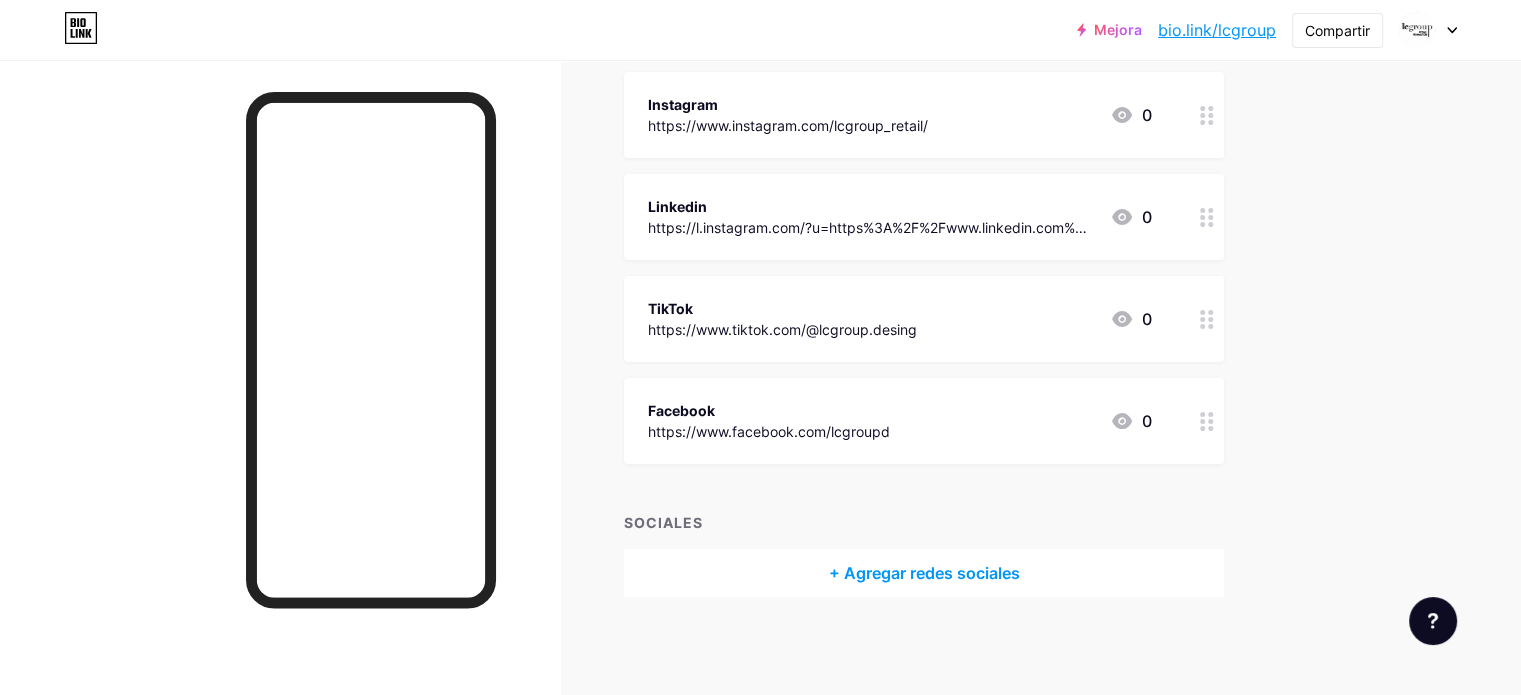 click on "+ Agregar redes sociales" at bounding box center [924, 573] 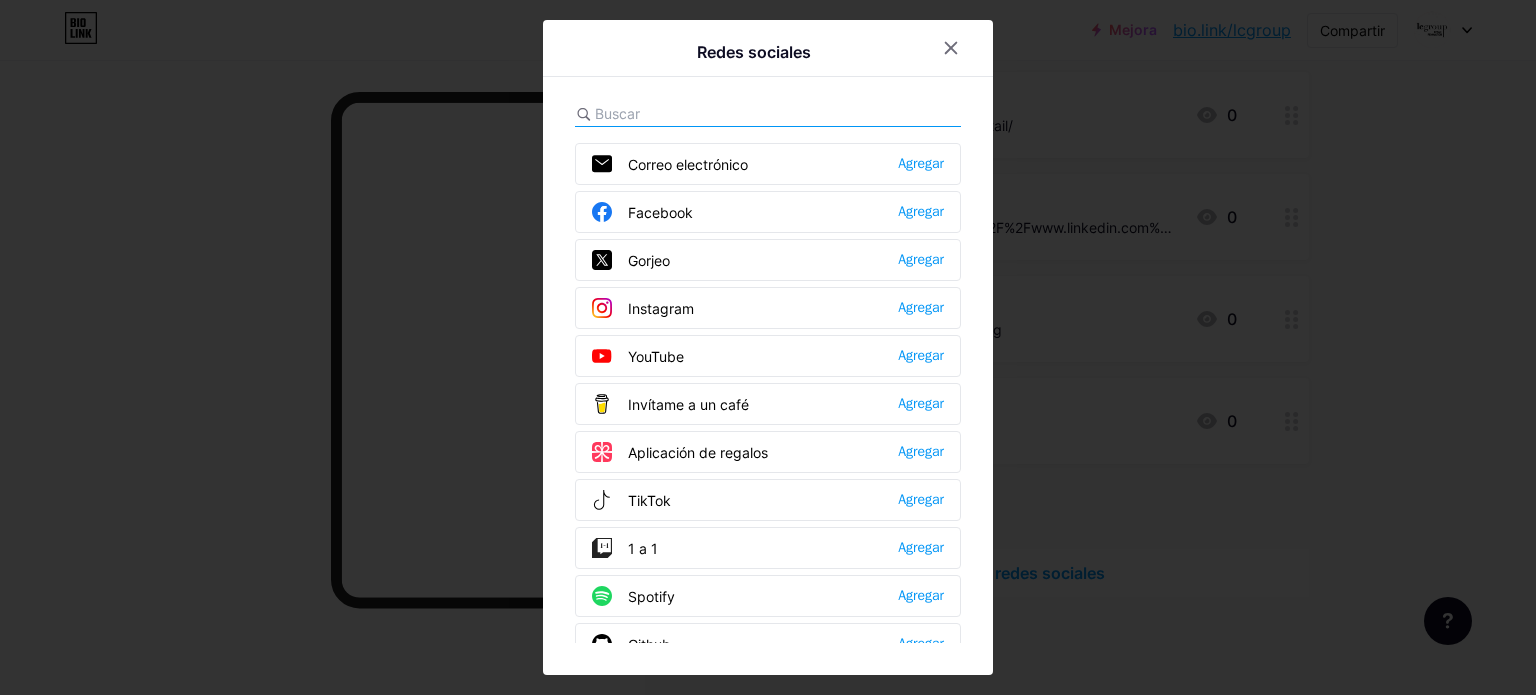 click on "Facebook" at bounding box center [660, 212] 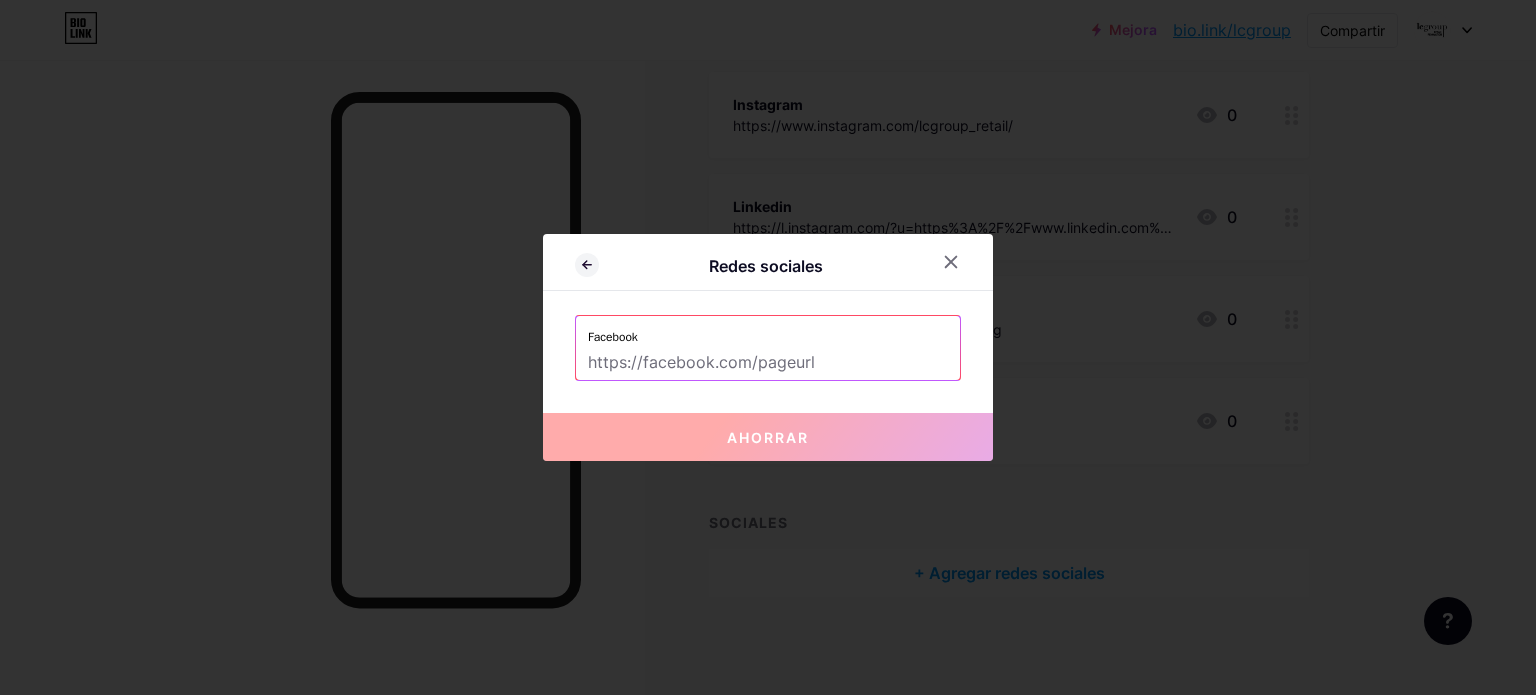 click on "Facebook" at bounding box center (768, 331) 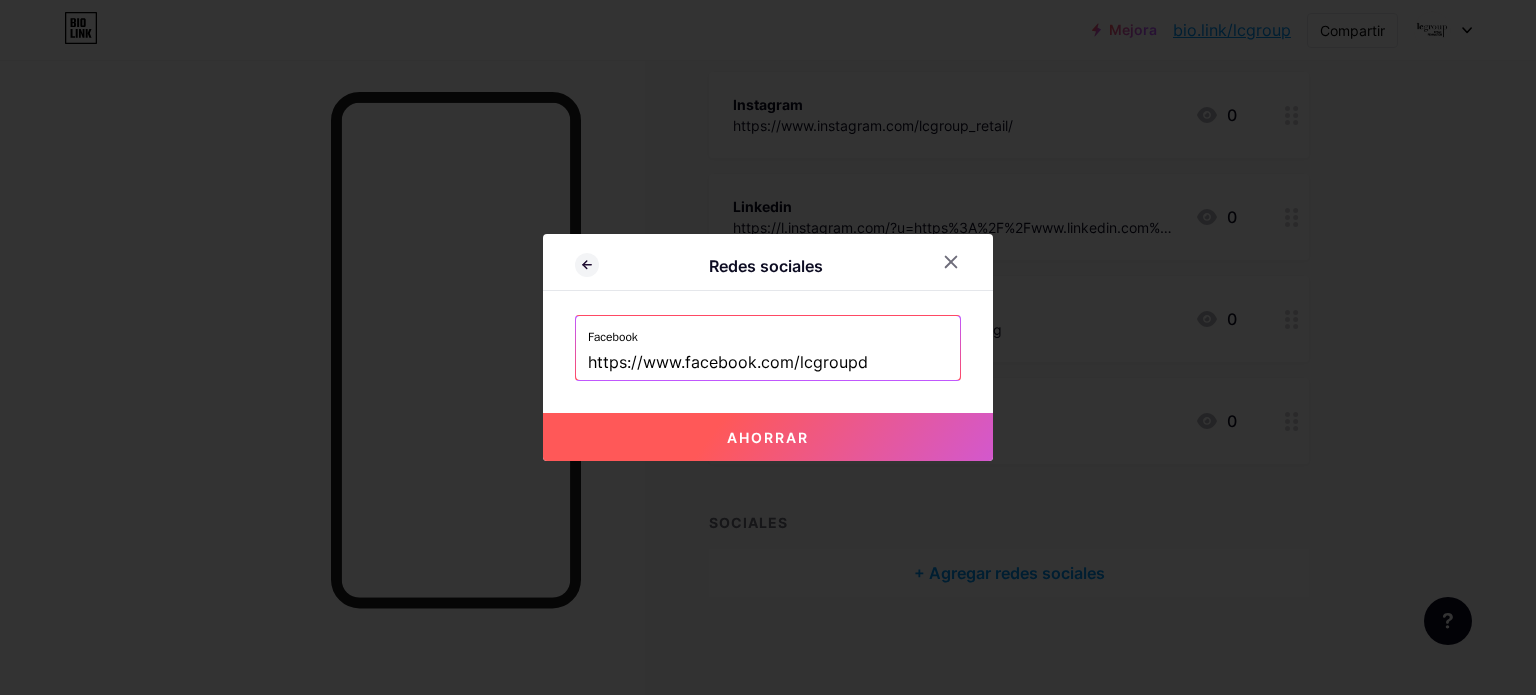 type on "https://www.facebook.com/lcgroupd" 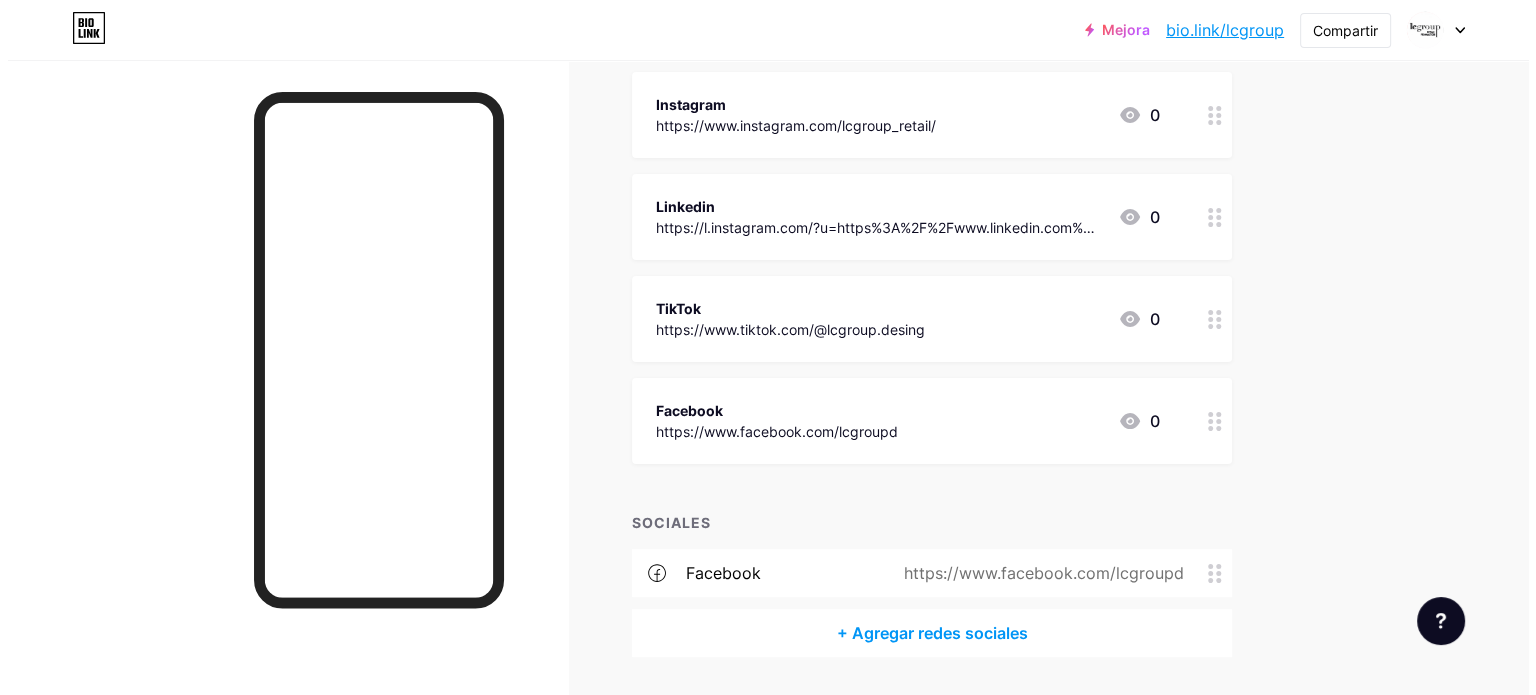 scroll, scrollTop: 405, scrollLeft: 0, axis: vertical 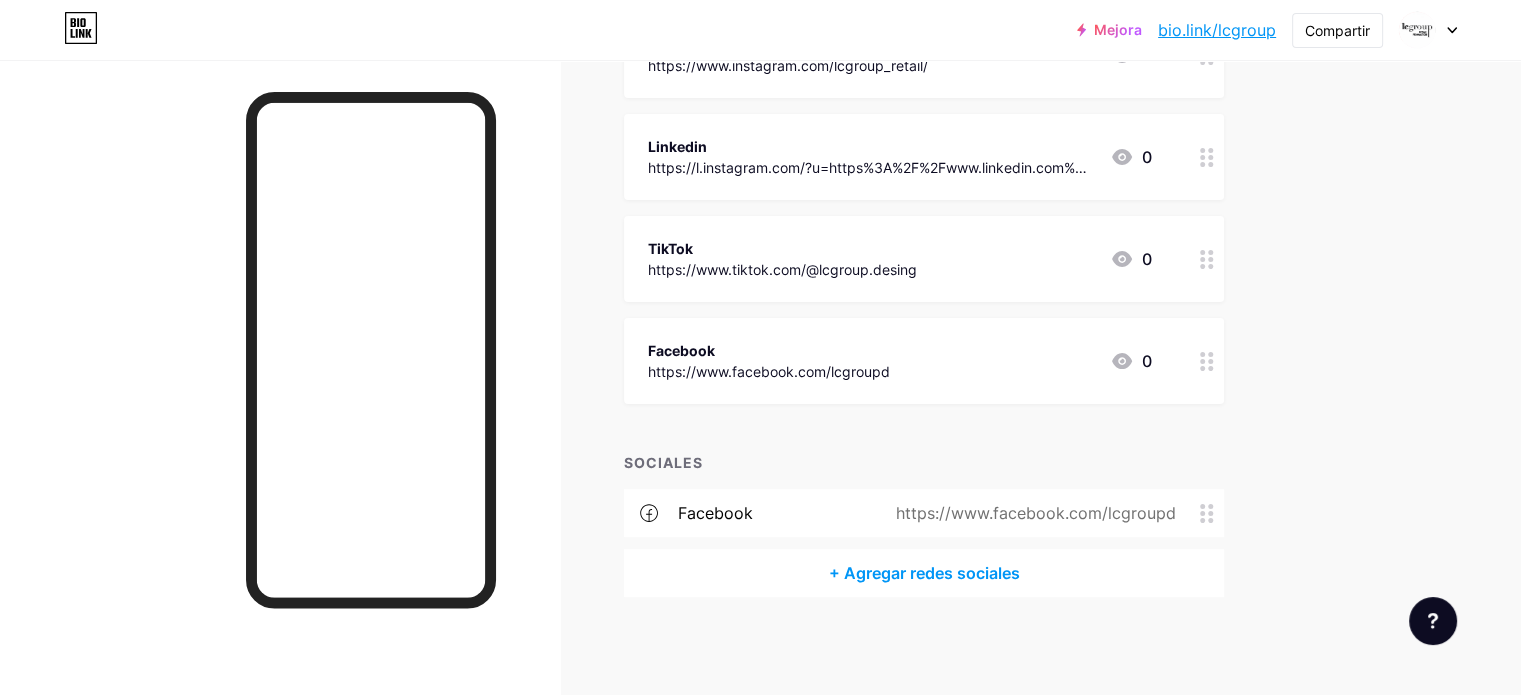 click on "+ Agregar redes sociales" at bounding box center [924, 573] 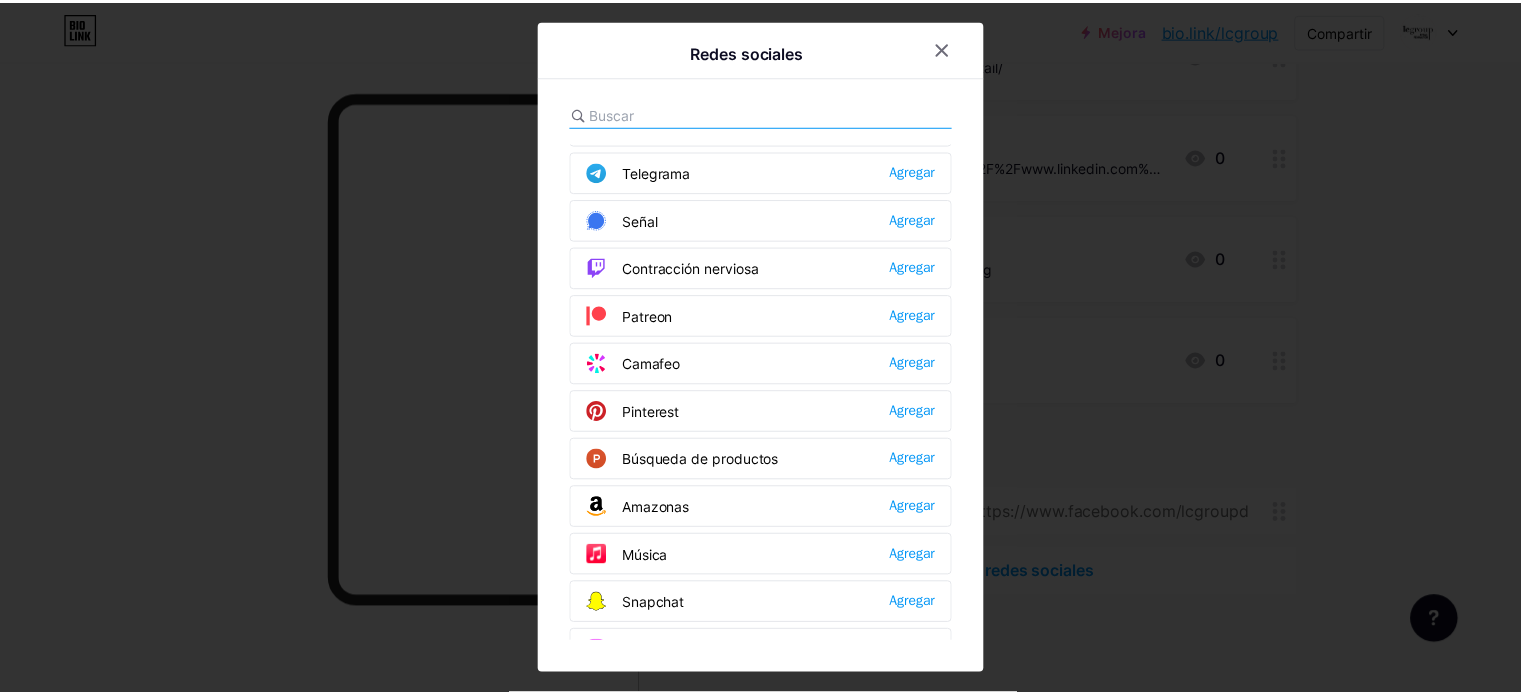 scroll, scrollTop: 800, scrollLeft: 0, axis: vertical 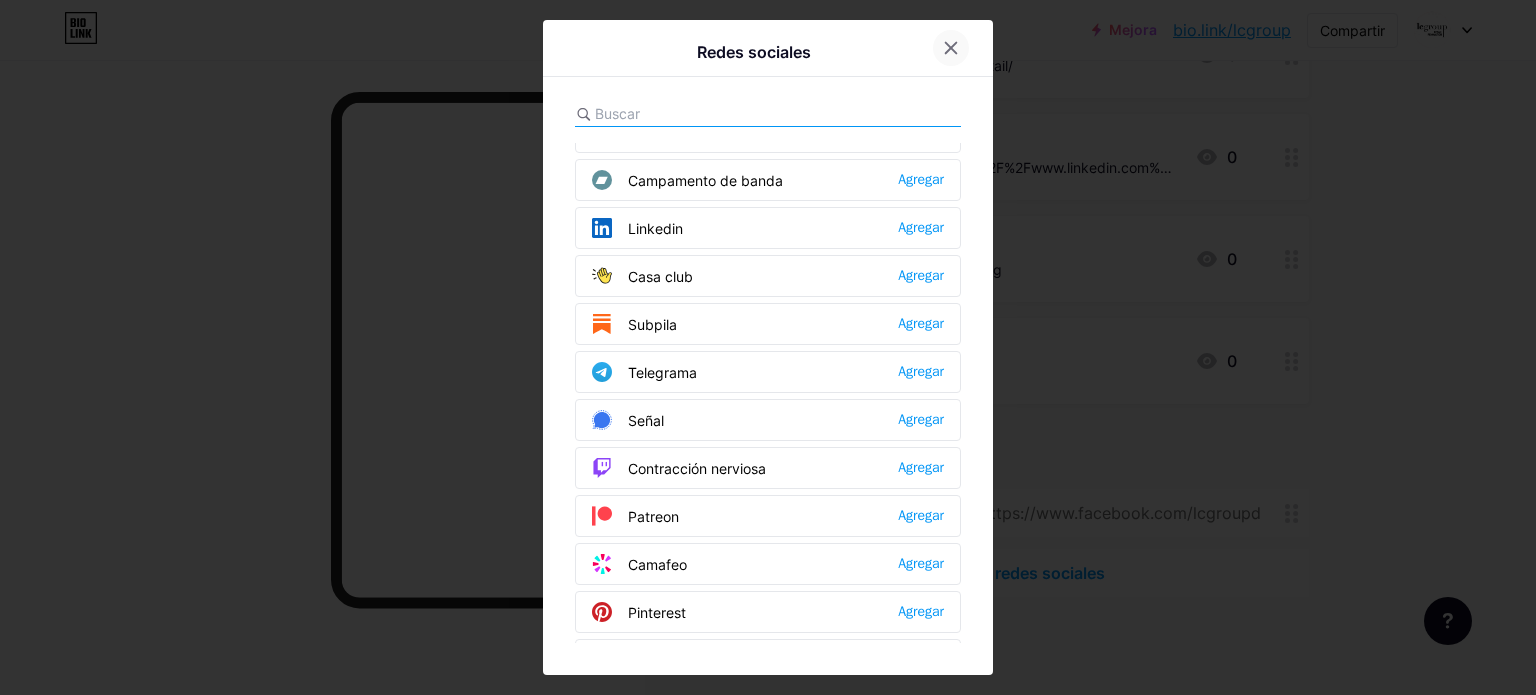click 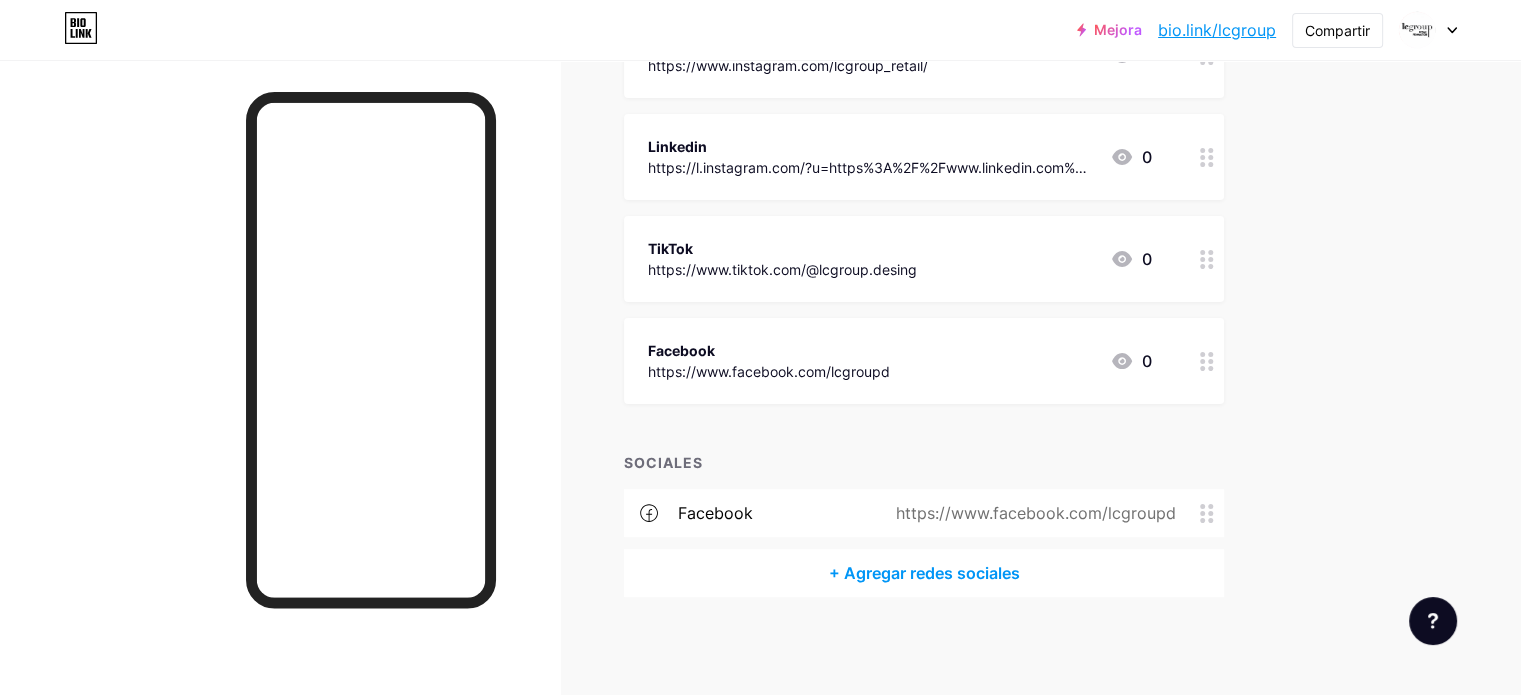 click 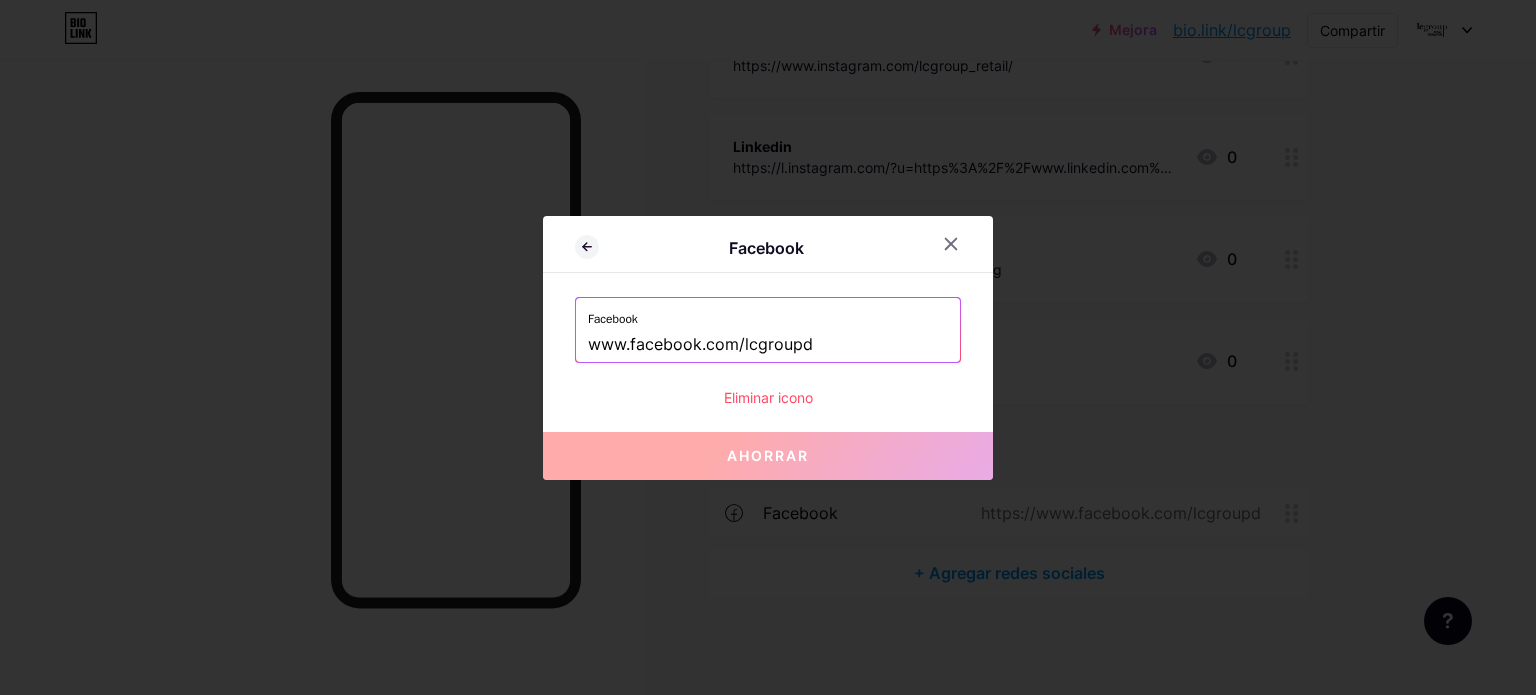 click on "Eliminar icono" at bounding box center [768, 397] 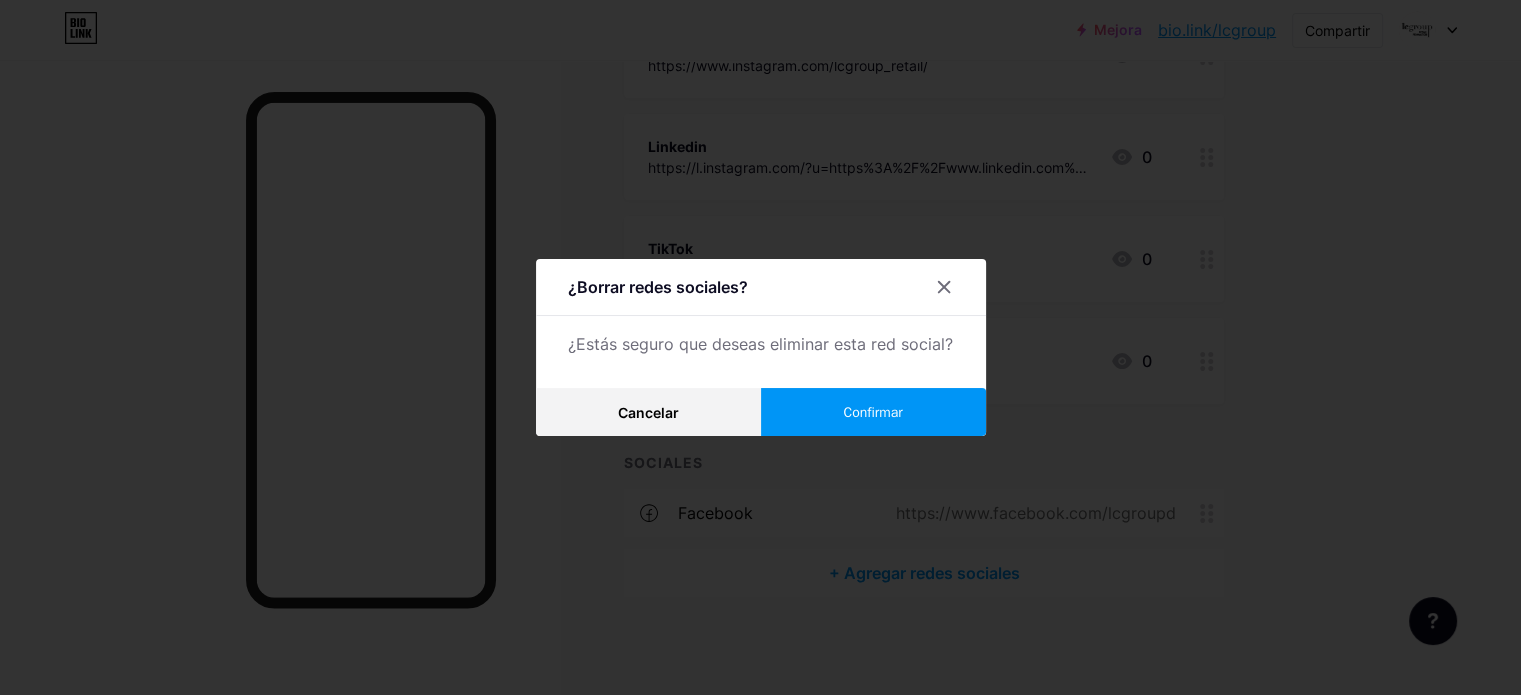 click on "Confirmar" at bounding box center (872, 412) 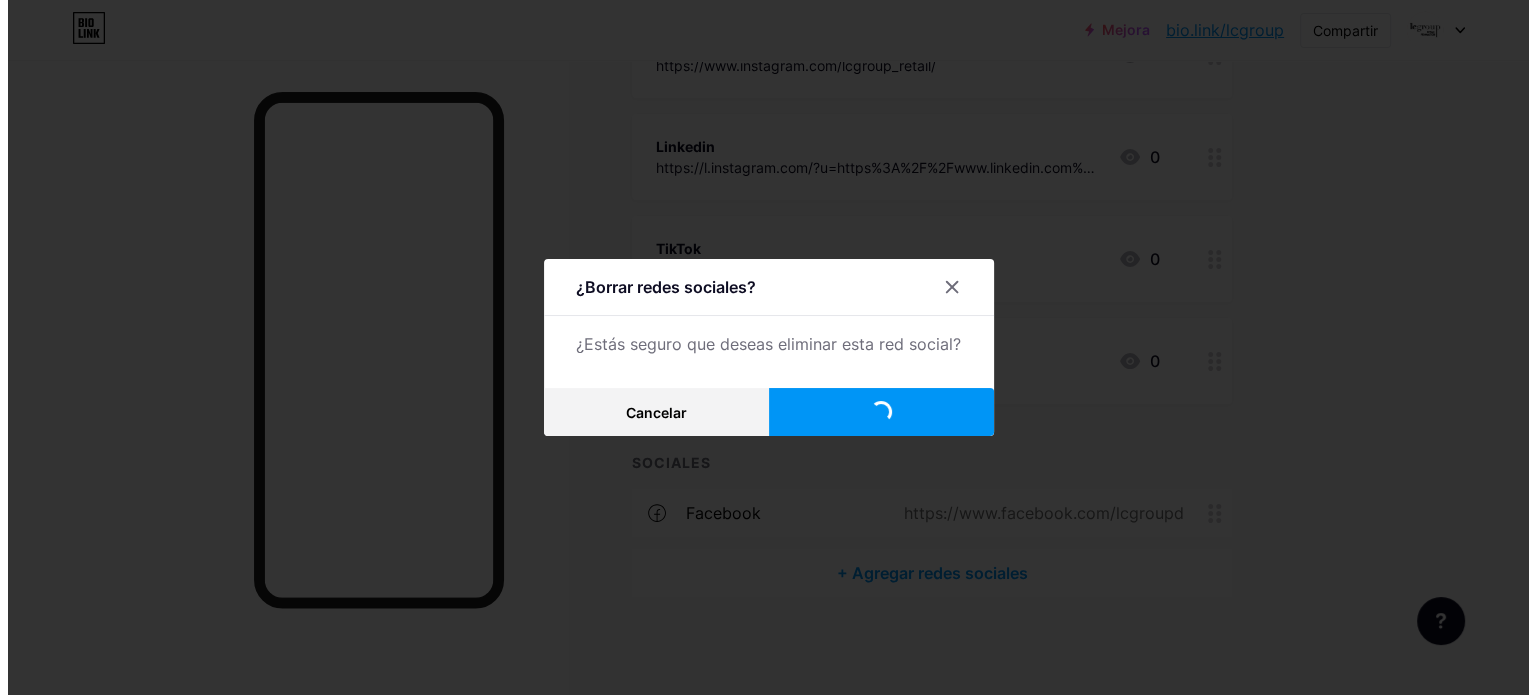 scroll, scrollTop: 345, scrollLeft: 0, axis: vertical 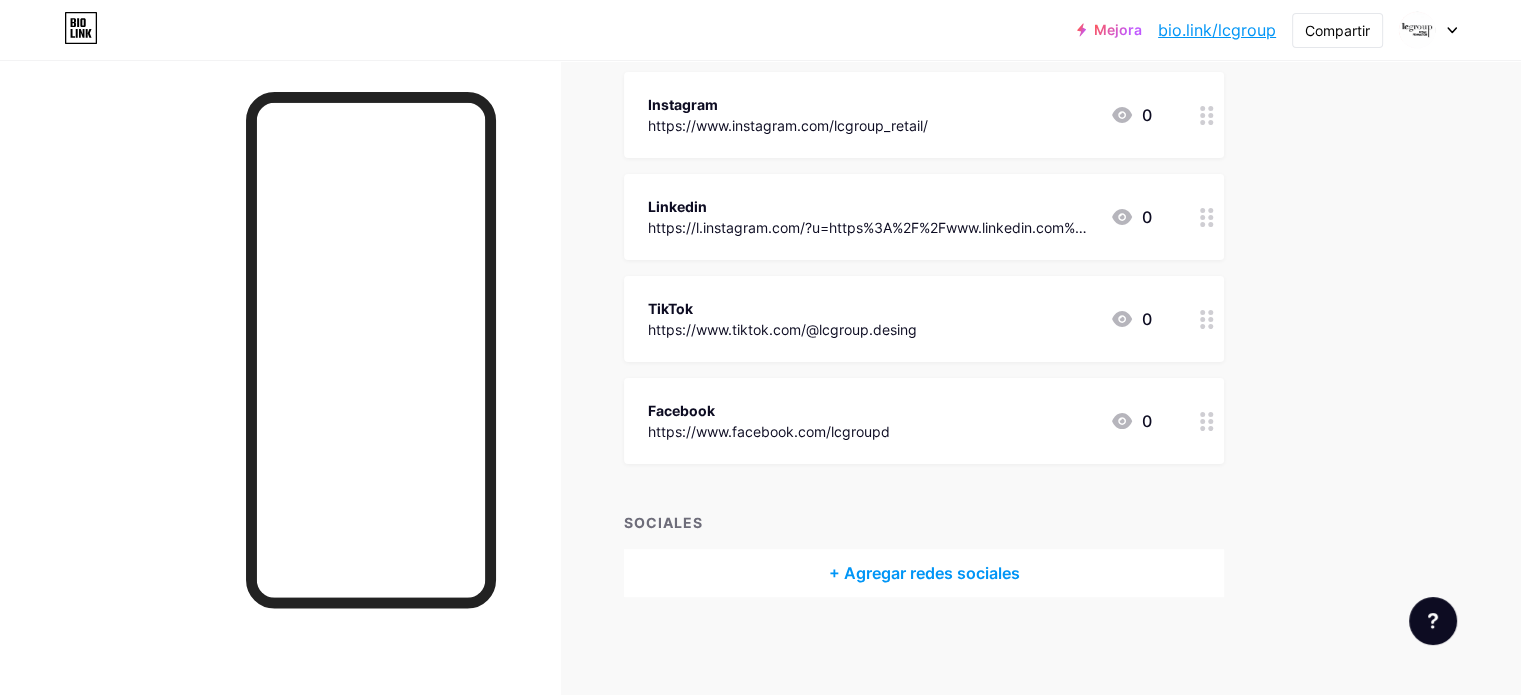 click on "+ Agregar redes sociales" at bounding box center [924, 573] 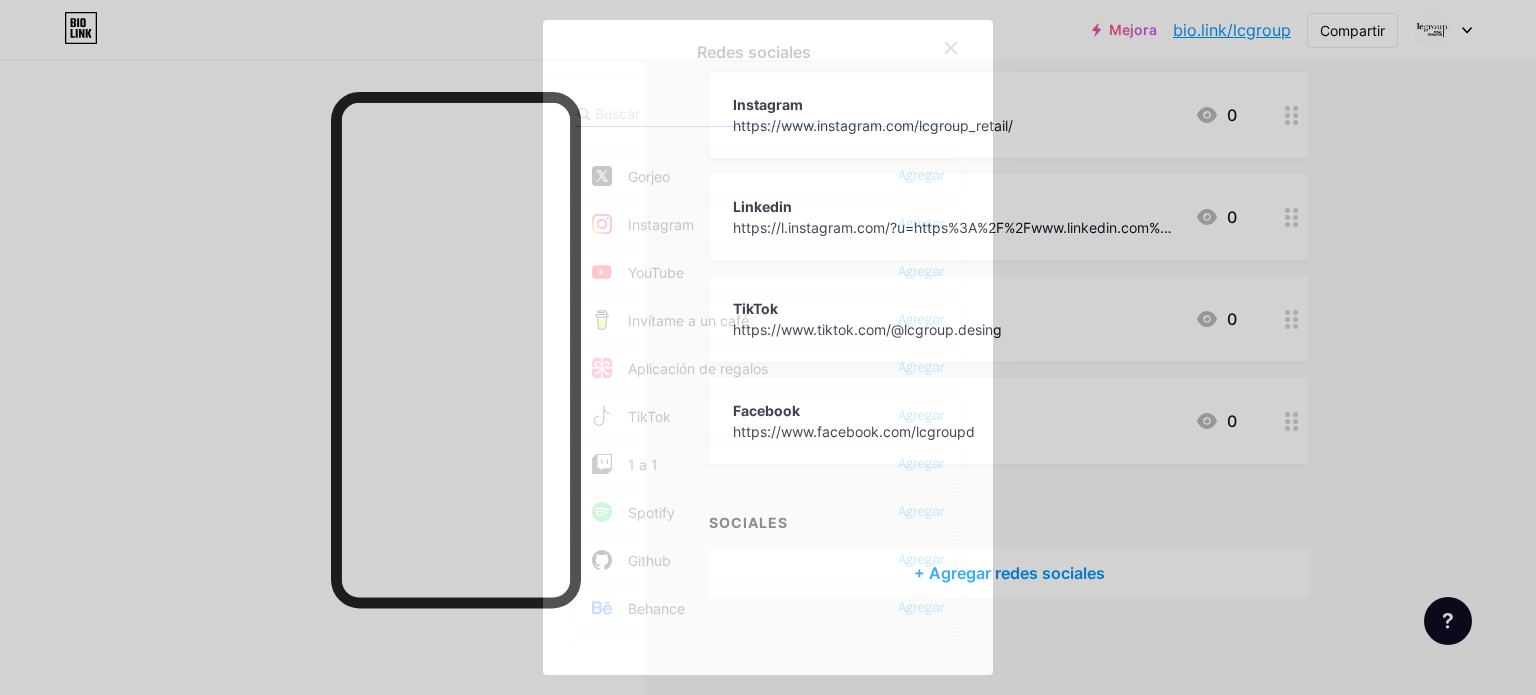 scroll, scrollTop: 0, scrollLeft: 0, axis: both 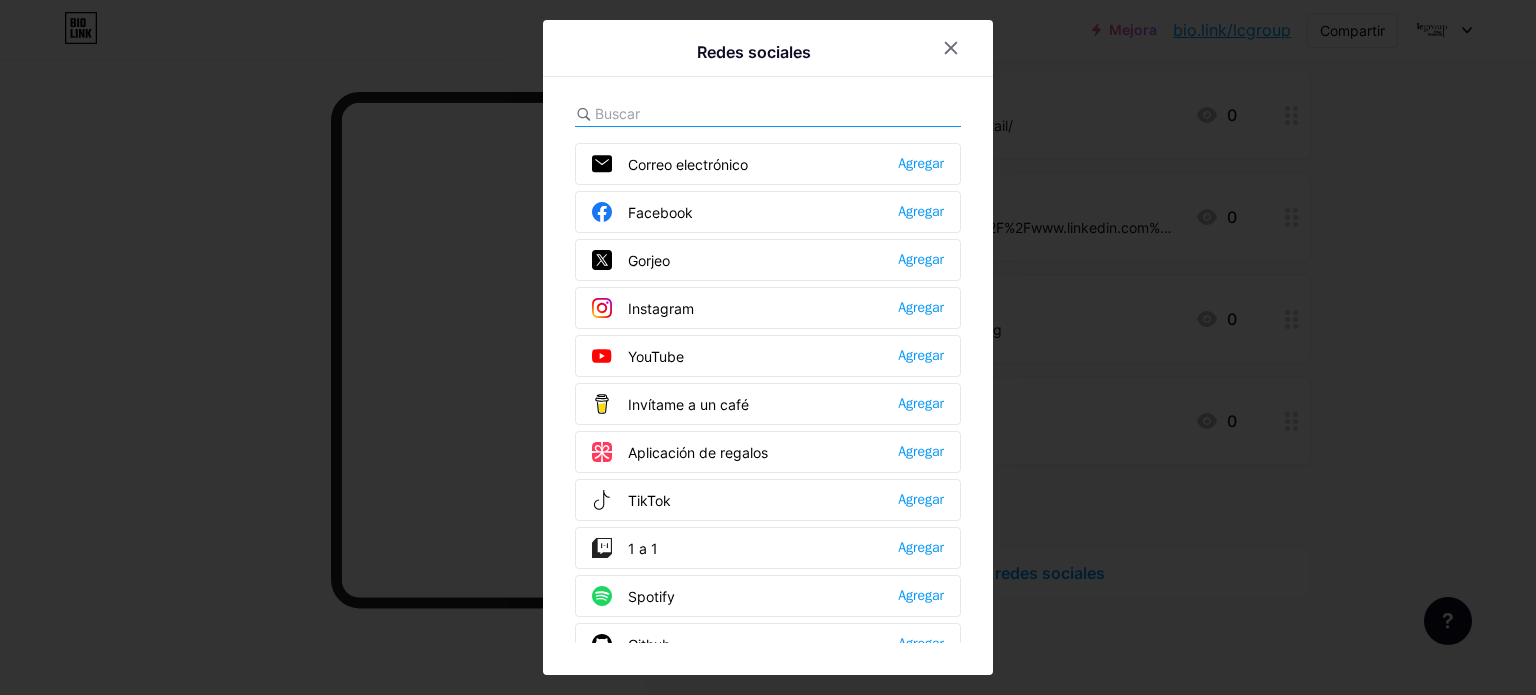 click at bounding box center [705, 113] 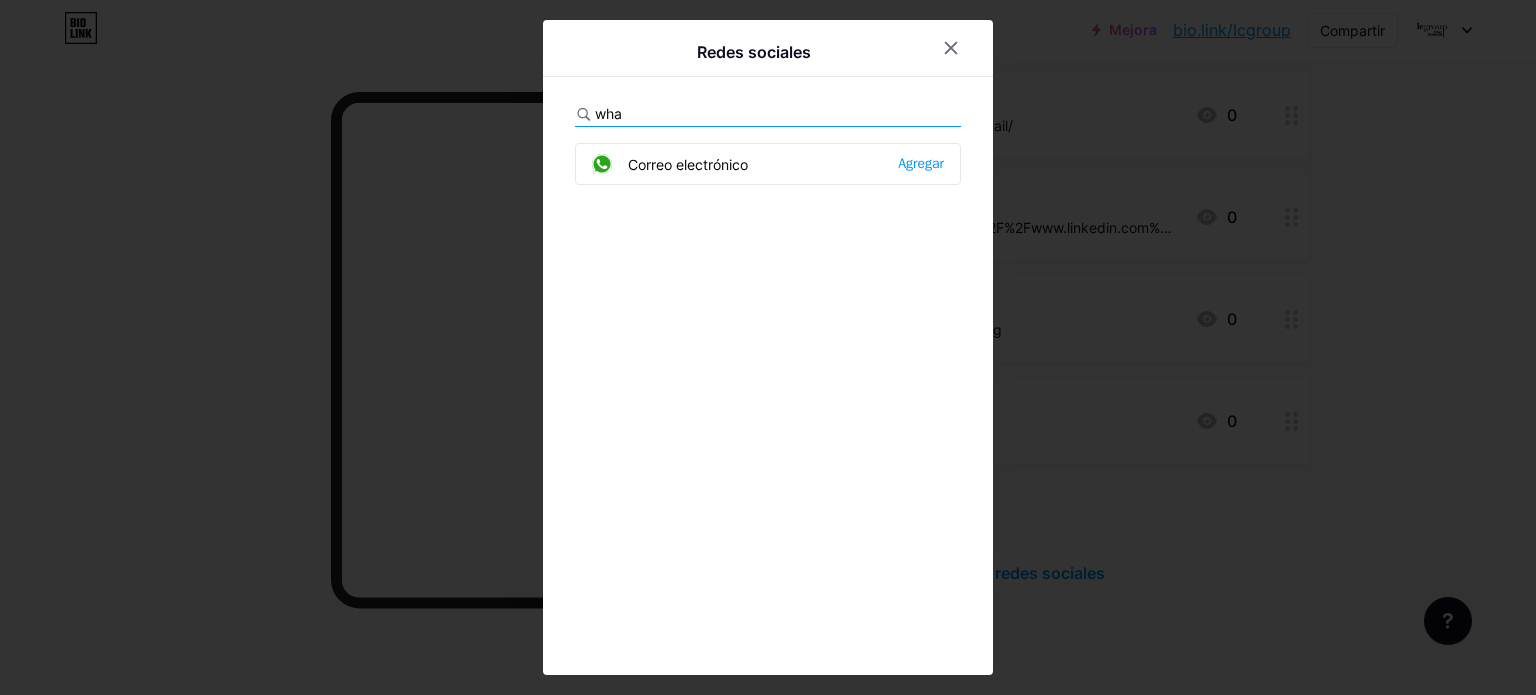 type on "wha" 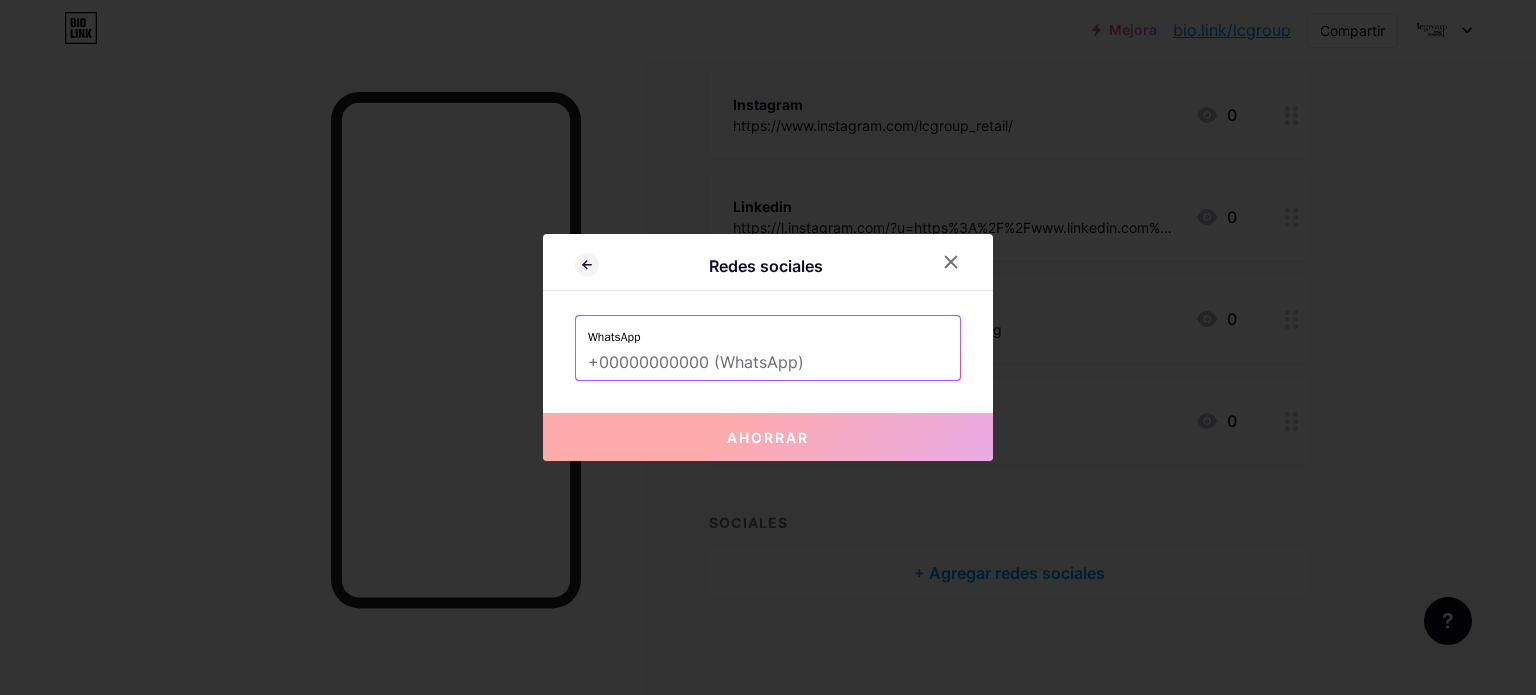 click at bounding box center (768, 363) 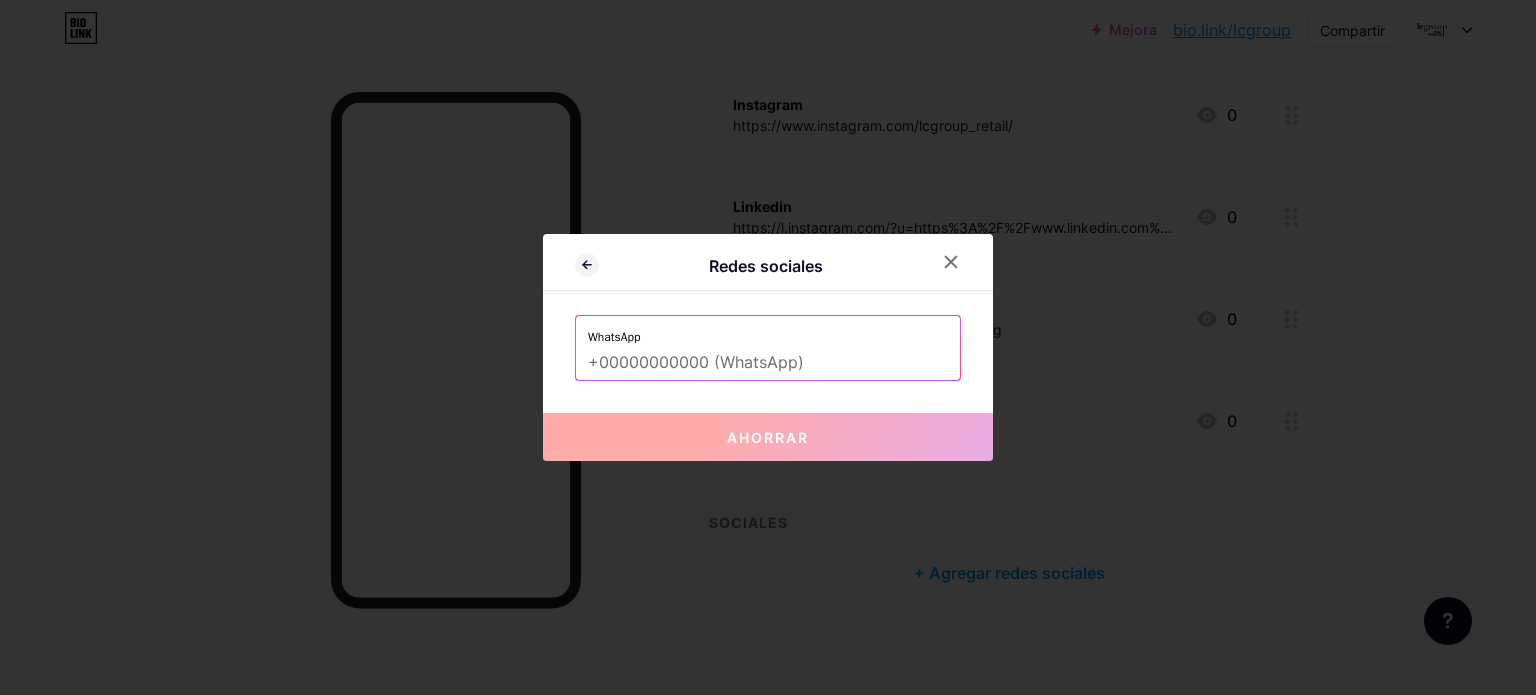 paste on "https://api.whatsapp.com/send?phone=595981836500&text=%F0%9D%99%BD%F0%9D%9A%98%F0%9D%9A%9C%20%F0%9D%9A%90%F0%9D%9A%9E%F0%9D%9A%9C%F0%9D%9A%9D%F0%9D%9A%8A%20%F0%9D%9A%92%F0%9D%9A%97%F0%9D%9A%9C%F0%9D%9A%99%F0%9D%9A%92%F0%9D%9A%9B%F0%9D%9A%8A%F0%9D%9A%9B%20%F0%9D%9A%A2%20%F0%9D%9A%9C%F0%9D%9A%98%F0%9D%9A%9B%F0%9D%9A%99%F0%9D%9A%9B%F0%9D%9A%8E%F0%9D%9A%97%F0%9D%9A%8D%F0%9D%9A%8E%F0%9D%9A%9B%20%F0%9D%9A%8C%F0%9D%9A%98%F0%9D%9A%97%20%F0%9D%9A%97%F0%9D%9A%9E%F0%9D%9A%8E%F0%9D%9A%9C%F0%9D%9A%9D%F0%9D%9A%9B%F0%9D%9A%98%F0%9D%9A%9C%20%0A%E2%9C%A8%F0%9D%91%A9%F0%9D%92%8A%F0%9D%92%86%F0%9D%92%8F%F0%9D%92%97%F0%9D%92%86%F0%9D%92%8F%F0%9D%92%8A%F0%9D%92%85%F0%9D%92%90%F0%9D%92%94%20%F0%9D%92%82%20%F0%9D%91%B3%F0%9D%91%AA%F0%9D%92%88%F0%9D%92%93%F0%9D%92%90%F0%9D%92%96%F0%9D%92%91%E2%9C%A8%20%0A%F0%9D%99%BB%F0%9D%9A%8E%F0%9D%9A%9D%F0%9D%9A%92%F0%9D%9A%8C%F0%9D%9A%92%F0%9D%9A%8A%20%F0%9D%99%B2%F0%9D%9A%8A%F0%9D%..." 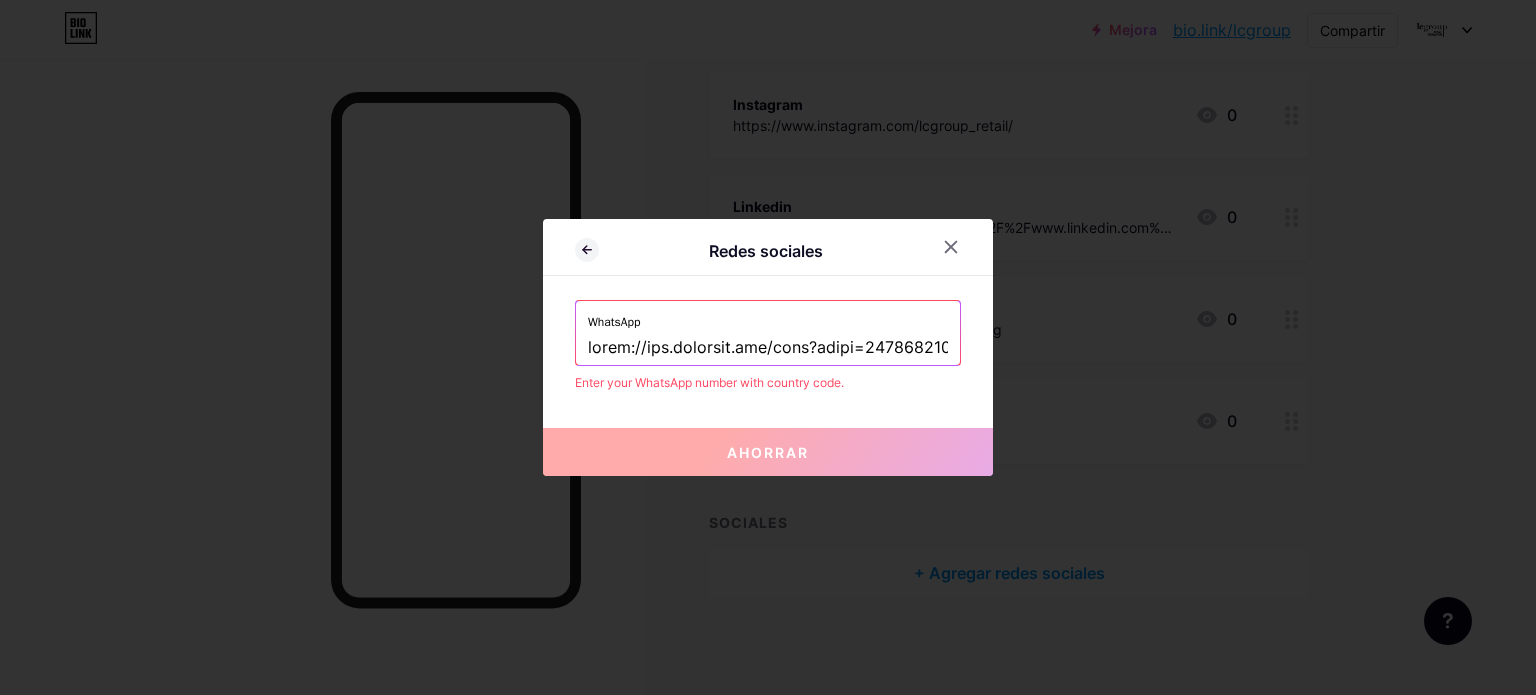 scroll, scrollTop: 0, scrollLeft: 11450, axis: horizontal 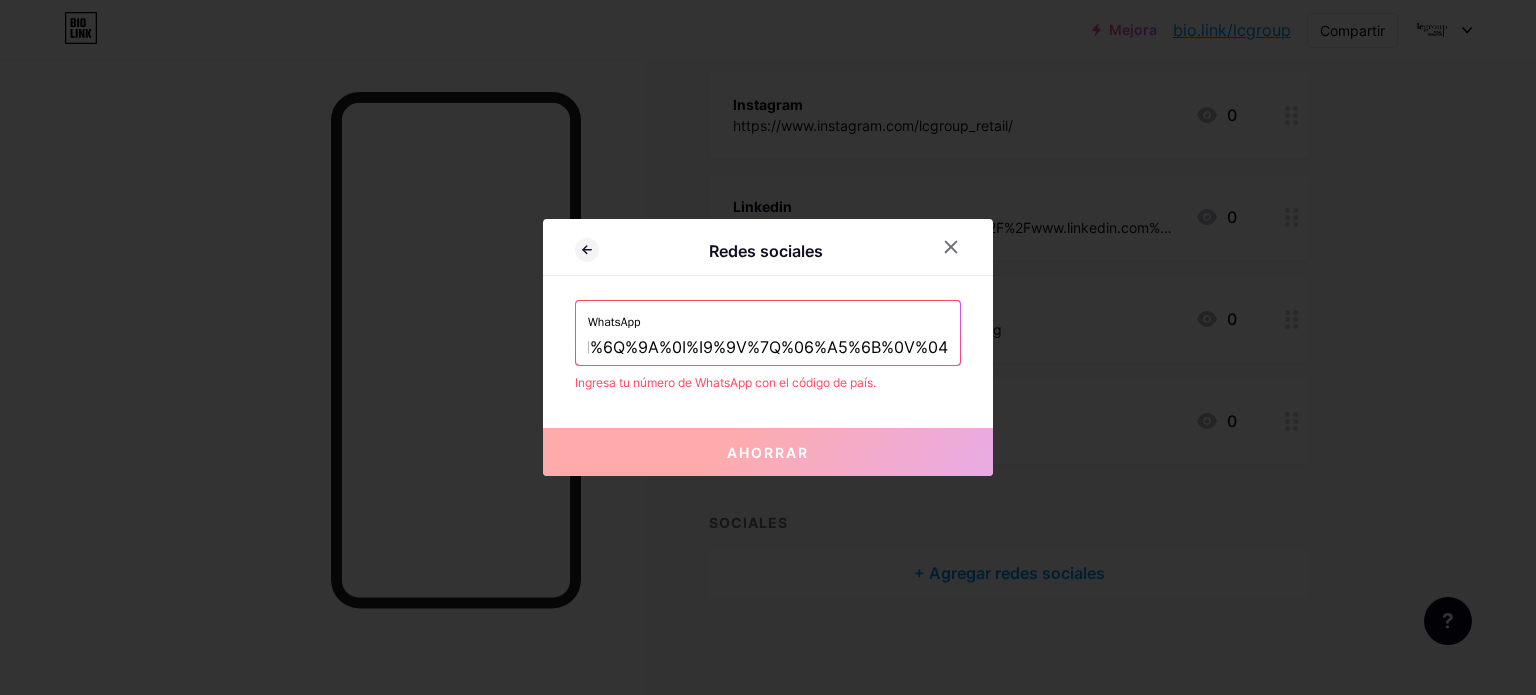 type on "https://api.whatsapp.com/send?phone=595981836500&text=%F0%9D%99%BD%F0%9D%9A%98%F0%9D%9A%9C%20%F0%9D%9A%90%F0%9D%9A%9E%F0%9D%9A%9C%F0%9D%9A%9D%F0%9D%9A%8A%20%F0%9D%9A%92%F0%9D%9A%97%F0%9D%9A%9C%F0%9D%9A%99%F0%9D%9A%92%F0%9D%9A%9B%F0%9D%9A%8A%F0%9D%9A%9B%20%F0%9D%9A%A2%20%F0%9D%9A%9C%F0%9D%9A%98%F0%9D%9A%9B%F0%9D%9A%99%F0%9D%9A%9B%F0%9D%9A%8E%F0%9D%9A%97%F0%9D%9A%8D%F0%9D%9A%8E%F0%9D%9A%9B%20%F0%9D%9A%8C%F0%9D%9A%98%F0%9D%9A%97%20%F0%9D%9A%97%F0%9D%9A%9E%F0%9D%9A%8E%F0%9D%9A%9C%F0%9D%9A%9D%F0%9D%9A%9B%F0%9D%9A%98%F0%9D%9A%9C%20%0A%E2%9C%A8%F0%9D%91%A9%F0%9D%92%8A%F0%9D%92%86%F0%9D%92%8F%F0%9D%92%97%F0%9D%92%86%F0%9D%92%8F%F0%9D%92%8A%F0%9D%92%85%F0%9D%92%90%F0%9D%92%94%20%F0%9D%92%82%20%F0%9D%91%B3%F0%9D%91%AA%F0%9D%92%88%F0%9D%92%93%F0%9D%92%90%F0%9D%92%96%F0%9D%92%91%E2%9C%A8%20%0A%F0%9D%99%BB%F0%9D%9A%8E%F0%9D%9A%9D%F0%9D%9A%92%F0%9D%9A%8C%F0%9D%9A%92%F0%9D%9A%8A%20%F0%9D%99%B2%F0%9D%9A%8A%F0%9D%..." 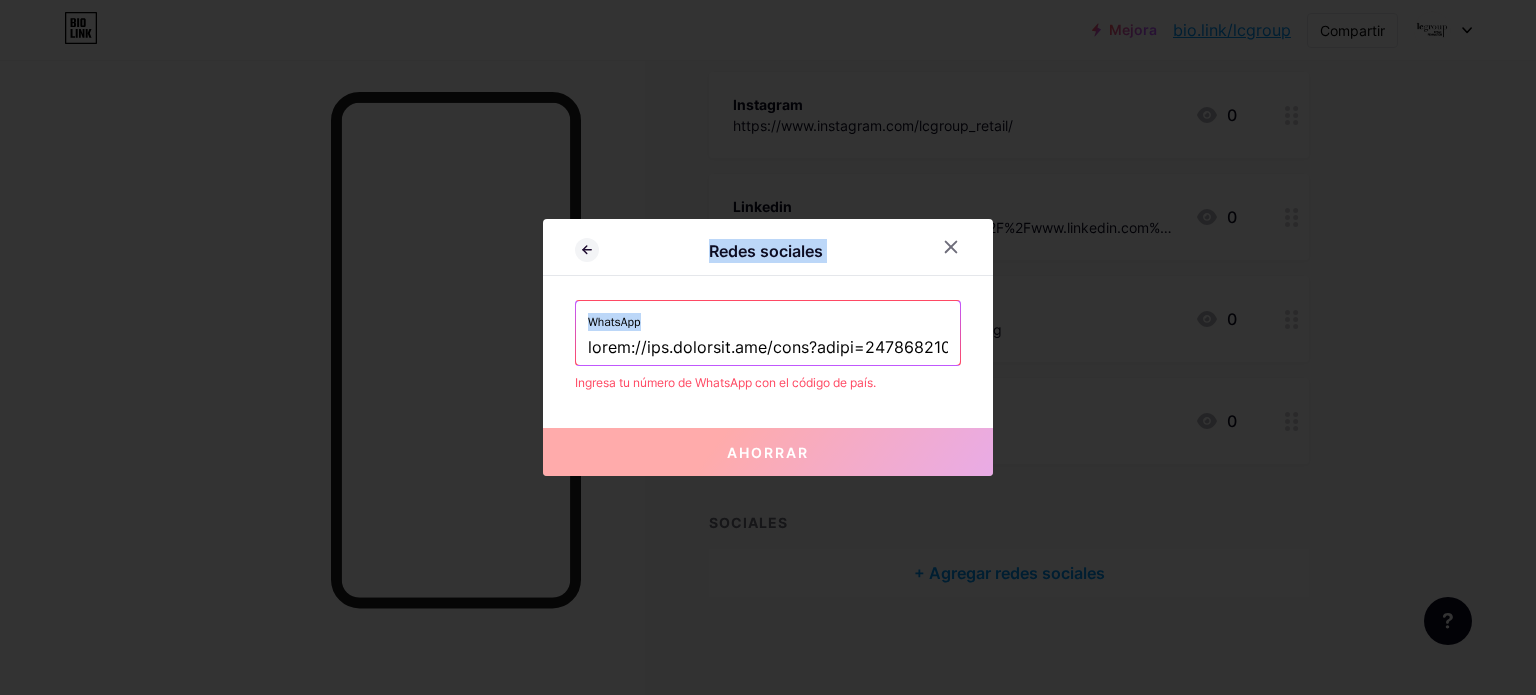 drag, startPoint x: 948, startPoint y: 348, endPoint x: 352, endPoint y: 372, distance: 596.48303 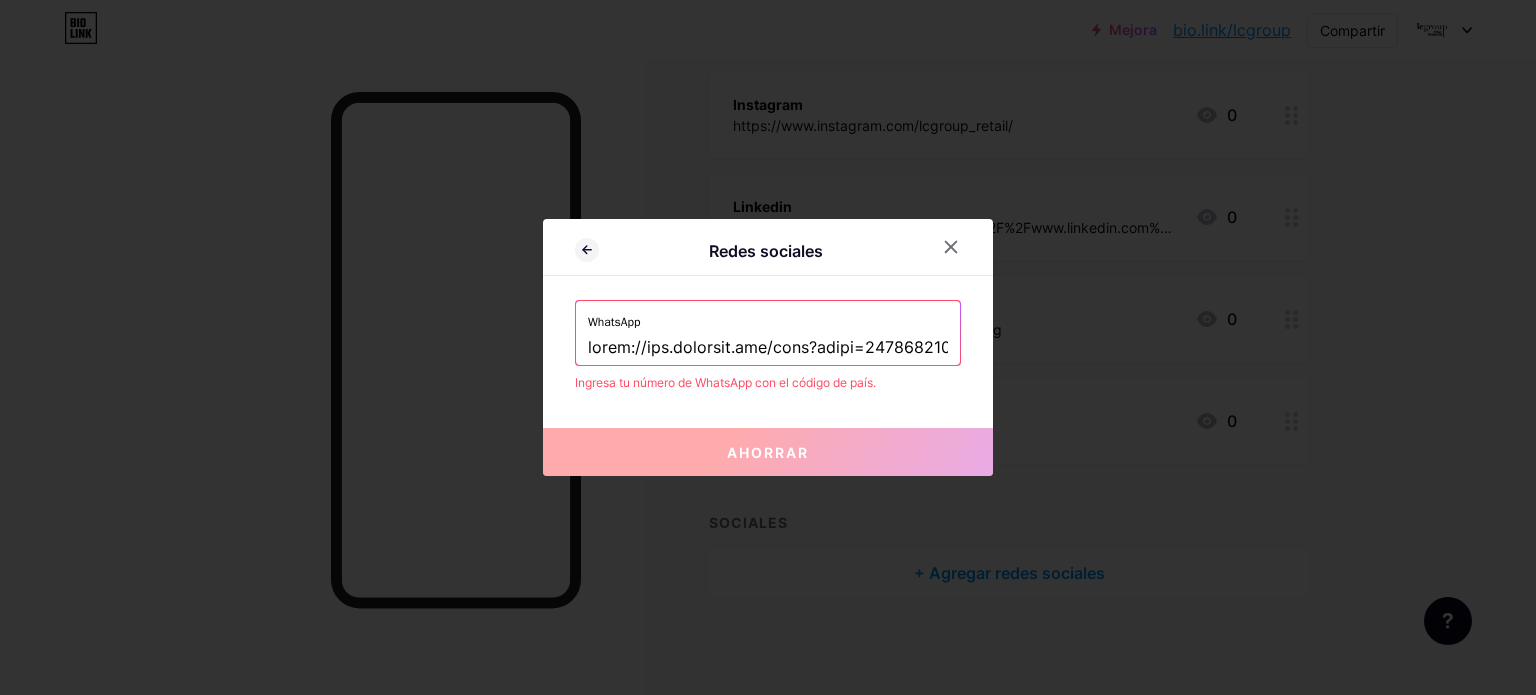 click on "Redes sociales       WhatsApp     Ingresa tu número de WhatsApp con el código de país.       Ahorrar" at bounding box center (768, 347) 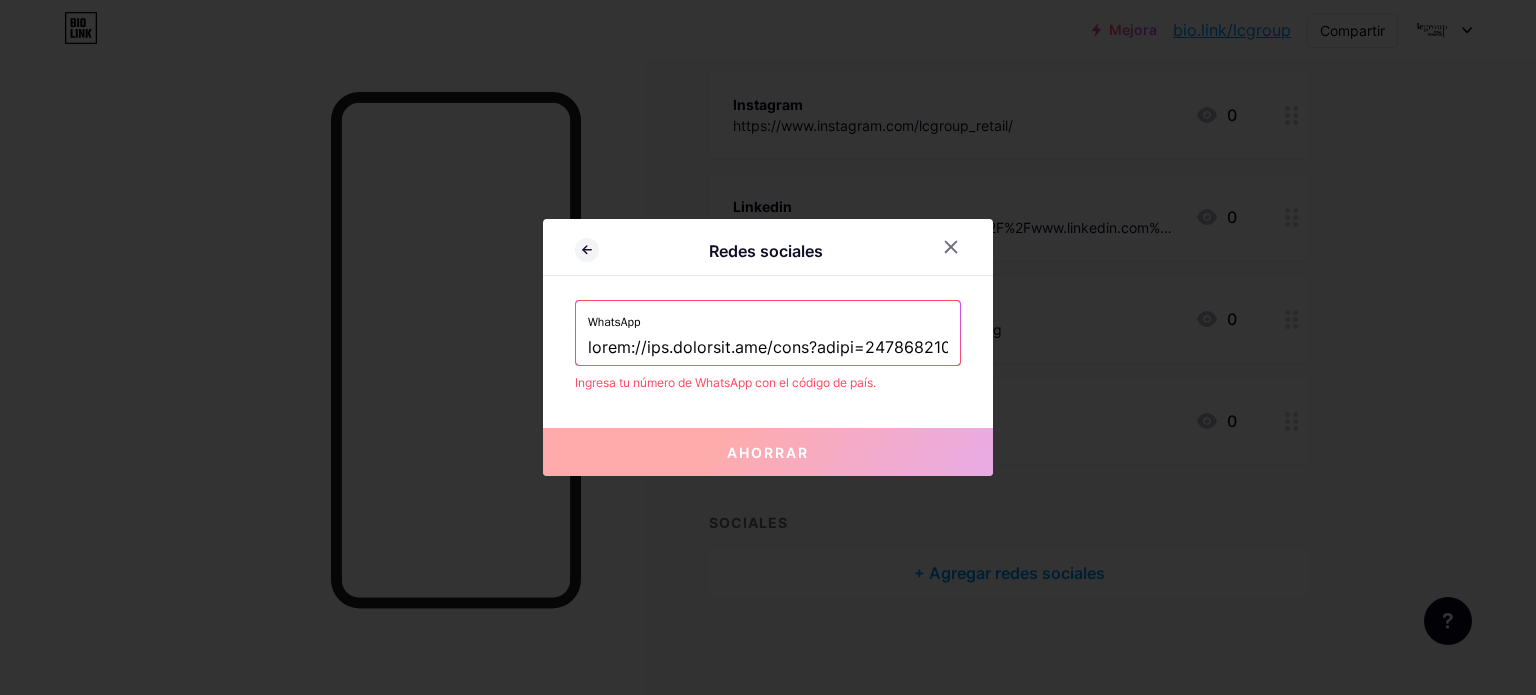 click at bounding box center [768, 348] 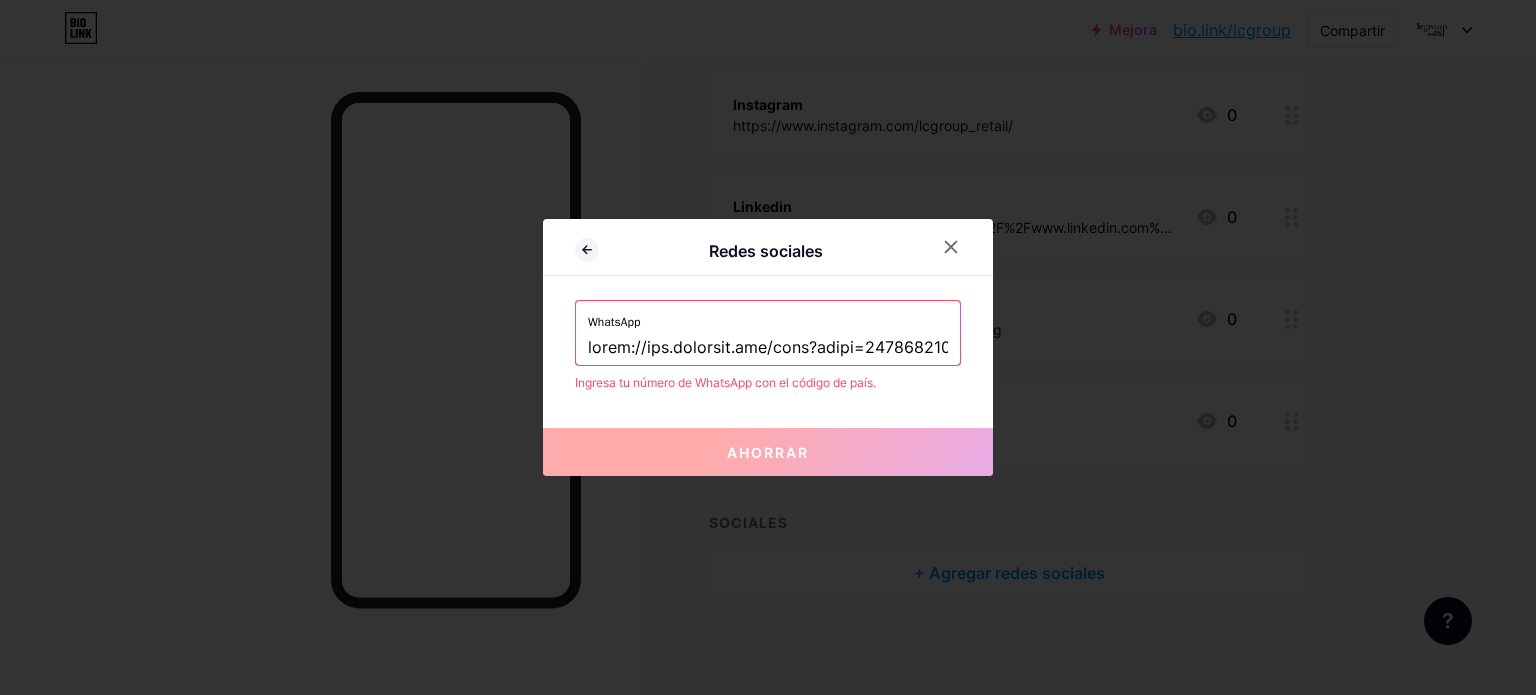 click on "WhatsApp" at bounding box center [768, 333] 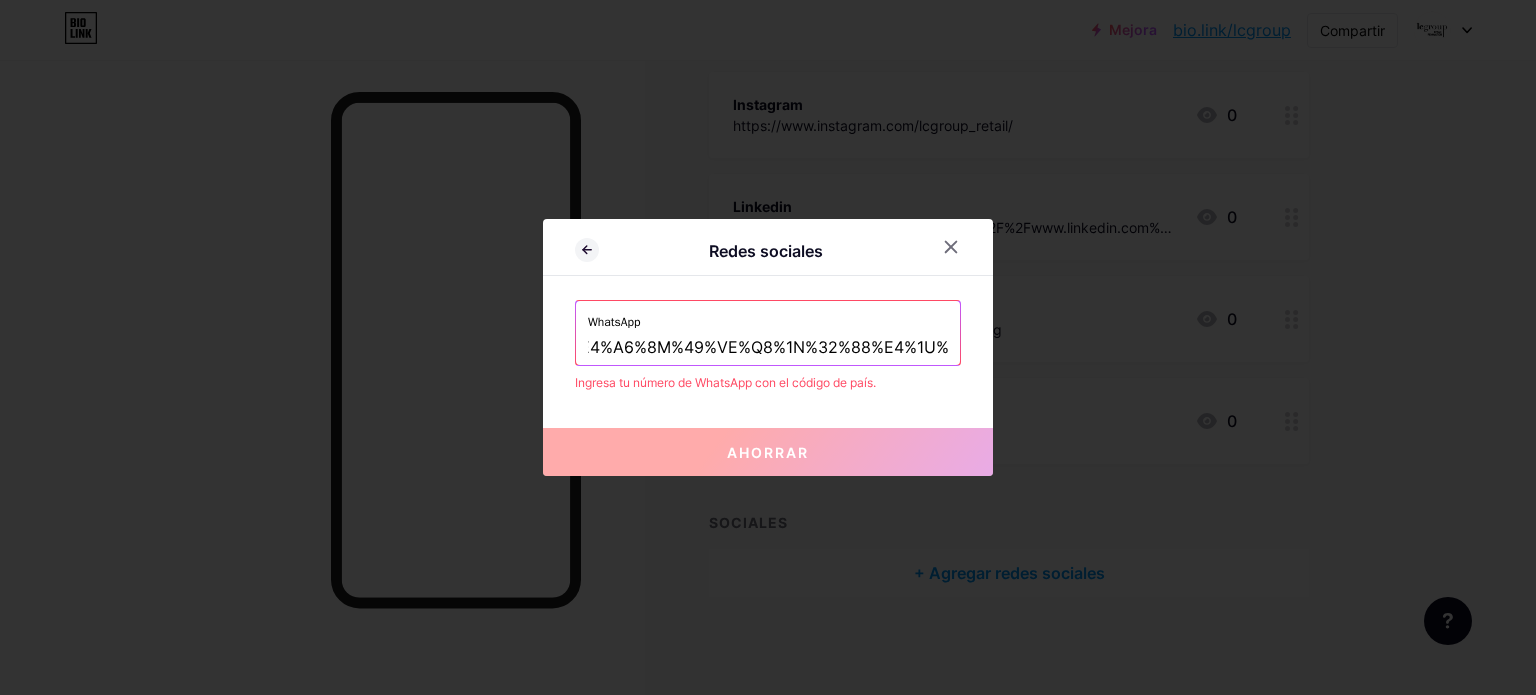 scroll, scrollTop: 0, scrollLeft: 11450, axis: horizontal 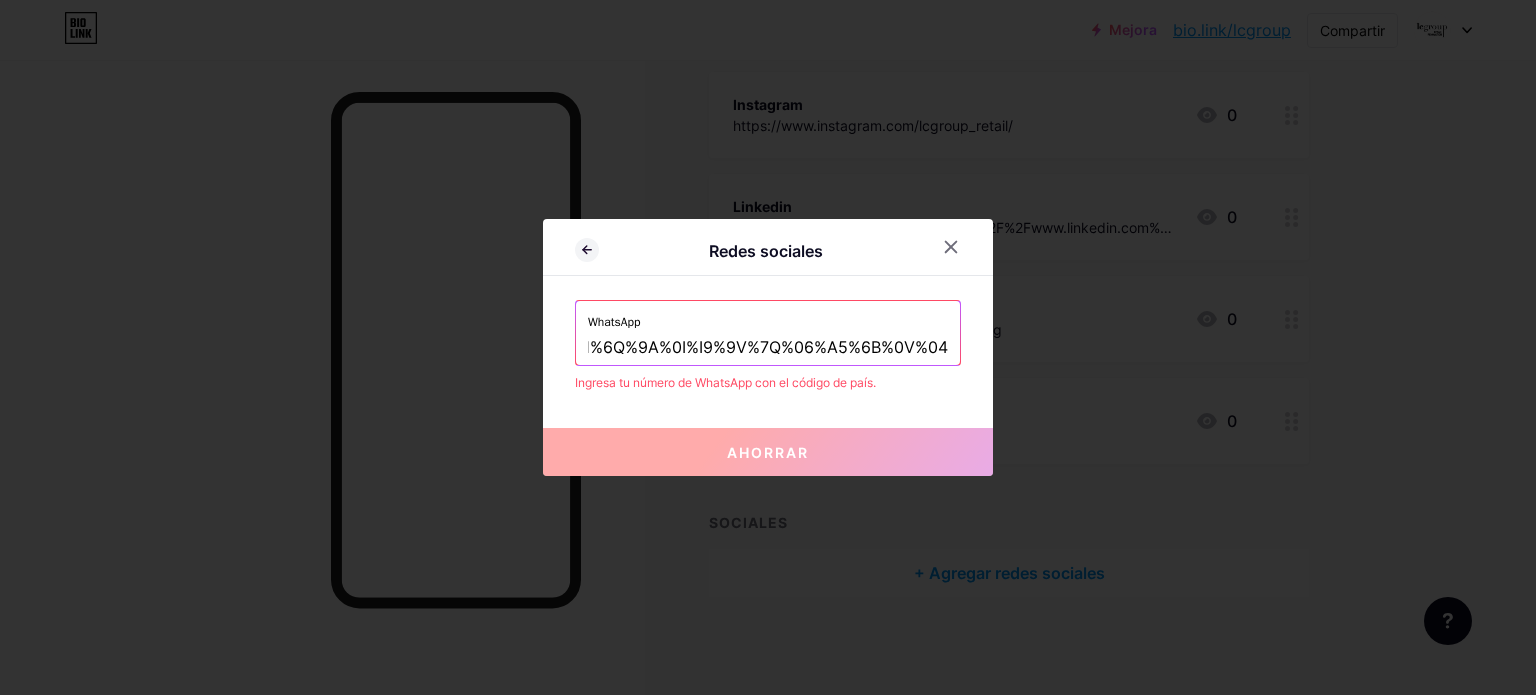 drag, startPoint x: 581, startPoint y: 348, endPoint x: 1535, endPoint y: 340, distance: 954.03357 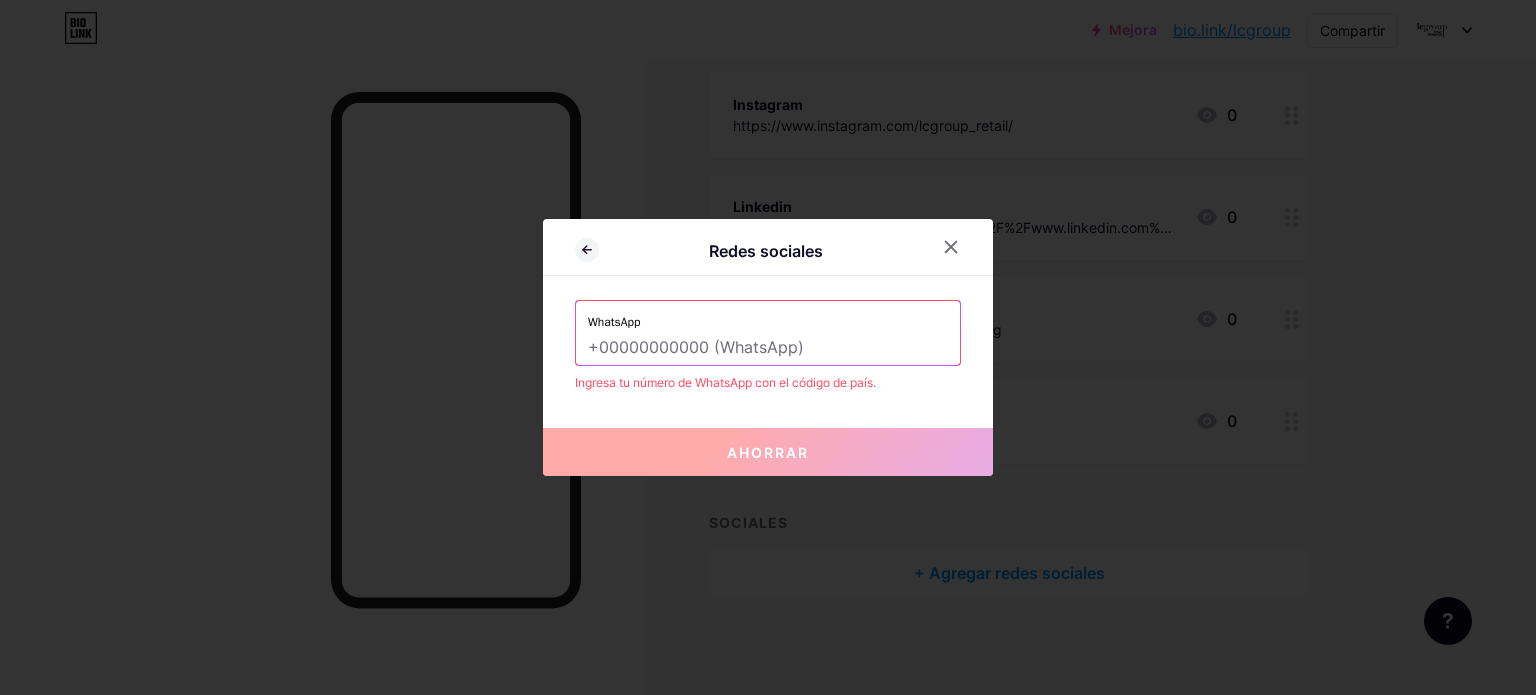 scroll, scrollTop: 0, scrollLeft: 0, axis: both 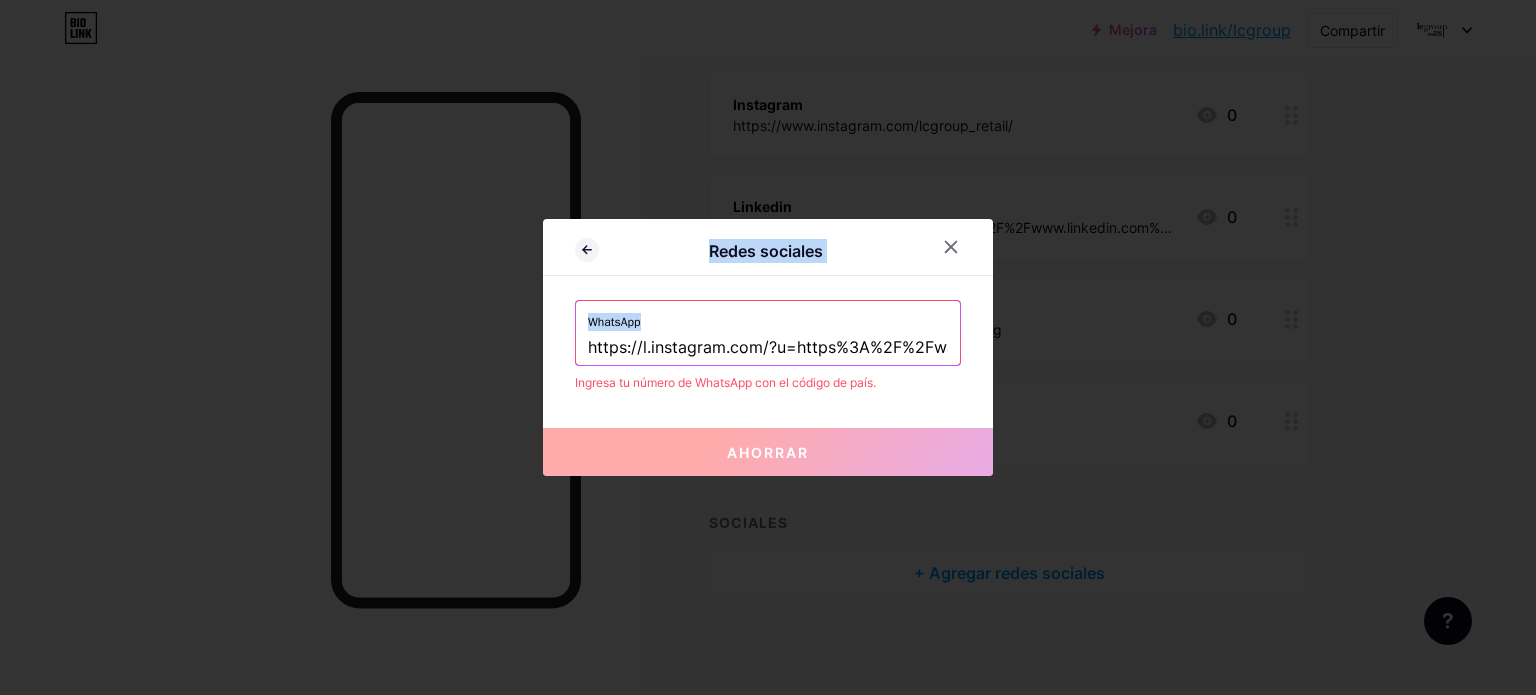 drag, startPoint x: 941, startPoint y: 346, endPoint x: 569, endPoint y: 351, distance: 372.0336 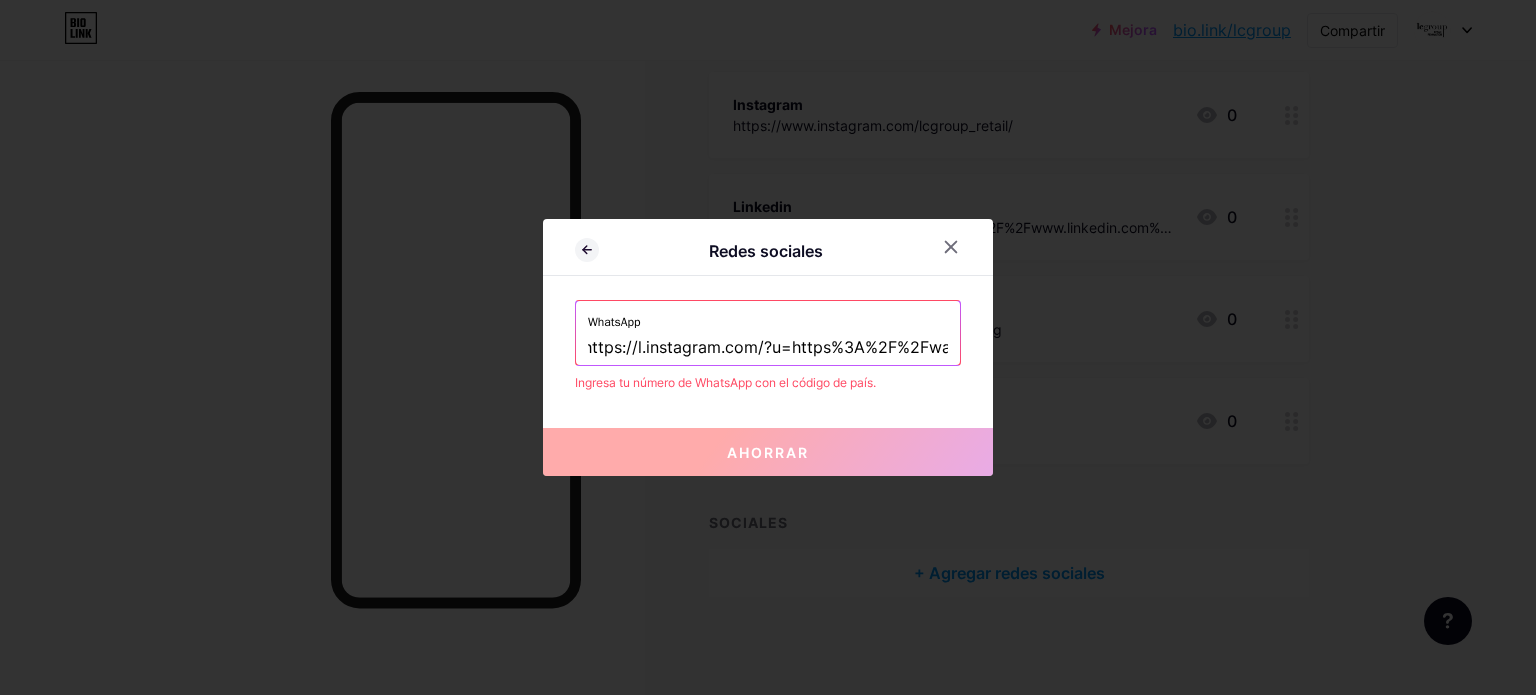 scroll, scrollTop: 0, scrollLeft: 0, axis: both 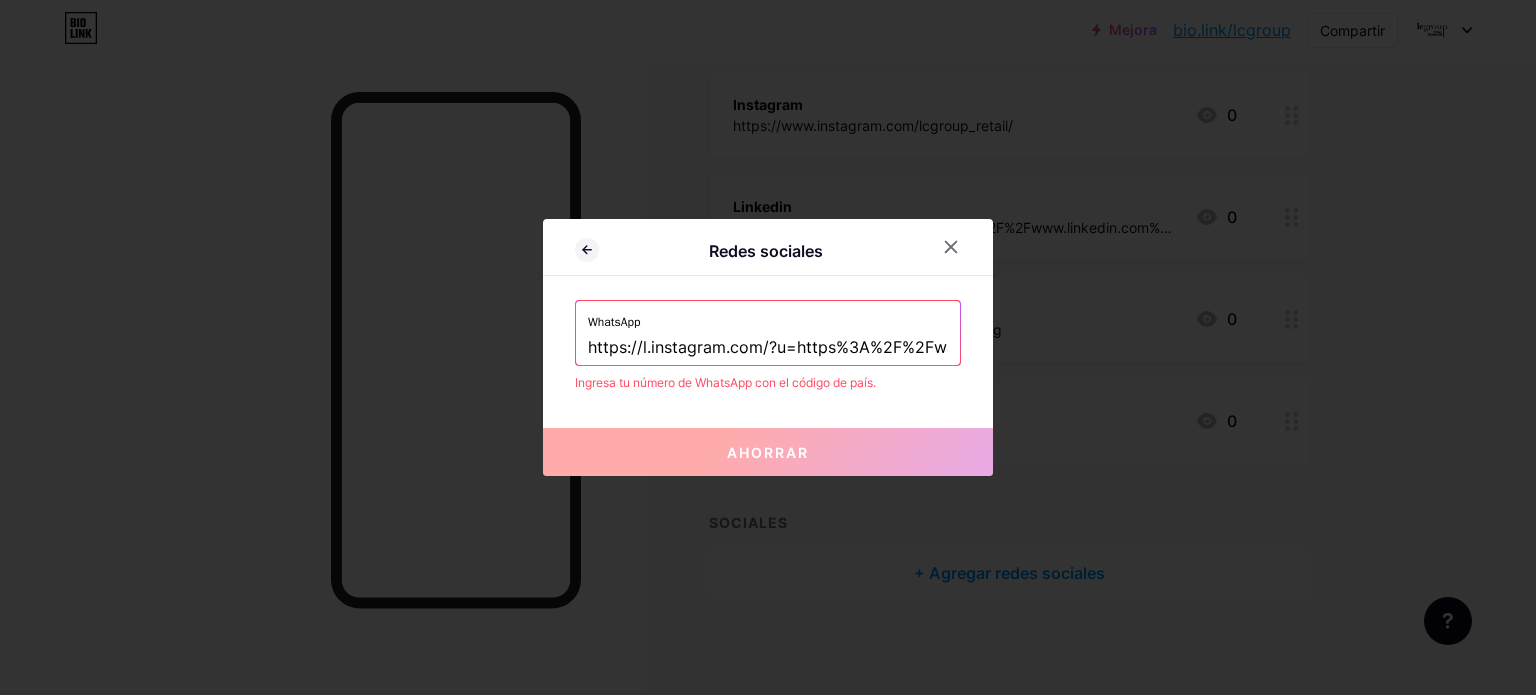 drag, startPoint x: 937, startPoint y: 346, endPoint x: 502, endPoint y: 354, distance: 435.07355 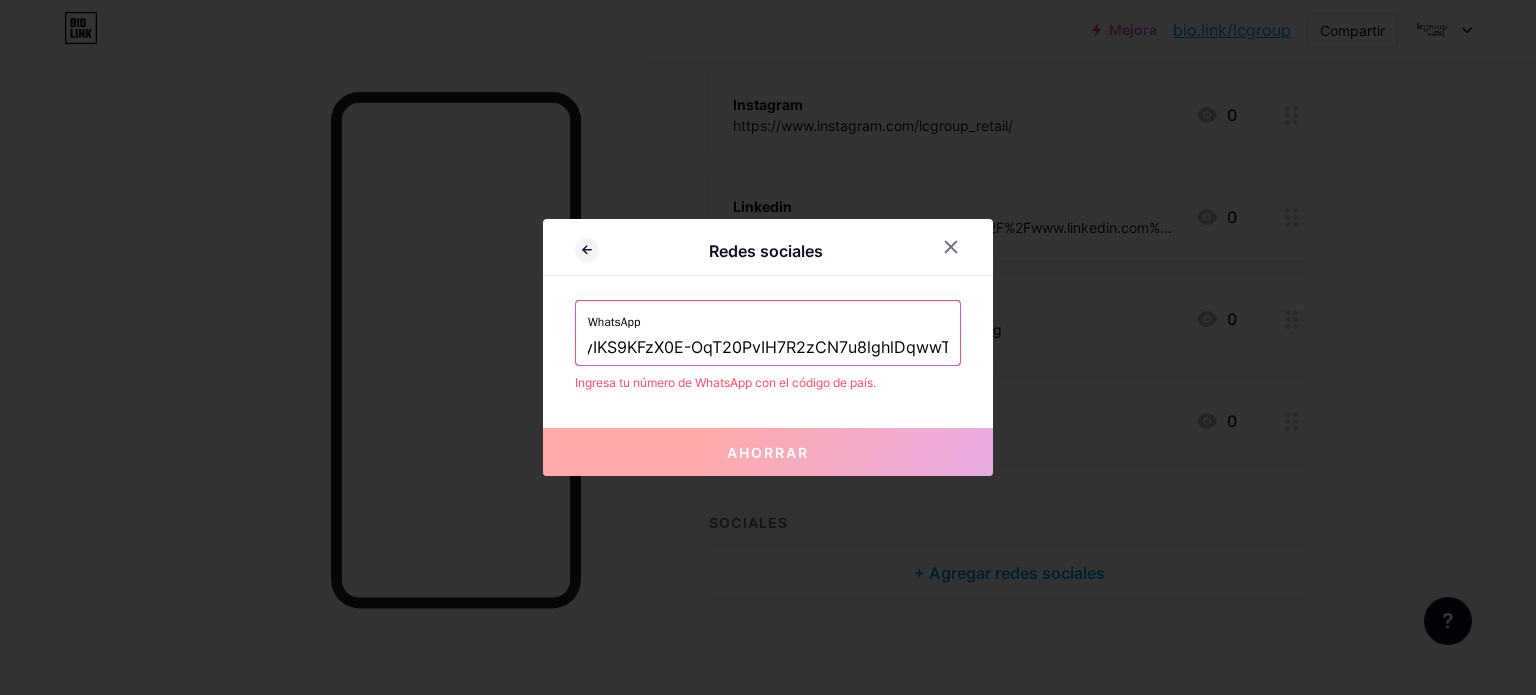 scroll, scrollTop: 0, scrollLeft: 2030, axis: horizontal 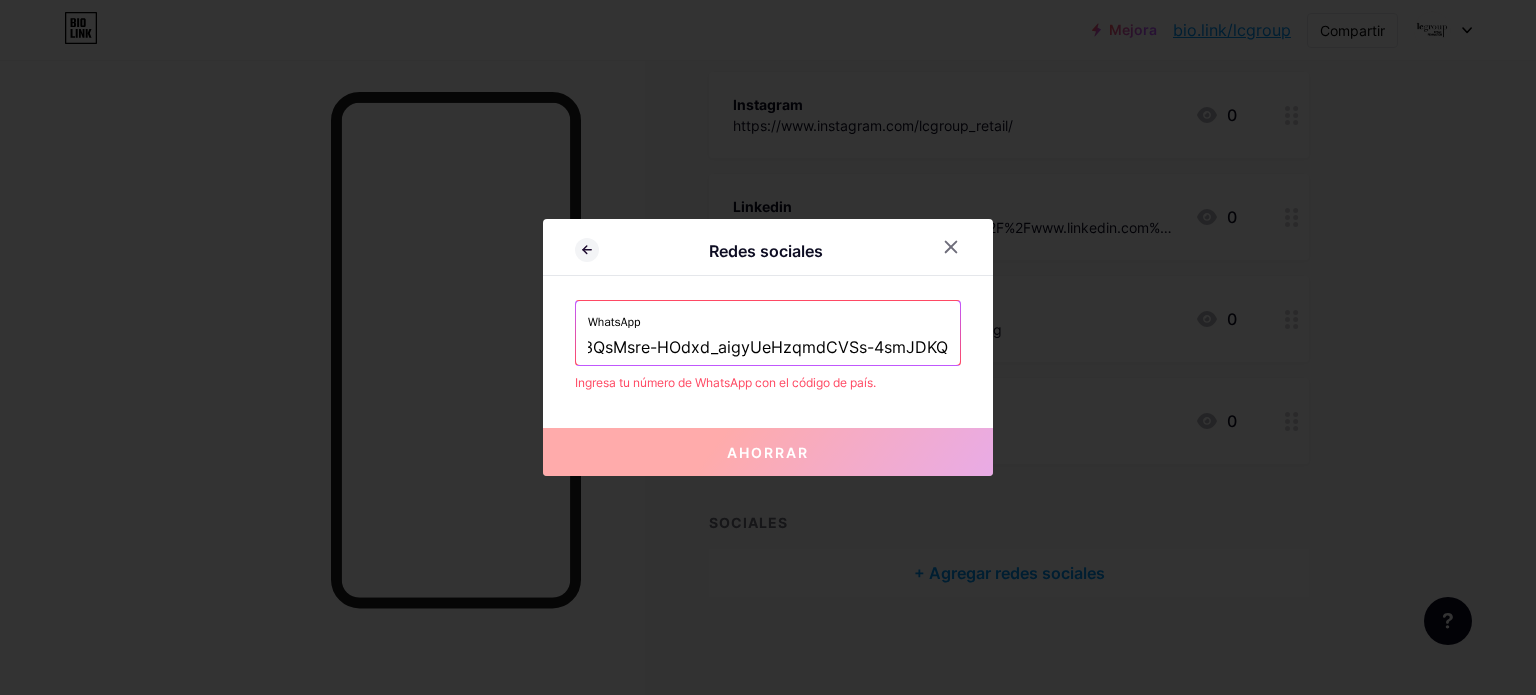 drag, startPoint x: 580, startPoint y: 346, endPoint x: 1248, endPoint y: 334, distance: 668.1078 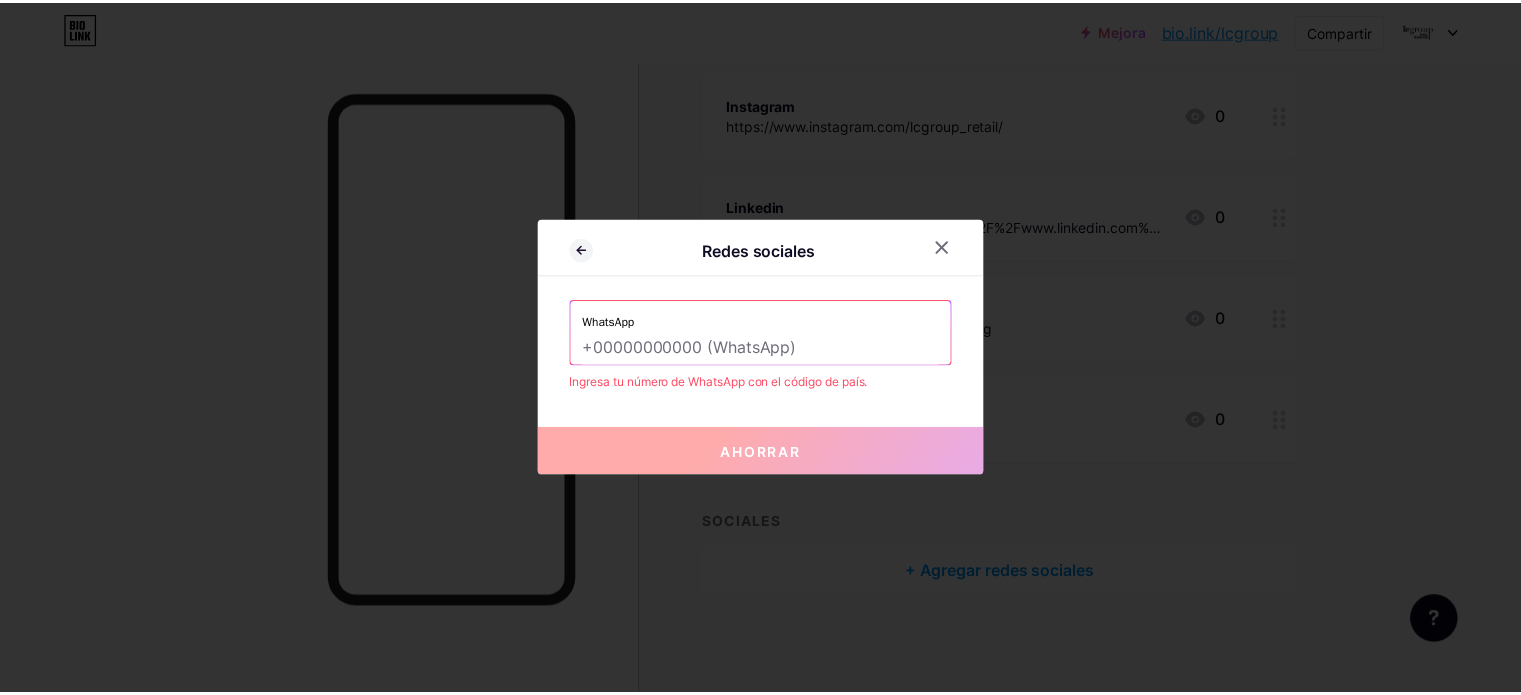 scroll, scrollTop: 0, scrollLeft: 0, axis: both 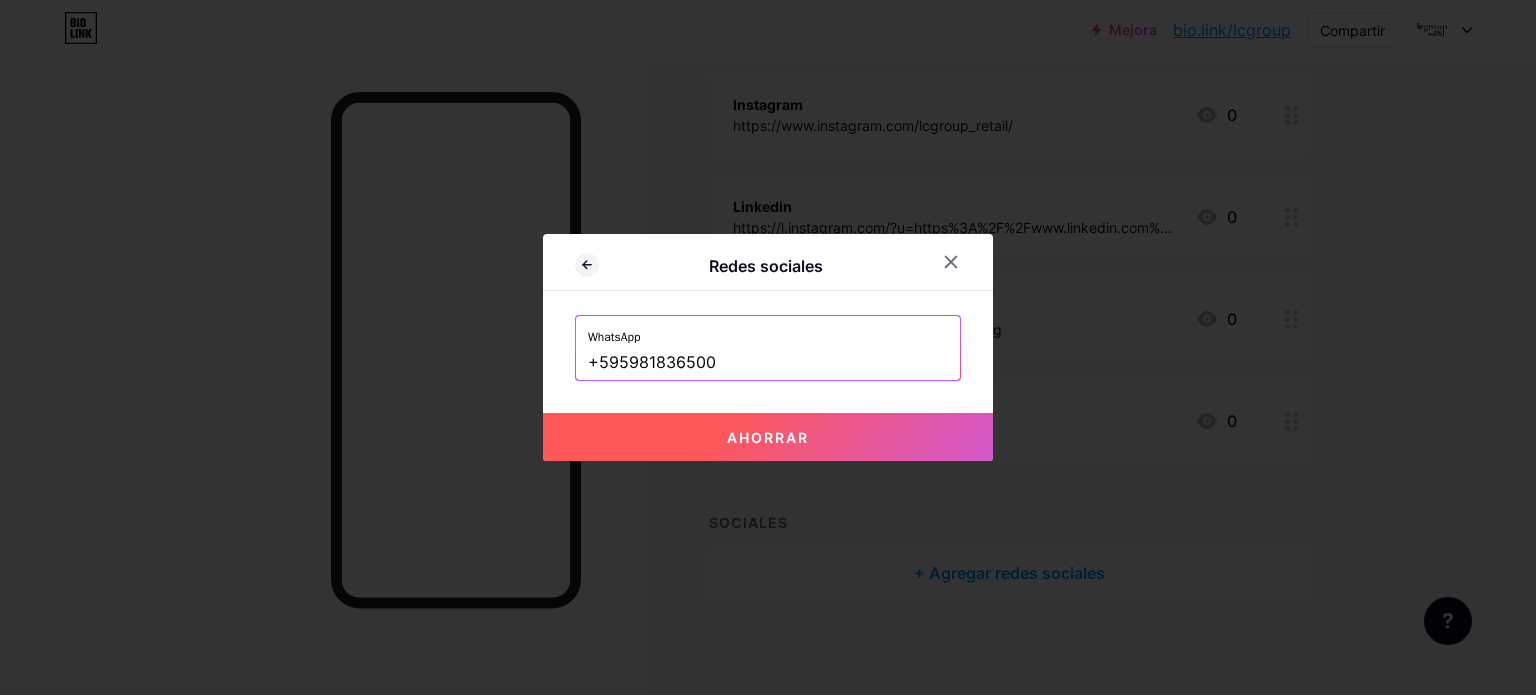 click on "Ahorrar" at bounding box center [768, 437] 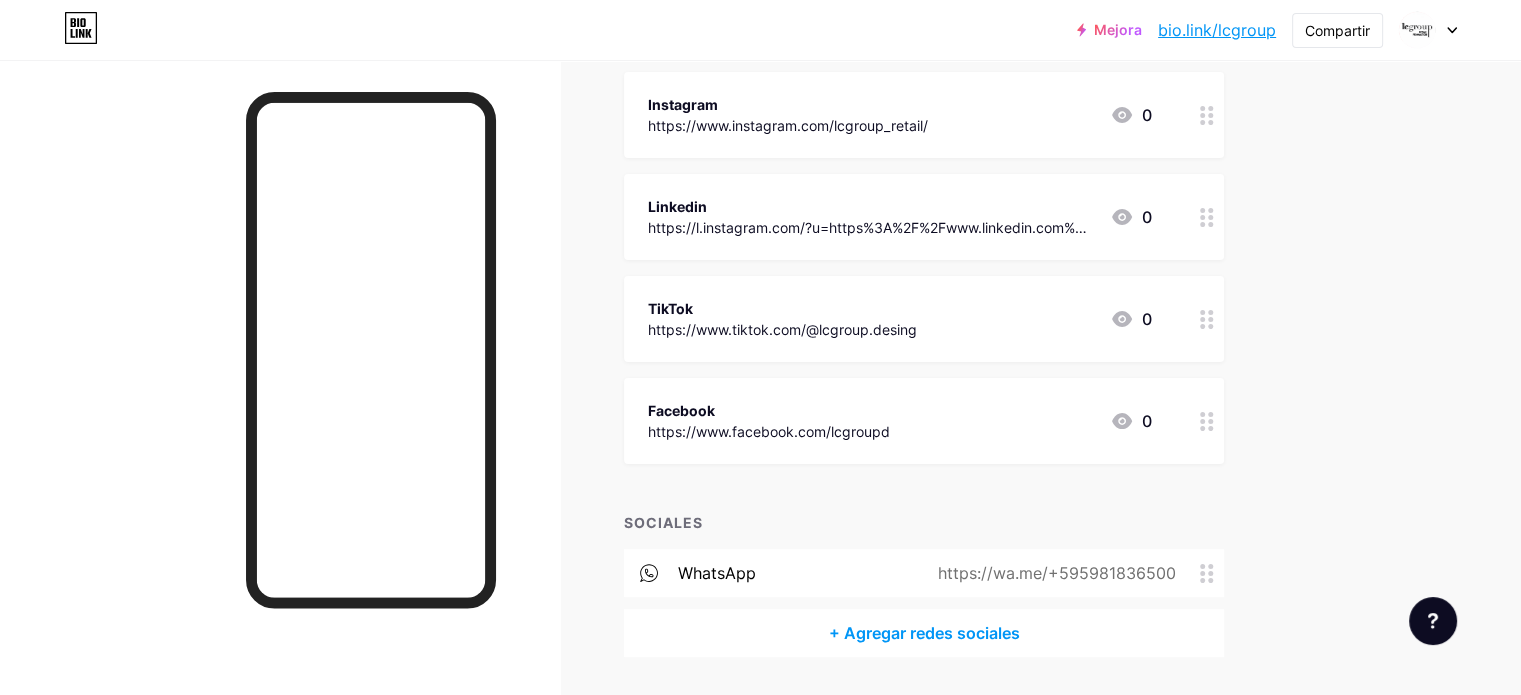 click on "+ Agregar redes sociales" at bounding box center [924, 633] 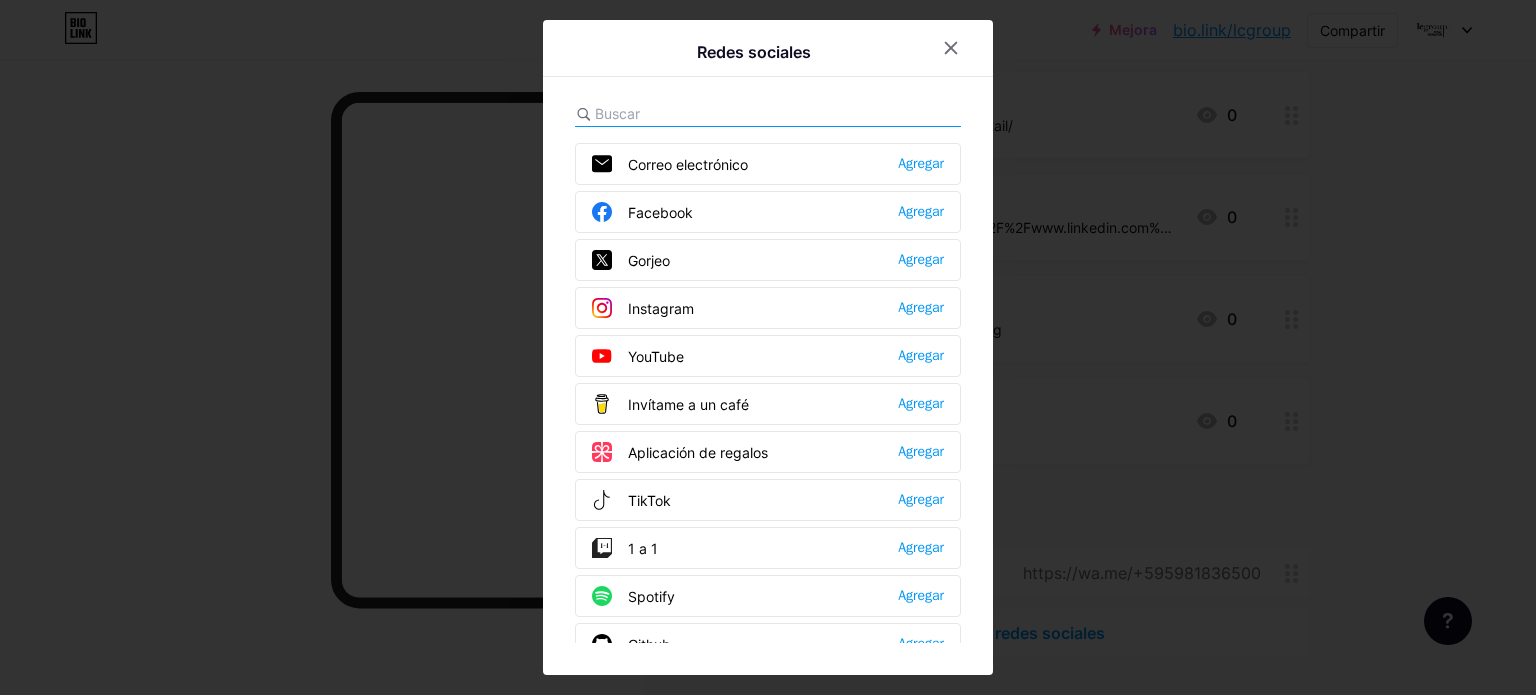 click on "Instagram" at bounding box center [661, 308] 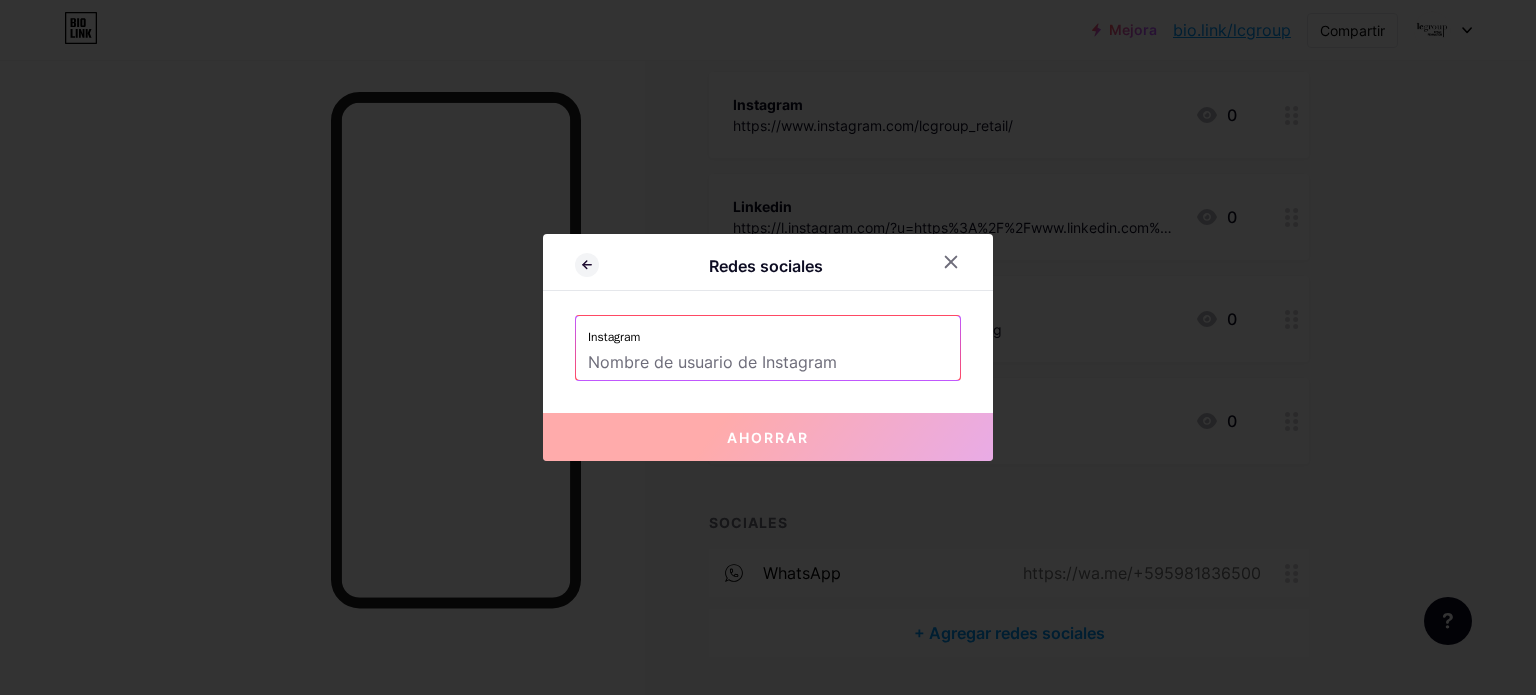 click on "Instagram" at bounding box center [768, 331] 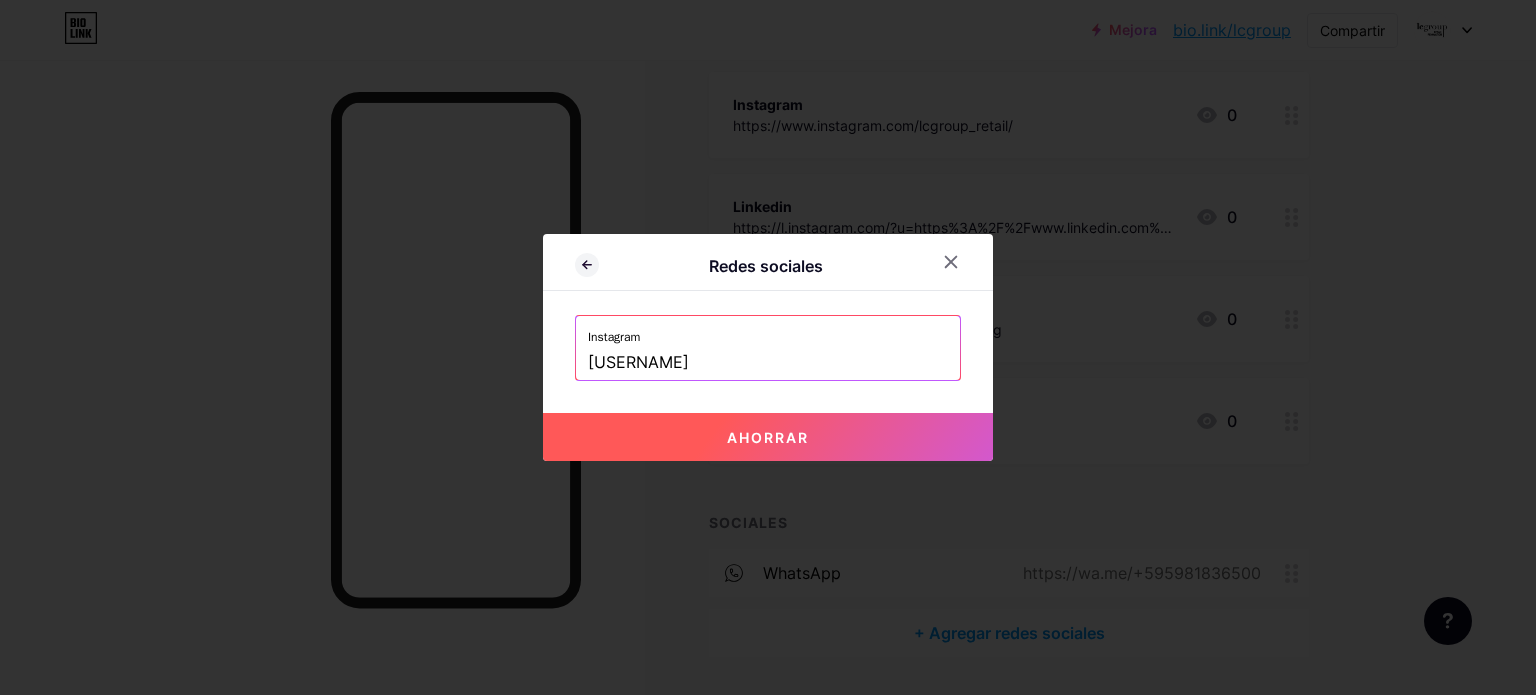 click on "Ahorrar" at bounding box center [768, 437] 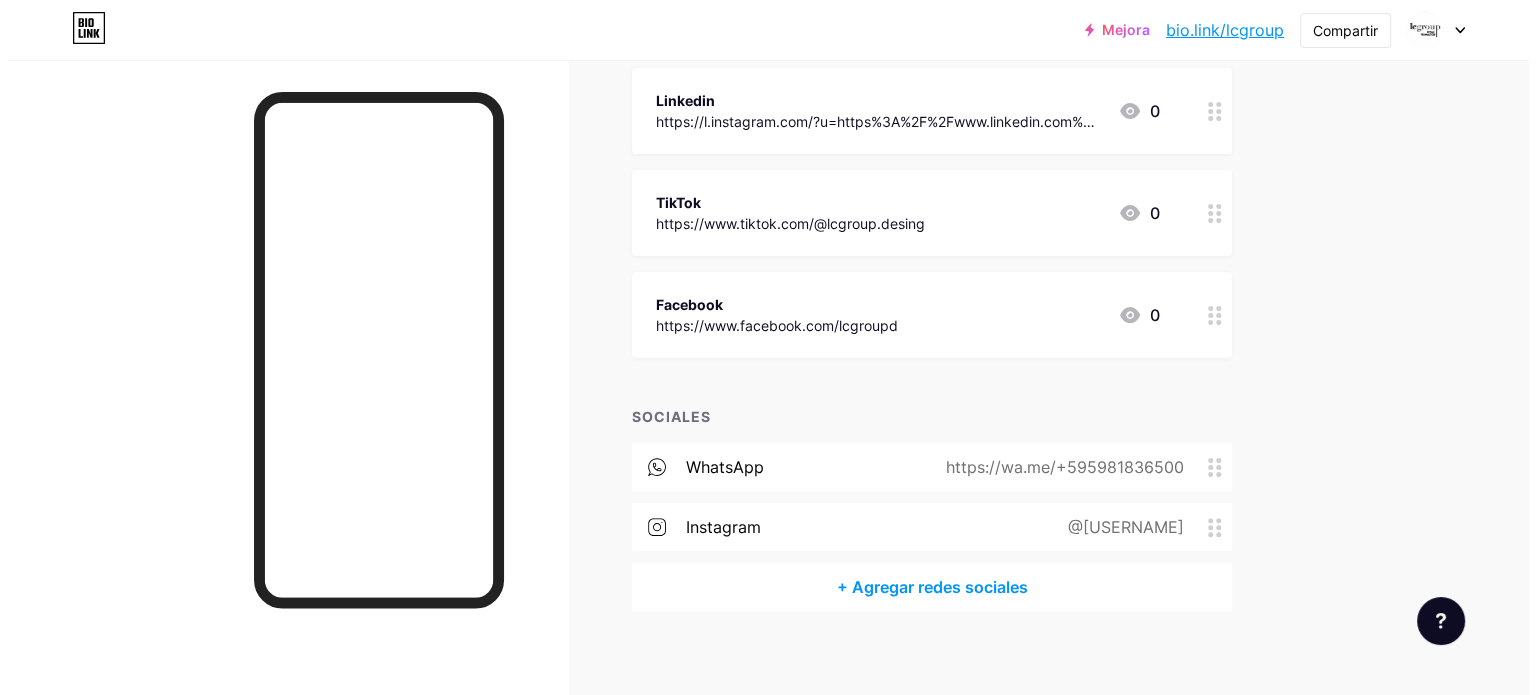 scroll, scrollTop: 465, scrollLeft: 0, axis: vertical 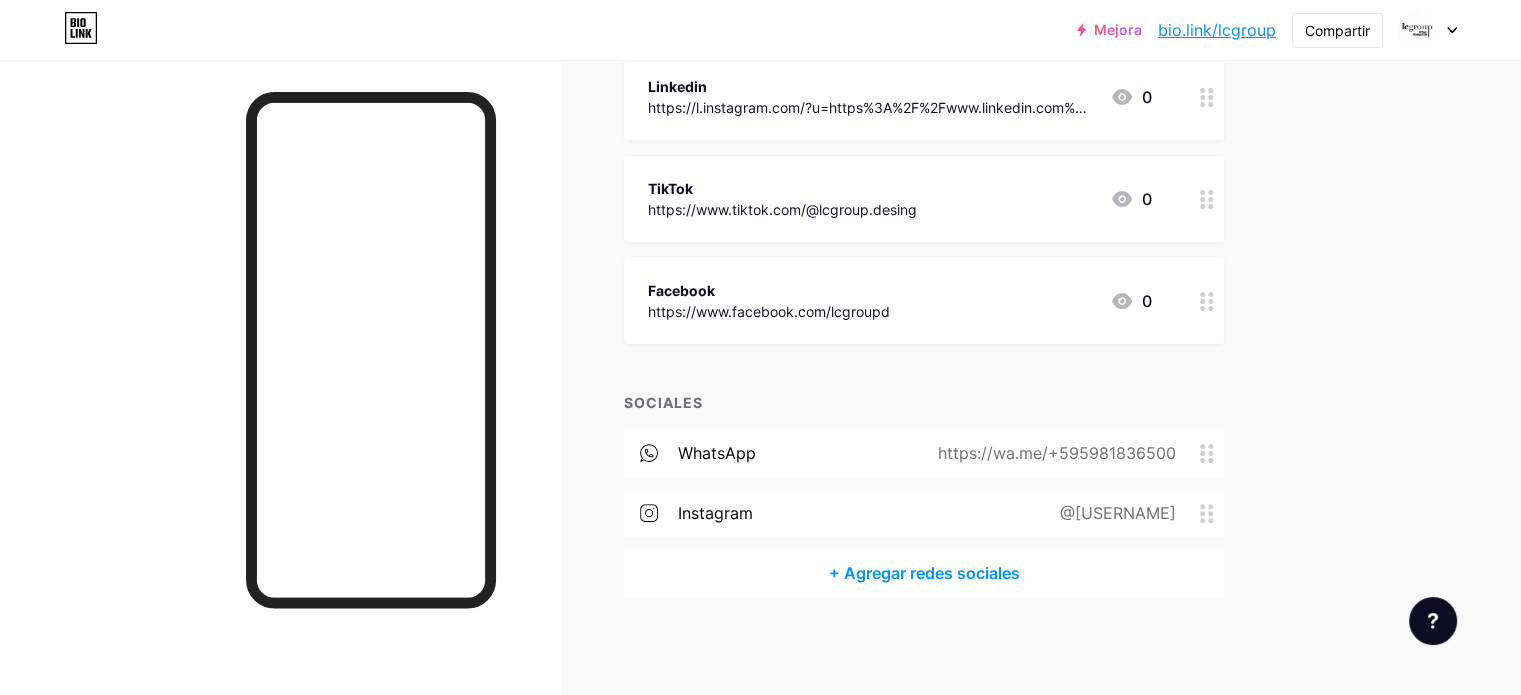 click on "+ Agregar redes sociales" at bounding box center [924, 573] 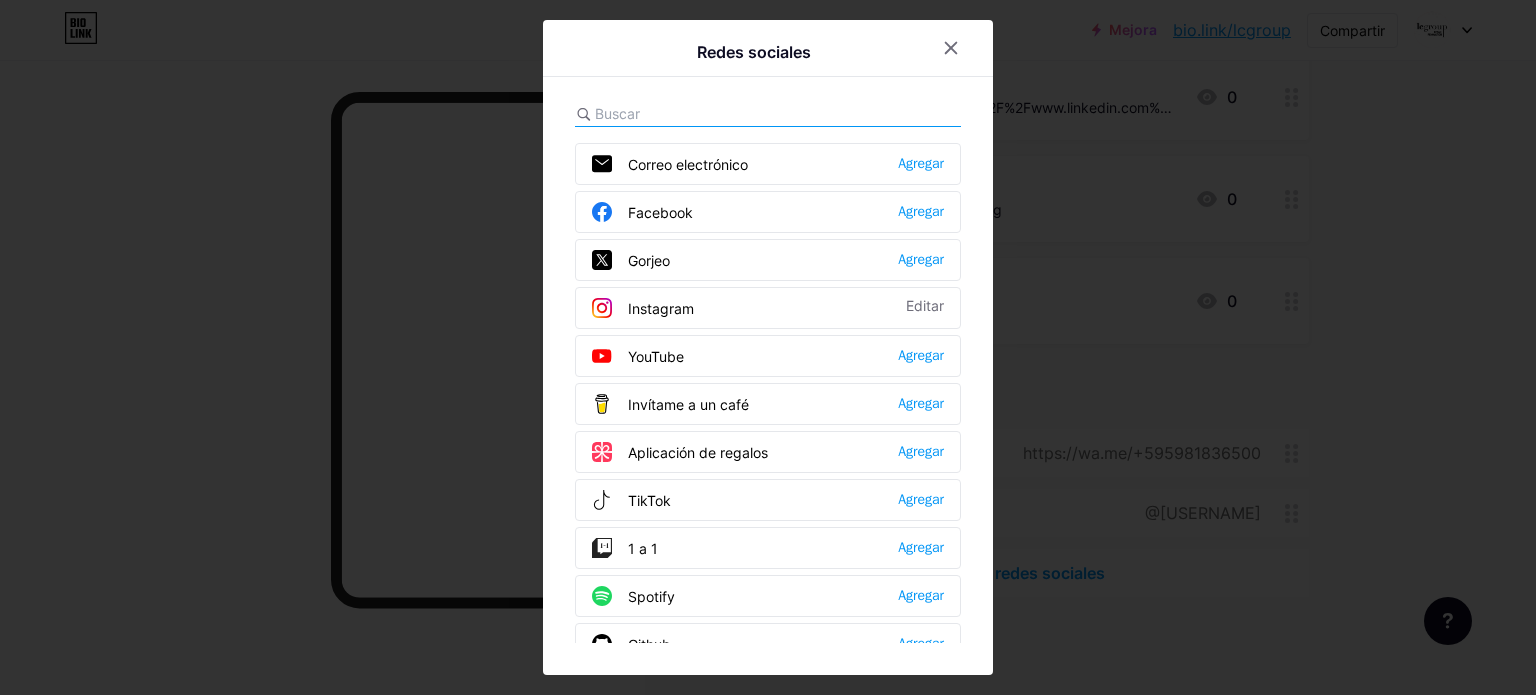 click at bounding box center (705, 113) 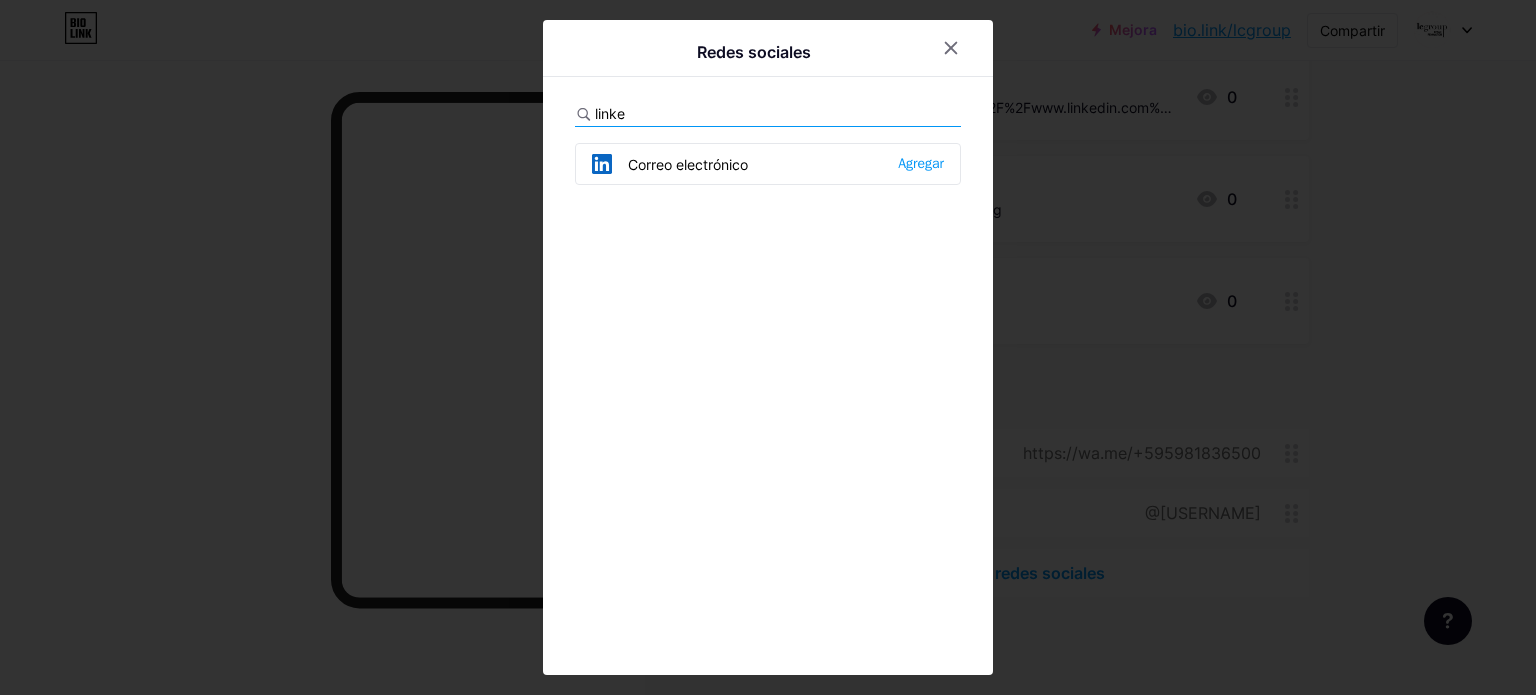 type on "linke" 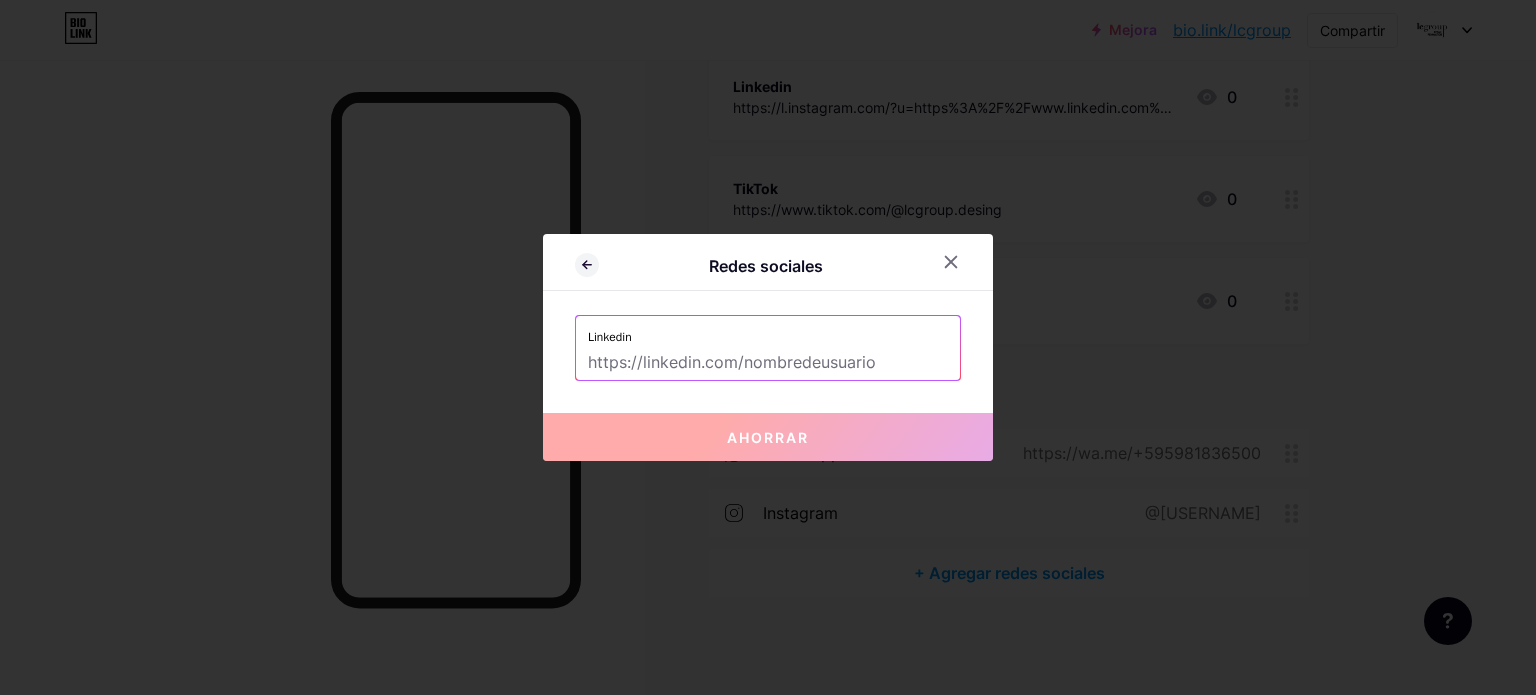 click at bounding box center [768, 363] 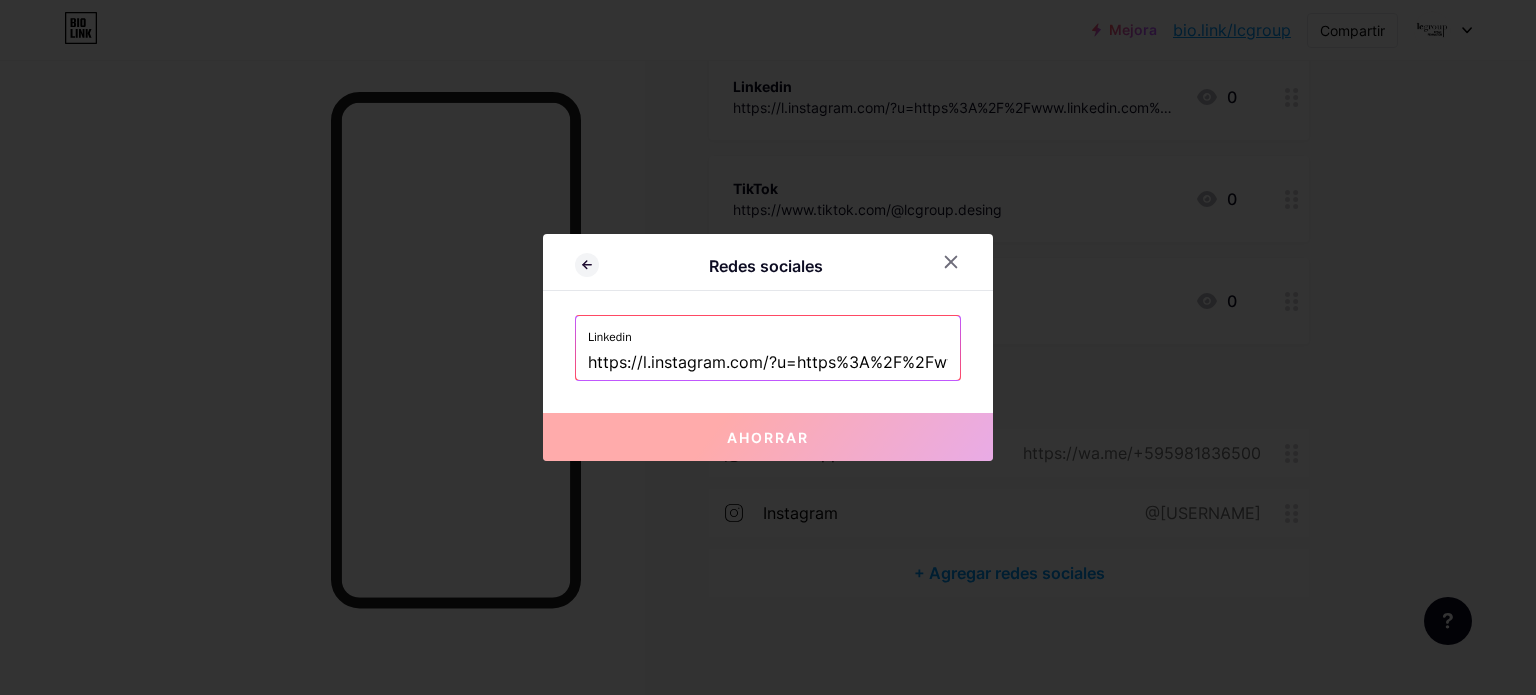 scroll, scrollTop: 0, scrollLeft: 2643, axis: horizontal 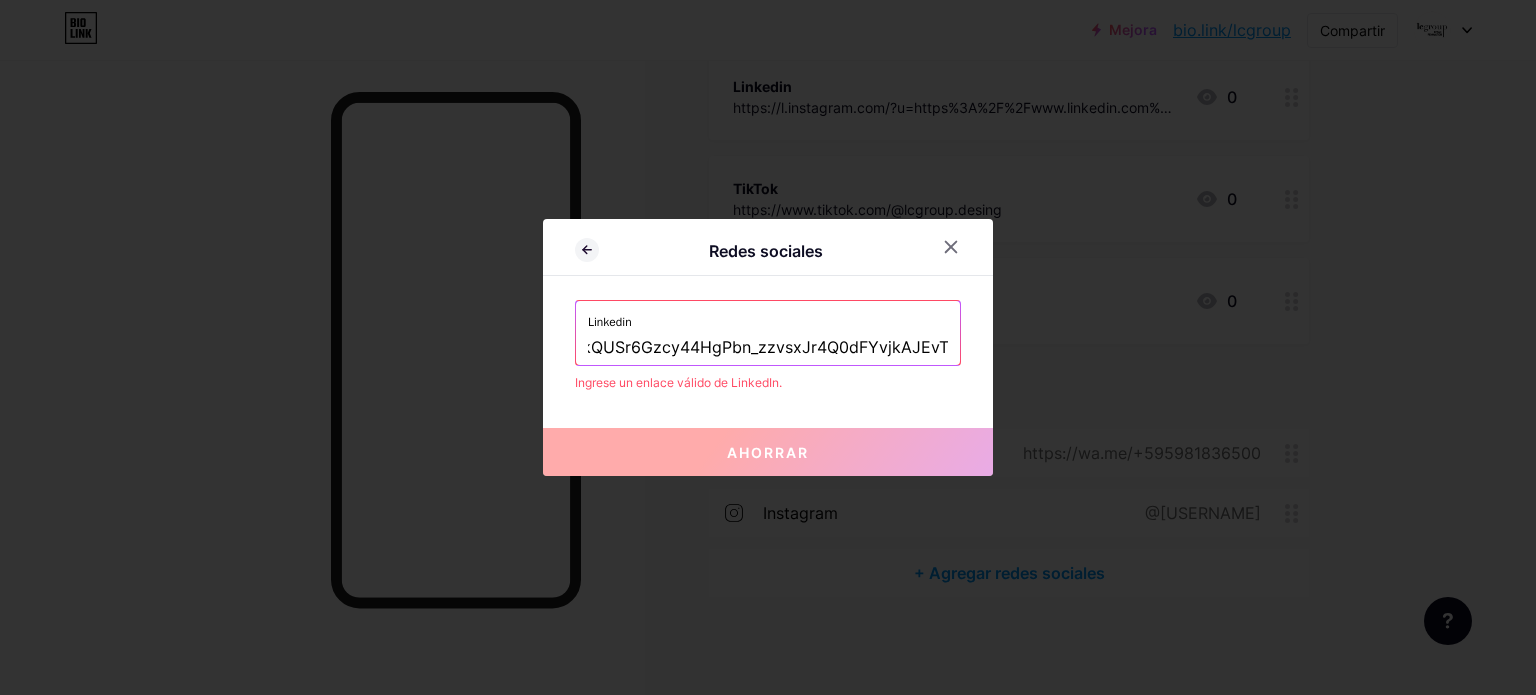 type on "https://l.instagram.com/?u=https%3A%2F%2Fwww.linkedin.com%2Fin%2Flcgroupretail%3Ffbclid%3DPAZXh0bgNhZW0CMTEAAafpffNXj39P9JiSMPFB7ao28jJSxLrHvu8NVOrf3RG0oWVqc0p0_0gA0ZziWw_aem_l8D87TQBQdC66AMFwO0s3A&e=AT1xU8pWpYv7QrEVimCMb2G9Y3ZROW4mMBO3gYsfZdE3jVIAve-NaKyZCg9zy9ZZ93JZ2omER62550bkQUSr6Gzcy44HgPbn_zzvsxJr4Q0dFYvjkAJEvTo" 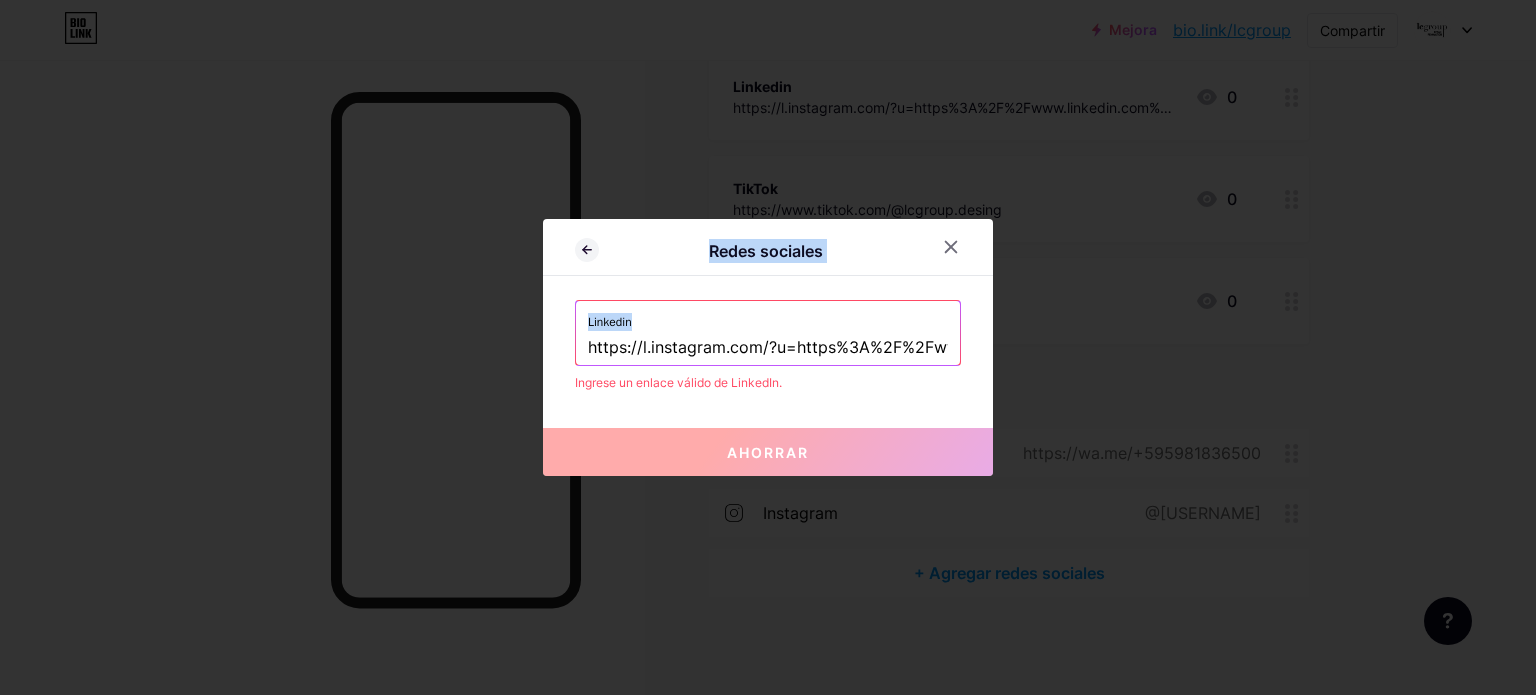 drag, startPoint x: 576, startPoint y: 345, endPoint x: 1064, endPoint y: 369, distance: 488.5898 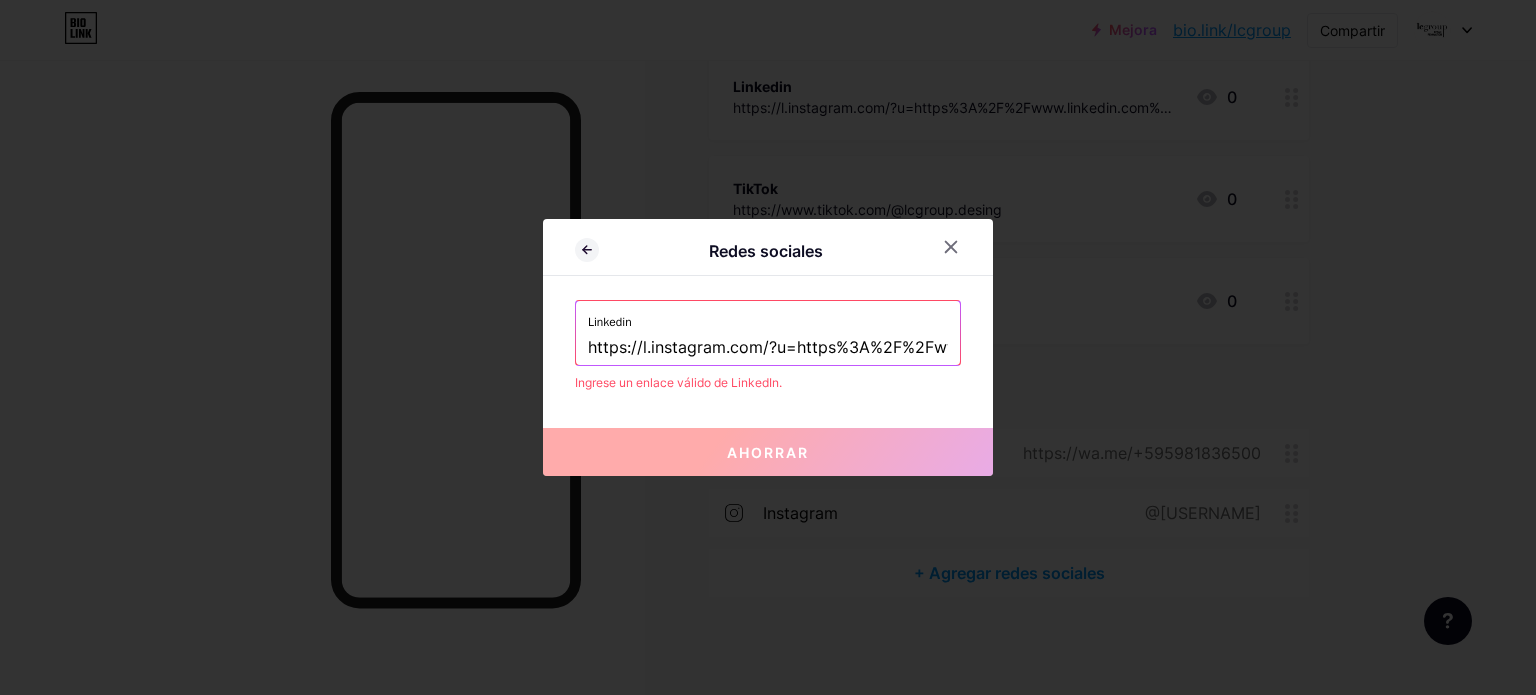 click on "https://l.instagram.com/?u=https%3A%2F%2Fwww.linkedin.com%2Fin%2Flcgroupretail%3Ffbclid%3DPAZXh0bgNhZW0CMTEAAafpffNXj39P9JiSMPFB7ao28jJSxLrHvu8NVOrf3RG0oWVqc0p0_0gA0ZziWw_aem_l8D87TQBQdC66AMFwO0s3A&e=AT1xU8pWpYv7QrEVimCMb2G9Y3ZROW4mMBO3gYsfZdE3jVIAve-NaKyZCg9zy9ZZ93JZ2omER62550bkQUSr6Gzcy44HgPbn_zzvsxJr4Q0dFYvjkAJEvTo" at bounding box center (768, 348) 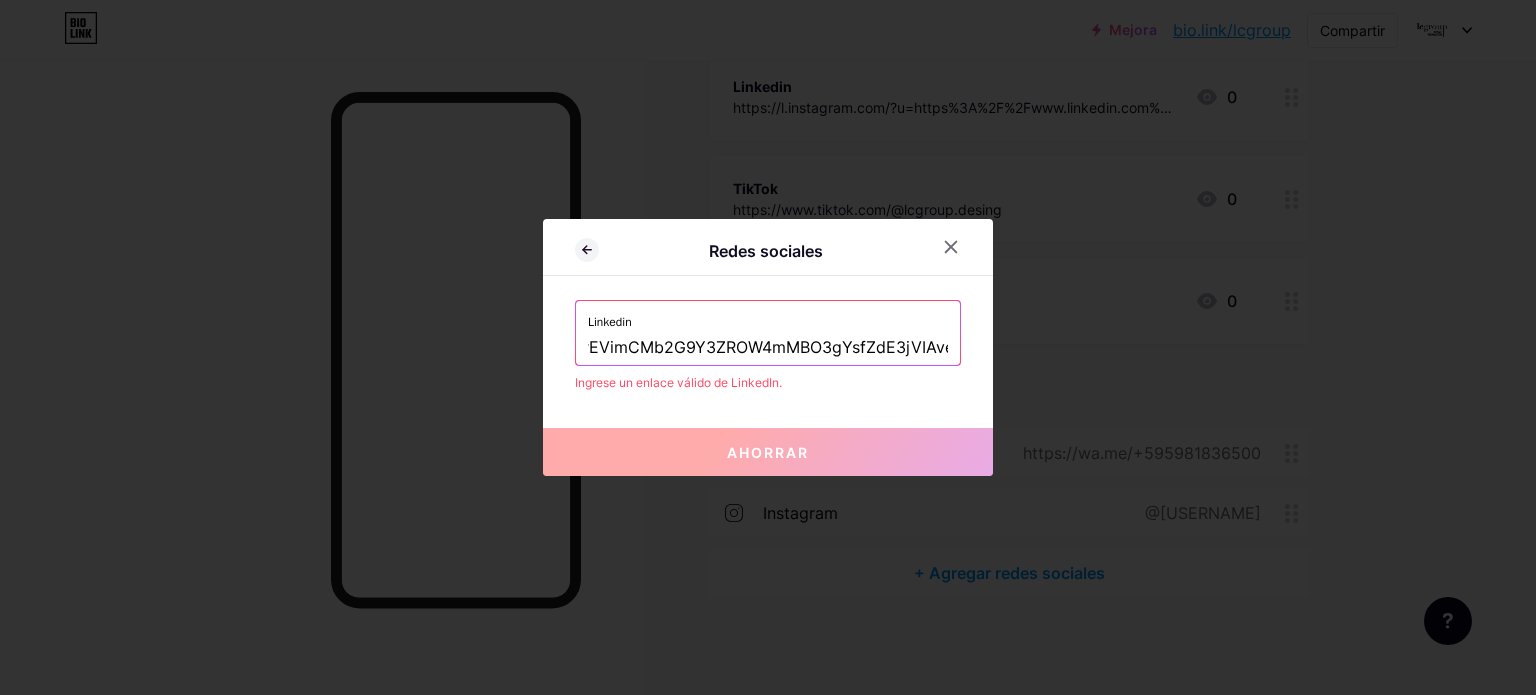 scroll, scrollTop: 0, scrollLeft: 2643, axis: horizontal 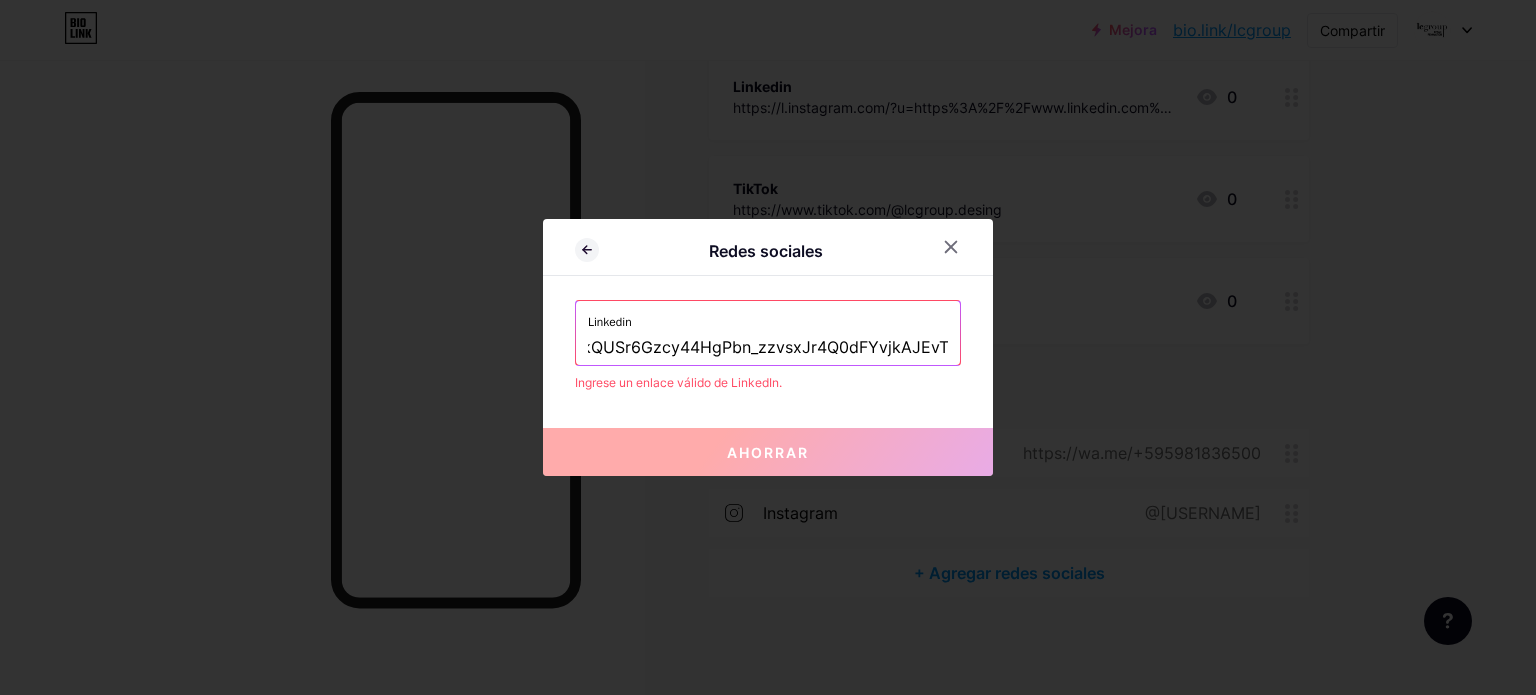 drag, startPoint x: 600, startPoint y: 344, endPoint x: 1277, endPoint y: 363, distance: 677.26654 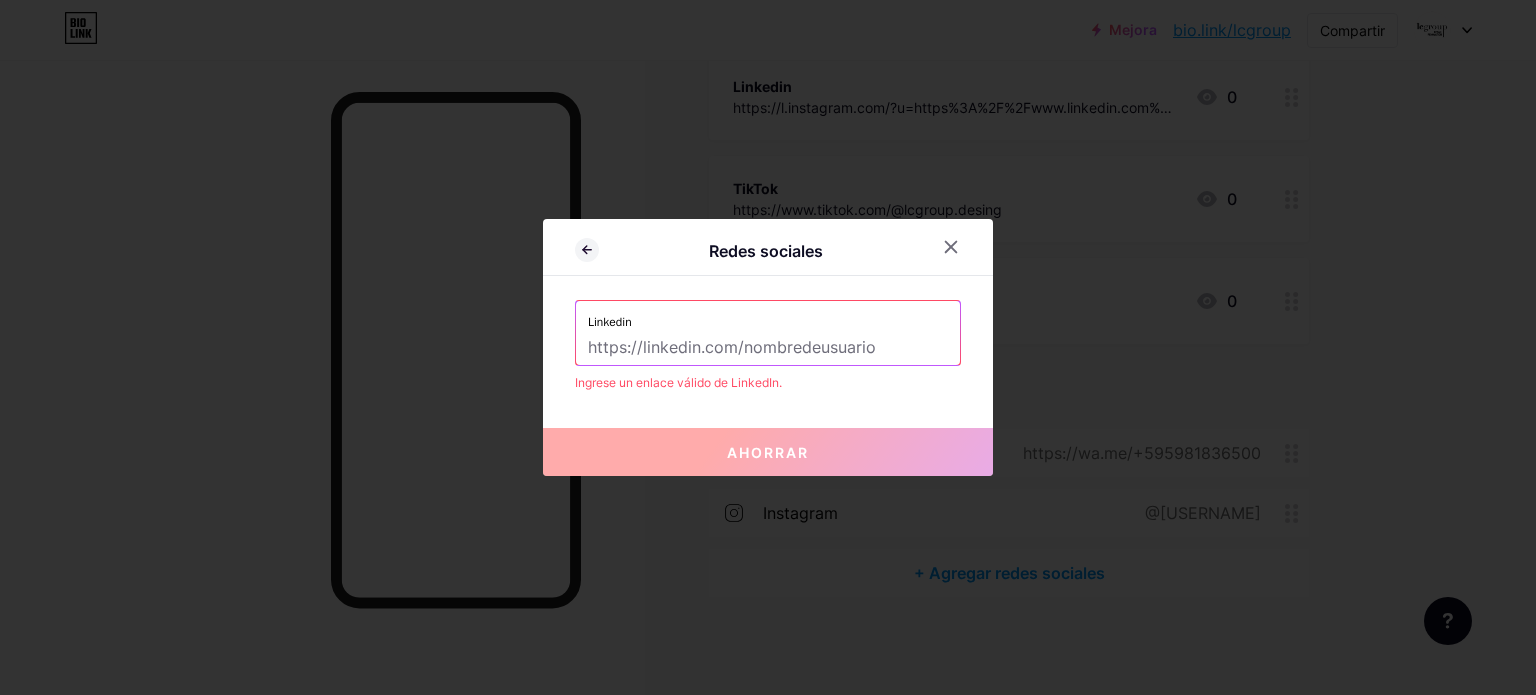 scroll, scrollTop: 0, scrollLeft: 0, axis: both 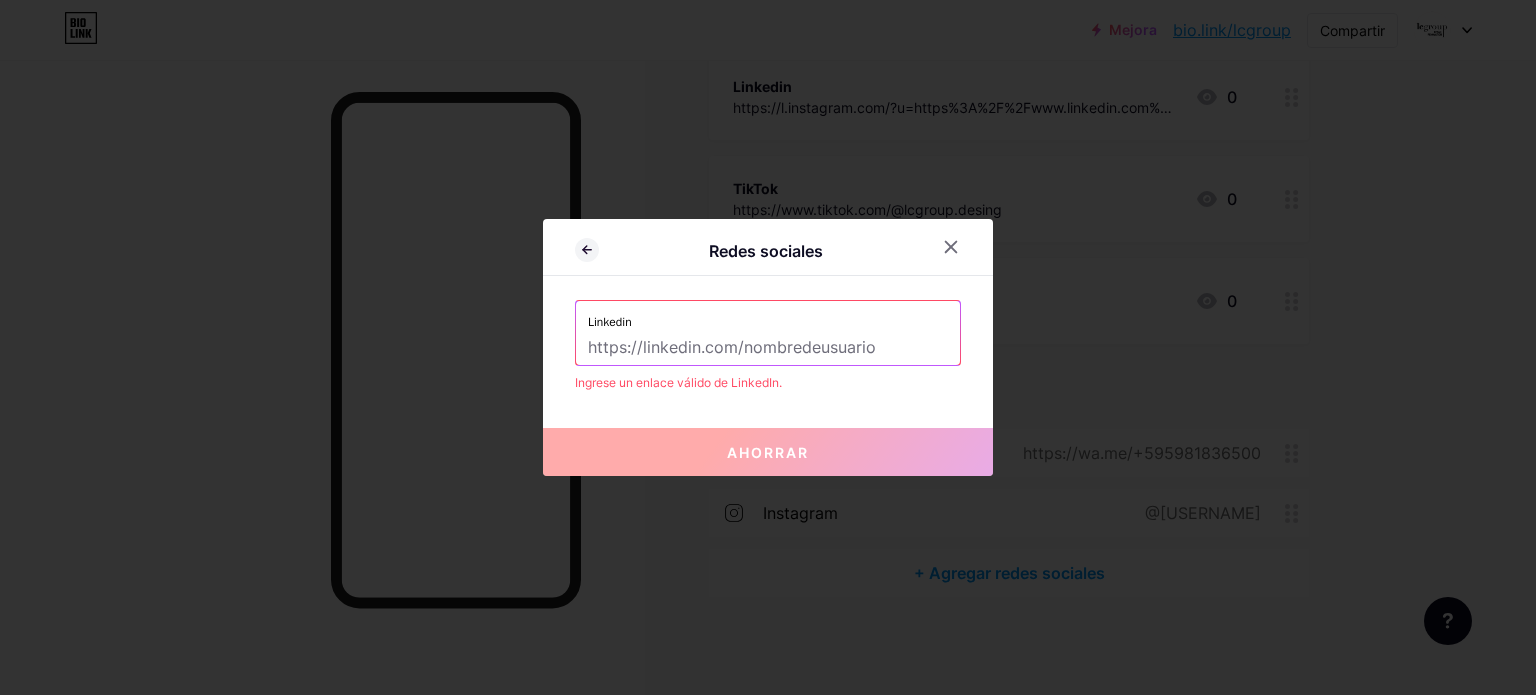 paste on "https://www.linkedin.com/in/lcgroupretail/?fbclid=PAZXh0bgNhZW0CMTEAAaePpQNk0DDqne6-Xe5wnhD4l4SMh-_Kv6oc7IdQbqCc8zCzFZkjTQp8Nsb-SQ_aem_h4Xo15S1bpL67hwV2X1upg" 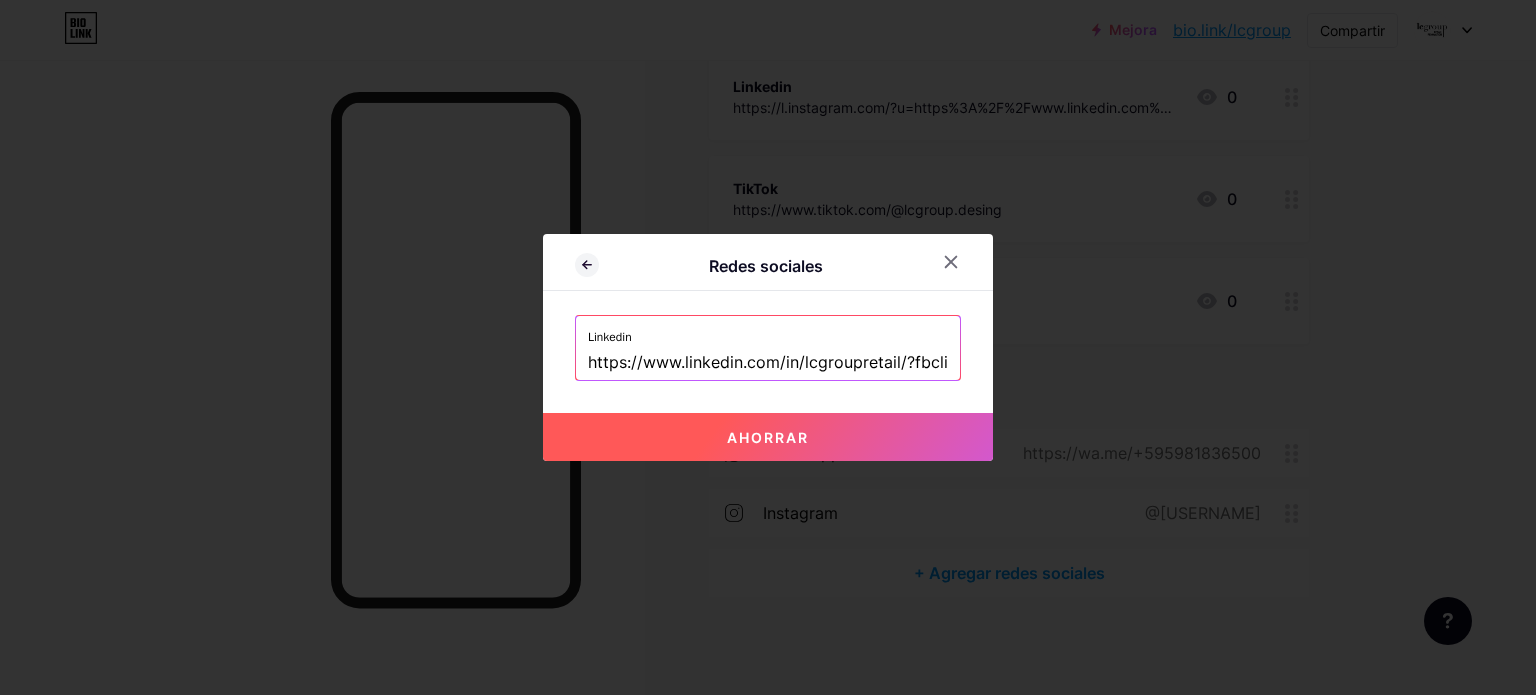 scroll, scrollTop: 0, scrollLeft: 1065, axis: horizontal 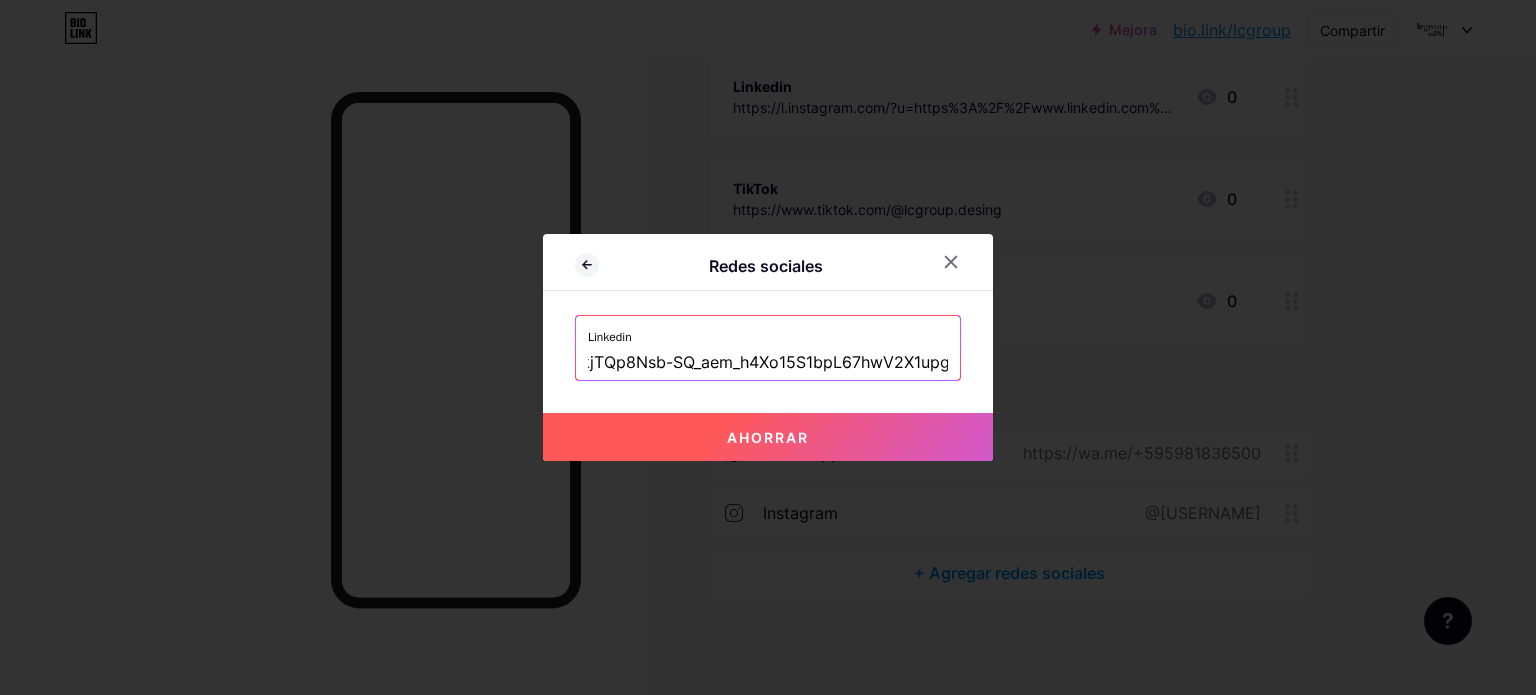 type on "https://www.linkedin.com/in/lcgroupretail/?fbclid=PAZXh0bgNhZW0CMTEAAaePpQNk0DDqne6-Xe5wnhD4l4SMh-_Kv6oc7IdQbqCc8zCzFZkjTQp8Nsb-SQ_aem_h4Xo15S1bpL67hwV2X1upg" 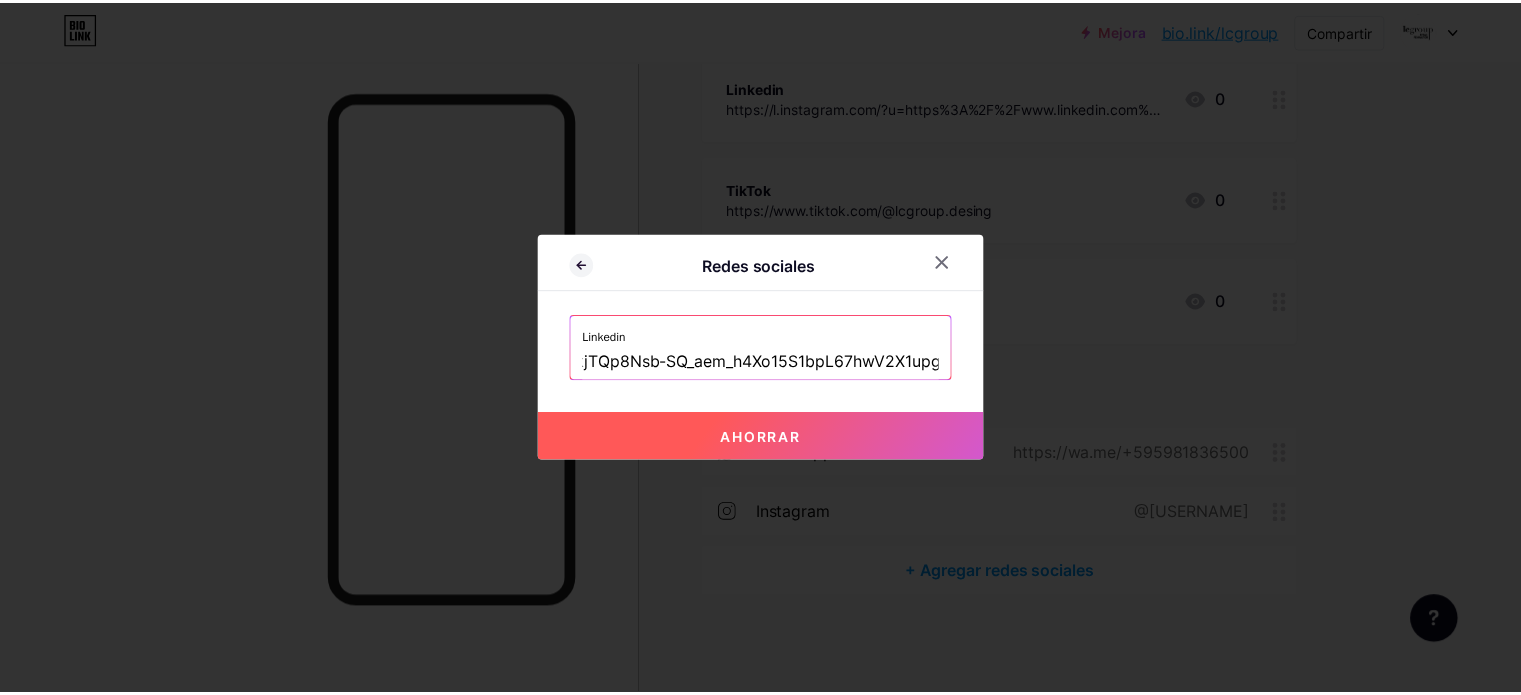 scroll, scrollTop: 0, scrollLeft: 0, axis: both 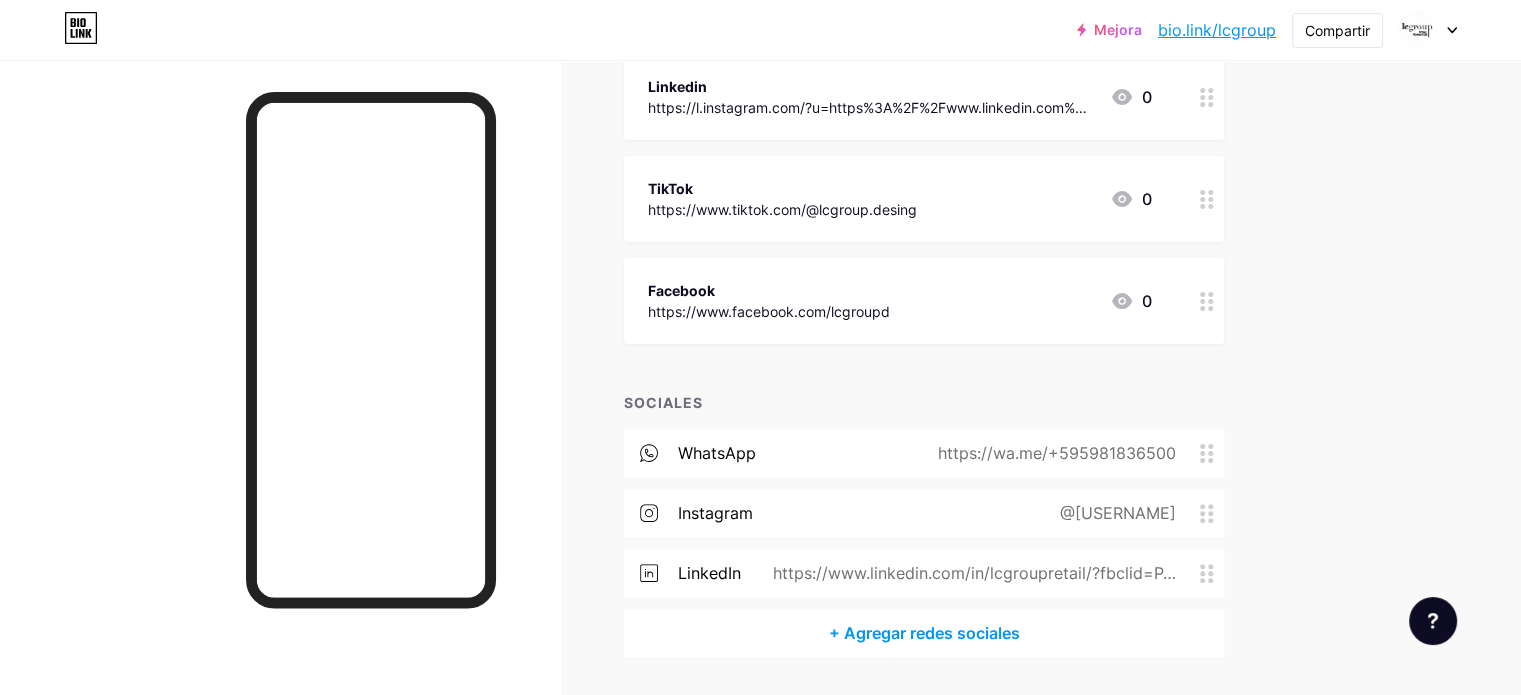 click on "+ Agregar redes sociales" at bounding box center [924, 633] 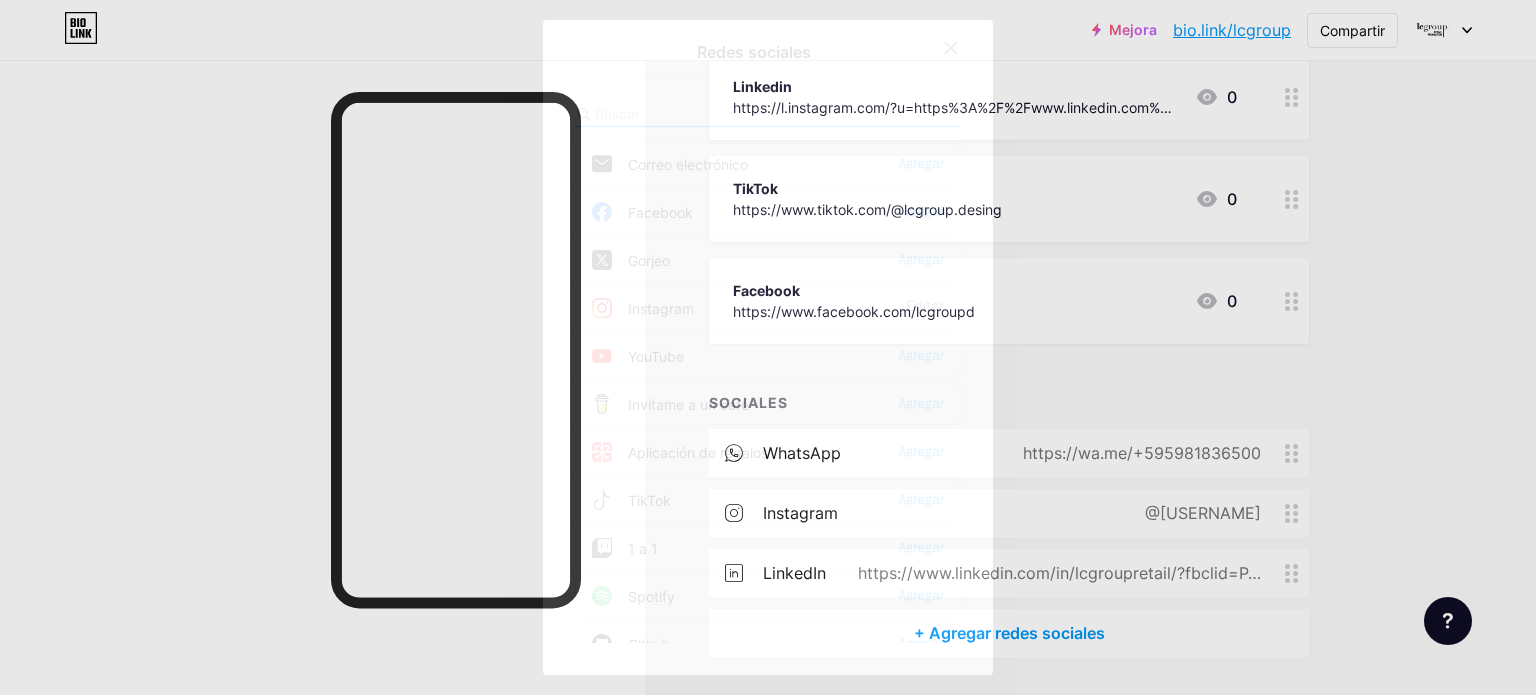 click on "Correo electrónico
Agregar" at bounding box center [768, 164] 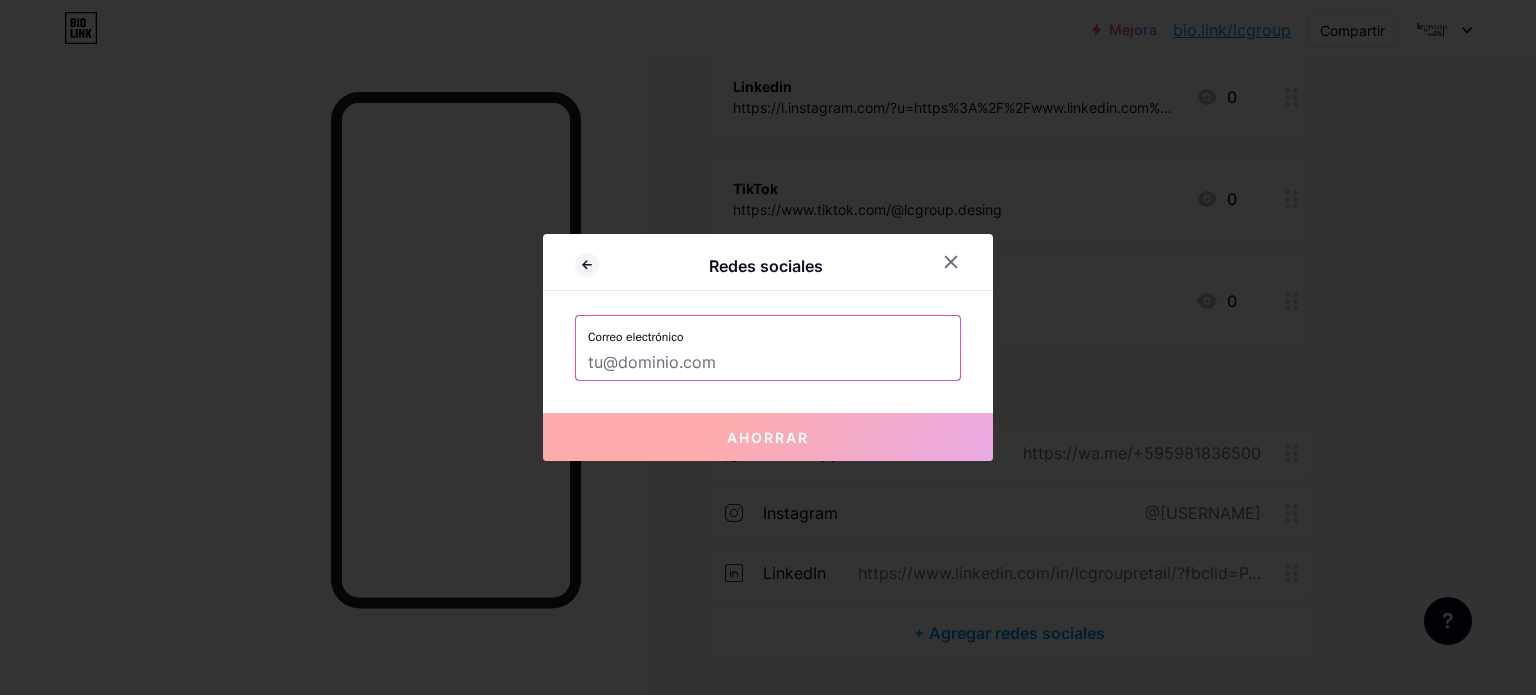 click at bounding box center (768, 363) 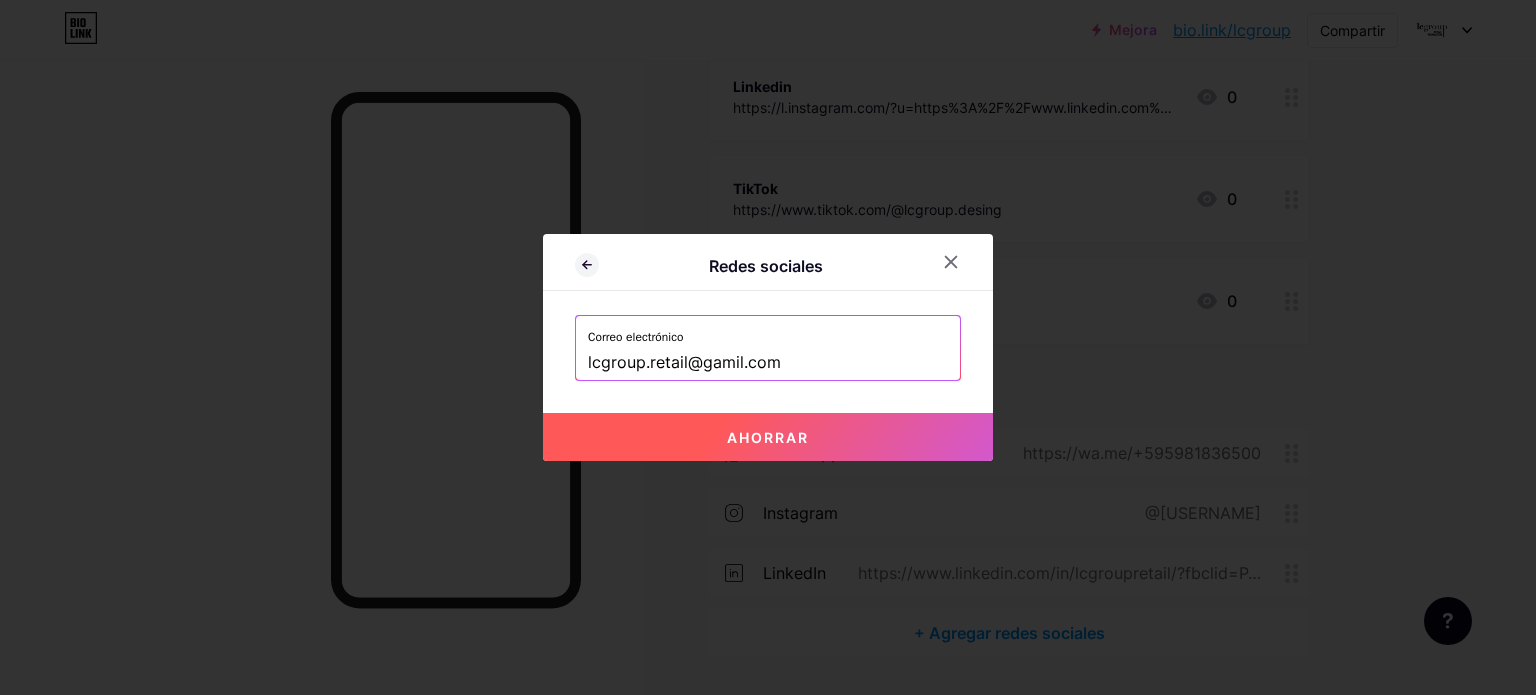 click on "Ahorrar" at bounding box center (768, 437) 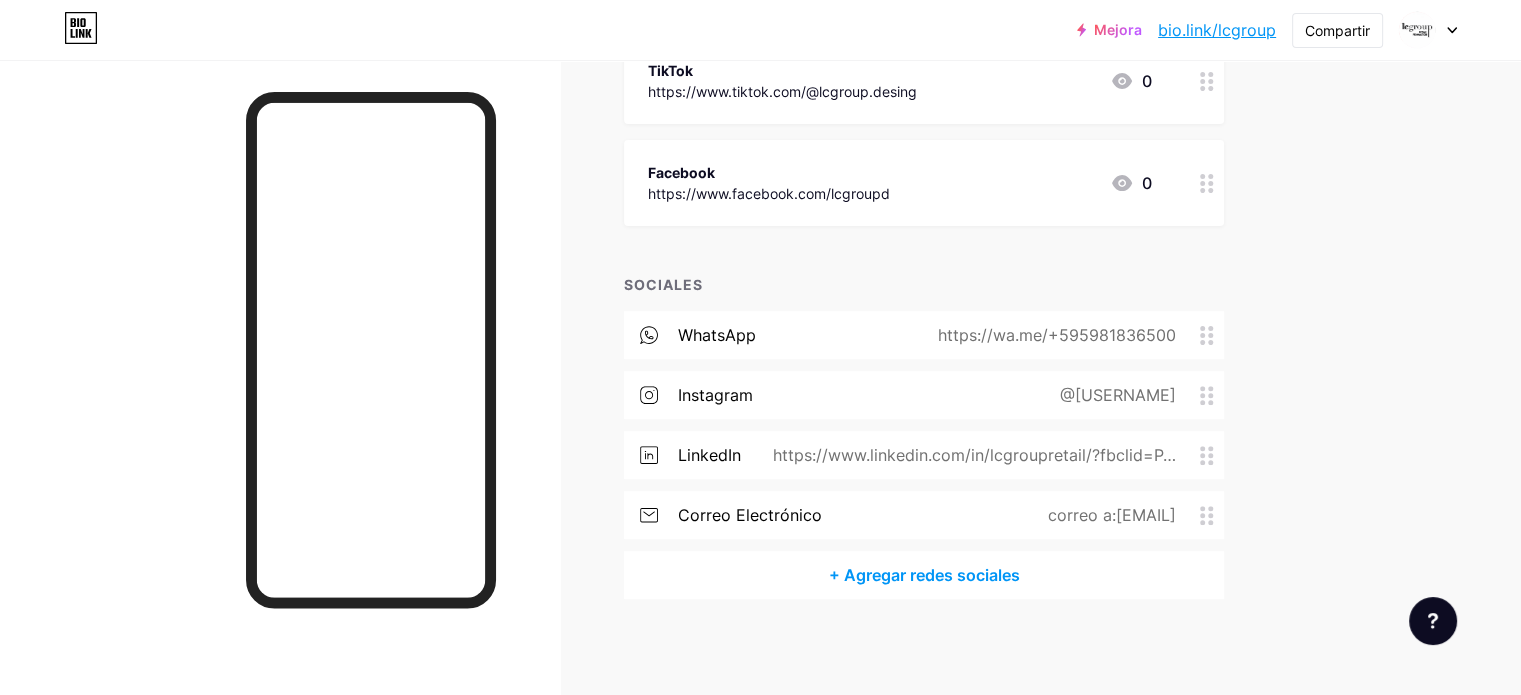scroll, scrollTop: 585, scrollLeft: 0, axis: vertical 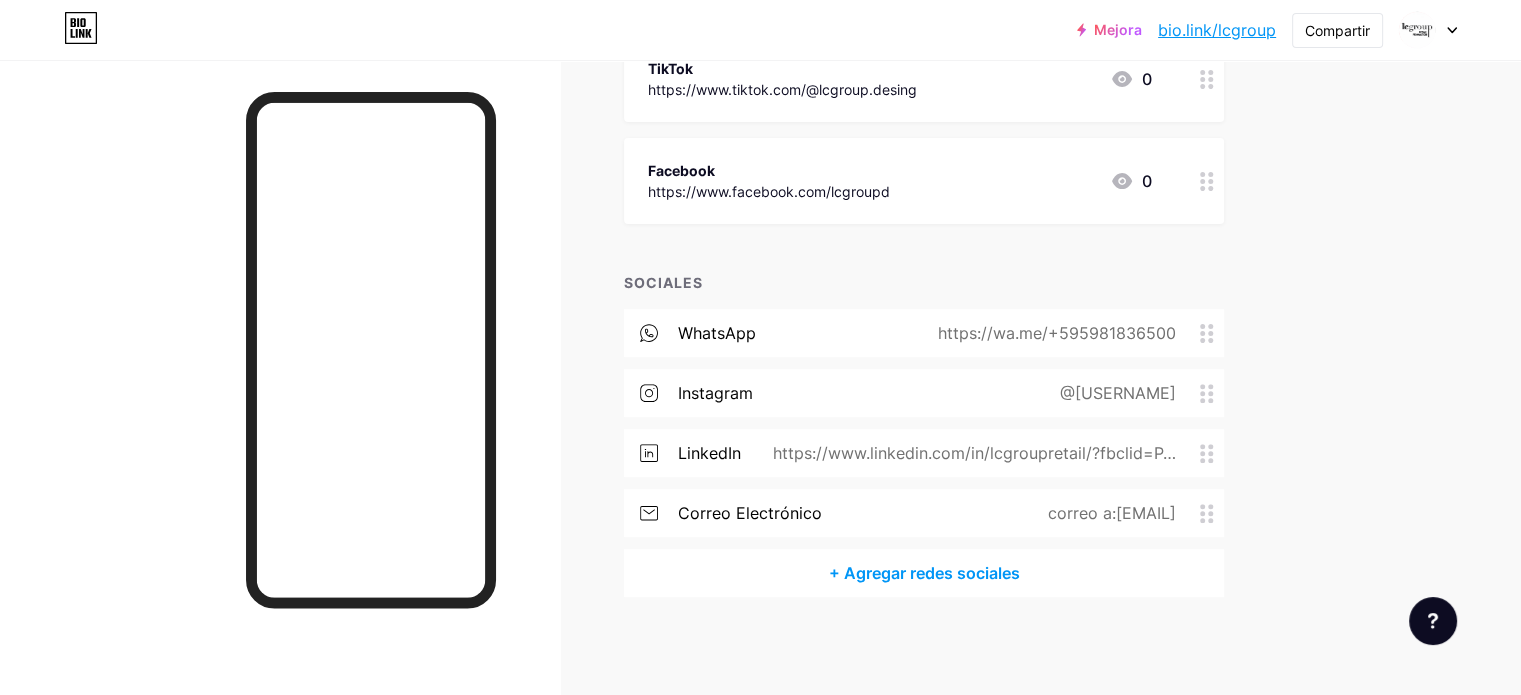 click on "+ Agregar redes sociales" at bounding box center [924, 573] 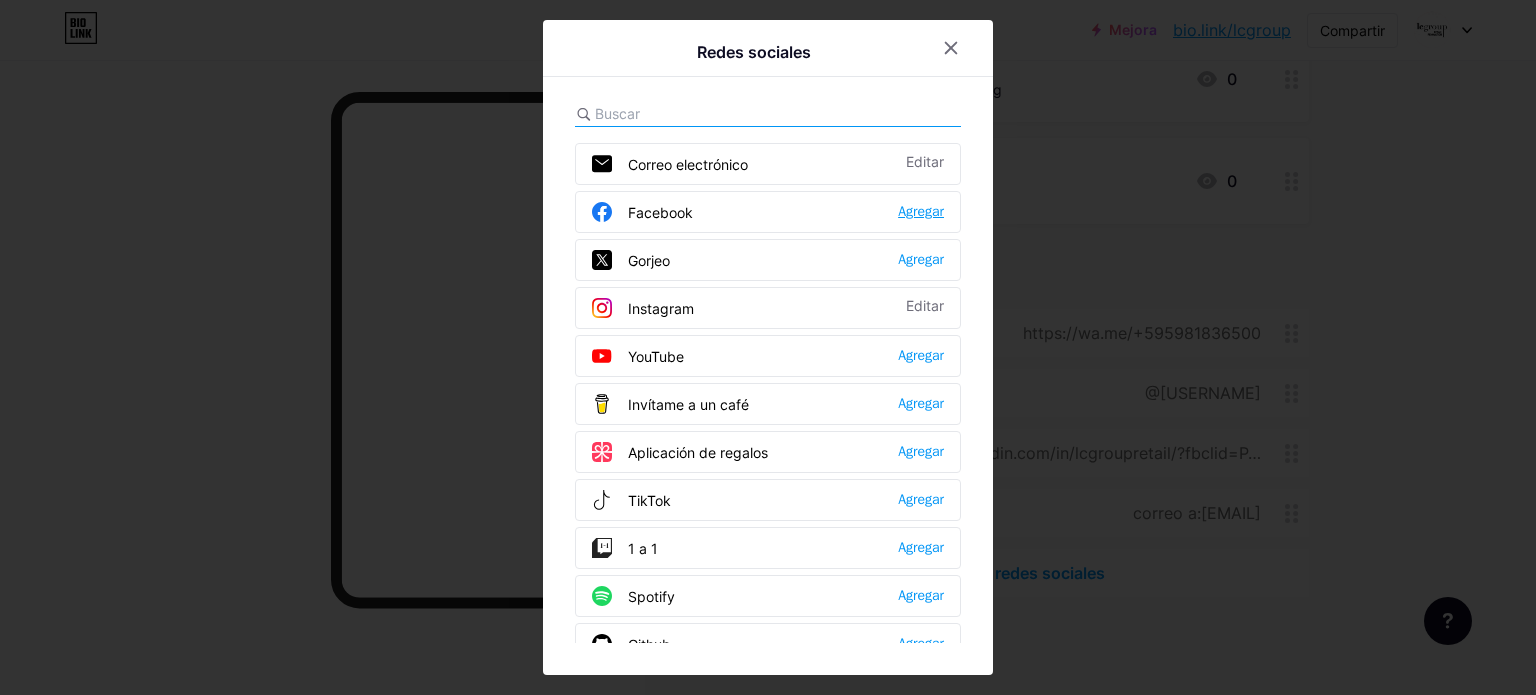 click on "Agregar" at bounding box center [921, 211] 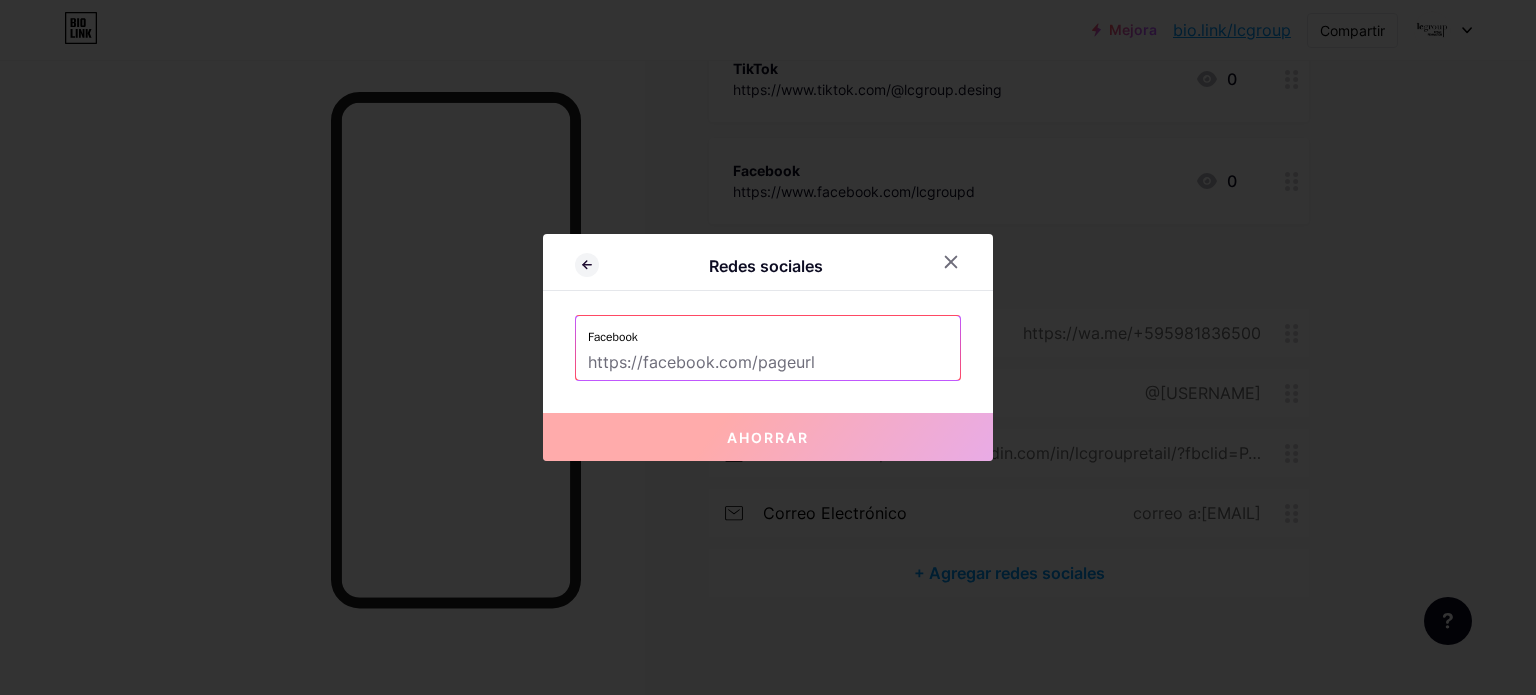 drag, startPoint x: 682, startPoint y: 359, endPoint x: 687, endPoint y: 314, distance: 45.276924 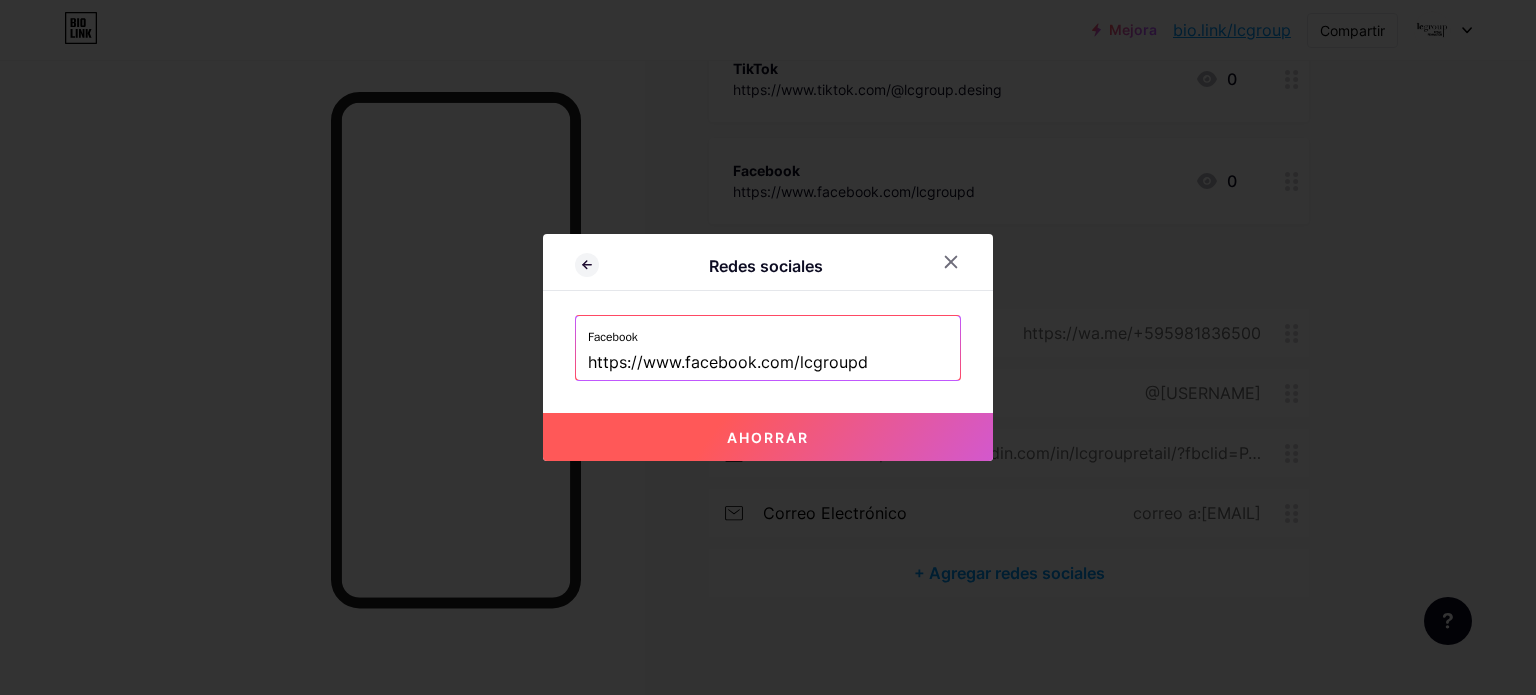 type on "https://www.facebook.com/lcgroupd" 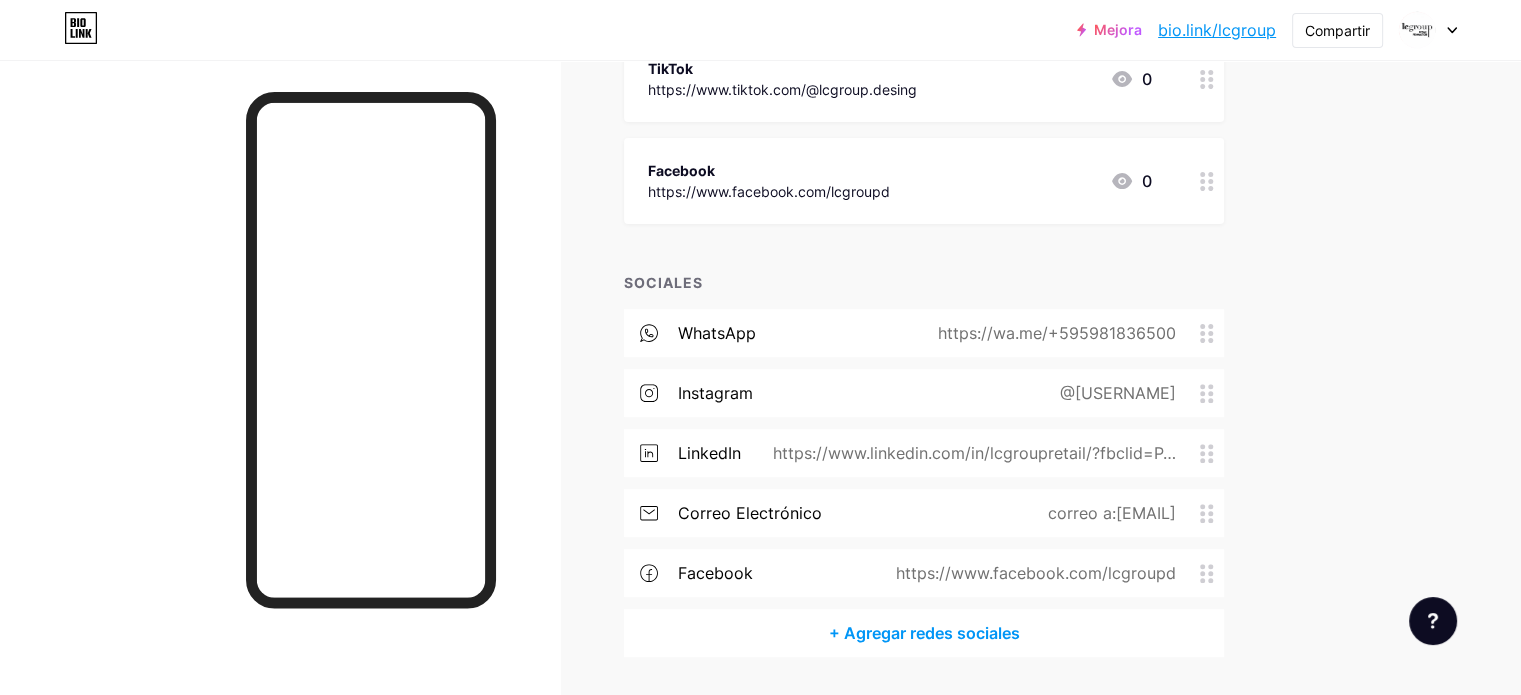 click on "+ Agregar redes sociales" at bounding box center [924, 633] 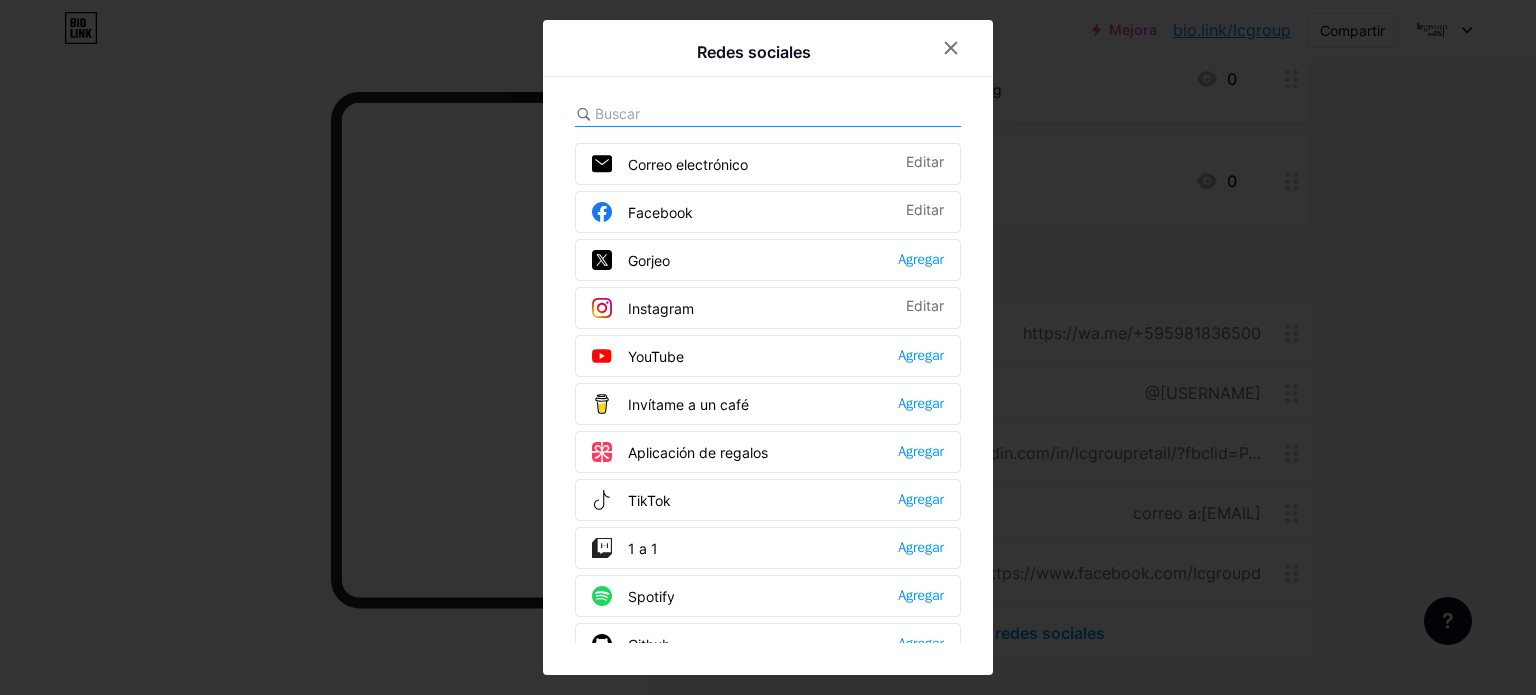 click at bounding box center (705, 113) 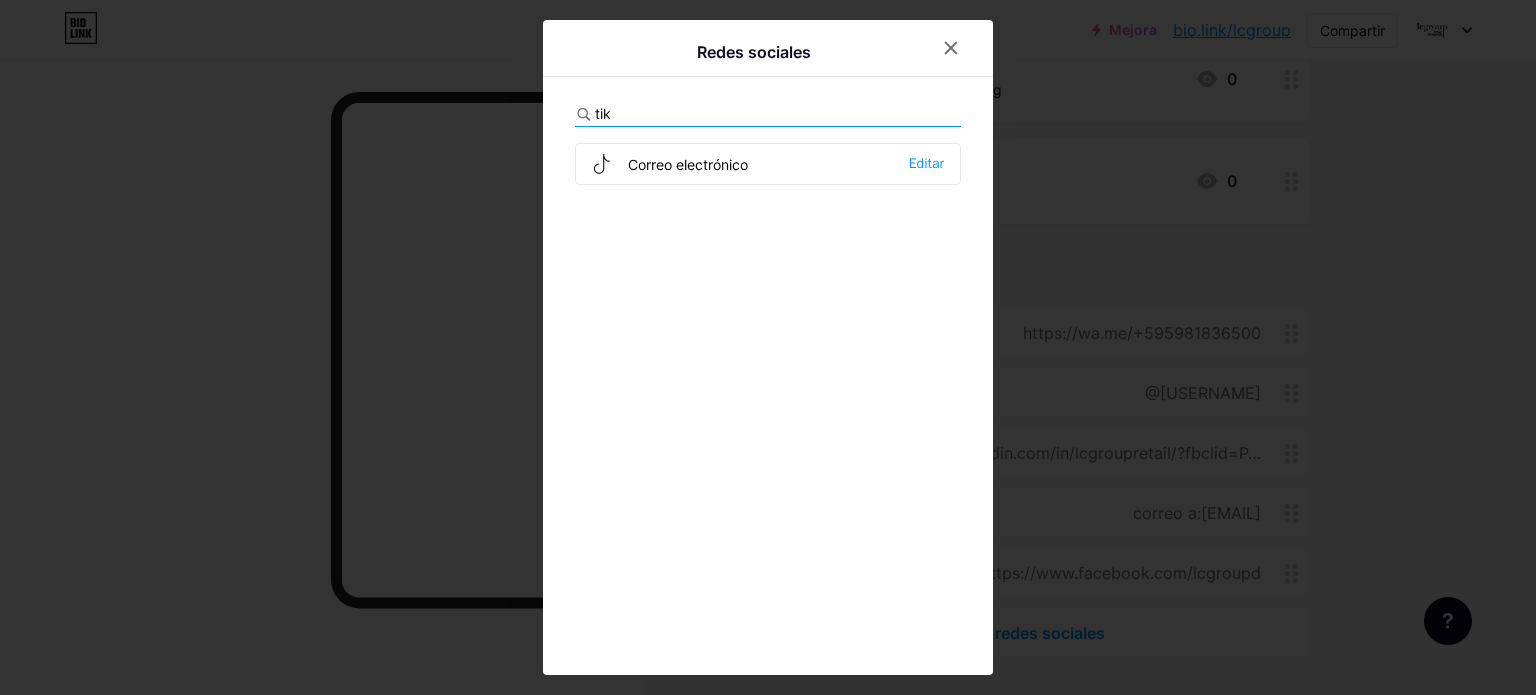 type on "tik" 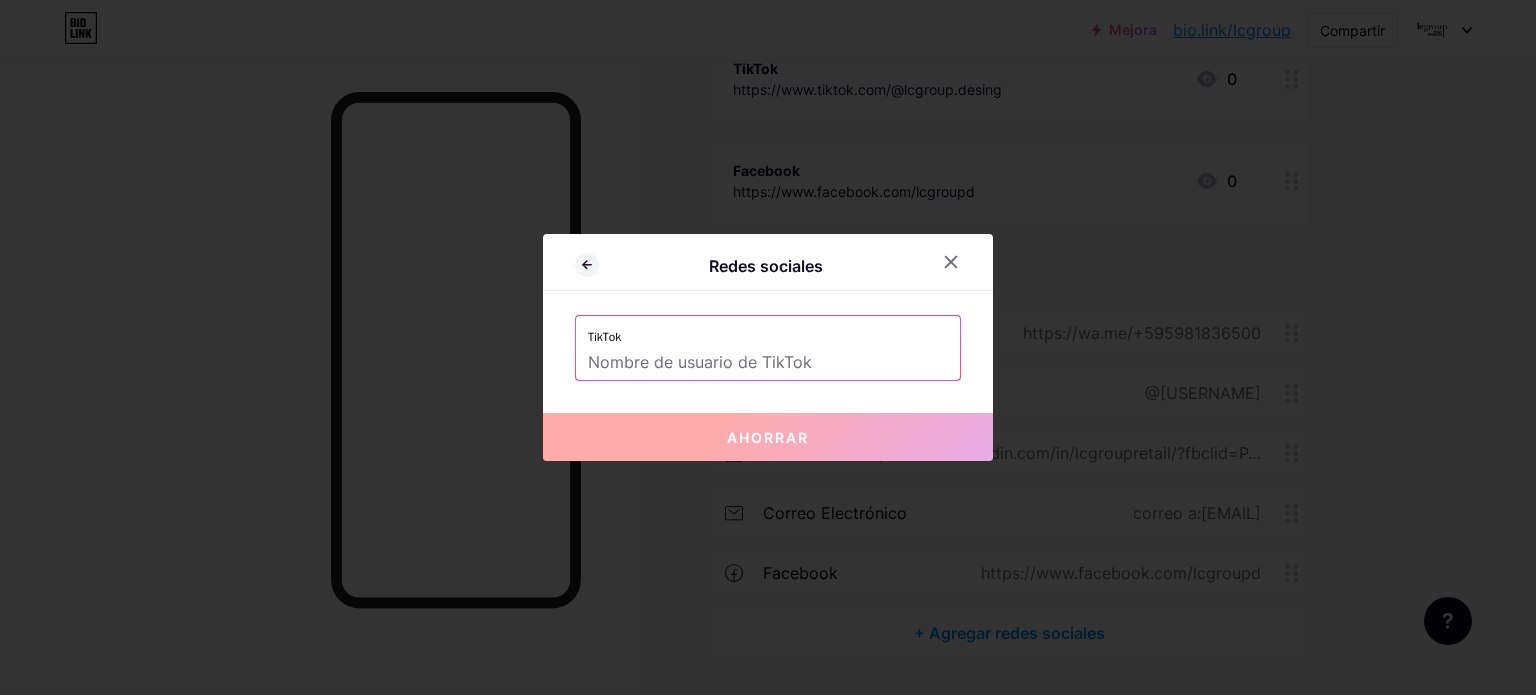 click at bounding box center (768, 363) 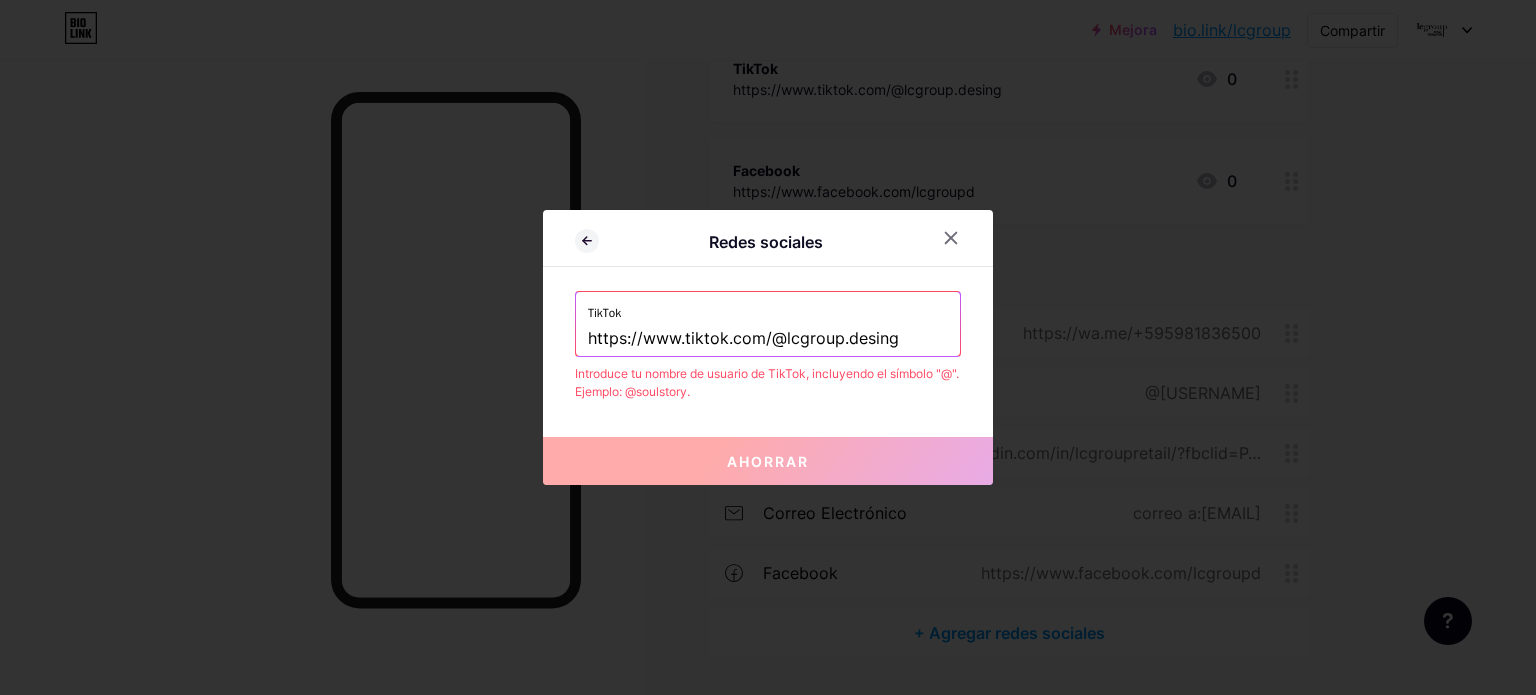 drag, startPoint x: 898, startPoint y: 336, endPoint x: 456, endPoint y: 302, distance: 443.30576 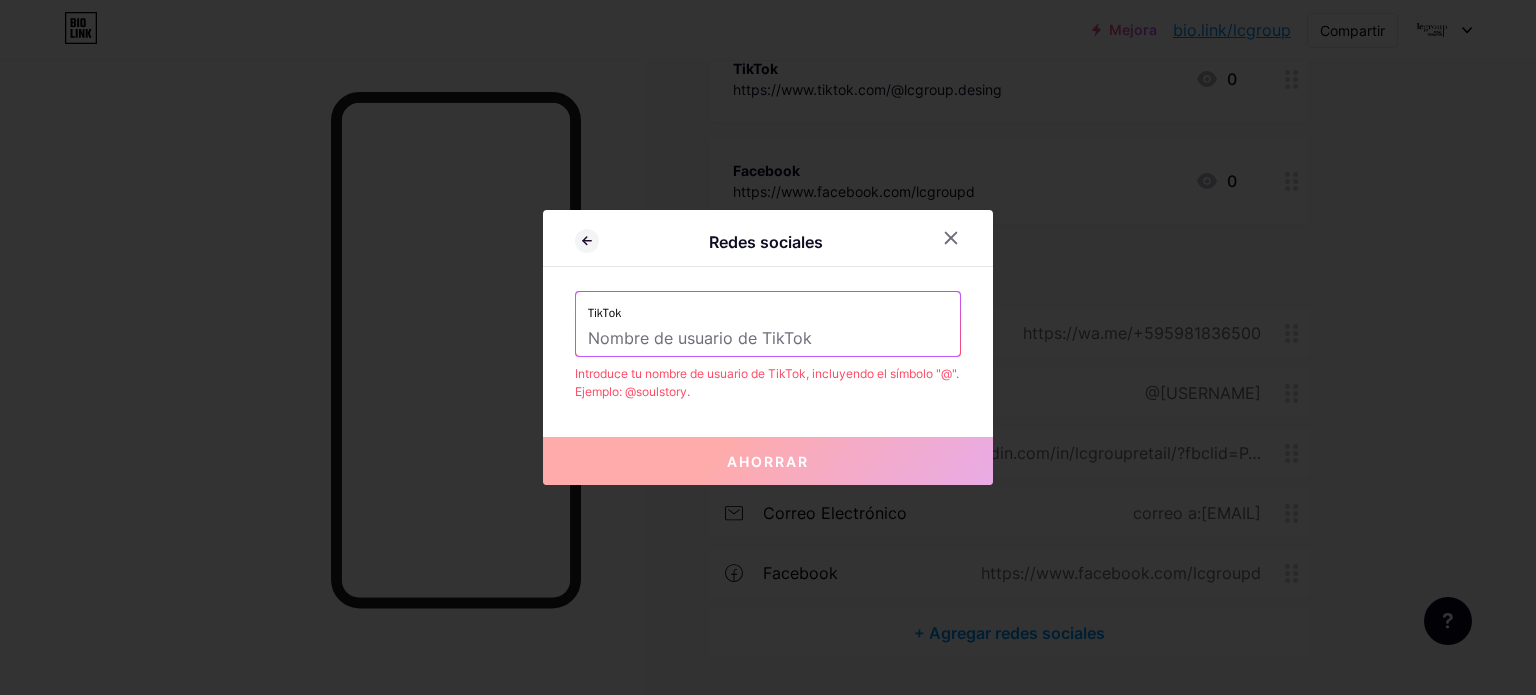 paste on "lcgroup.desing" 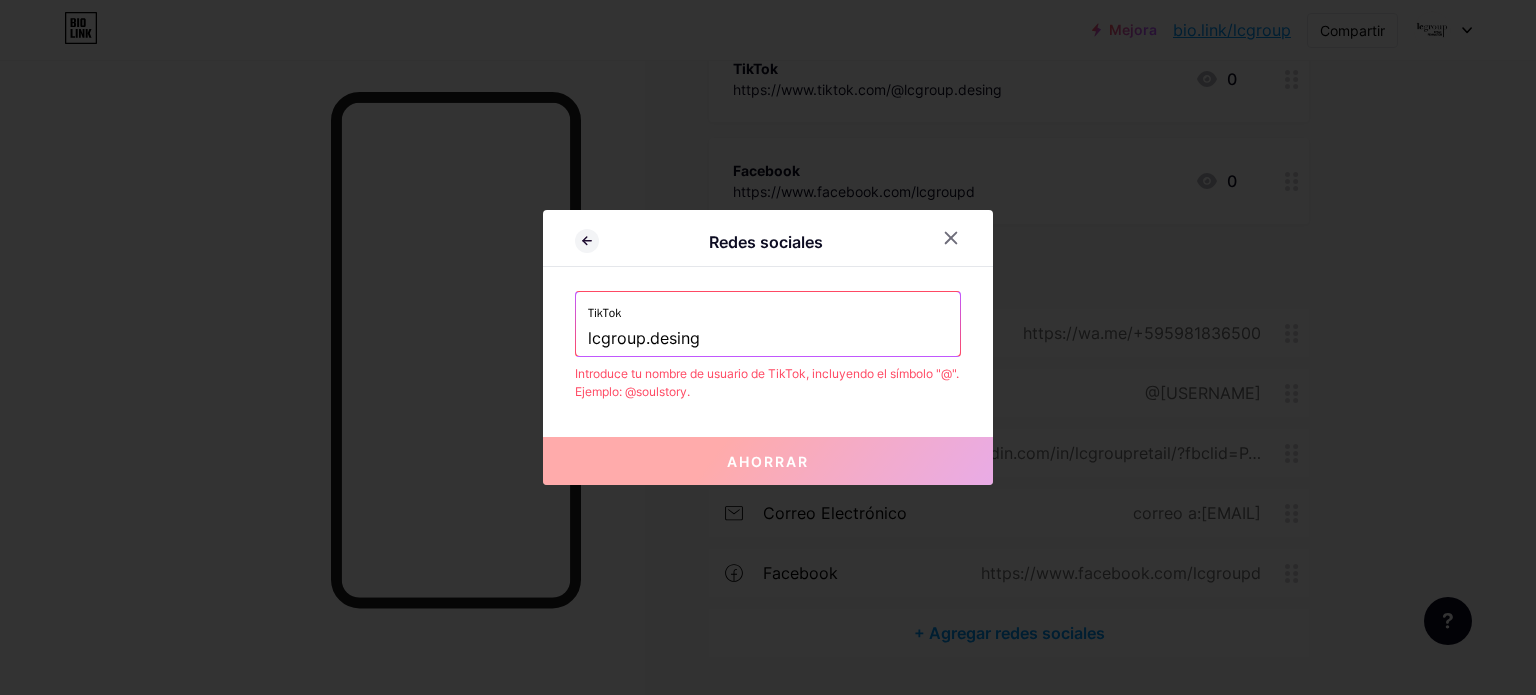 click on "Redes sociales       TikTok   lcgroup.desing   Introduce tu nombre de usuario de TikTok, incluyendo el símbolo "@". Ejemplo: @soulstory.       Ahorrar" at bounding box center (768, 347) 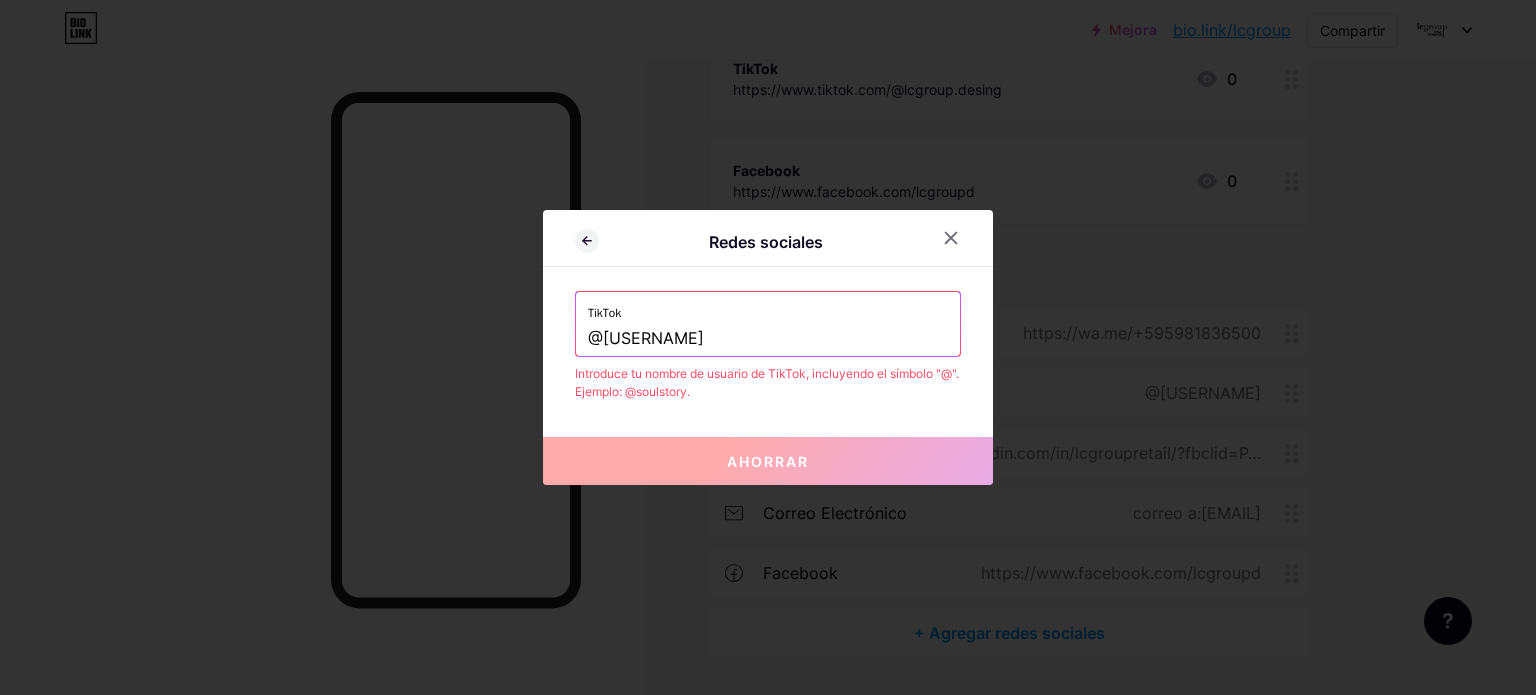 type on "@[USERNAME]" 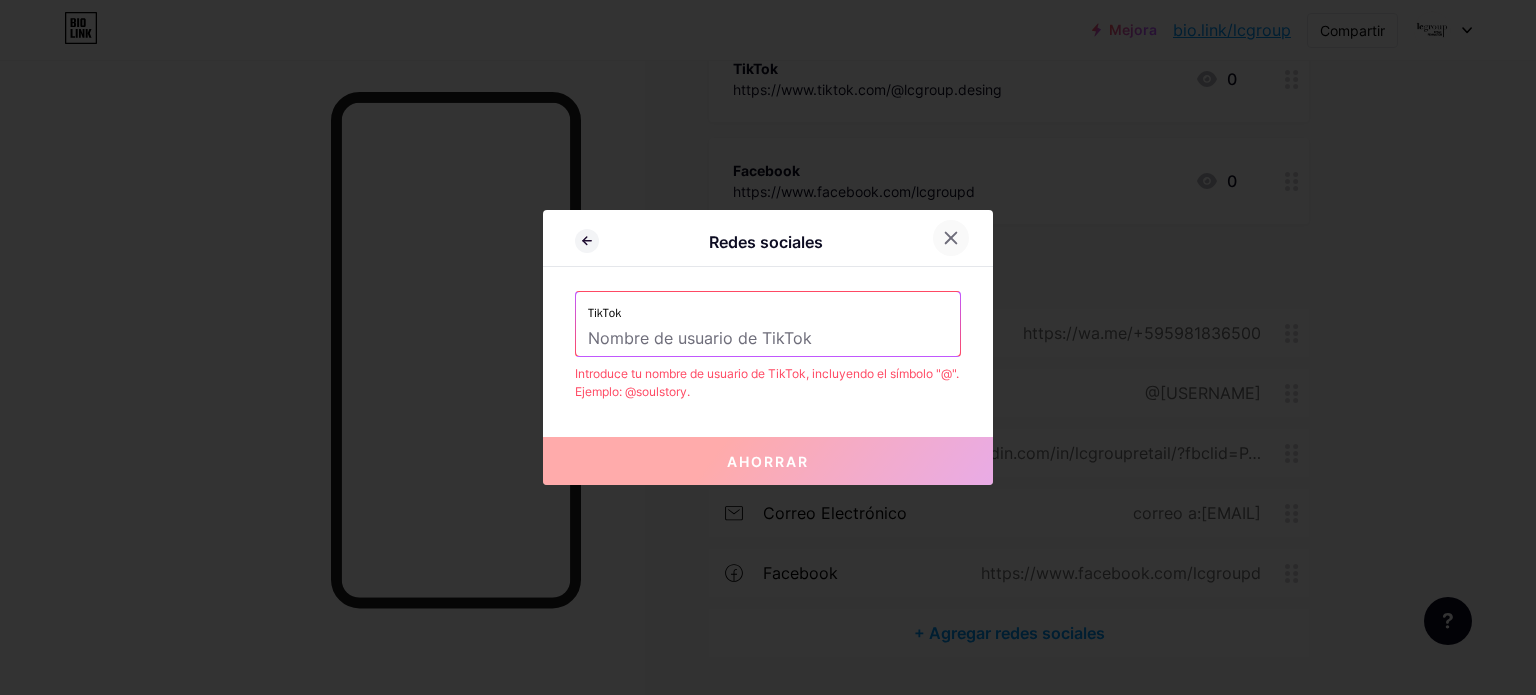 type 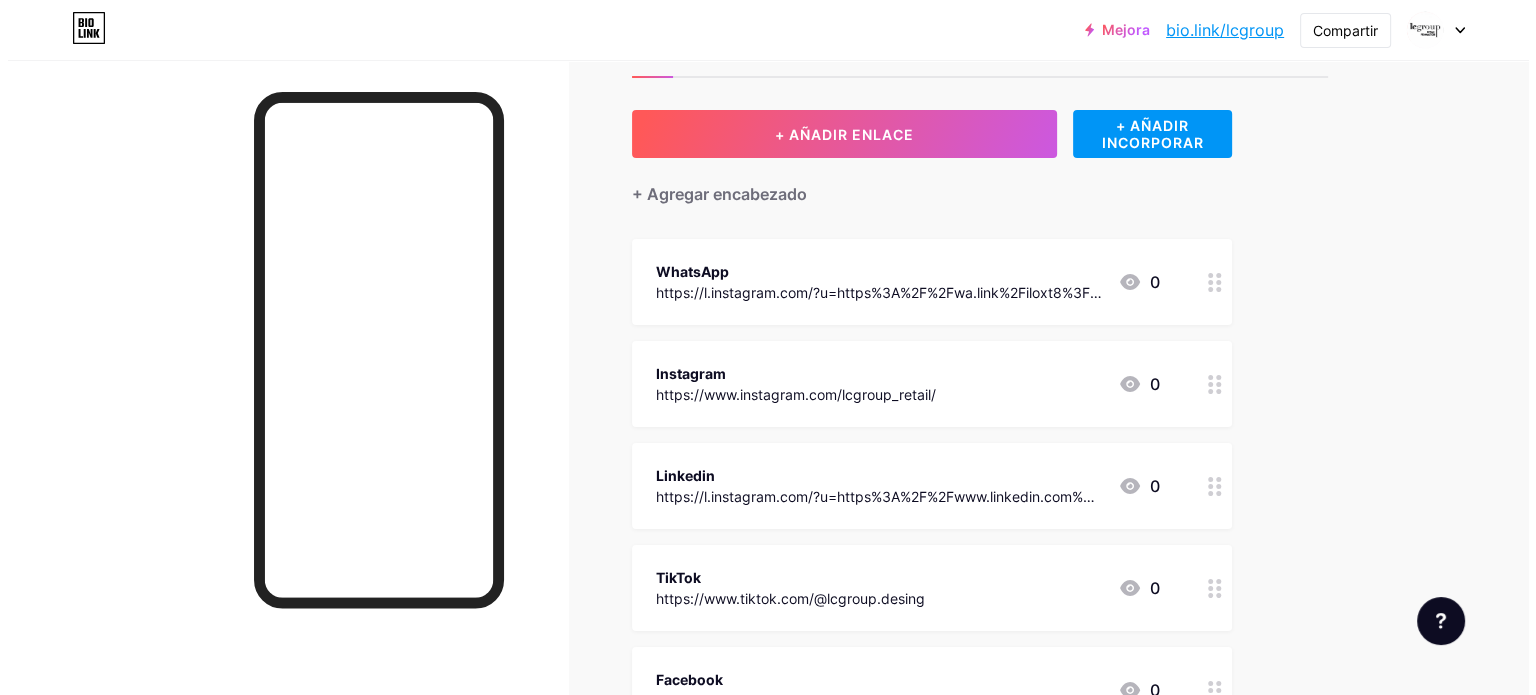 scroll, scrollTop: 0, scrollLeft: 0, axis: both 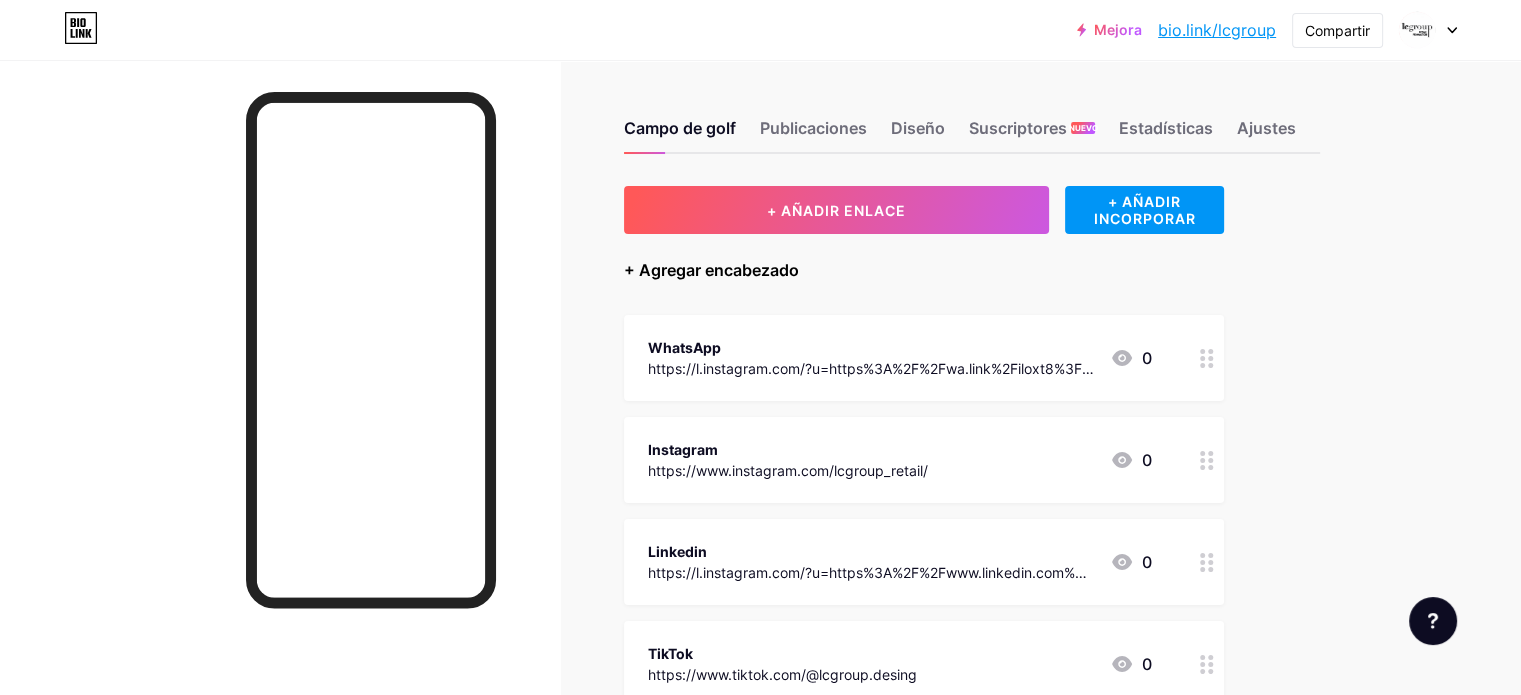 click on "+ Agregar encabezado" at bounding box center [711, 270] 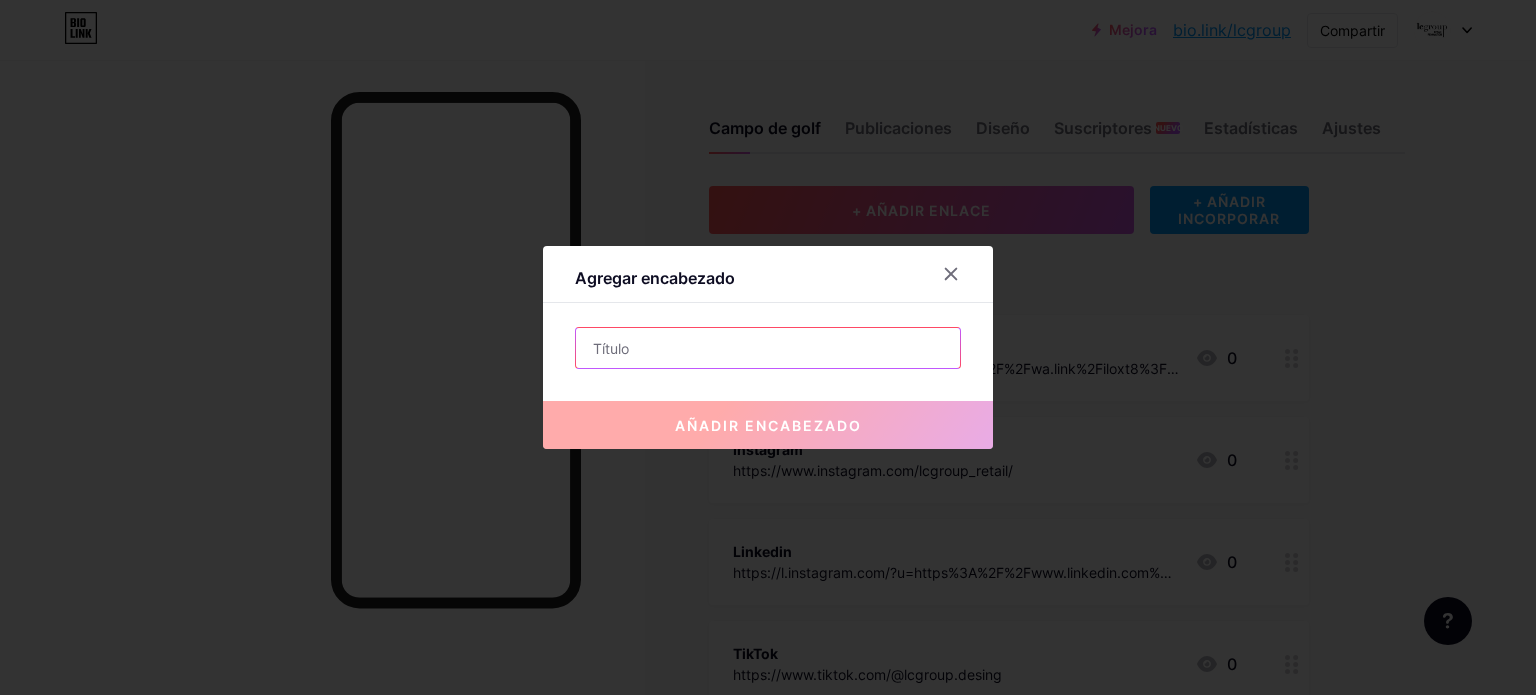 click at bounding box center (768, 348) 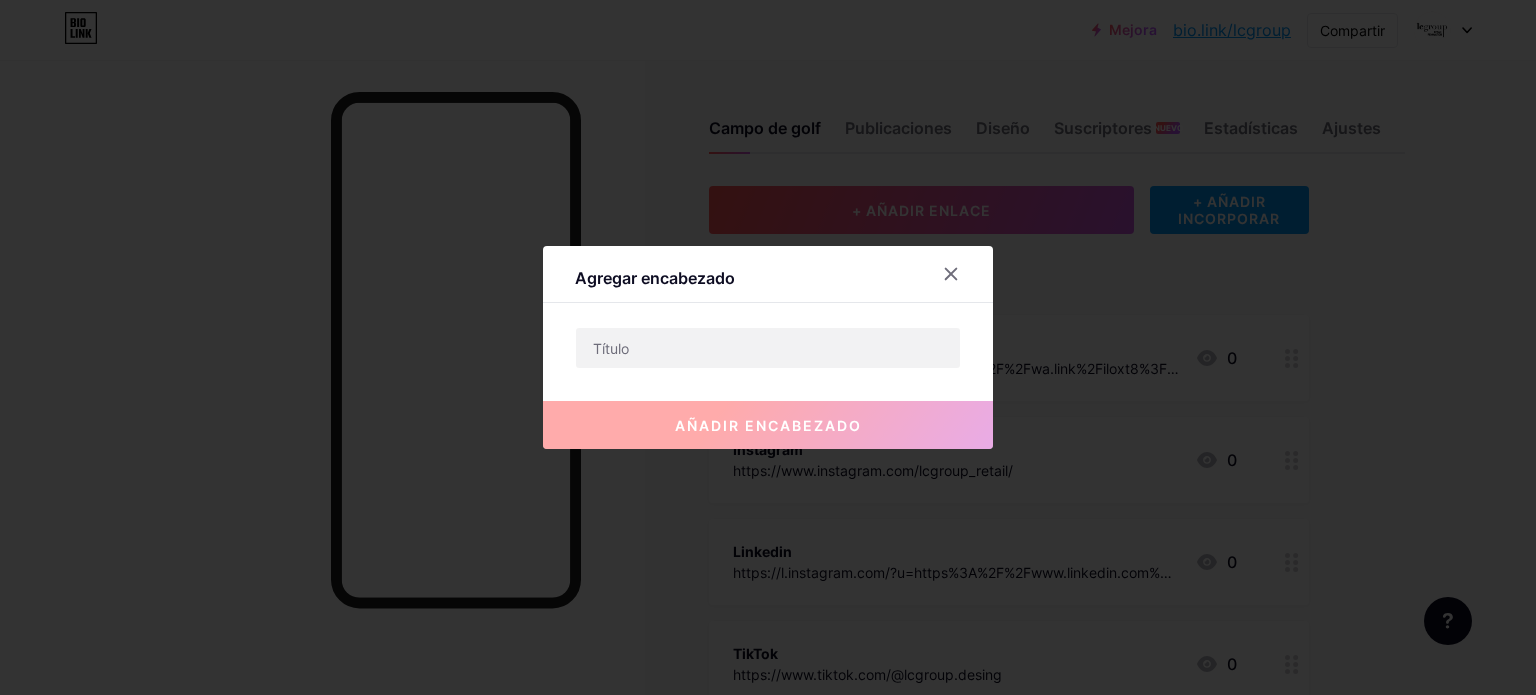click at bounding box center [951, 274] 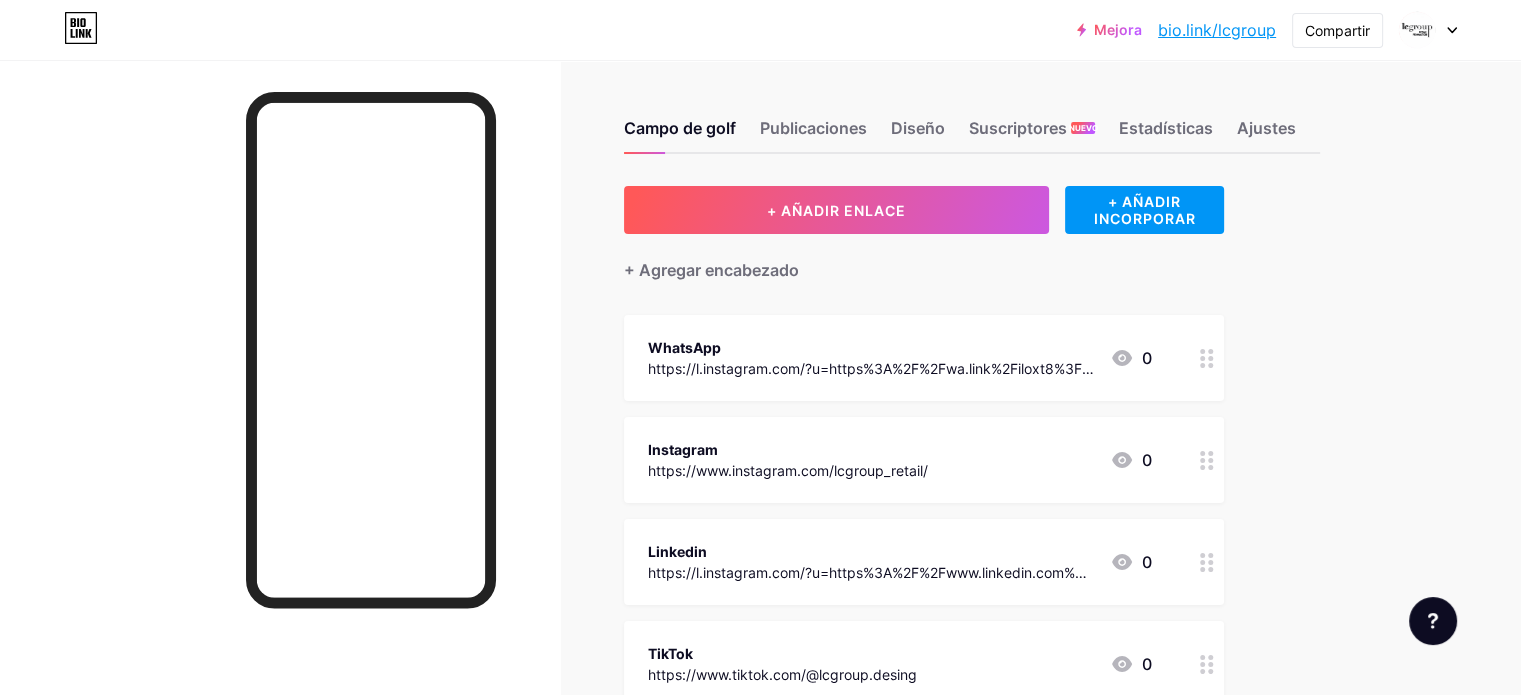 click on "+ AÑADIR ENLACE     + AÑADIR INCORPORAR
+ Agregar encabezado
WhatsApp
https://l.instagram.com/?u=https%3A%2F%2Fwa.link%2Filoxt8%3Ffbclid%3DPAZXh0bgNhZW0CMTEAAad5tEMo0Yvjiaxk4RhLNDztVQQFeNmzZFL3nOOxd7syFZEeqRkZC2rKd-DHig_aem_SoFmTwBvgAIv8A0C3YeUXw&e=AT0rnaSIzrobfZsDUXCwLDs4v8w6EtpcKw1cHRLywmTDwo3P-jYDEDHnh41k88YrE0yNYBf64uYhalJ6heep-jKBvrraoLHGuODh_6ALIU4AnyRyri0NRzA
0
Instagram
https://www.instagram.com/lcgroup_retail/
0
Linkedin
https://l.instagram.com/?u=https%3A%2F%2Fwww.linkedin.com%2Fin%2Flcgroupretail%3Ffbclid%3DPAZXh0bgNhZW0CMTEAAaePpQNk0DDqne6-Xe5wnhD4l4SMh-_Kv6oc7IdQbqCc8zCzFZkjTQp8Nsb-SQ_aem_h4Xo15S1bpL67hwV2X1upg&e=AT3glkES7xxShGCky36rRmplm8-MKay6wtY9G7R61XnVvPhlYpymdv474jXIlMqca4wJBpP8KScvBxE2HRKeGxY2_imoYxANgxcZBIH_TapmUehZ1Vgxmmo
0" at bounding box center (924, 714) 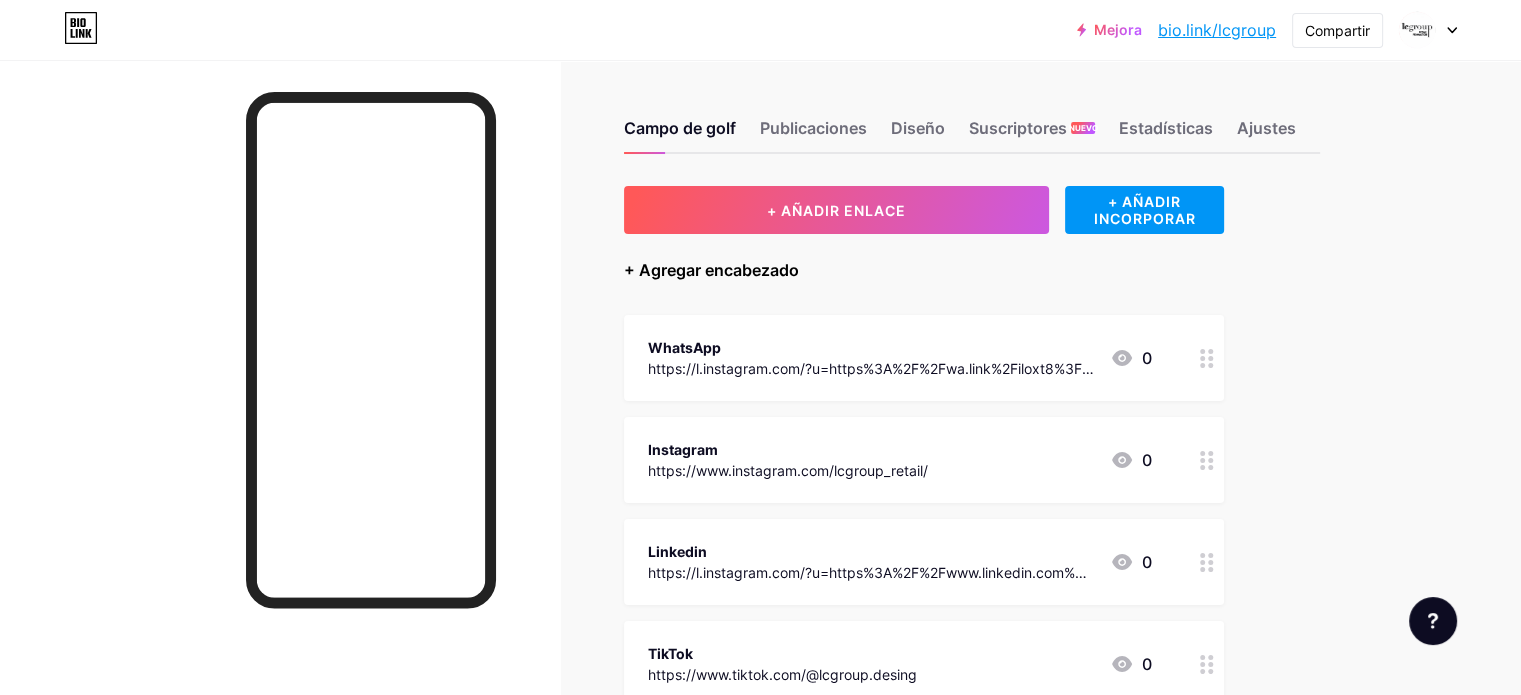 click on "+ Agregar encabezado" at bounding box center [711, 270] 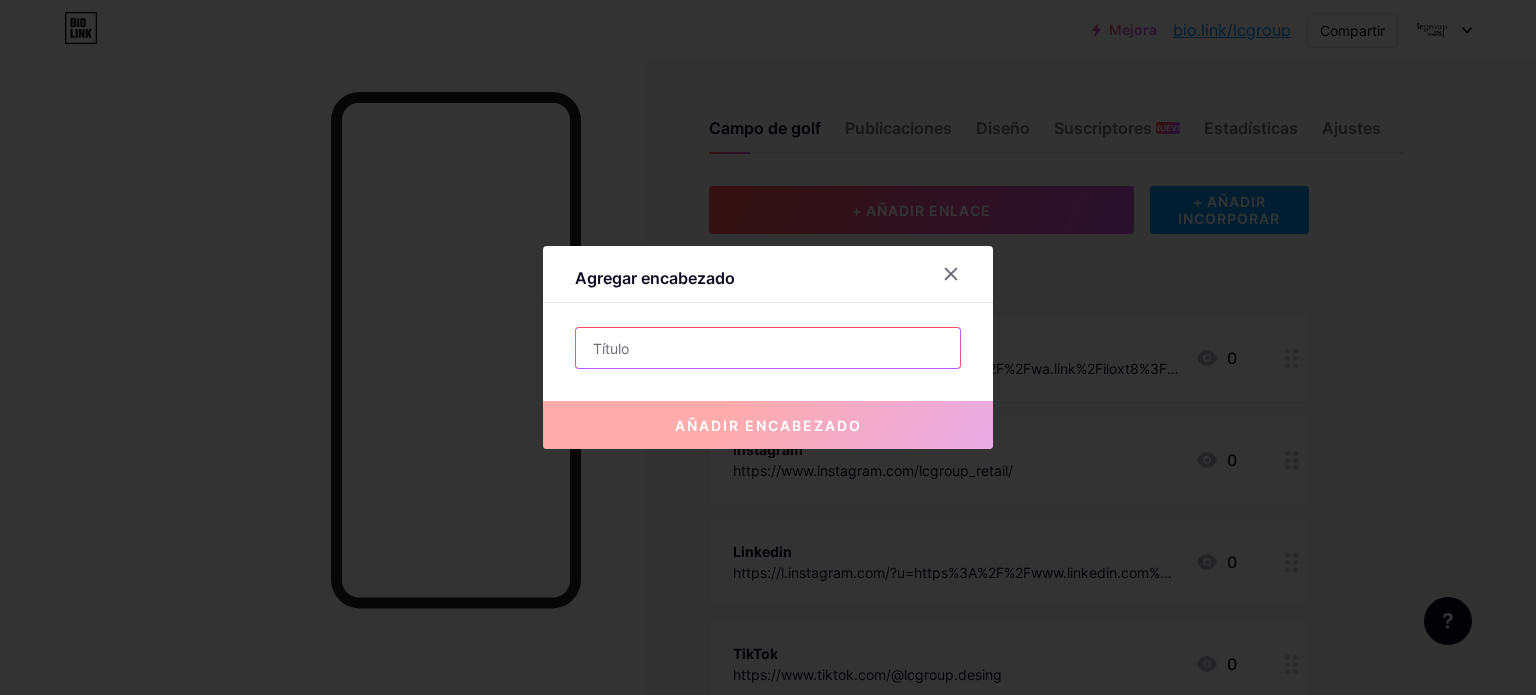 click at bounding box center (768, 348) 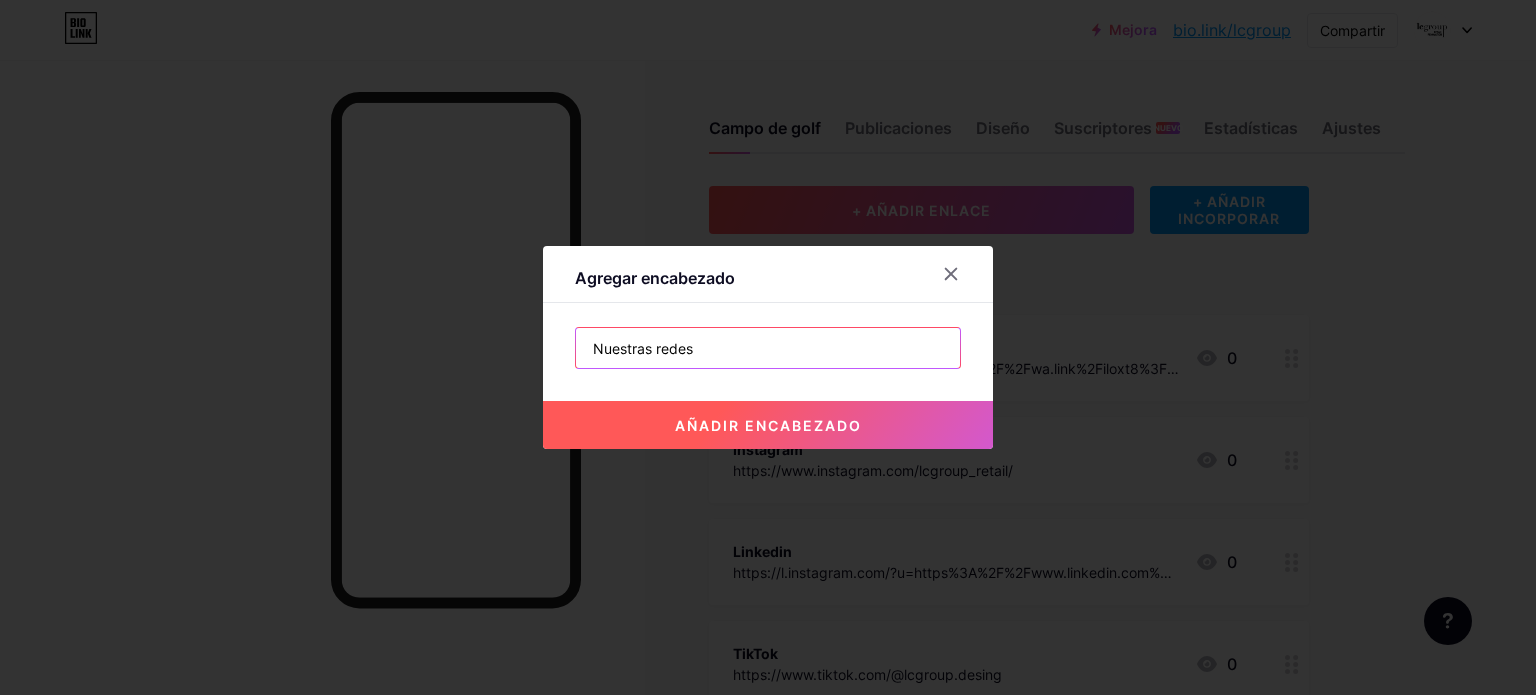 type on "Nuestras redes" 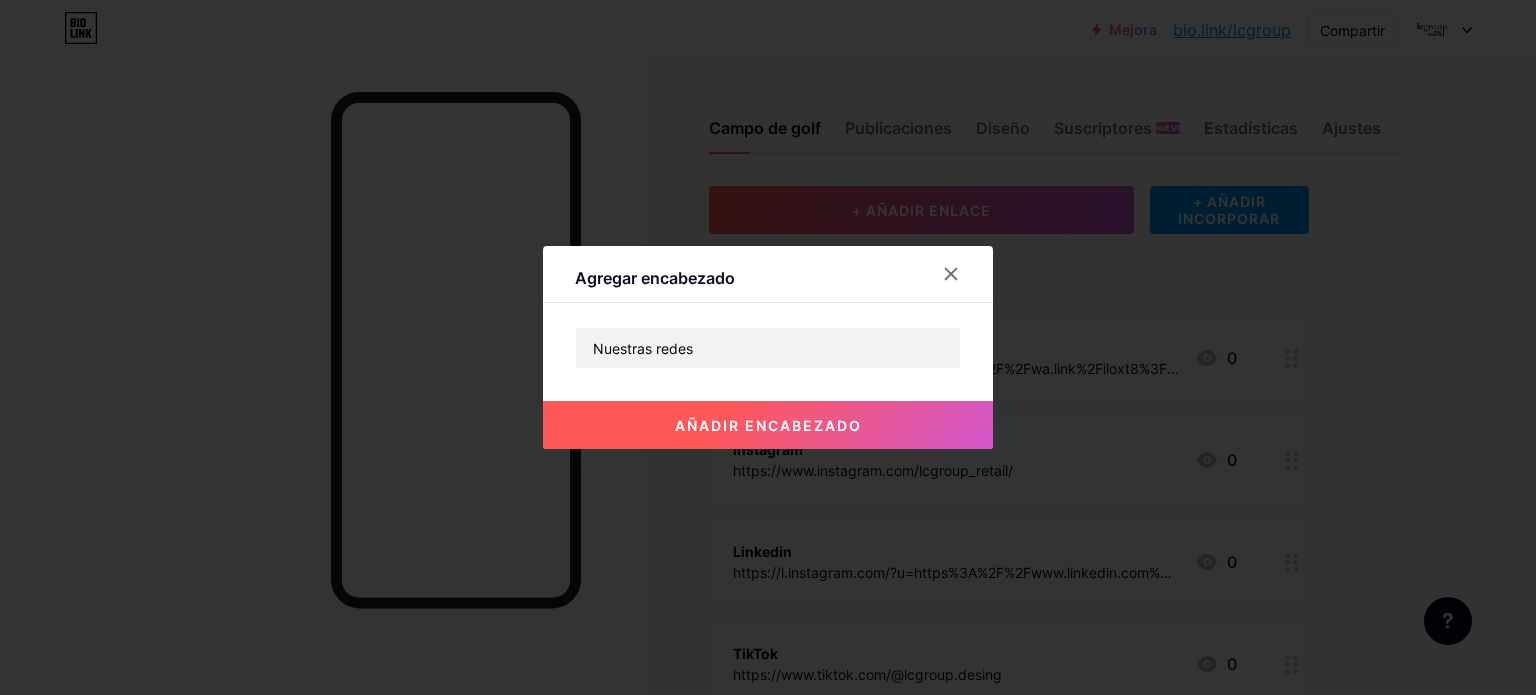 click on "añadir encabezado" at bounding box center [768, 425] 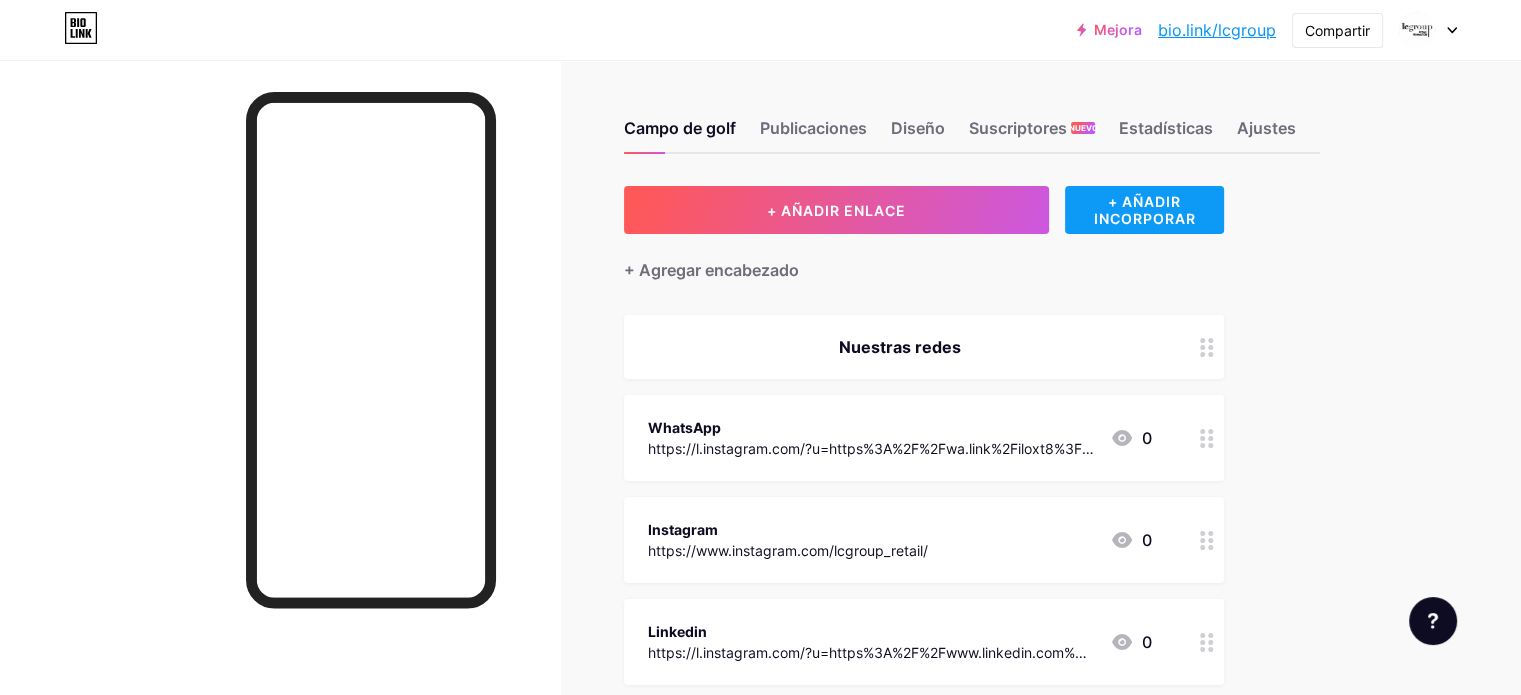 click on "+ AÑADIR INCORPORAR" at bounding box center (1144, 210) 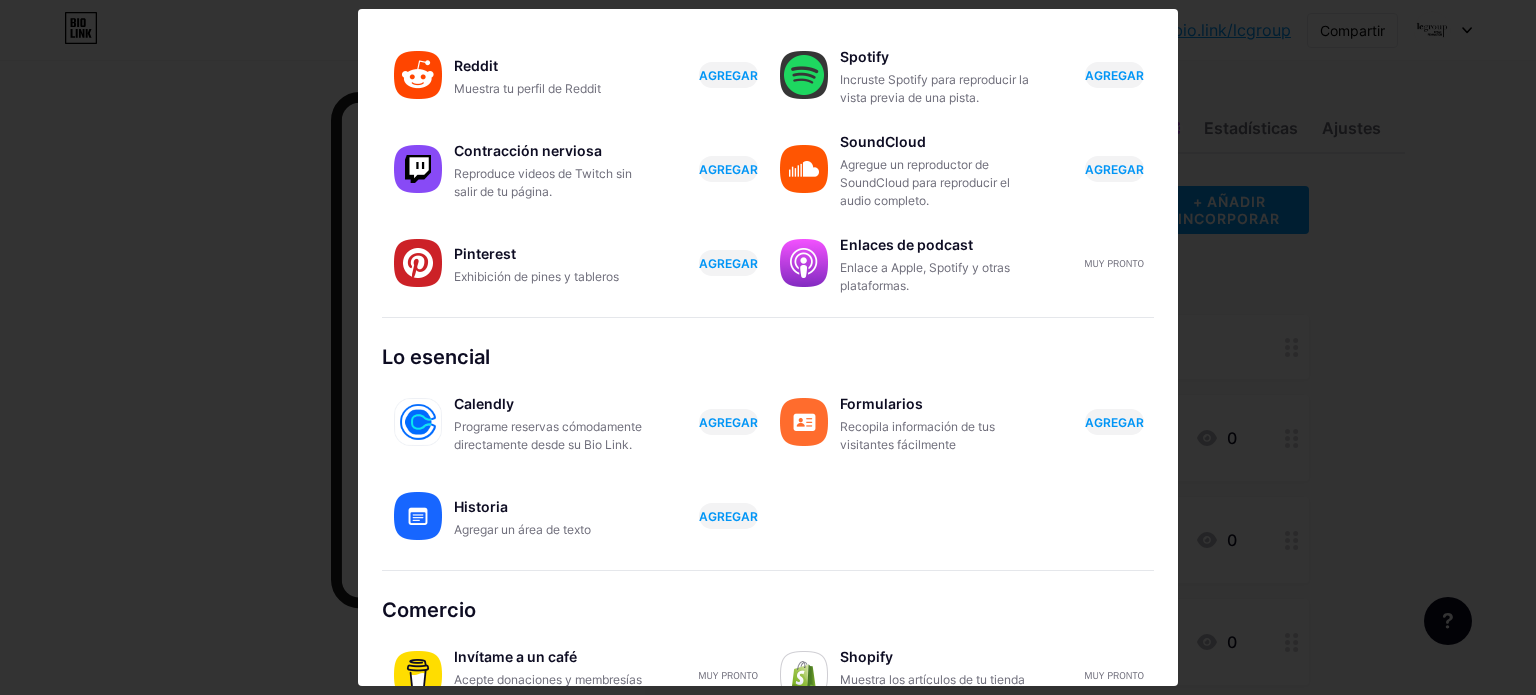 scroll, scrollTop: 300, scrollLeft: 0, axis: vertical 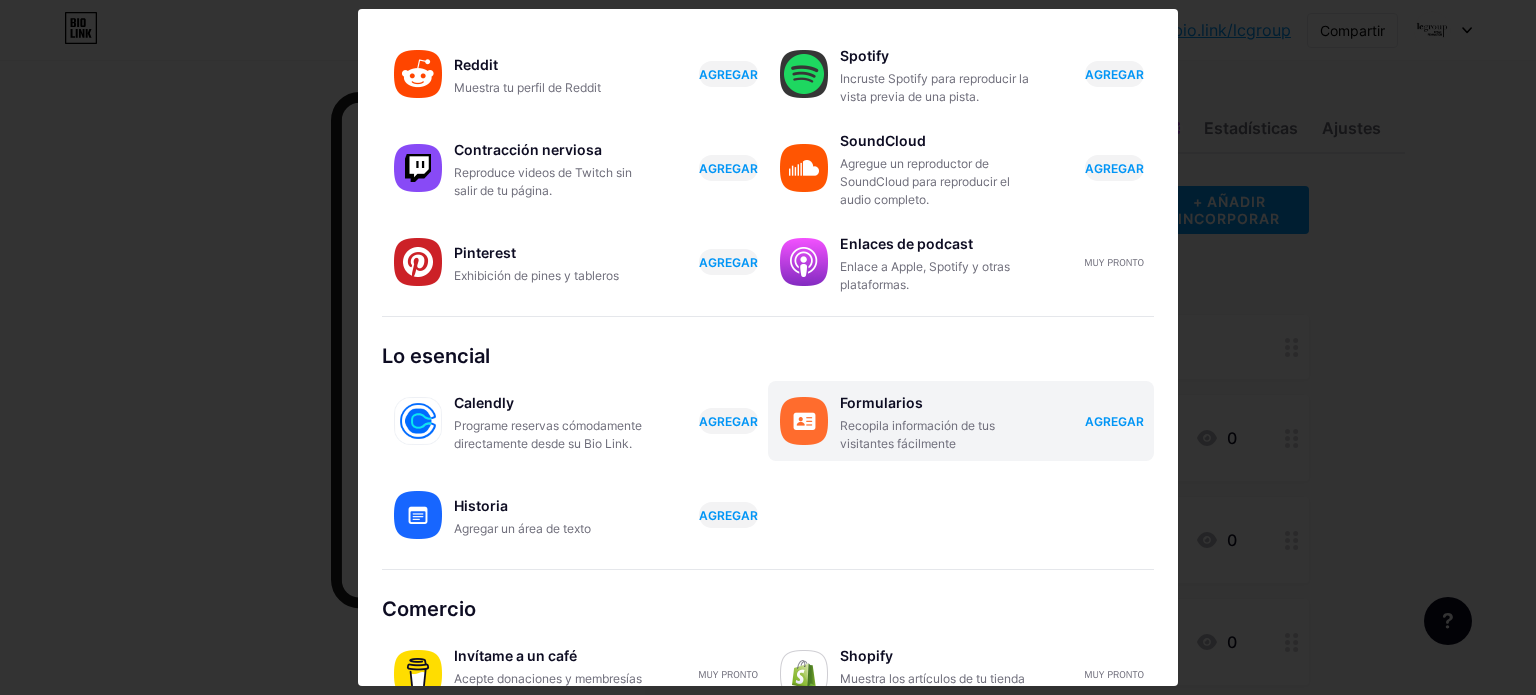 click on "AGREGAR" at bounding box center (1114, 421) 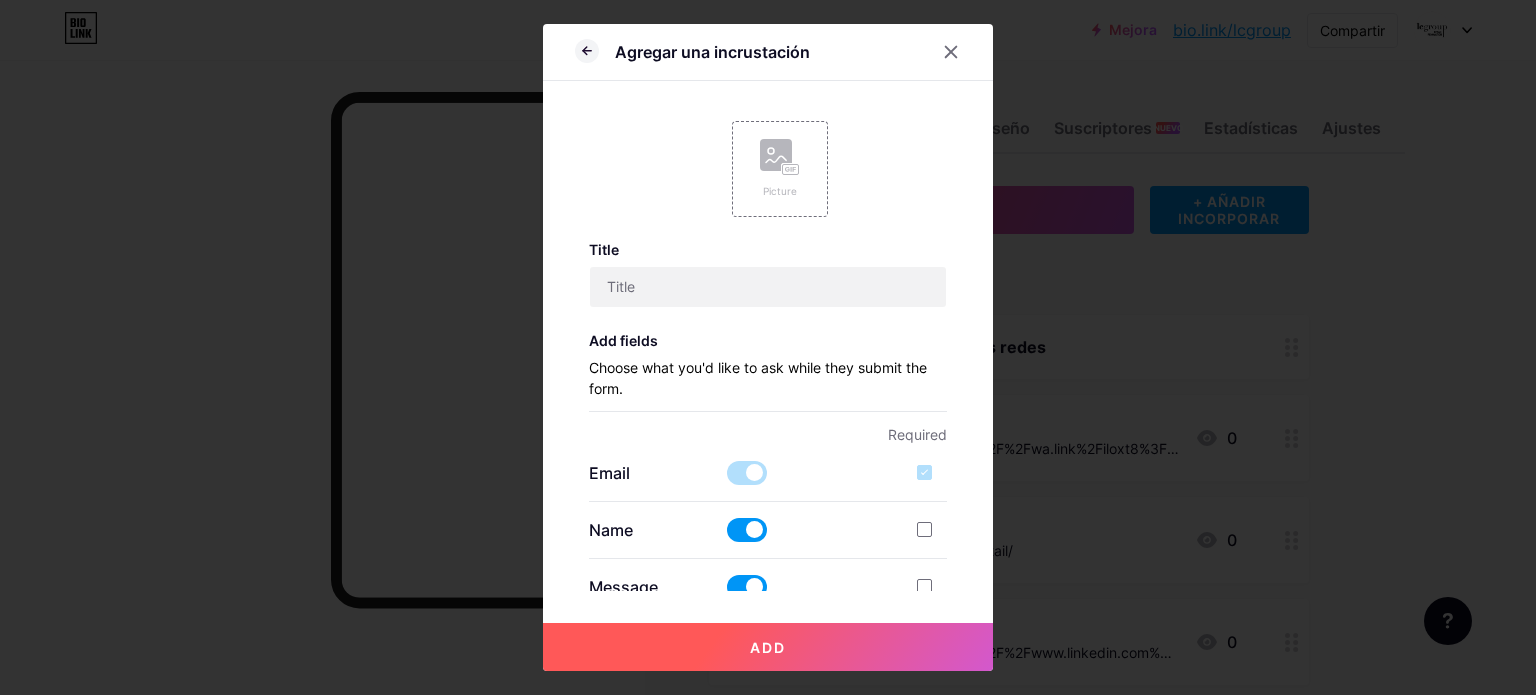 scroll, scrollTop: 0, scrollLeft: 0, axis: both 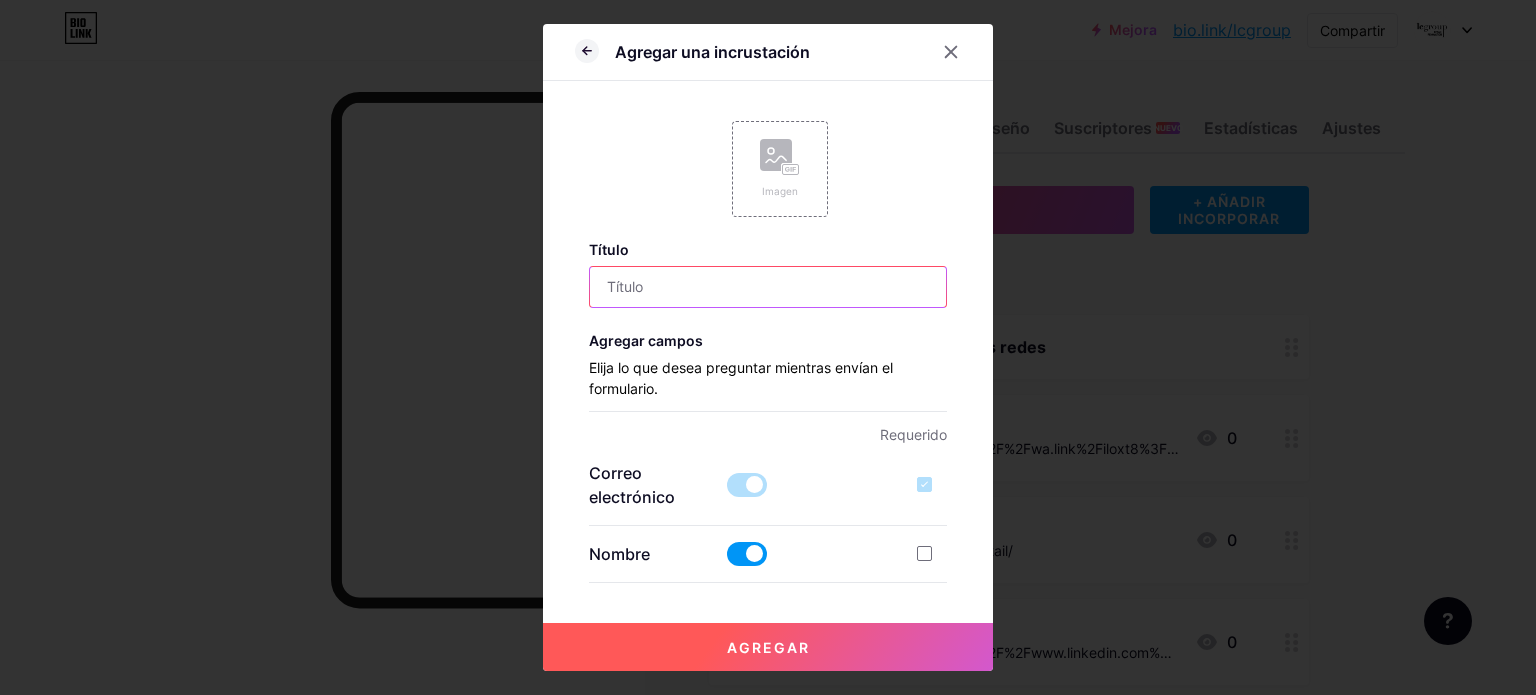 click at bounding box center [768, 287] 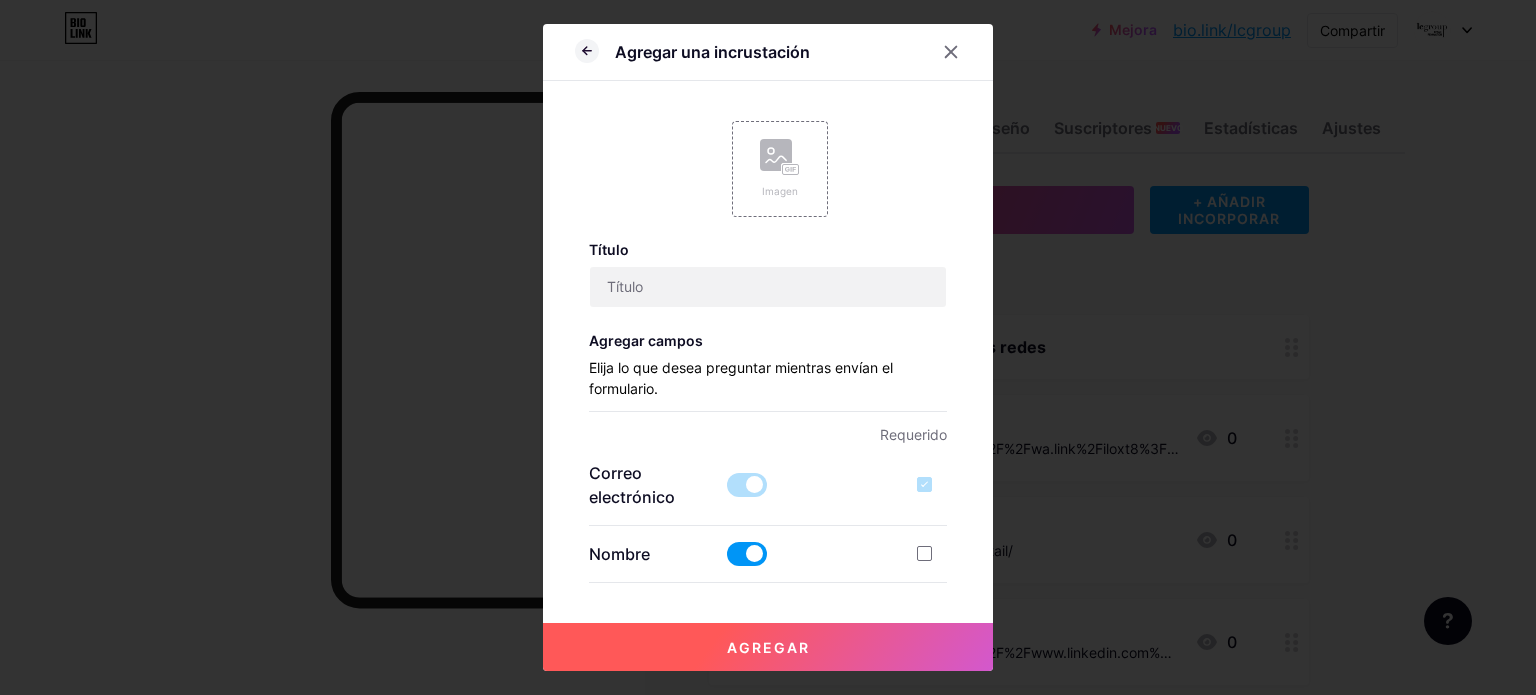 click on "Elija lo que desea preguntar mientras envían el formulario." at bounding box center [741, 378] 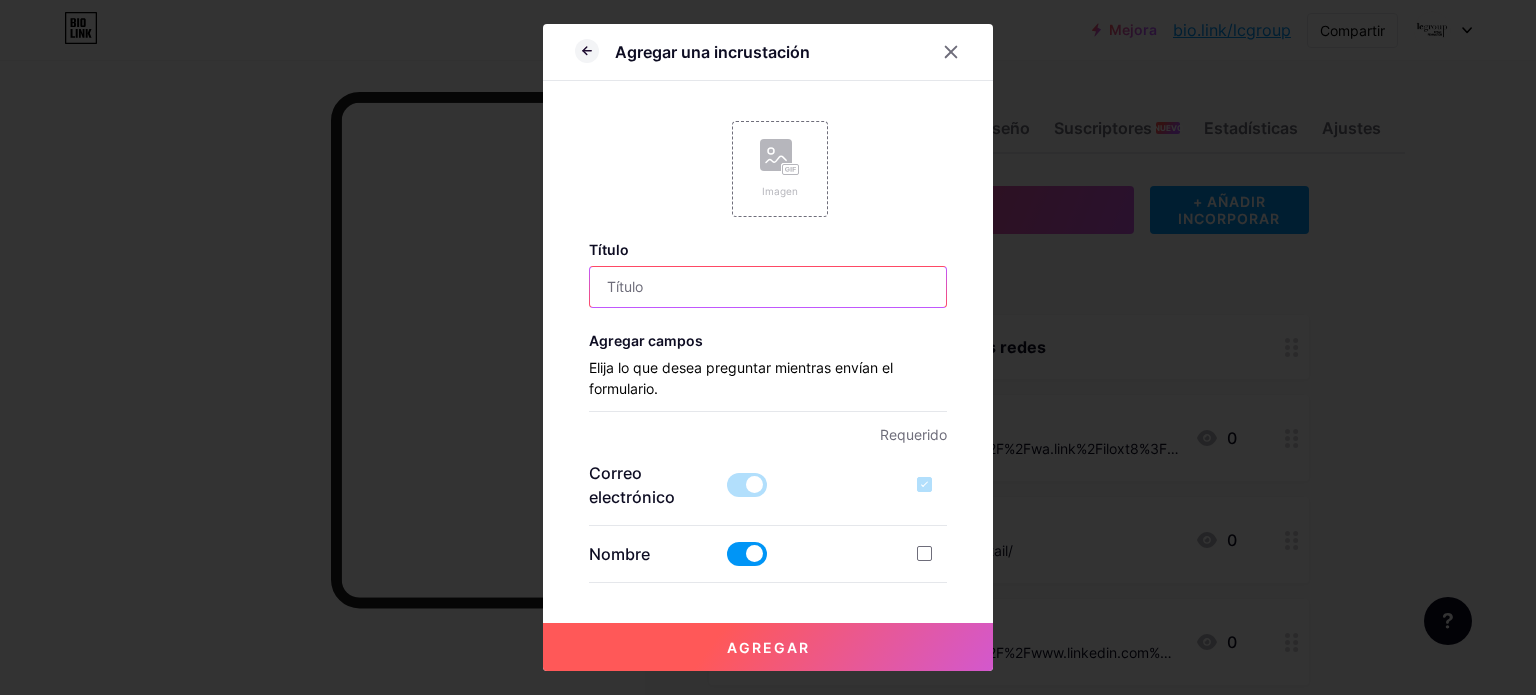 click at bounding box center (768, 287) 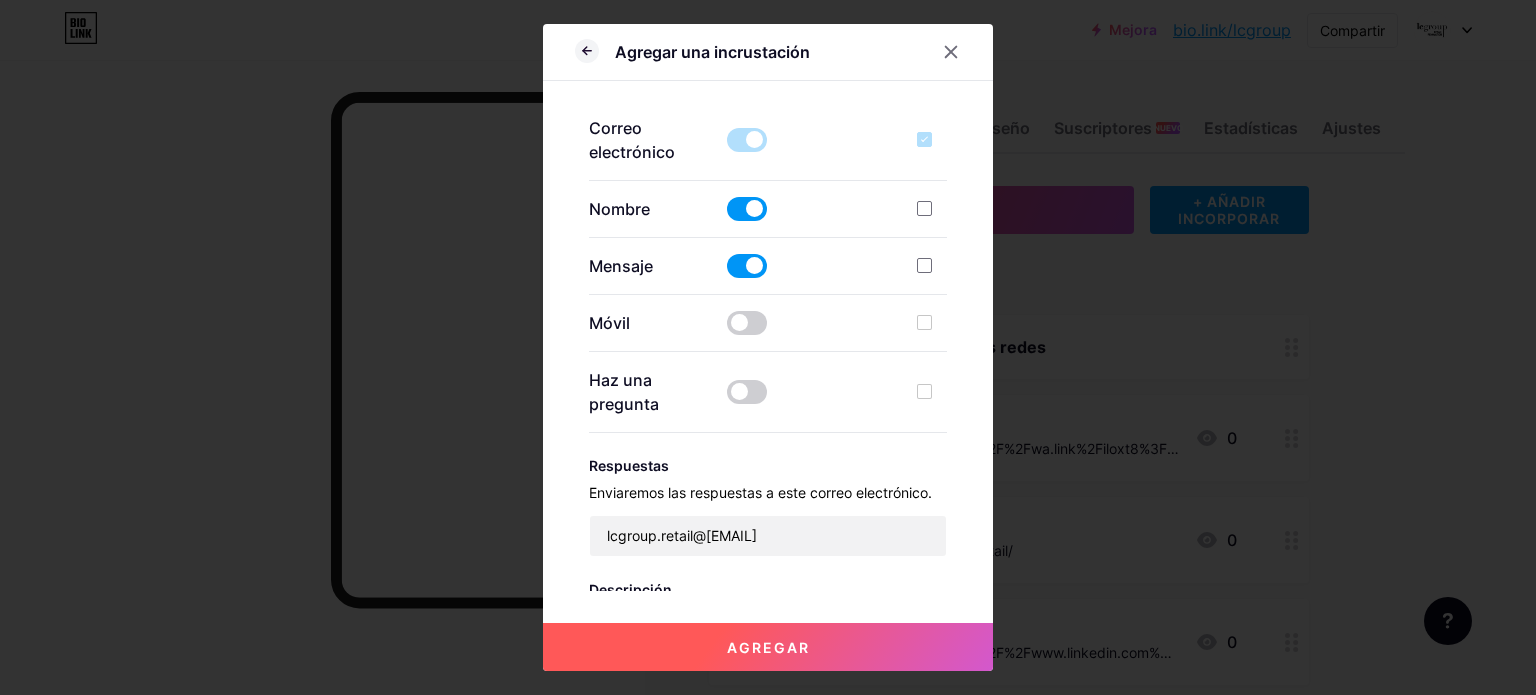 scroll, scrollTop: 100, scrollLeft: 0, axis: vertical 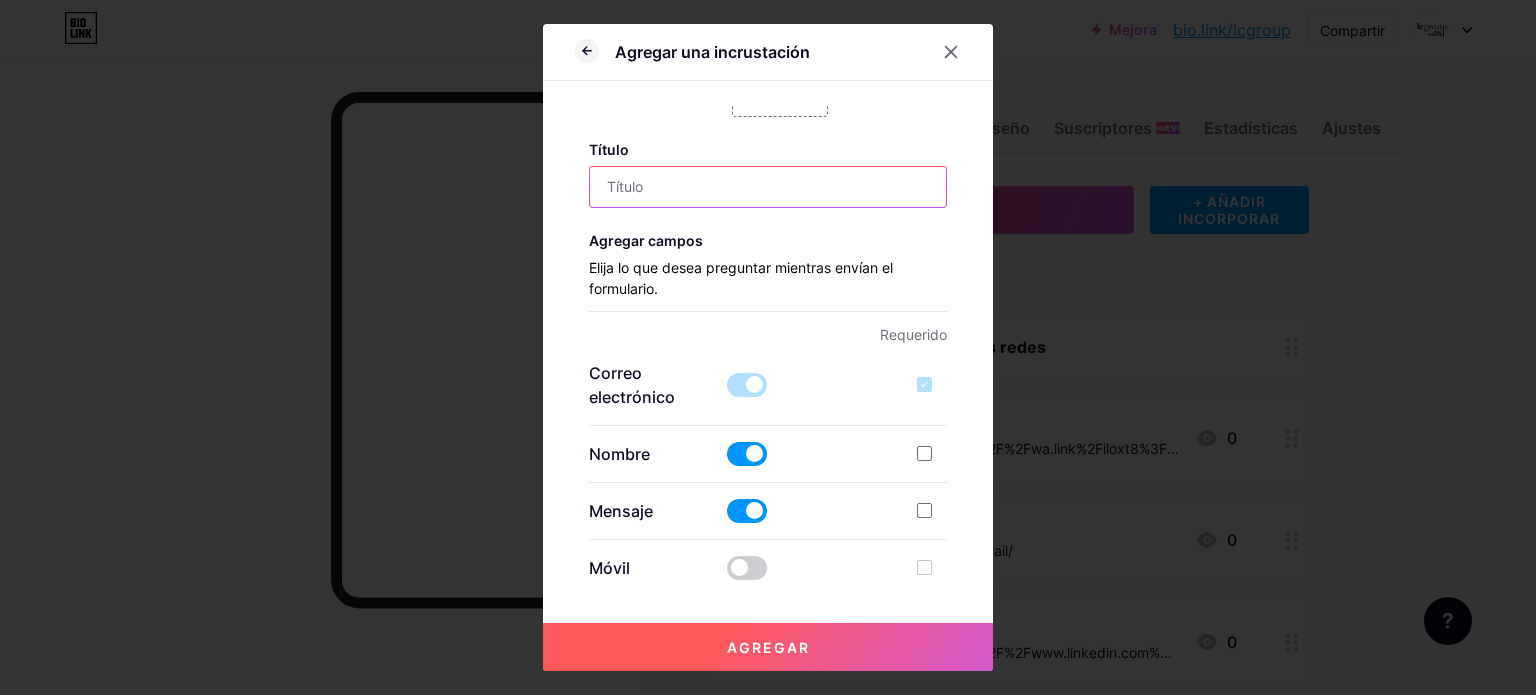 click at bounding box center (768, 187) 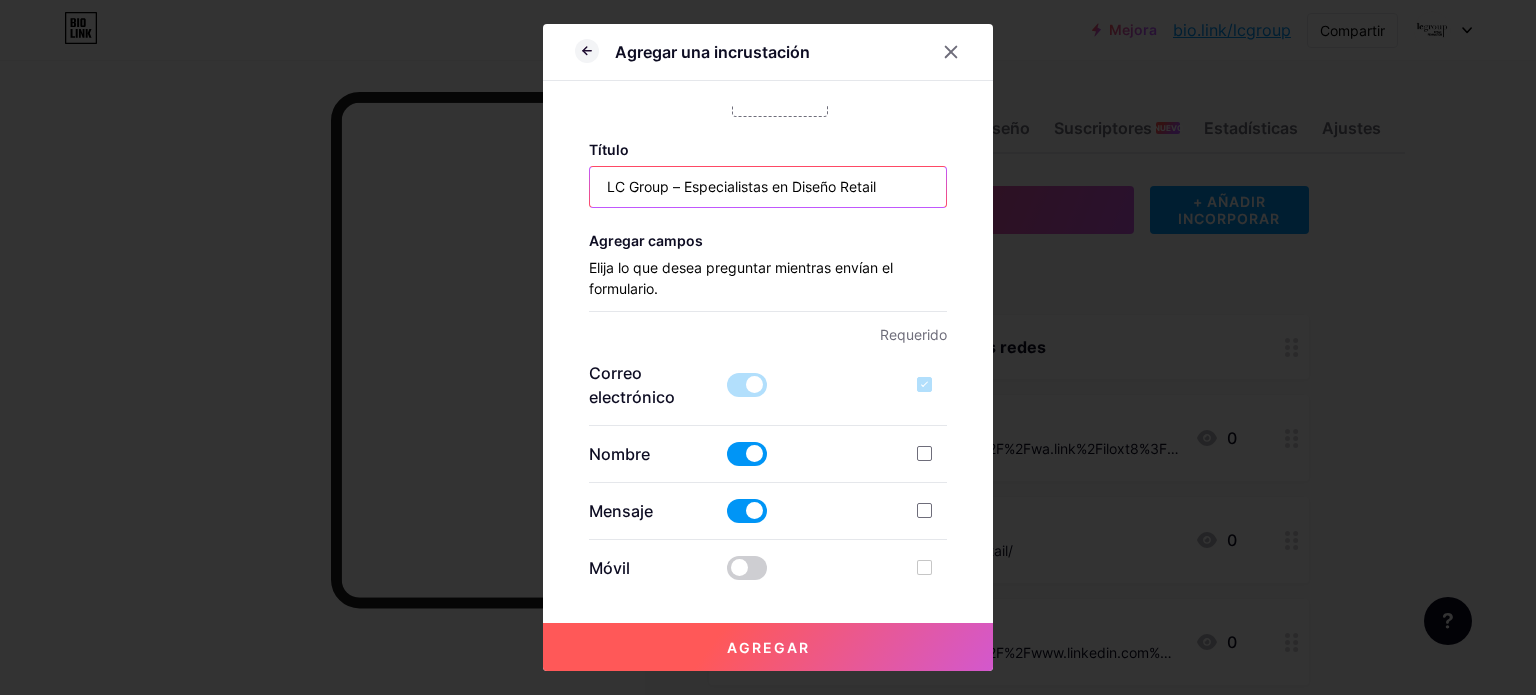 type on "LC Group – Especialistas en Diseño Retail" 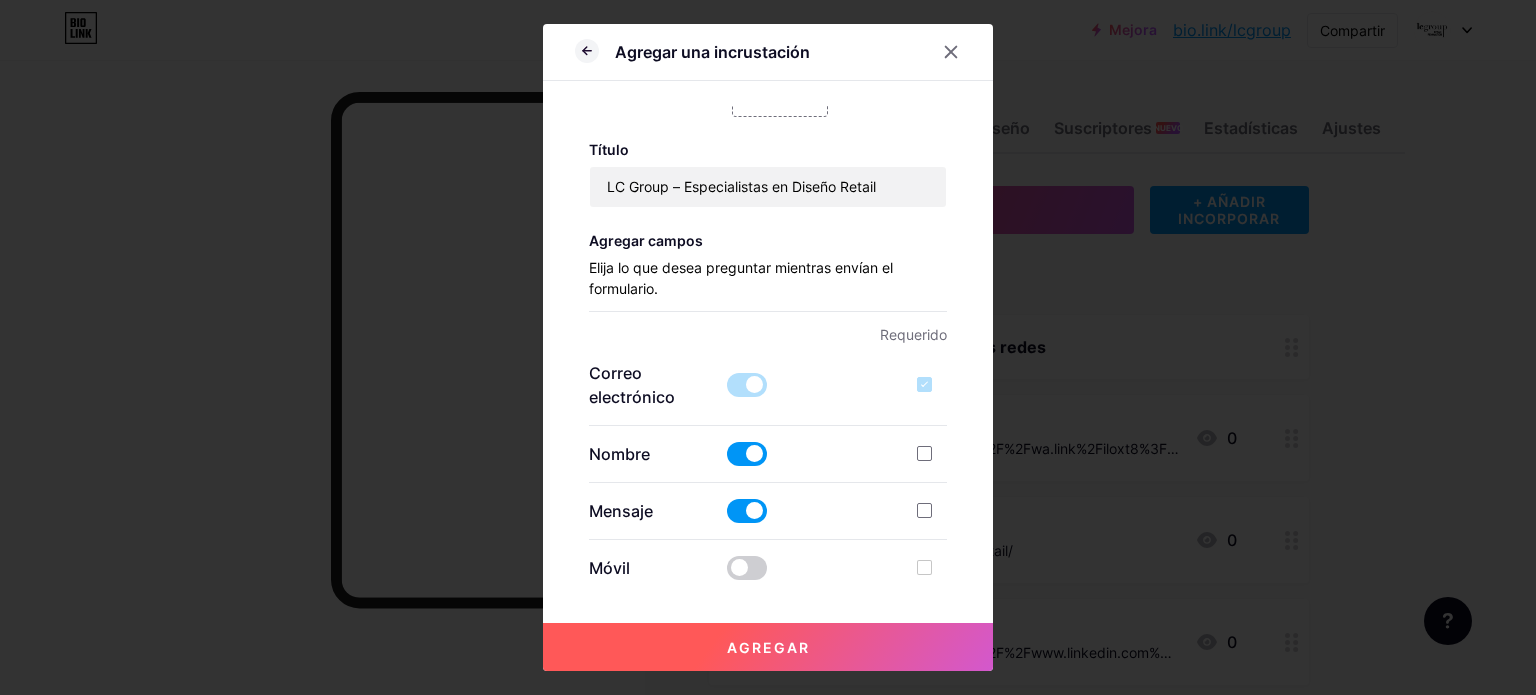 click on "Elija lo que desea preguntar mientras envían el formulario." at bounding box center (741, 278) 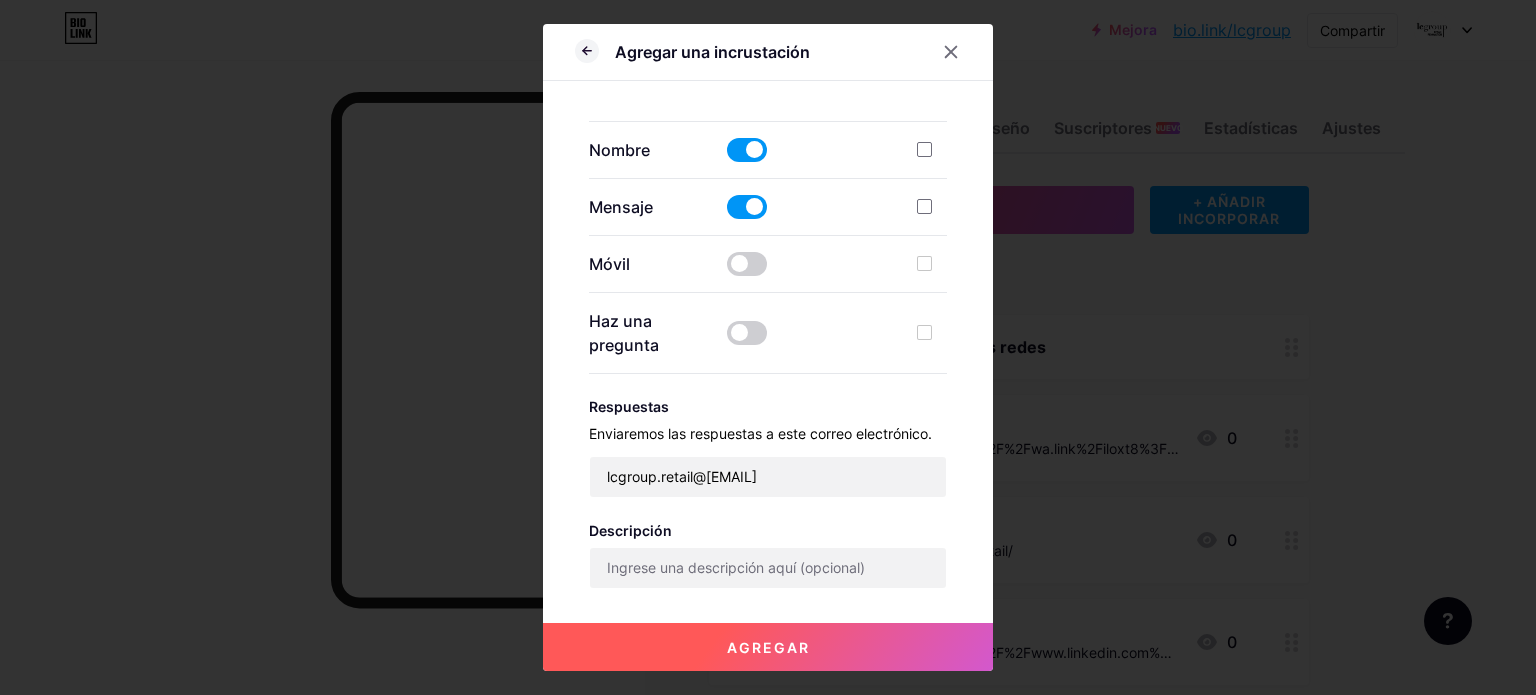 scroll, scrollTop: 300, scrollLeft: 0, axis: vertical 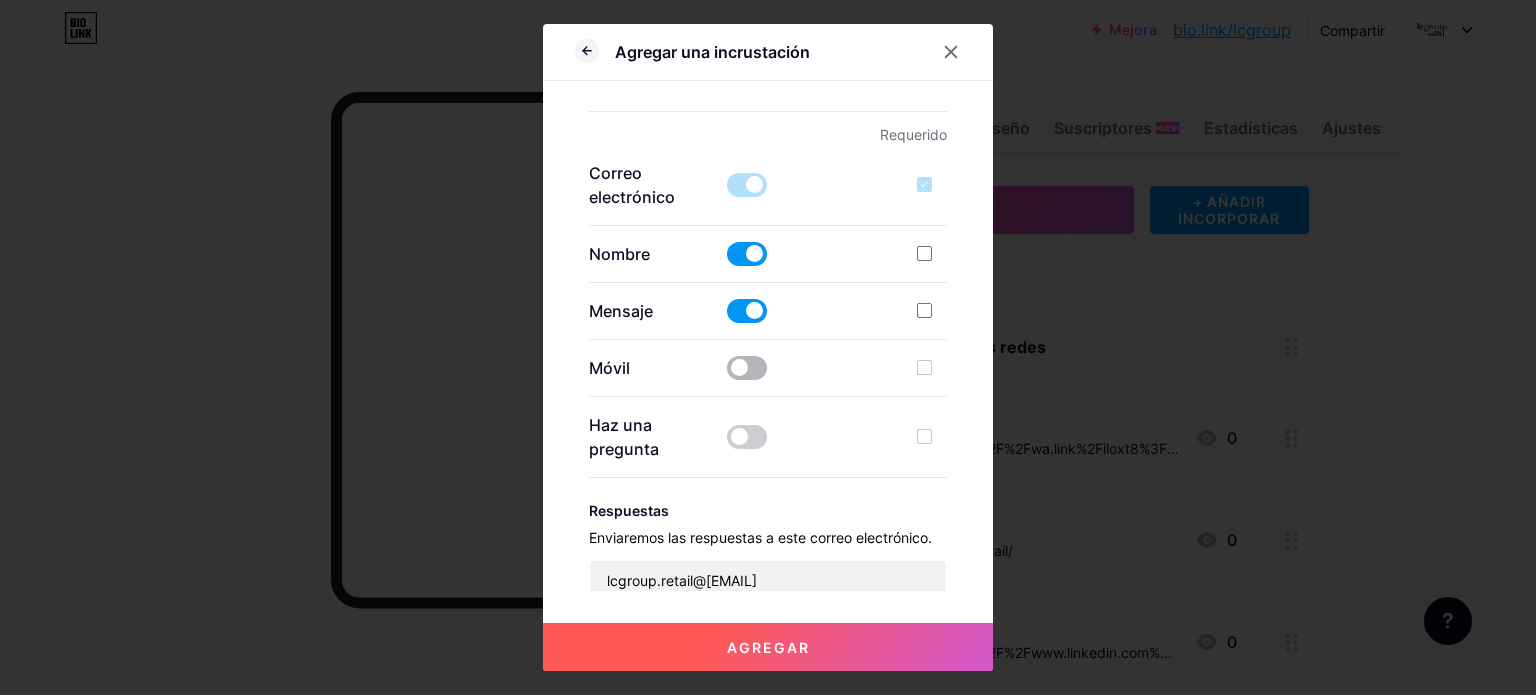 click at bounding box center (747, 368) 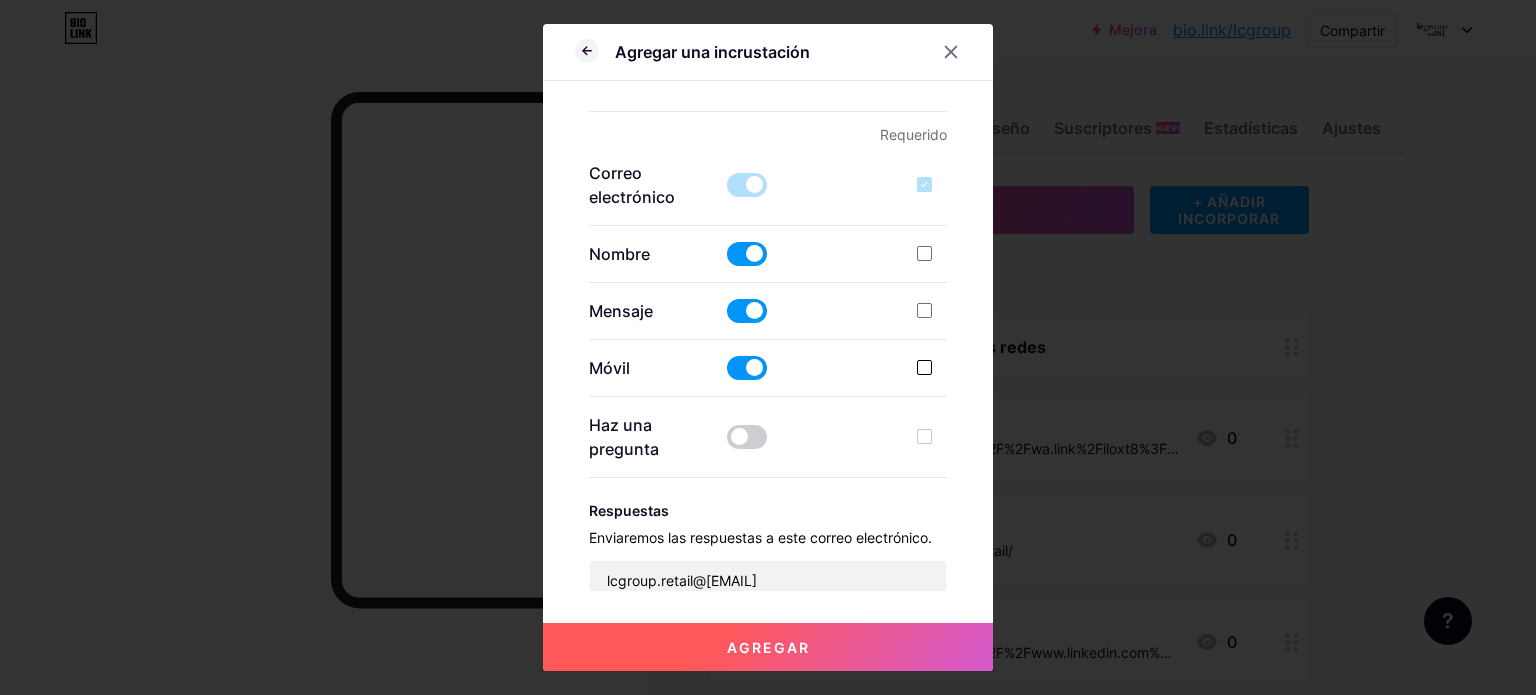 click at bounding box center [924, 367] 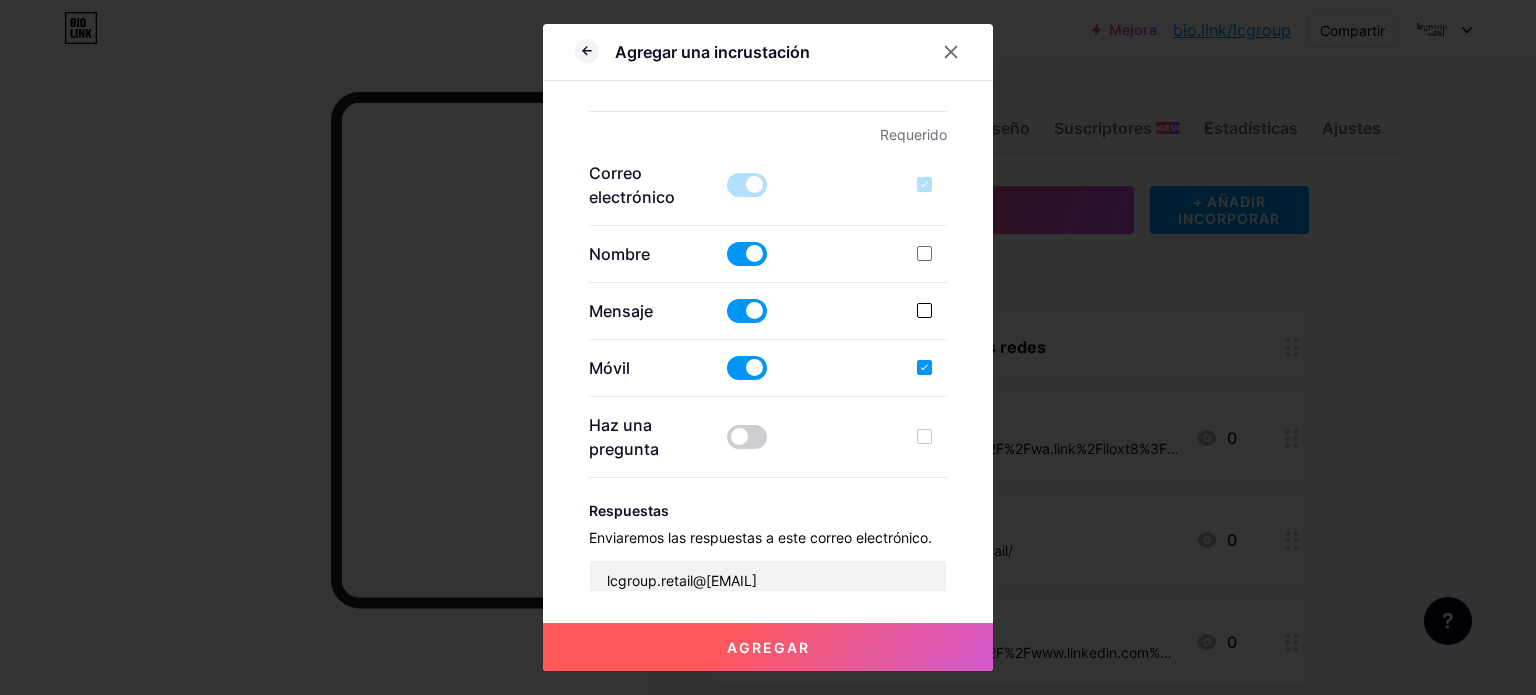 click at bounding box center (924, 310) 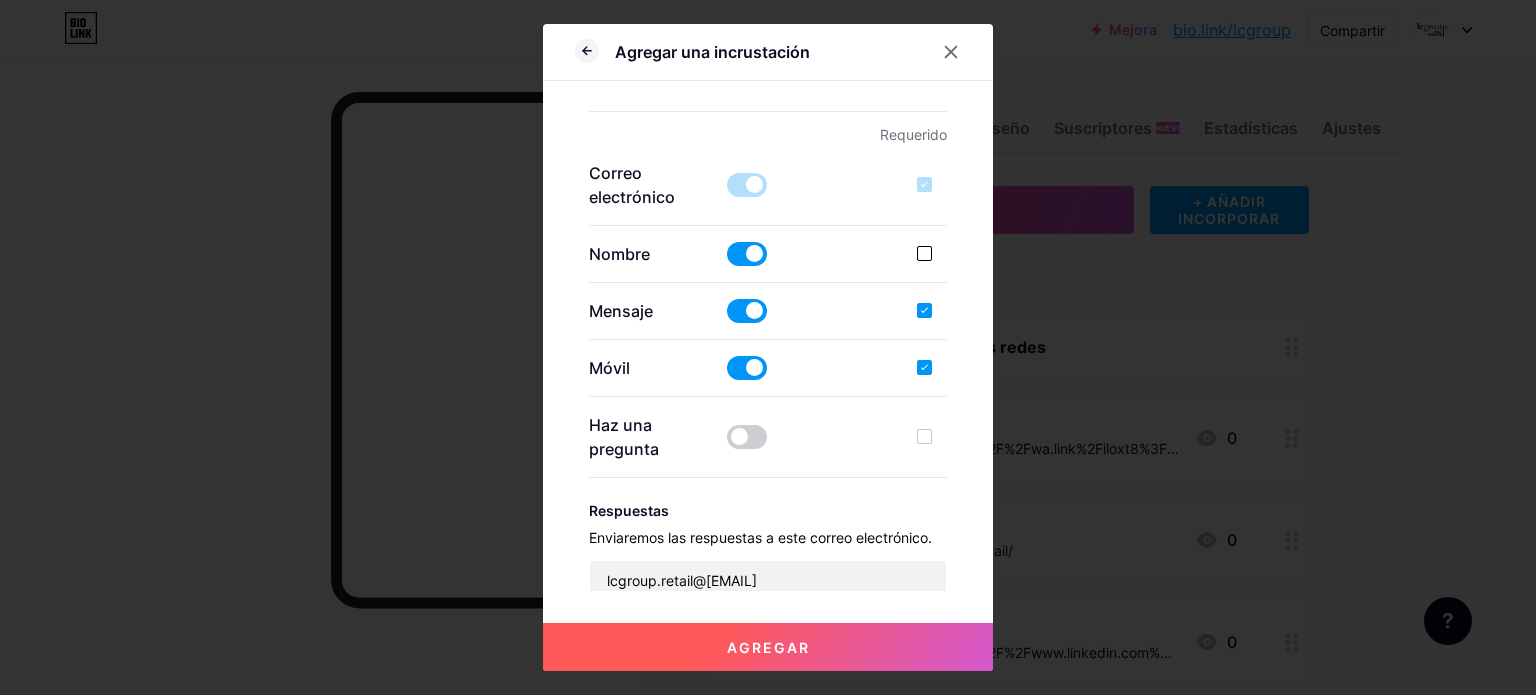 click at bounding box center [924, 253] 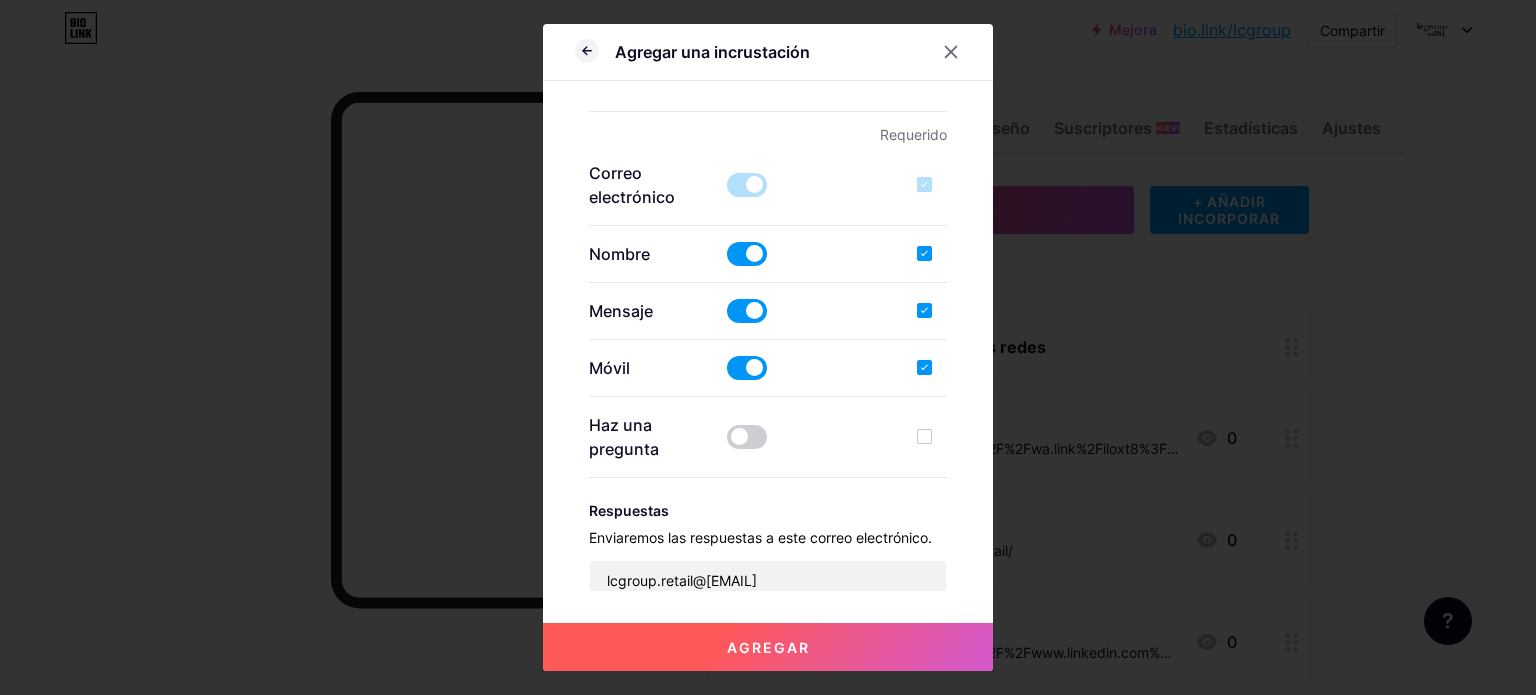 click at bounding box center [924, 253] 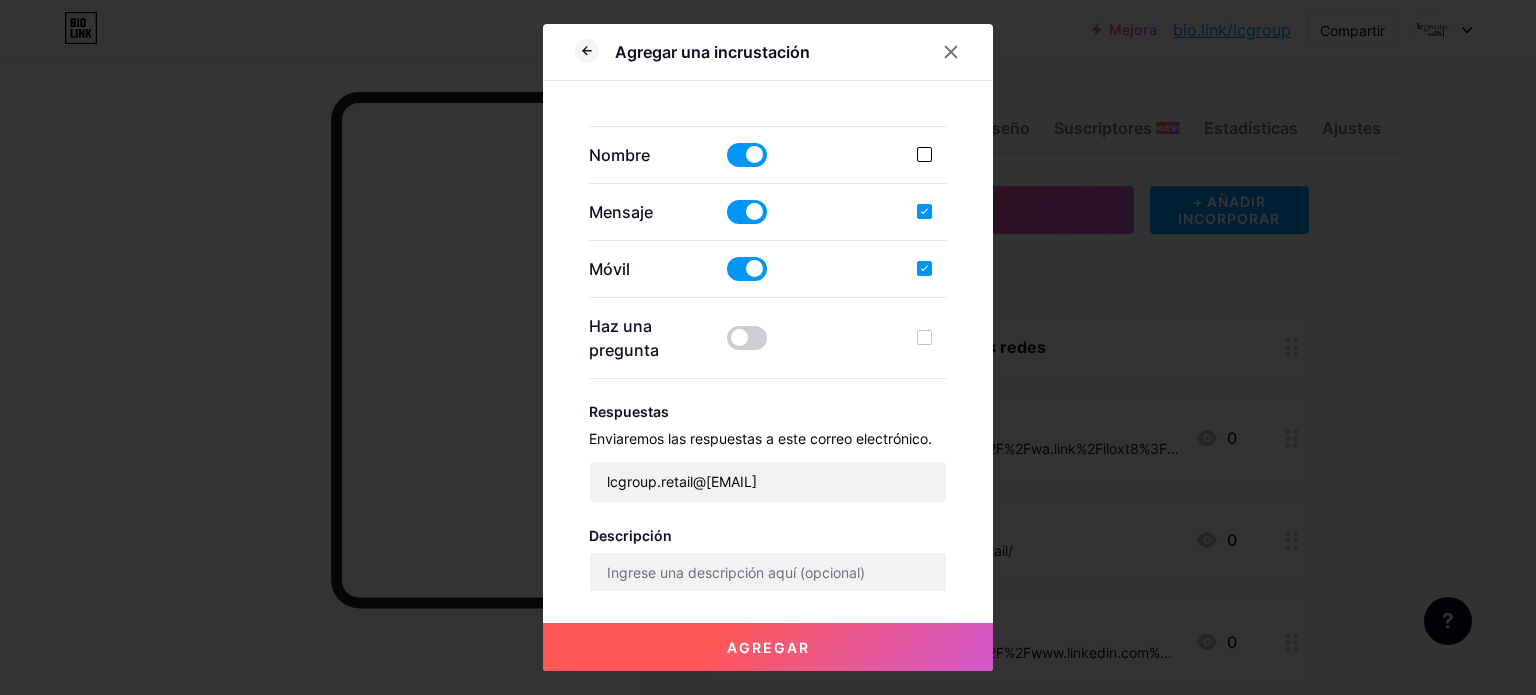scroll, scrollTop: 400, scrollLeft: 0, axis: vertical 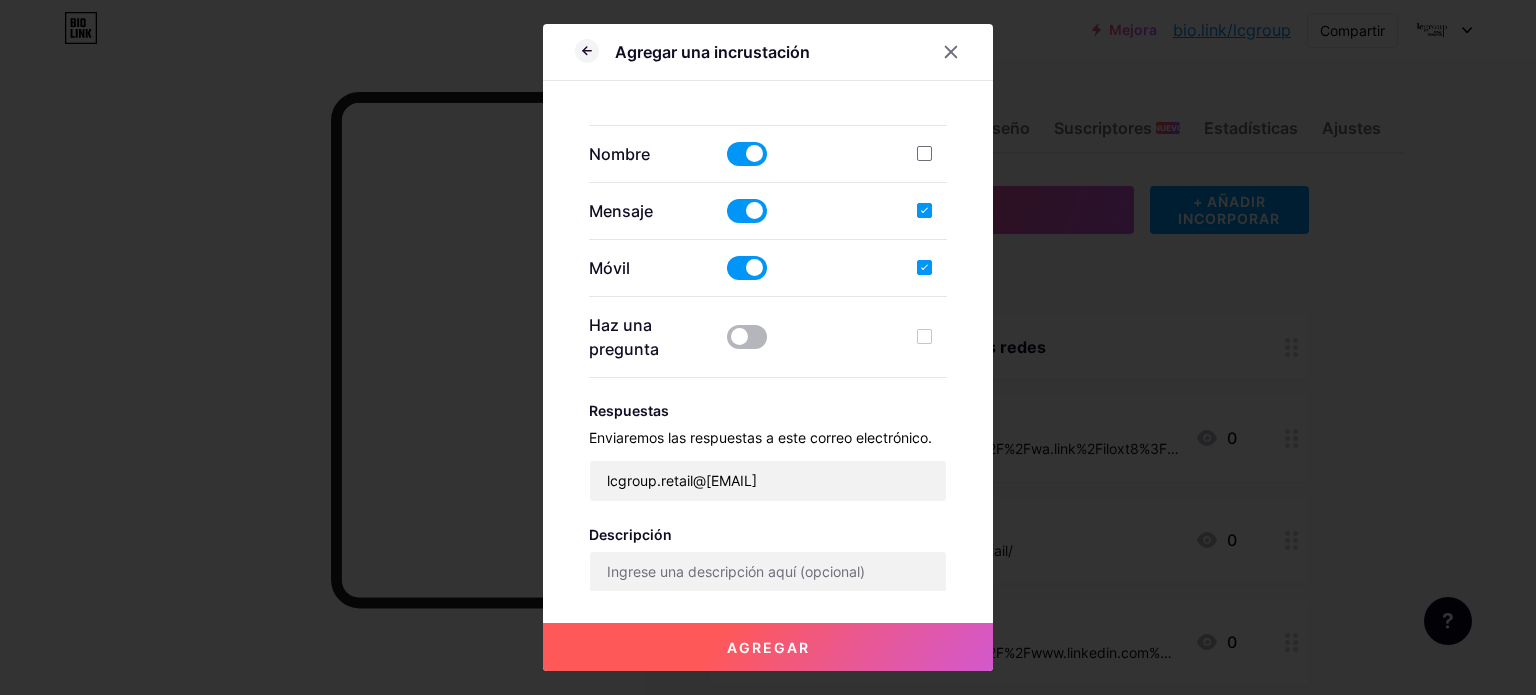 click at bounding box center [747, 337] 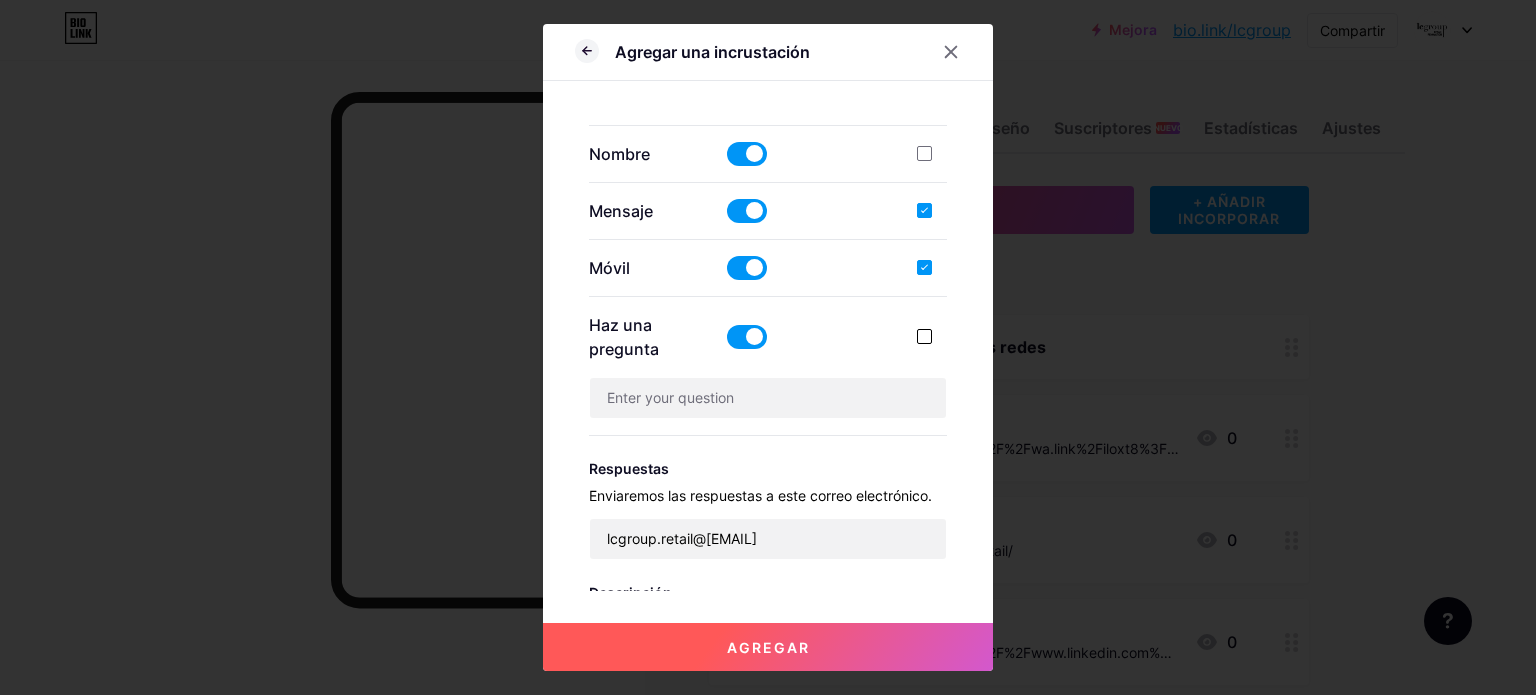 click at bounding box center [924, 336] 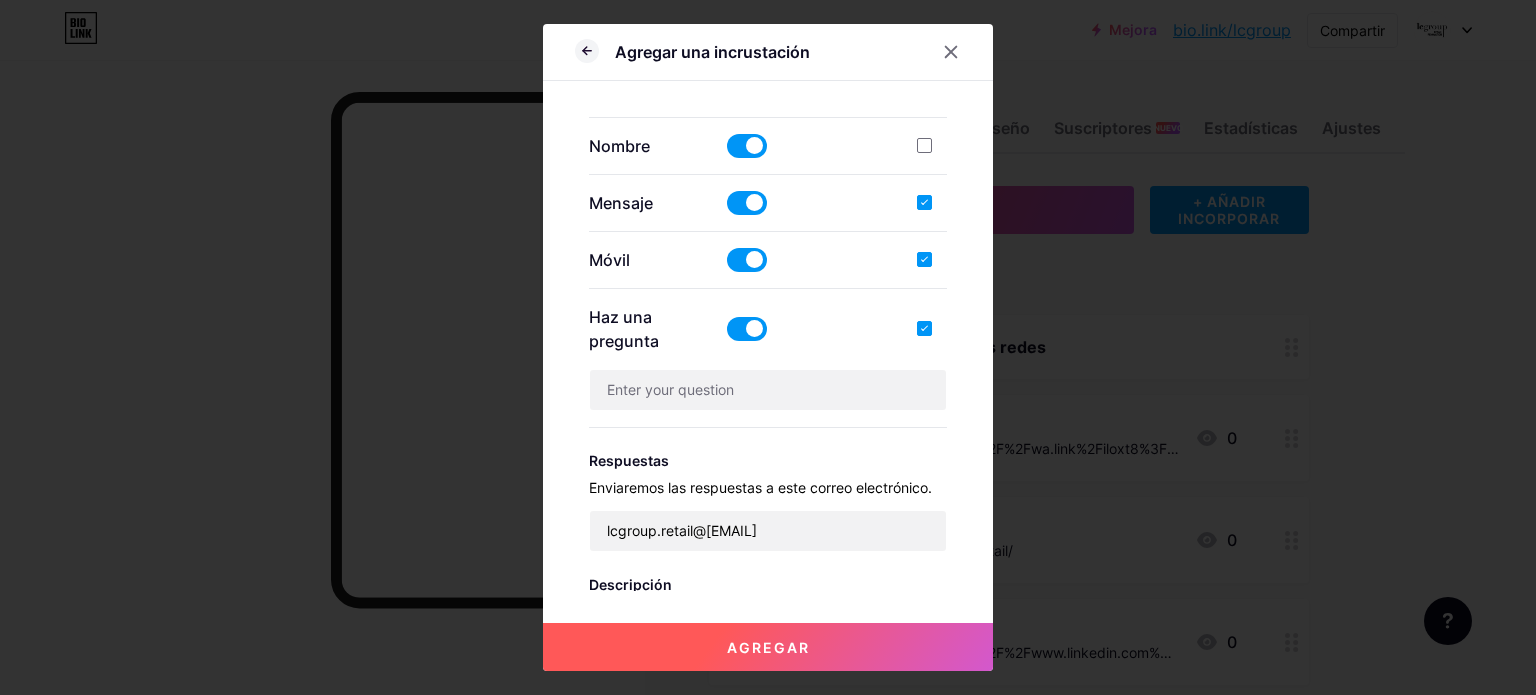 scroll, scrollTop: 400, scrollLeft: 0, axis: vertical 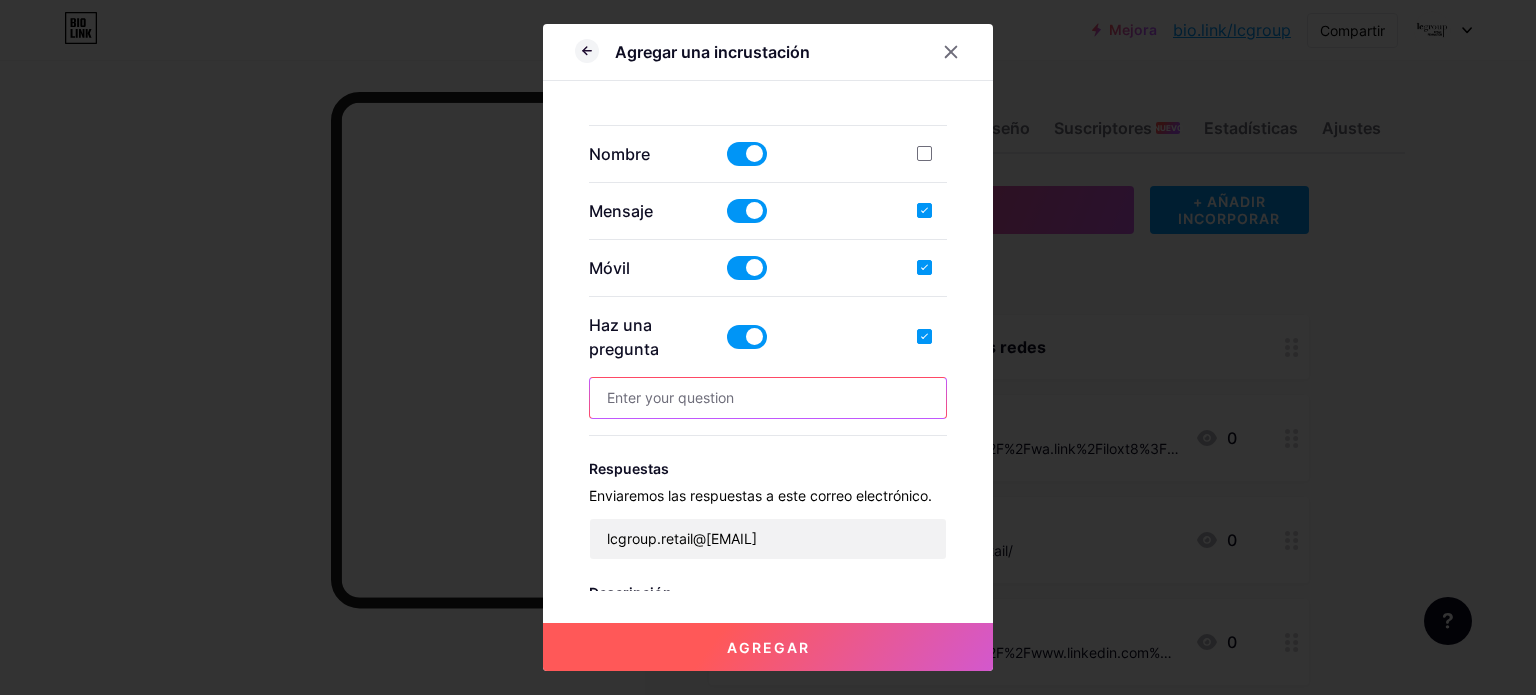 click at bounding box center [768, 398] 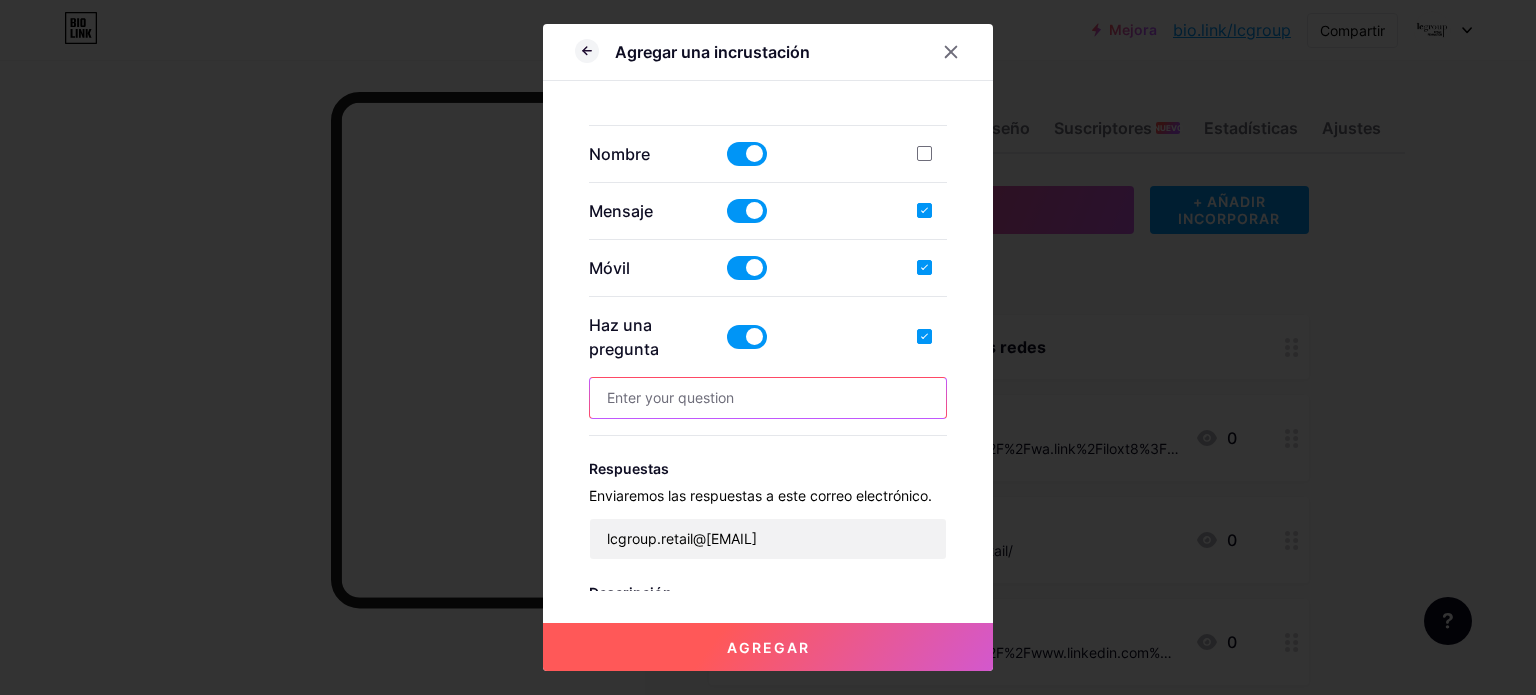 paste on "Queremos conocer más sobre tu marca y tus necesidades para crear juntos una experiencia de compra única." 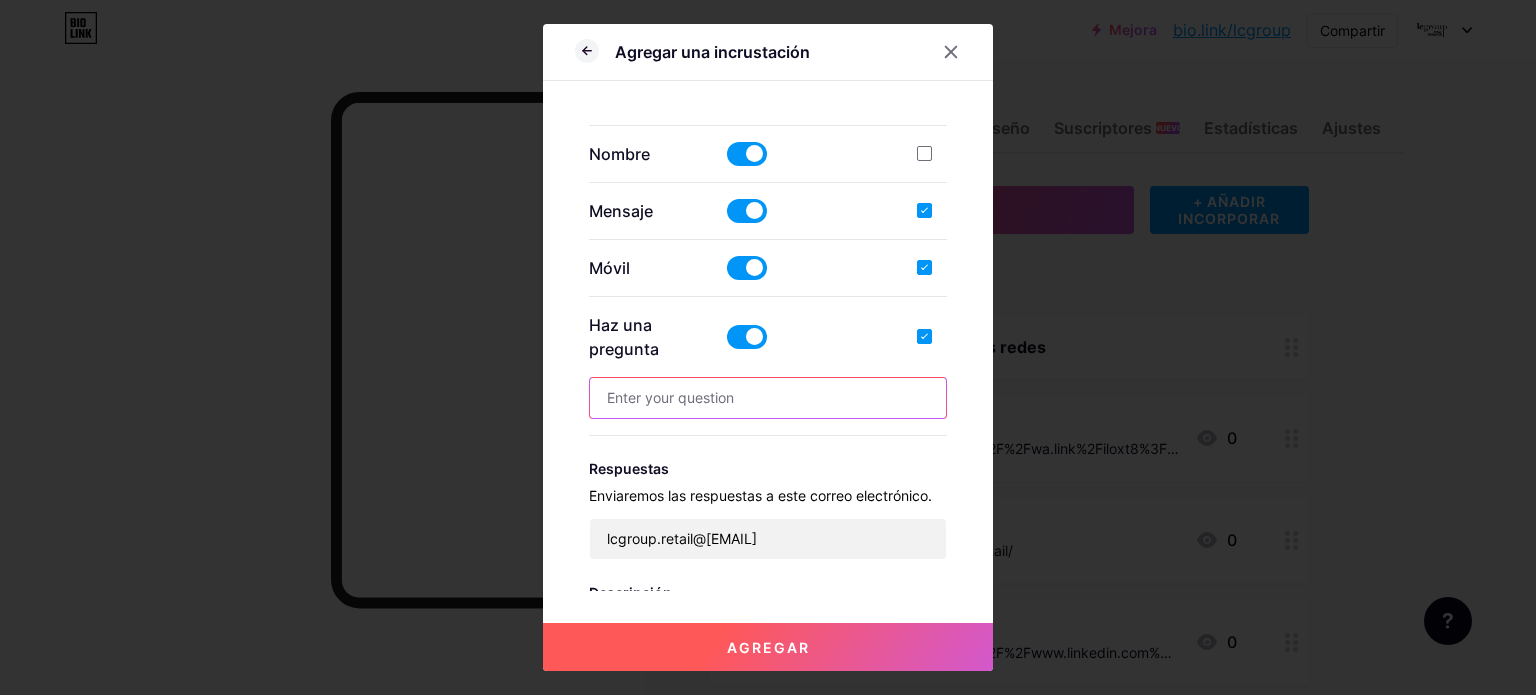 type on "Queremos conocer más sobre tu marca y tus necesidades para crear juntos una experiencia de compra única." 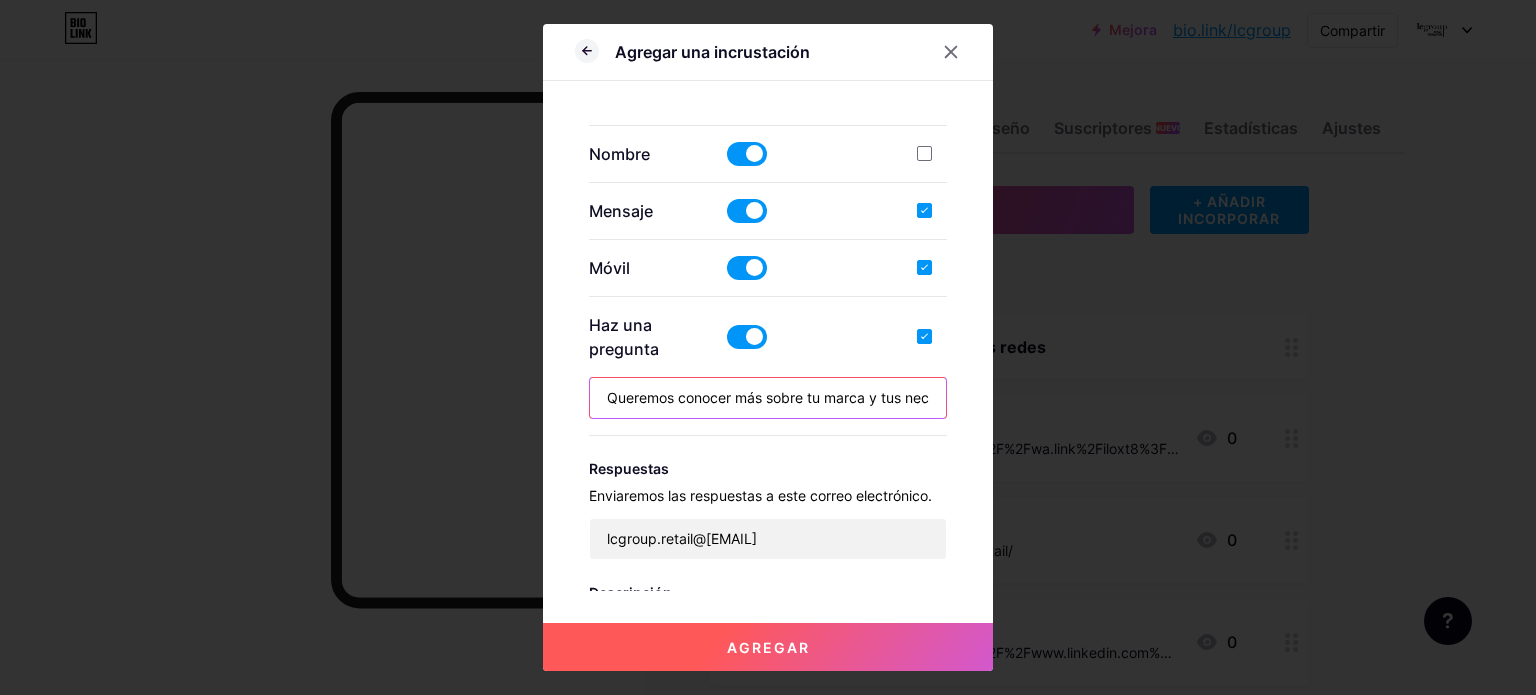 scroll, scrollTop: 0, scrollLeft: 401, axis: horizontal 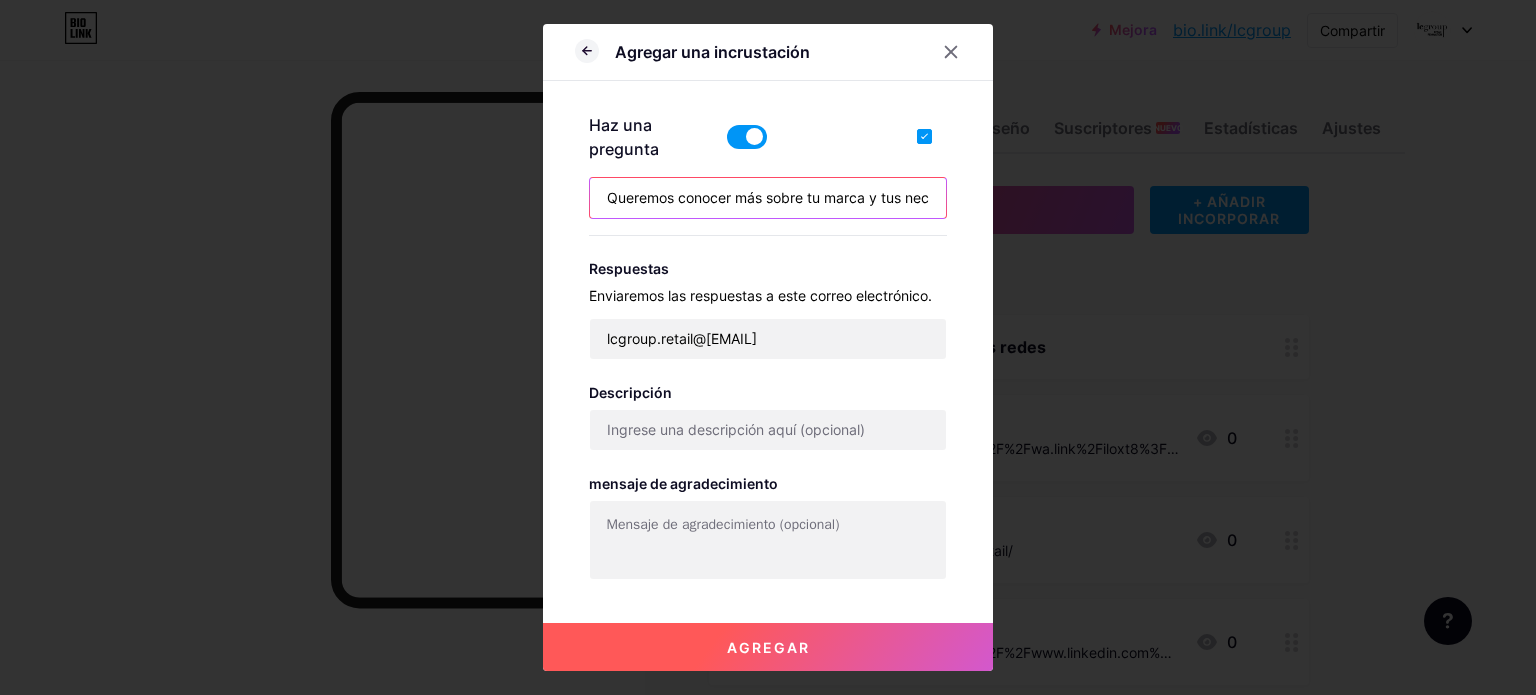 drag, startPoint x: 926, startPoint y: 200, endPoint x: 431, endPoint y: 177, distance: 495.53406 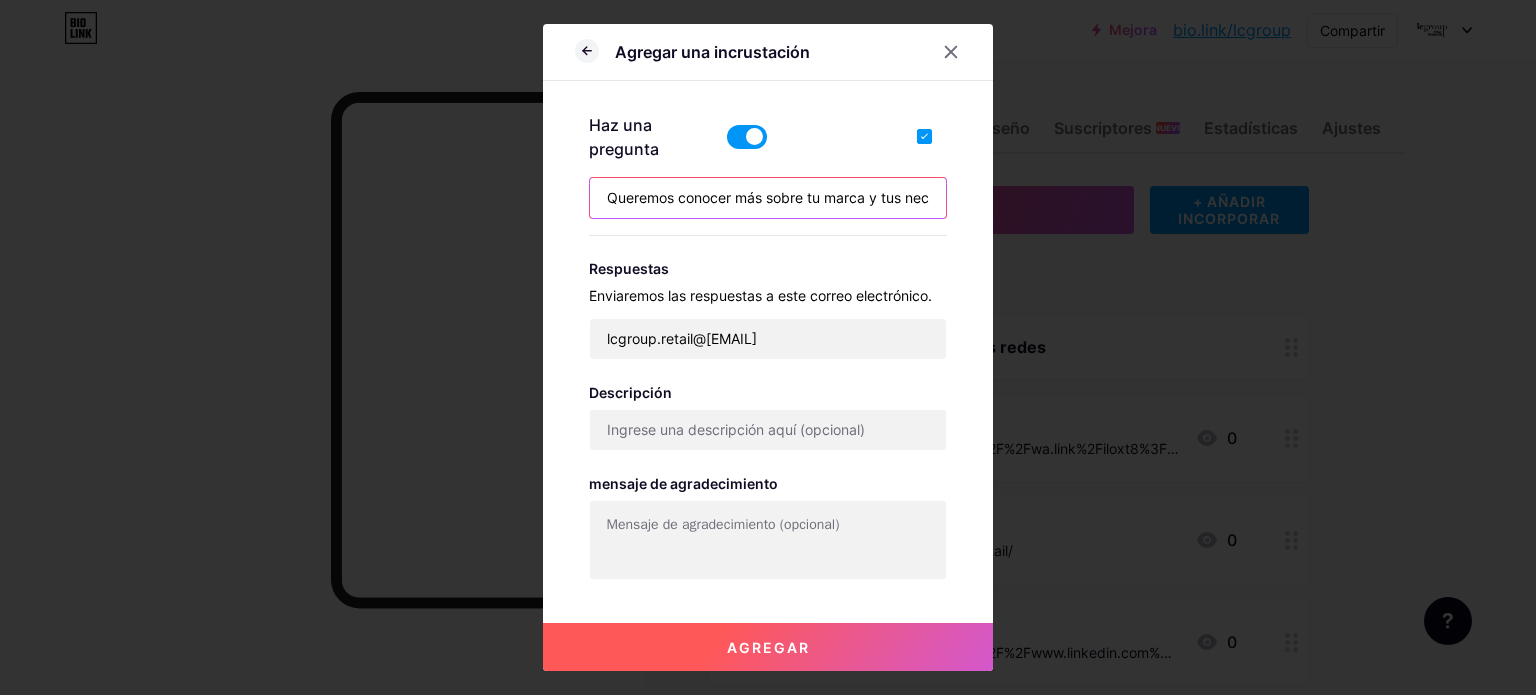type 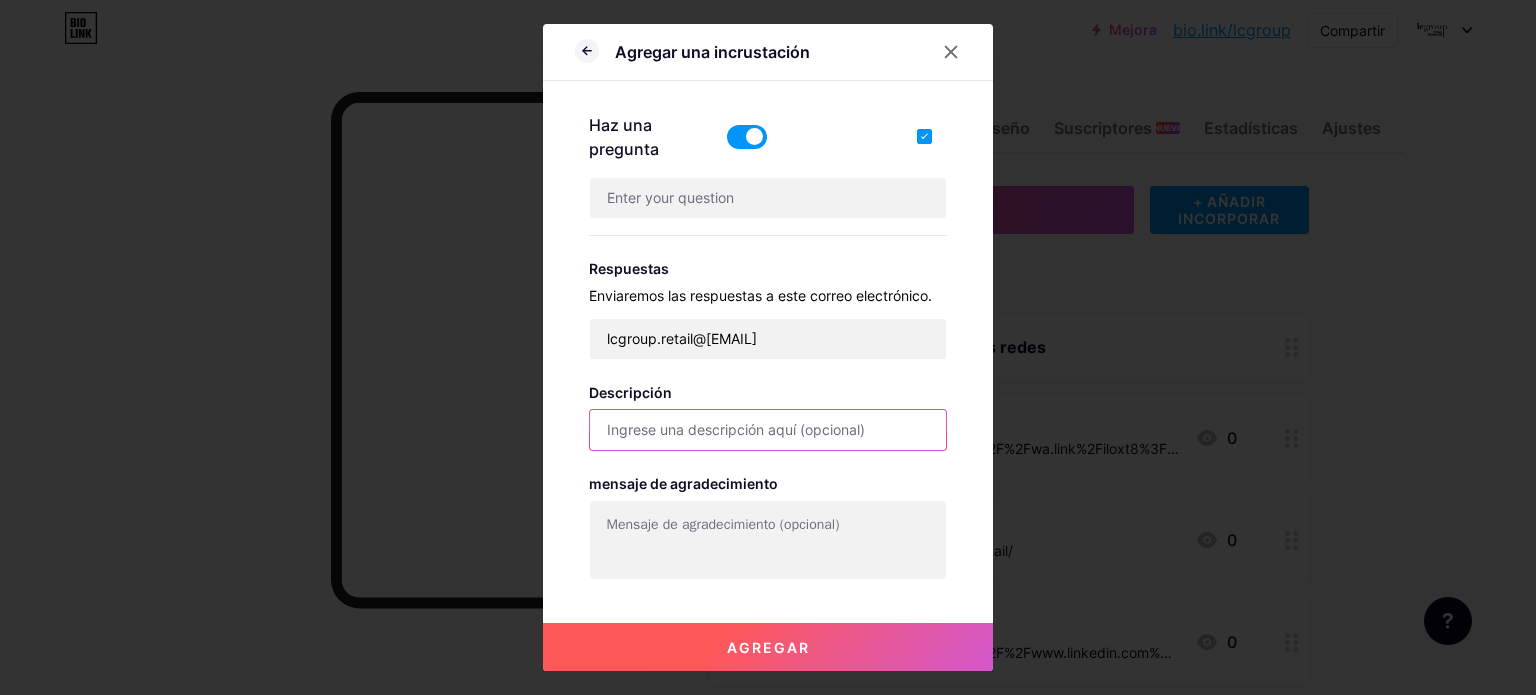 click at bounding box center (768, 430) 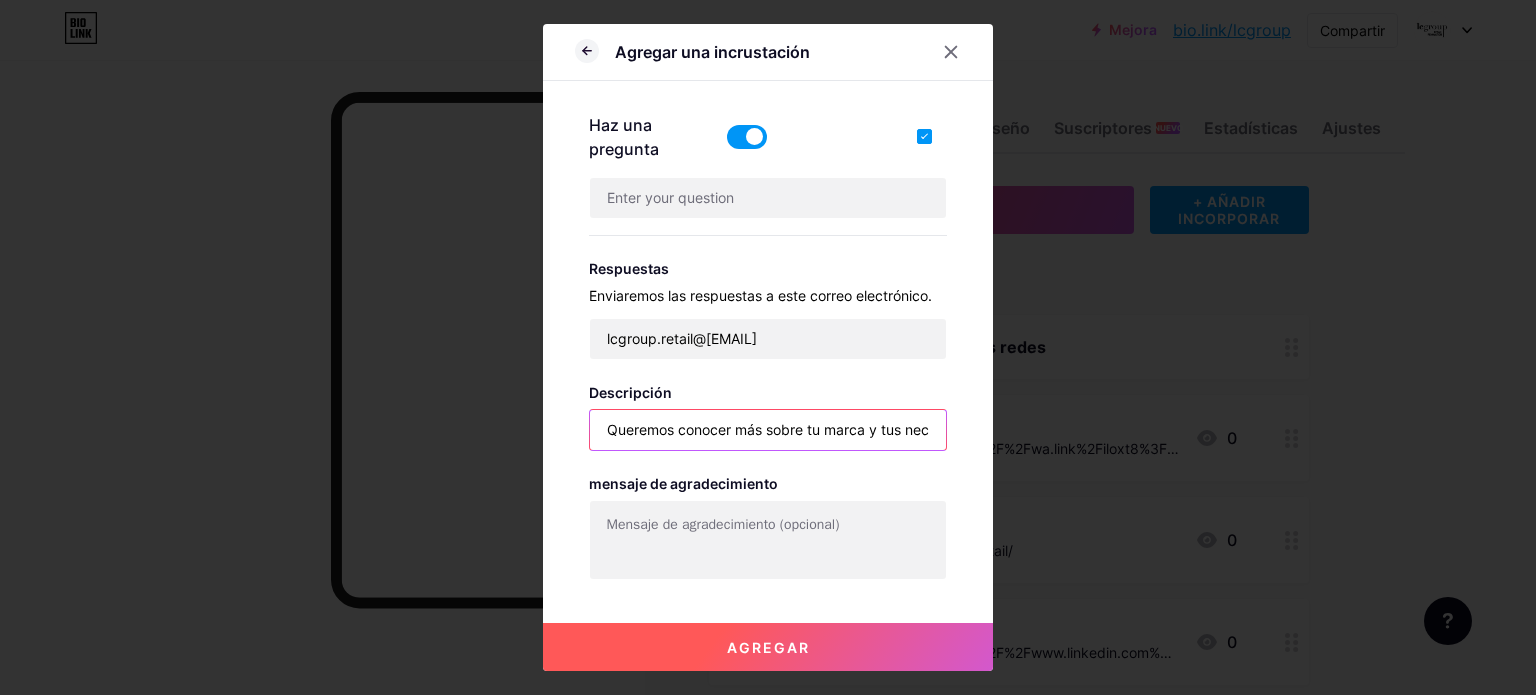 scroll, scrollTop: 0, scrollLeft: 401, axis: horizontal 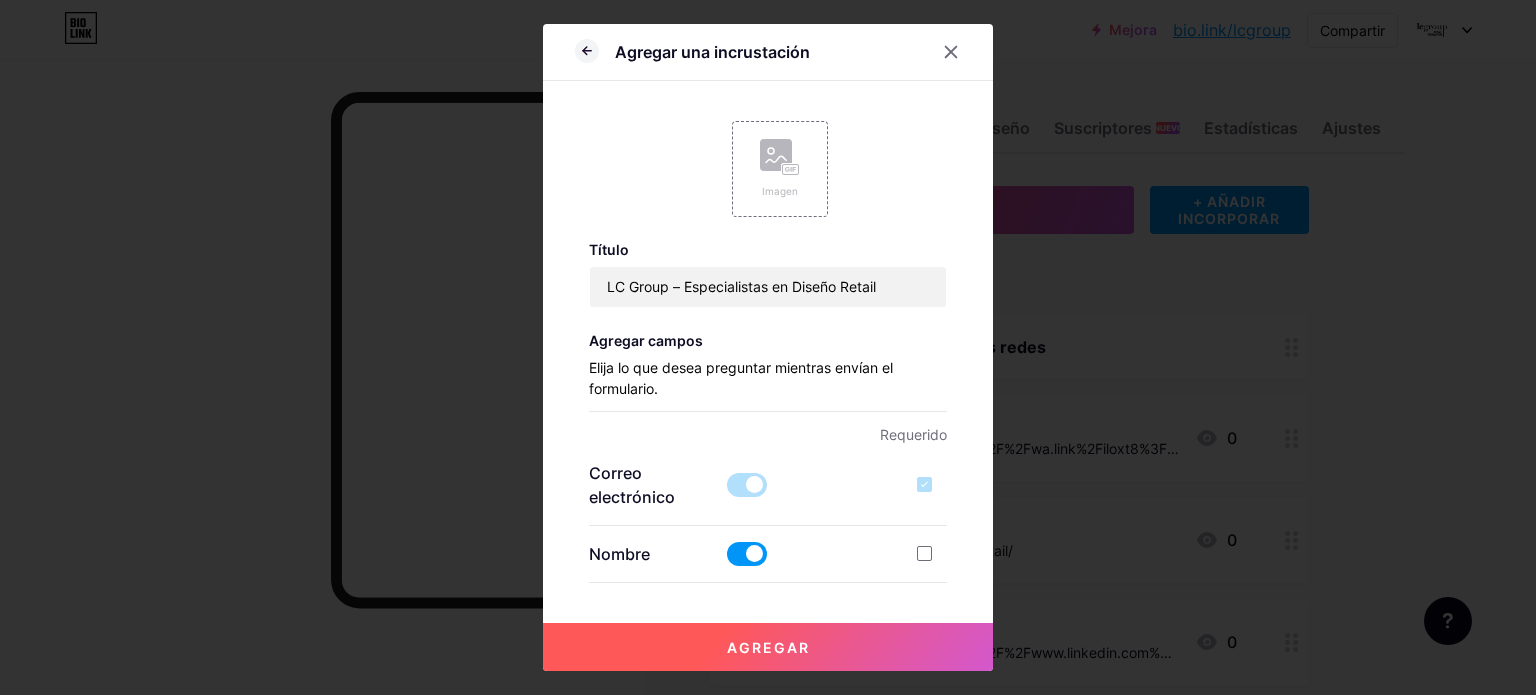type on "Queremos conocer más sobre tu marca y tus necesidades para crear juntos una experiencia de compra única." 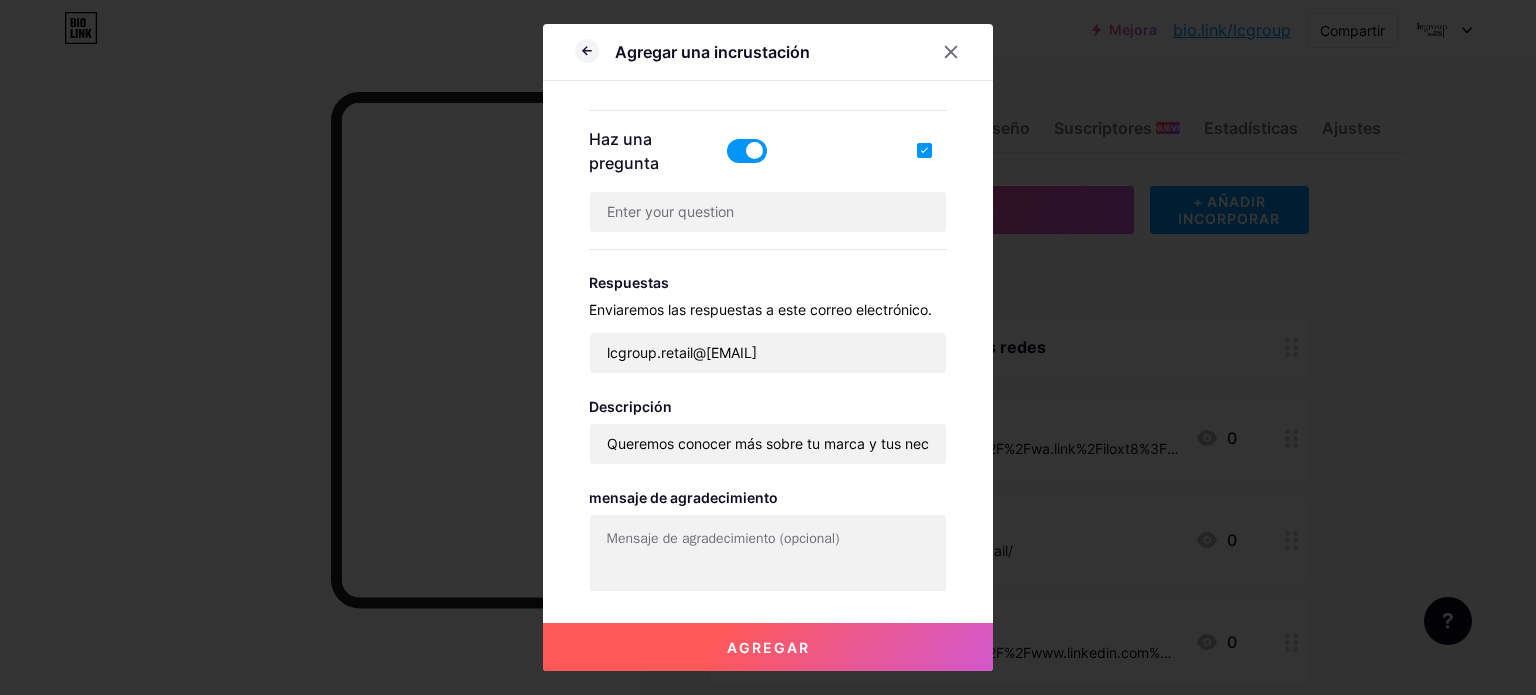 scroll, scrollTop: 641, scrollLeft: 0, axis: vertical 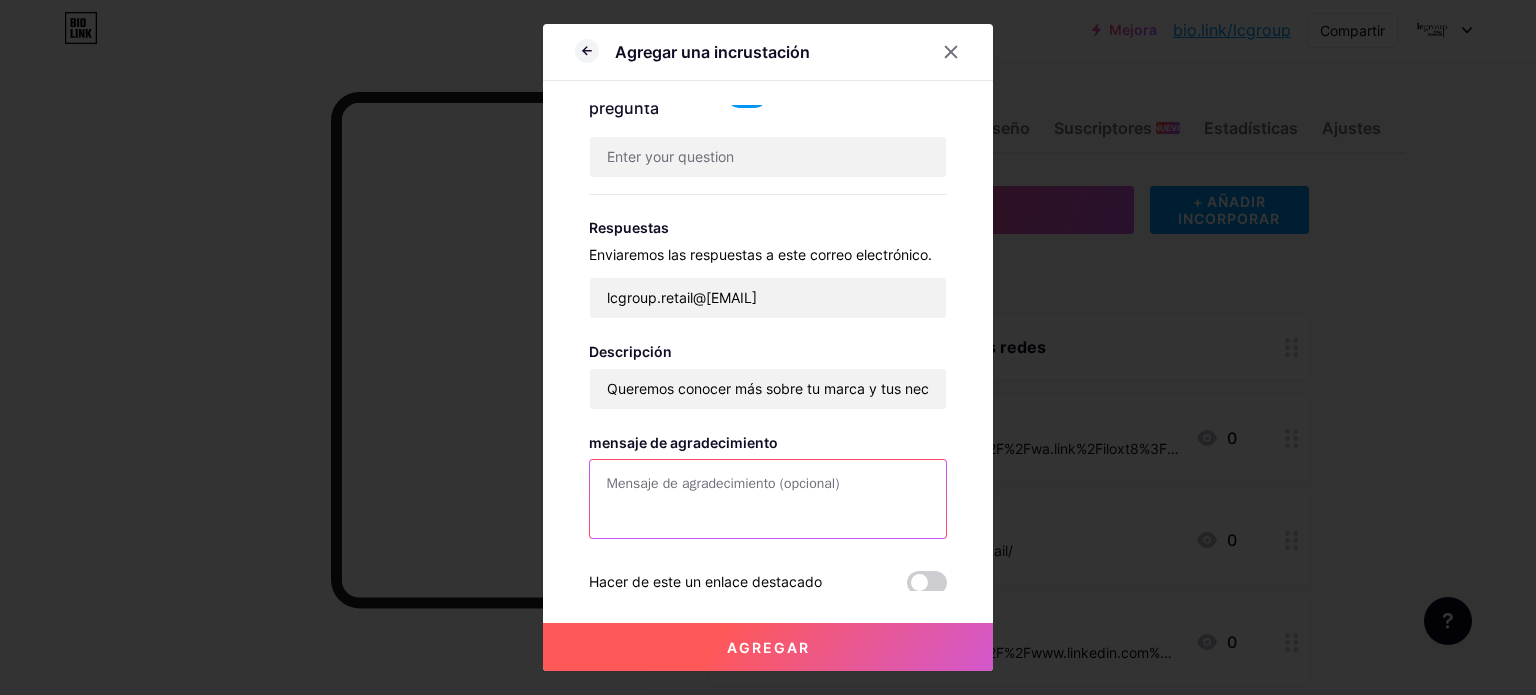 click at bounding box center (768, 500) 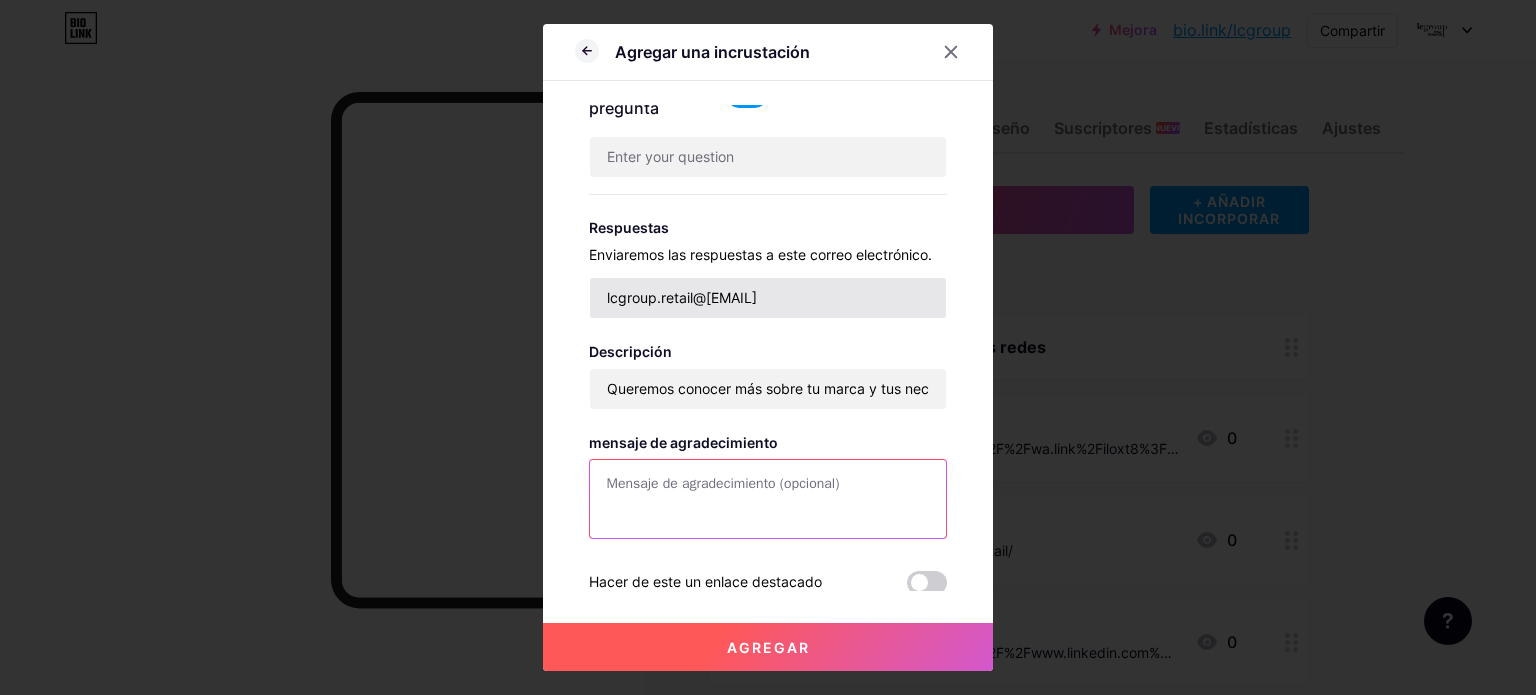 scroll, scrollTop: 541, scrollLeft: 0, axis: vertical 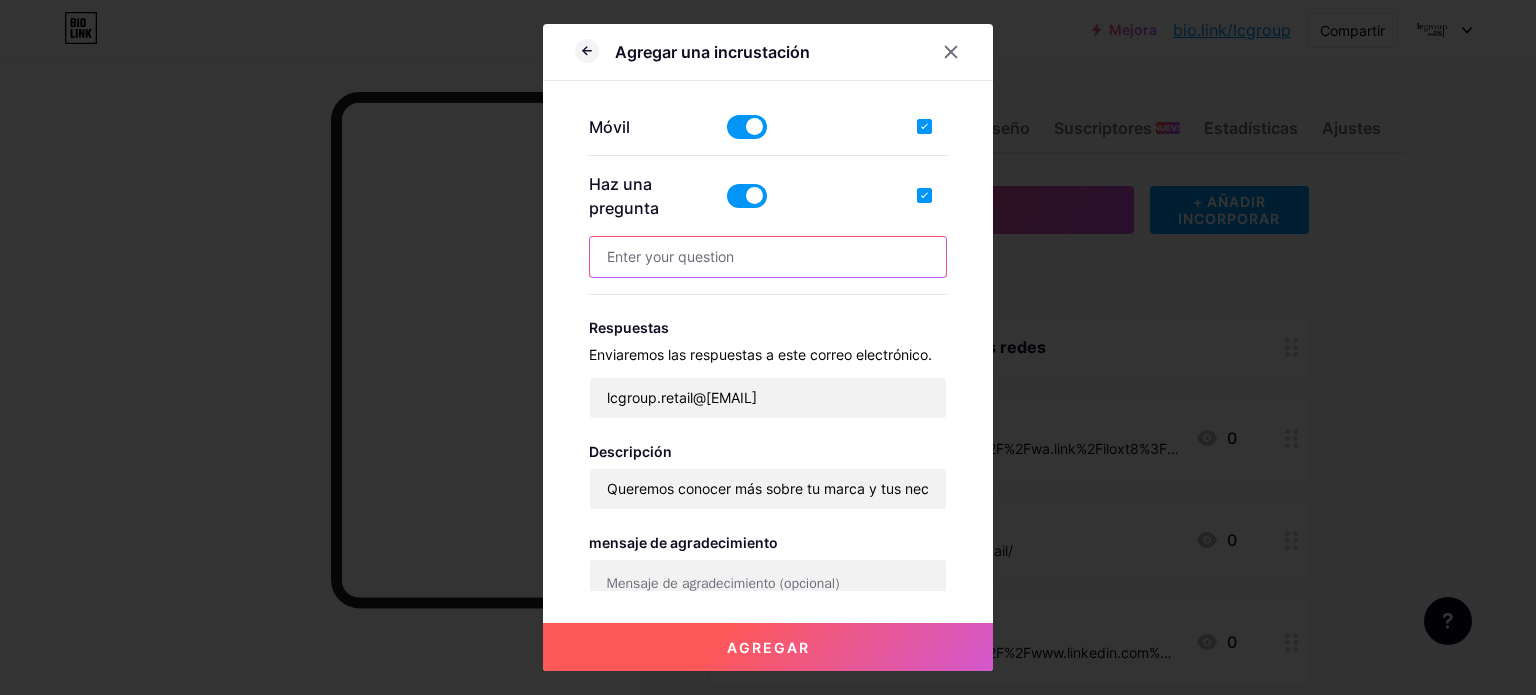 click at bounding box center (768, 257) 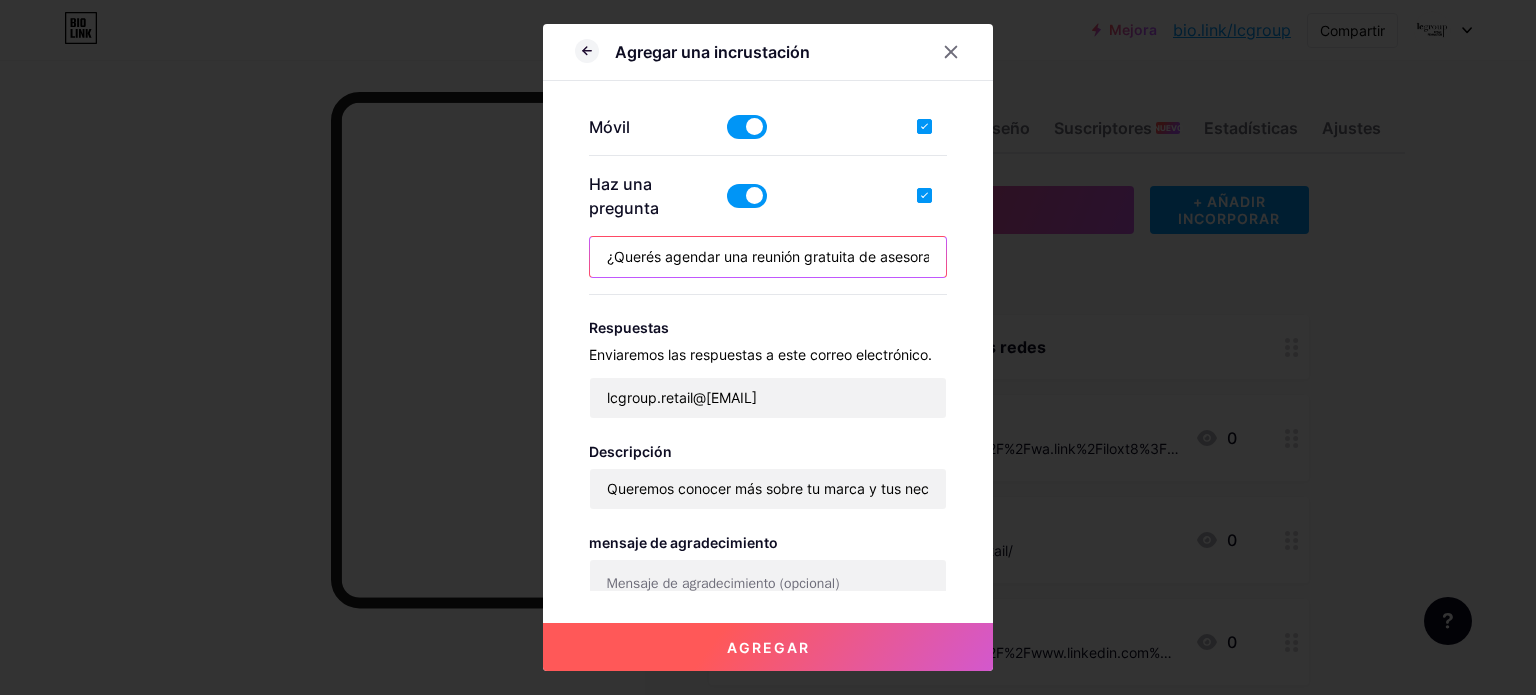 scroll, scrollTop: 0, scrollLeft: 1124, axis: horizontal 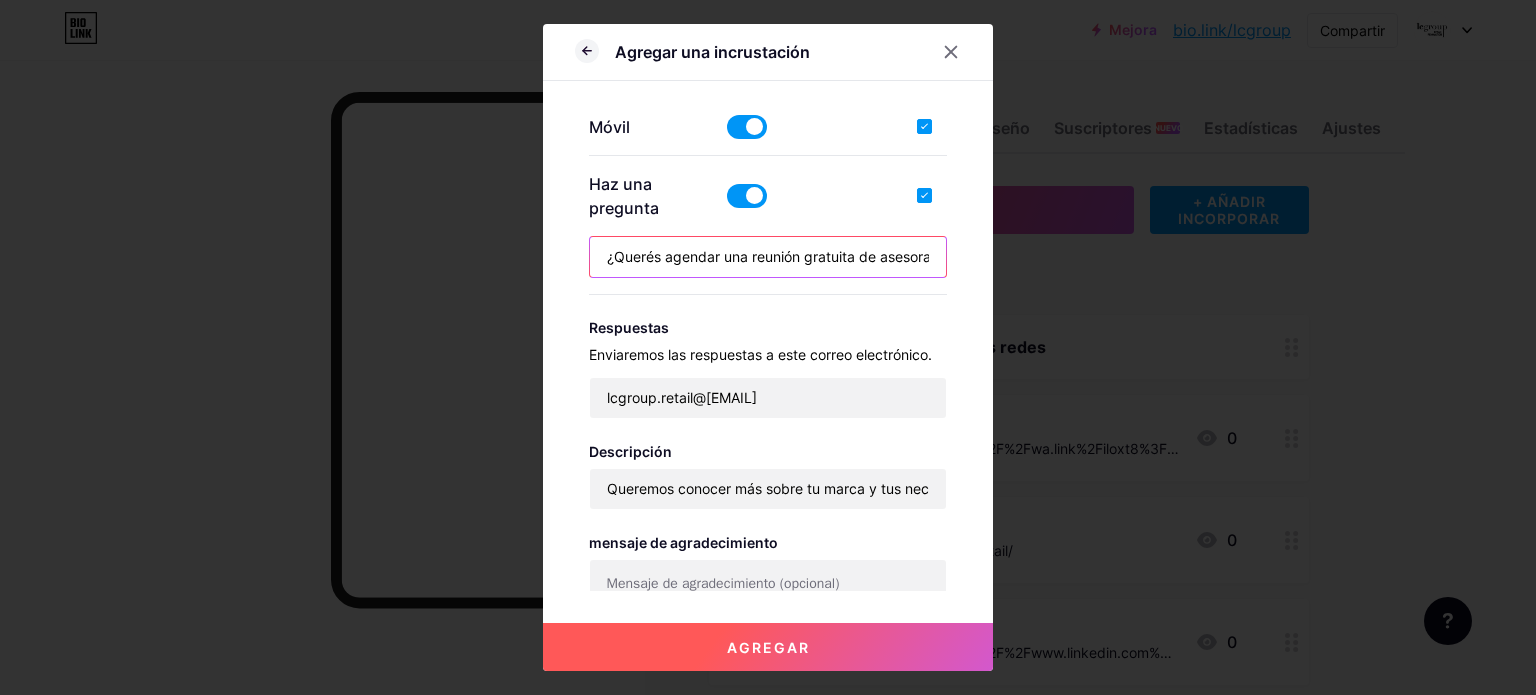 type on "¿Querés agendar una reunión gratuita de asesoramiento? ☐ Sí, me gustaría coordinar una videollamada ☐ Prefiero una reunión presencial (según disponibilidad)  Comentarios adicionales o detalles que quieras compartir:" 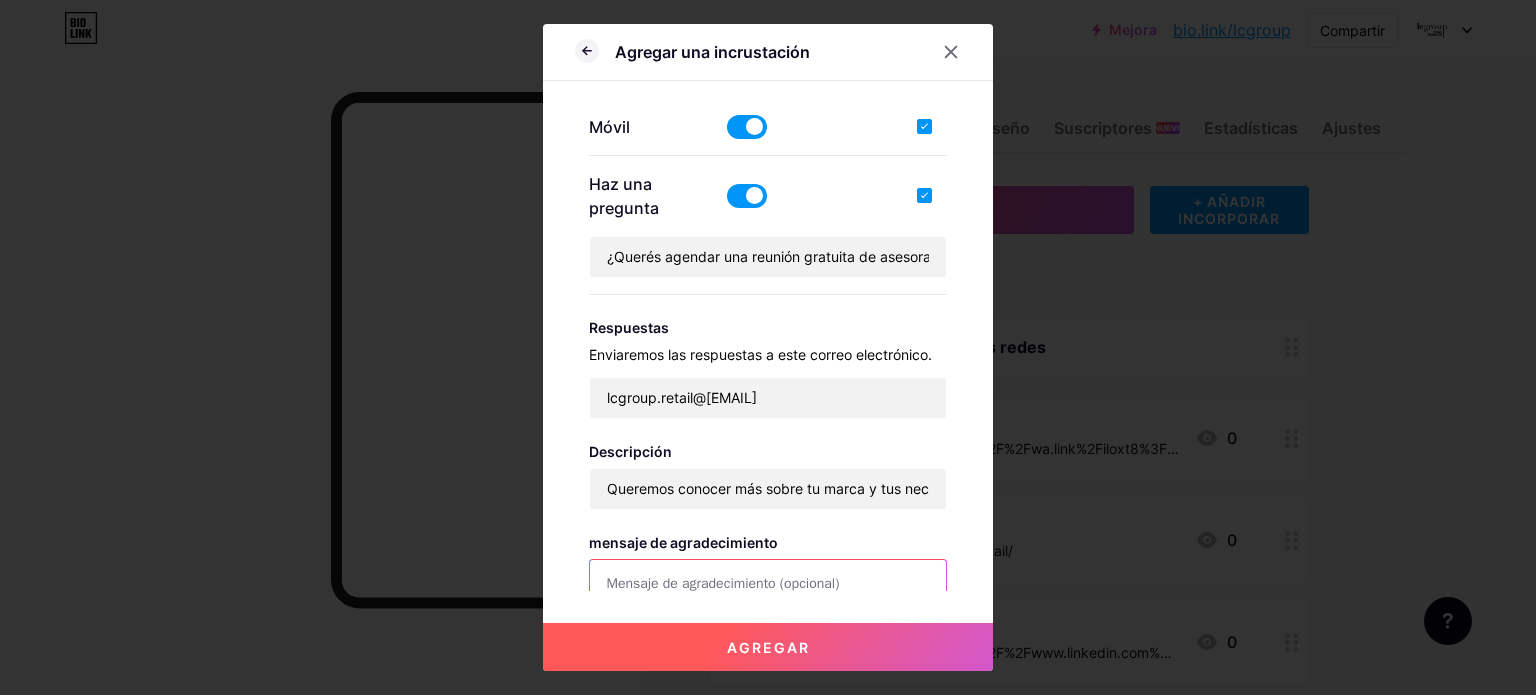 click at bounding box center (768, 600) 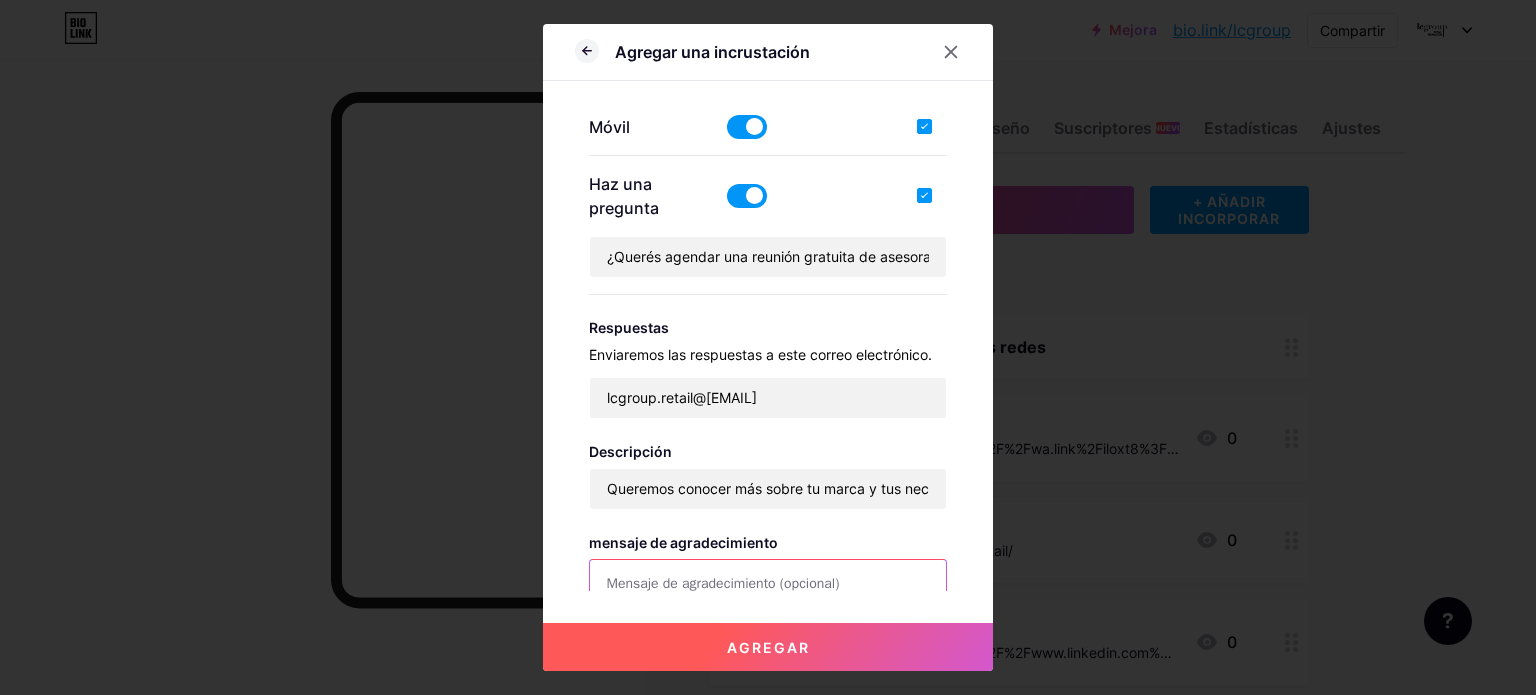 paste on "📩 Gracias por confiar en LC Group. Pronto estaremos en contacto para ayudarte a potenciar tu marca a través del diseño retail." 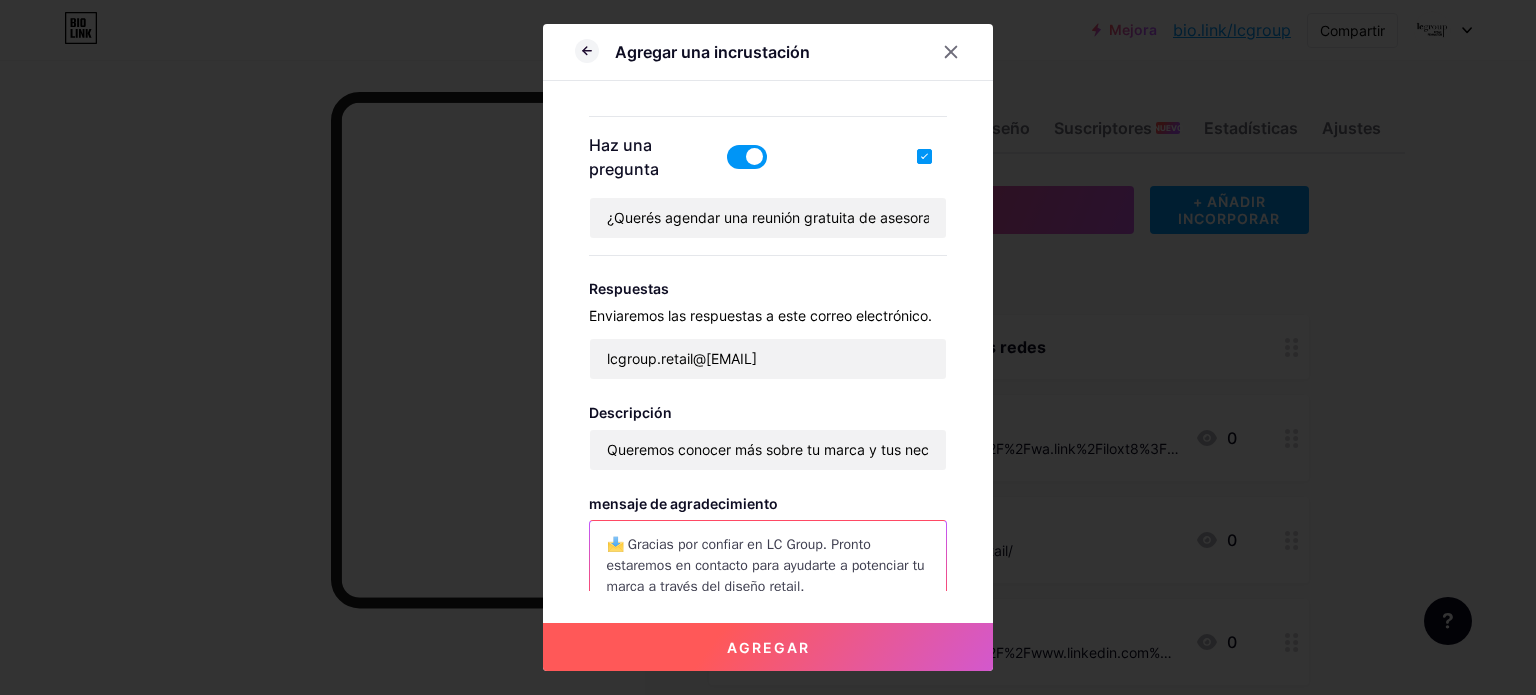 scroll, scrollTop: 641, scrollLeft: 0, axis: vertical 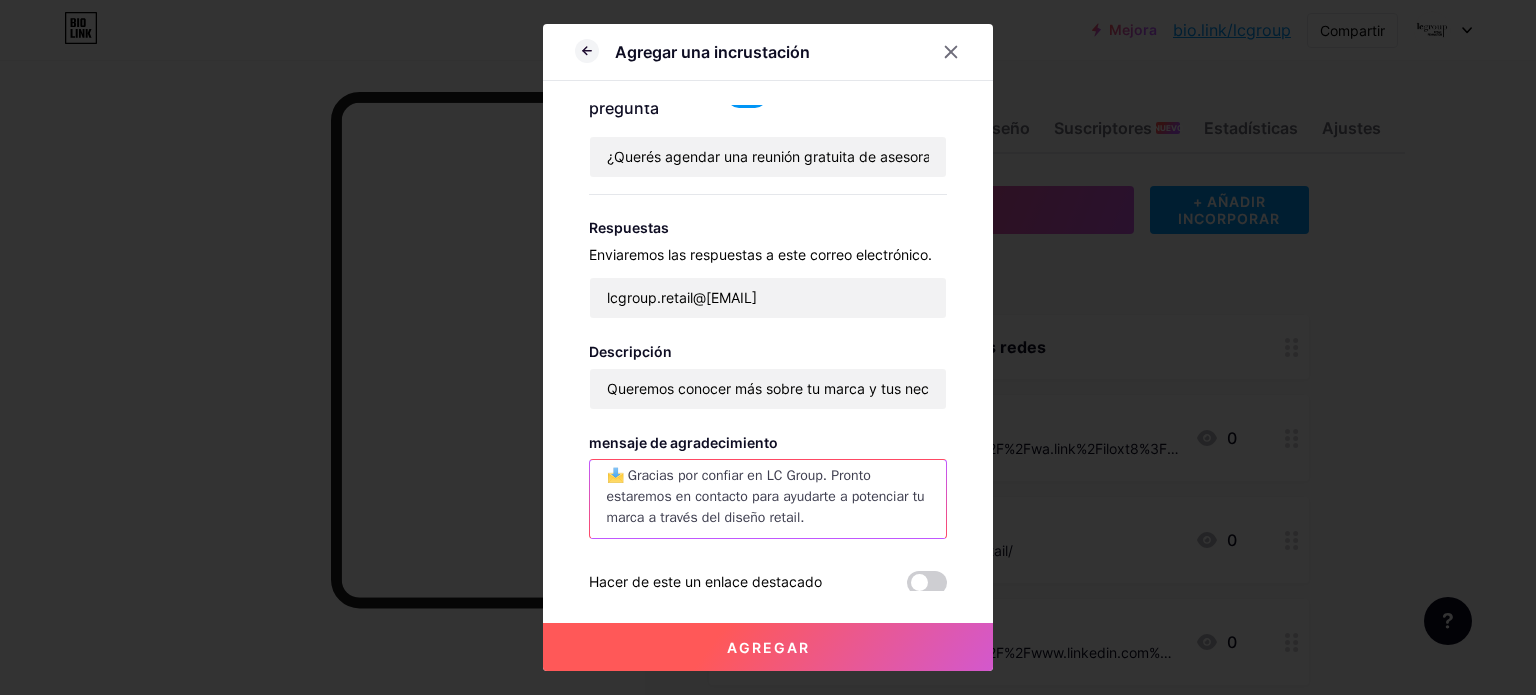 type on "📩 Gracias por confiar en LC Group. Pronto estaremos en contacto para ayudarte a potenciar tu marca a través del diseño retail." 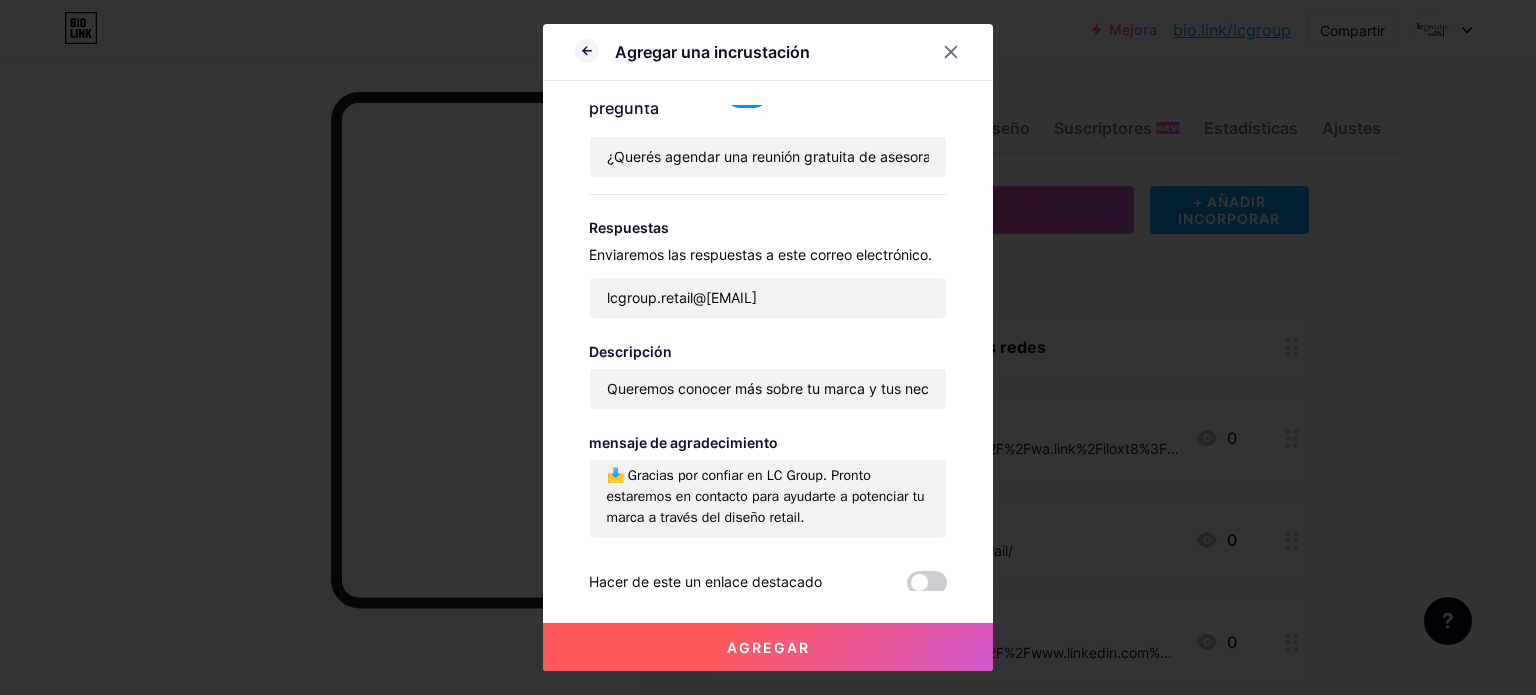 click at bounding box center (927, 583) 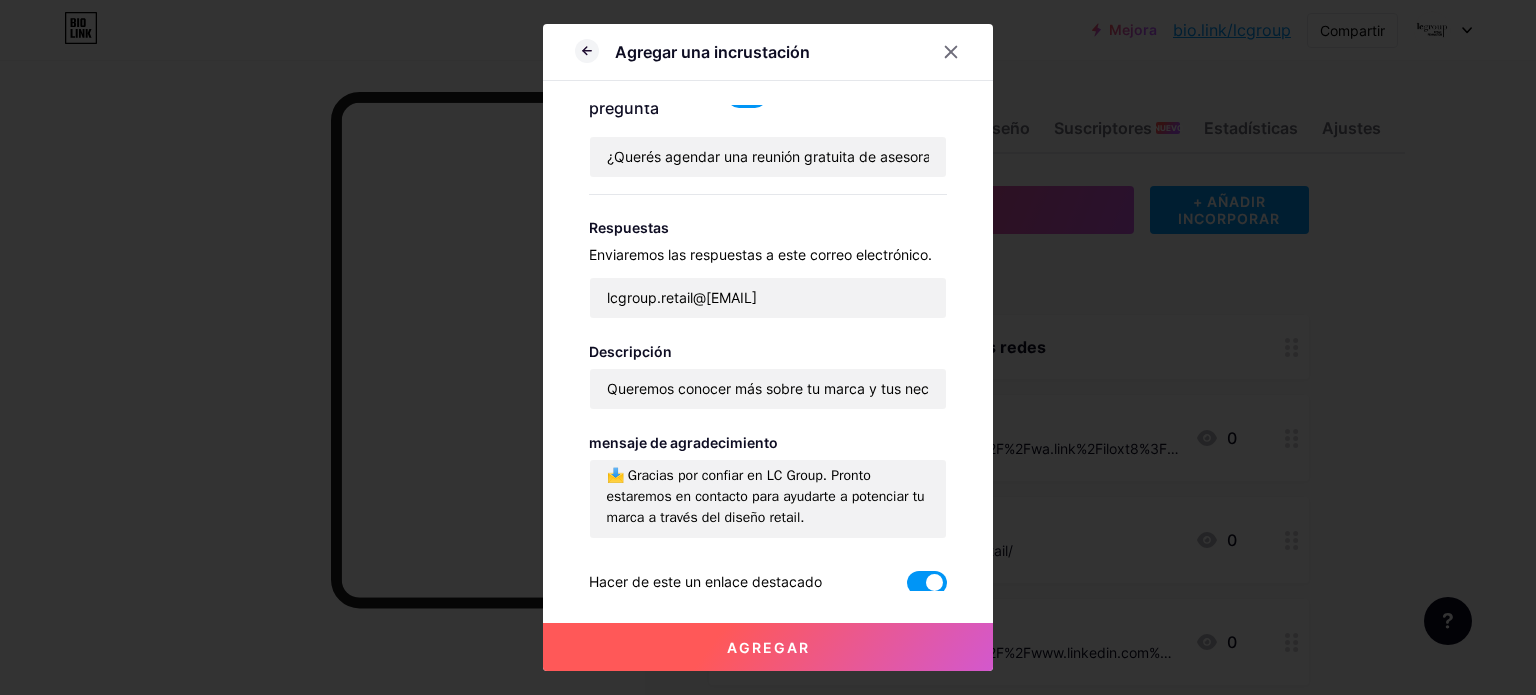 click at bounding box center (927, 583) 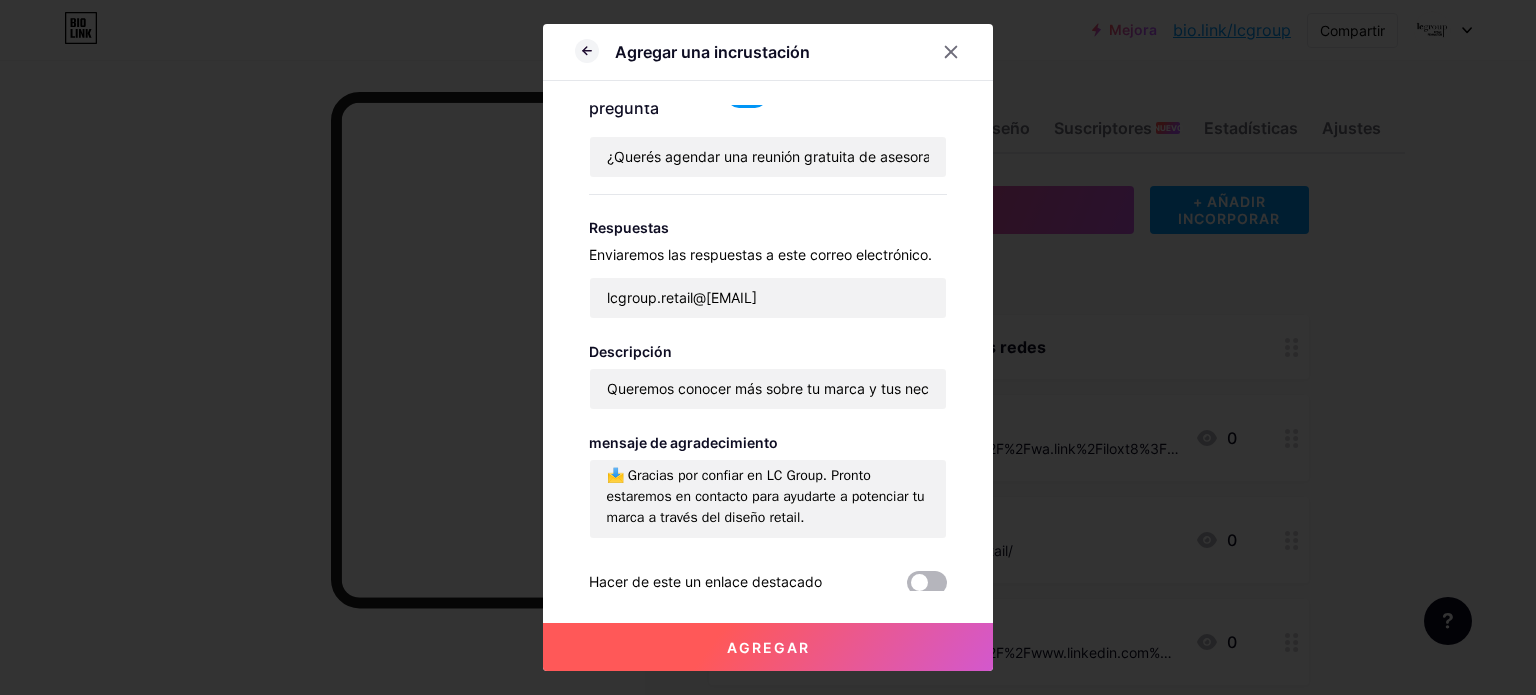 click at bounding box center (927, 583) 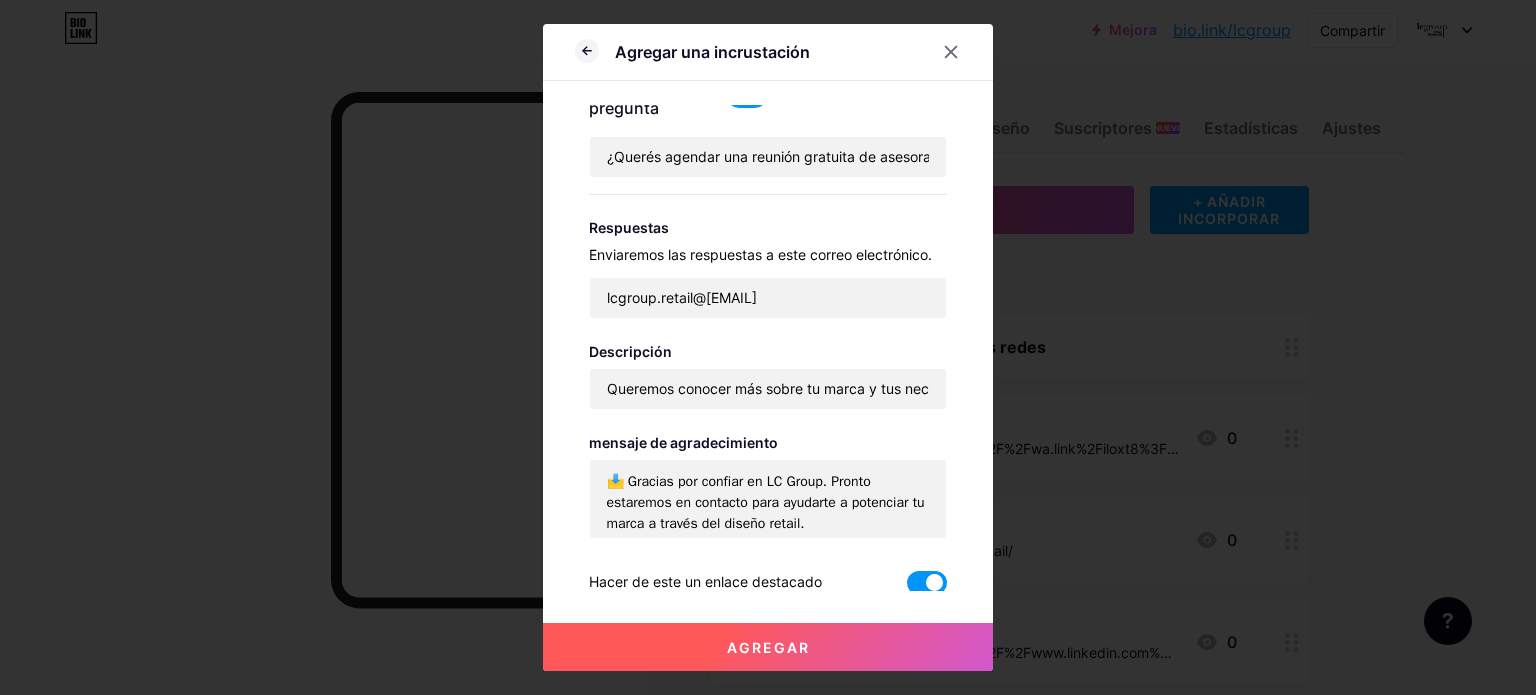 scroll, scrollTop: 0, scrollLeft: 0, axis: both 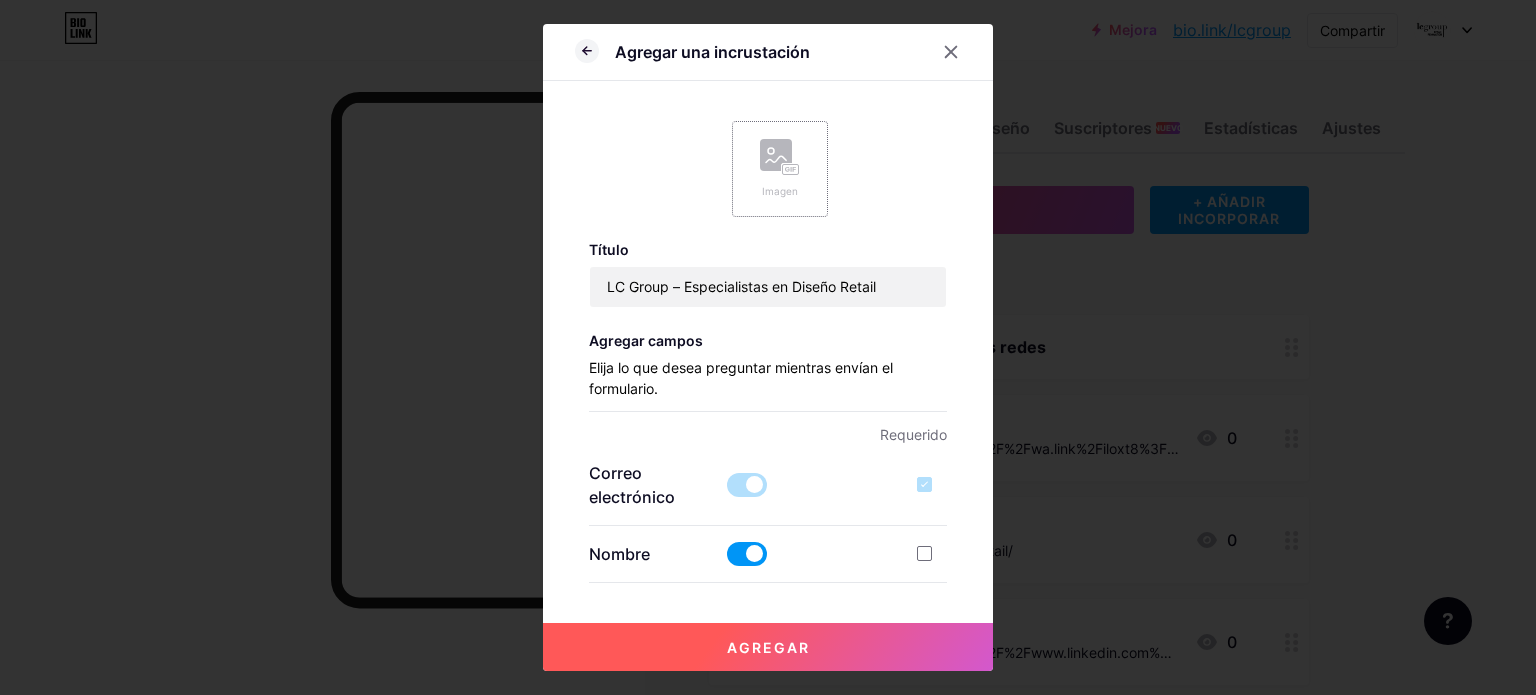 click 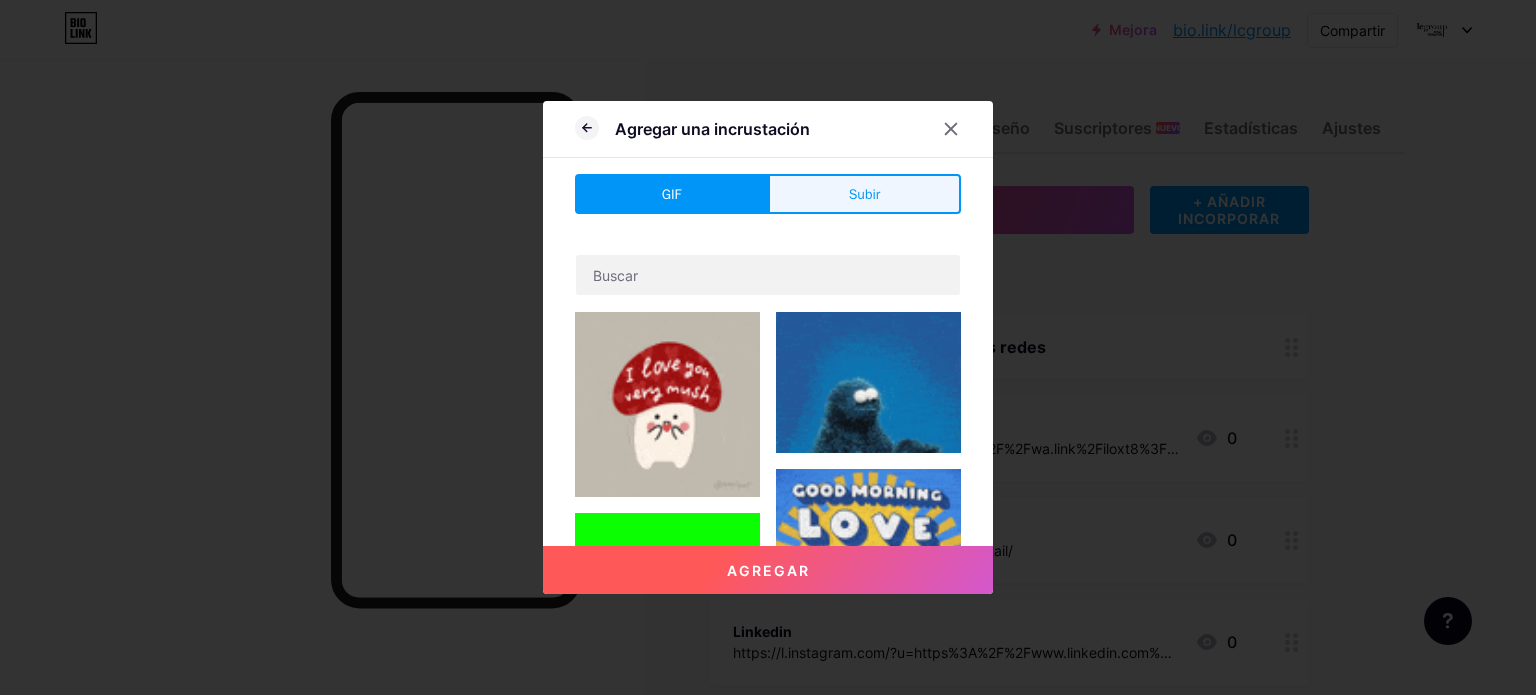 click on "Subir" at bounding box center [865, 194] 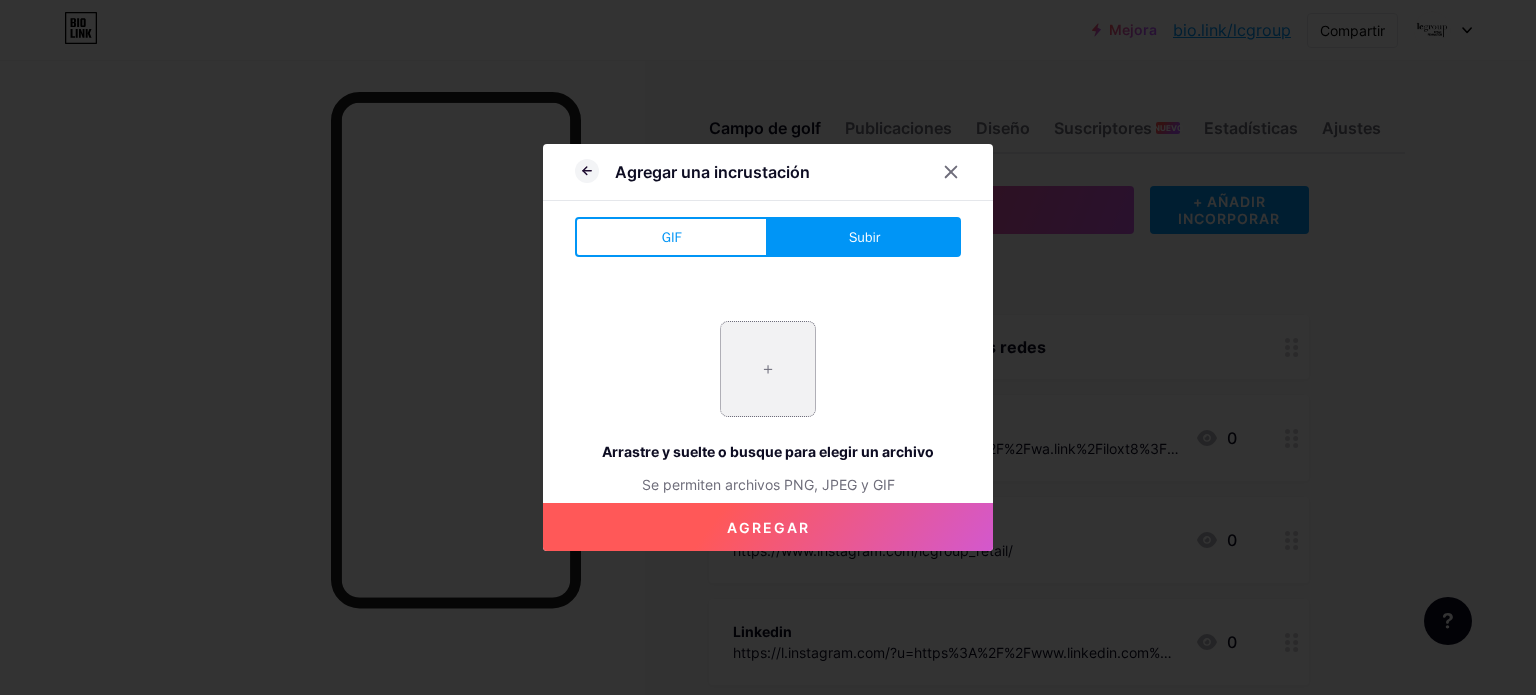 click at bounding box center [768, 369] 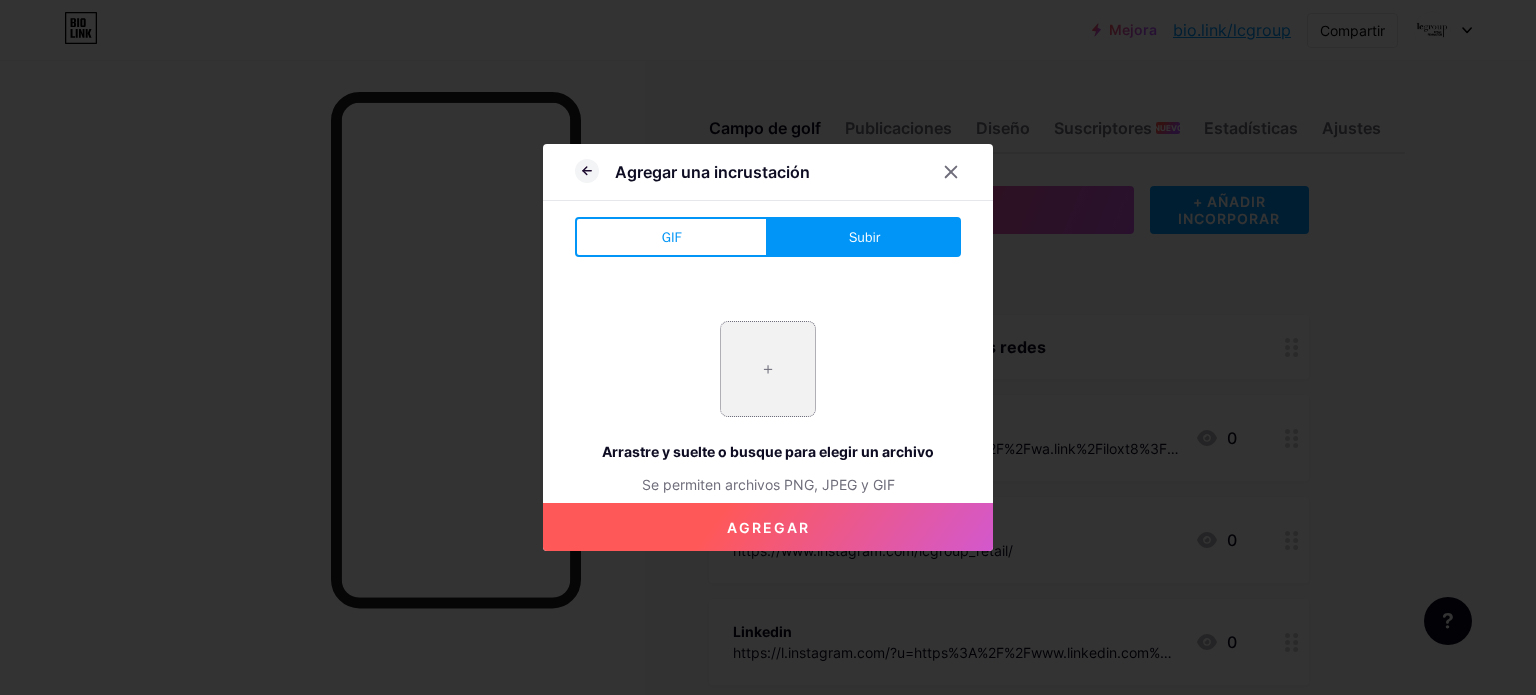 type on "C:\fakepath\Diseño sin título (3).png" 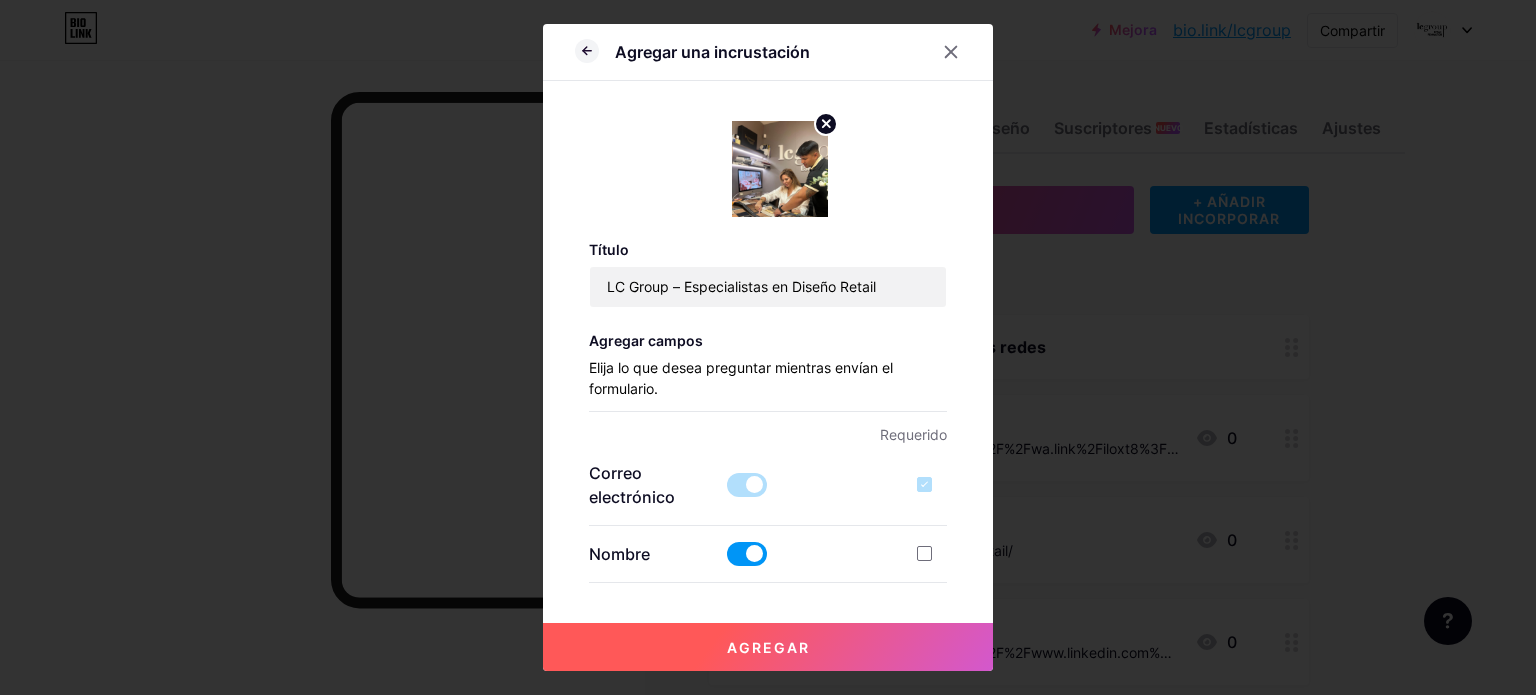 click 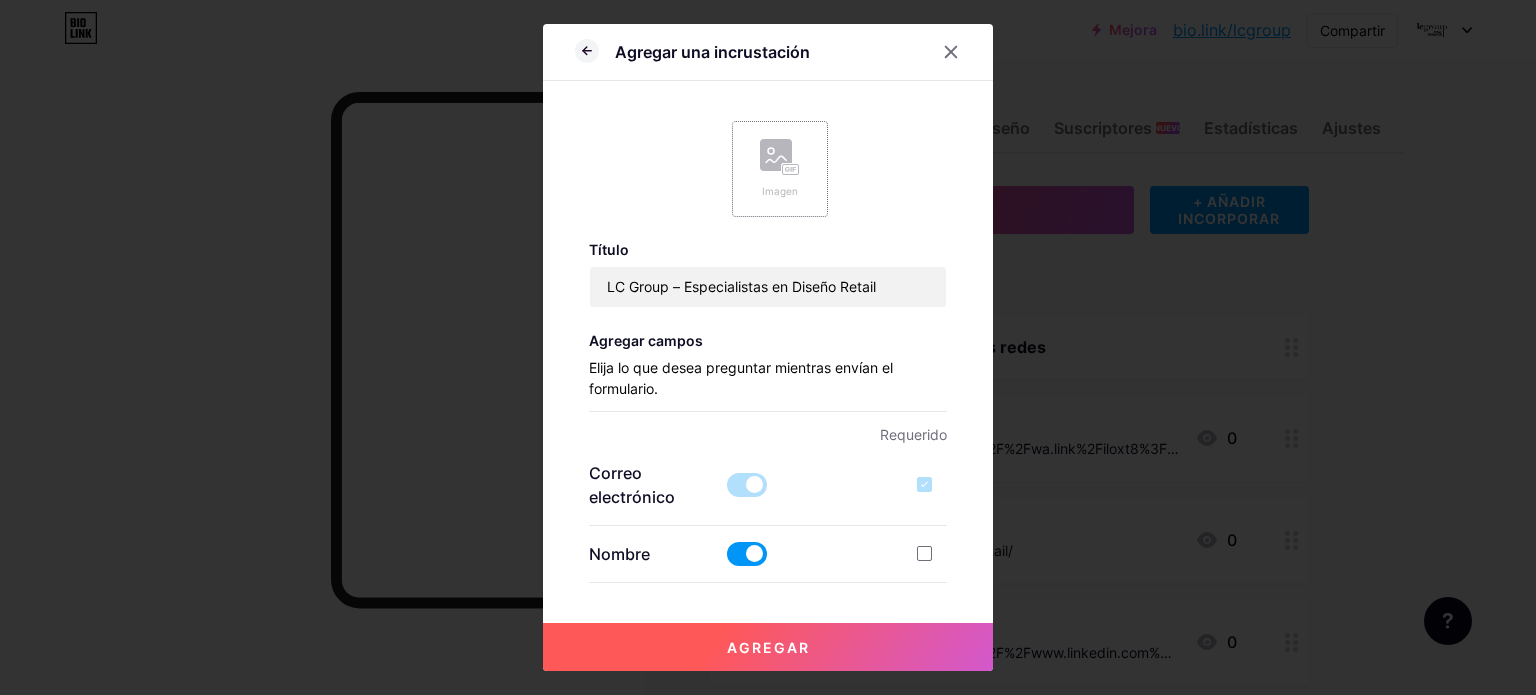 click 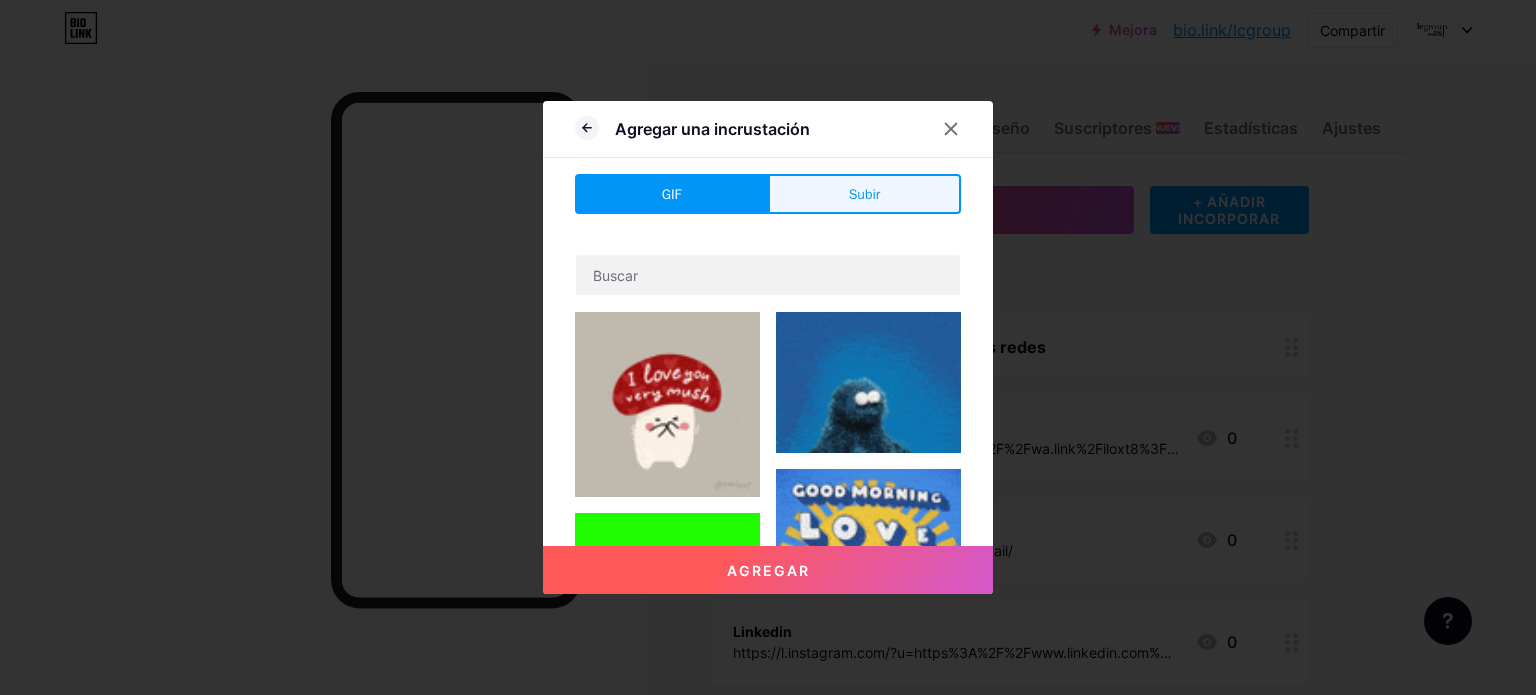 click on "Subir" at bounding box center (864, 194) 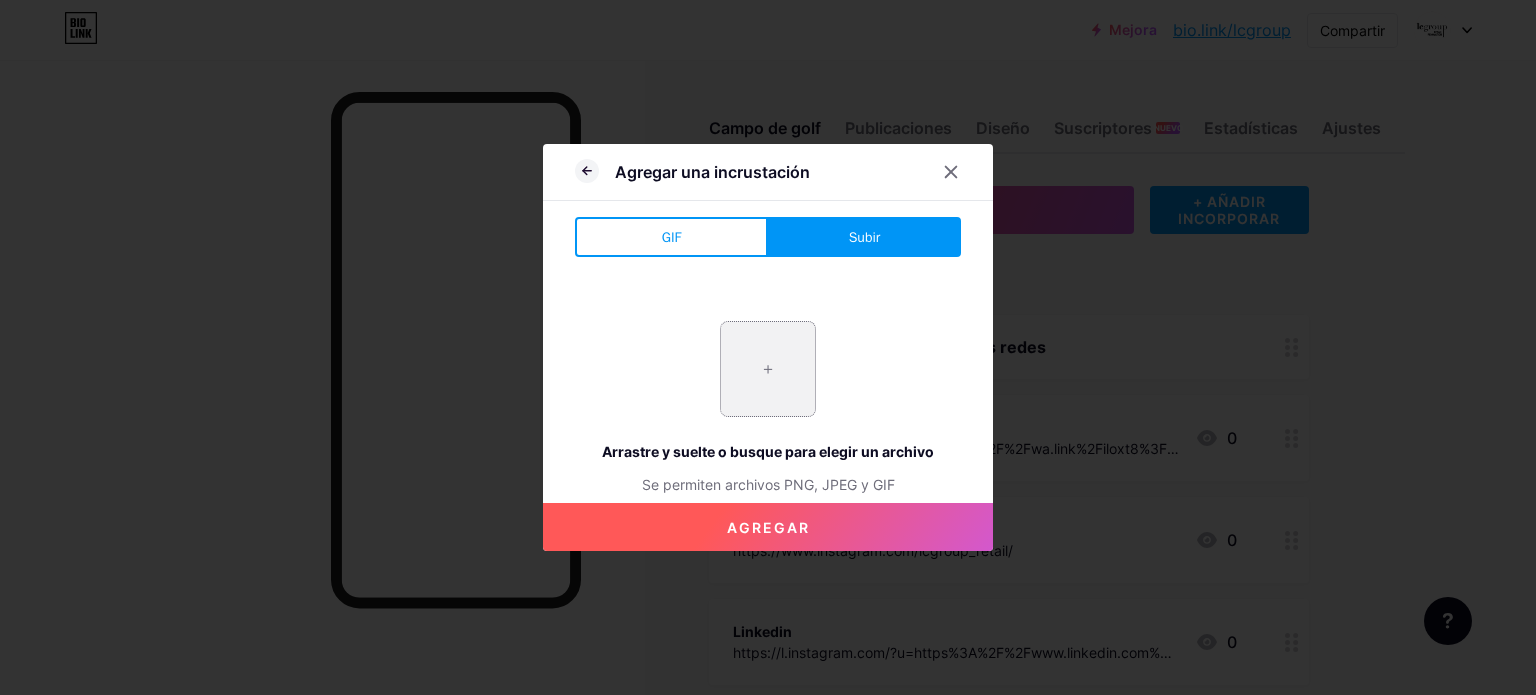 click at bounding box center (768, 369) 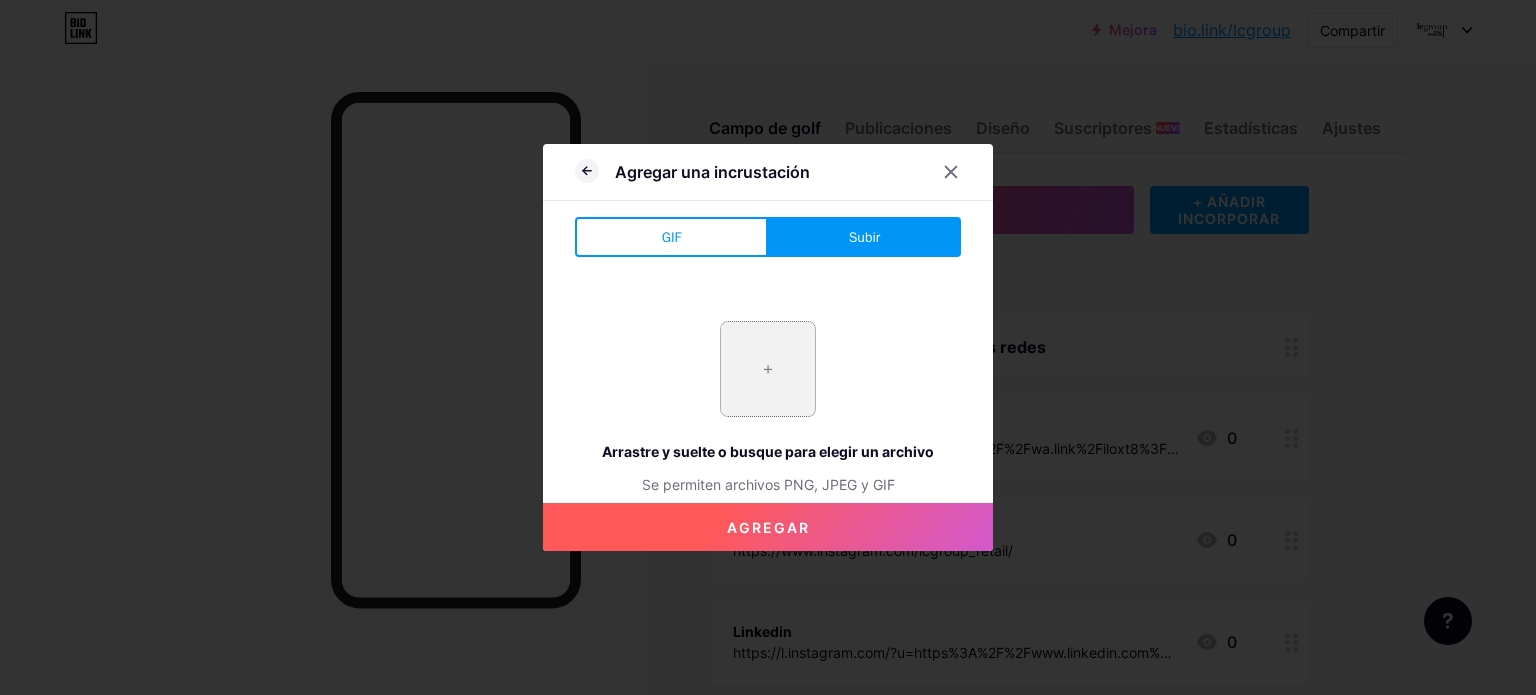type on "C:\fakepath\logo lc.jpg.png" 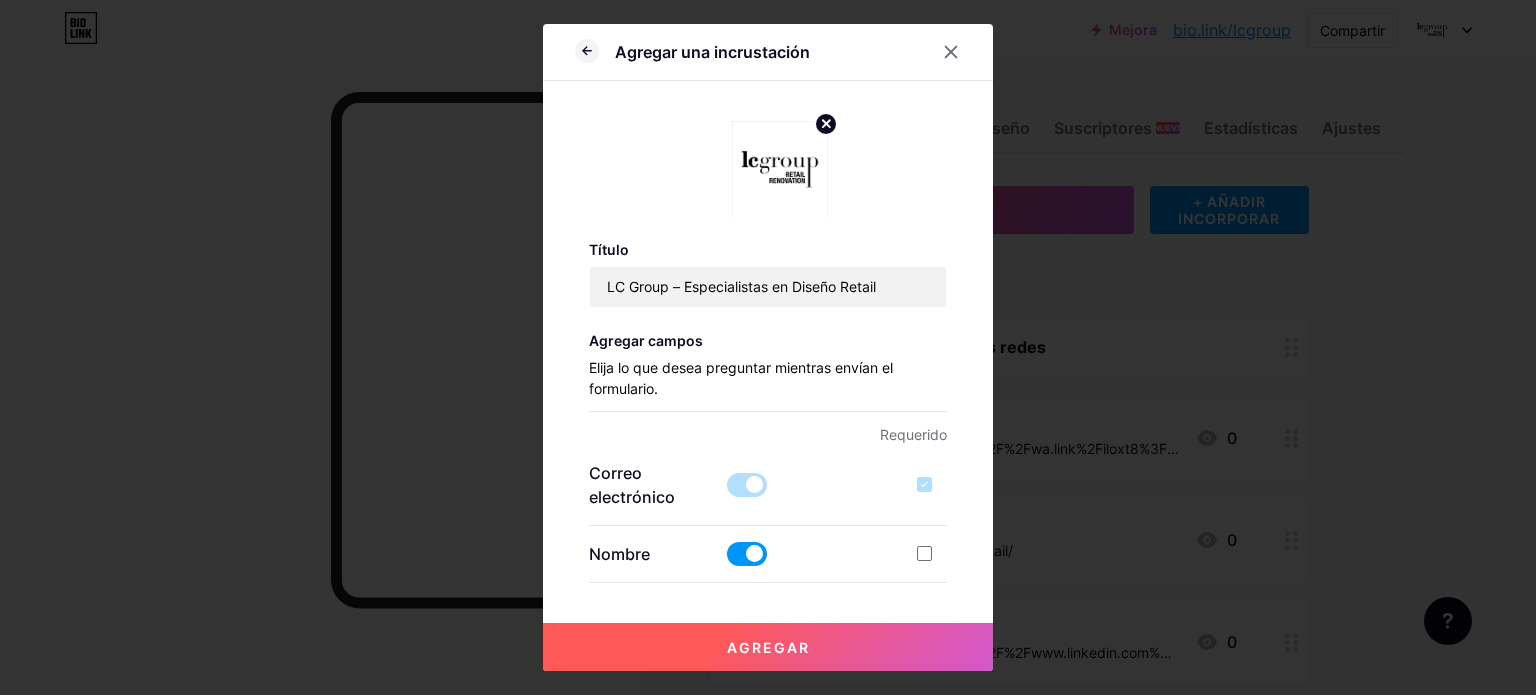 click on "Elija lo que desea preguntar mientras envían el formulario." at bounding box center (741, 378) 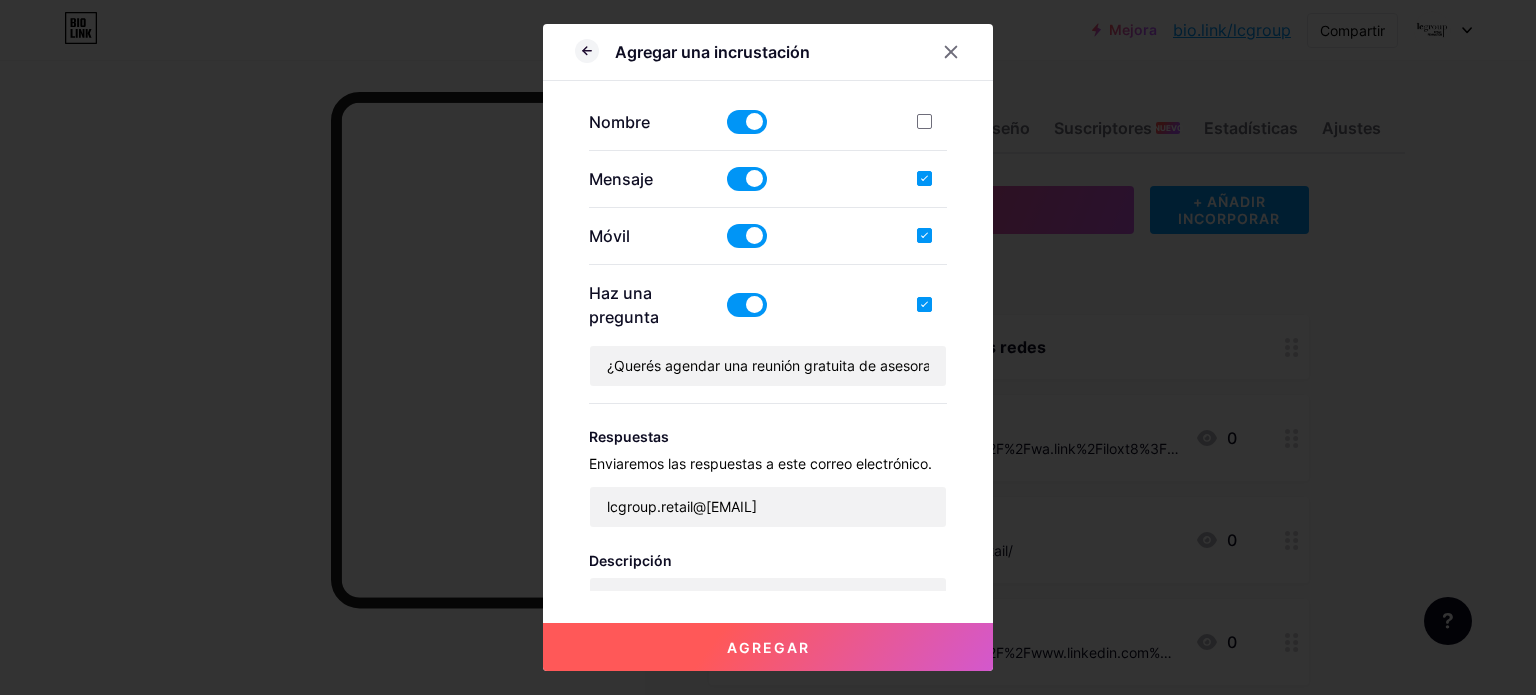 scroll, scrollTop: 500, scrollLeft: 0, axis: vertical 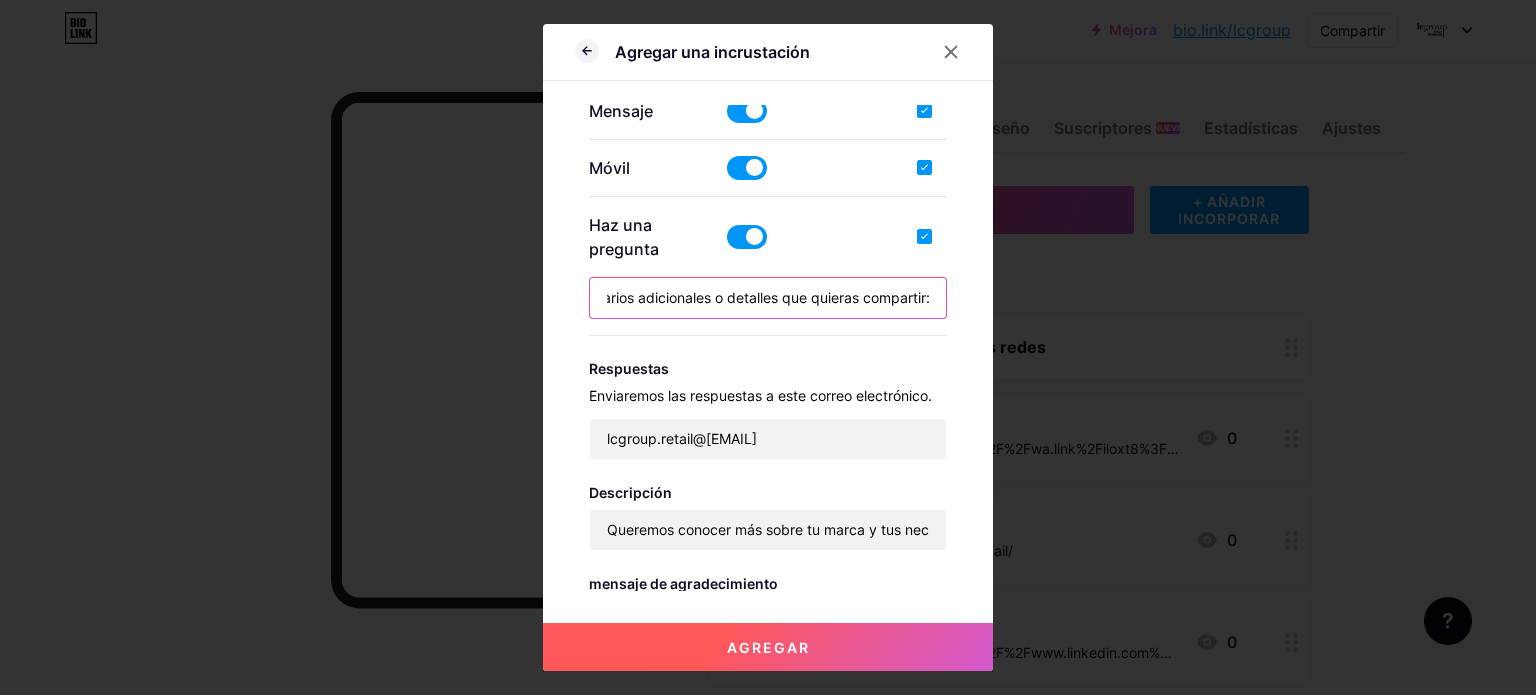 drag, startPoint x: 608, startPoint y: 295, endPoint x: 1073, endPoint y: 311, distance: 465.27518 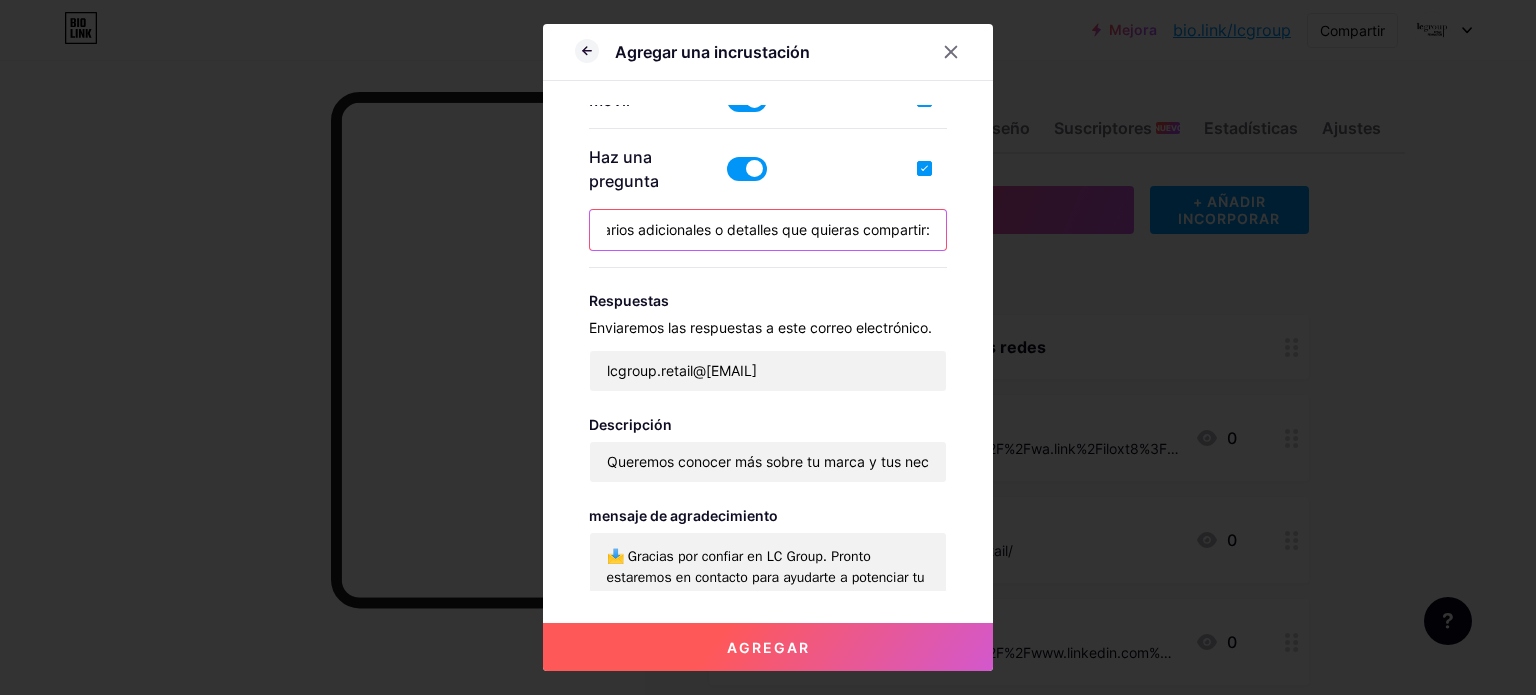 scroll, scrollTop: 641, scrollLeft: 0, axis: vertical 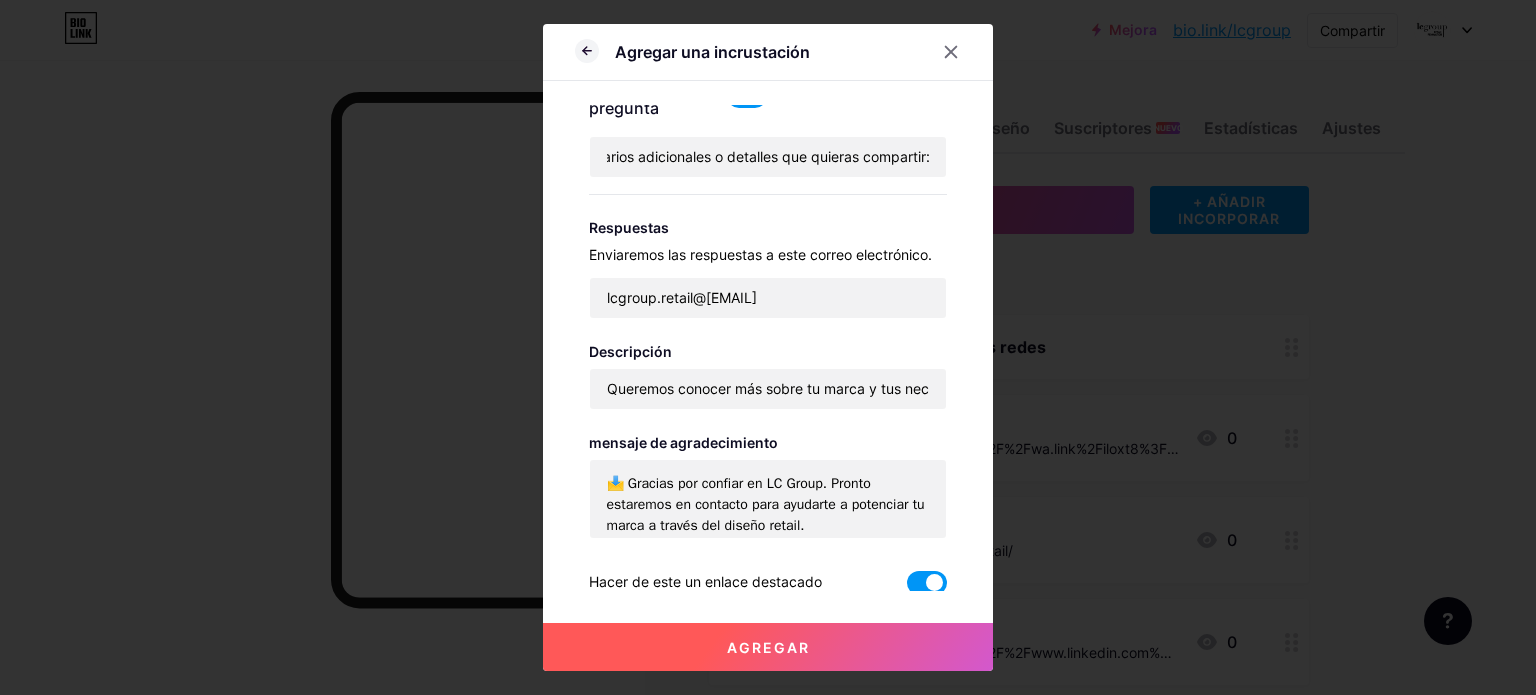 click on "Agregar" at bounding box center (768, 647) 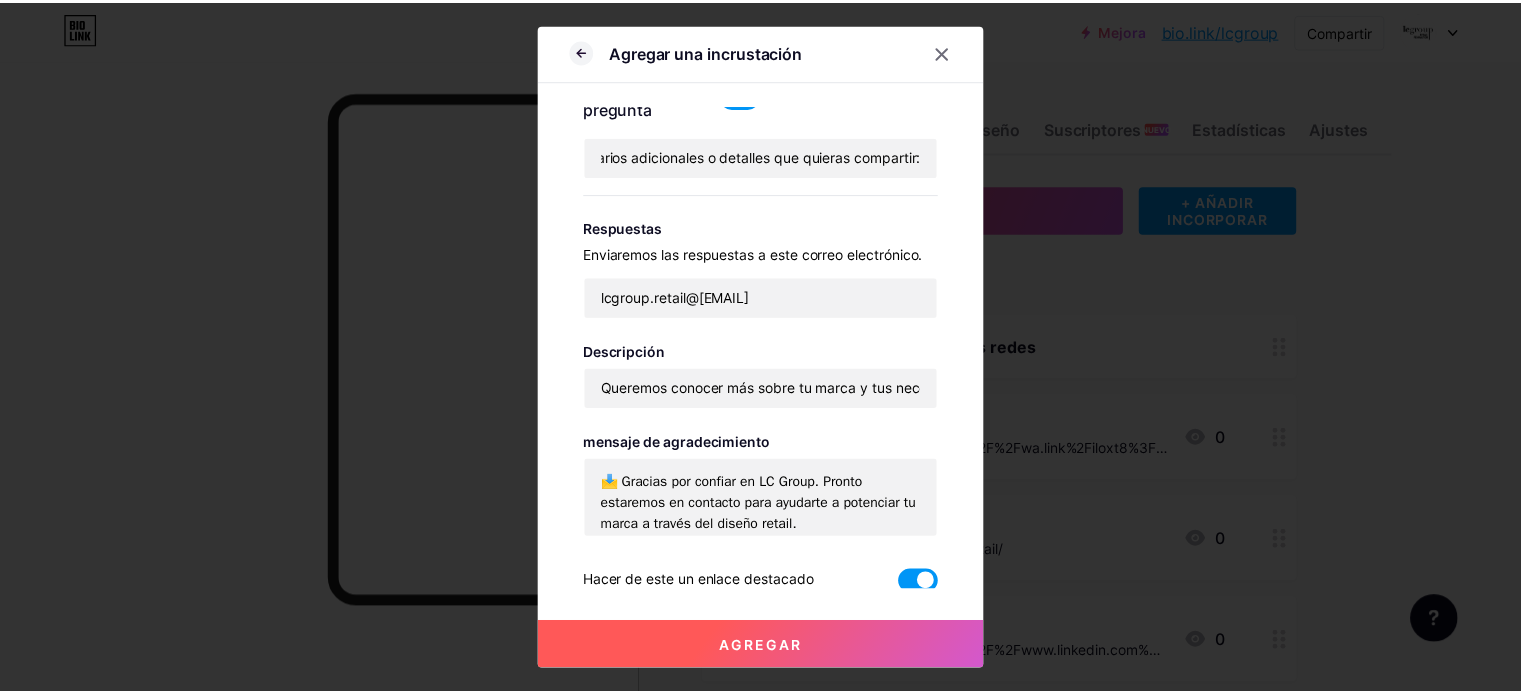 scroll, scrollTop: 0, scrollLeft: 0, axis: both 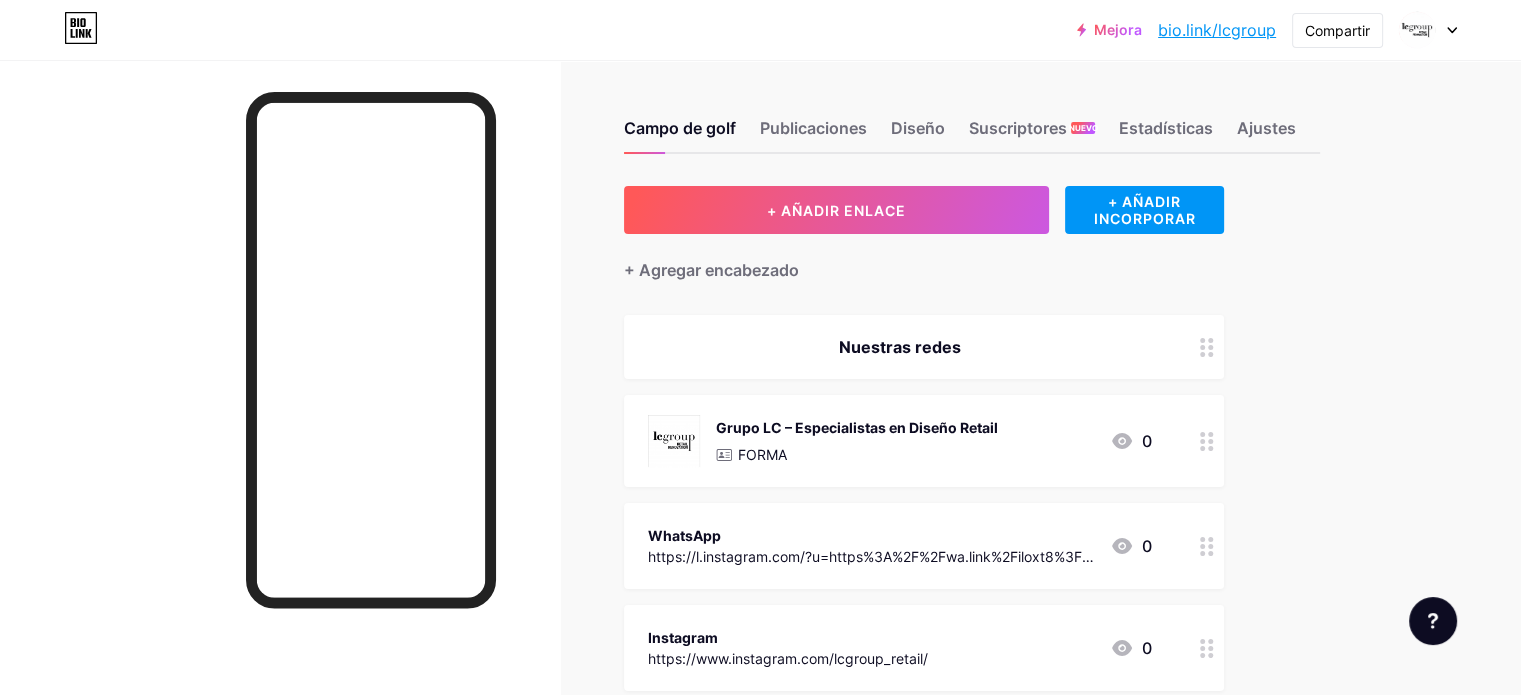 click on "bio.link/lcgroup" at bounding box center (1217, 30) 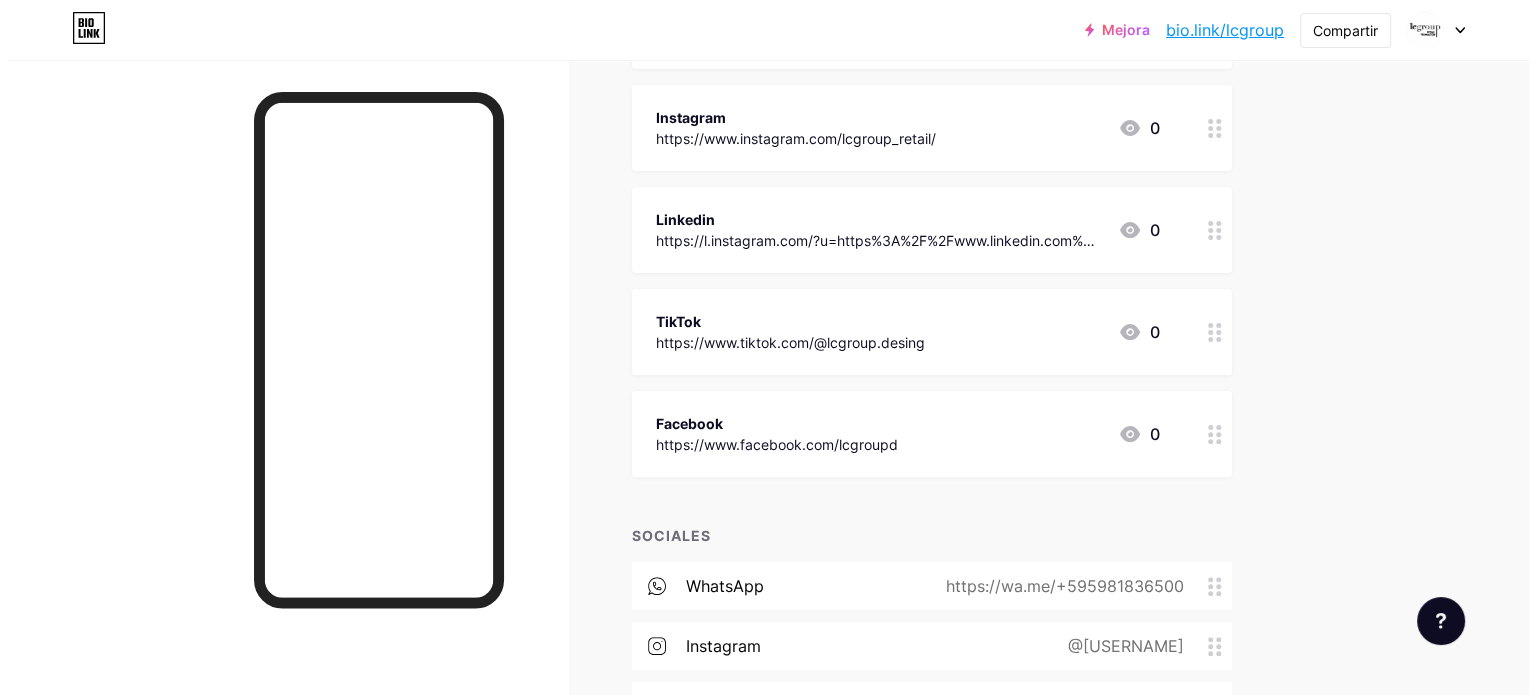 scroll, scrollTop: 233, scrollLeft: 0, axis: vertical 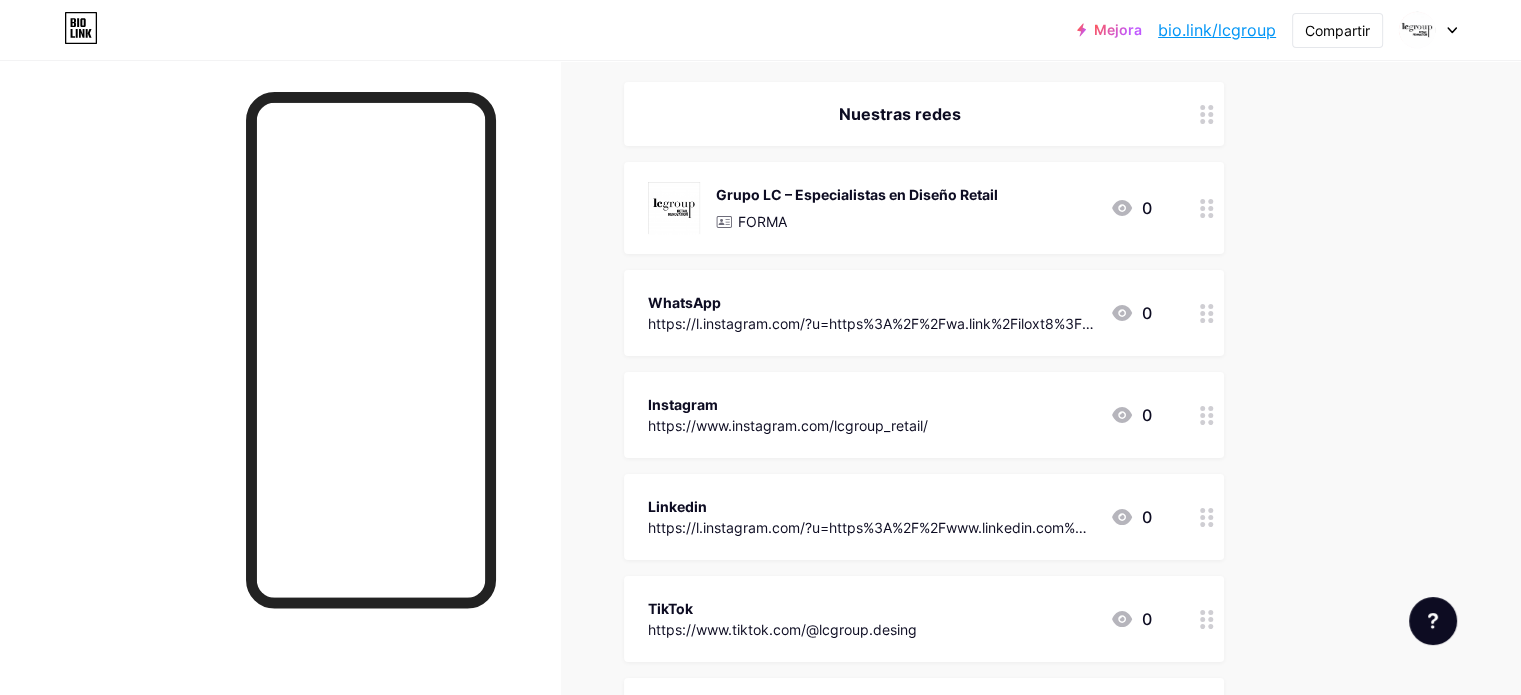 click on "FORMA" at bounding box center (857, 221) 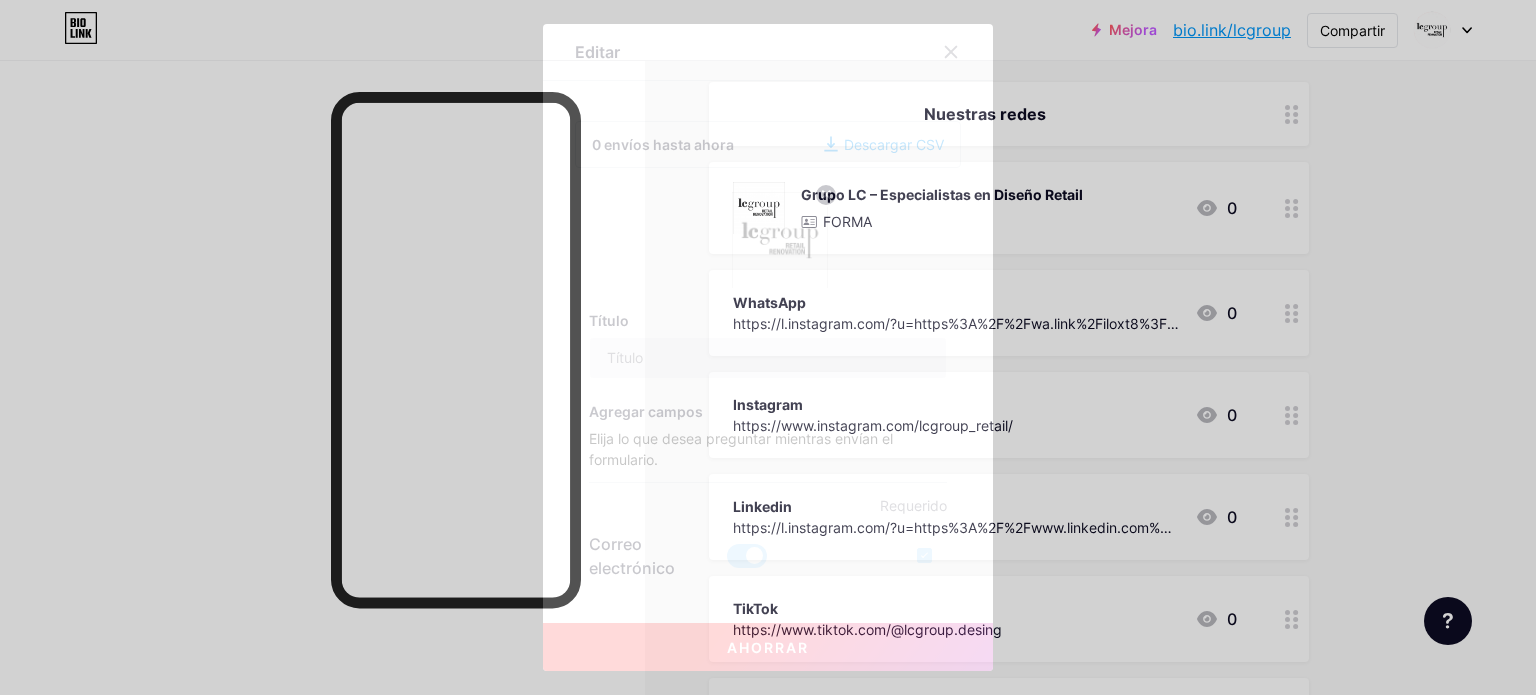 type on "LC Group – Especialistas en Diseño Retail" 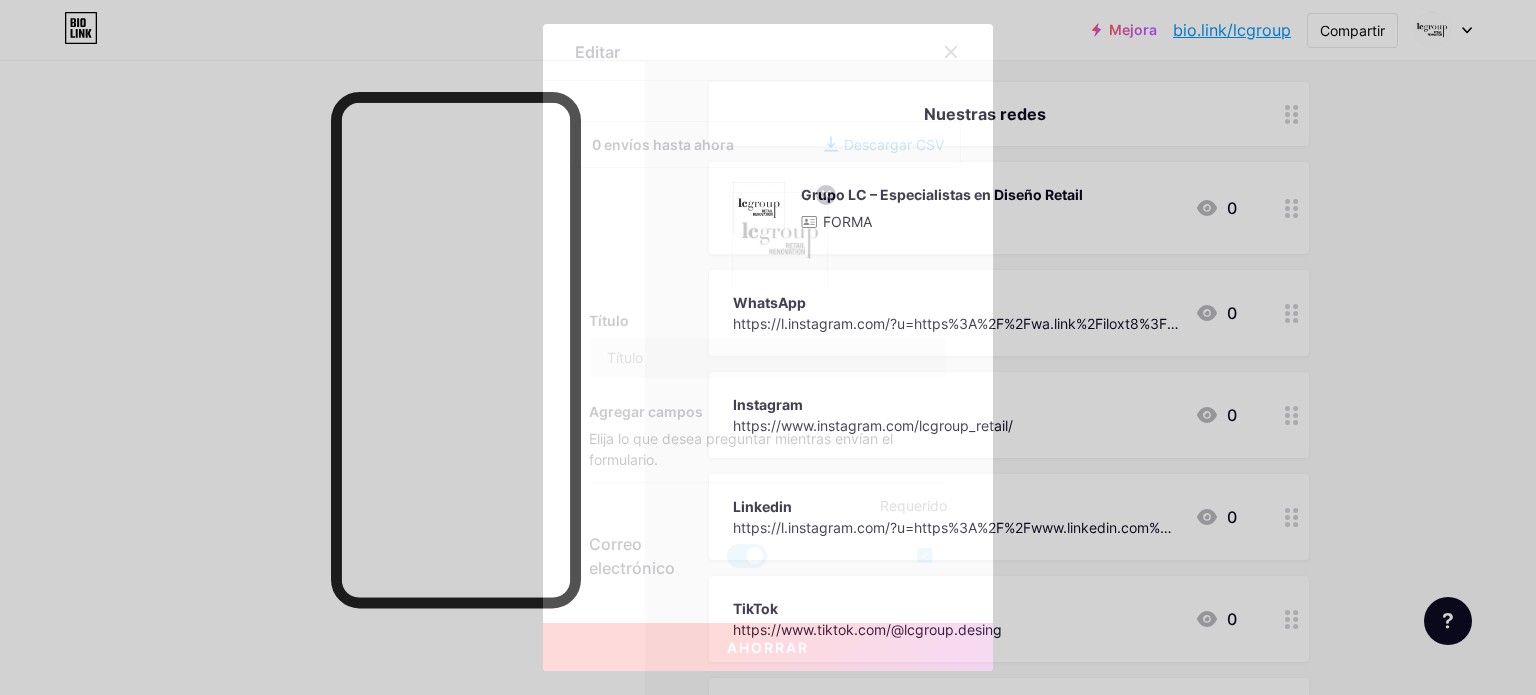 checkbox on "true" 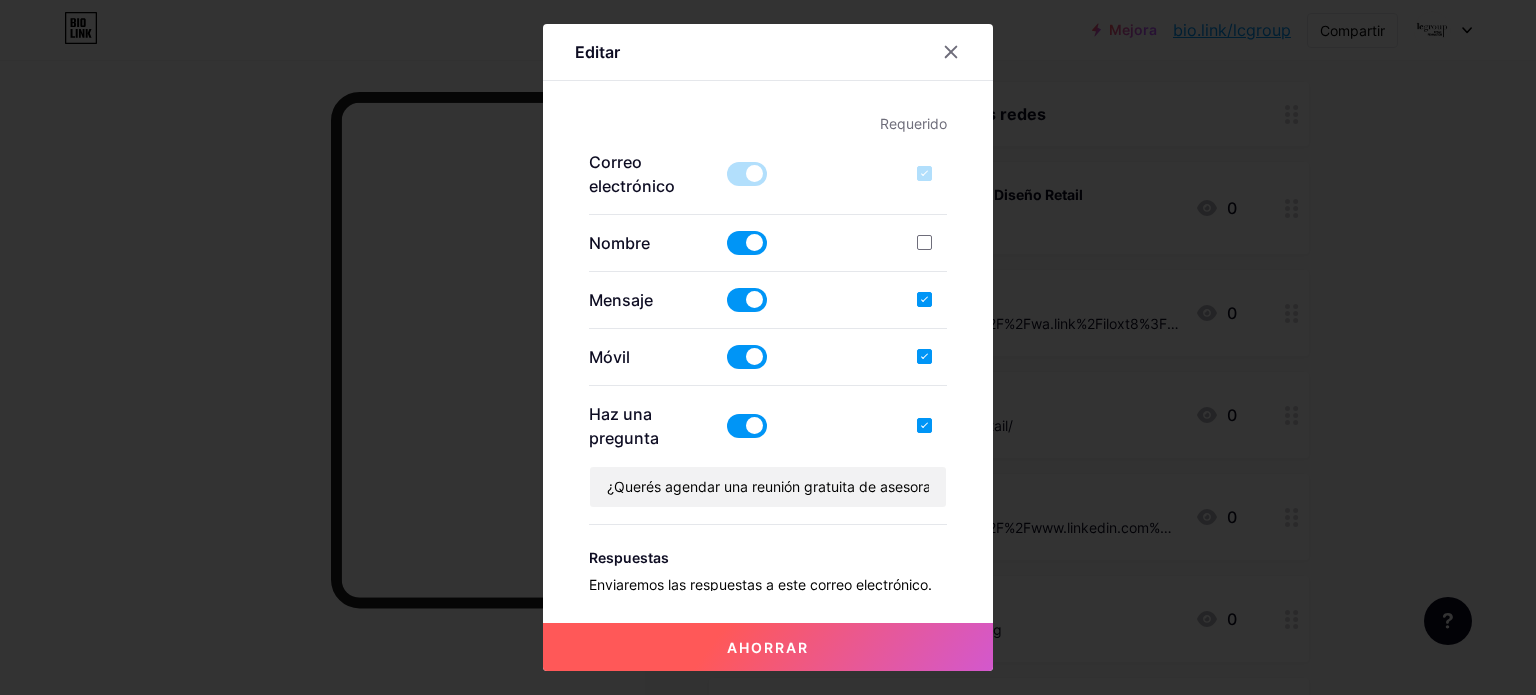 scroll, scrollTop: 768, scrollLeft: 0, axis: vertical 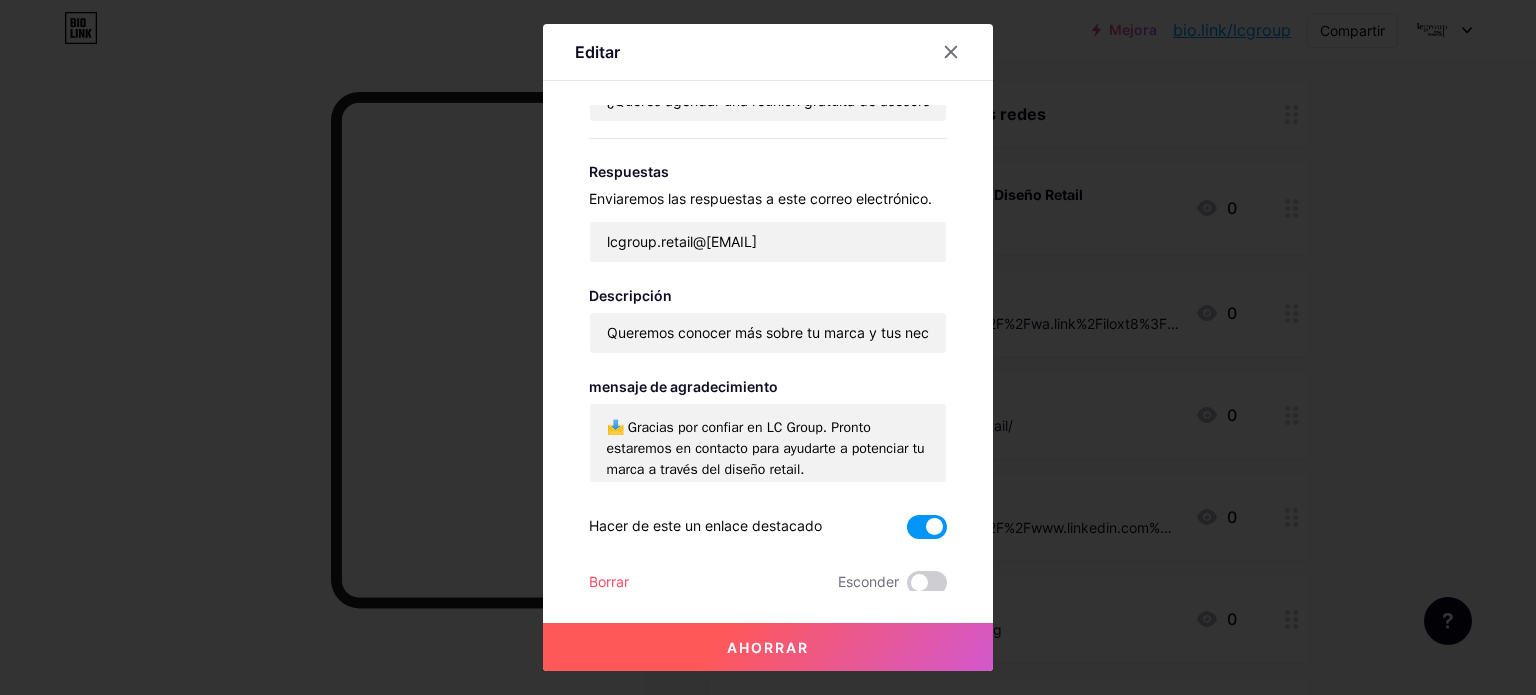 click at bounding box center [927, 527] 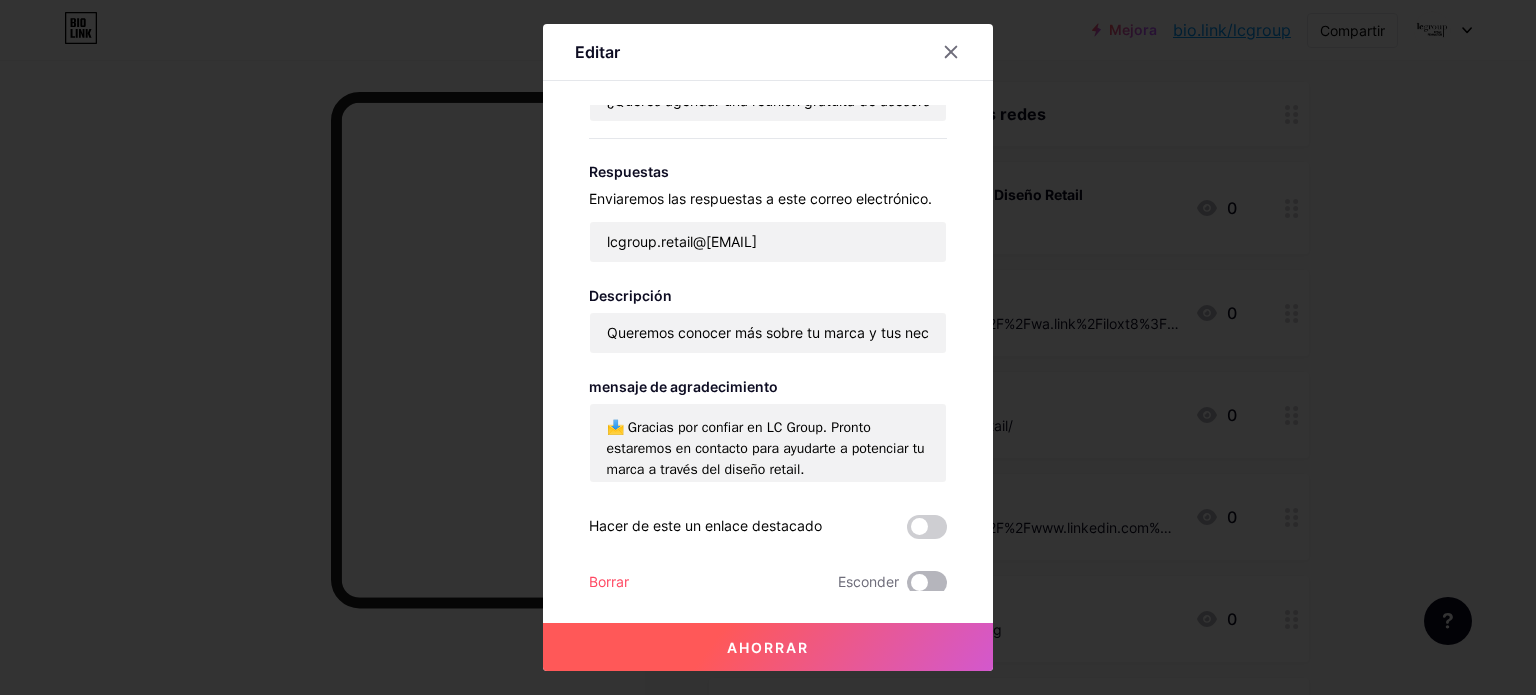 click at bounding box center [927, 583] 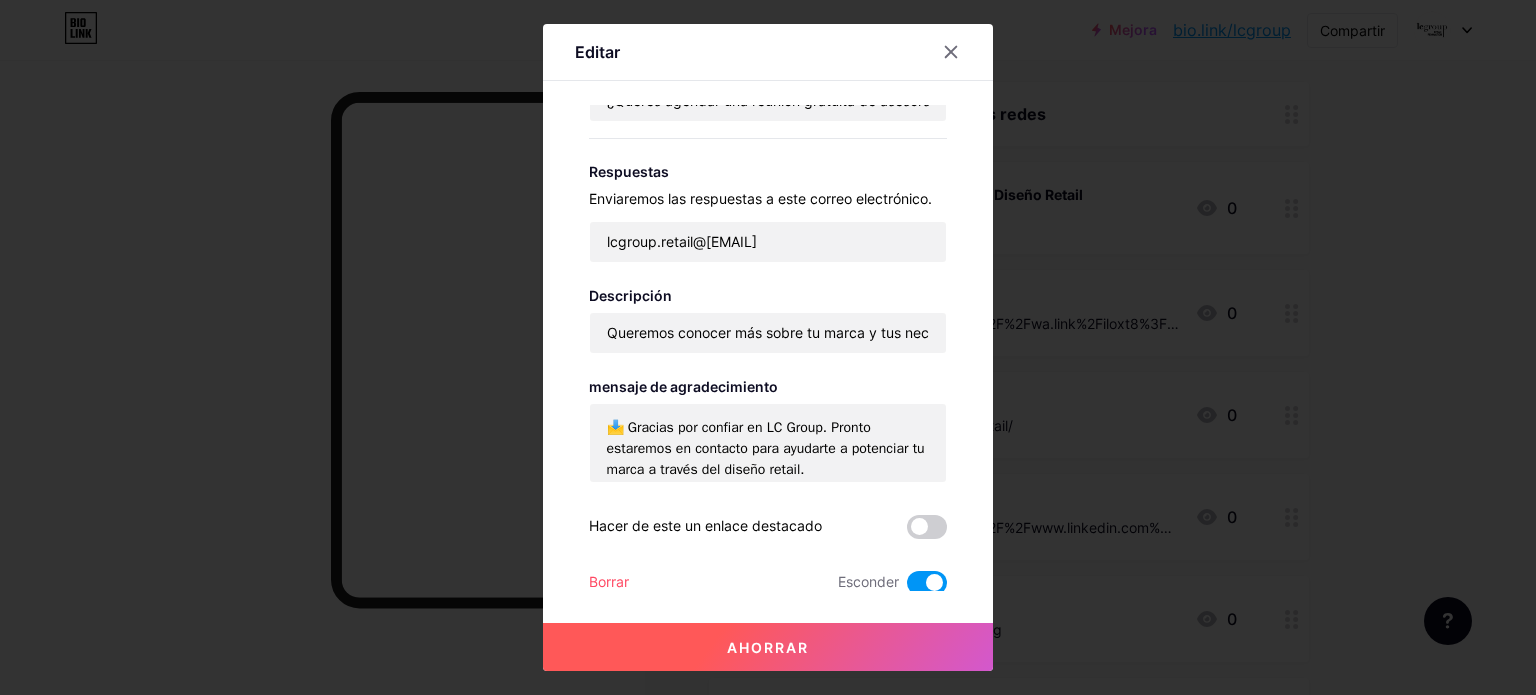 click at bounding box center (927, 583) 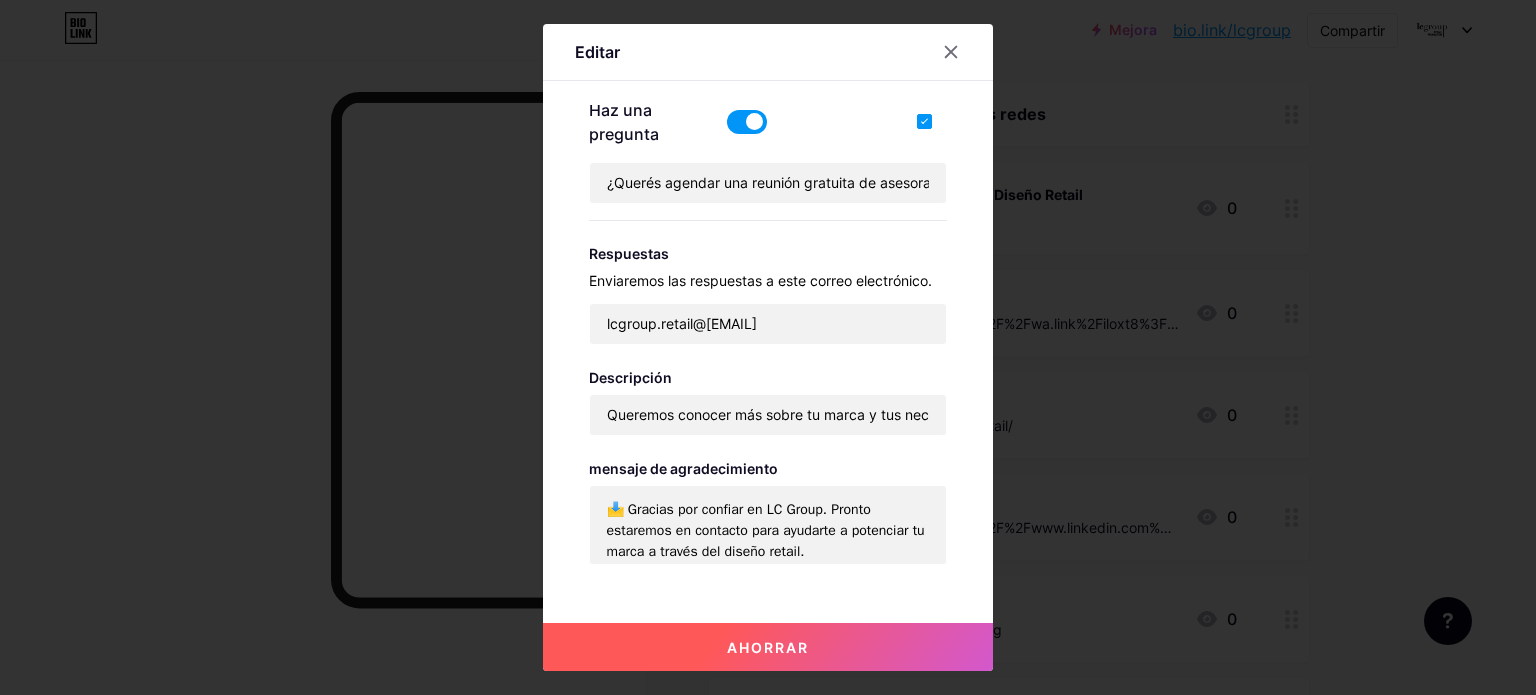 scroll, scrollTop: 568, scrollLeft: 0, axis: vertical 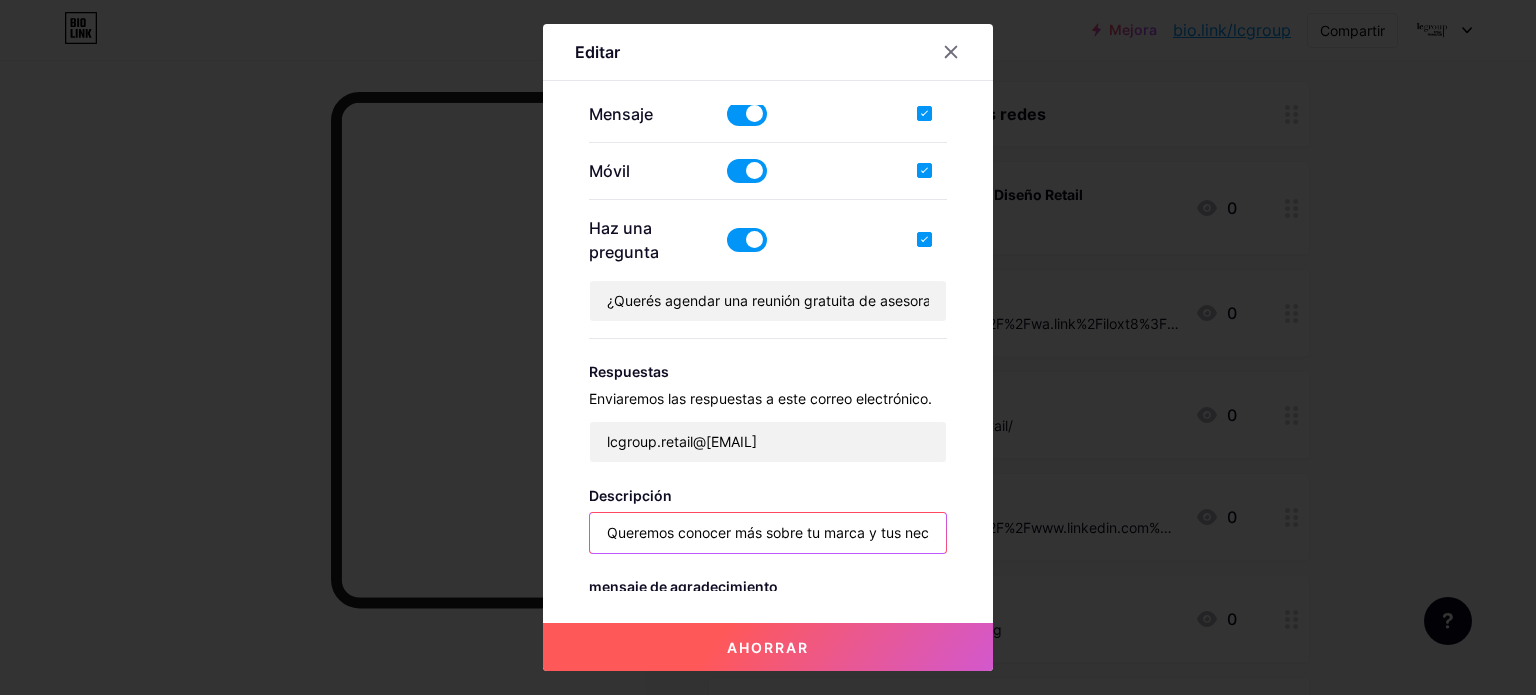 click on "Queremos conocer más sobre tu marca y tus necesidades para crear juntos una experiencia de compra única." at bounding box center [768, 533] 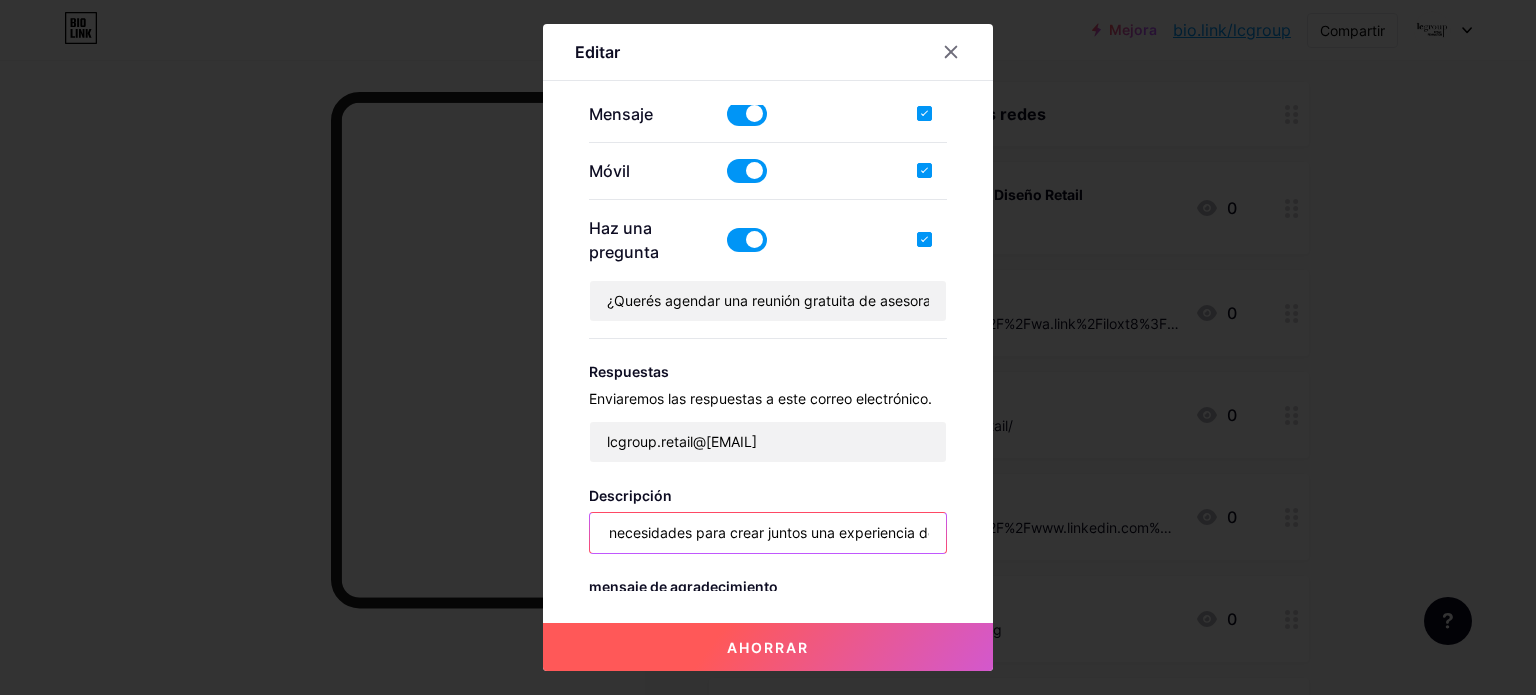 scroll, scrollTop: 0, scrollLeft: 401, axis: horizontal 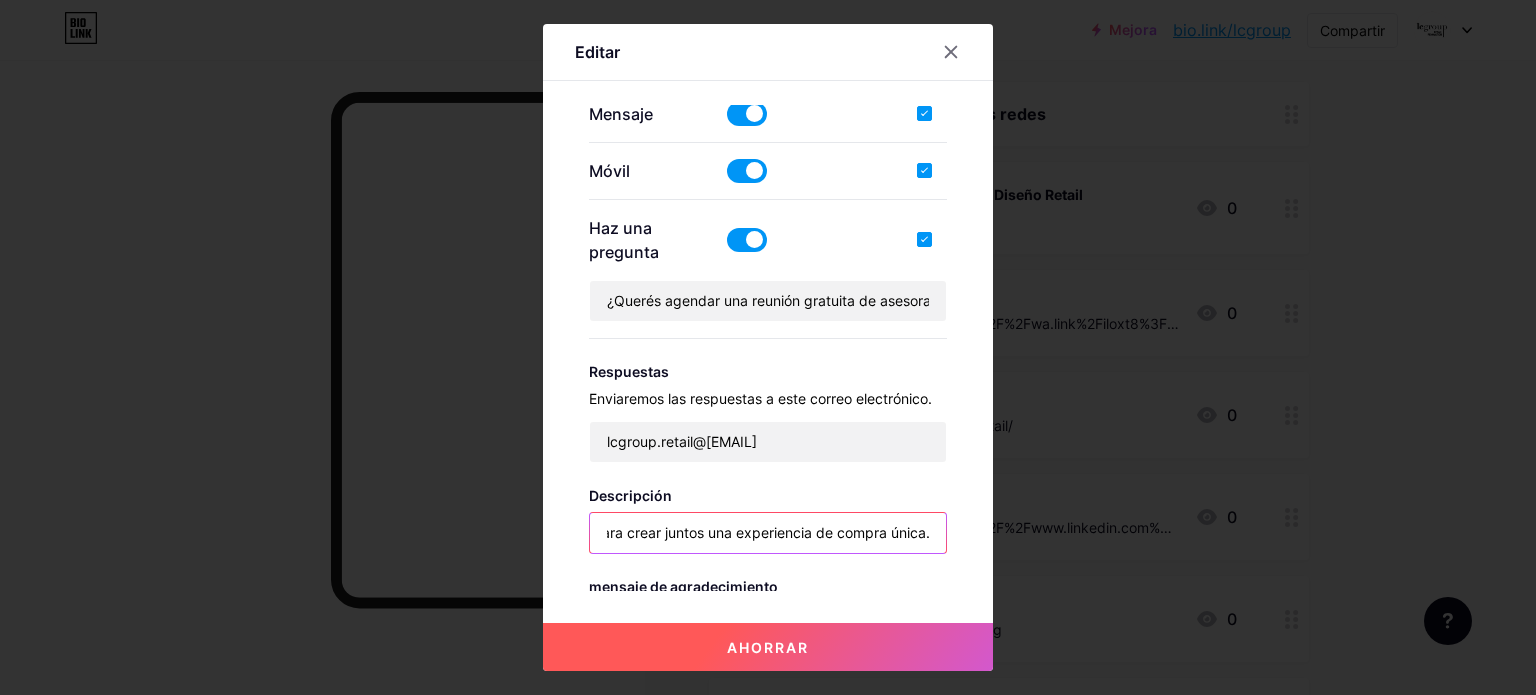 drag, startPoint x: 904, startPoint y: 533, endPoint x: 970, endPoint y: 532, distance: 66.007576 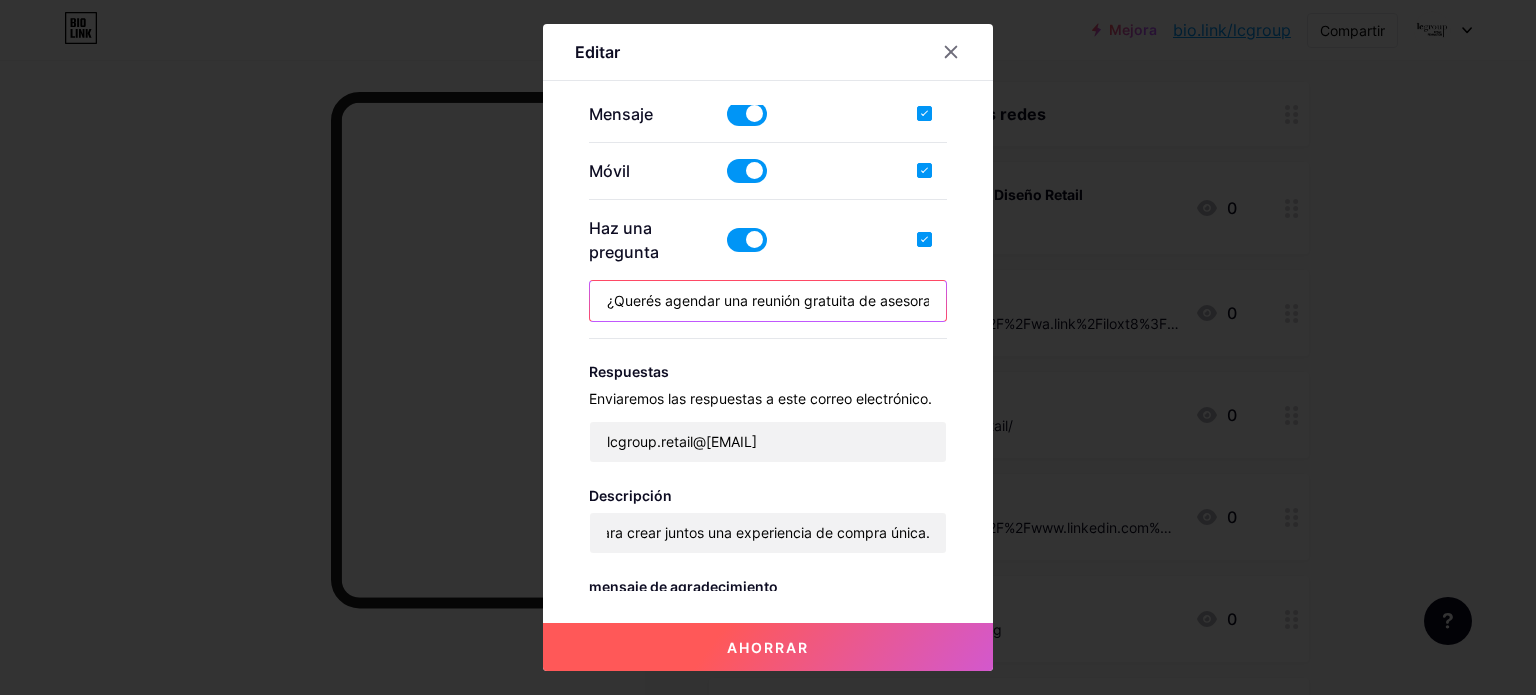 click on "¿Querés agendar una reunión gratuita de asesoramiento? ☐ Sí, me gustaría coordinar una videollamada ☐ Prefiero una reunión presencial (según disponibilidad)  Comentarios adicionales o detalles que quieras compartir:" at bounding box center [768, 301] 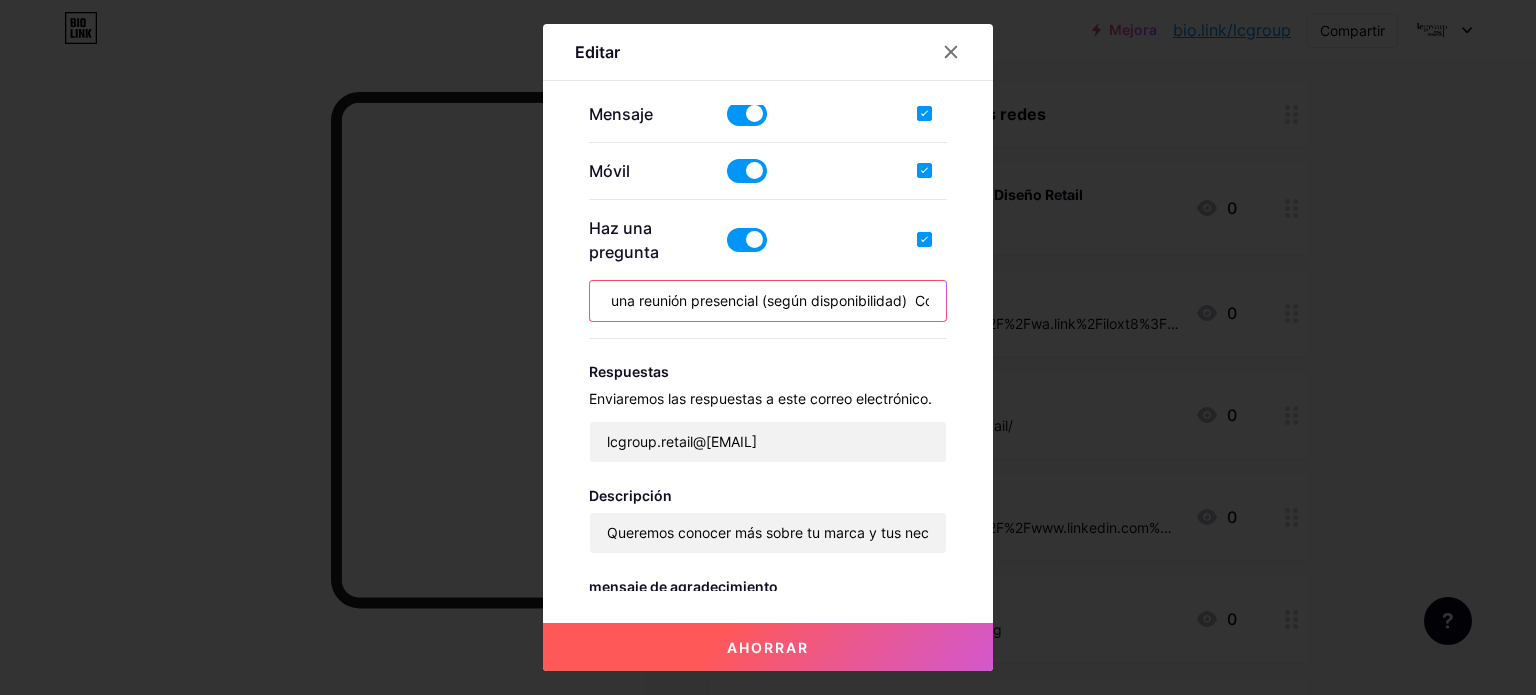 scroll, scrollTop: 0, scrollLeft: 1072, axis: horizontal 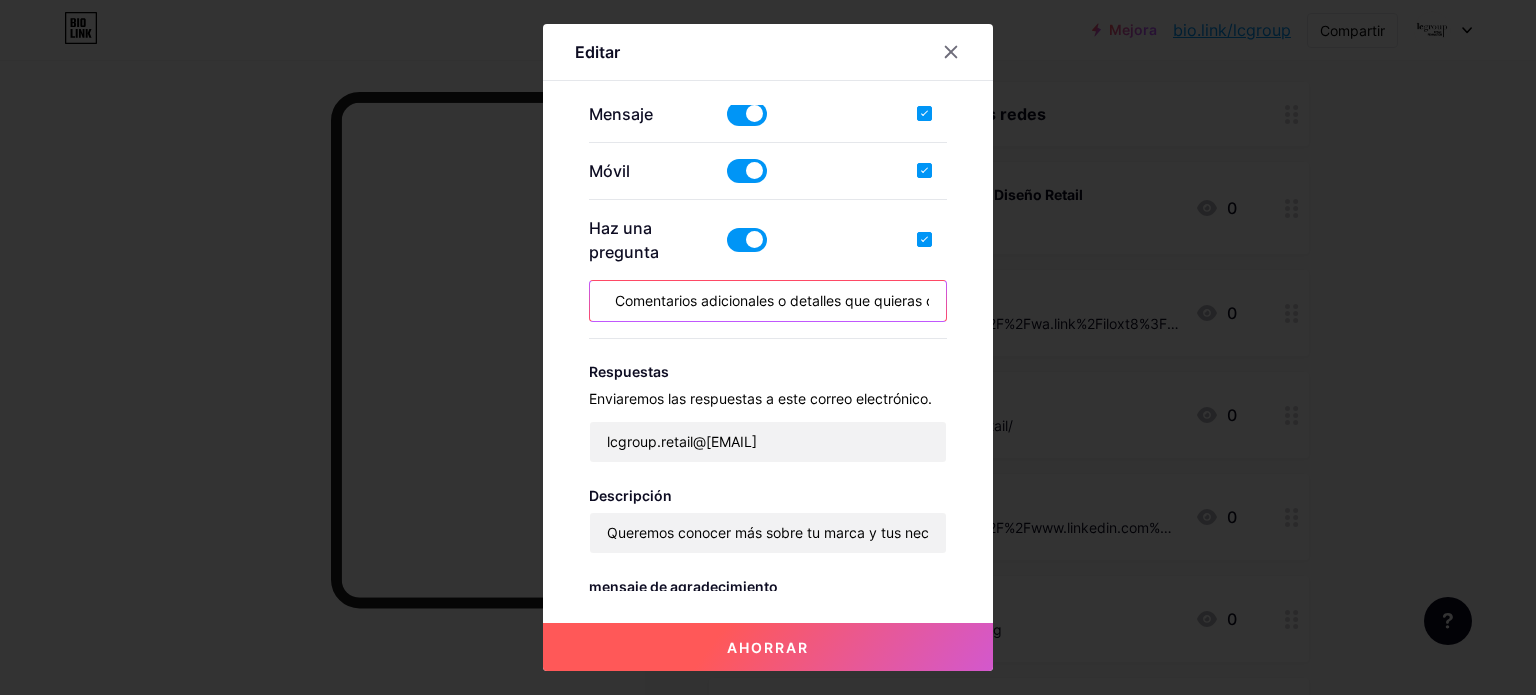 drag, startPoint x: 834, startPoint y: 300, endPoint x: 947, endPoint y: 300, distance: 113 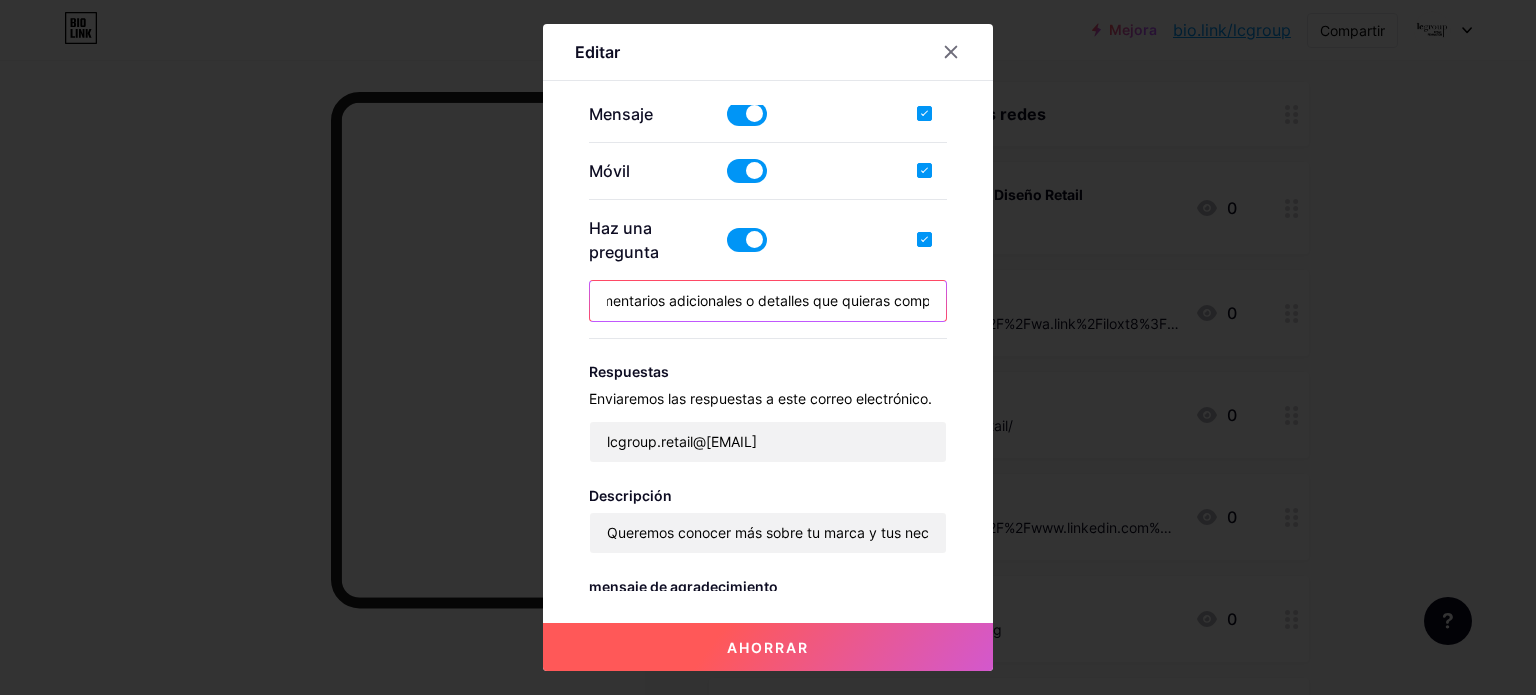 click on "¿Querés agendar una reunión gratuita de asesoramiento? ☐ Sí, me gustaría coordinar una videollamada ☐ Prefiero una reunión presencial (según disponibilidad)  Comentarios adicionales o detalles que quieras compartir:" at bounding box center [768, 301] 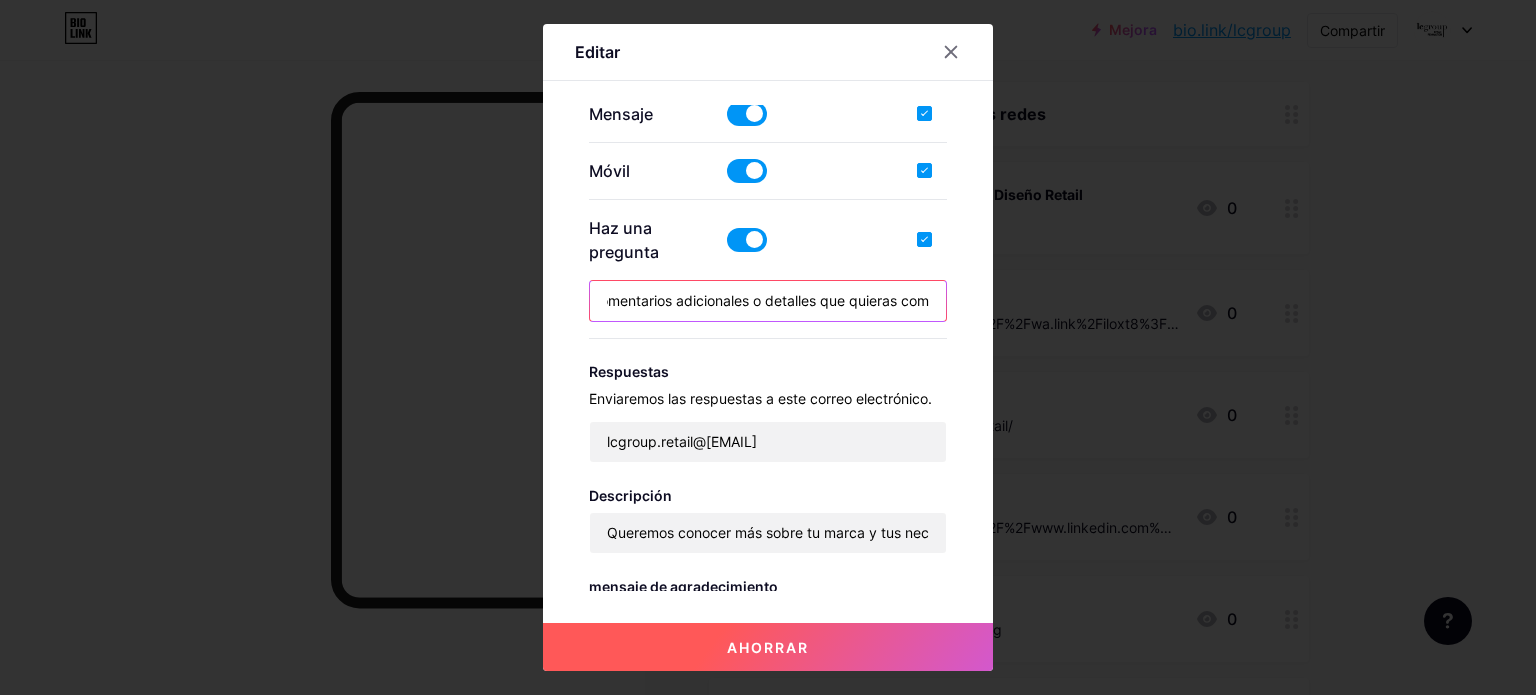 scroll, scrollTop: 0, scrollLeft: 633, axis: horizontal 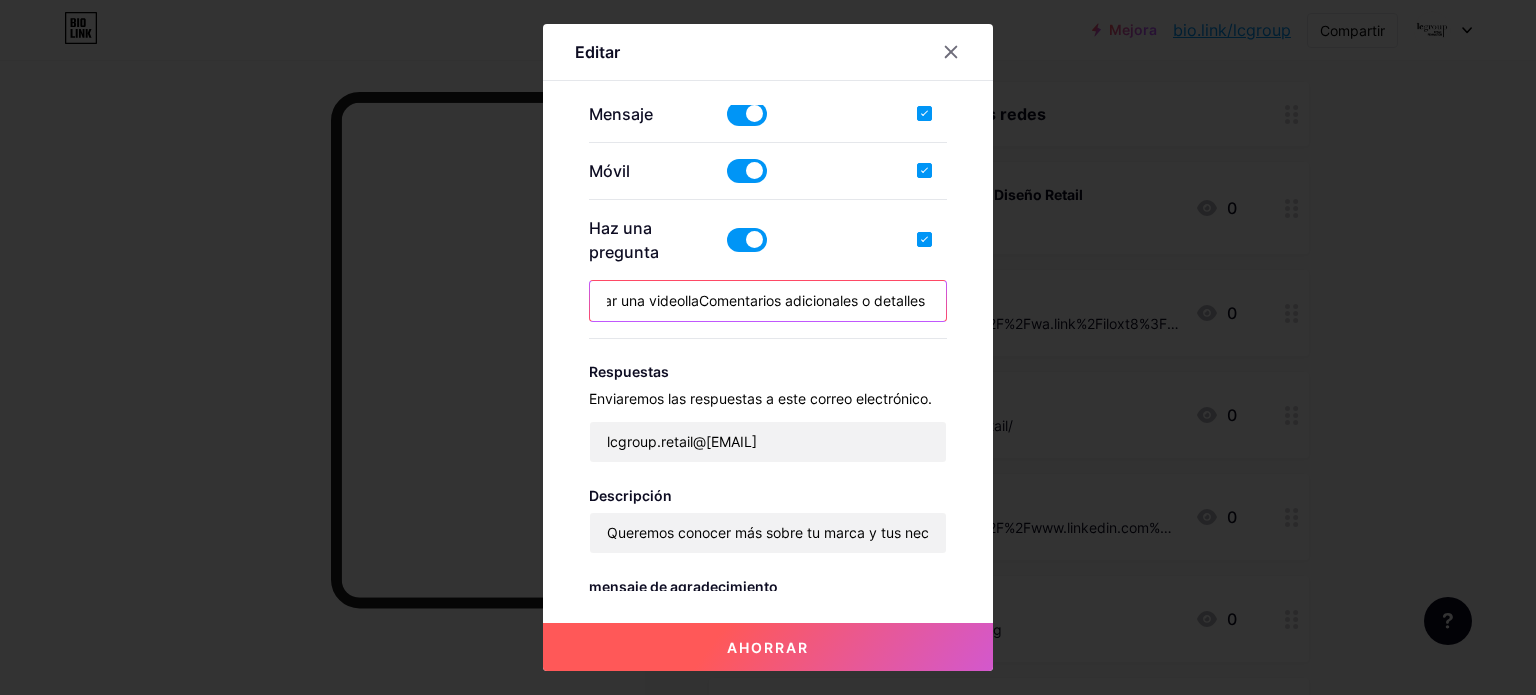 drag, startPoint x: 607, startPoint y: 297, endPoint x: 597, endPoint y: 295, distance: 10.198039 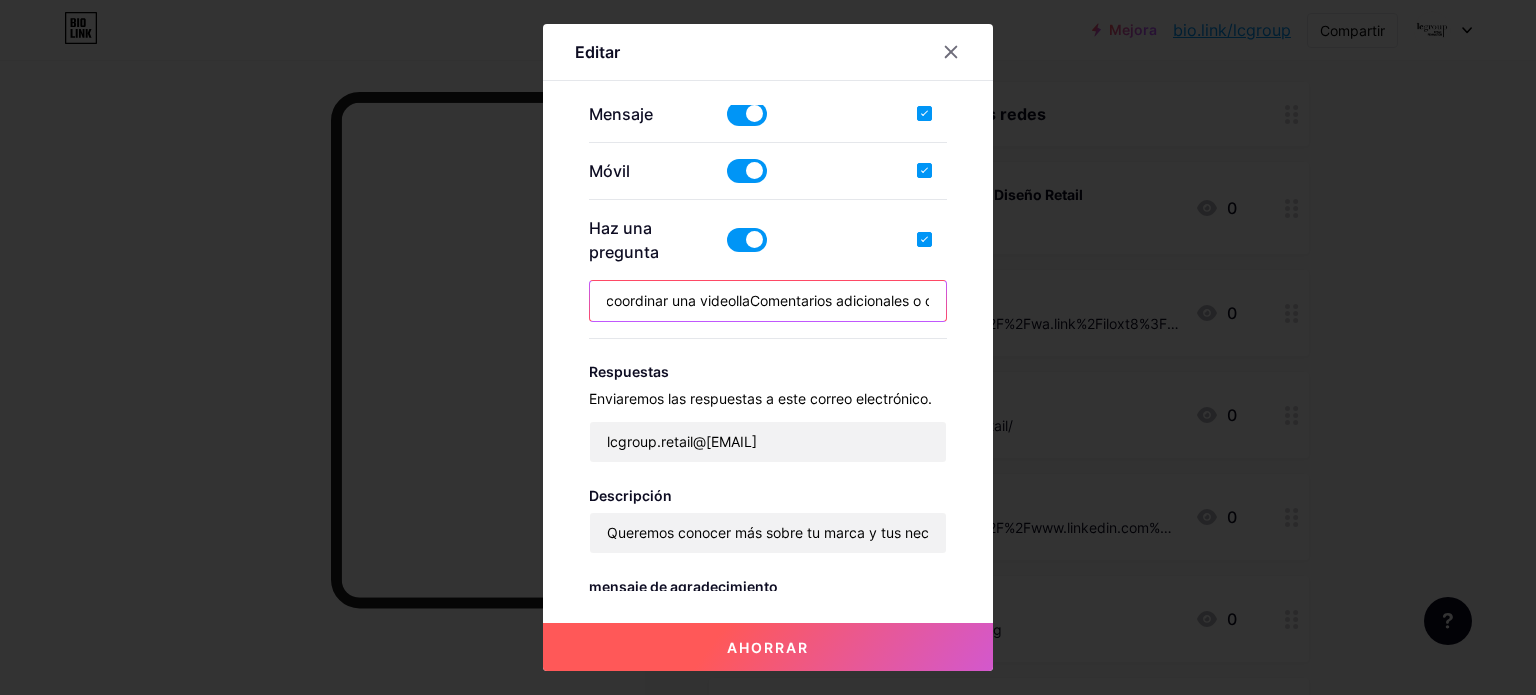 click on "¿Querés agendar una reunión gratuita de asesoramiento?  Sí, me gustaría coordinar una videollaComentarios adicionales o detalles que quieras compartir:" at bounding box center (768, 301) 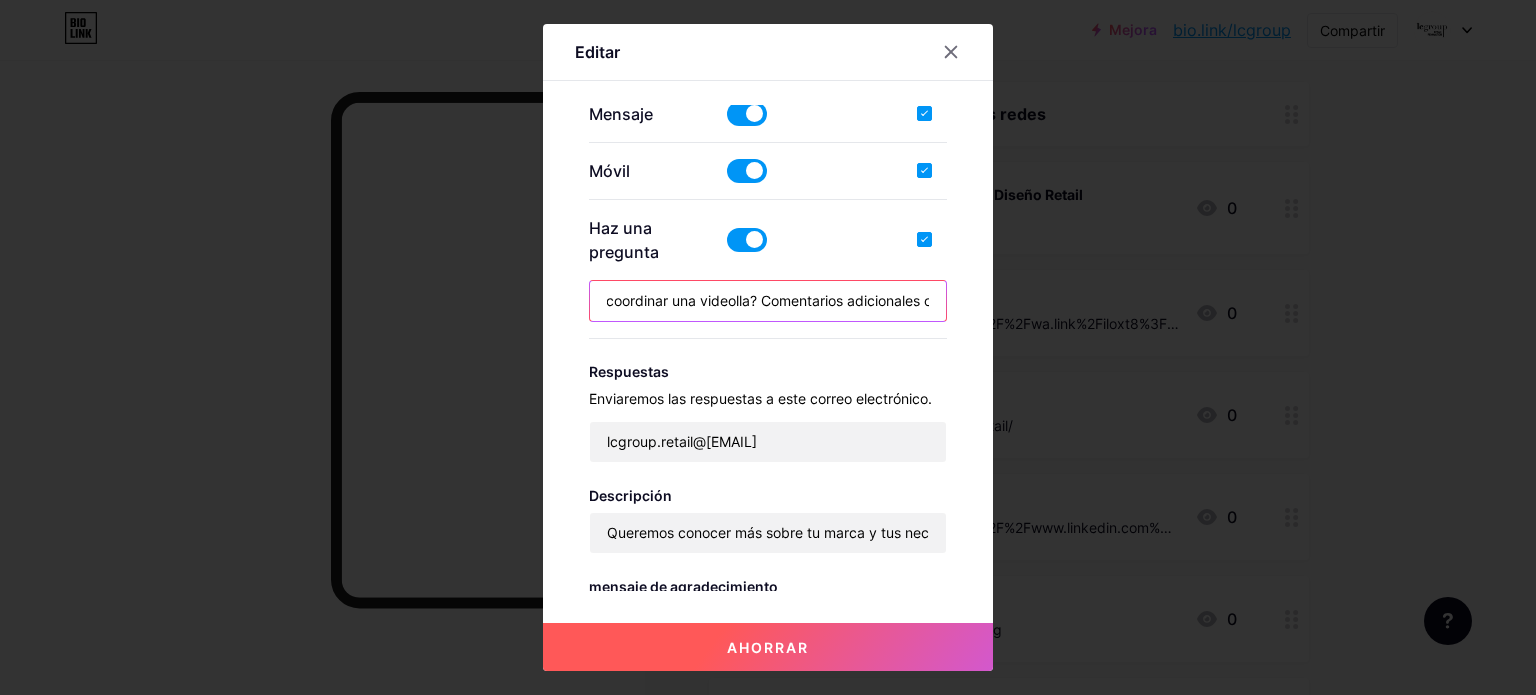 click on "¿Querés agendar una reunión gratuita de asesoramiento?  Sí, me gustaría coordinar una videolla? Comentarios adicionales o detalles que quieras compartir:" at bounding box center (768, 301) 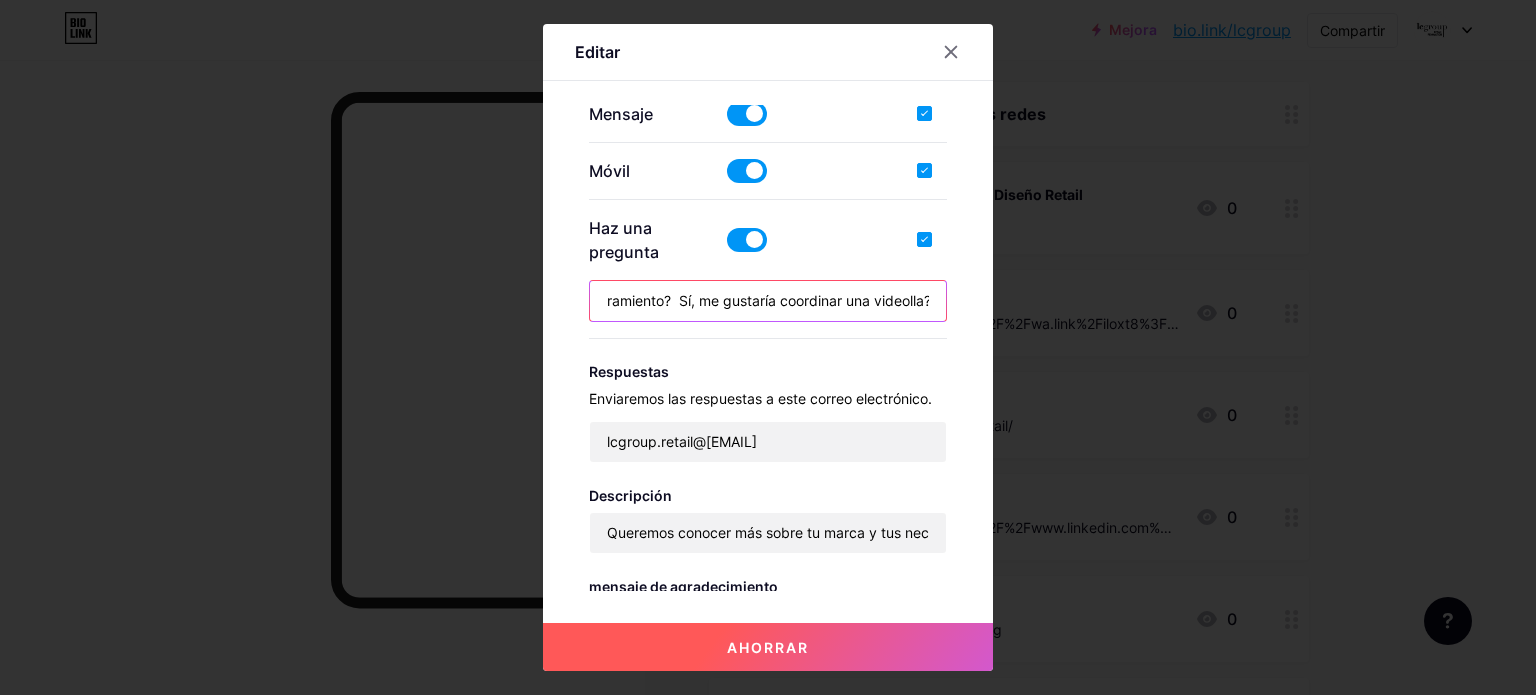 scroll, scrollTop: 0, scrollLeft: 322, axis: horizontal 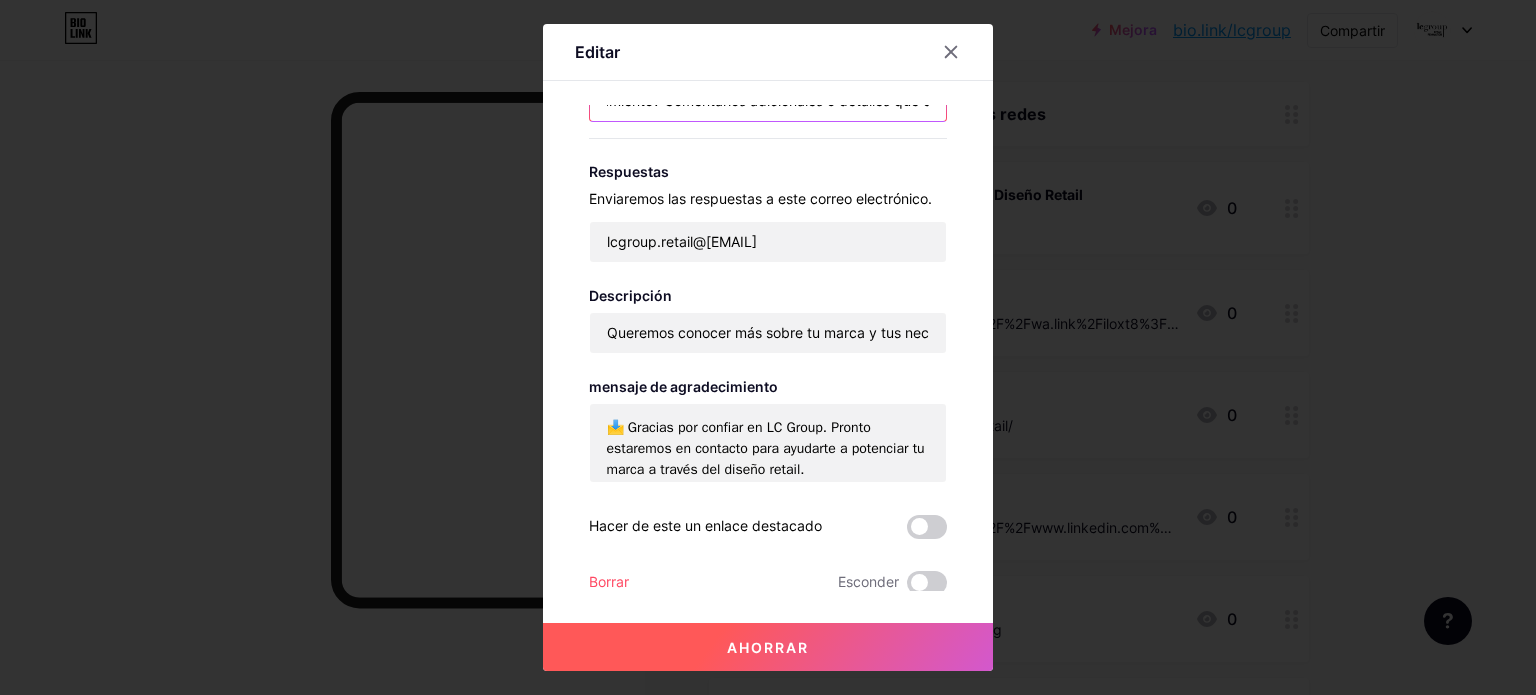 type on "¿Querés agendar una reunión gratuita de asesoramiento? Comentarios adicionales o detalles que quieras compartir:" 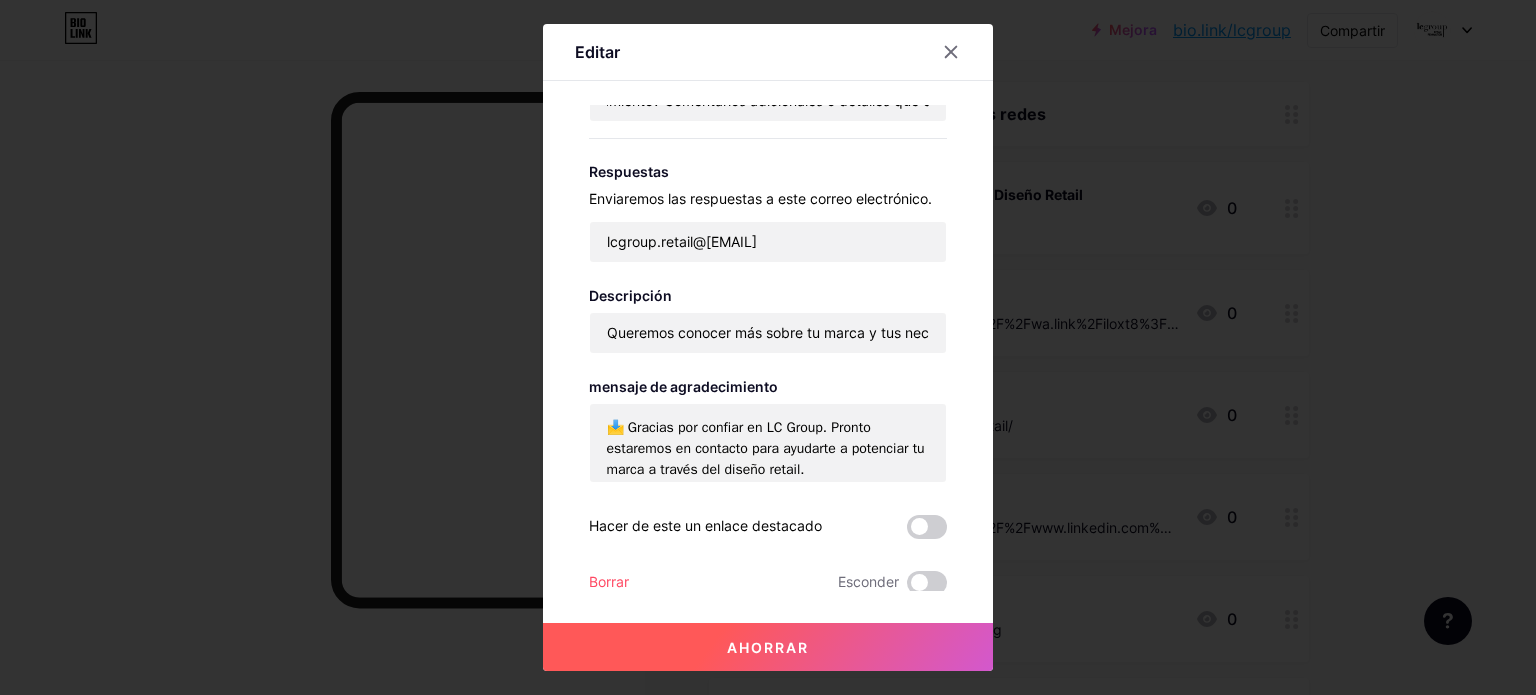 click on "Ahorrar" at bounding box center (768, 647) 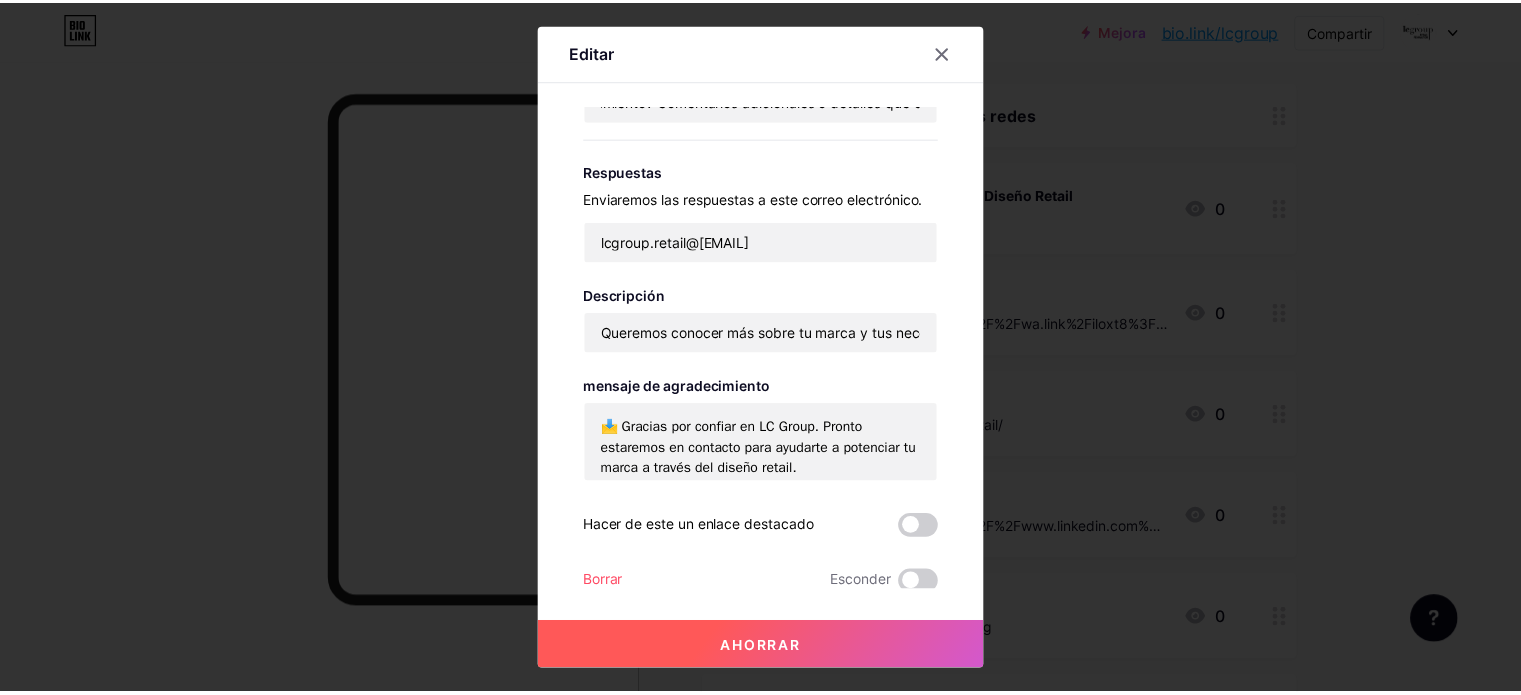 scroll, scrollTop: 0, scrollLeft: 0, axis: both 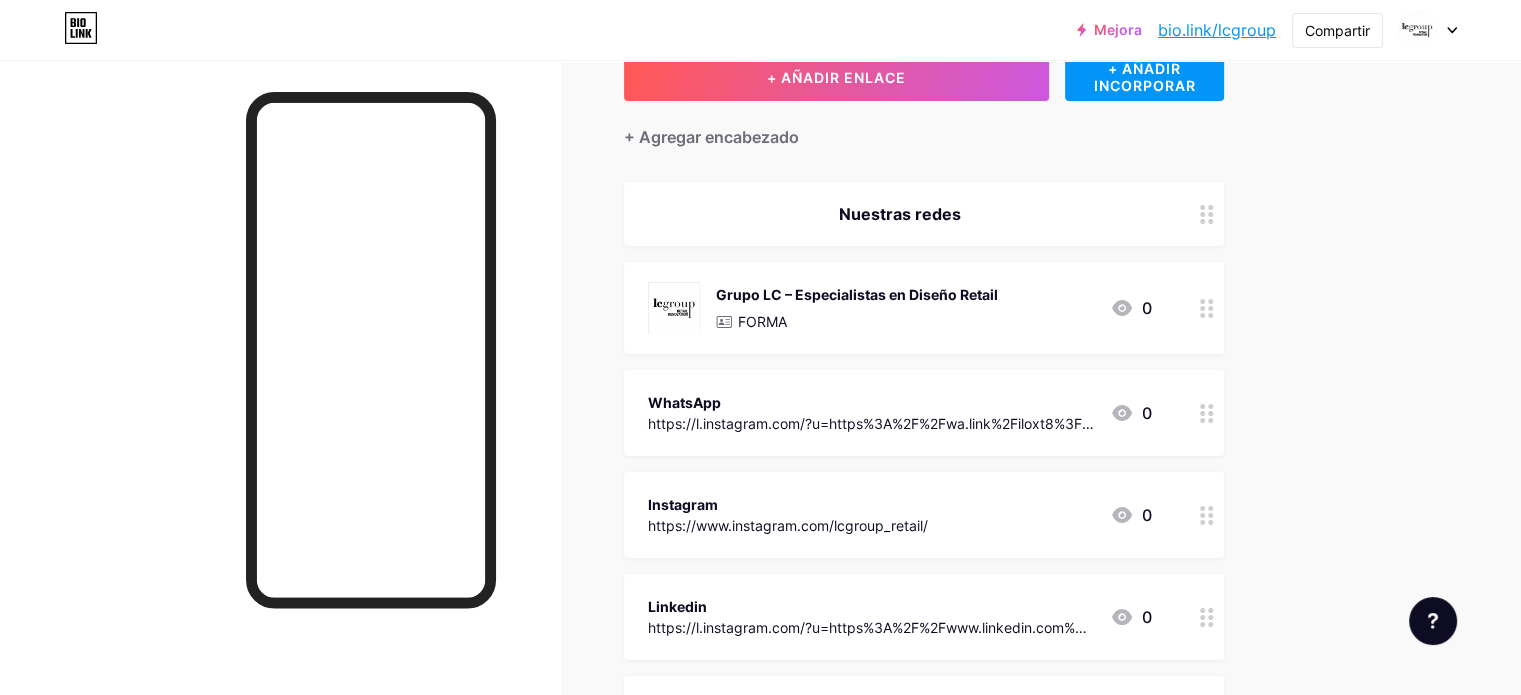 click on "FORMA" at bounding box center [857, 321] 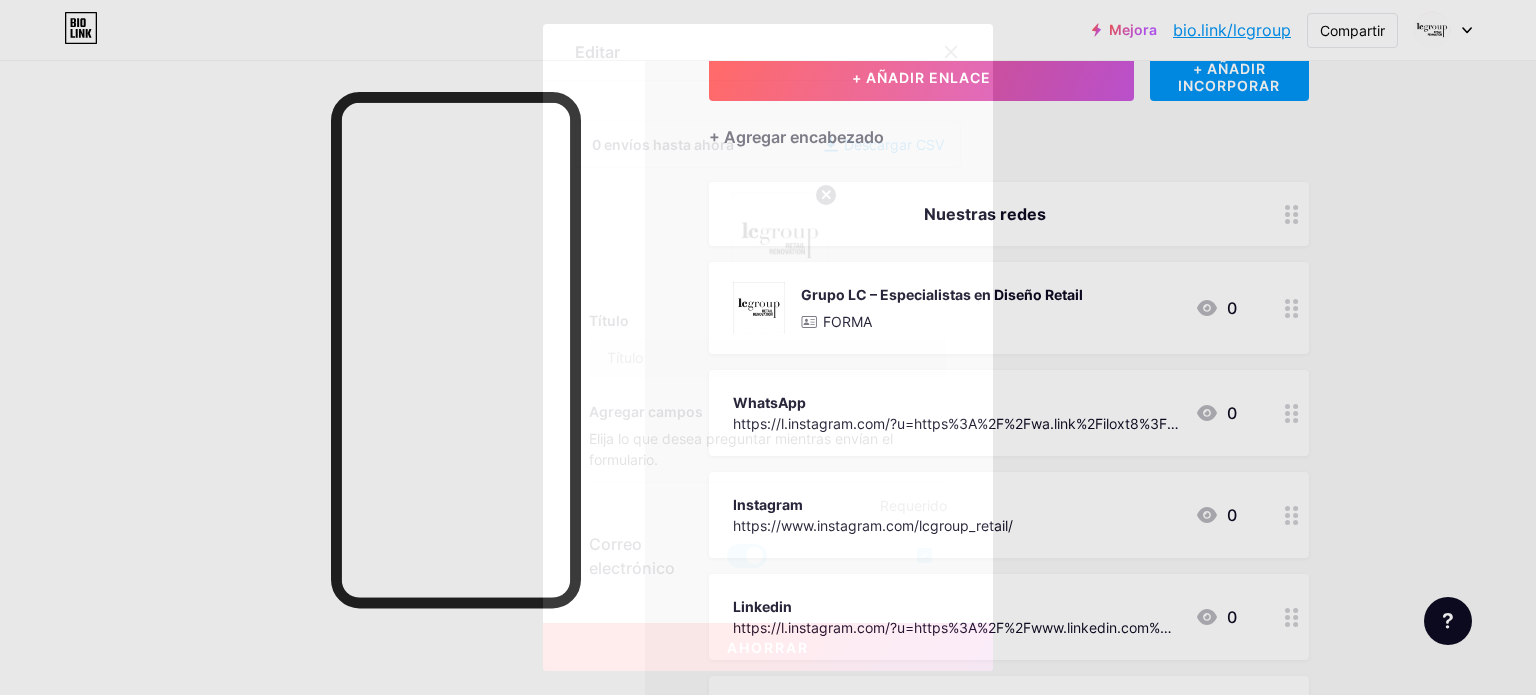 type on "LC Group – Especialistas en Diseño Retail" 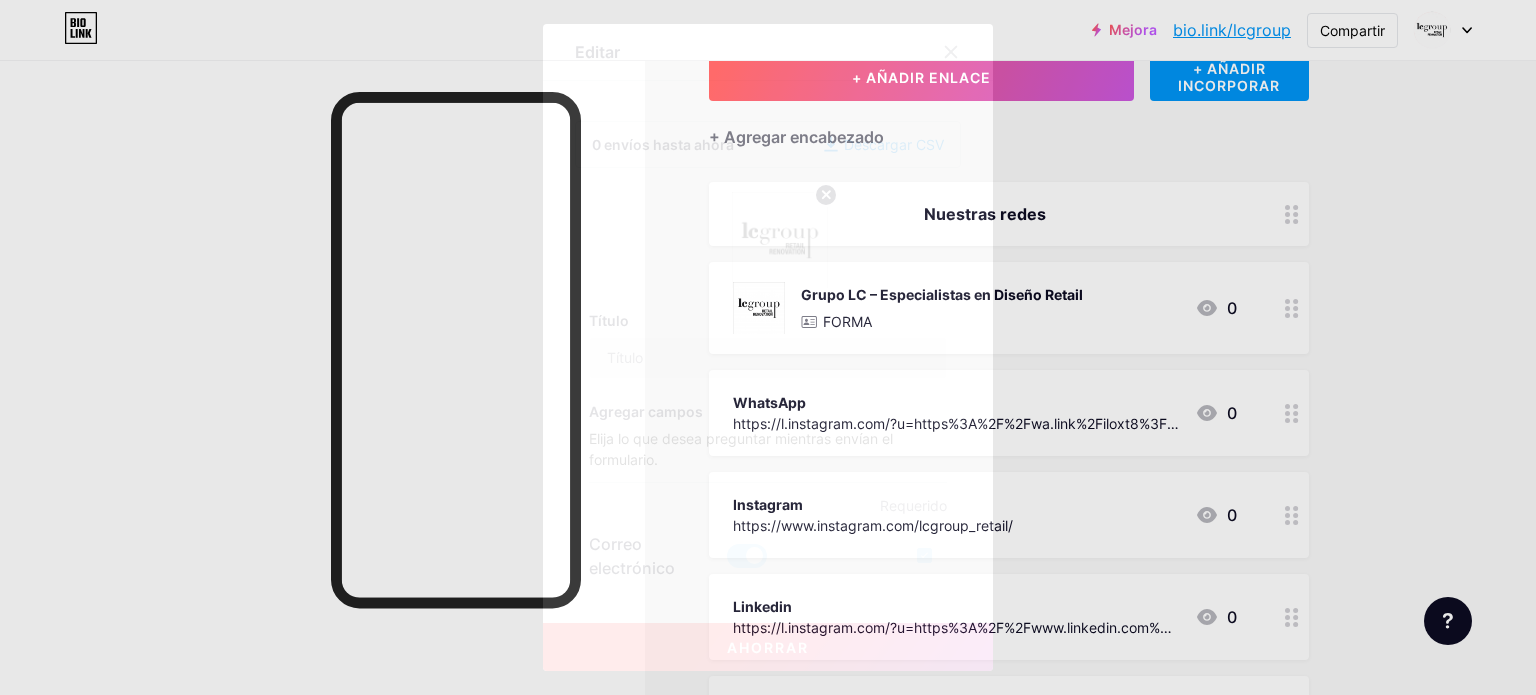 checkbox on "true" 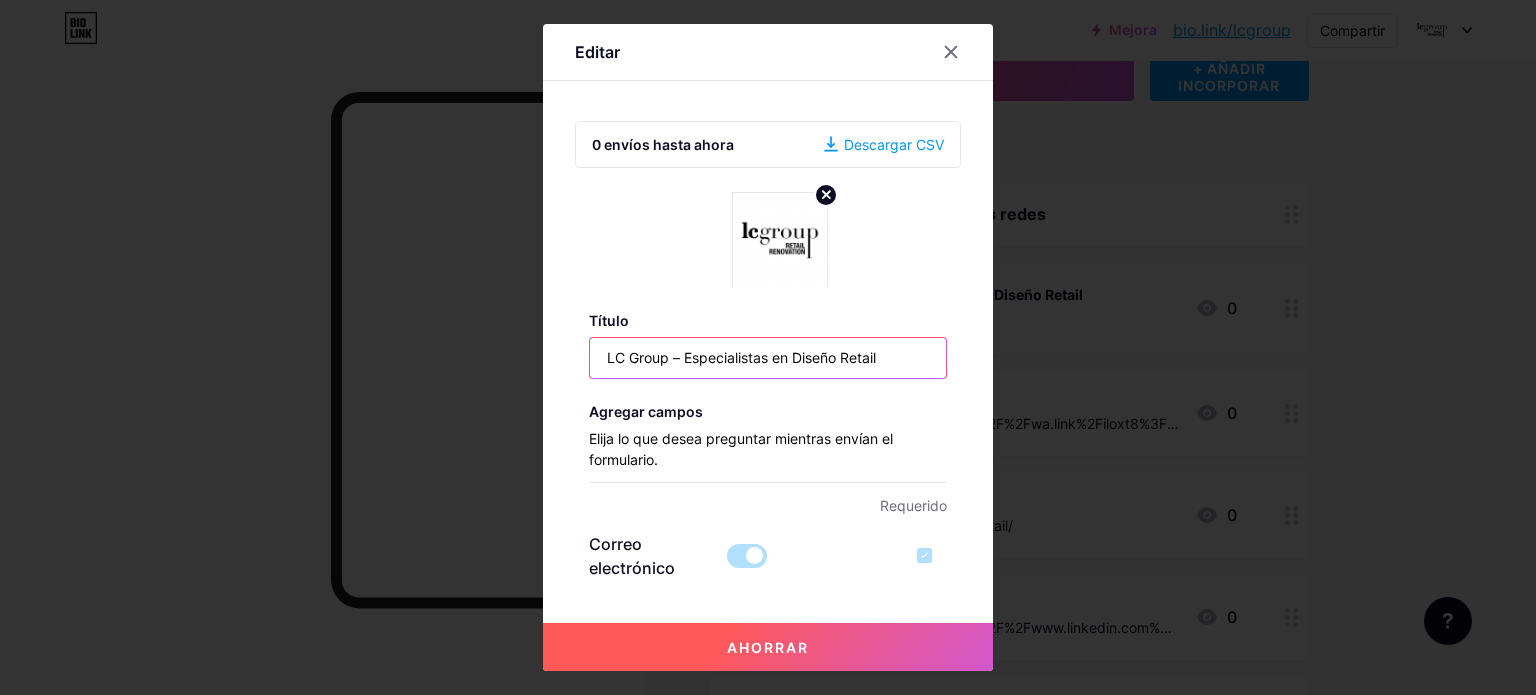 drag, startPoint x: 895, startPoint y: 356, endPoint x: 679, endPoint y: 355, distance: 216.00232 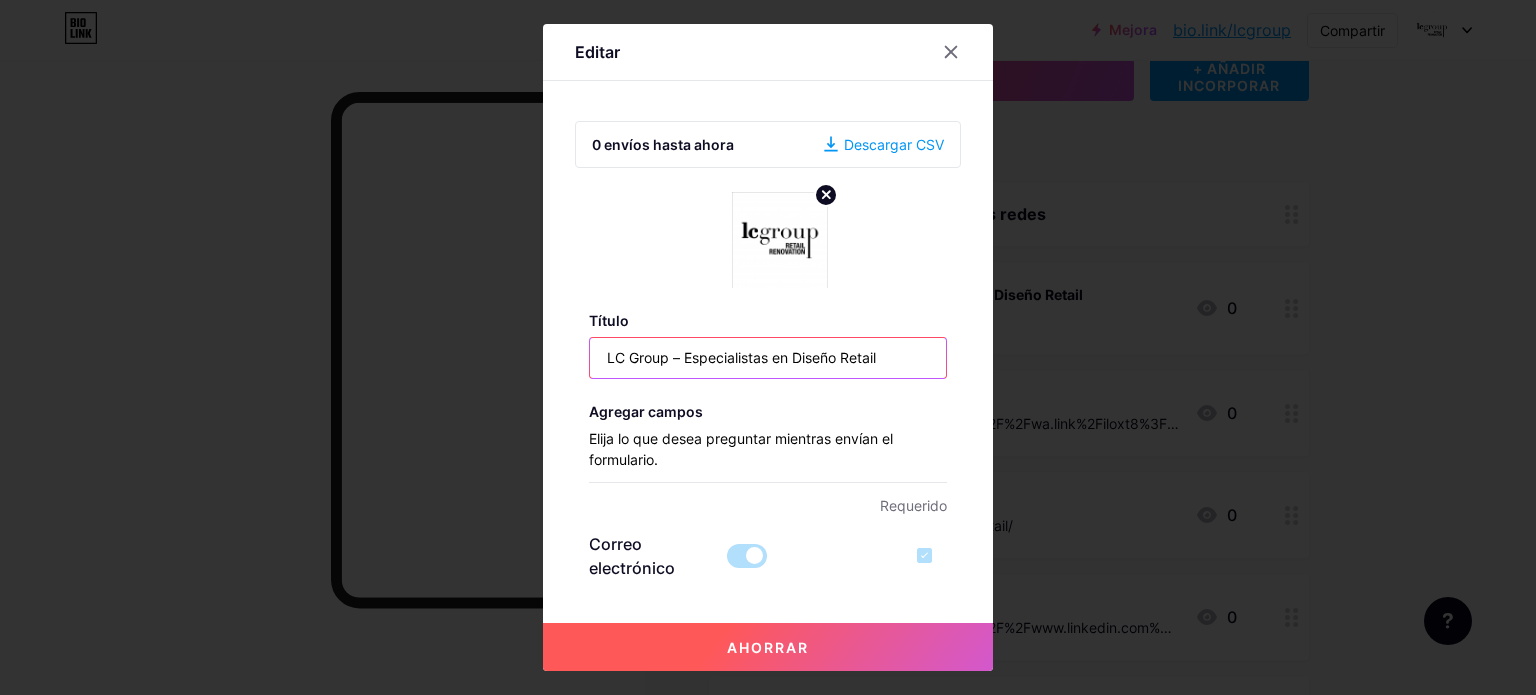 click on "LC Group – Especialistas en Diseño Retail" at bounding box center (768, 358) 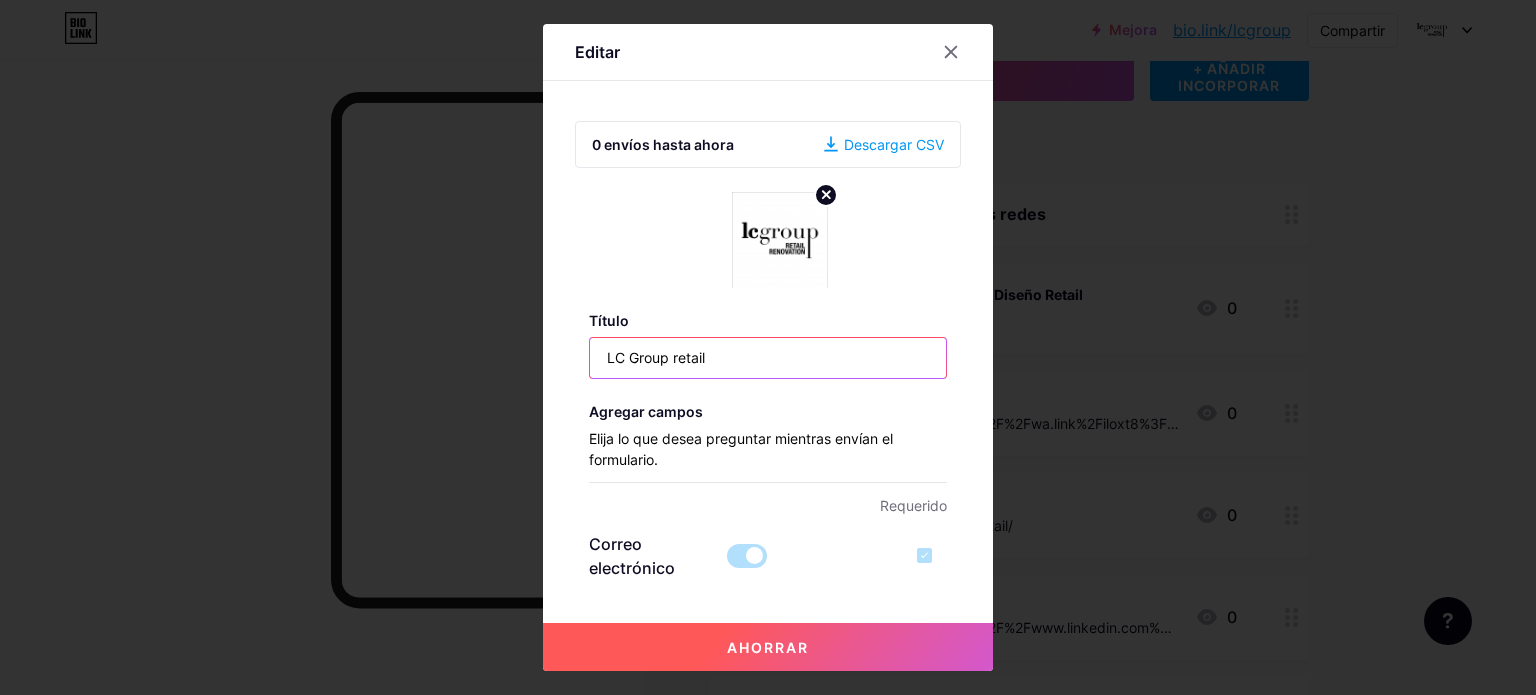 click on "LC Group retail" at bounding box center (768, 358) 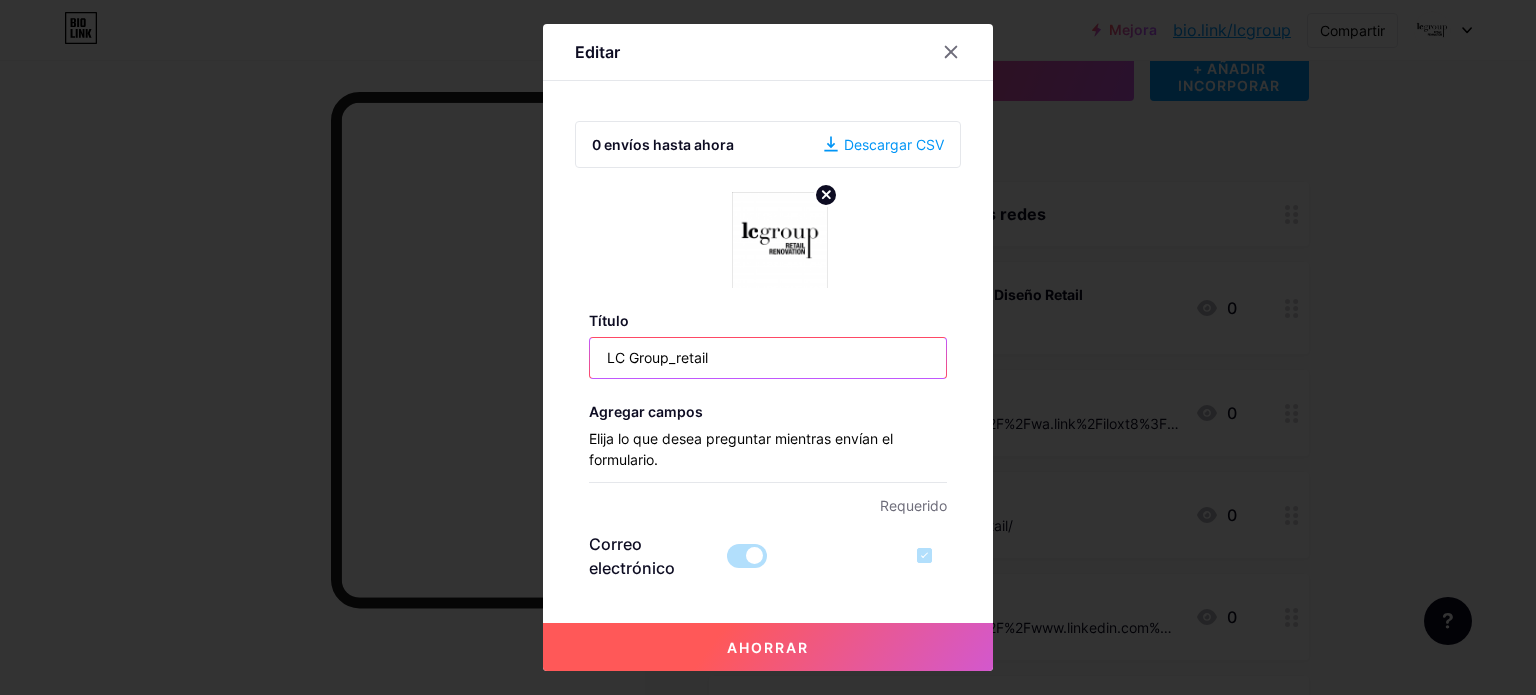 click on "LC Group_retail" at bounding box center [768, 358] 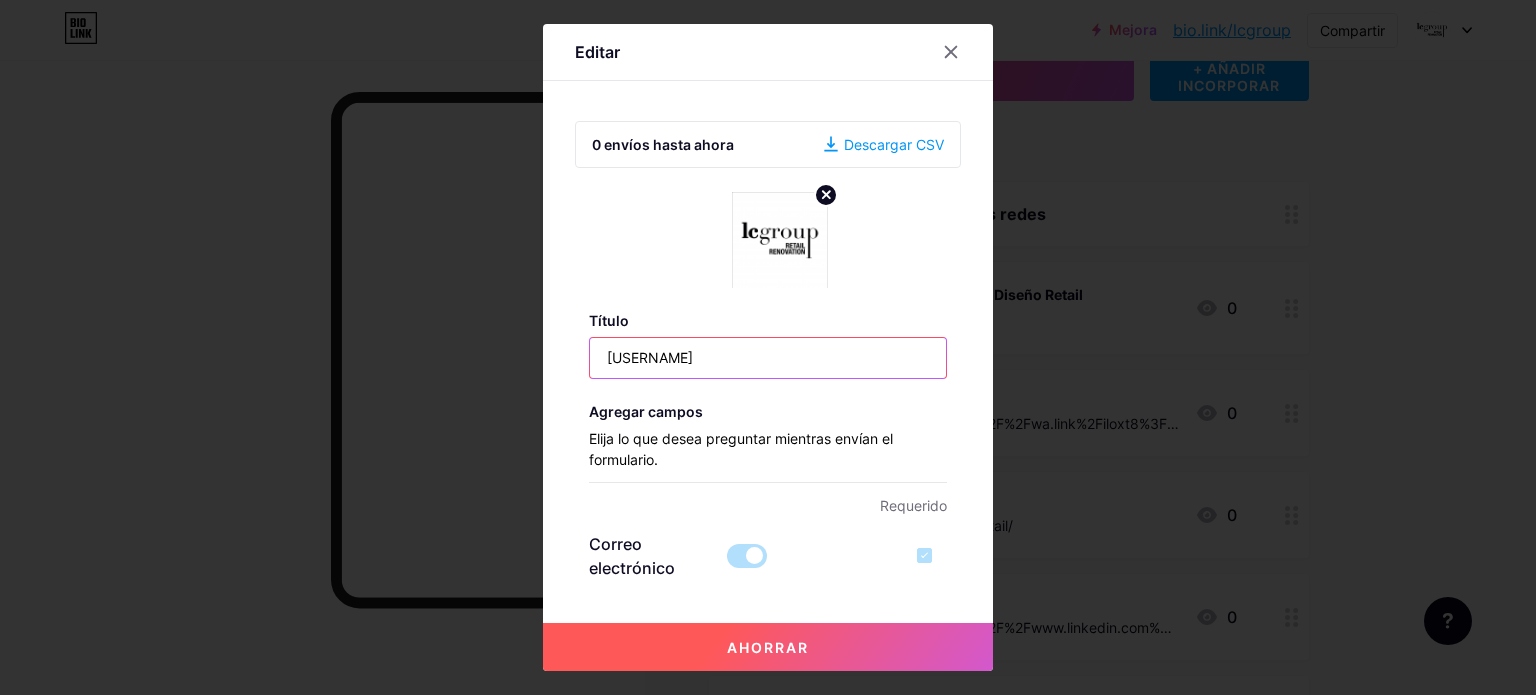 type on "LC G_retail" 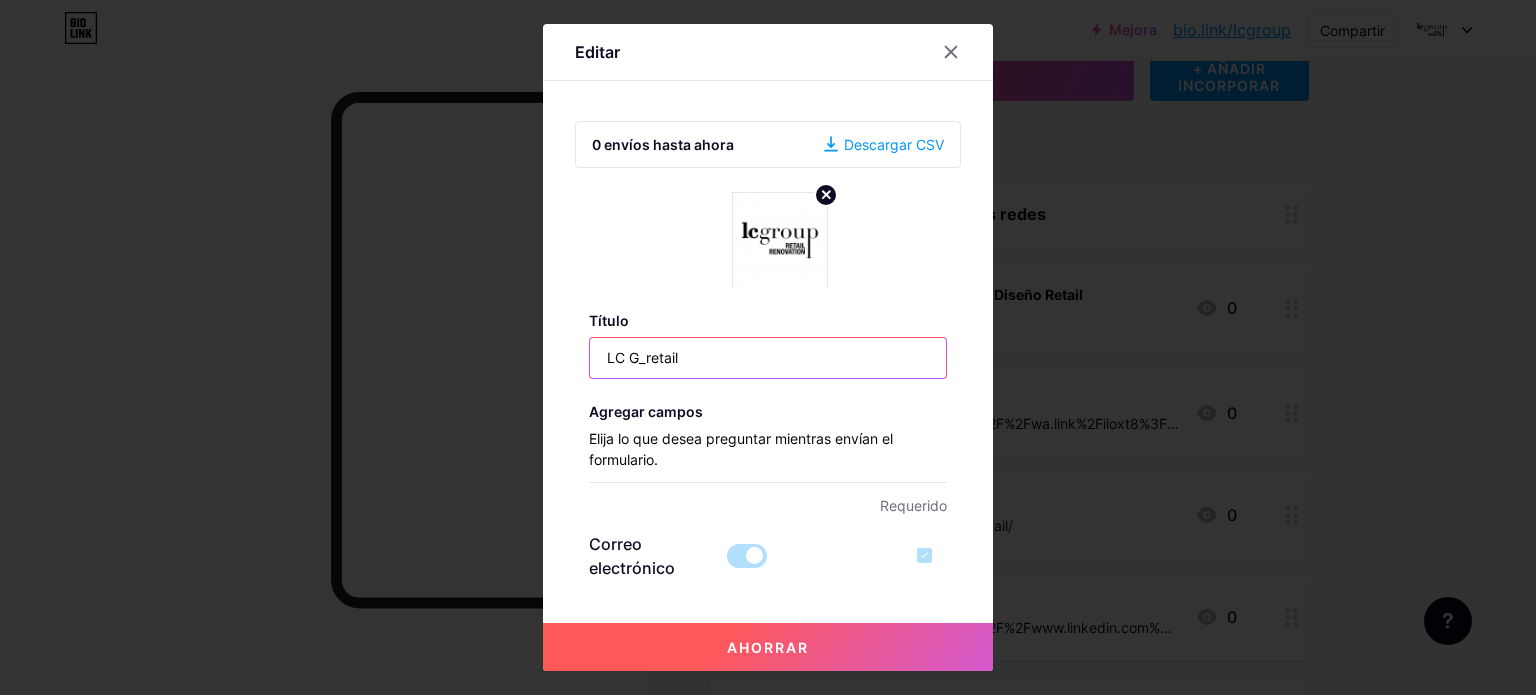 click on "LC G_retail" at bounding box center (768, 358) 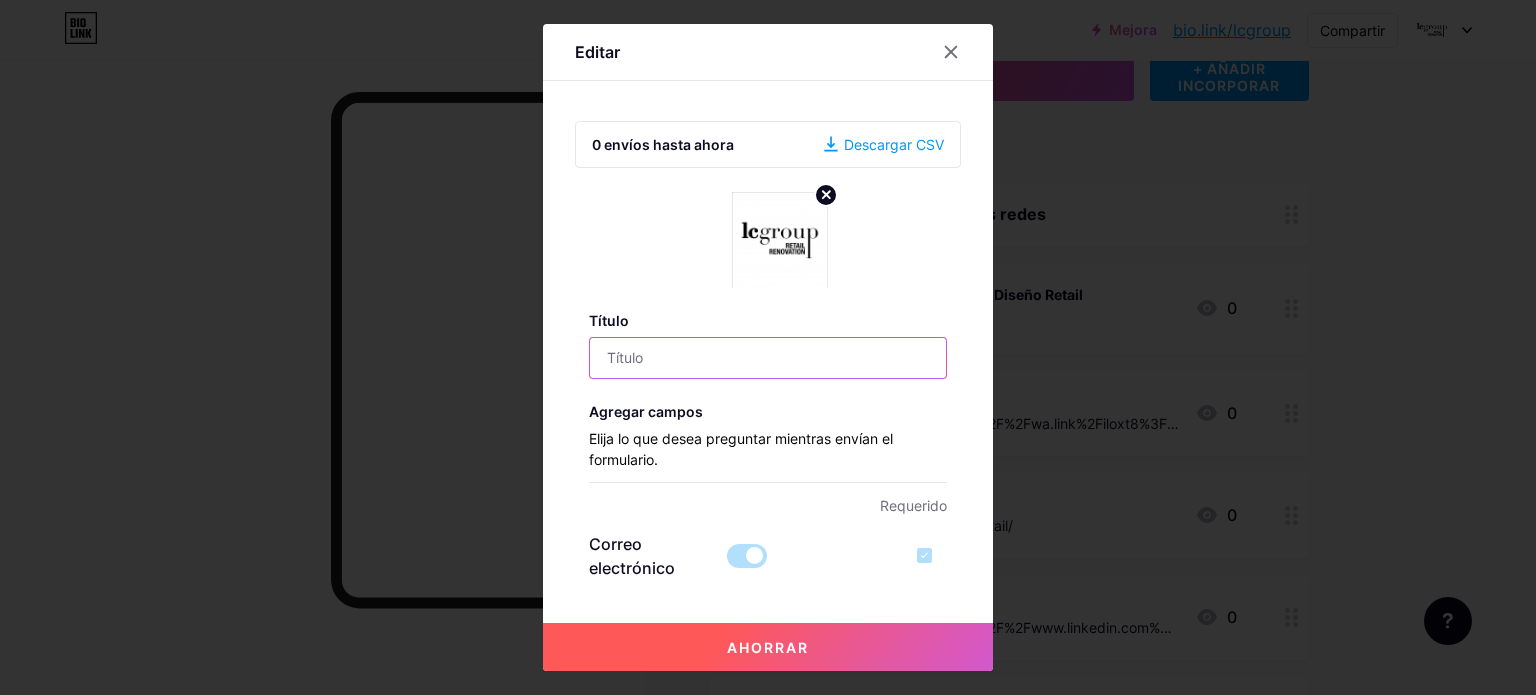 type on "l" 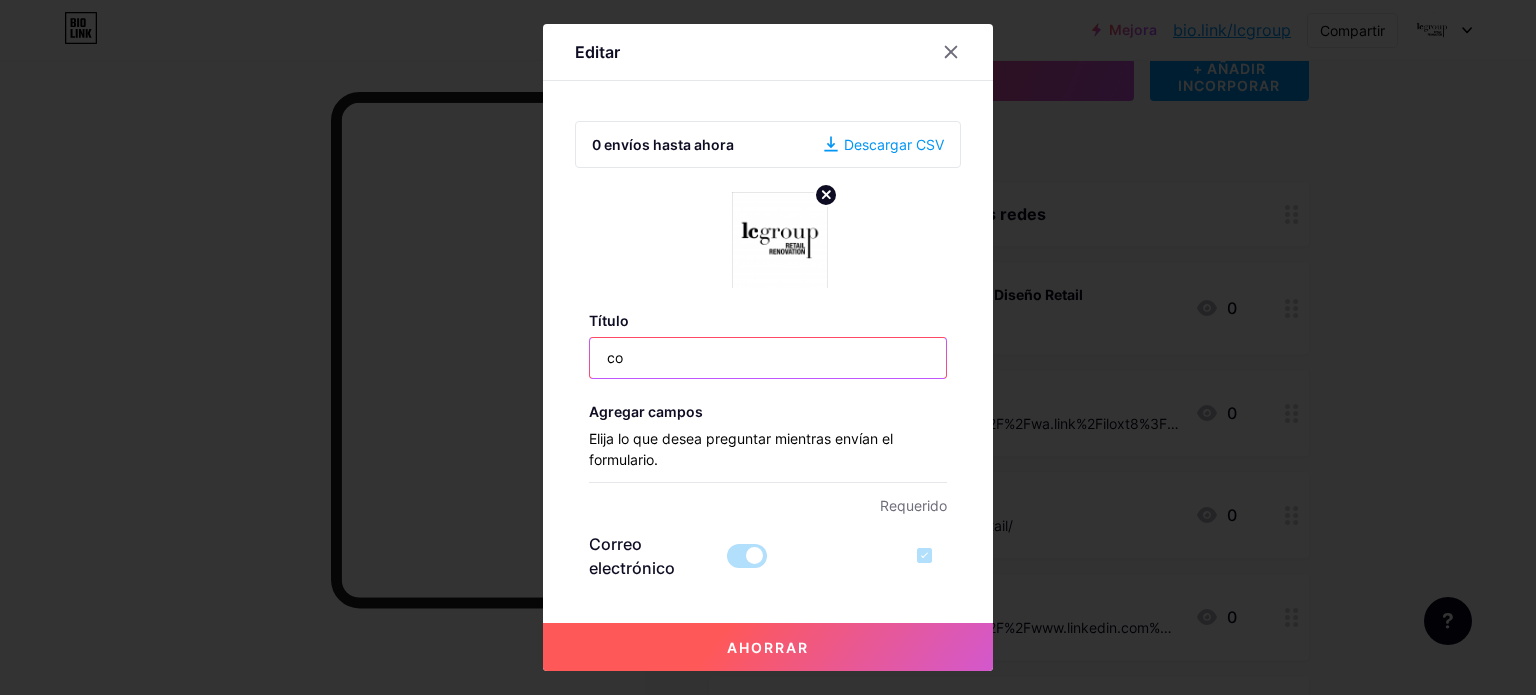 type on "c" 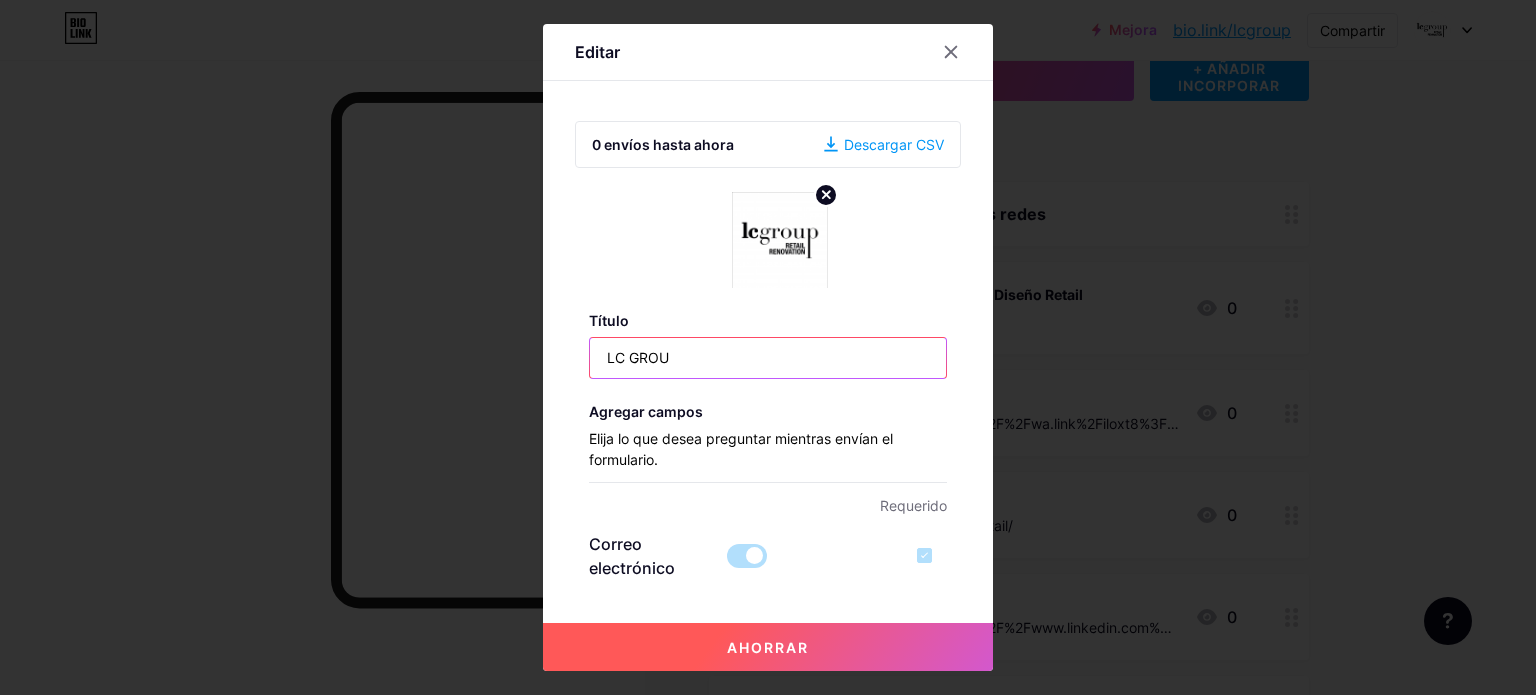 type on "LC GROUP" 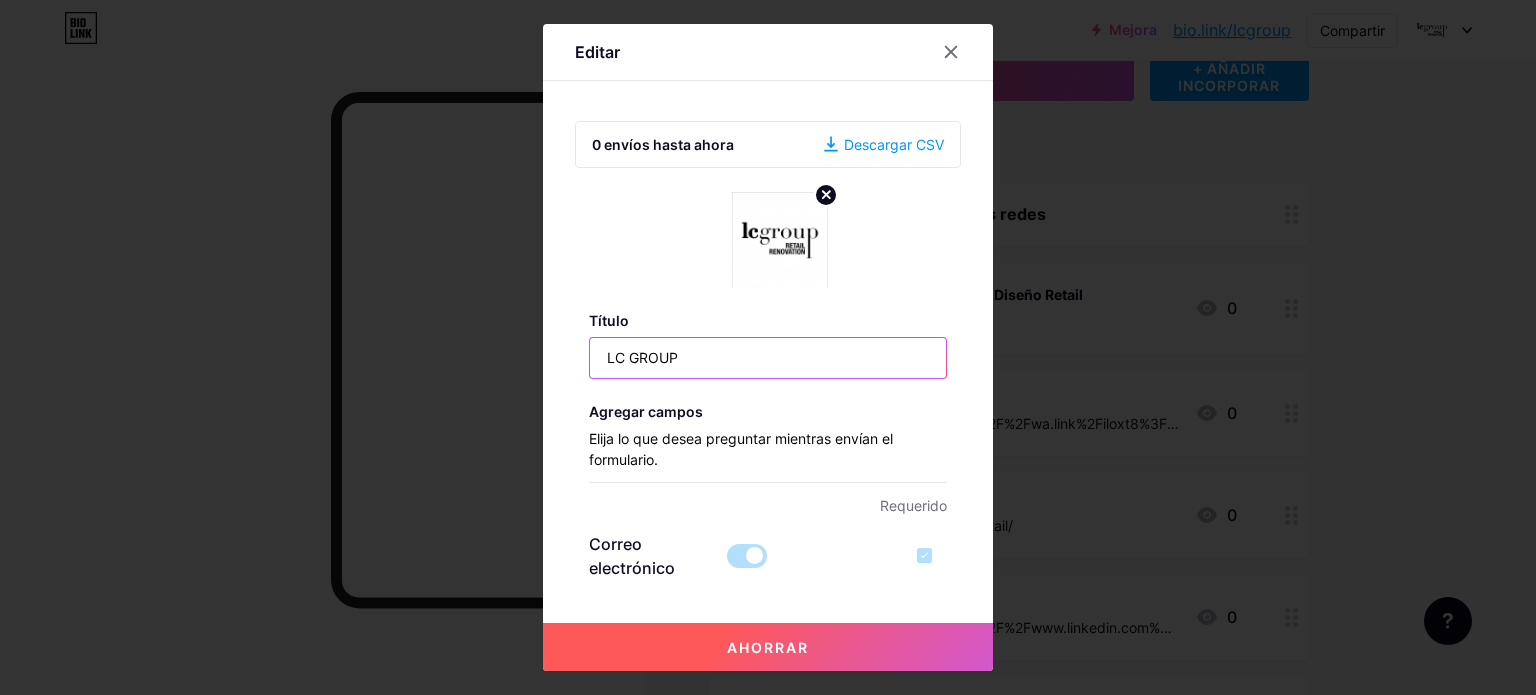 drag, startPoint x: 668, startPoint y: 362, endPoint x: 505, endPoint y: 347, distance: 163.68874 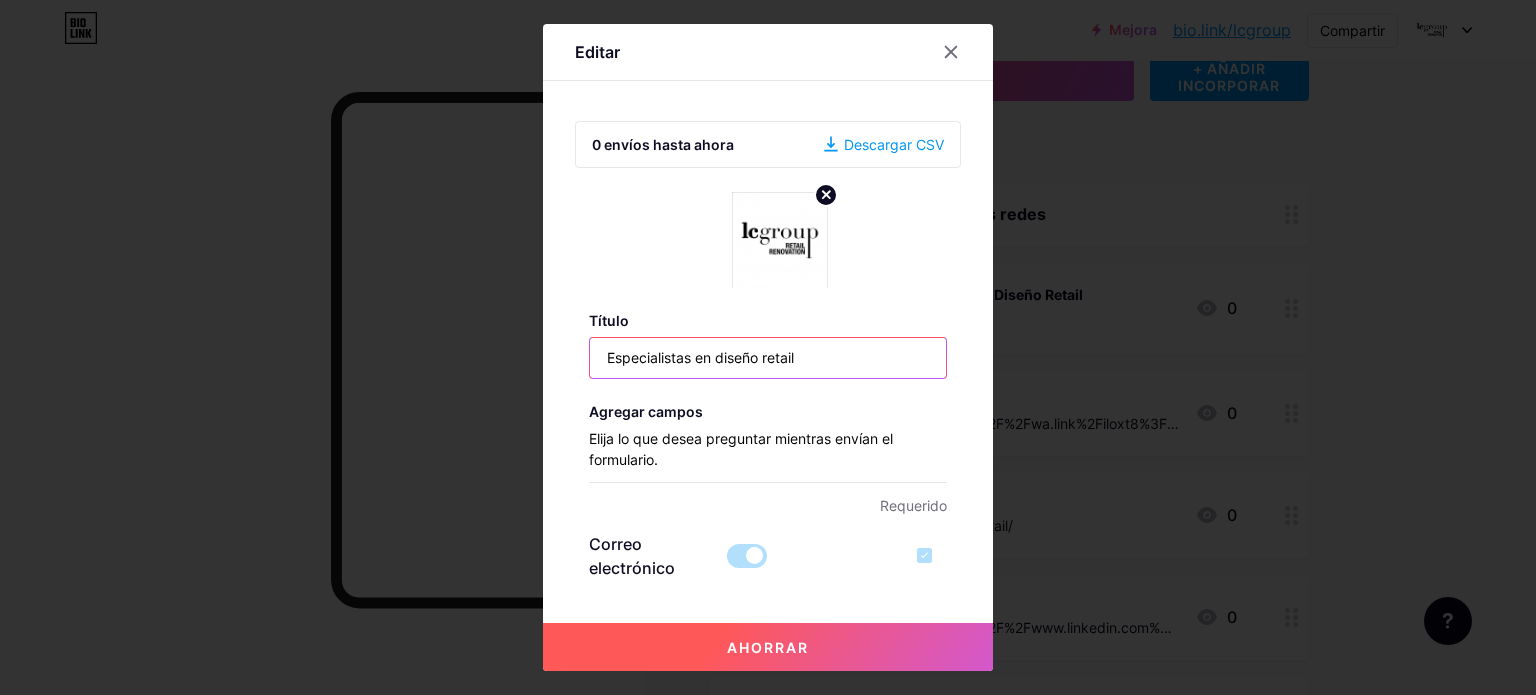 type on "Especialistas en diseño retail" 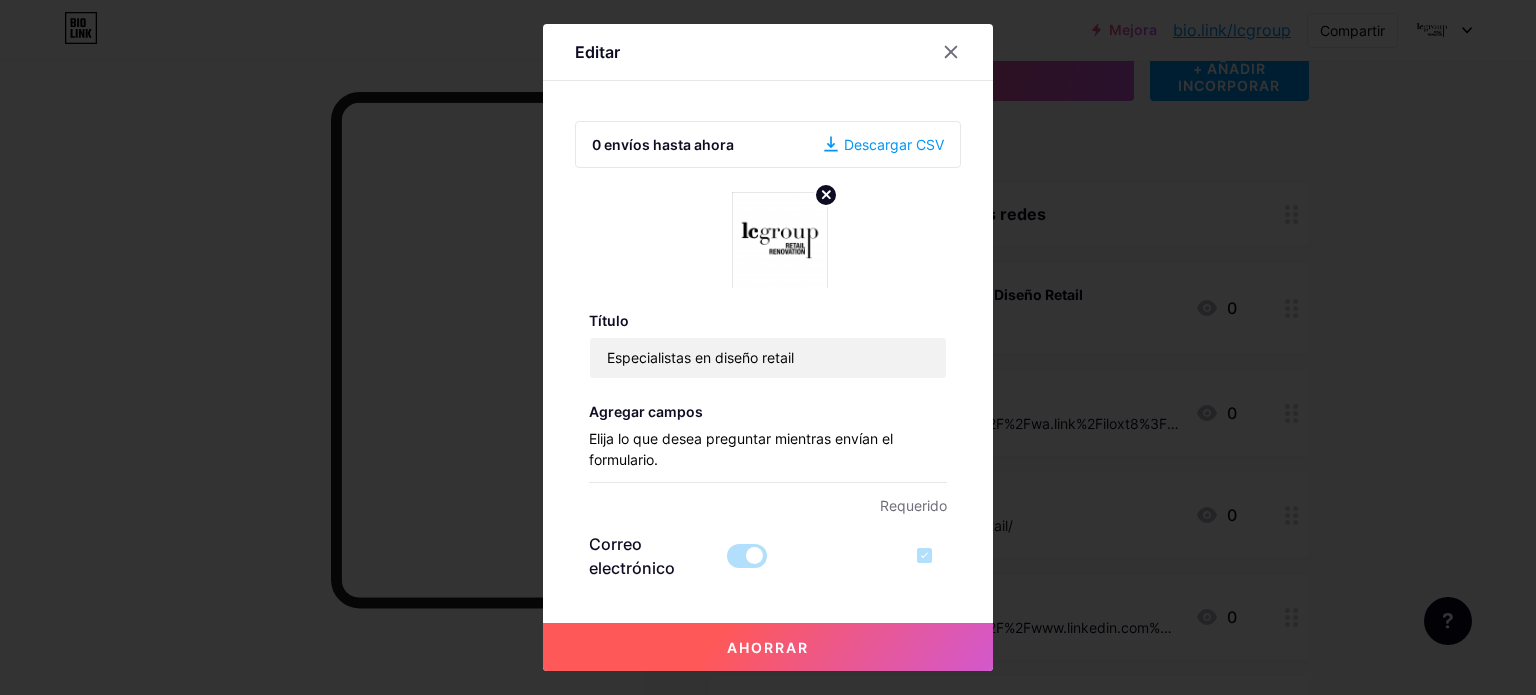 click on "Elija lo que desea preguntar mientras envían el formulario." at bounding box center (768, 455) 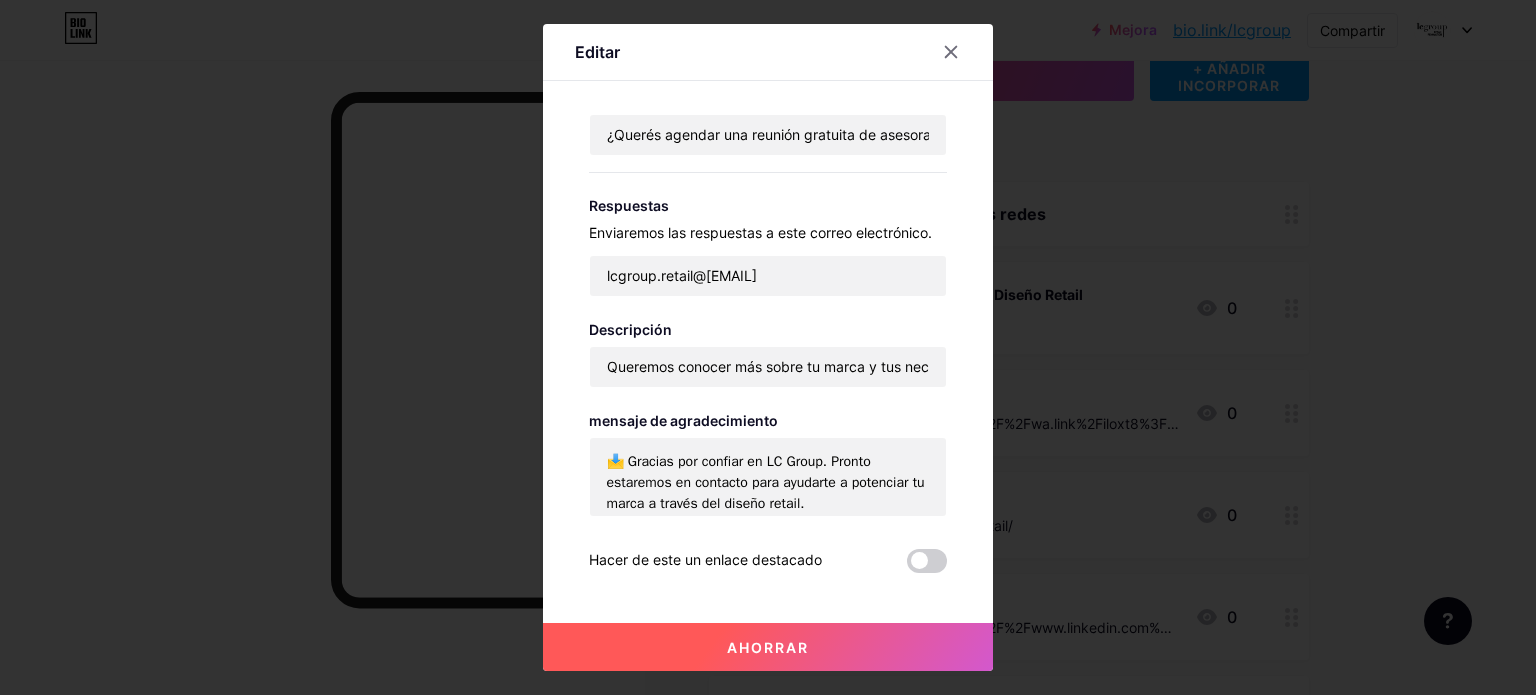 scroll, scrollTop: 768, scrollLeft: 0, axis: vertical 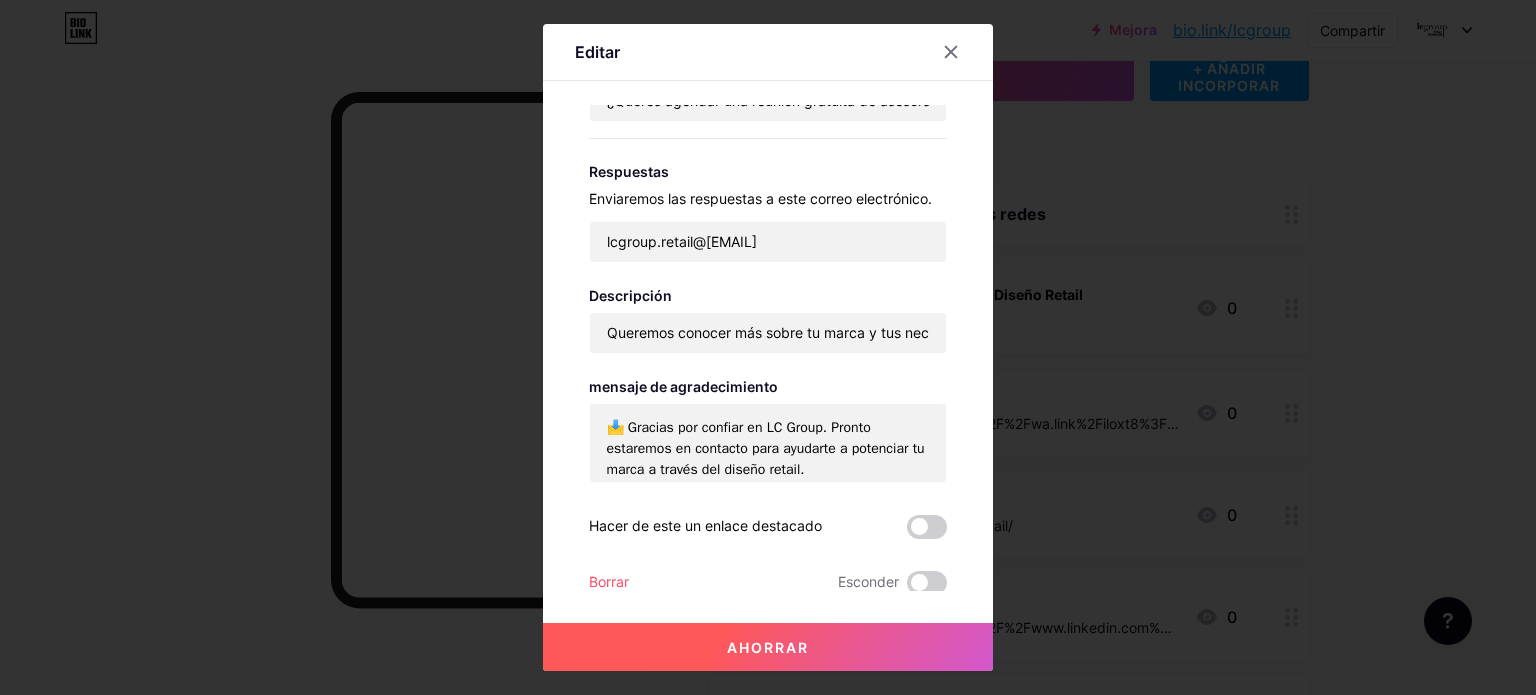 click on "Ahorrar" at bounding box center [768, 647] 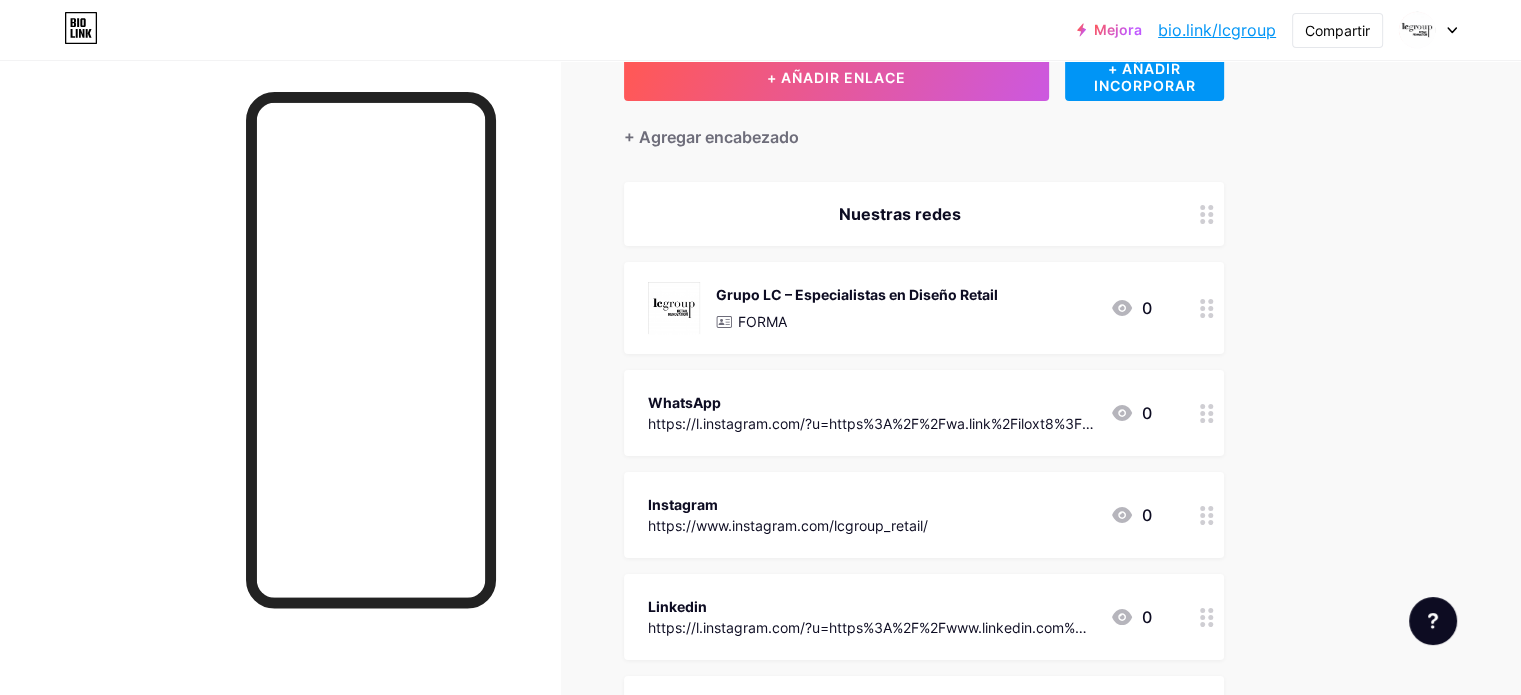 click on "FORMA" at bounding box center (762, 321) 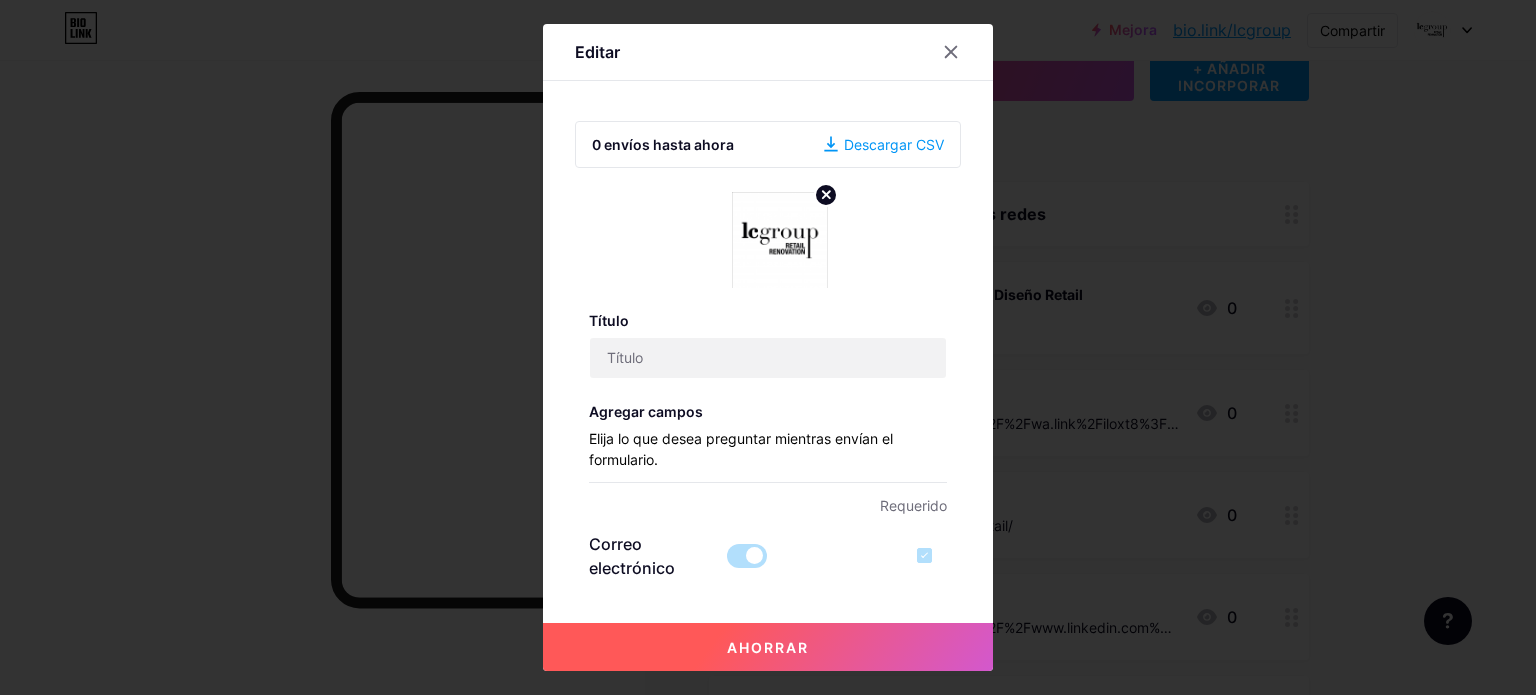 type on "Especialistas en diseño retail" 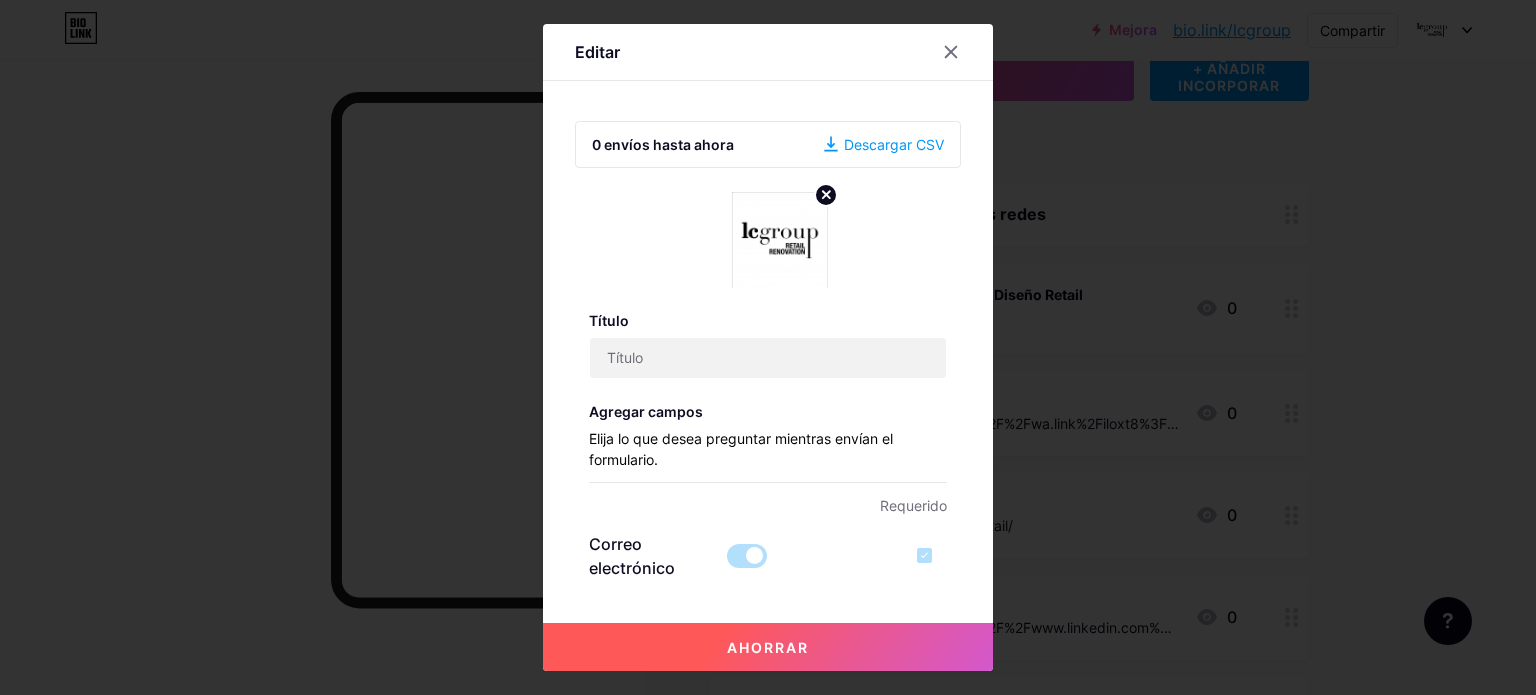 checkbox on "true" 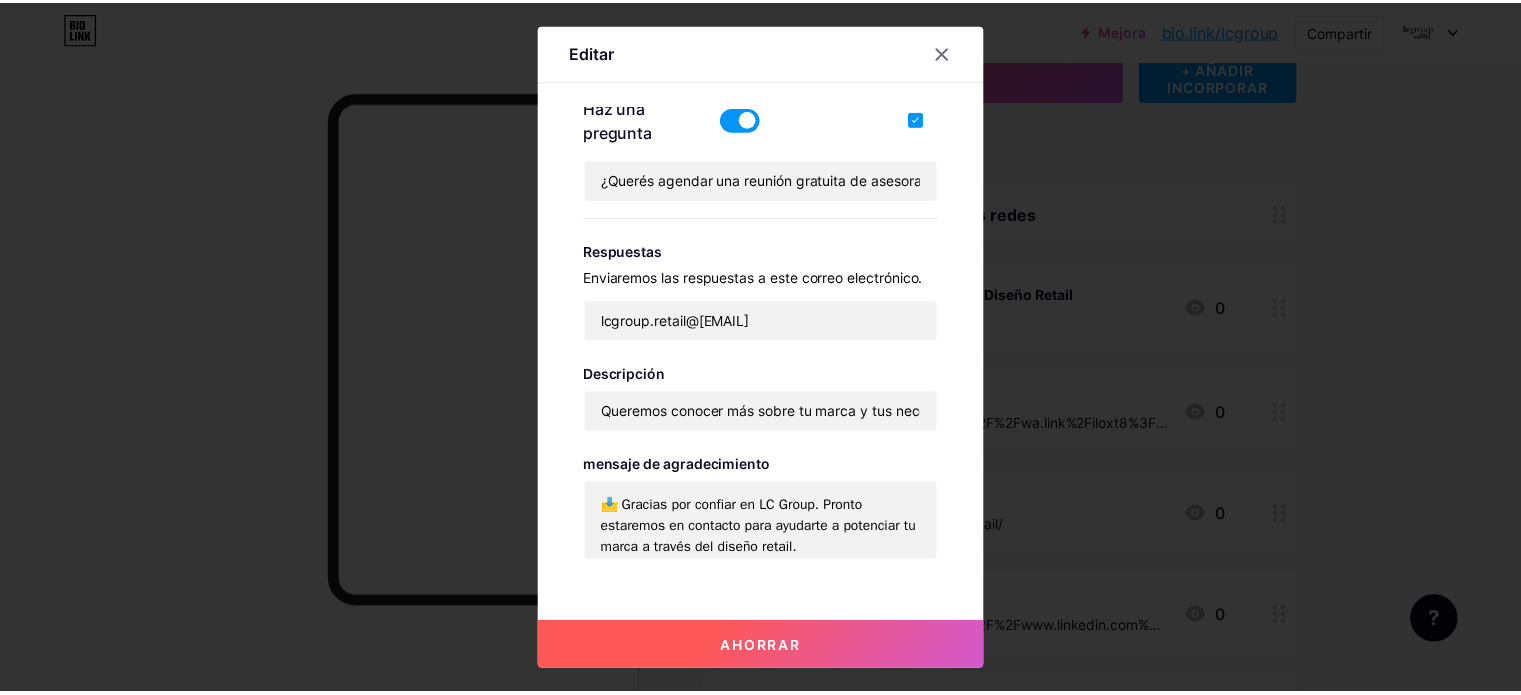 scroll, scrollTop: 768, scrollLeft: 0, axis: vertical 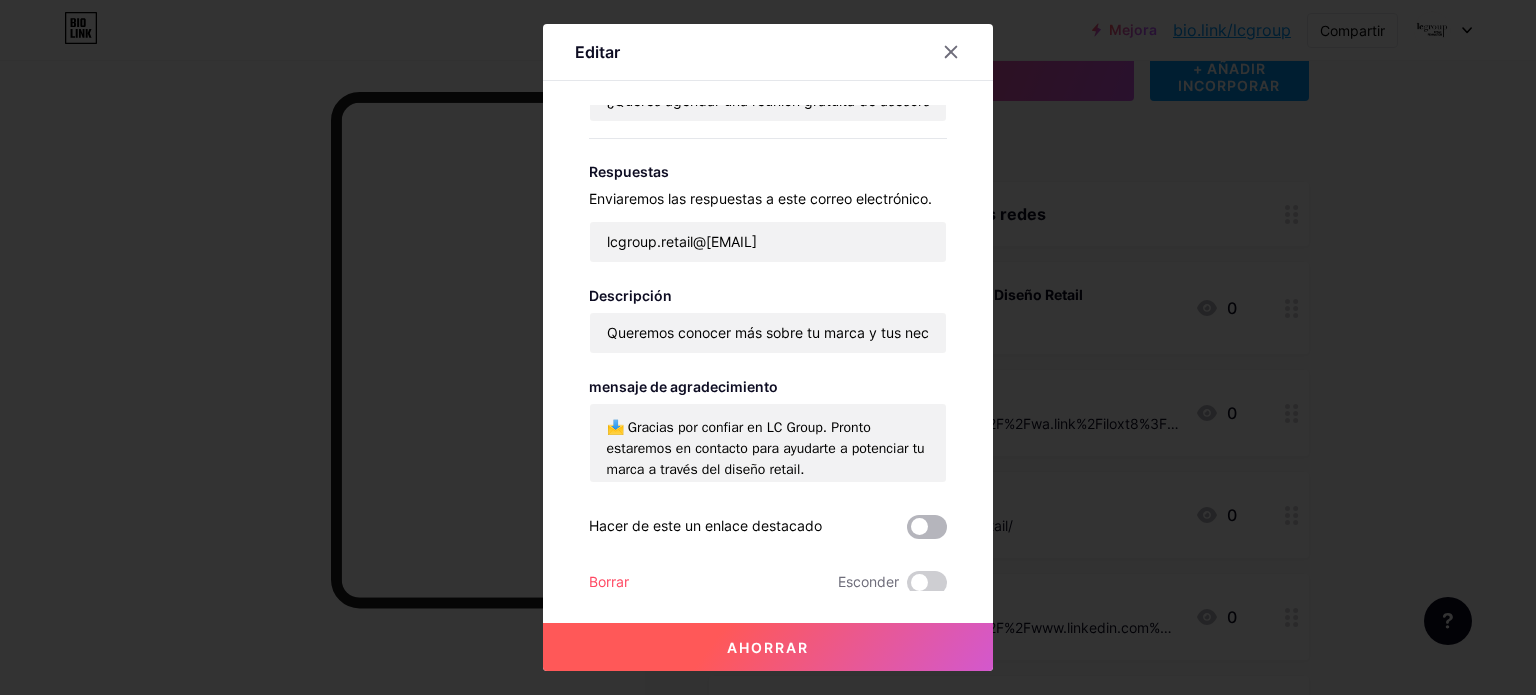click at bounding box center [927, 527] 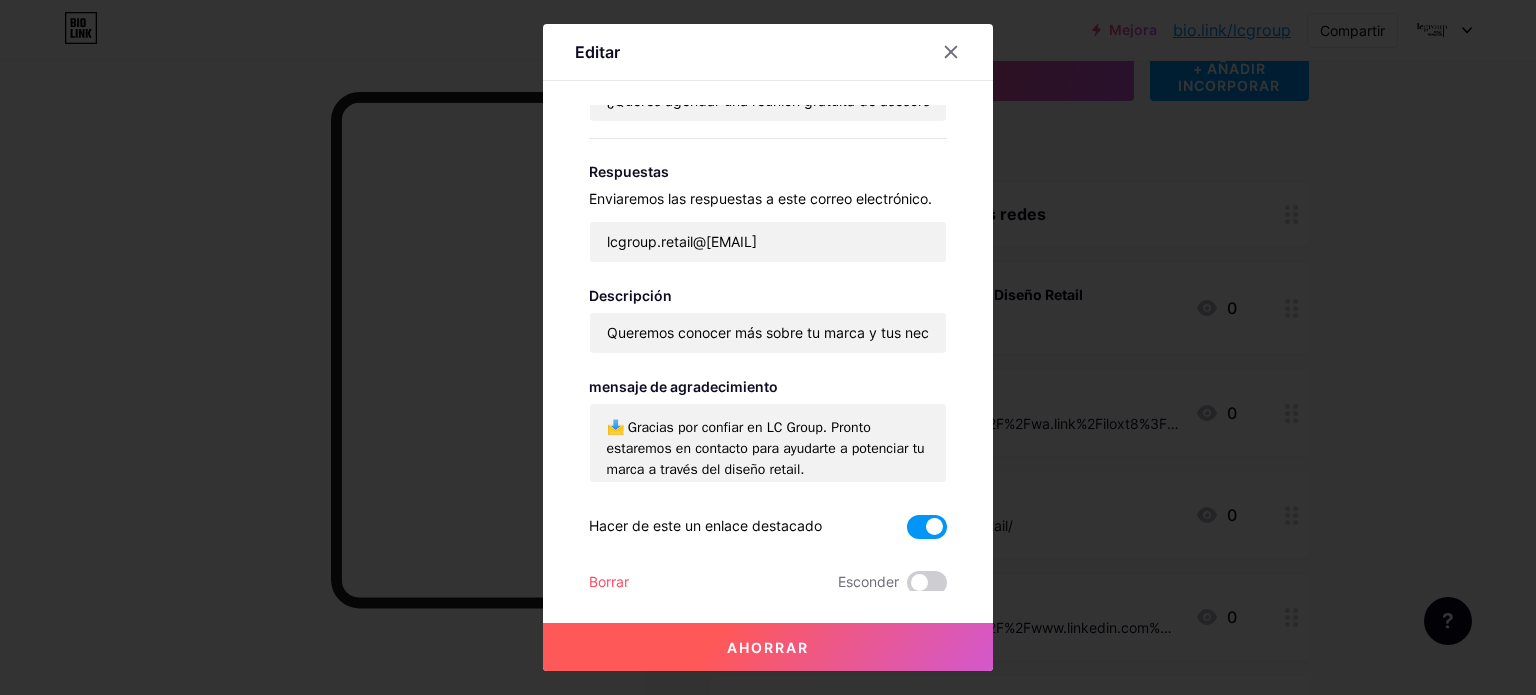 click on "Ahorrar" at bounding box center [768, 647] 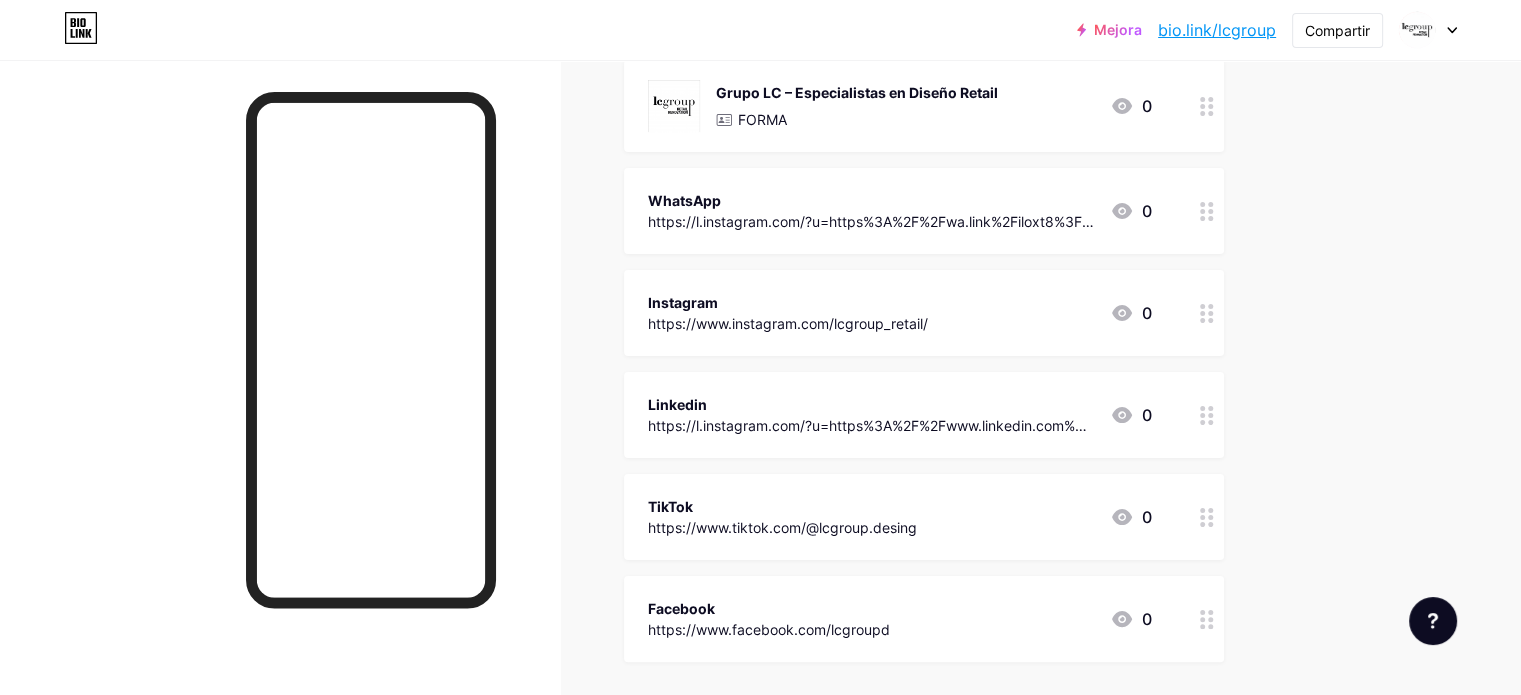 scroll, scrollTop: 133, scrollLeft: 0, axis: vertical 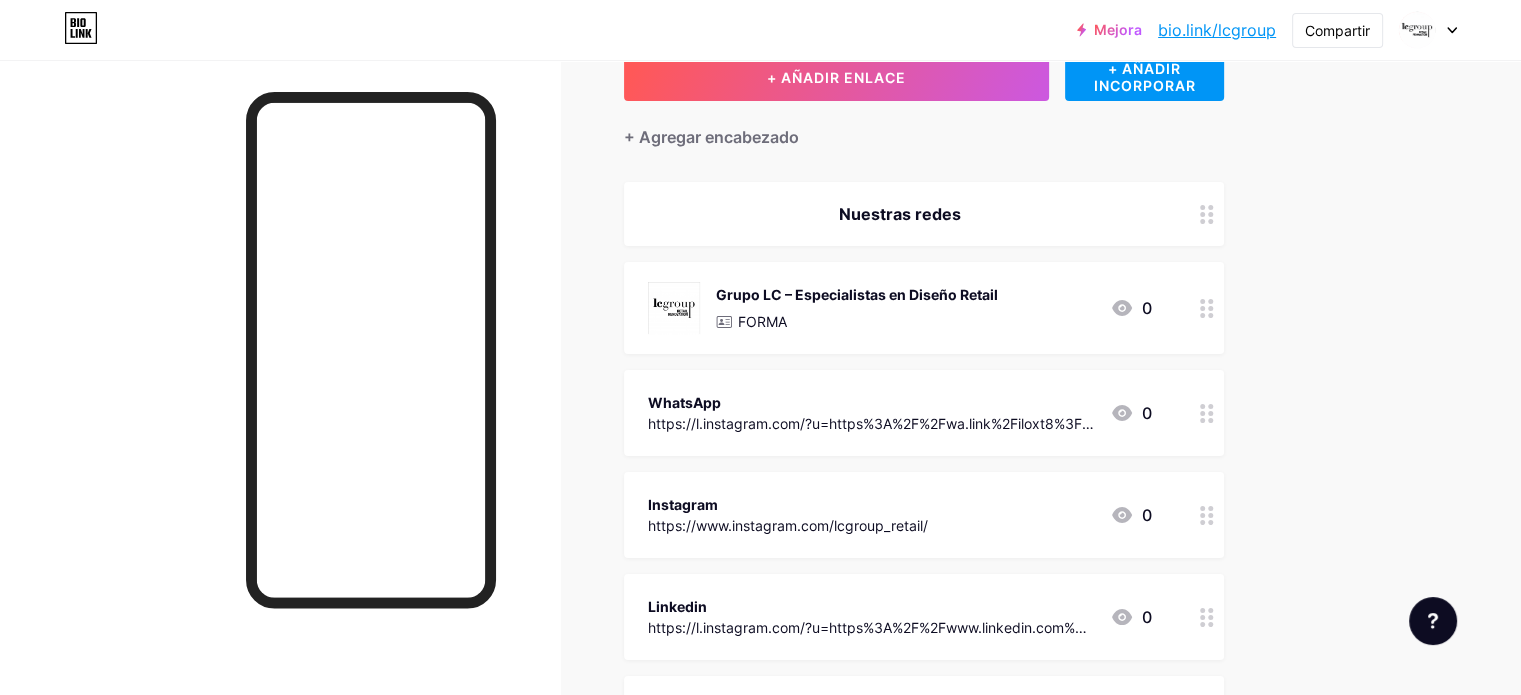 click on "Nuestras redes" at bounding box center [900, 214] 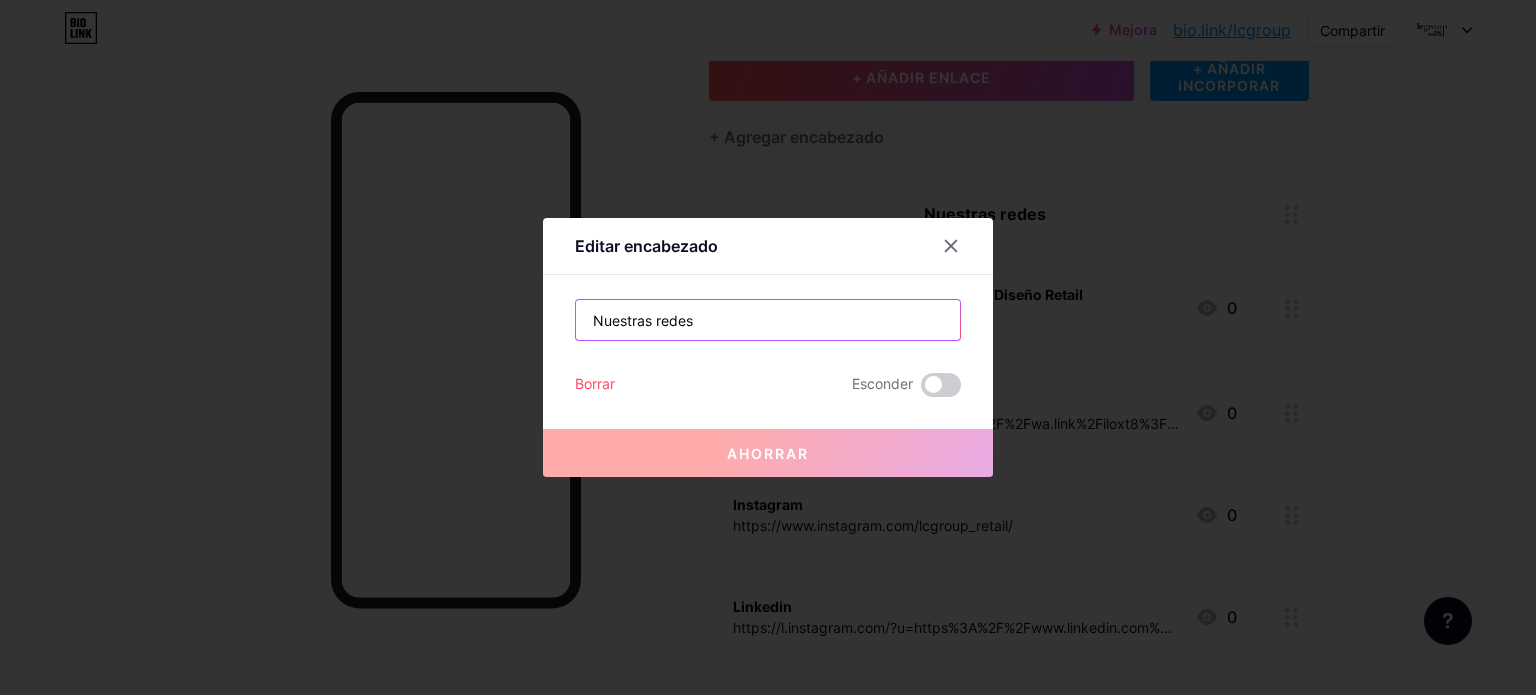 click on "Nuestras redes" at bounding box center (768, 320) 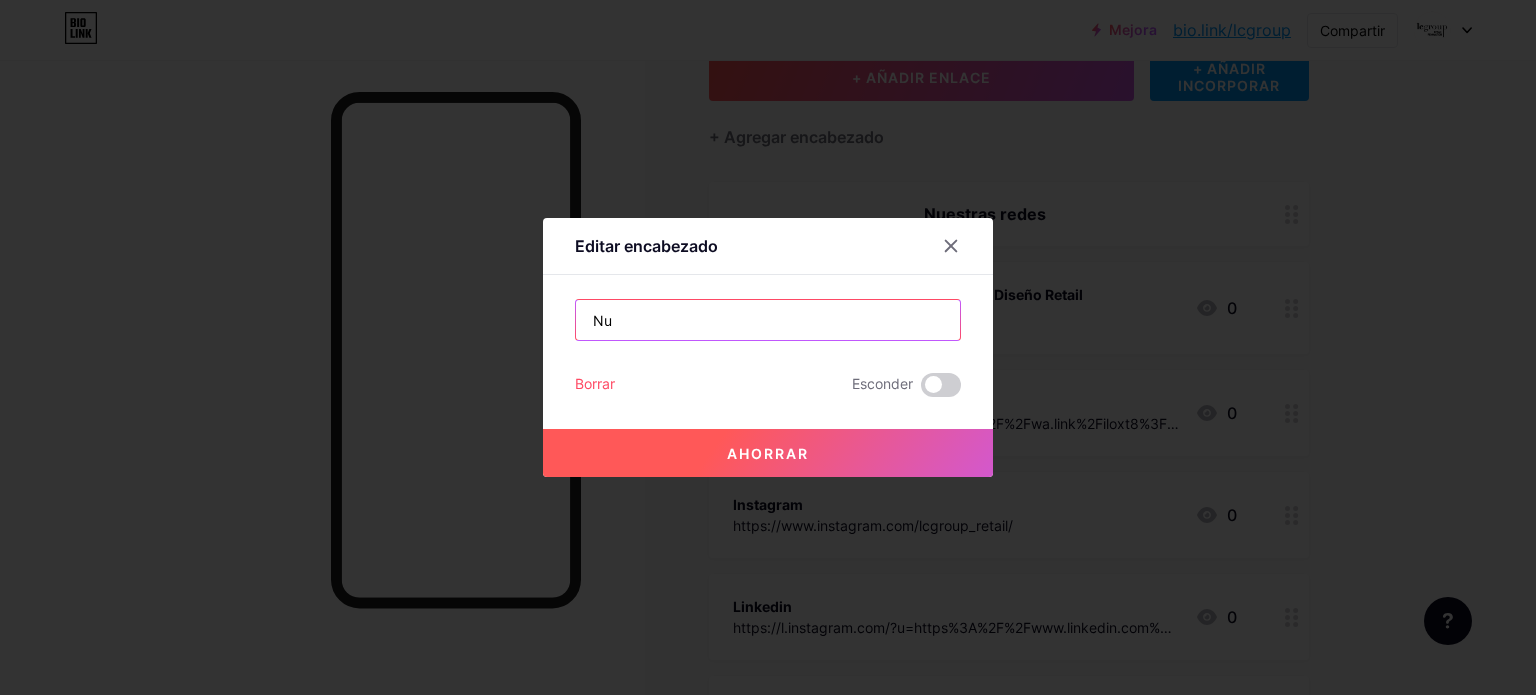 type on "N" 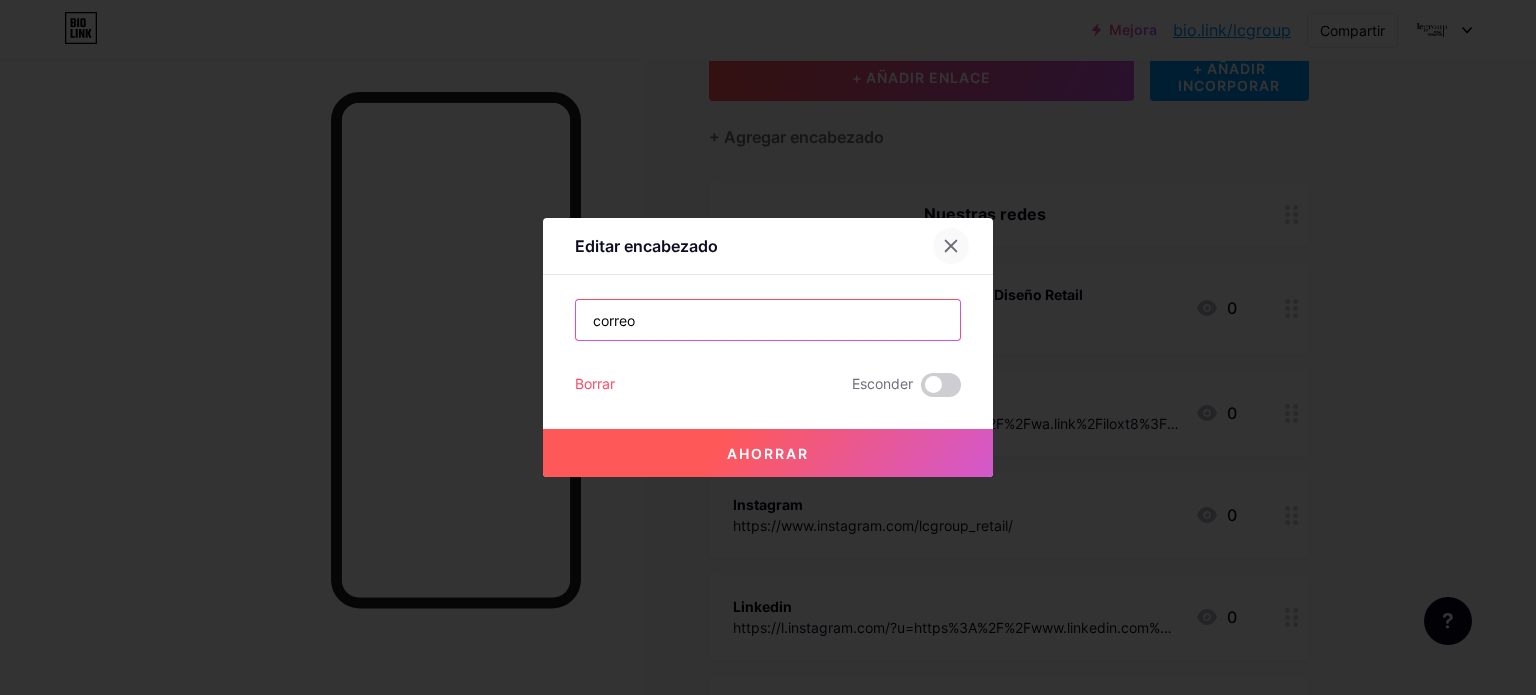 type on "correo" 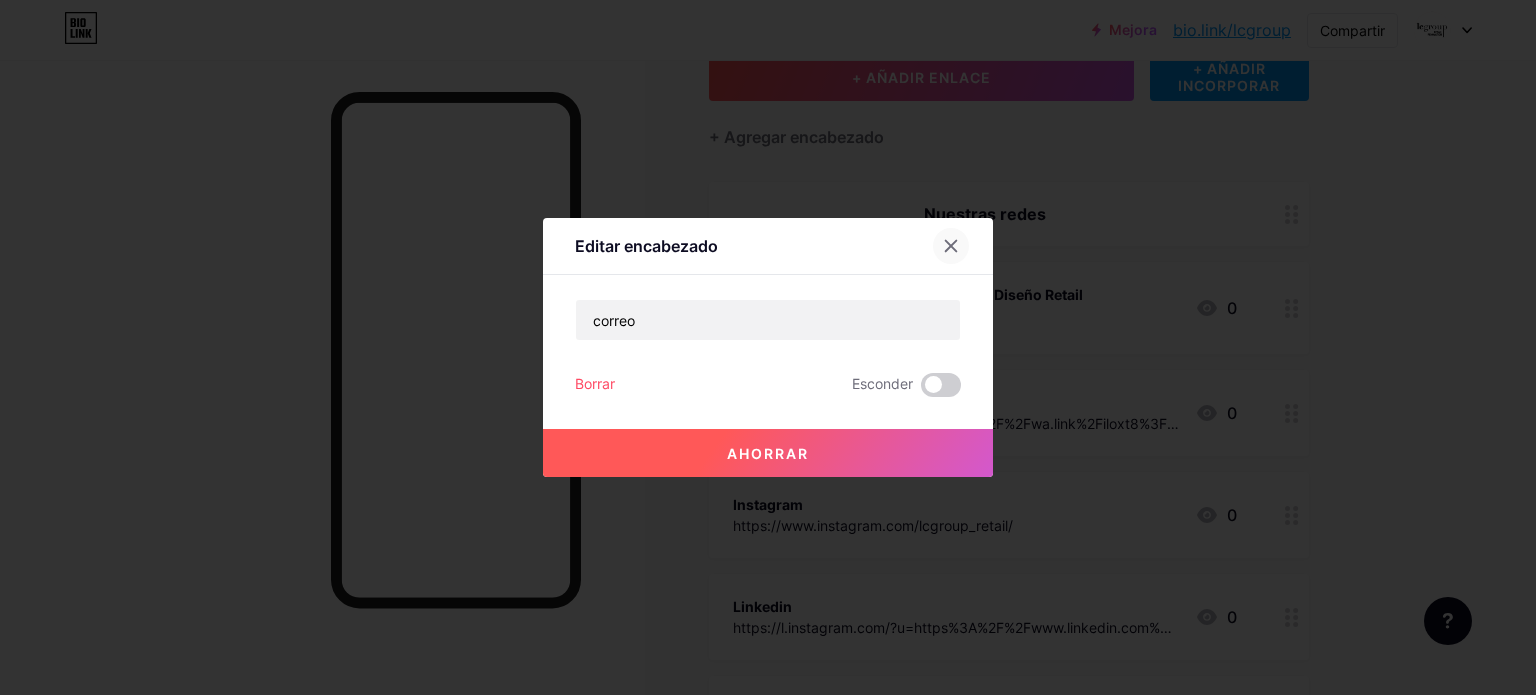 click 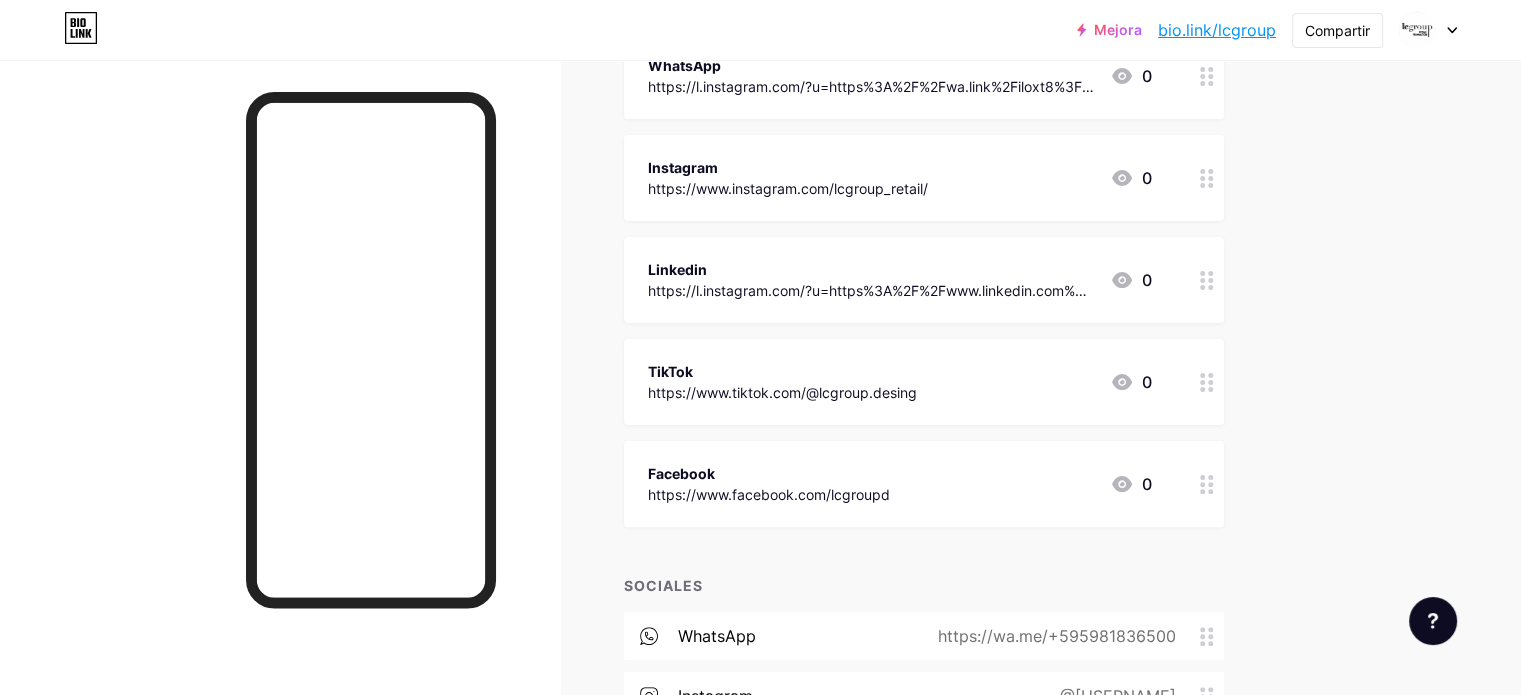 scroll, scrollTop: 533, scrollLeft: 0, axis: vertical 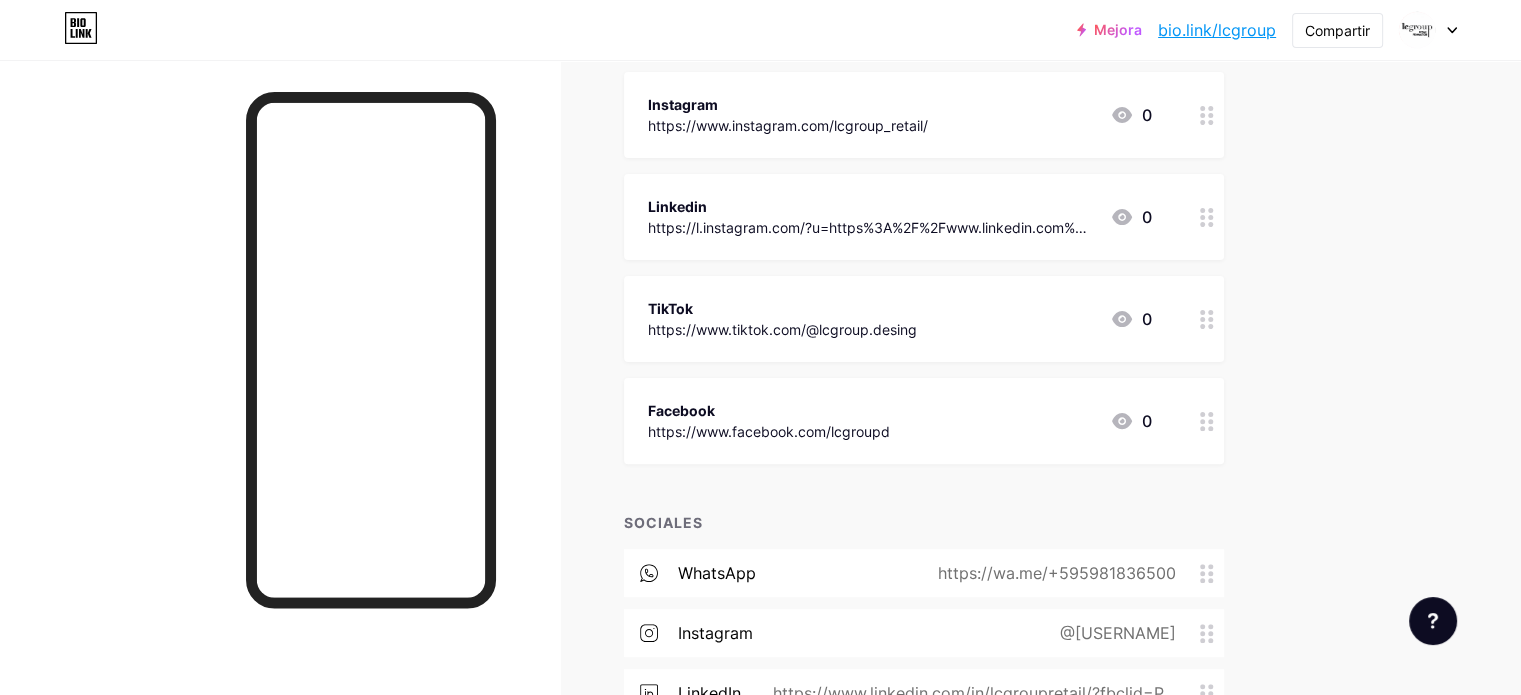 click 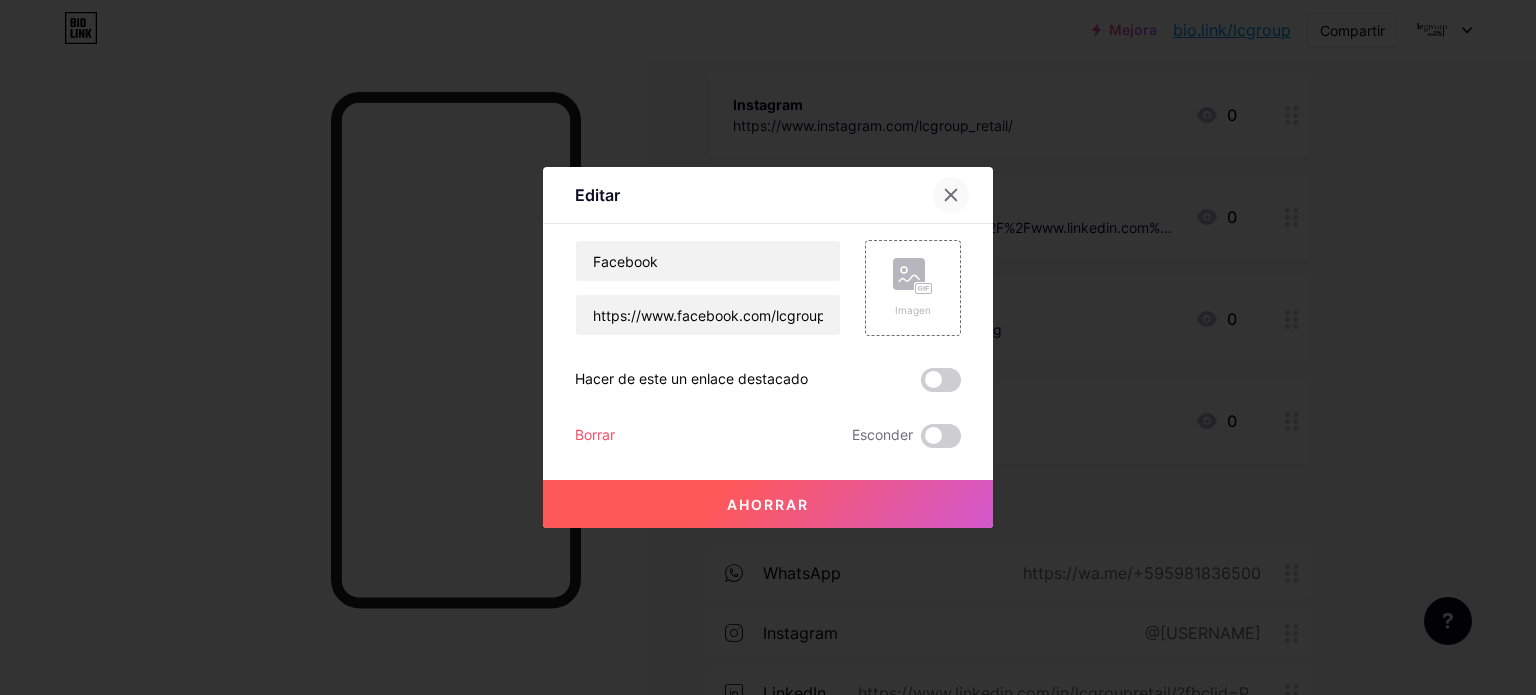 click 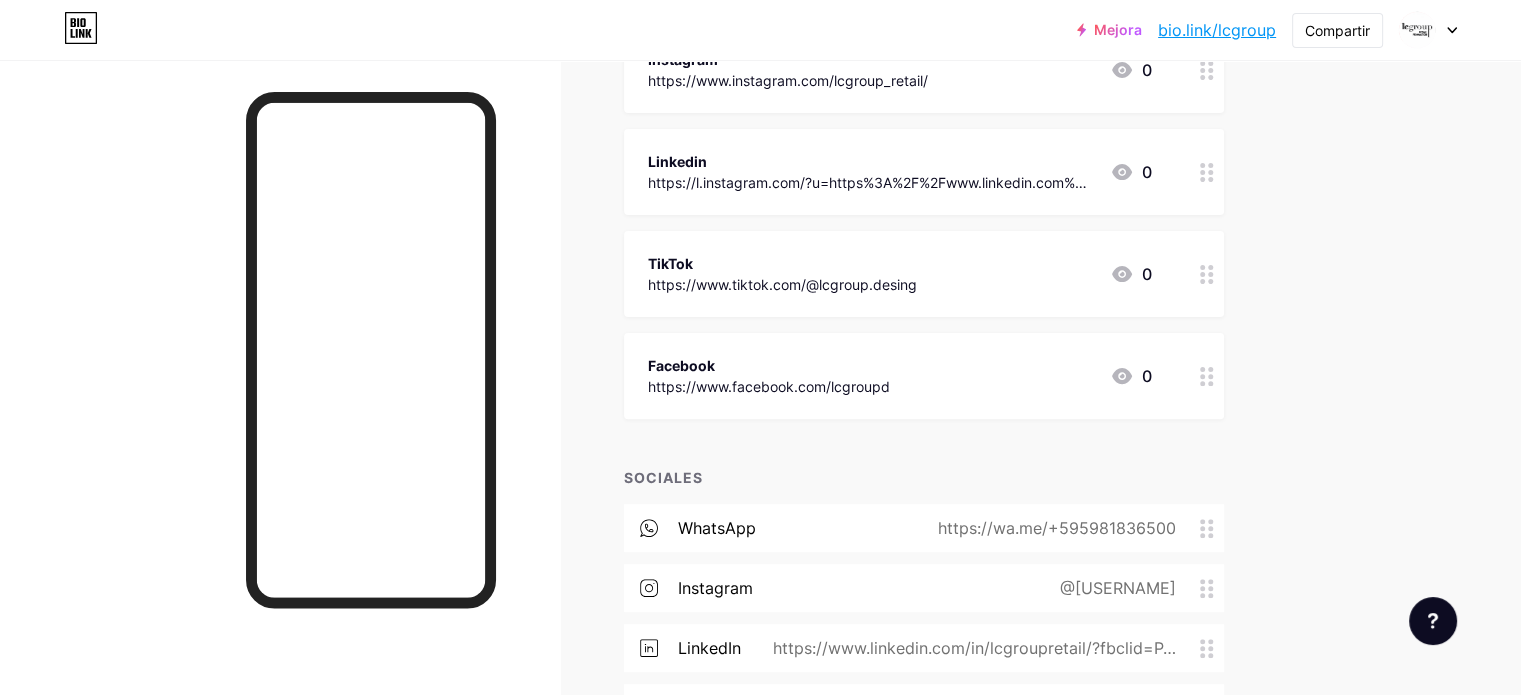 scroll, scrollTop: 633, scrollLeft: 0, axis: vertical 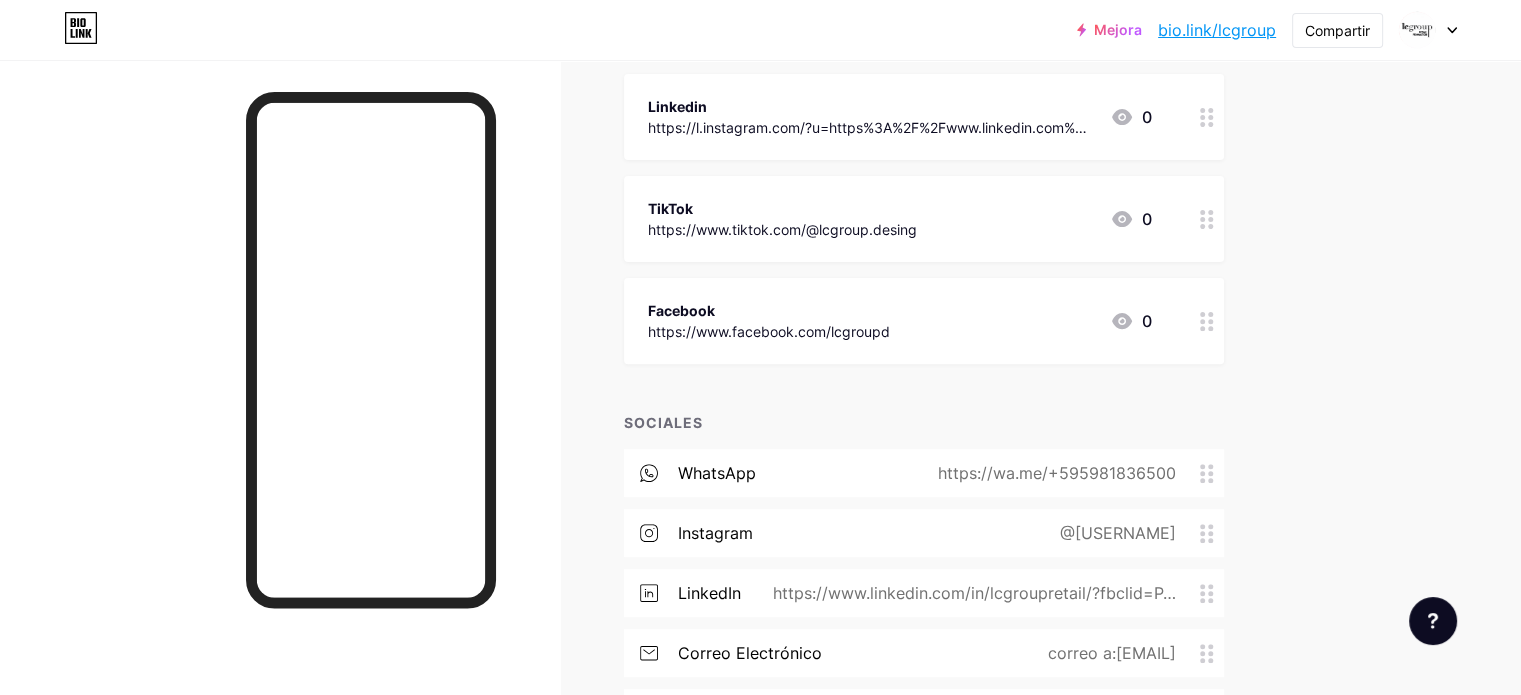 click 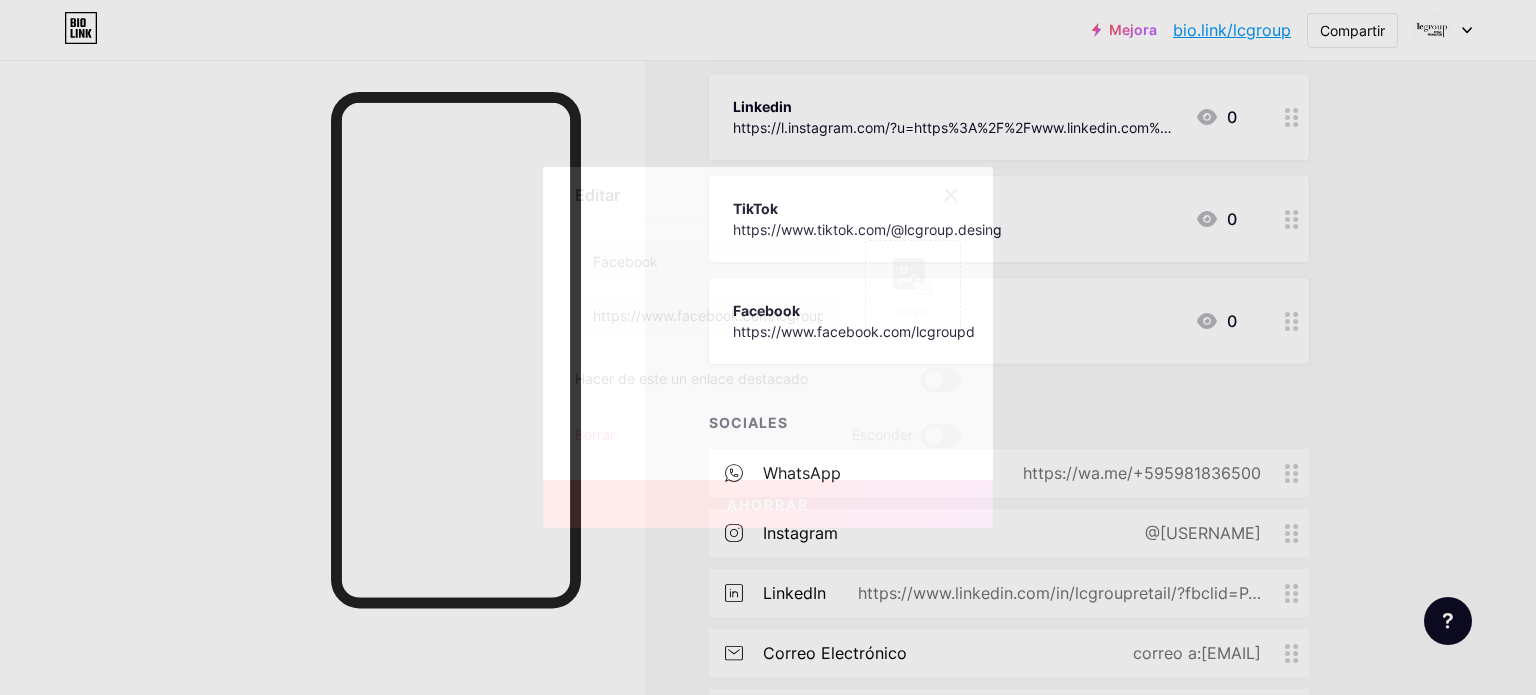 click at bounding box center [951, 195] 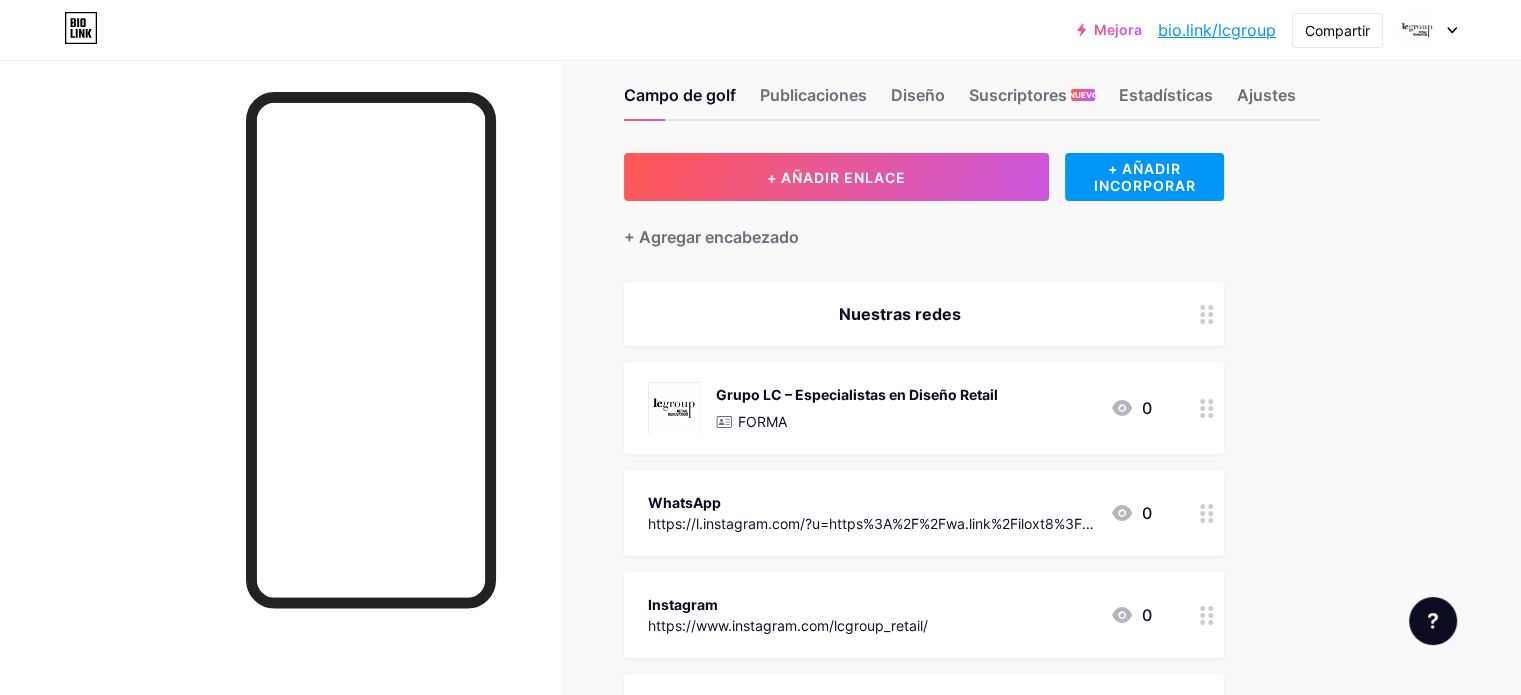 scroll, scrollTop: 0, scrollLeft: 0, axis: both 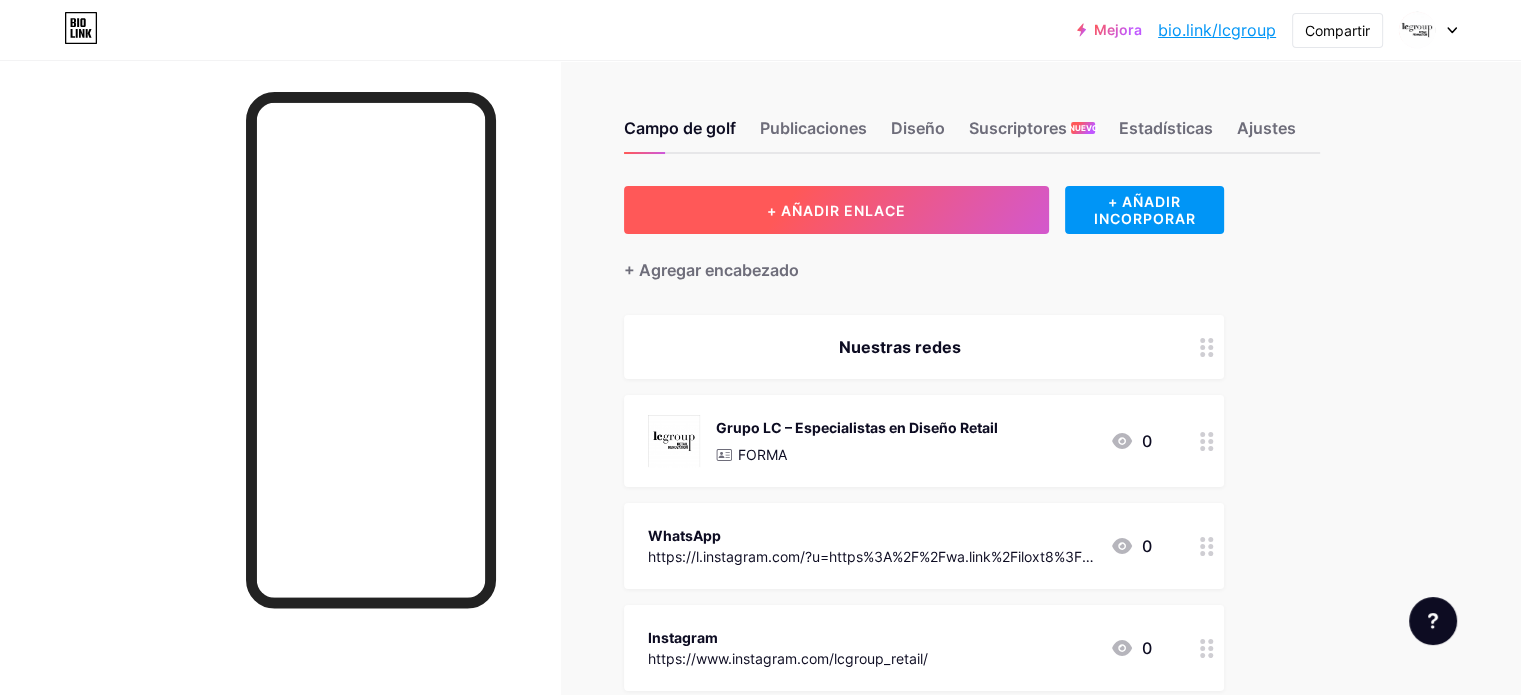 click on "+ AÑADIR ENLACE" at bounding box center (836, 210) 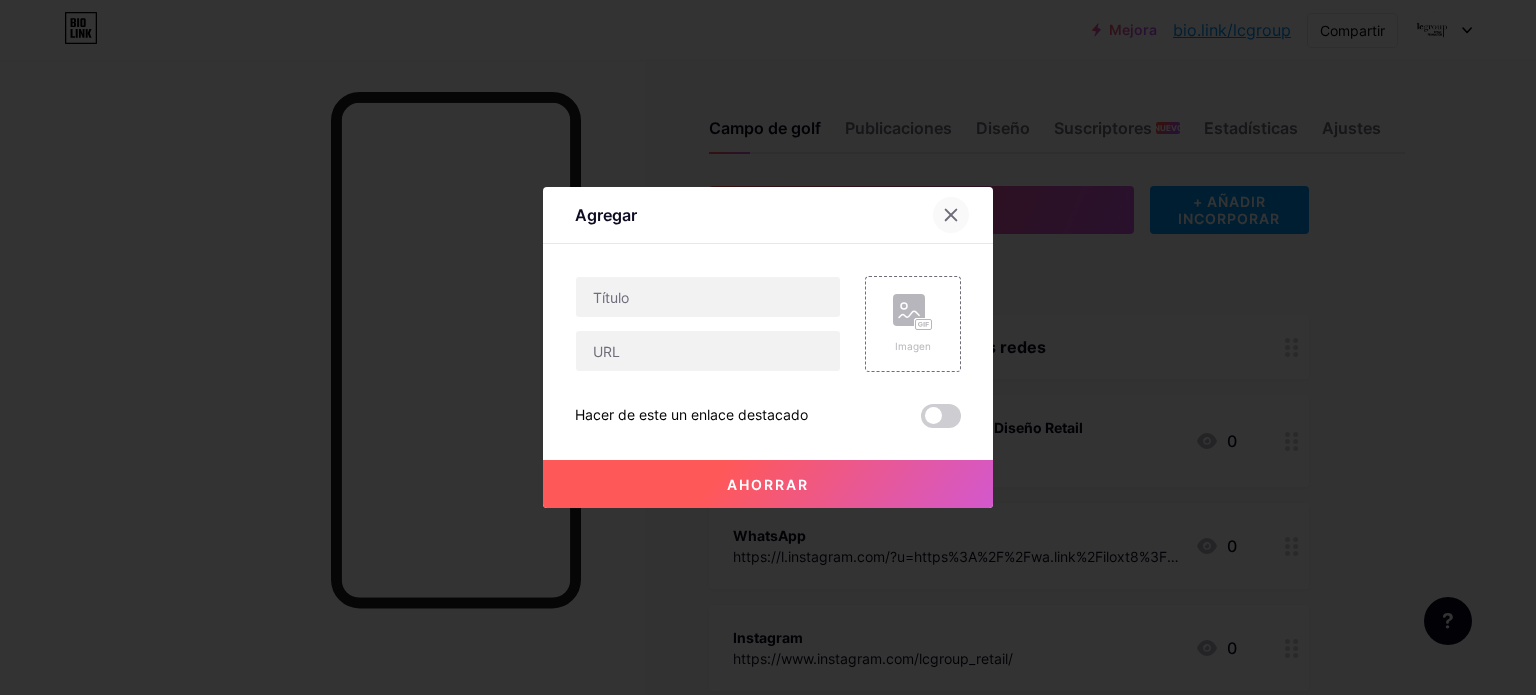 click 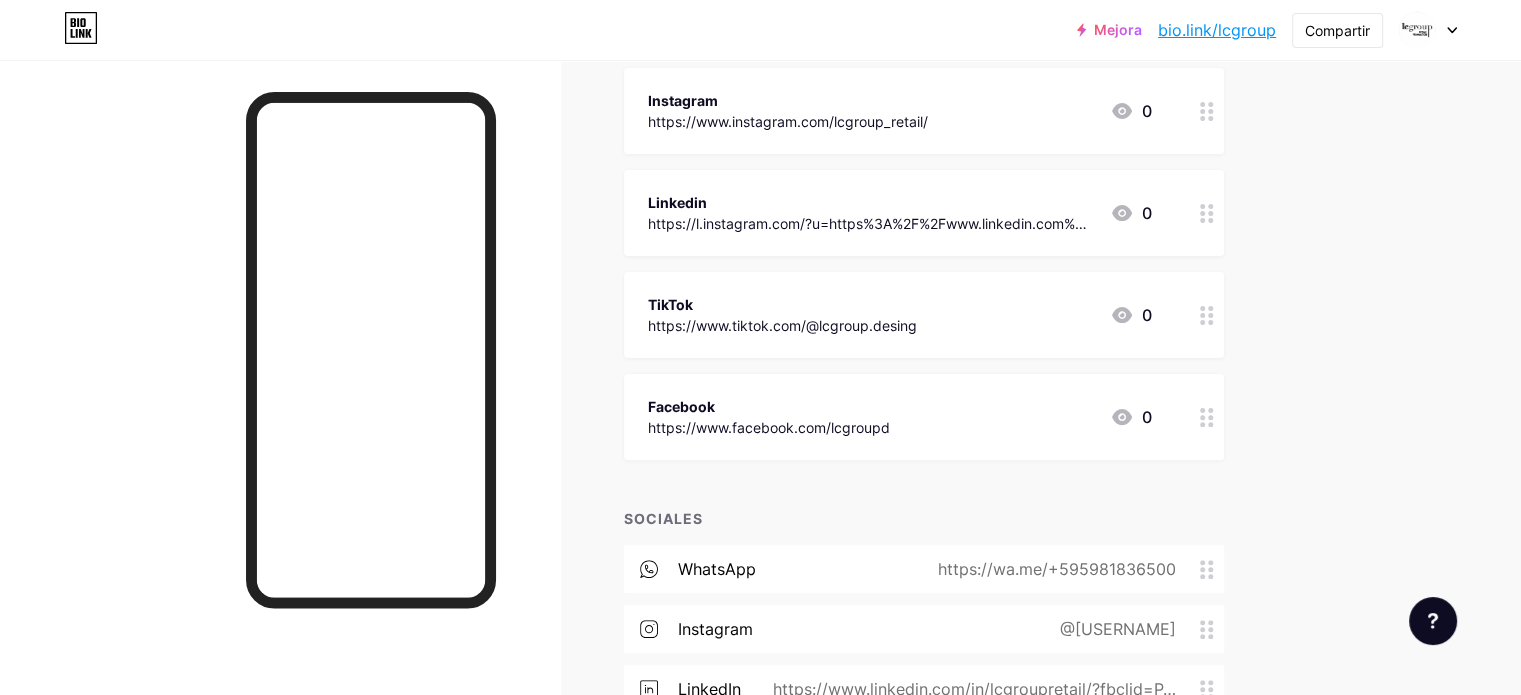 scroll, scrollTop: 533, scrollLeft: 0, axis: vertical 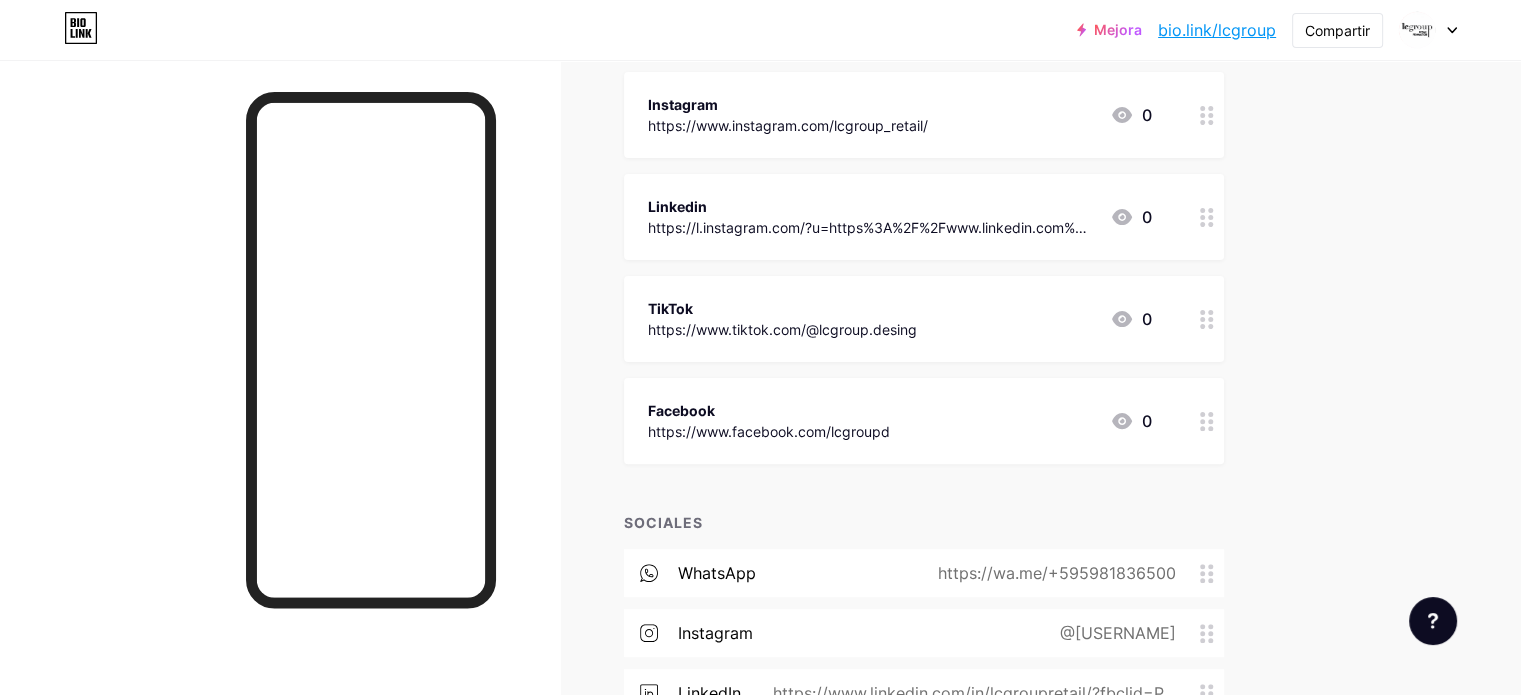click at bounding box center (1207, 421) 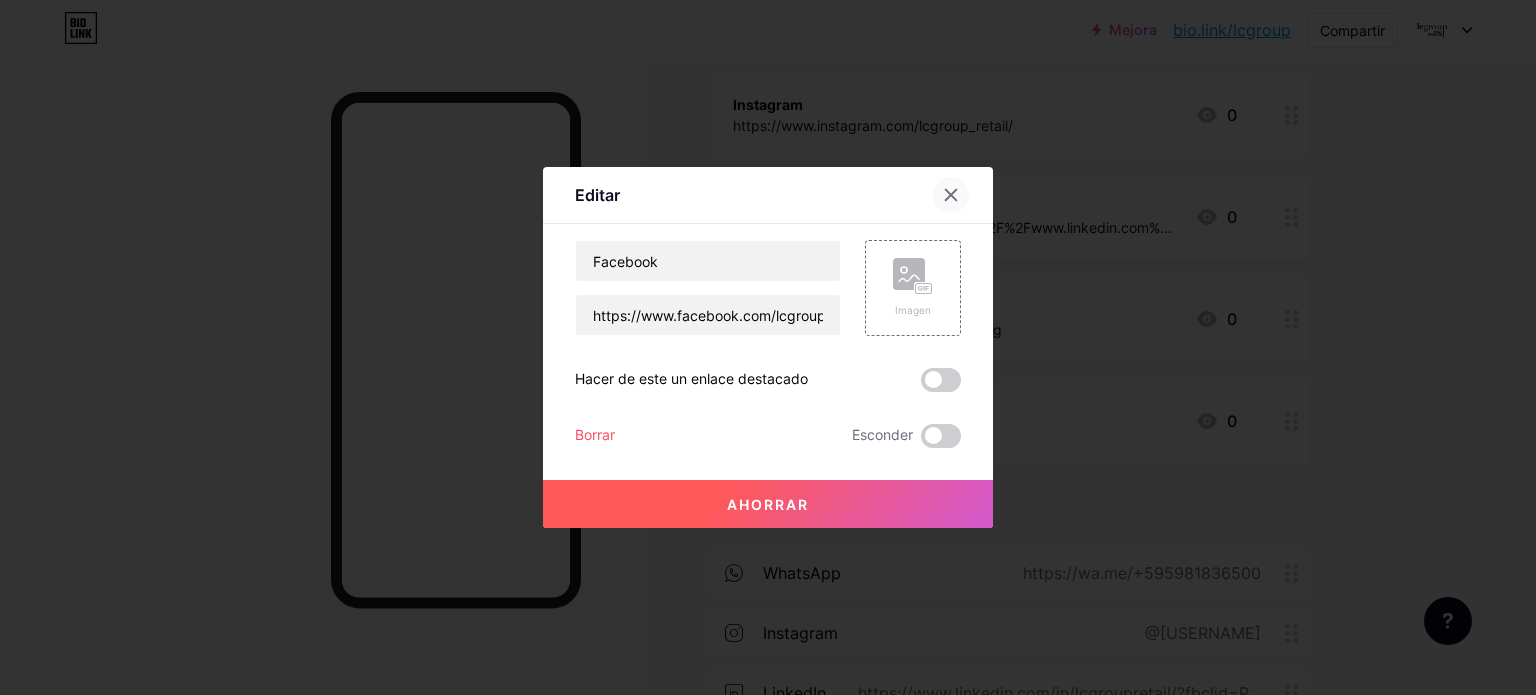click 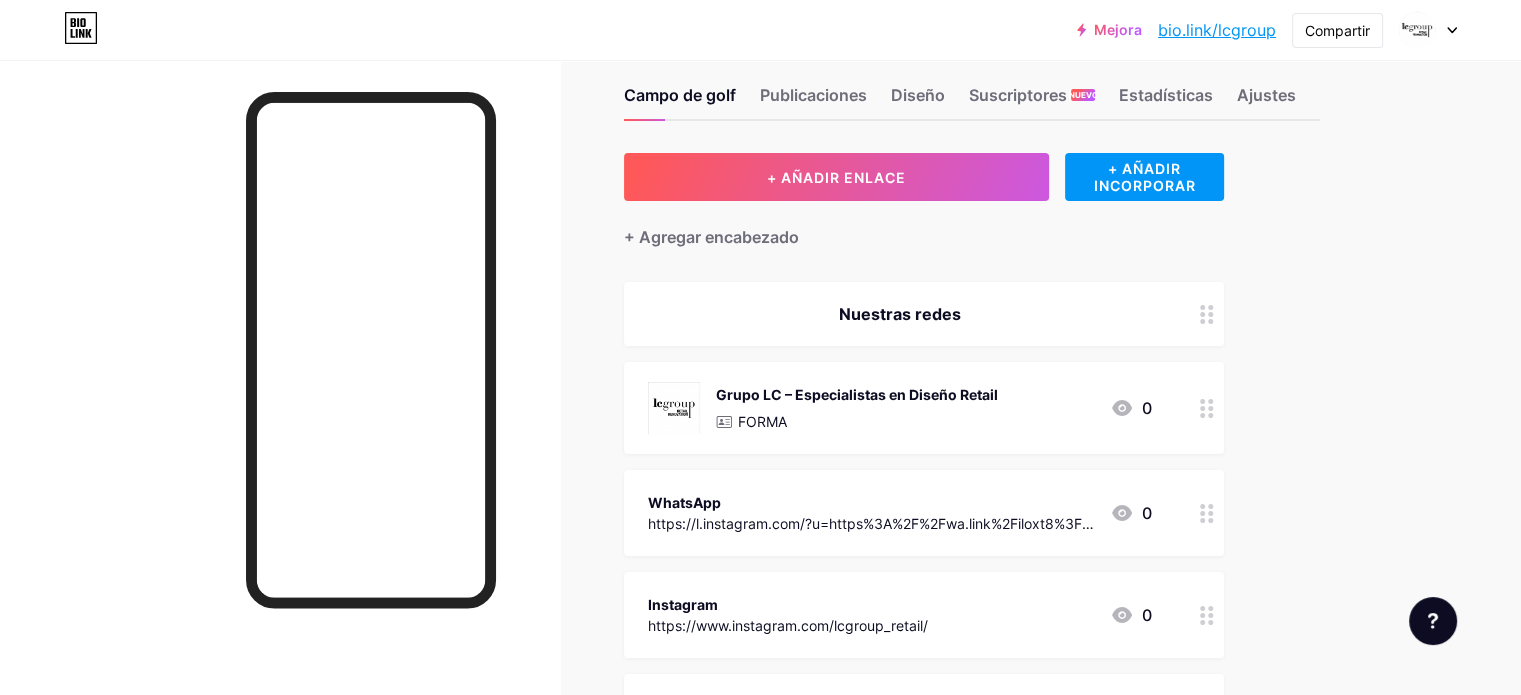scroll, scrollTop: 0, scrollLeft: 0, axis: both 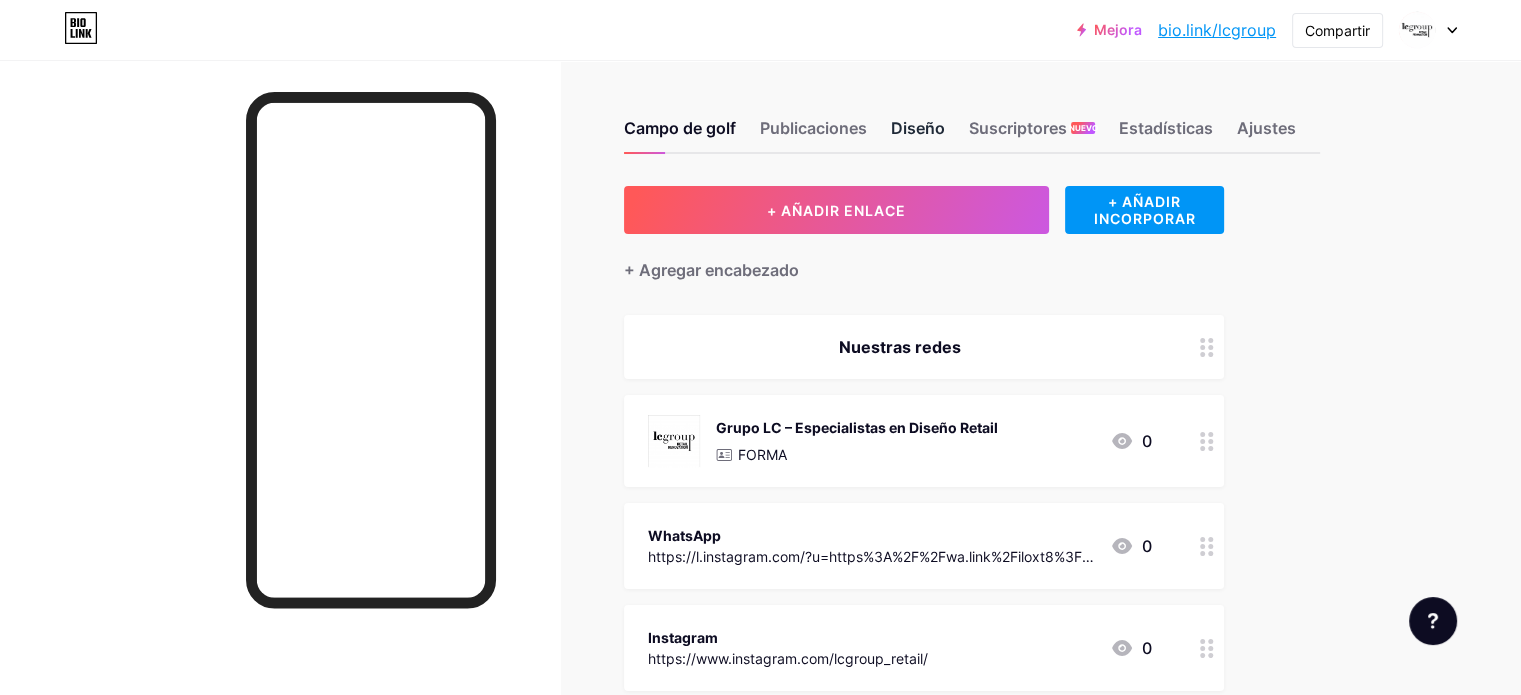 click on "Diseño" at bounding box center (918, 128) 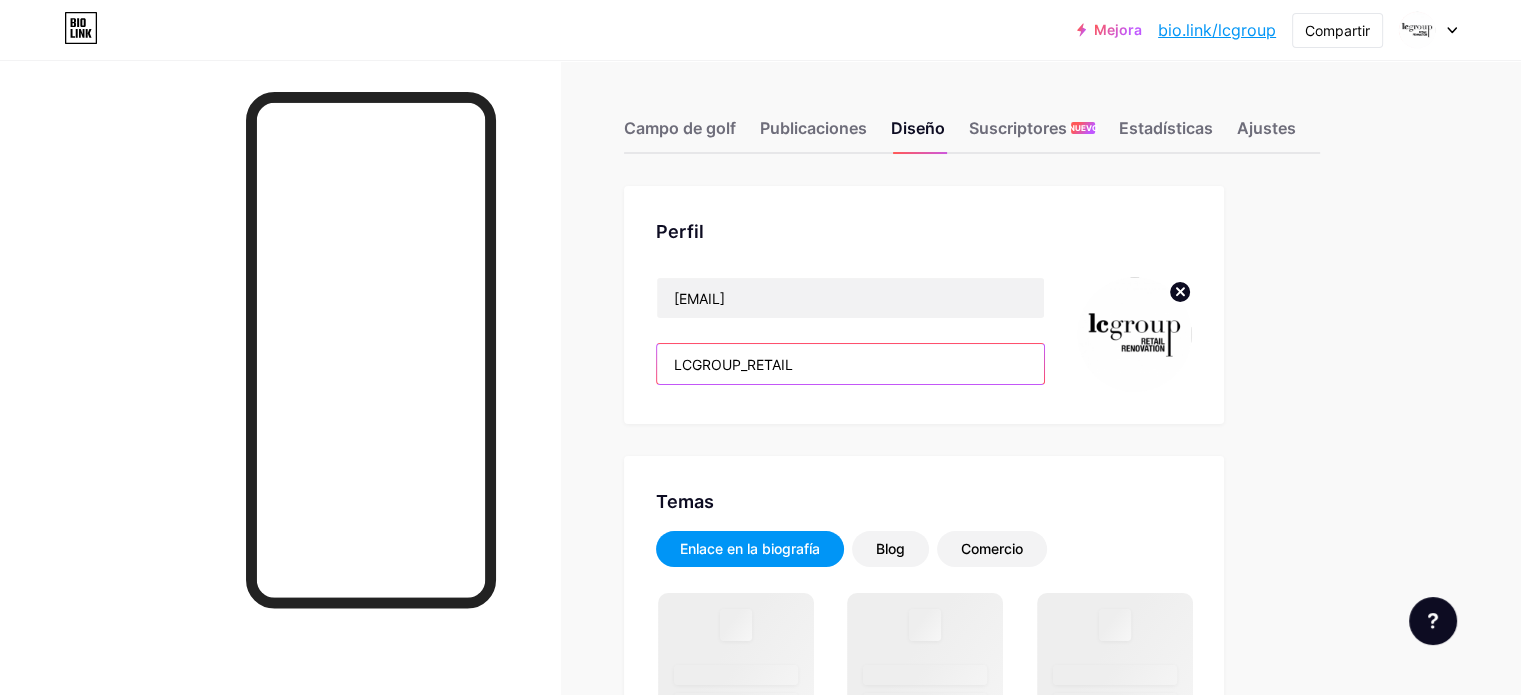 click on "LCGROUP_RETAIL" at bounding box center (850, 364) 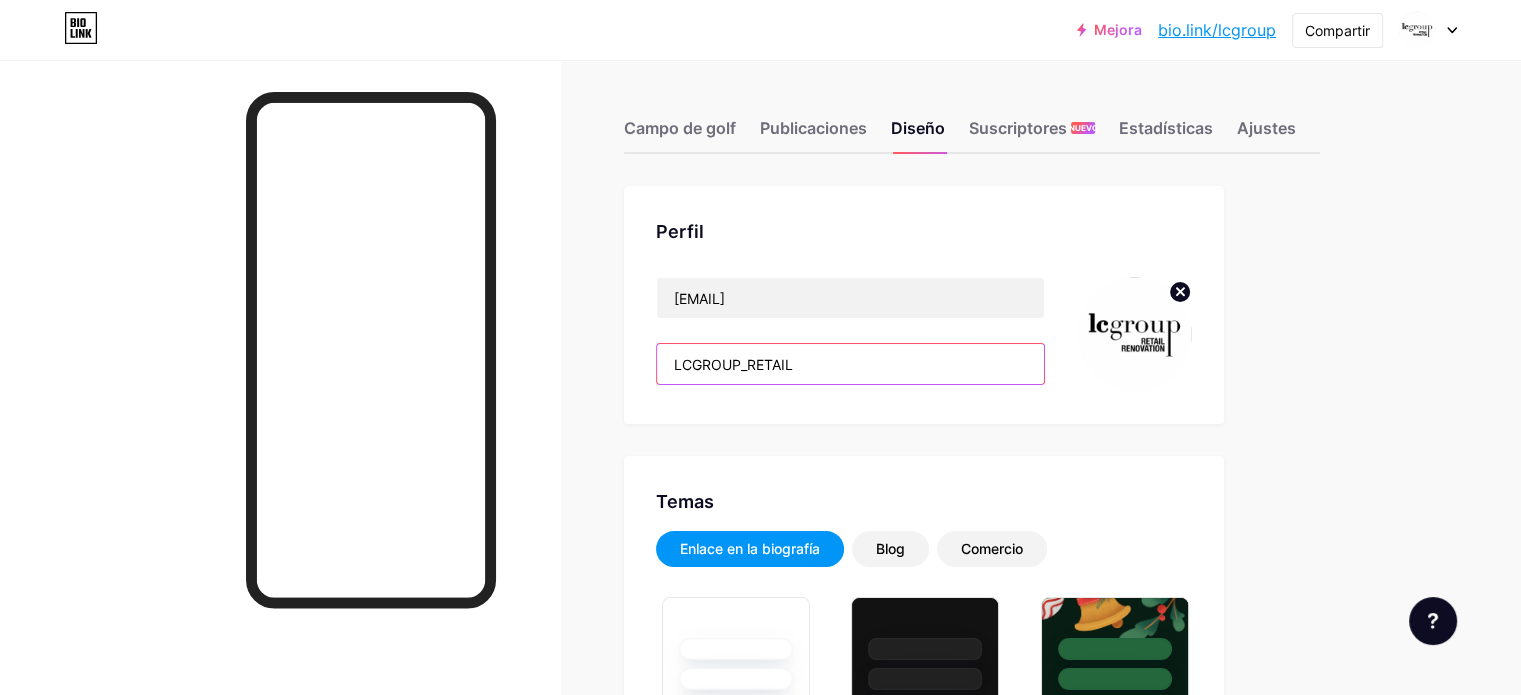 type on "#ffffff" 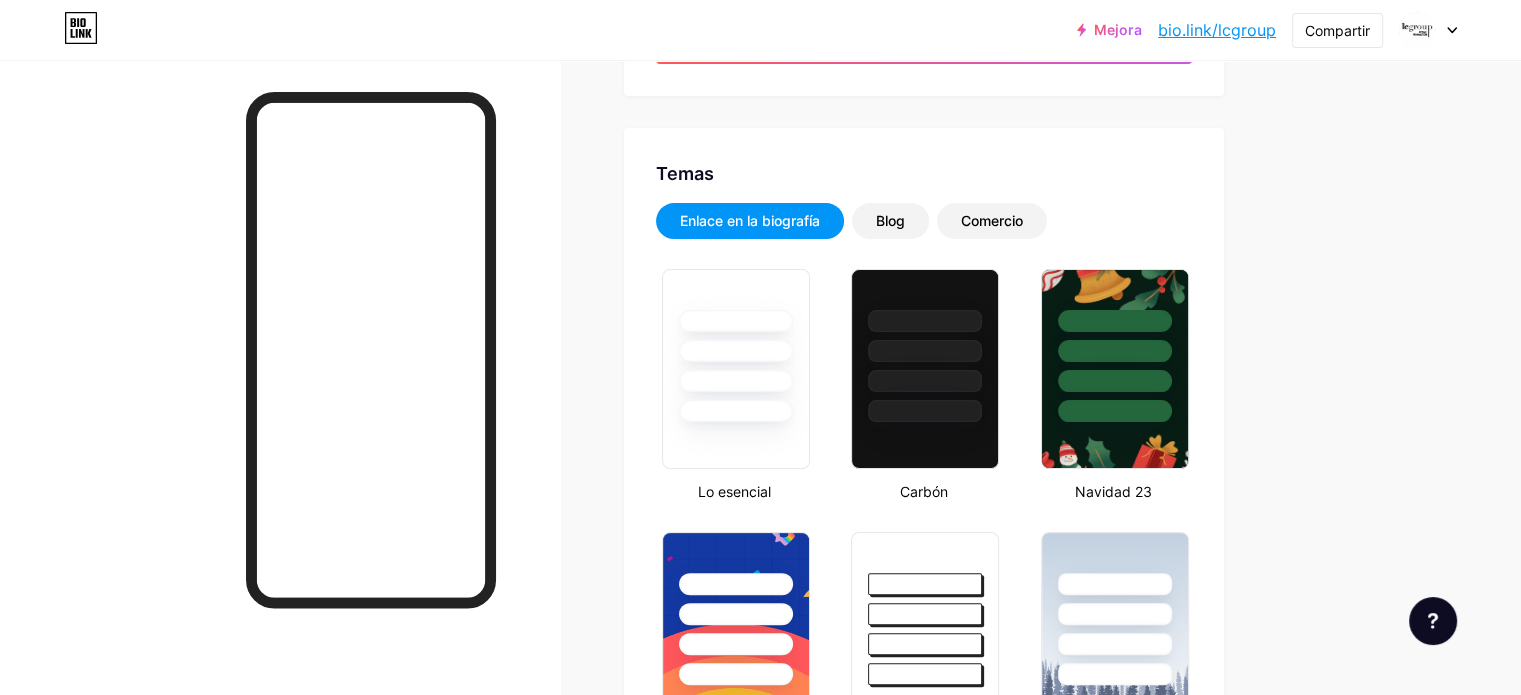 scroll, scrollTop: 0, scrollLeft: 0, axis: both 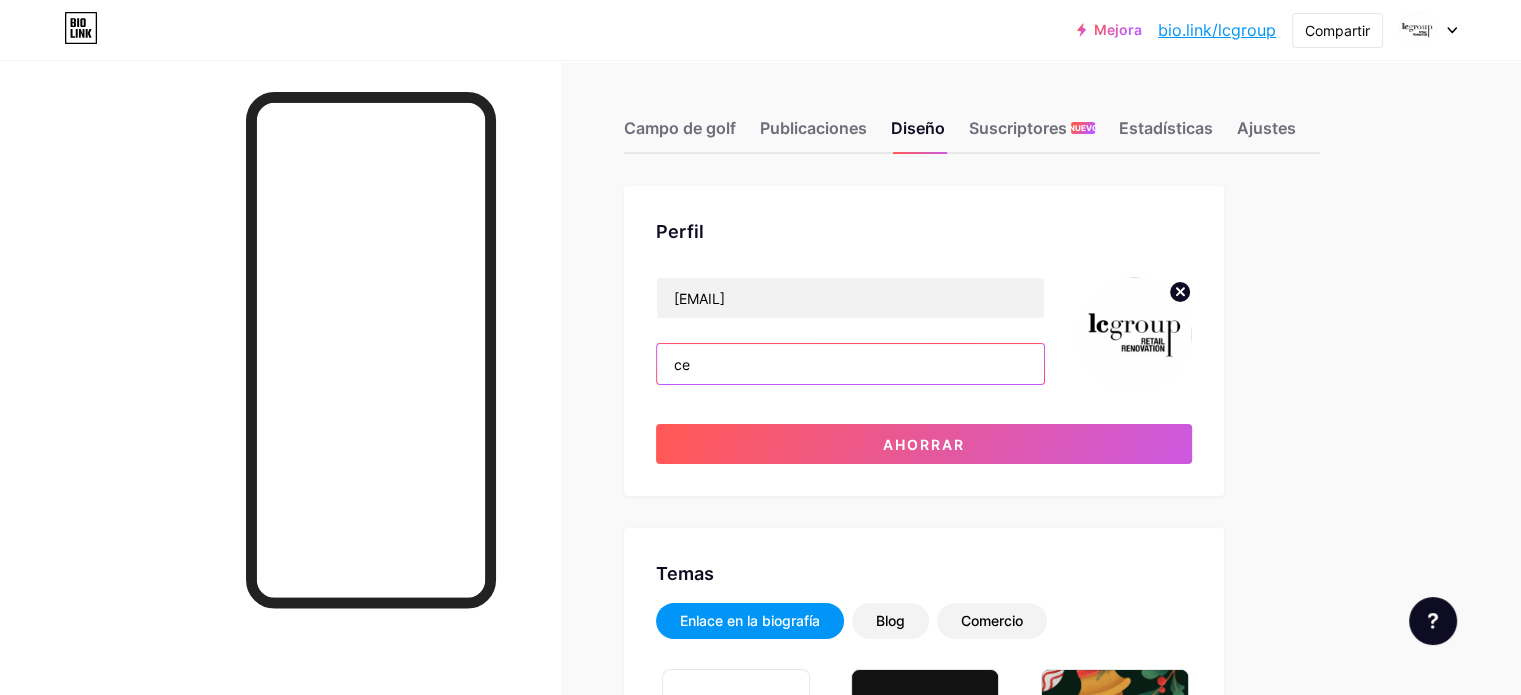 type on "c" 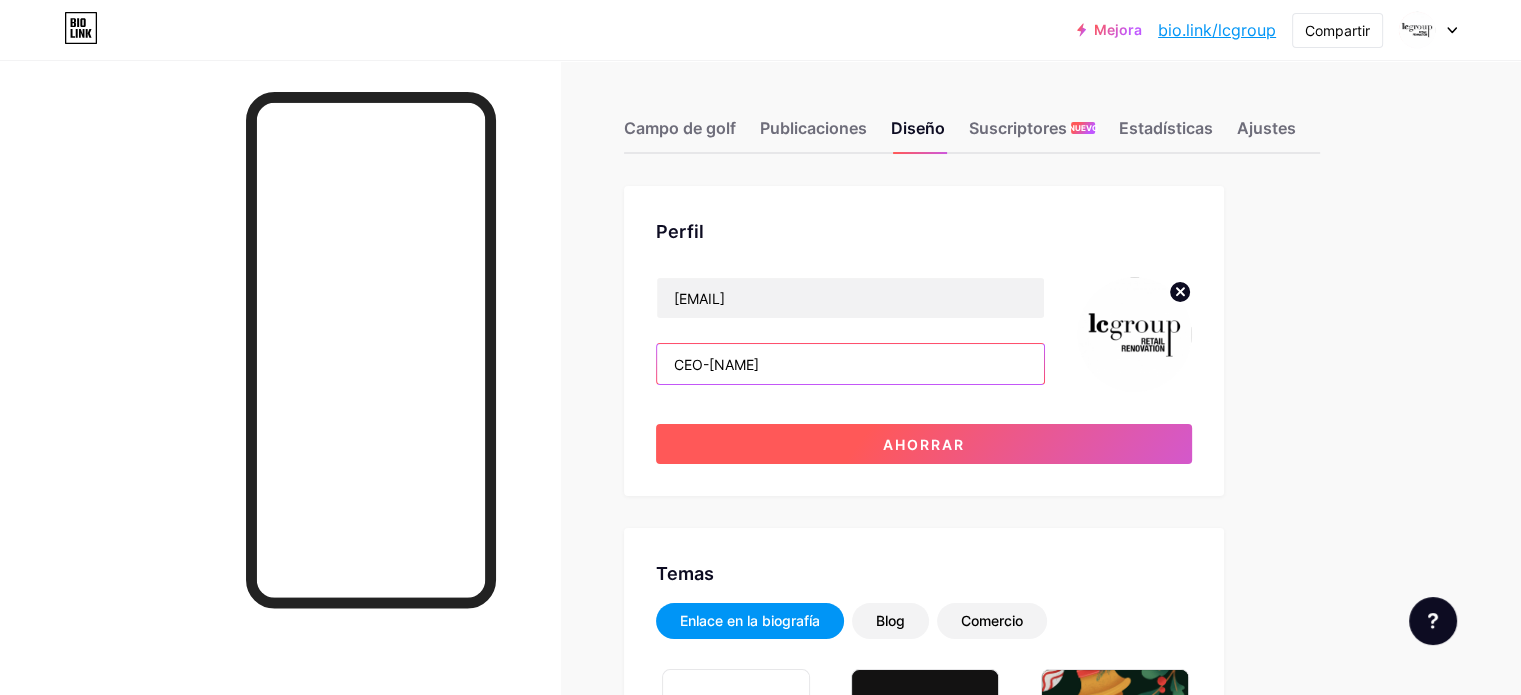 type on "CEO-[NAME]" 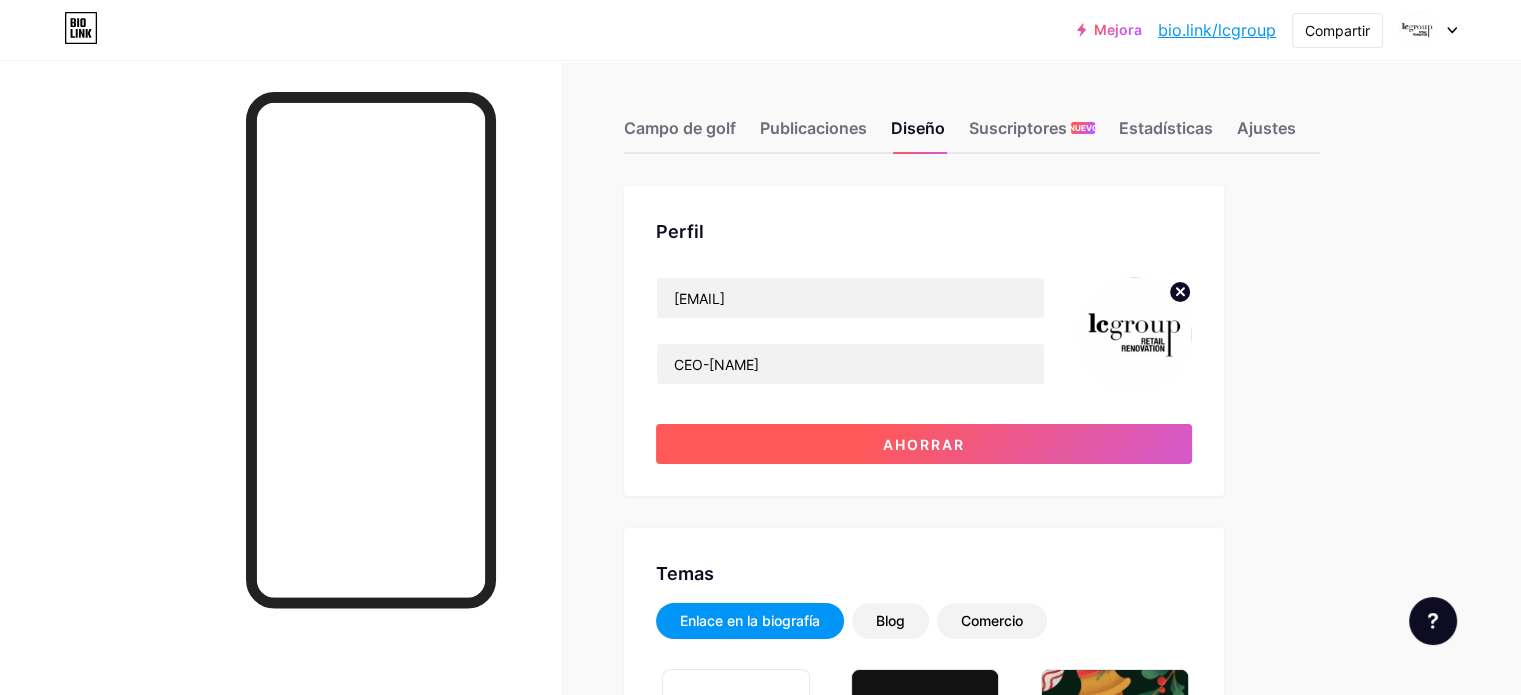 click on "Ahorrar" at bounding box center [924, 444] 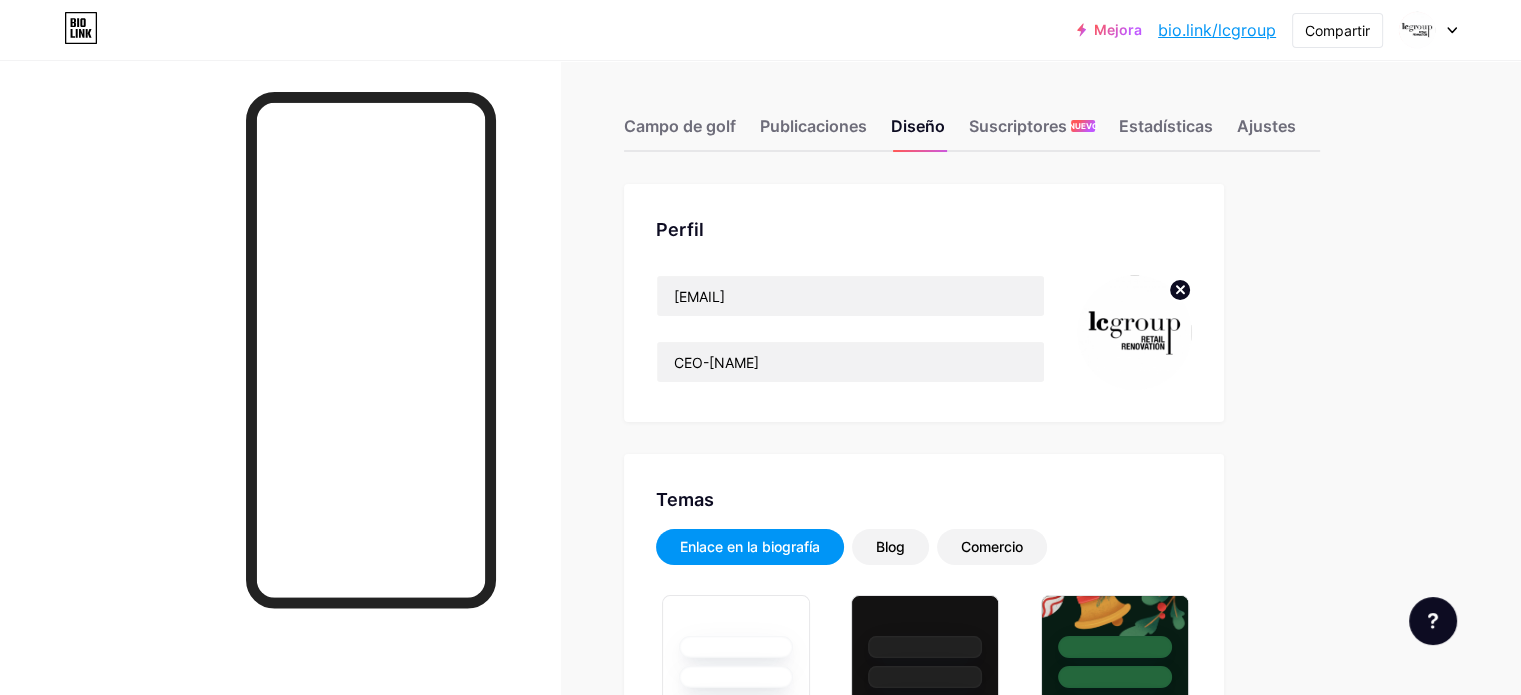 scroll, scrollTop: 0, scrollLeft: 0, axis: both 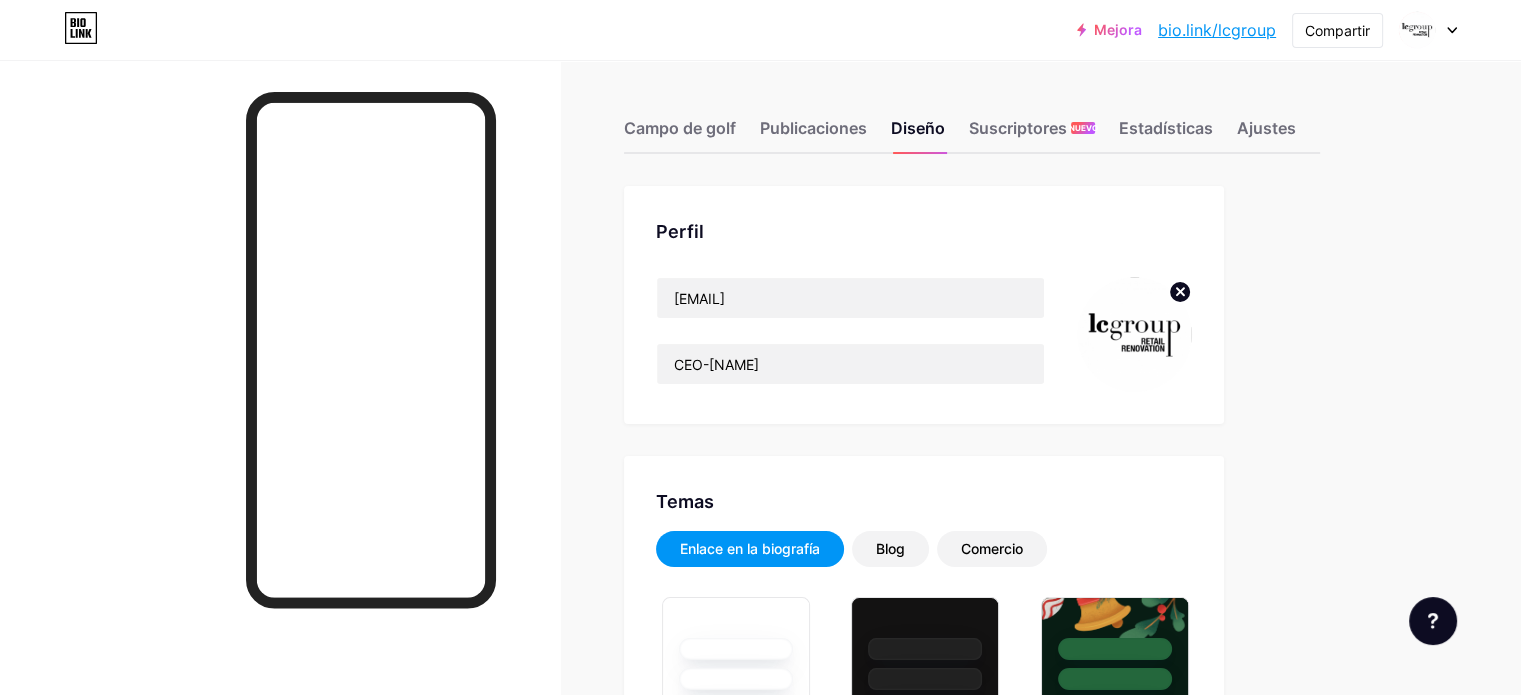 click on "bio.link/lcgroup" at bounding box center [1217, 30] 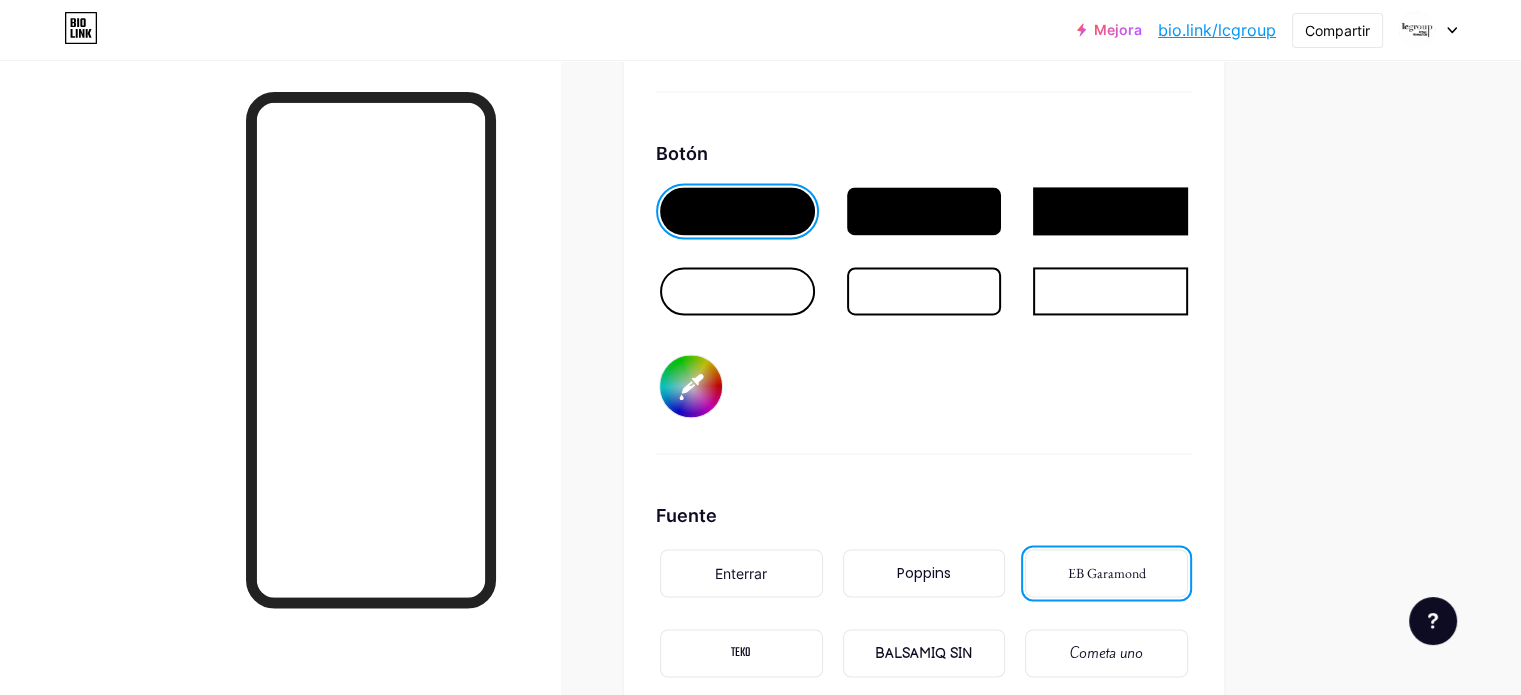scroll, scrollTop: 3300, scrollLeft: 0, axis: vertical 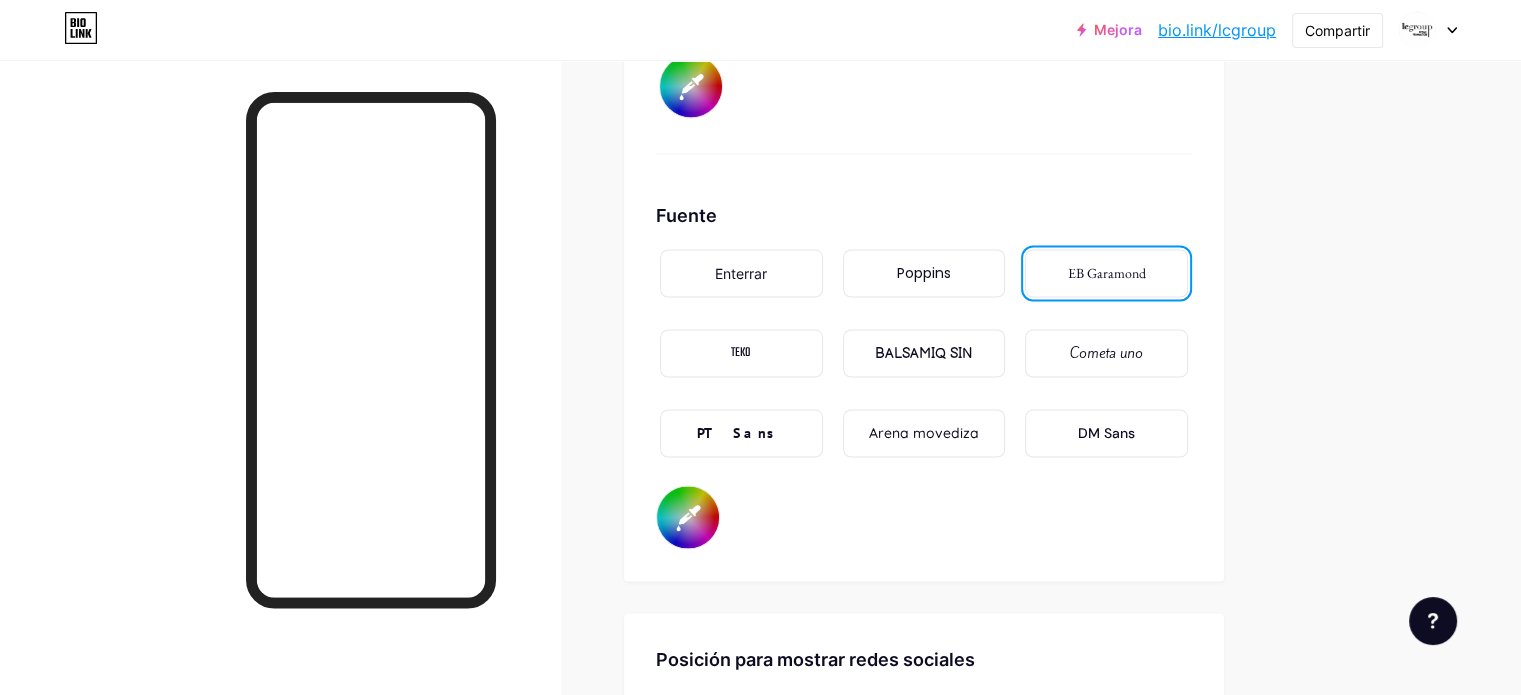click on "Poppins" at bounding box center [924, 273] 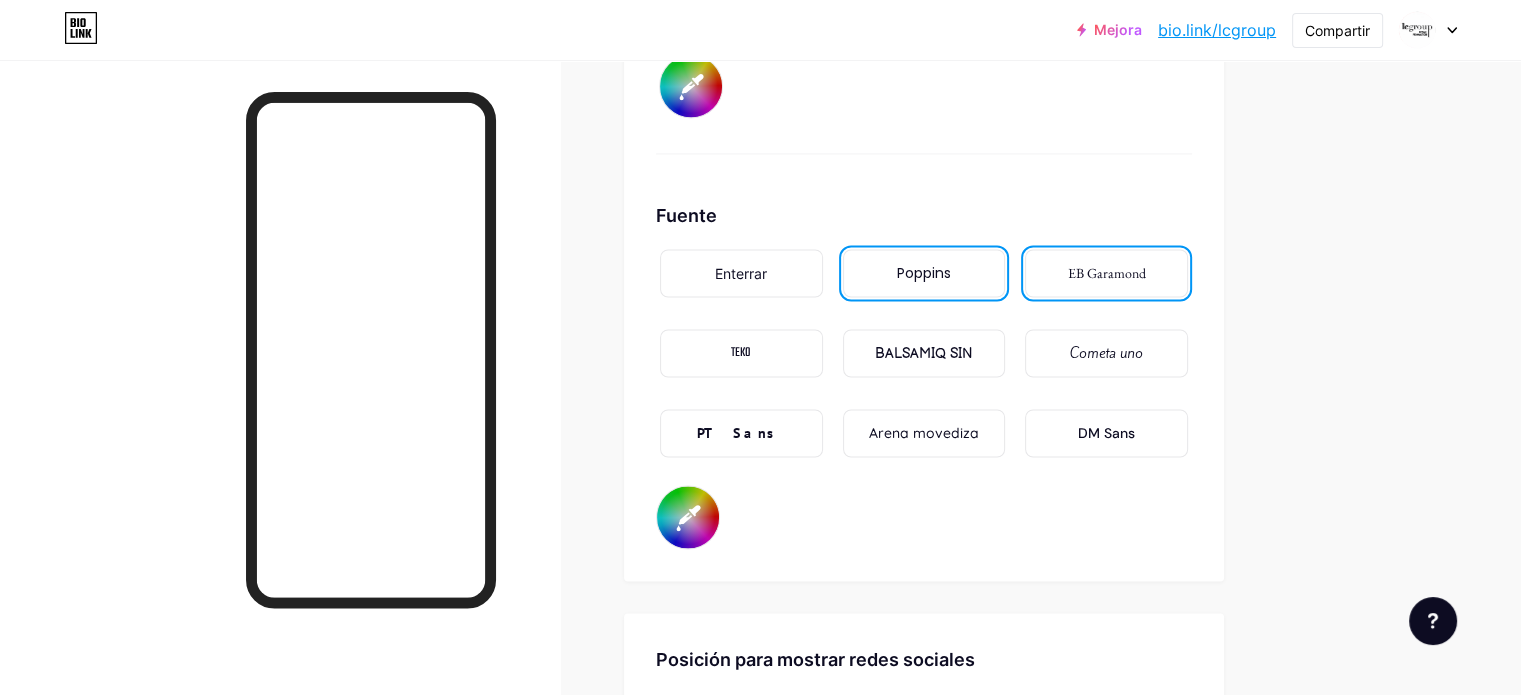 click on "Enterrar" at bounding box center (741, 273) 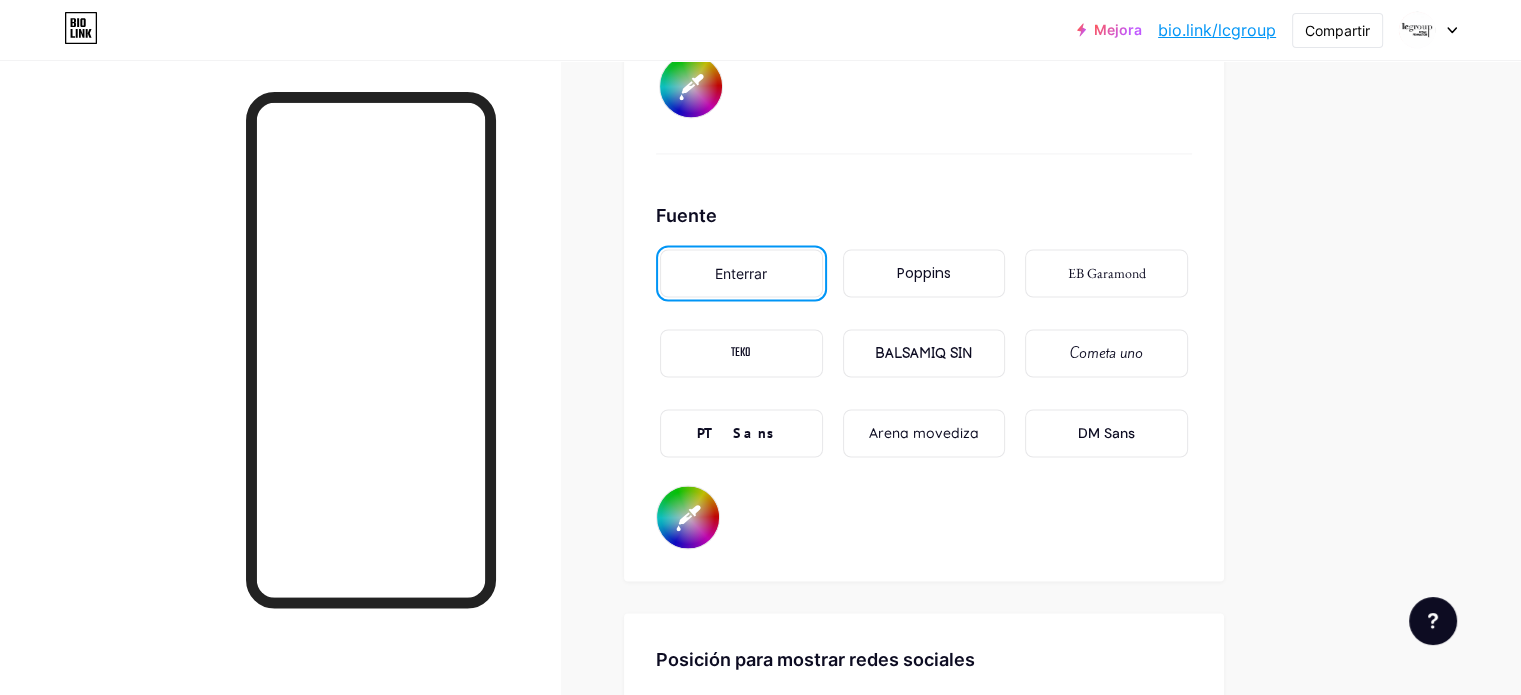 click on "EB Garamond" at bounding box center (1107, 273) 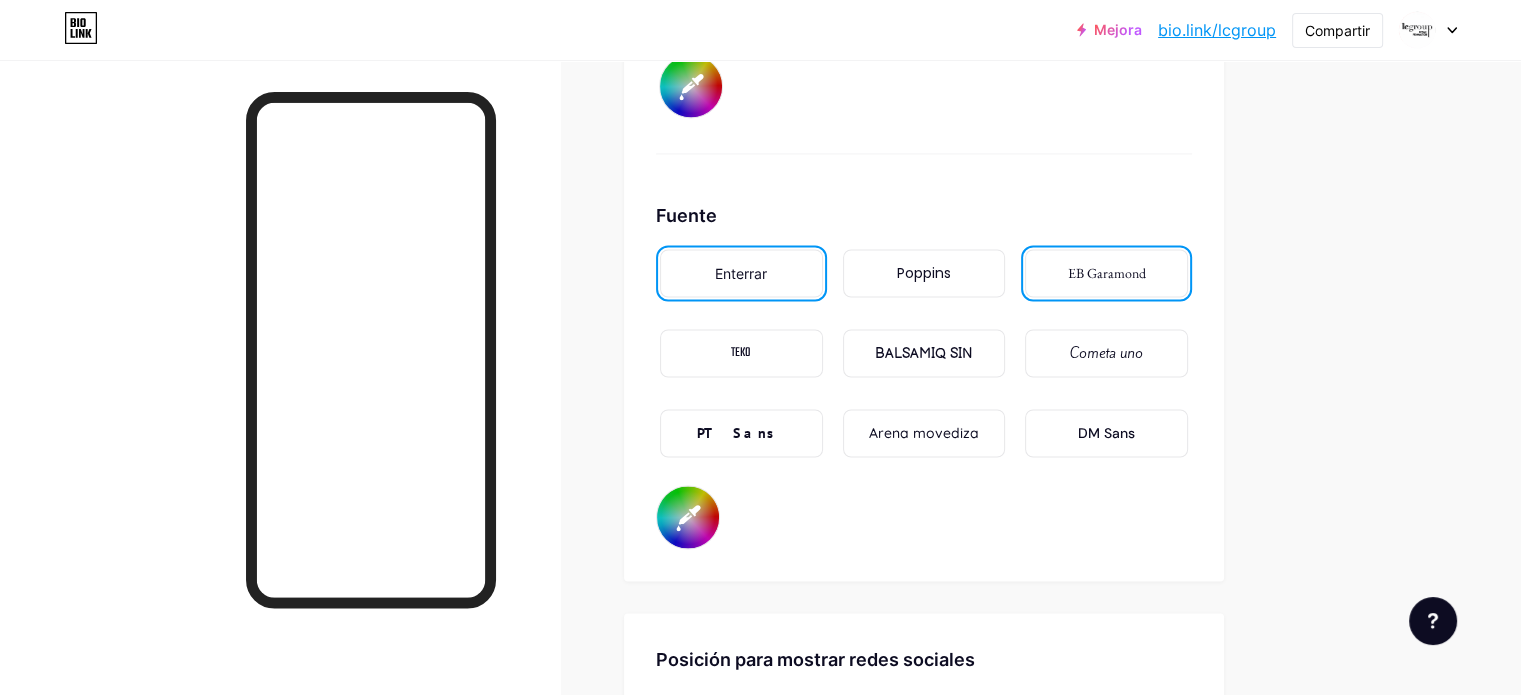 click on "TEKO" at bounding box center [741, 353] 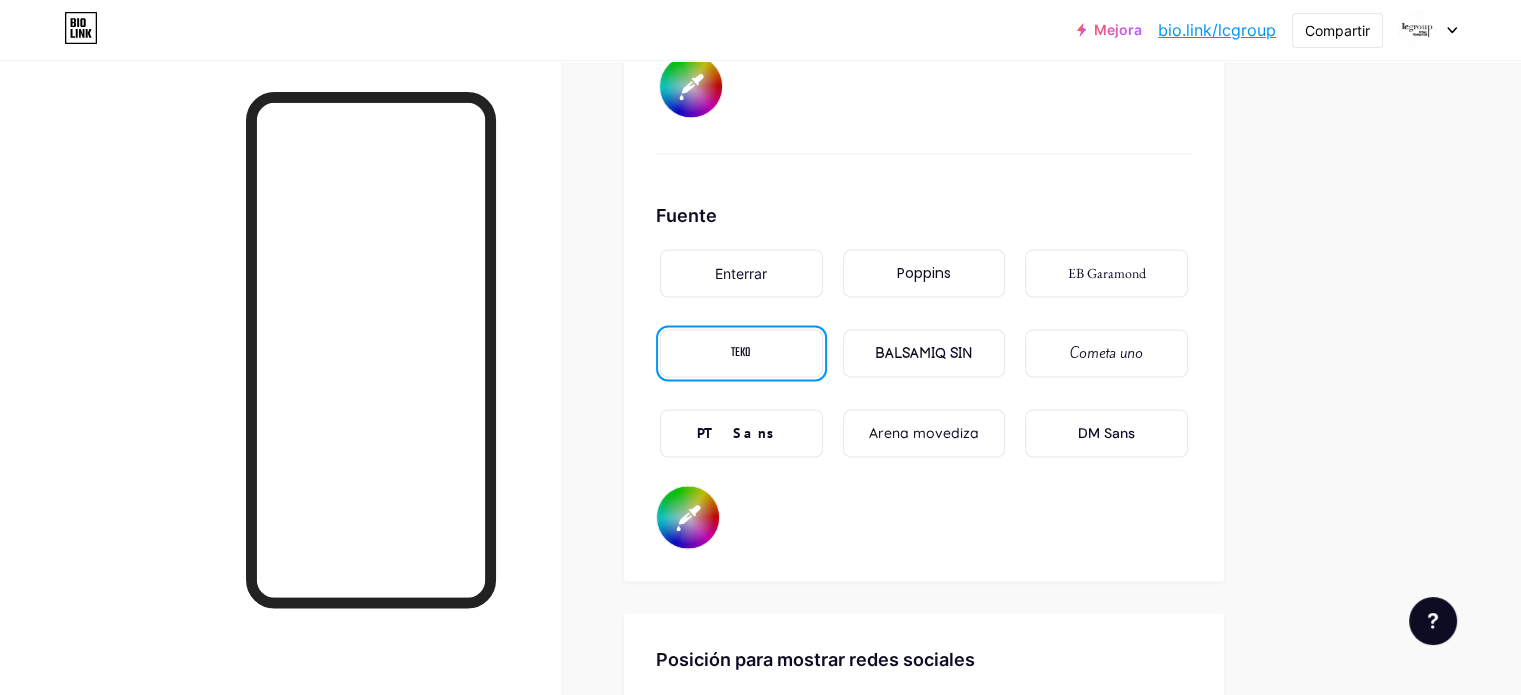 click on "EB Garamond" at bounding box center [1107, 273] 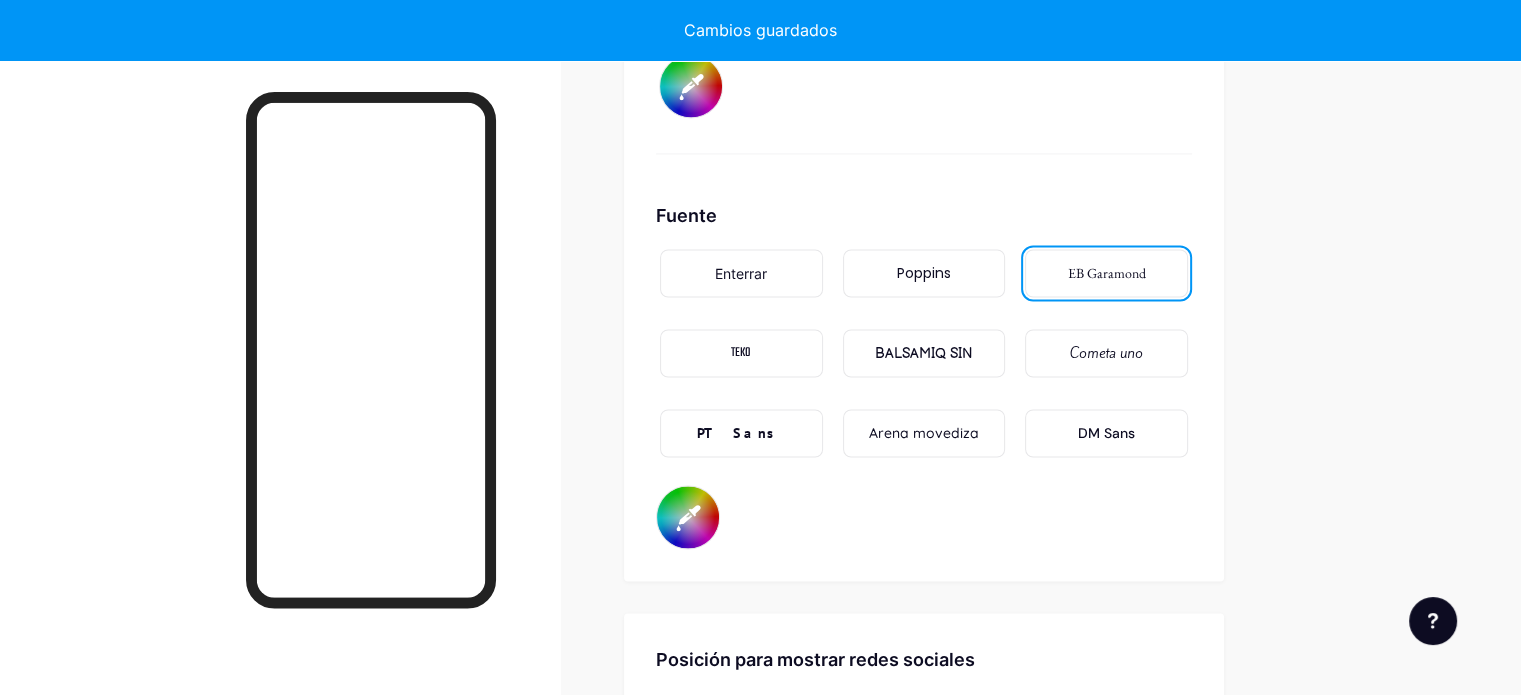 type on "#ffffff" 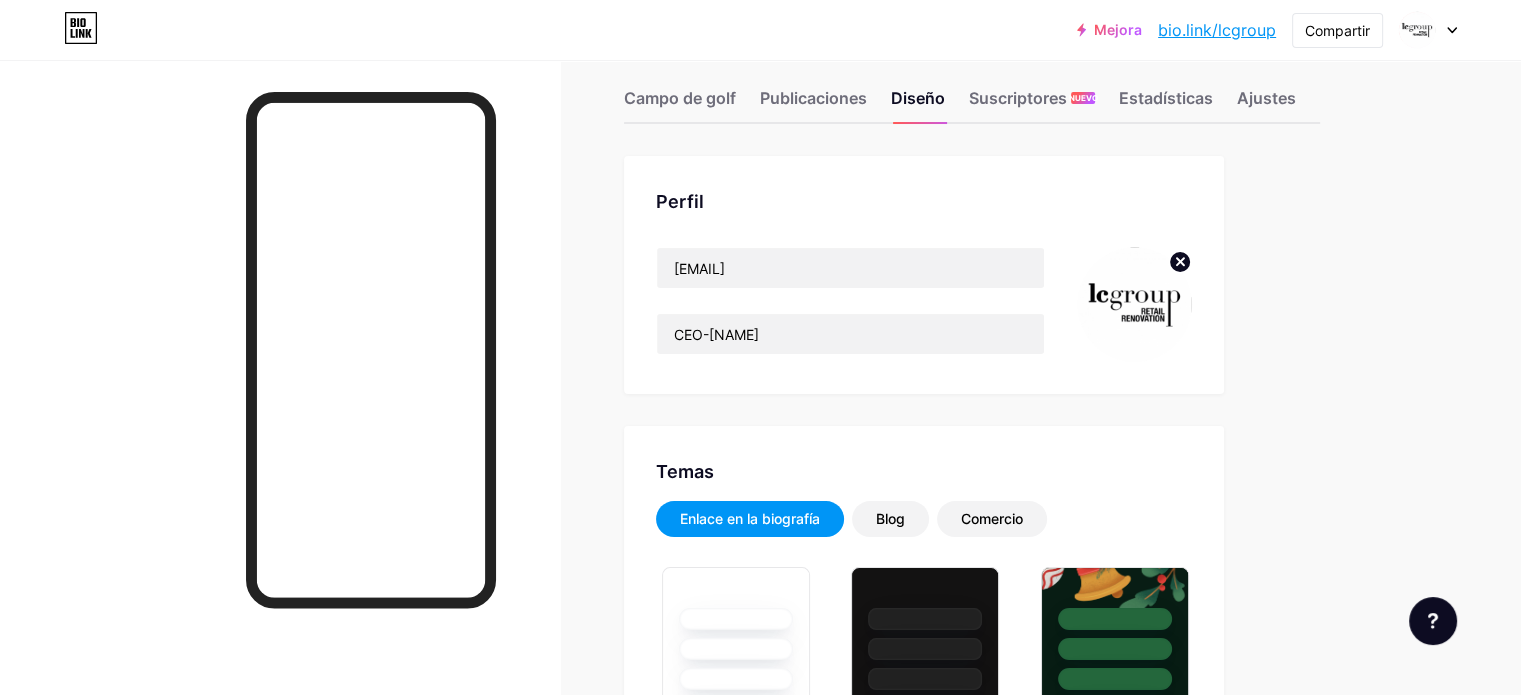 scroll, scrollTop: 0, scrollLeft: 0, axis: both 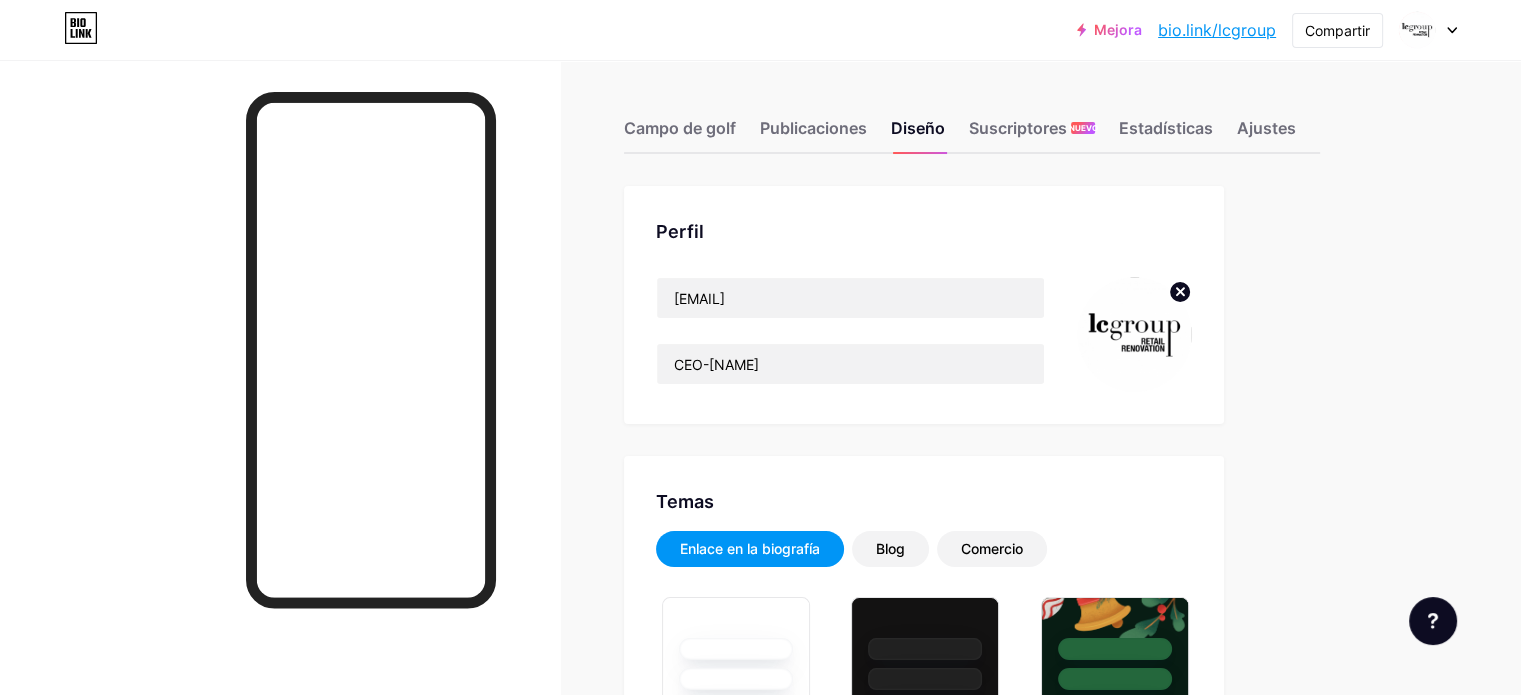 click on "bio.link/lcgroup" at bounding box center [1217, 30] 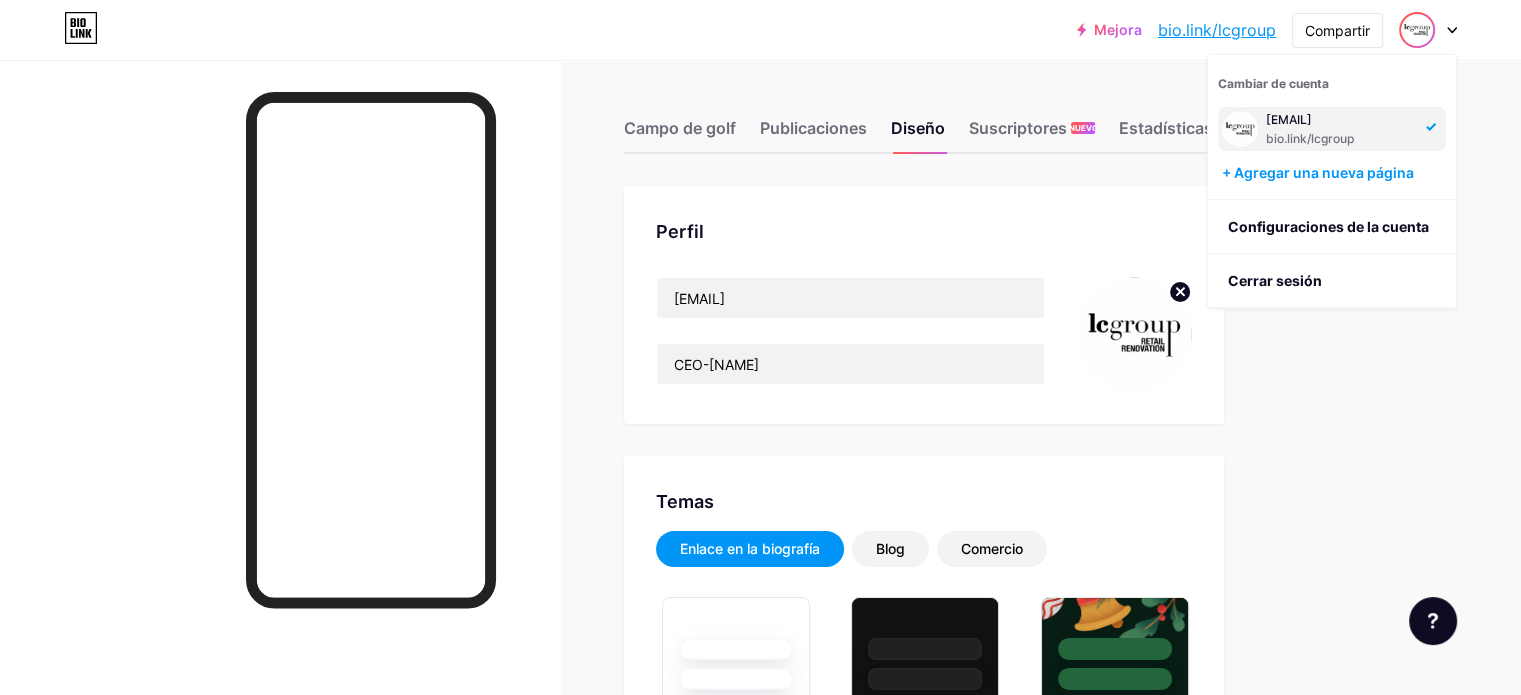 click at bounding box center [1428, 30] 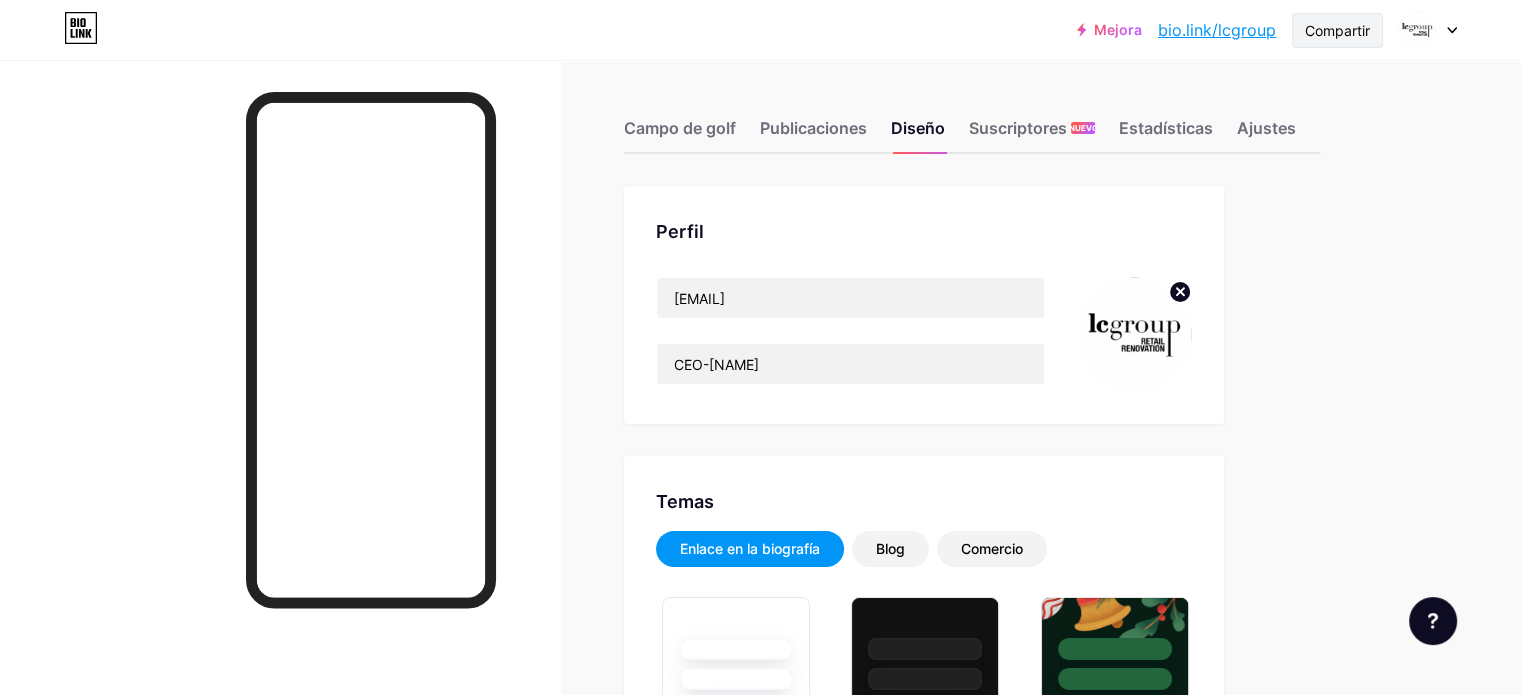 click on "Compartir" at bounding box center [1337, 30] 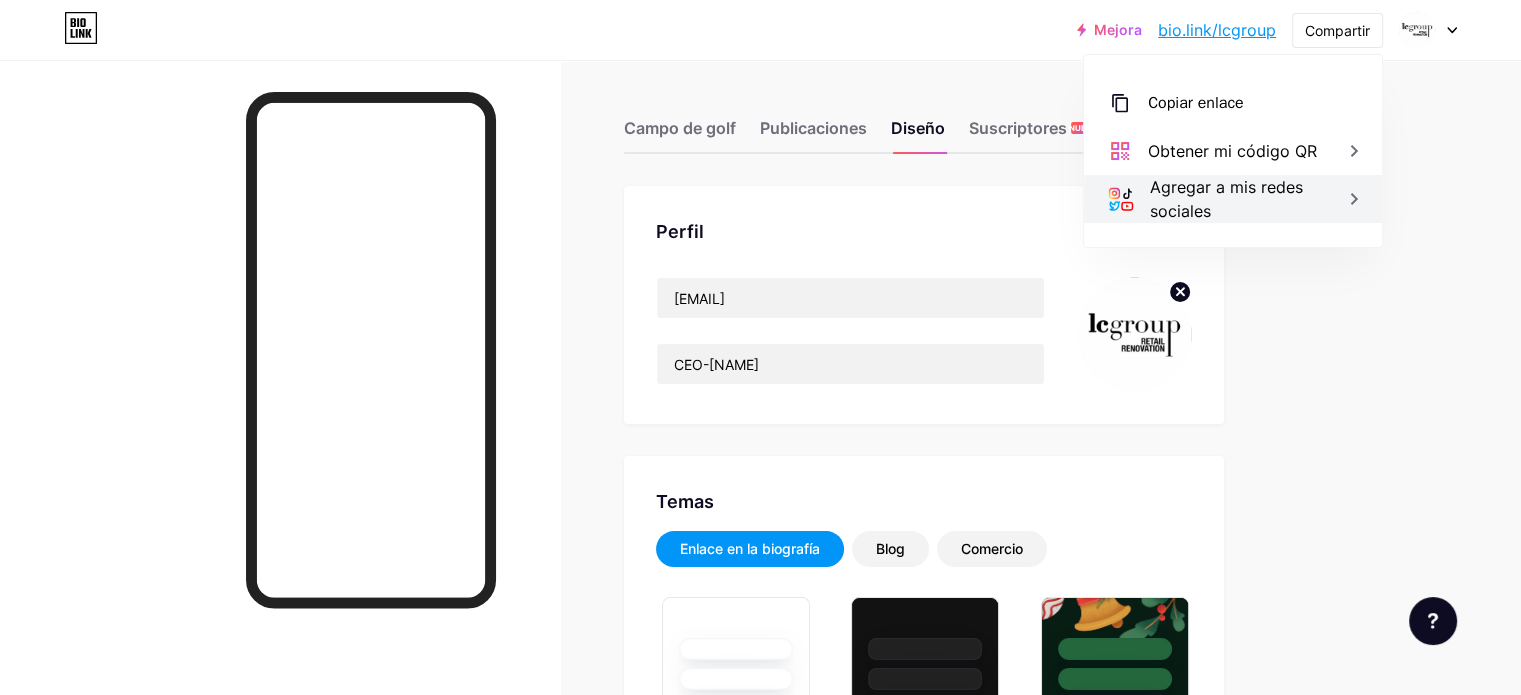 click on "Agregar a mis redes sociales" at bounding box center [1254, 199] 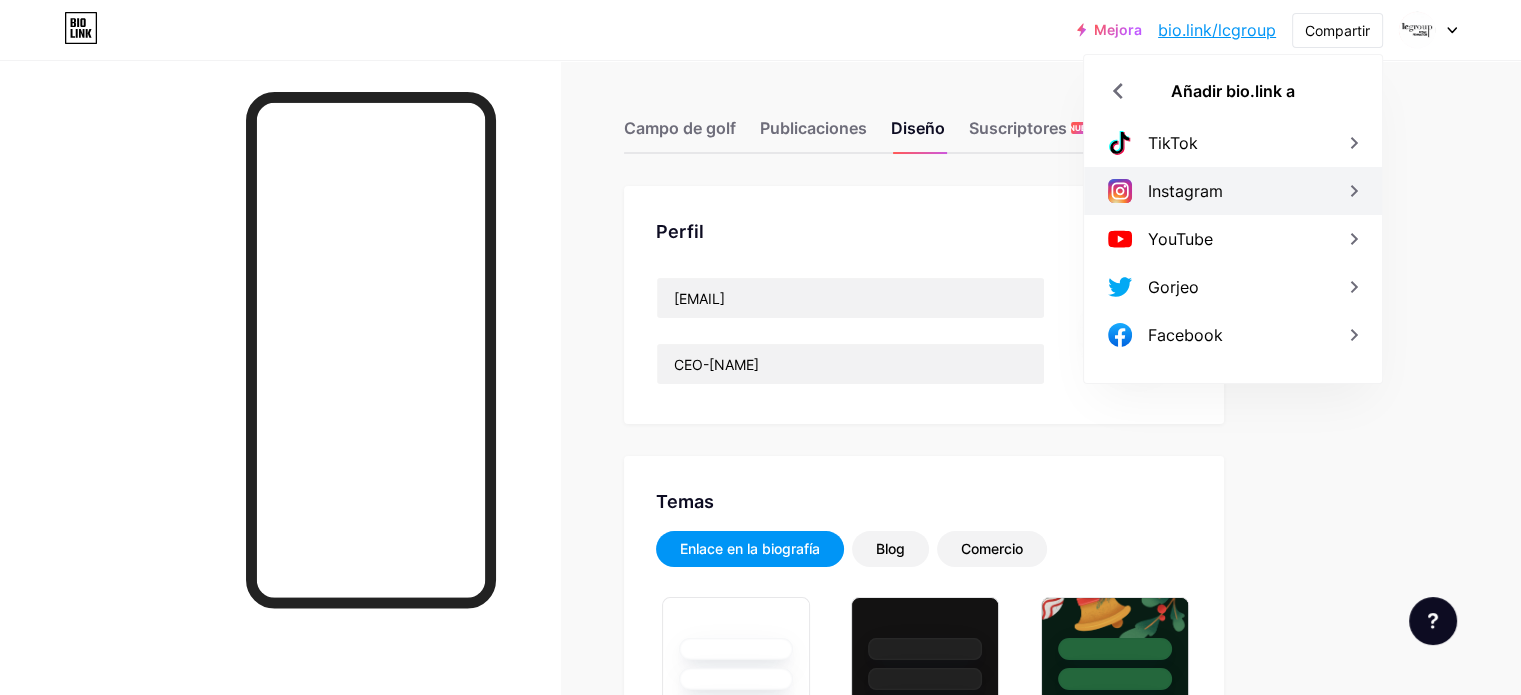 click on "Instagram" at bounding box center [1233, 191] 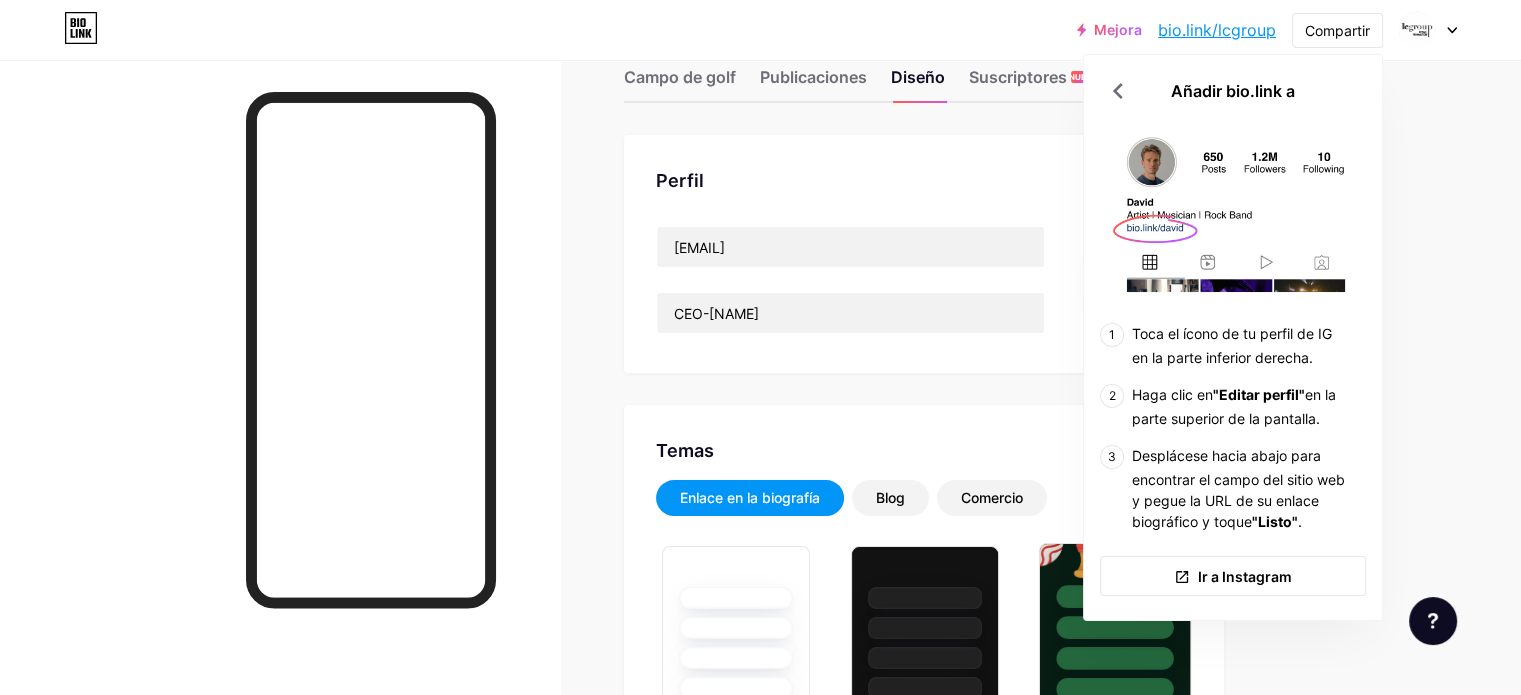 scroll, scrollTop: 100, scrollLeft: 0, axis: vertical 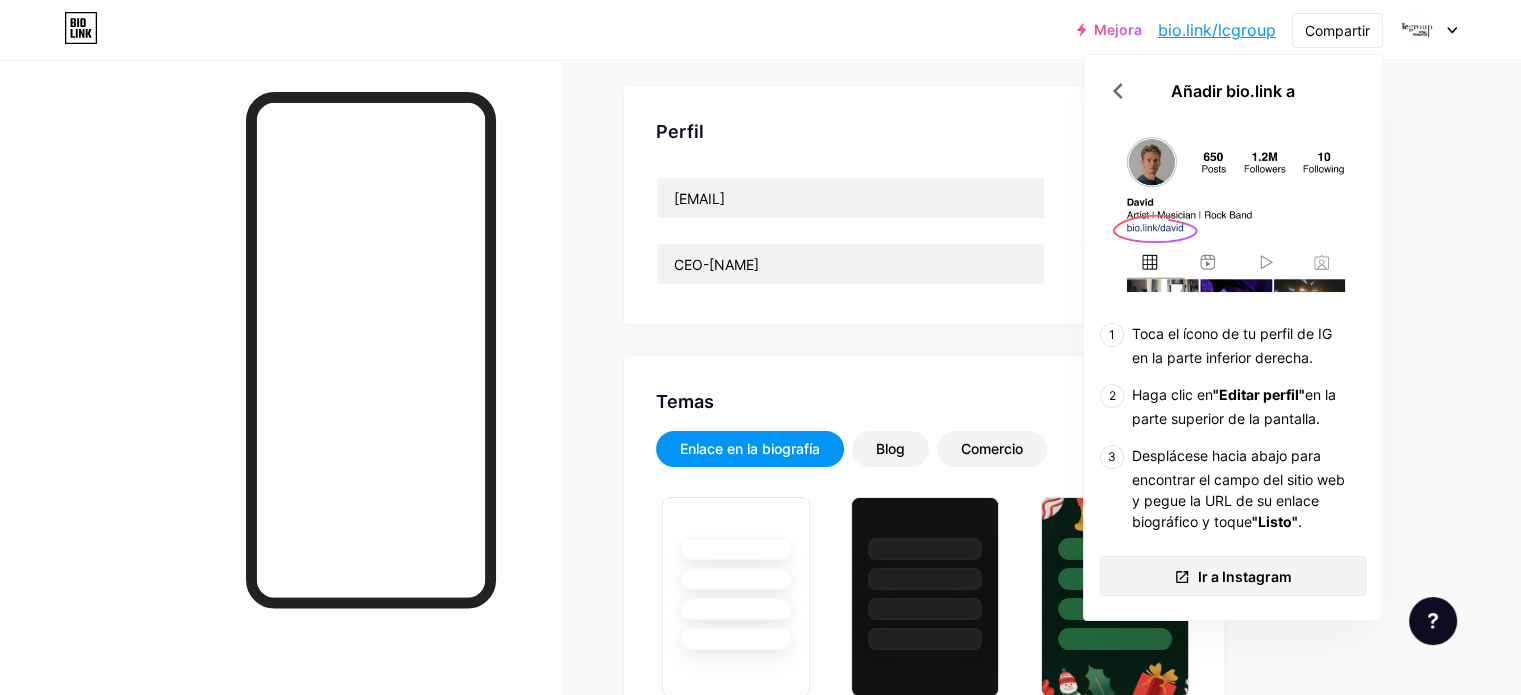 click on "Ir a Instagram" at bounding box center (1245, 576) 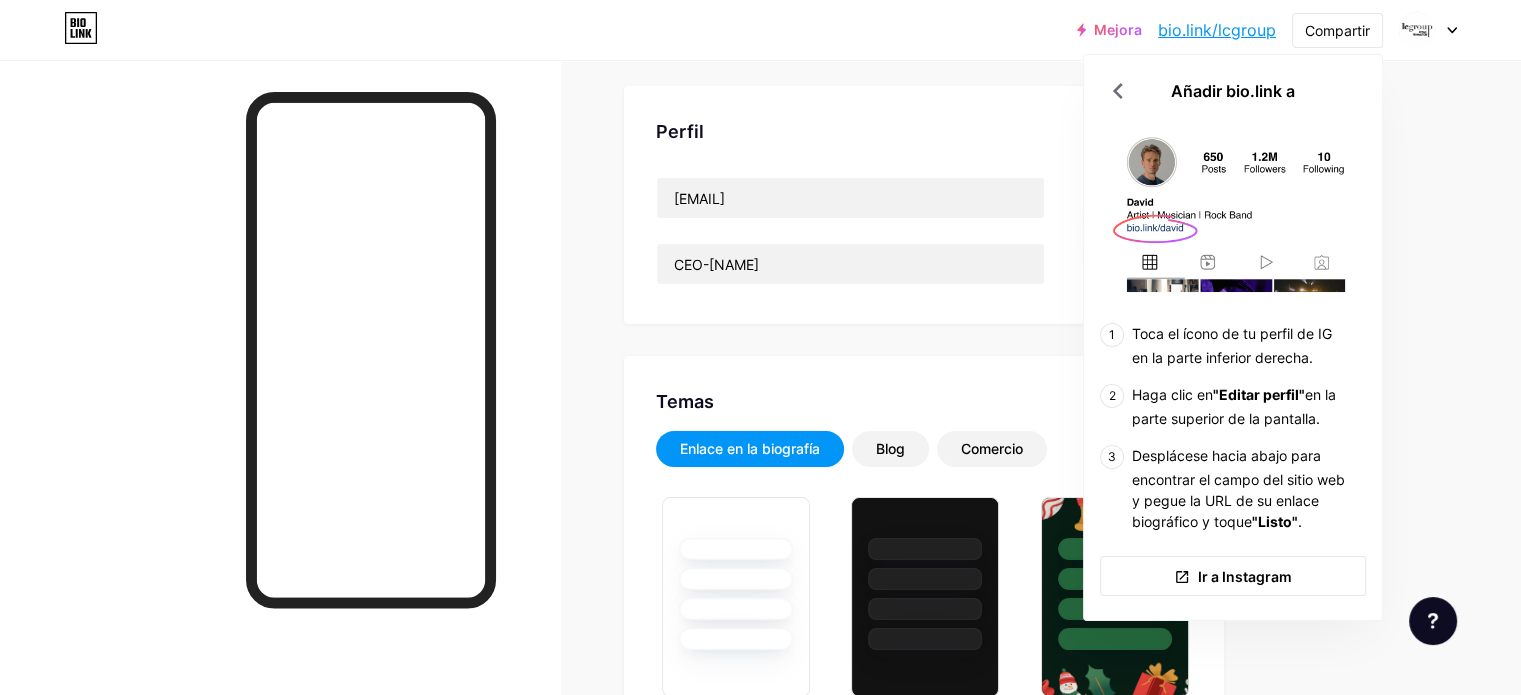 drag, startPoint x: 1196, startPoint y: 5, endPoint x: 976, endPoint y: 9, distance: 220.03636 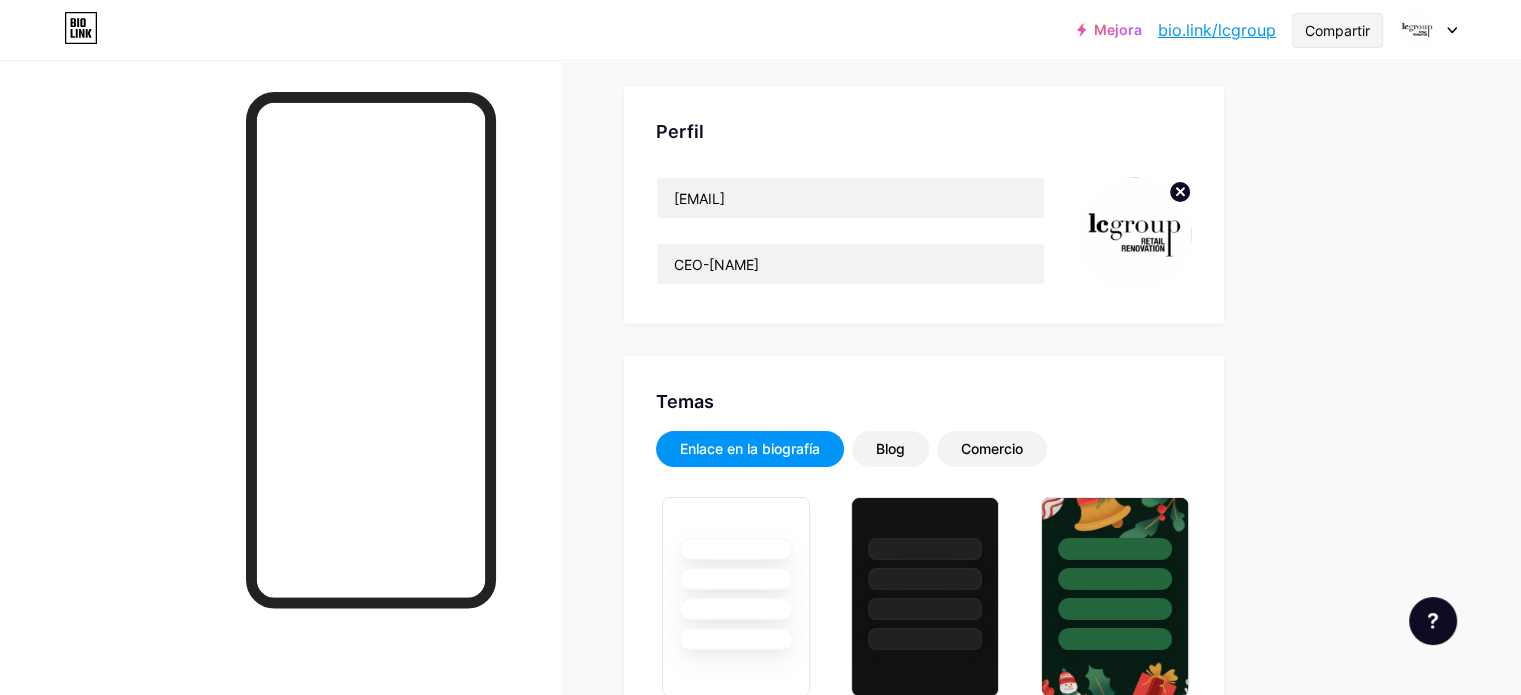click on "Compartir" at bounding box center (1337, 30) 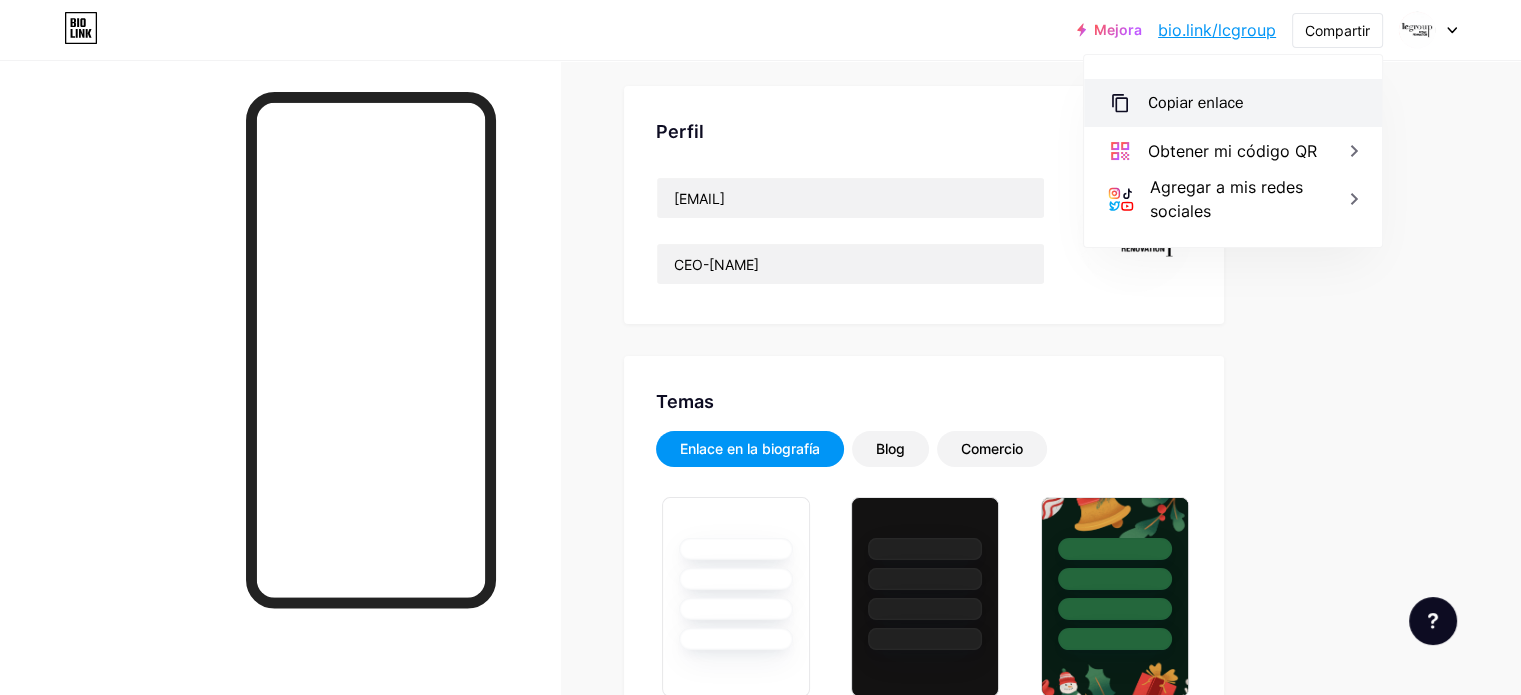 click on "Copiar enlace" at bounding box center (1233, 103) 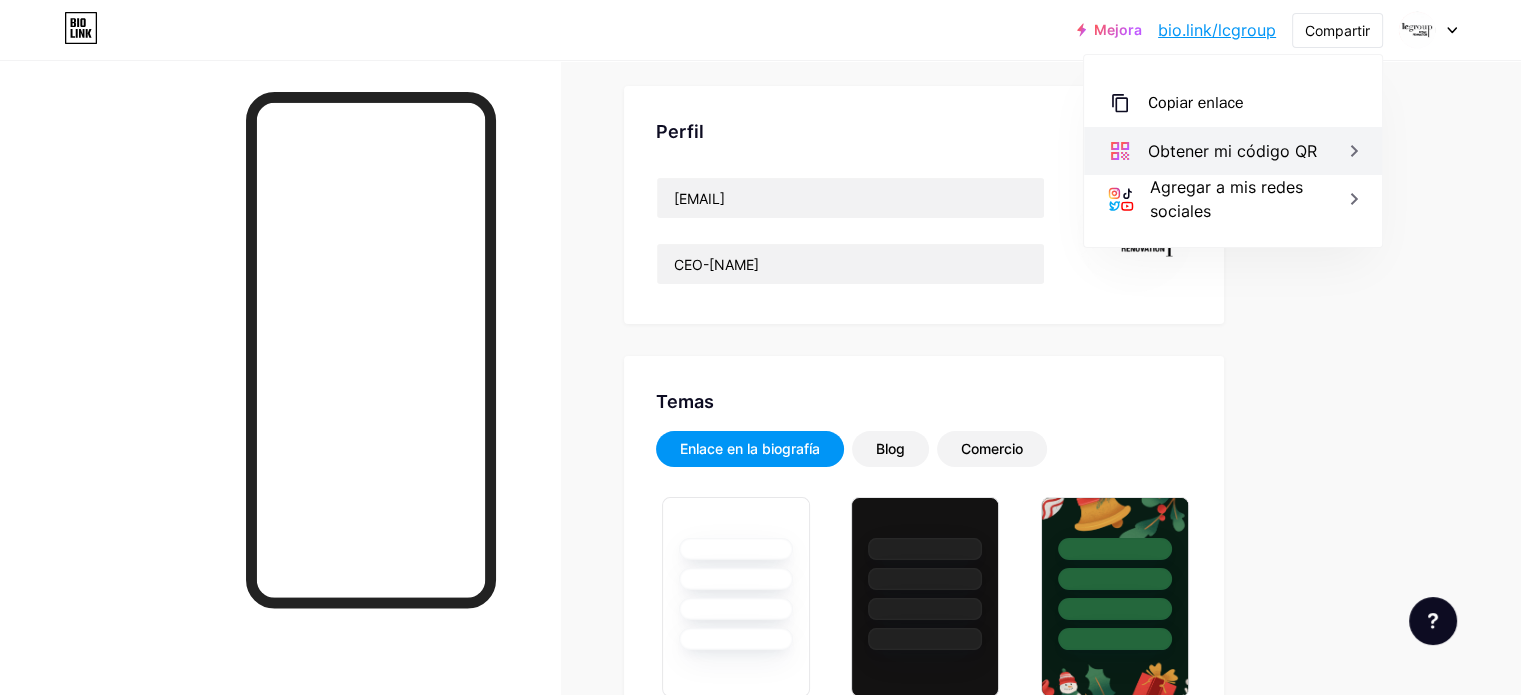 click 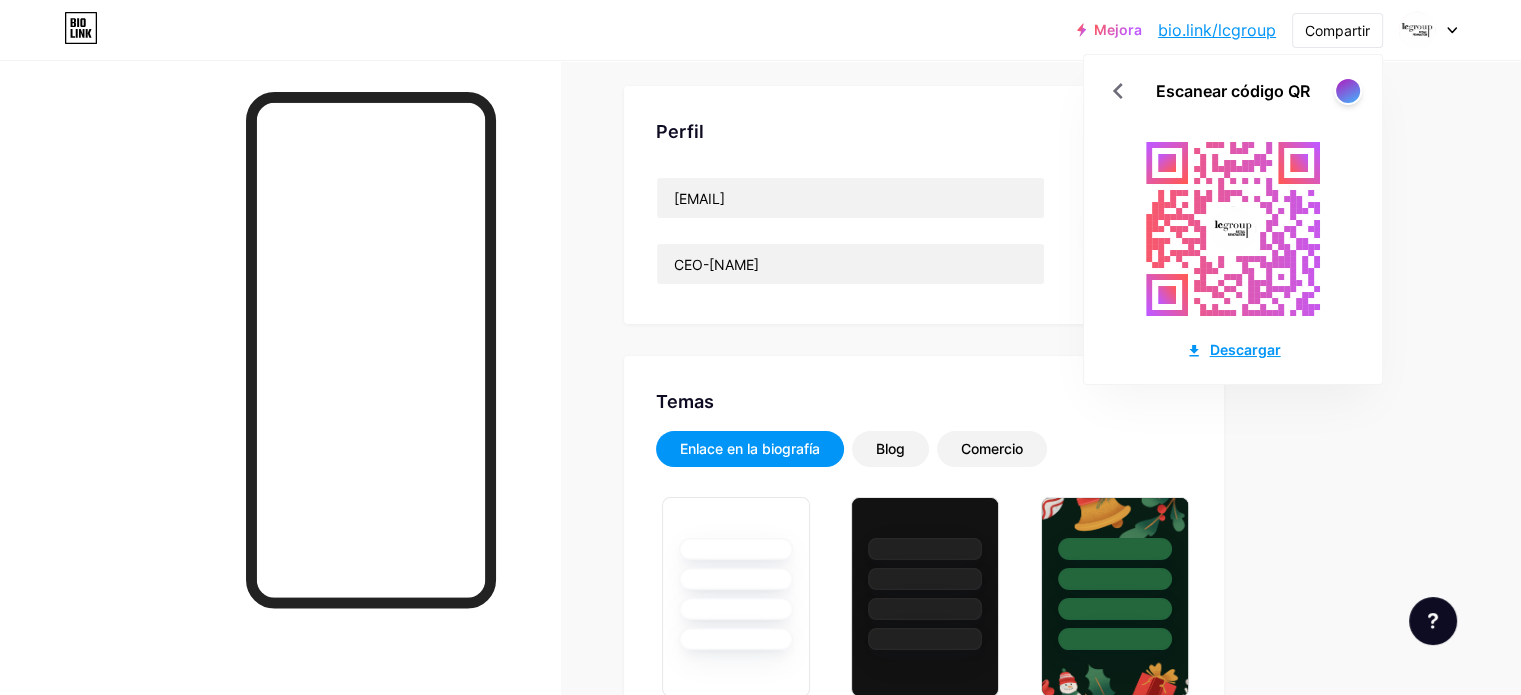 click on "Descargar" at bounding box center (1245, 349) 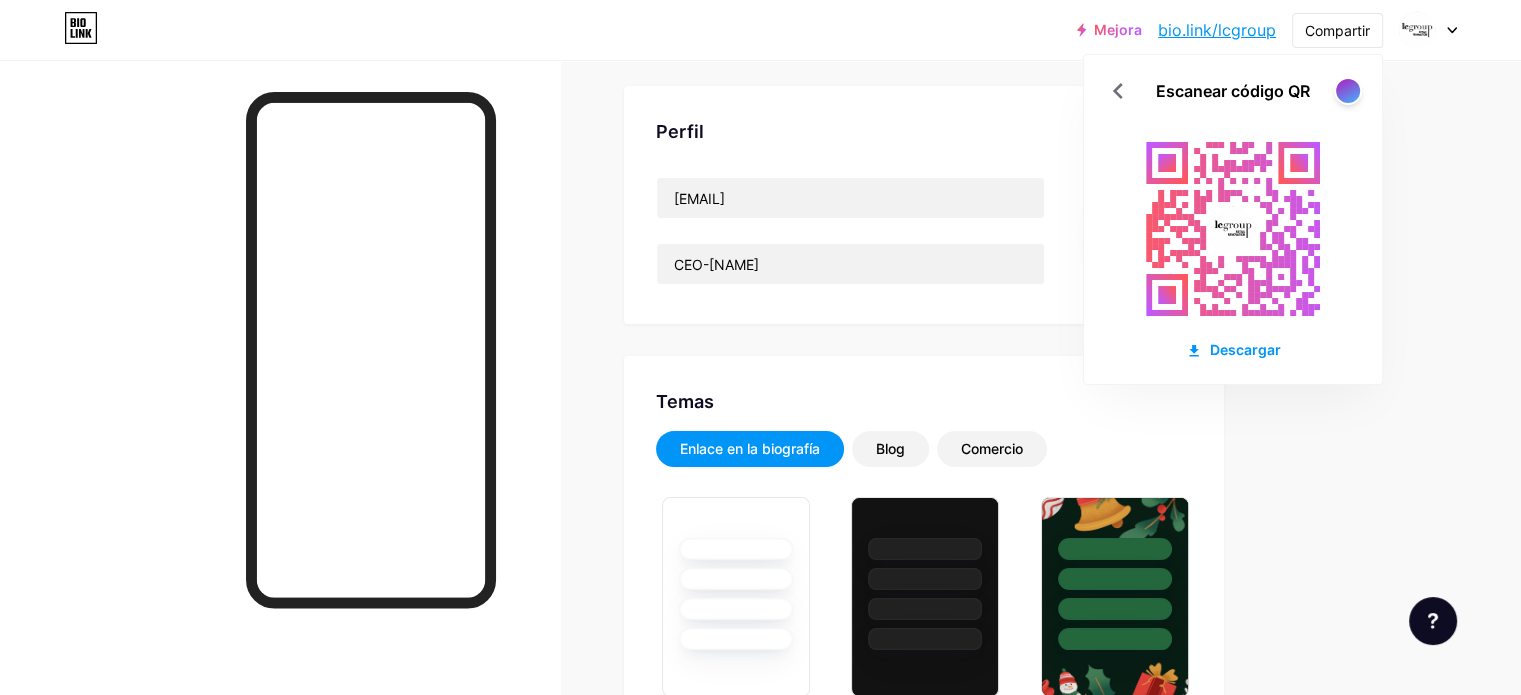click on "Campo de golf
Publicaciones
Diseño
Suscriptores
NUEVO
Estadísticas
Ajustes     Perfil   [USERNAME]     CEO-[NAME]                   Temas   Enlace en la biografía   Blog   Comercio       Lo esencial       Carbón       Navidad 23       Orgullo       Fallo       Invierno · En vivo       Glassy · En vivo       Camaleón · En vivo       Noche lluviosa · En vivo       Neón · En vivo       Verano       Retro       Fresa · En vivo       Desierto       Soleado       Otoño       Hoja       Cielo despejado       Rubor       Unicornio       Mínimo       Nublado       Sombra     Crea el tuyo propio           Cambios guardados     Fondo         Color           Video                   Imagen           Botón       #ffffff   Fuente   Enterrar Poppins EB Garamond TEKO BALSAMIQ SIN Cometa uno PT Sans Arena movediza DM Sans     #ffffff   Cambios guardados     Posición para mostrar redes sociales                 Arriba" at bounding box center [702, 2226] 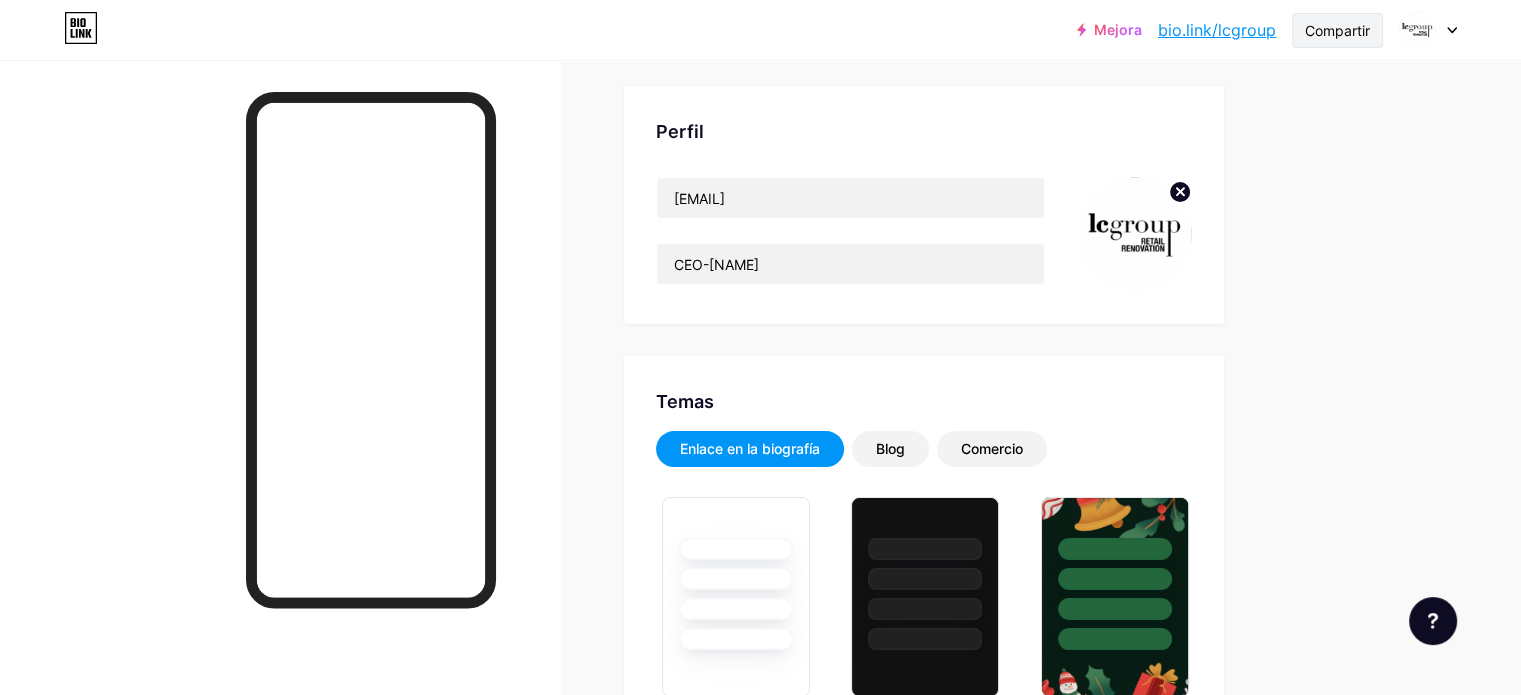 click on "Compartir" at bounding box center (1337, 30) 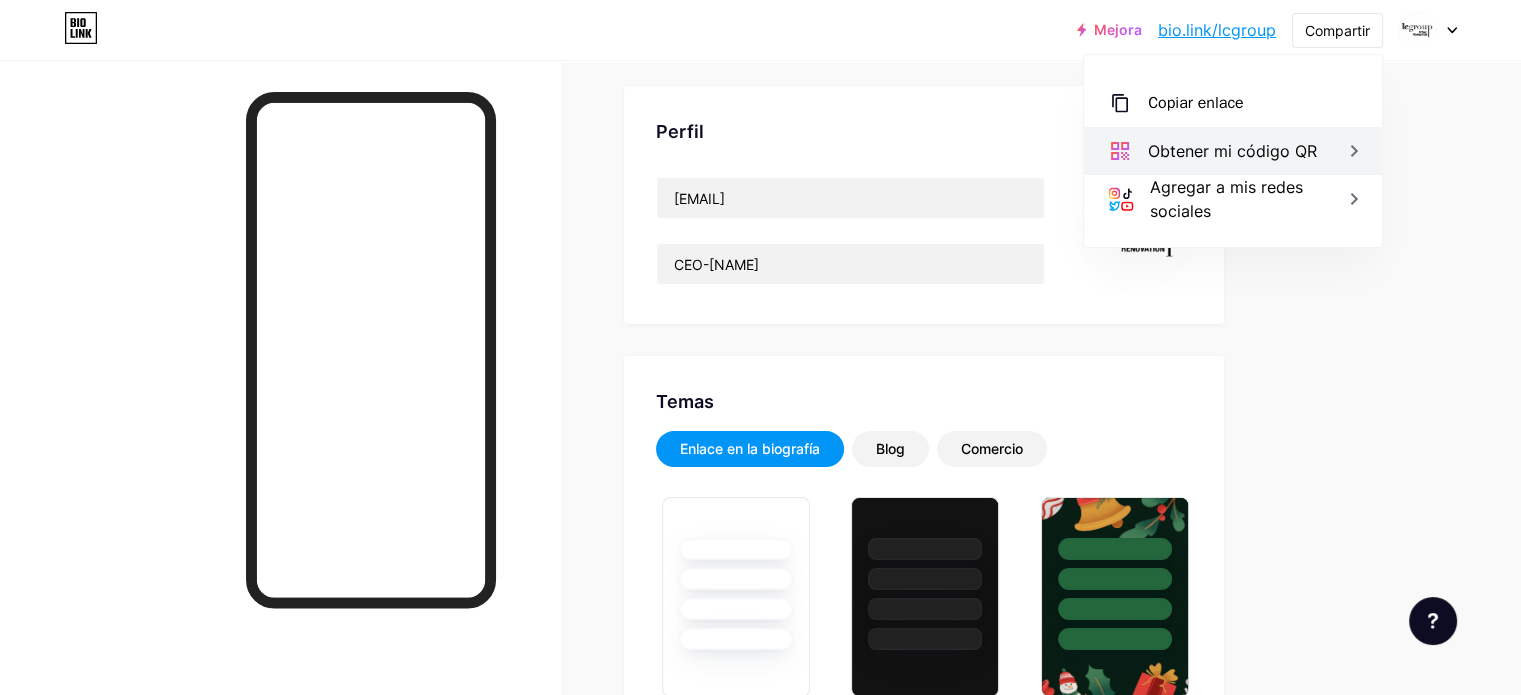 click on "Obtener mi código QR" at bounding box center (1232, 151) 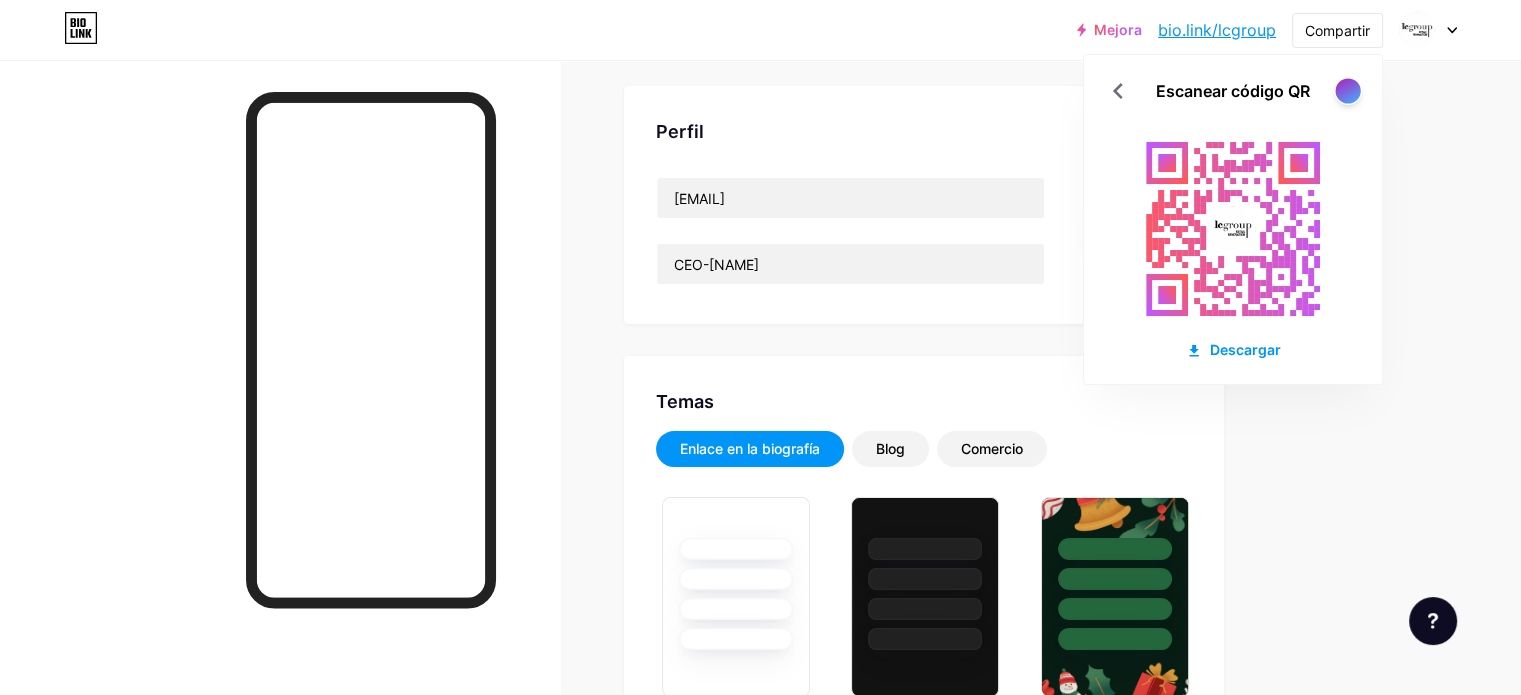 click at bounding box center (1347, 90) 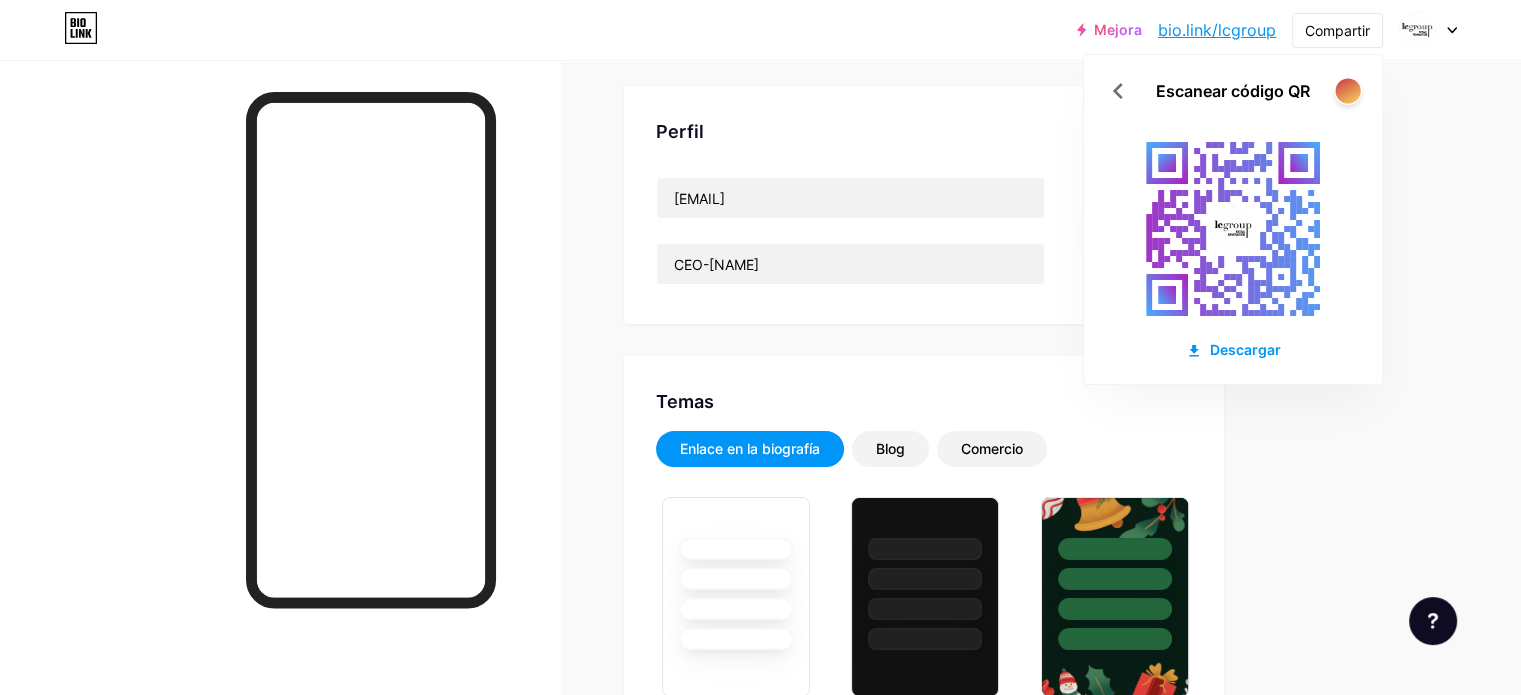 click at bounding box center (1347, 90) 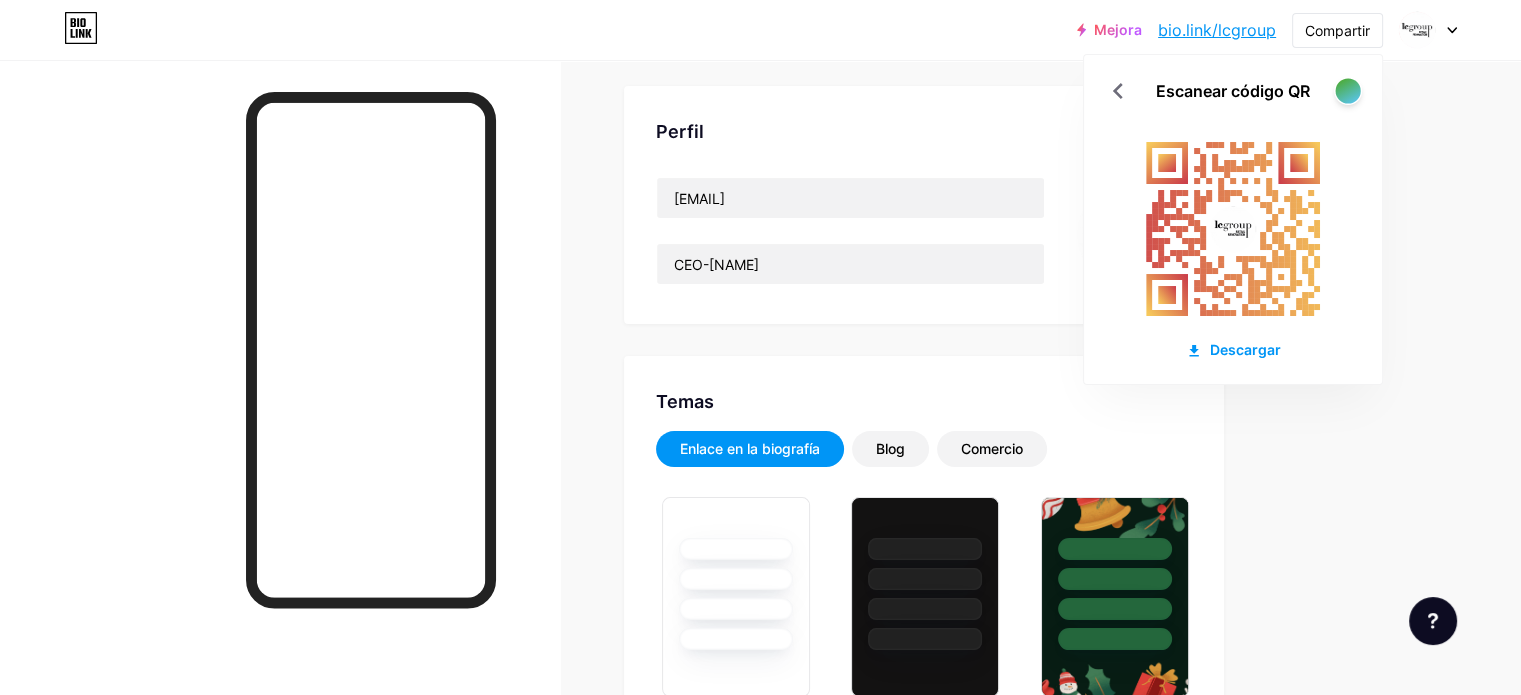 click at bounding box center [1347, 90] 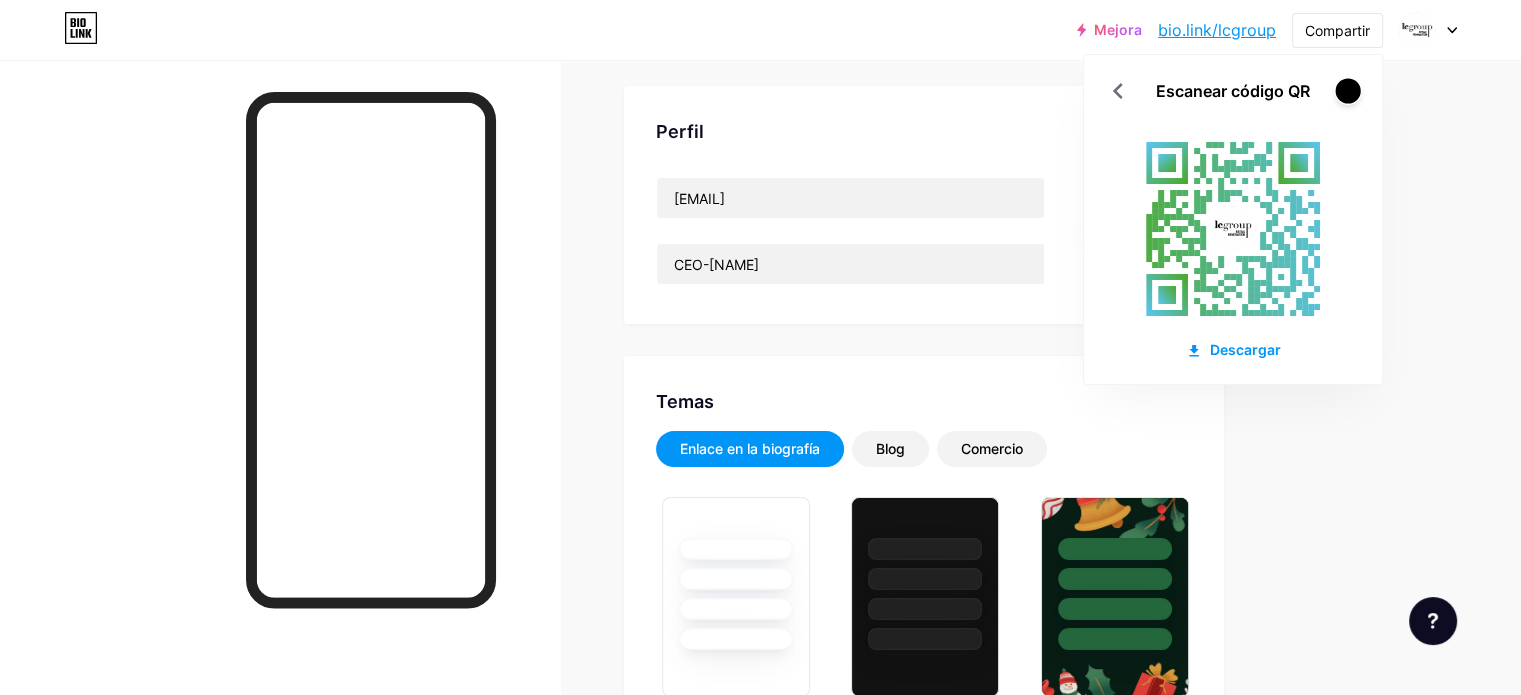 click at bounding box center [1347, 90] 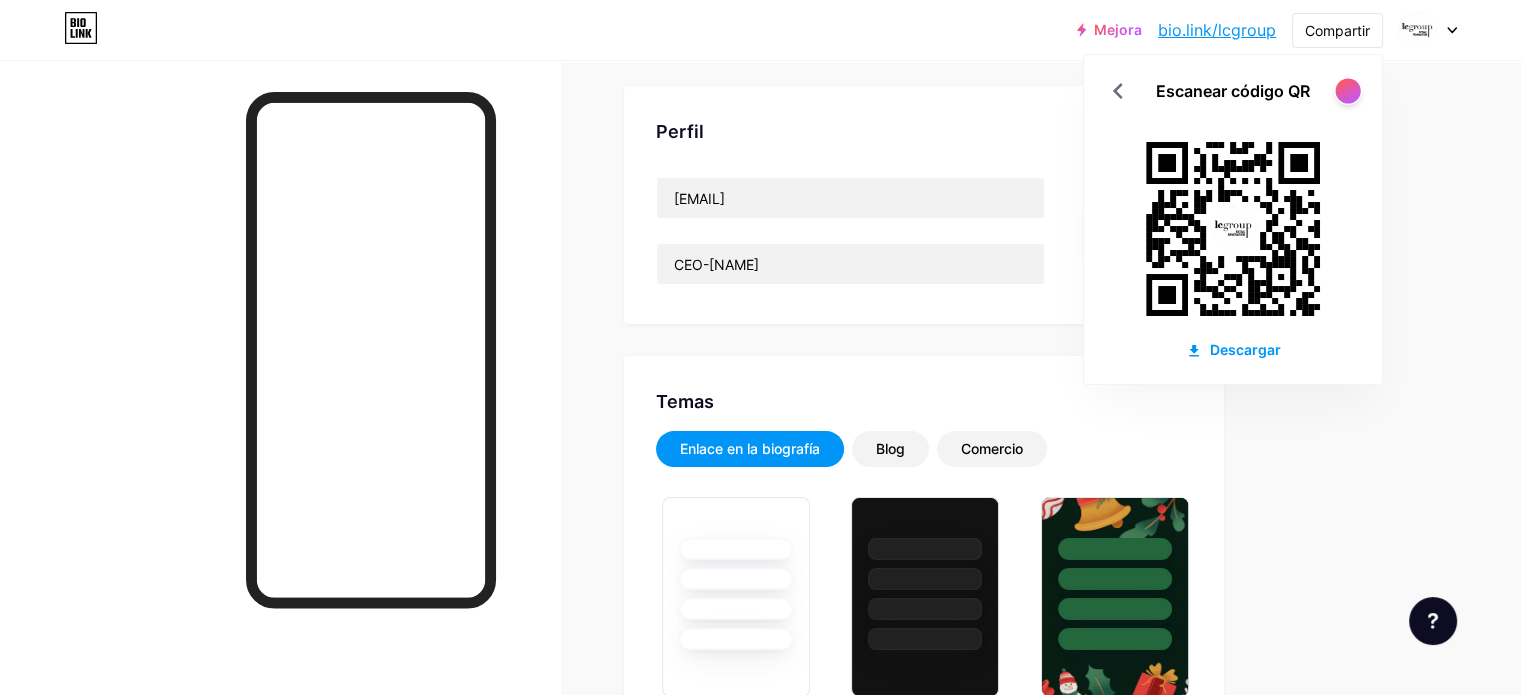 click at bounding box center [1347, 90] 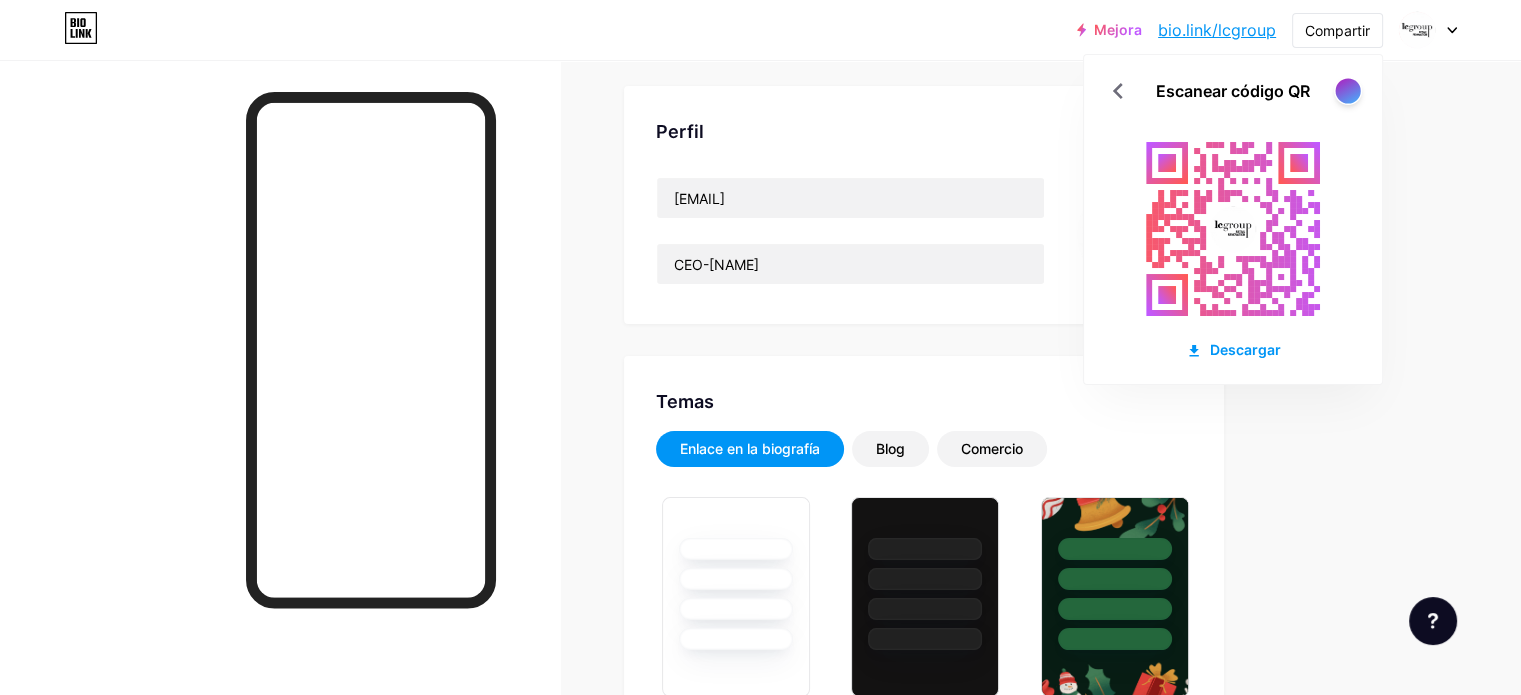 click at bounding box center [1347, 90] 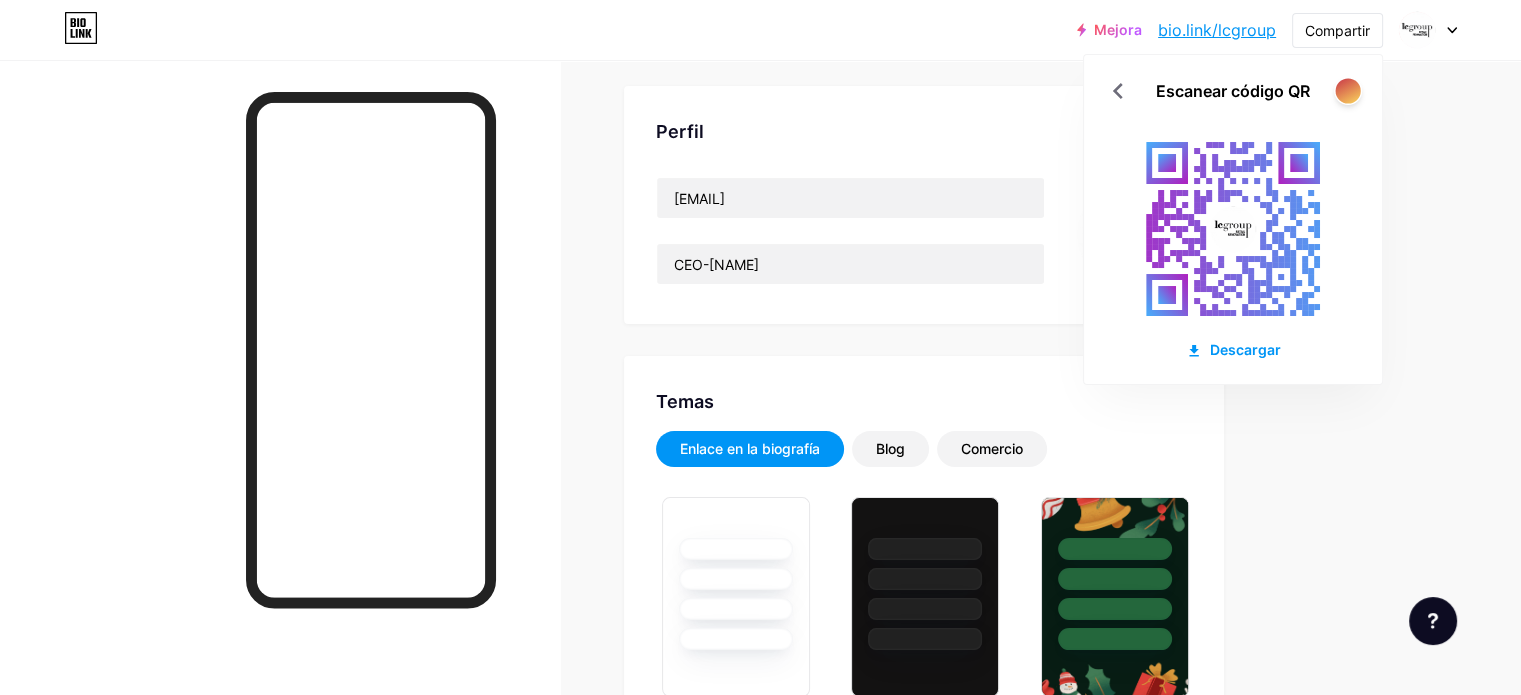 click at bounding box center (1347, 90) 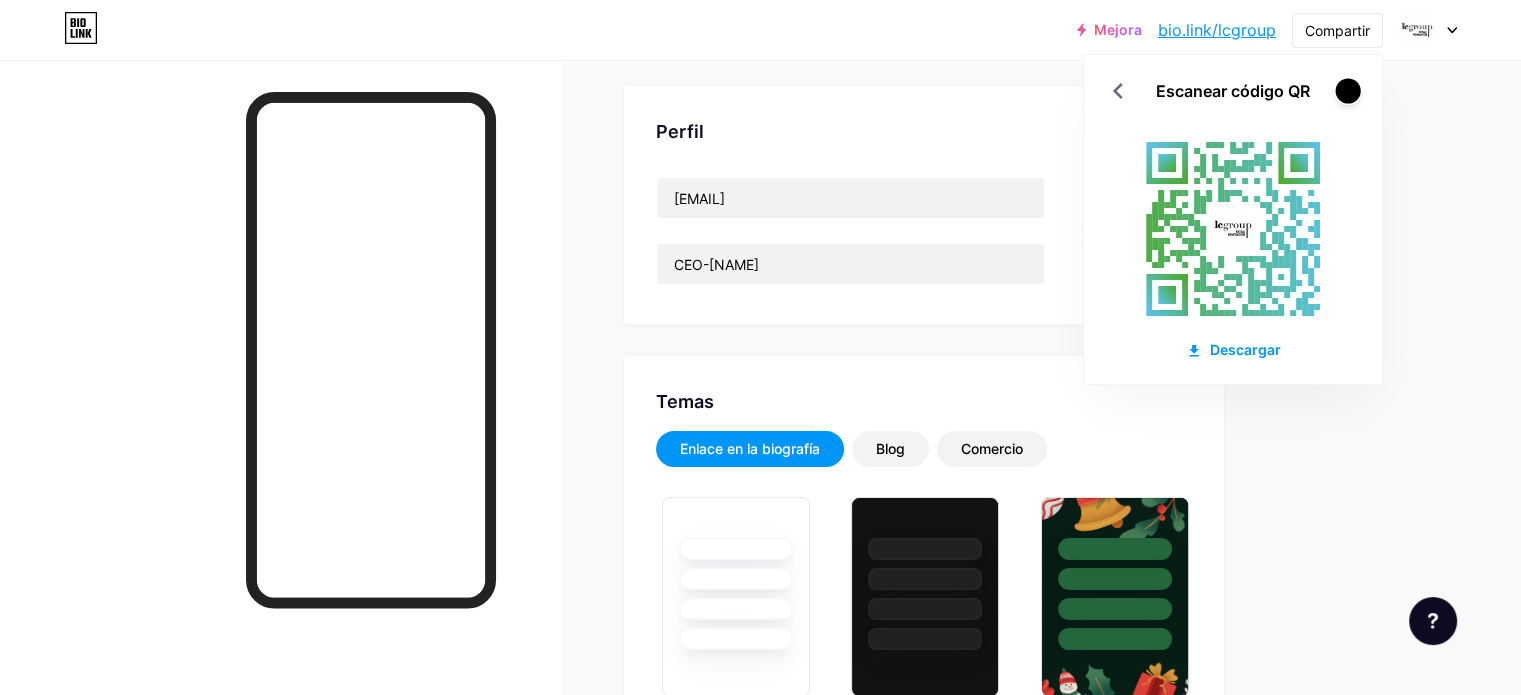 click at bounding box center [1347, 90] 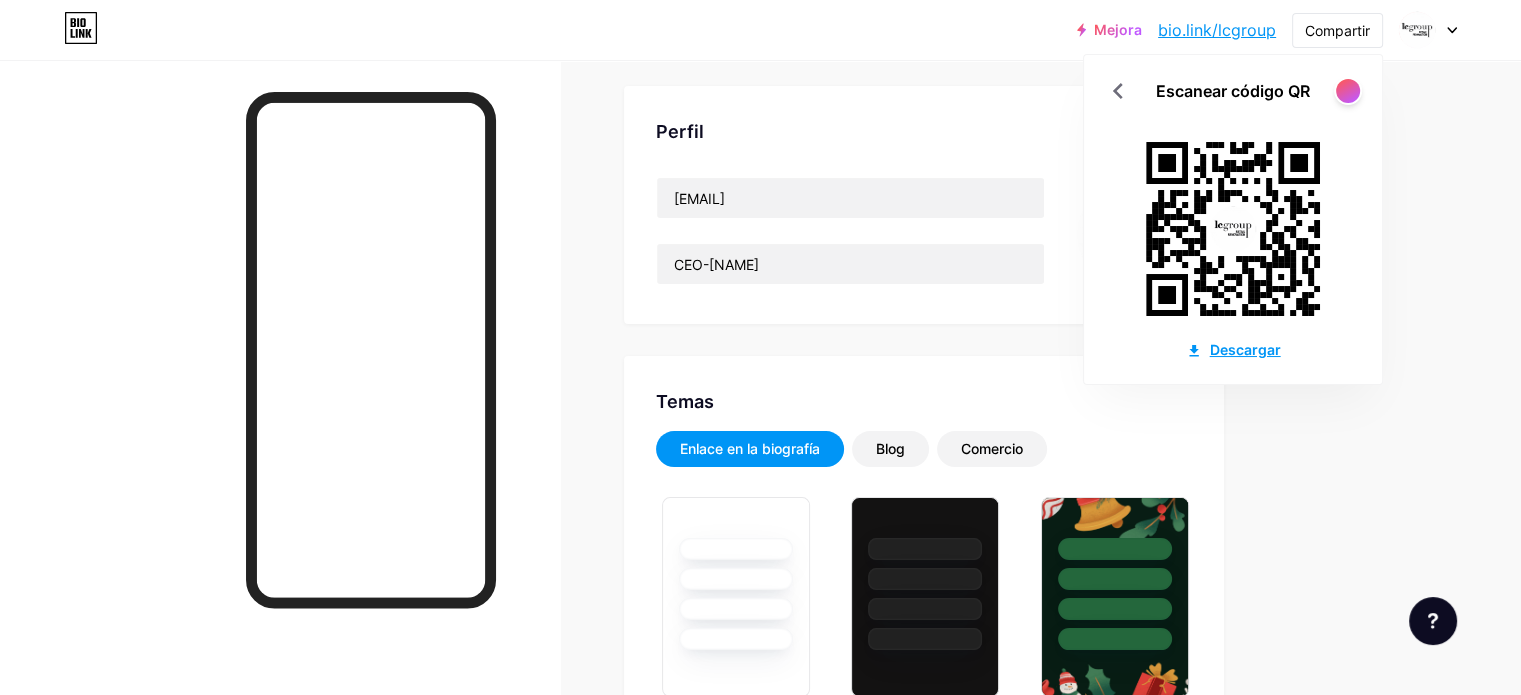 click on "Descargar" at bounding box center (1245, 349) 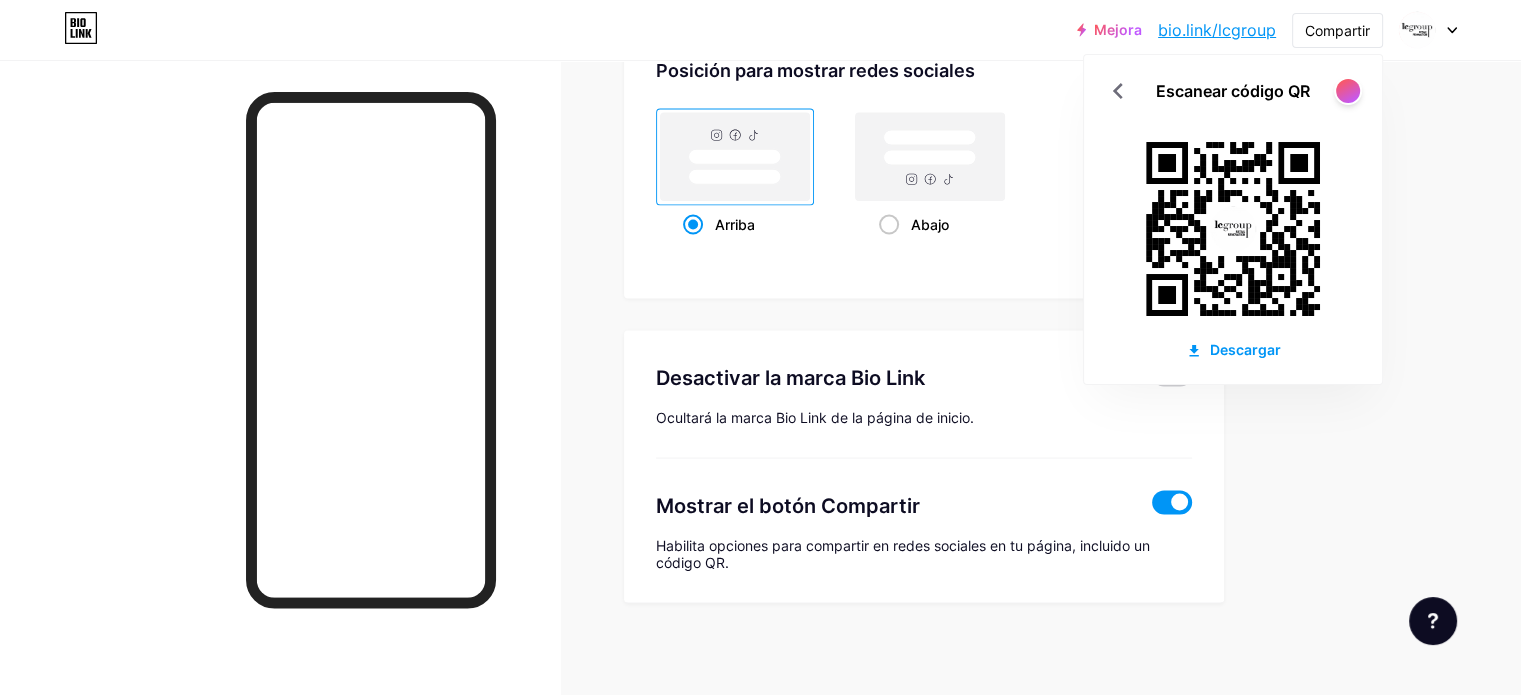 scroll, scrollTop: 3888, scrollLeft: 0, axis: vertical 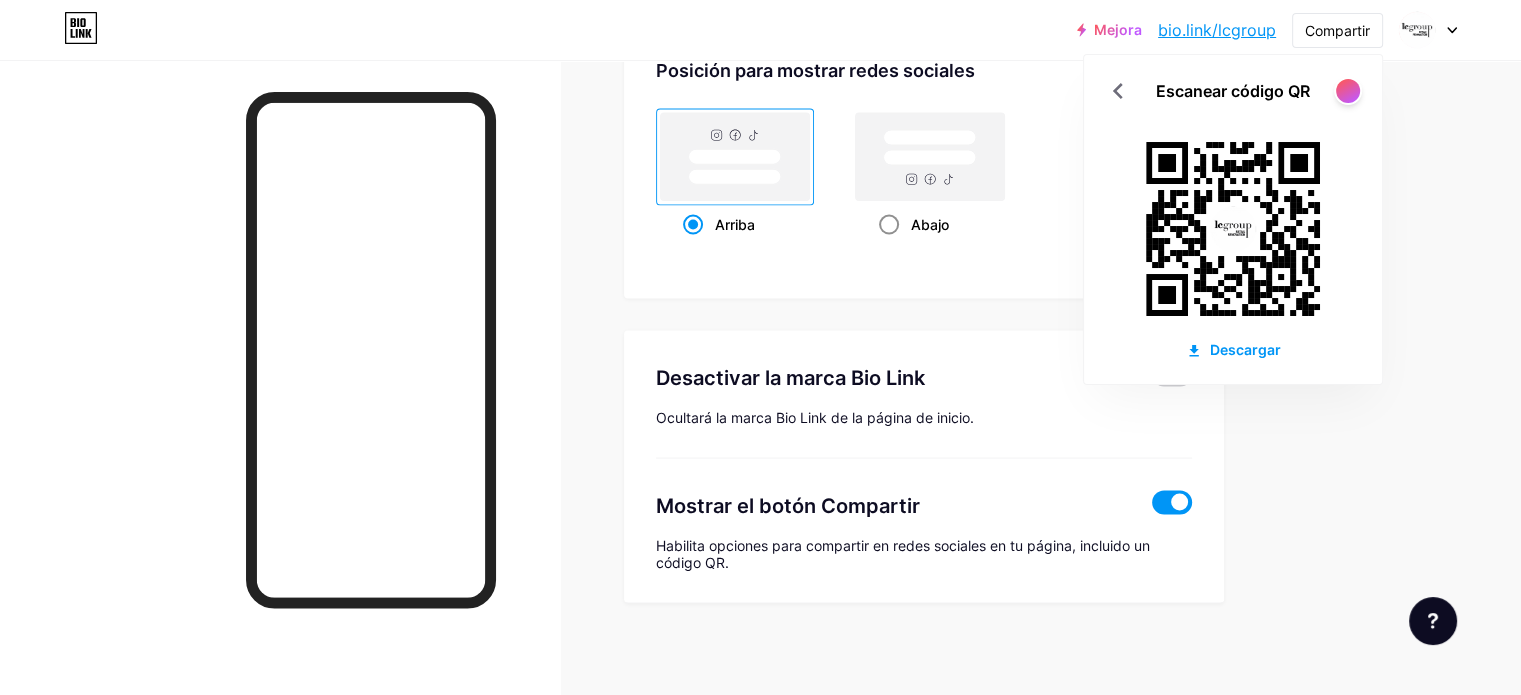 click at bounding box center [889, 225] 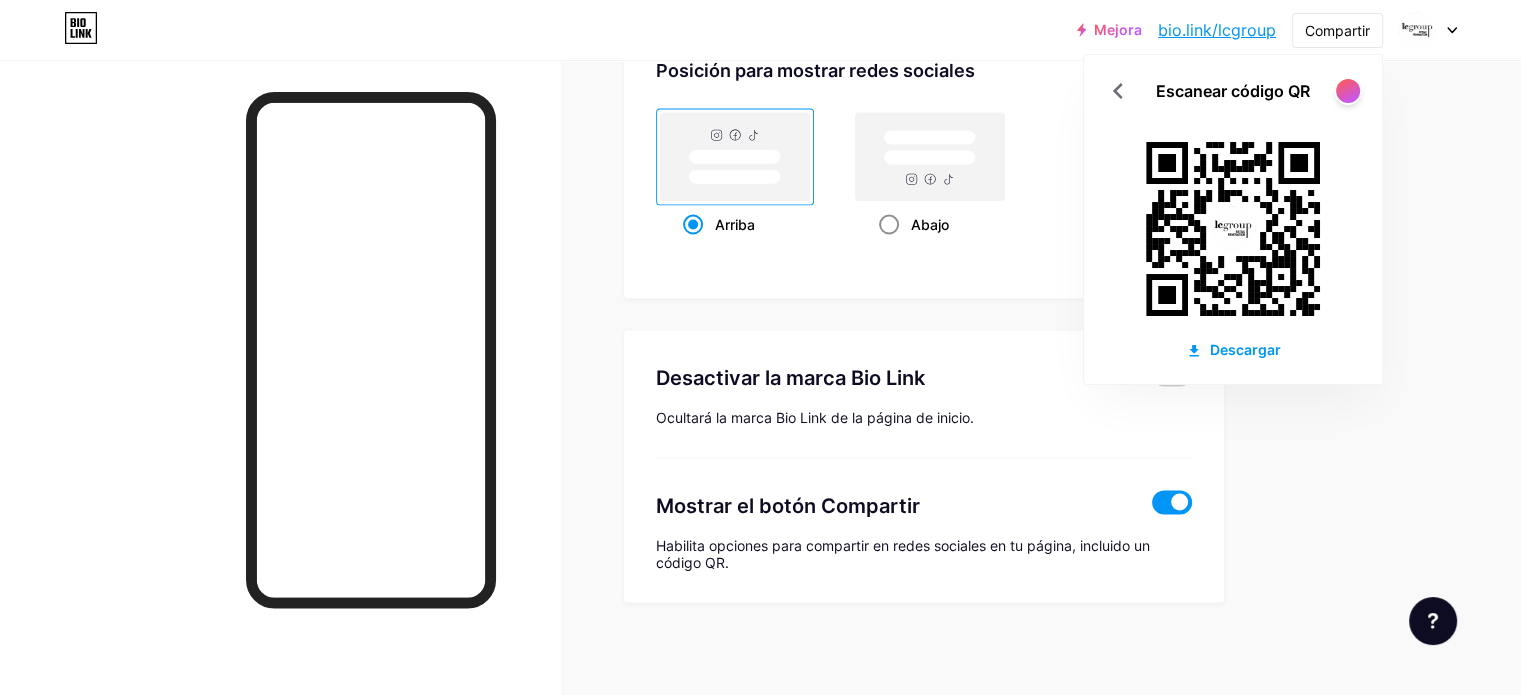 click on "Abajo" at bounding box center [885, 249] 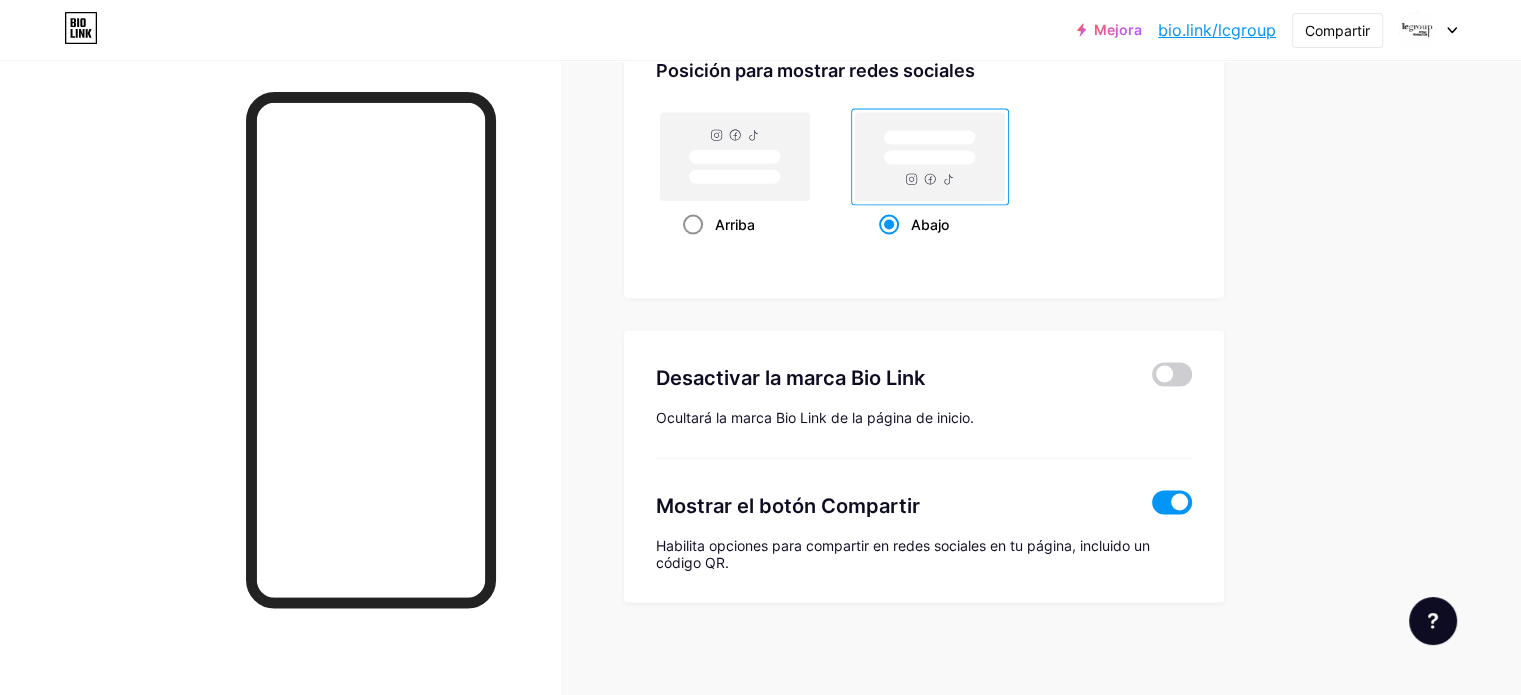 click at bounding box center [693, 225] 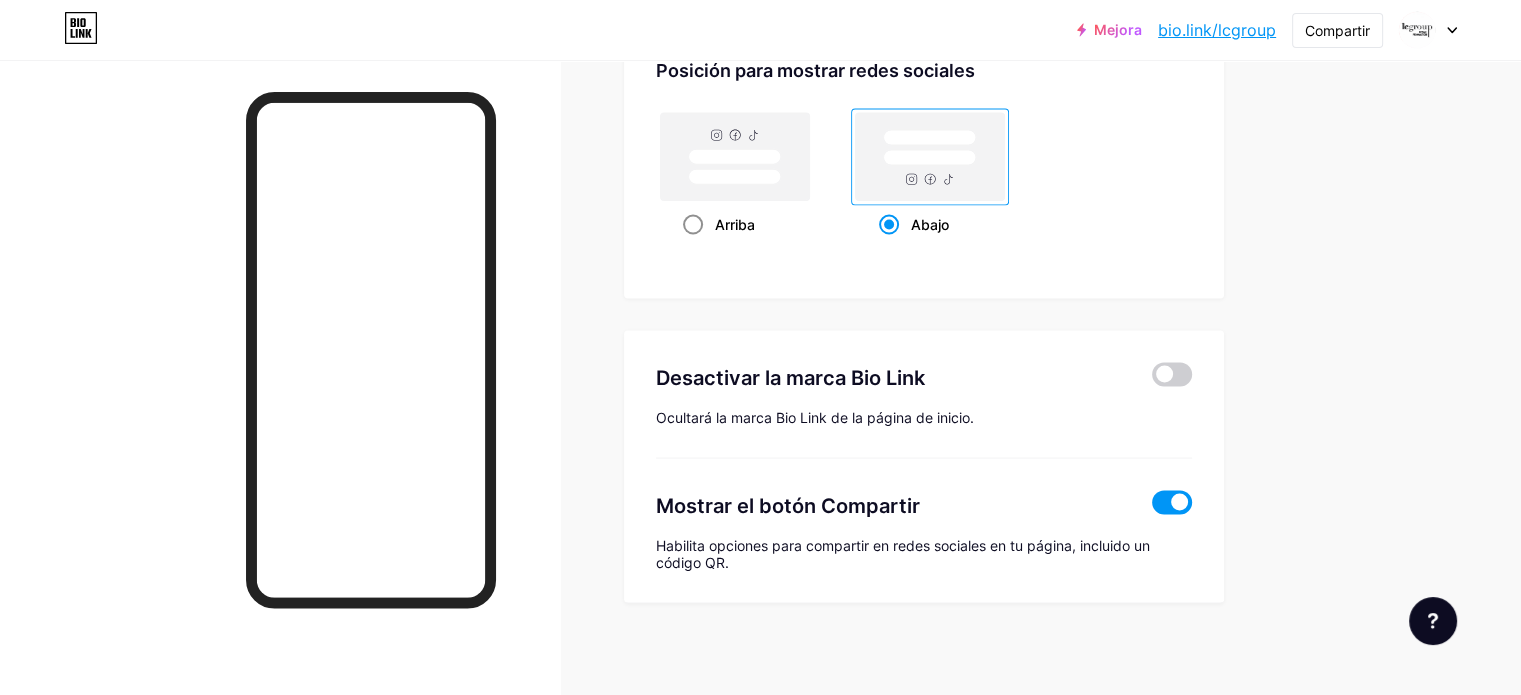 click on "Arriba" at bounding box center (689, 249) 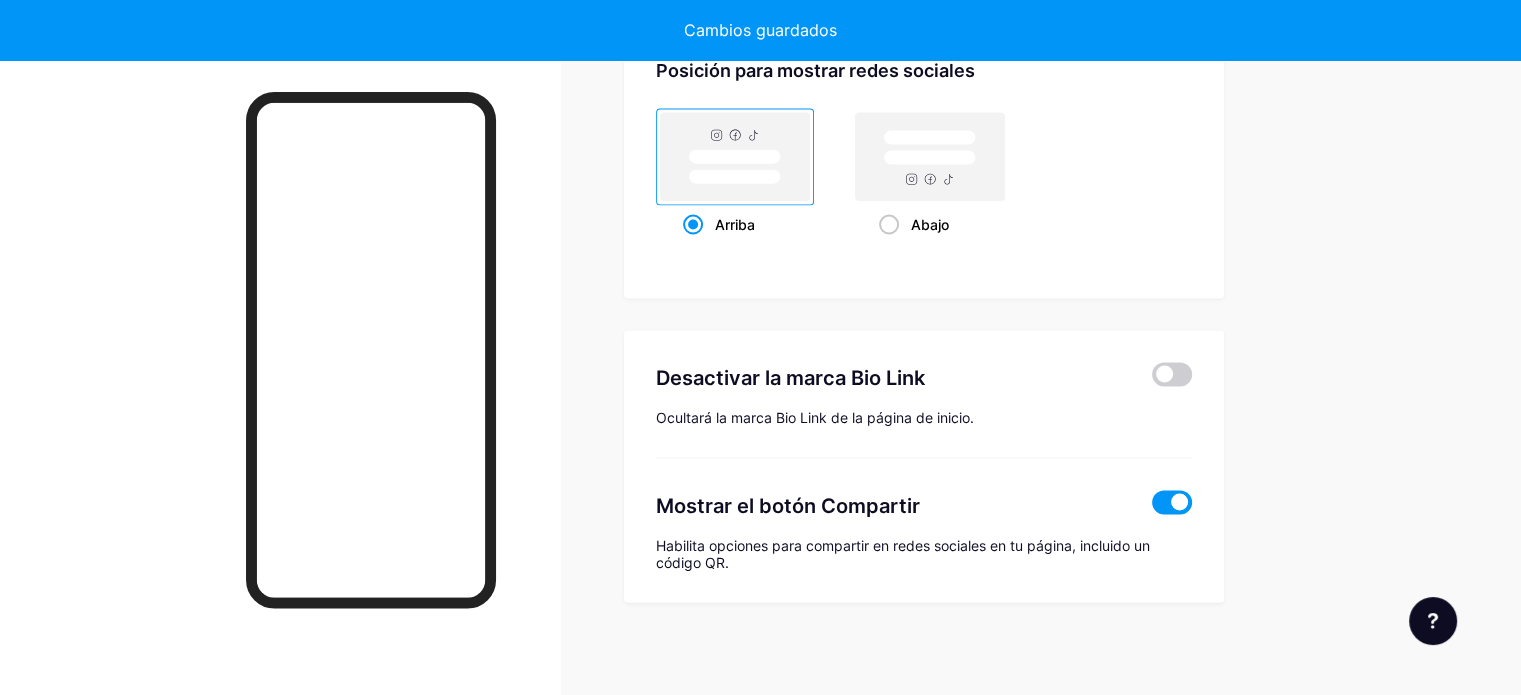 type on "#ffffff" 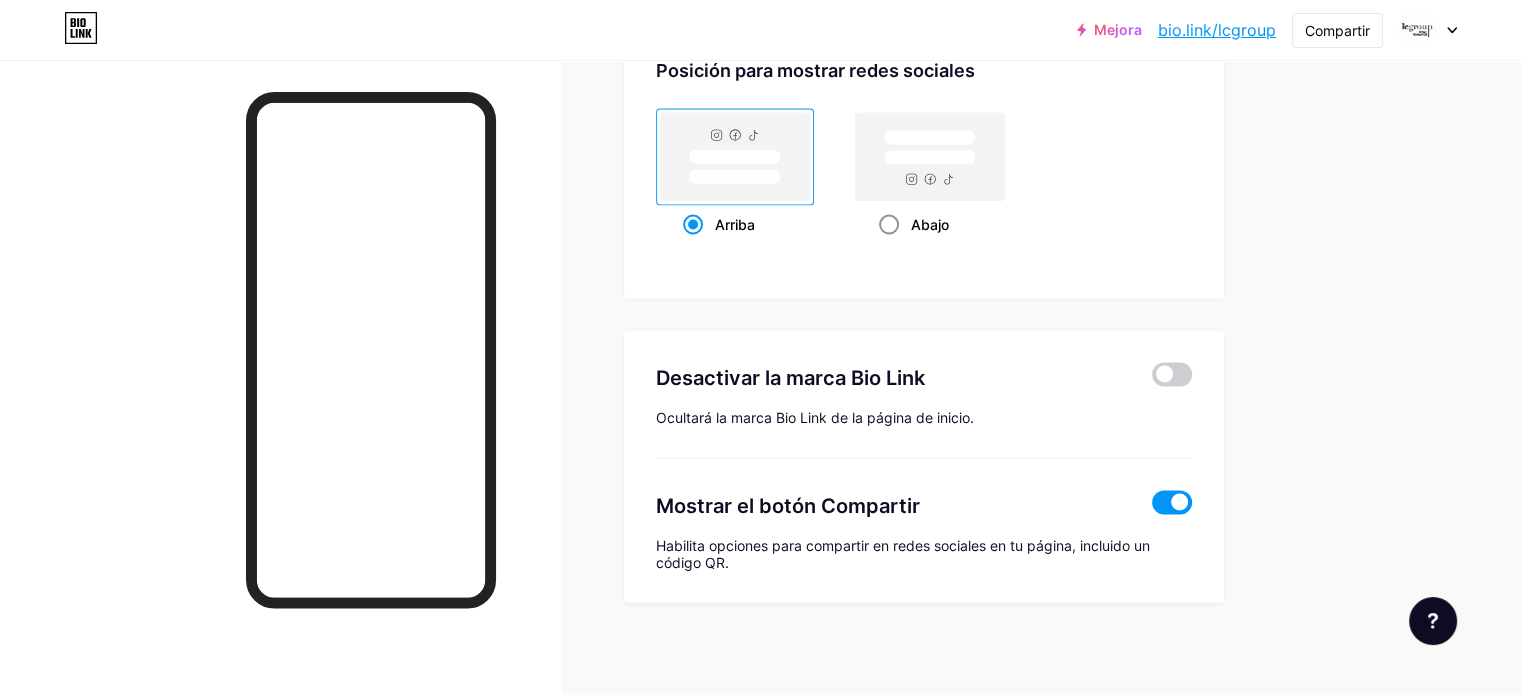 click at bounding box center (889, 225) 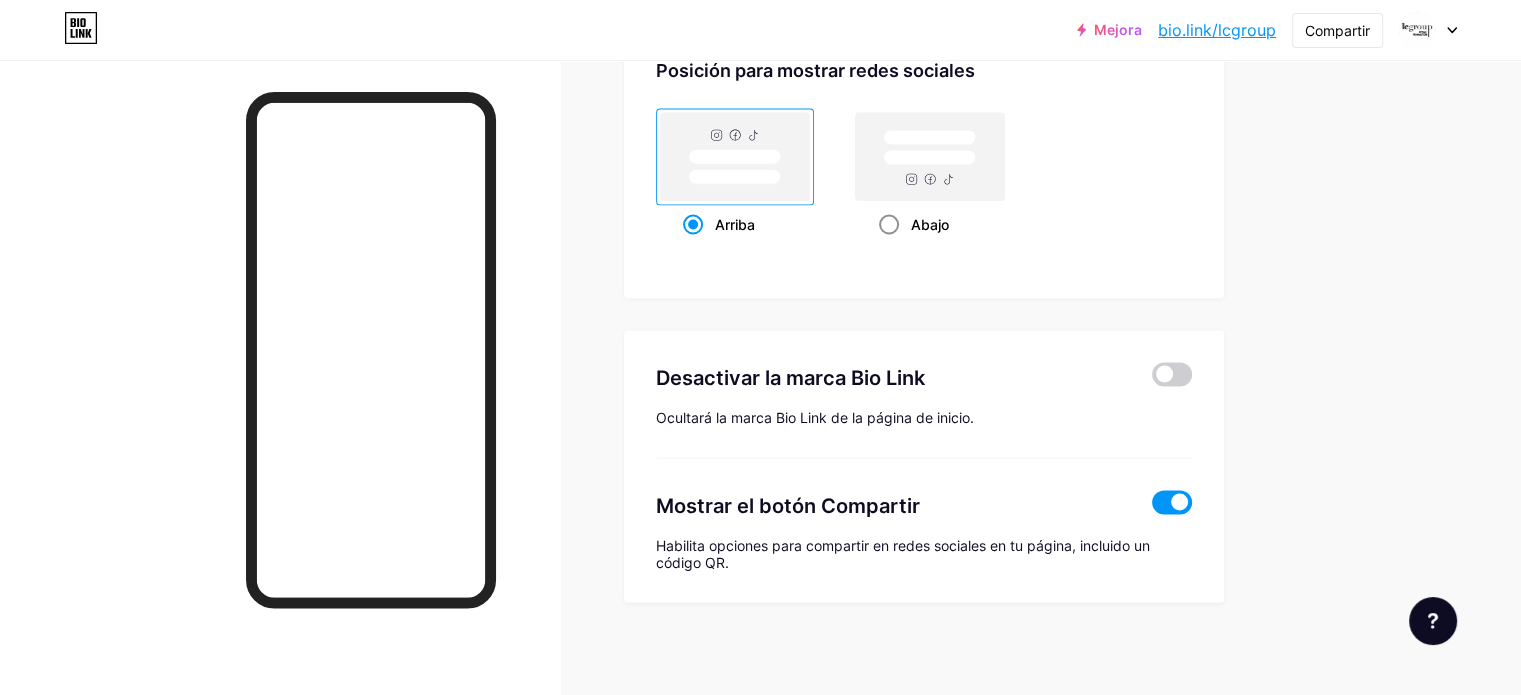click on "Abajo" at bounding box center (885, 249) 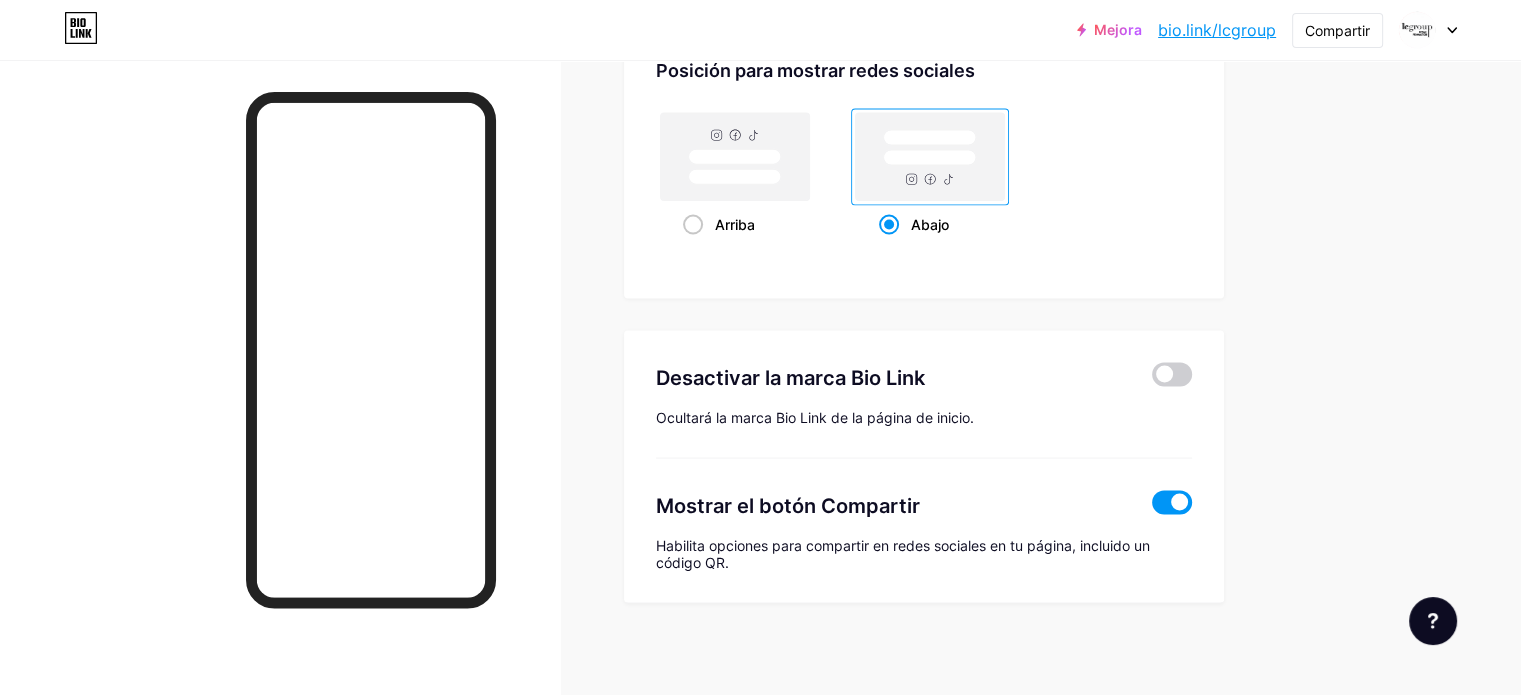 type on "#ffffff" 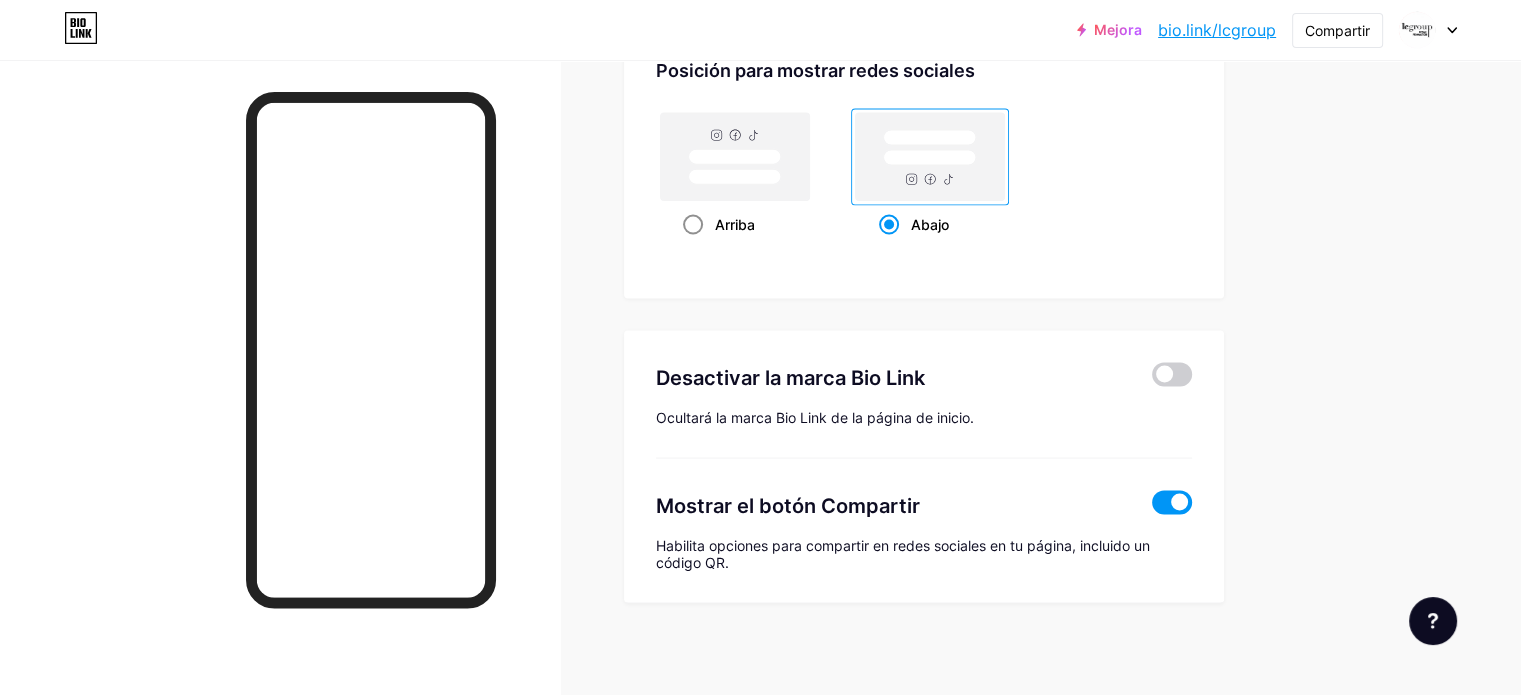 click at bounding box center (693, 225) 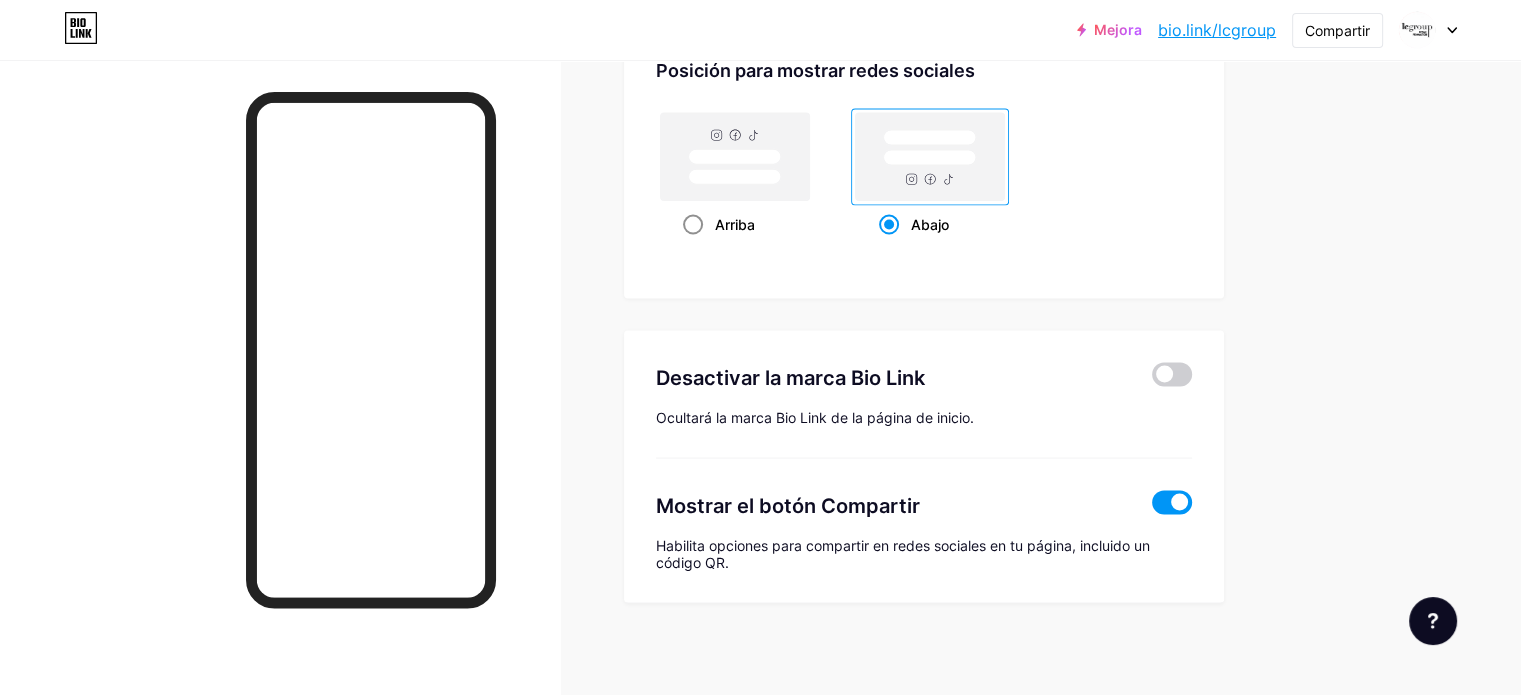 click on "Arriba" at bounding box center (689, 249) 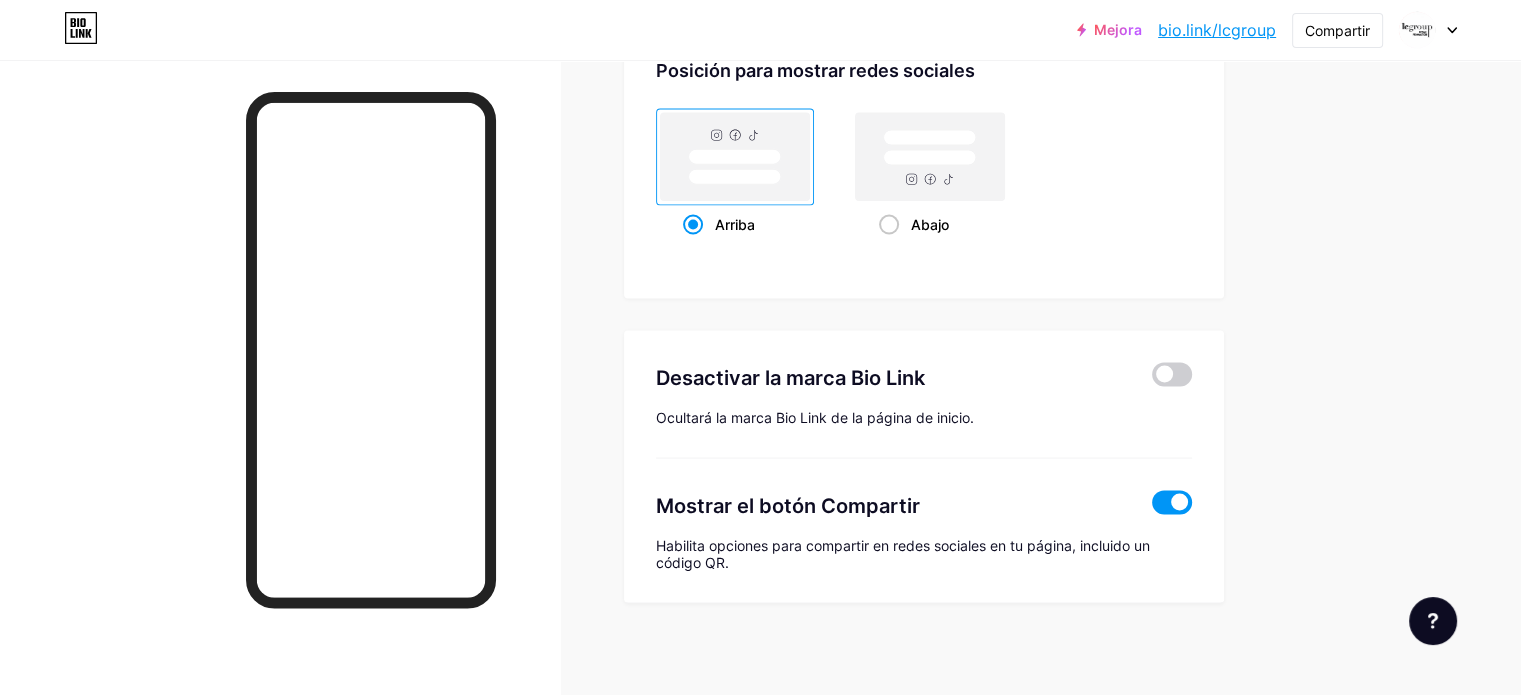 click at bounding box center (1172, 503) 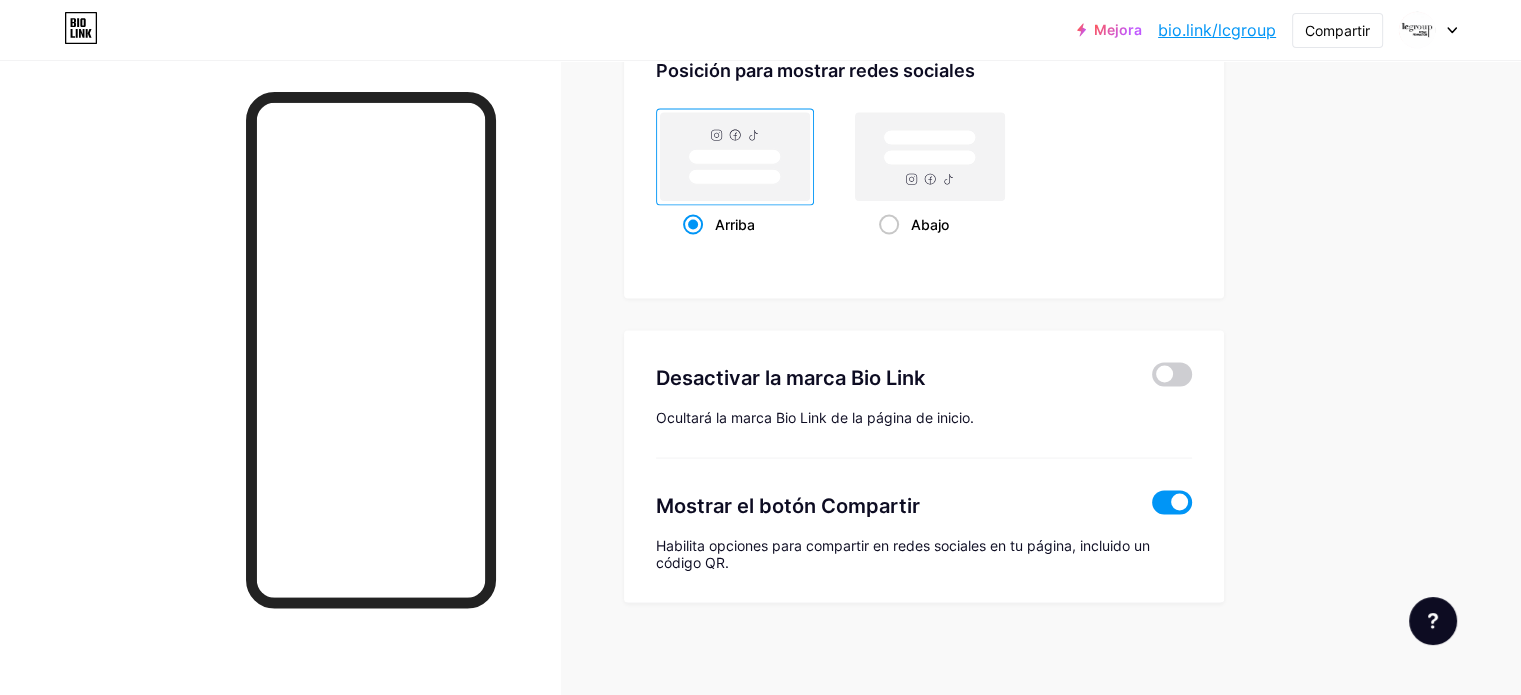 click at bounding box center (1152, 508) 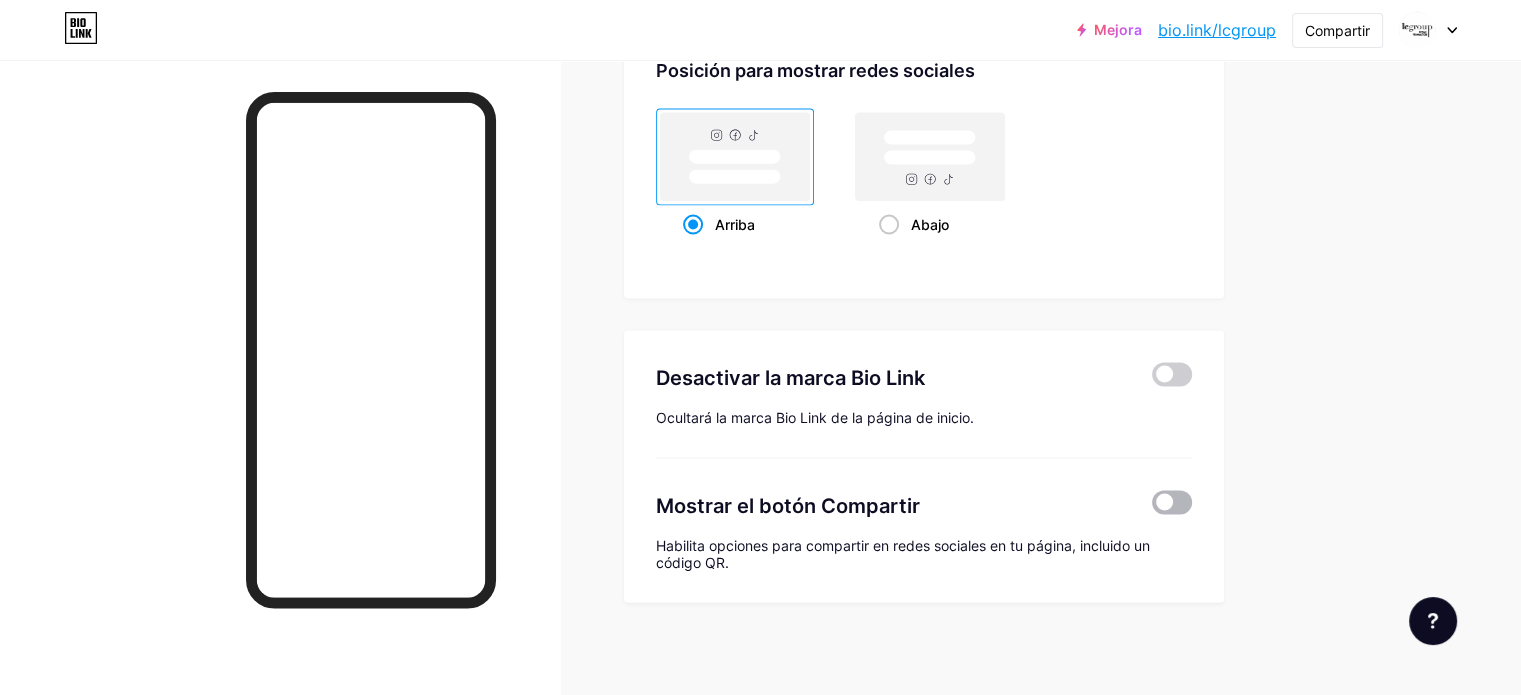 click at bounding box center (1172, 503) 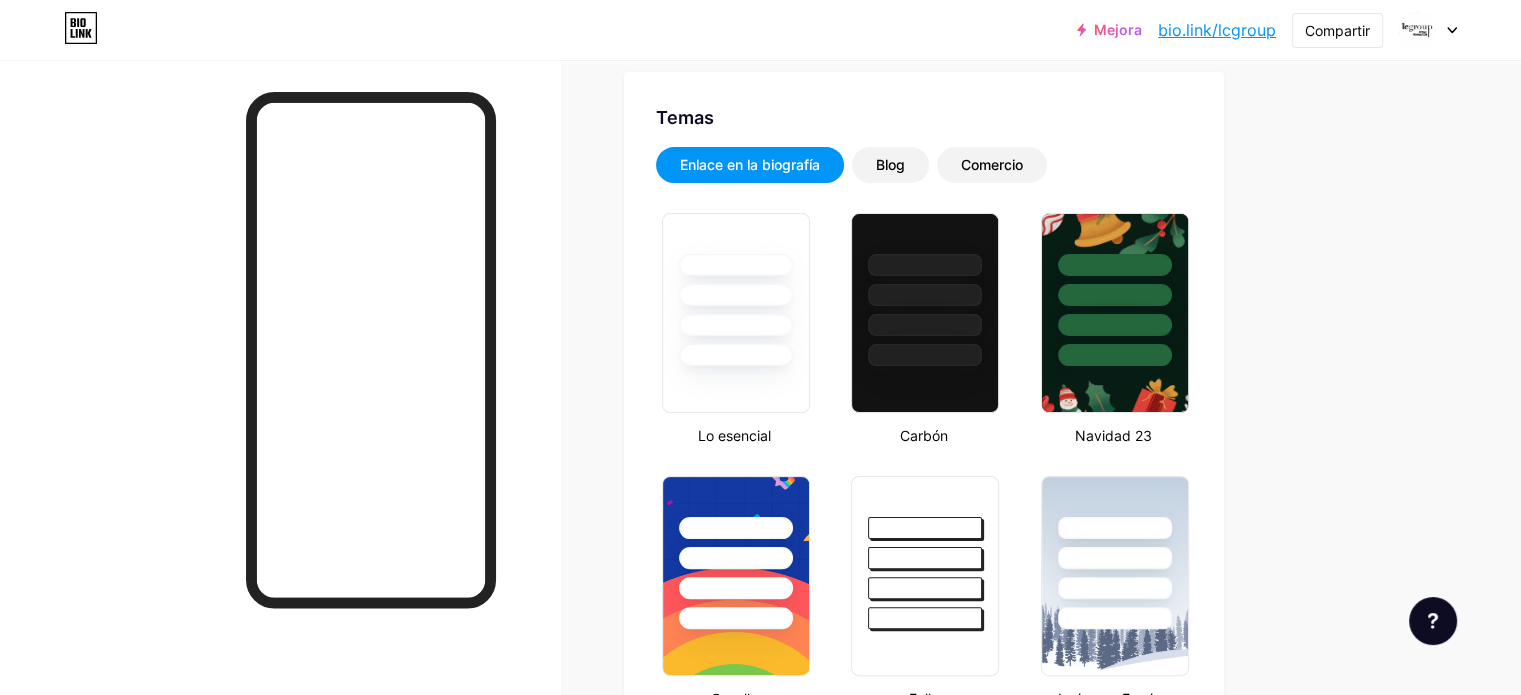 scroll, scrollTop: 0, scrollLeft: 0, axis: both 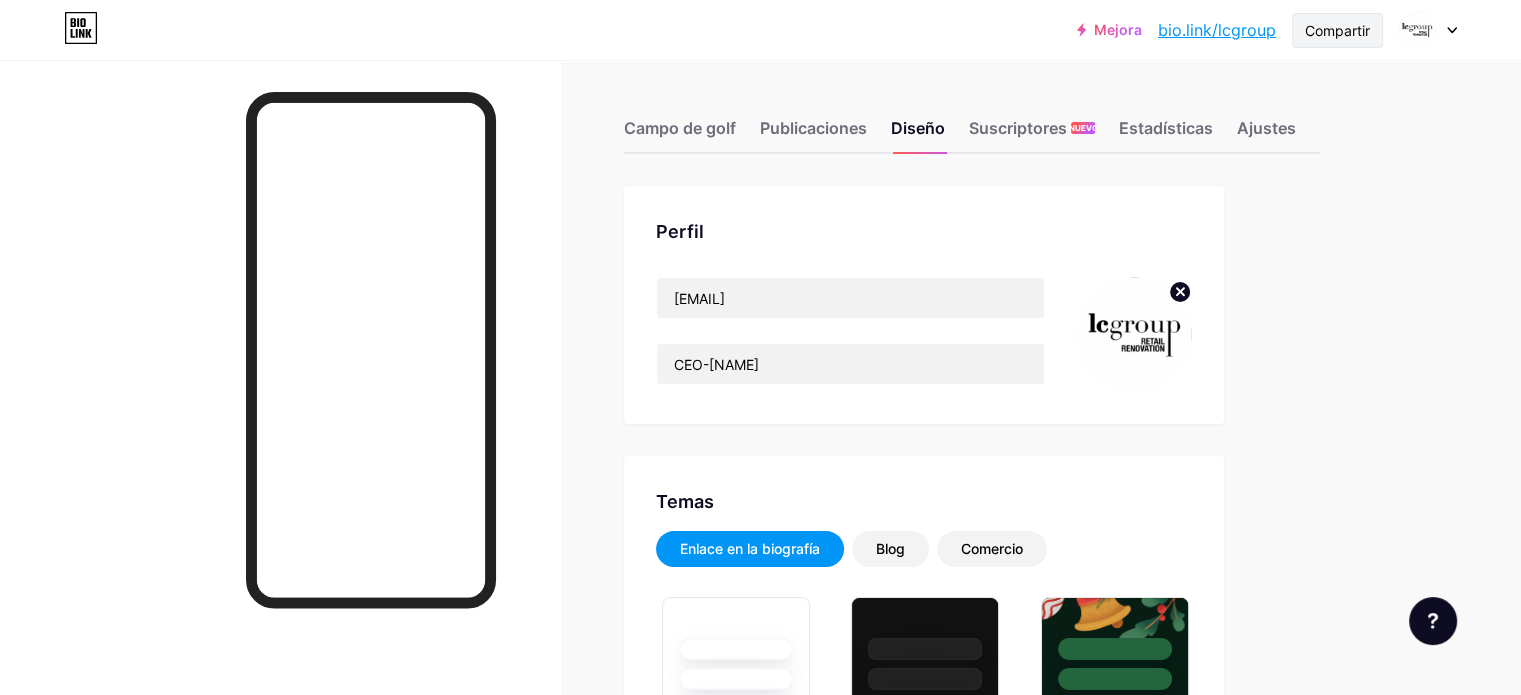 click on "Compartir" at bounding box center (1337, 30) 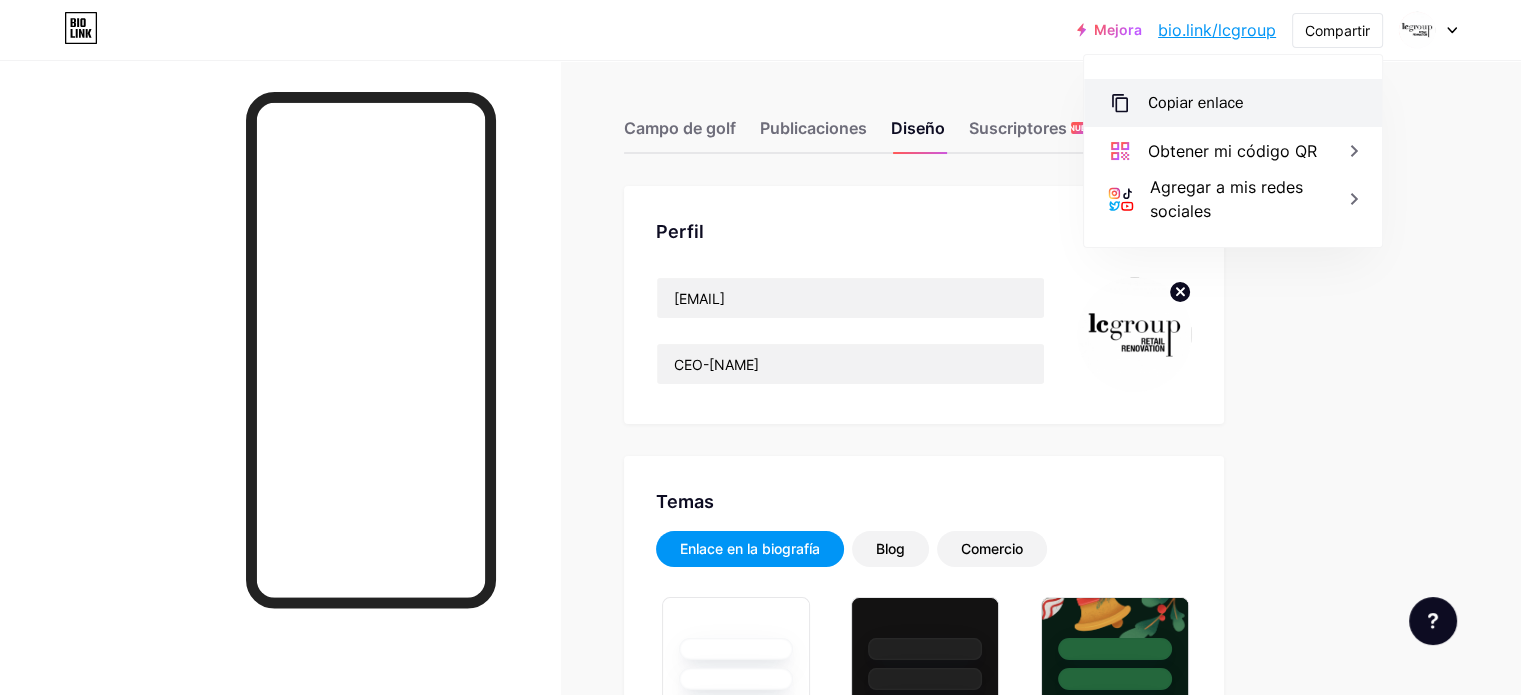 click on "Copiar enlace" at bounding box center (1233, 103) 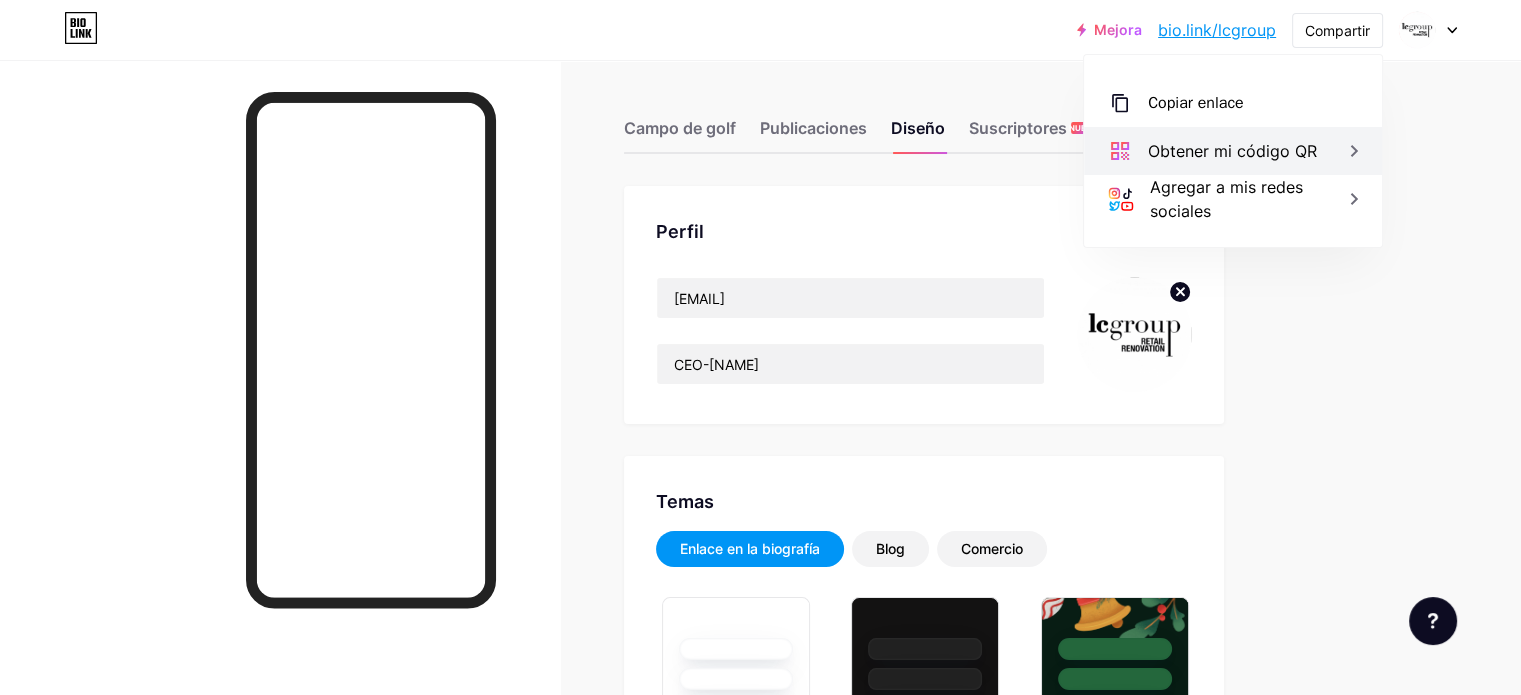 click on "Obtener mi código QR" at bounding box center (1233, 151) 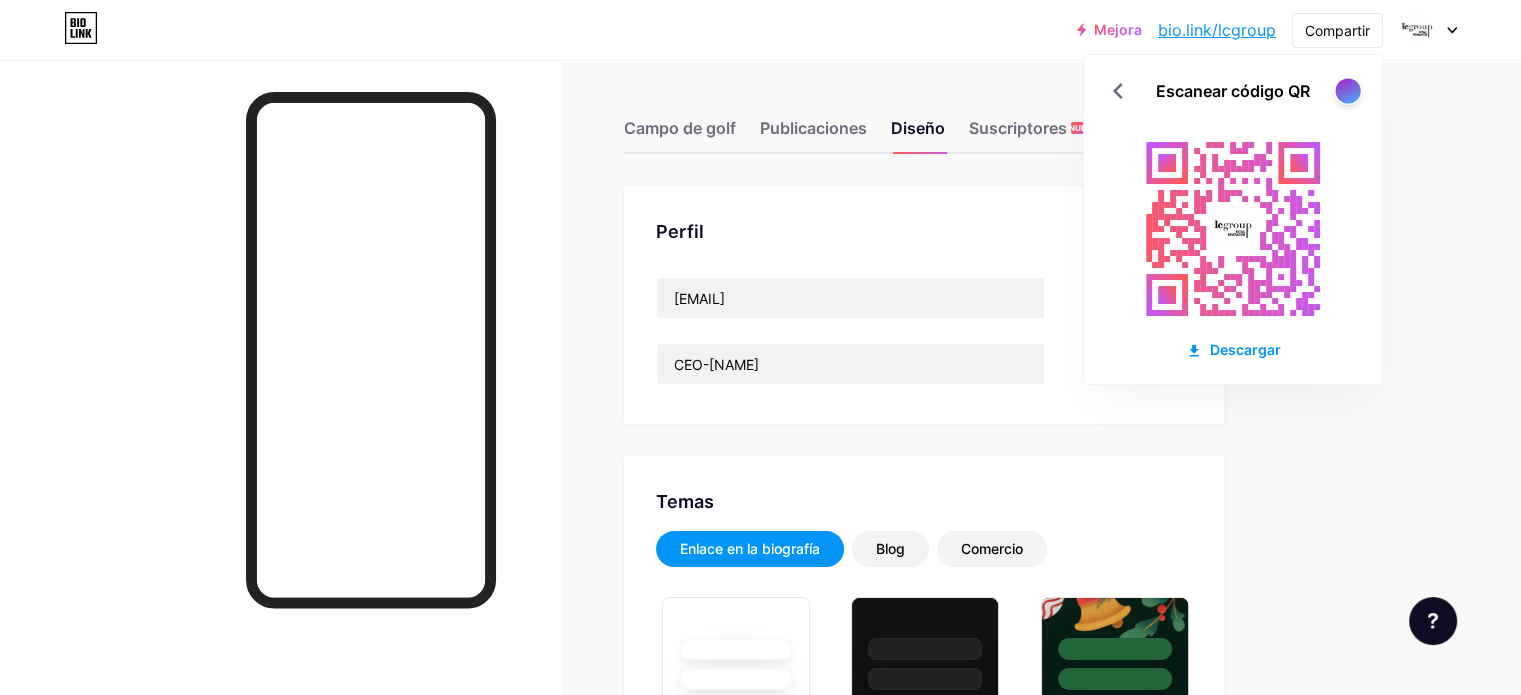 click at bounding box center [1347, 90] 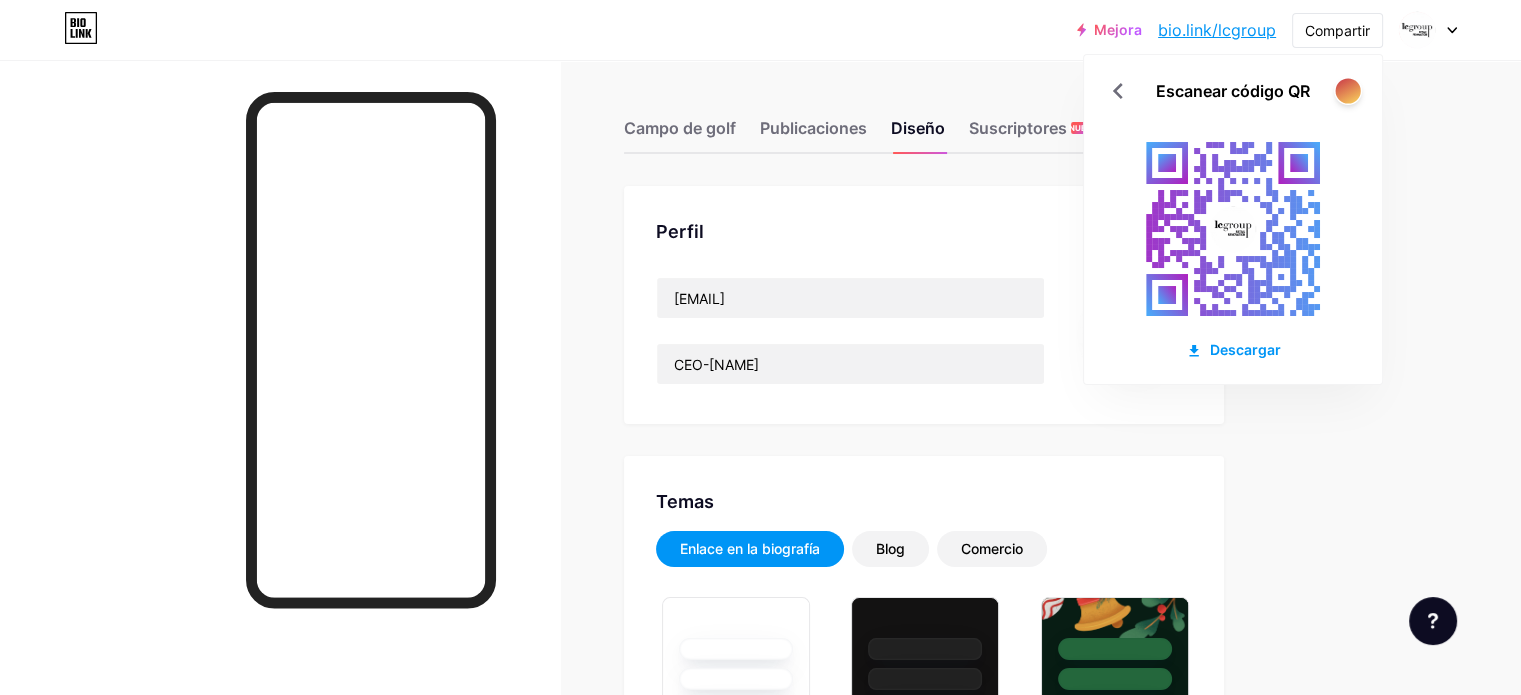 click at bounding box center [1347, 90] 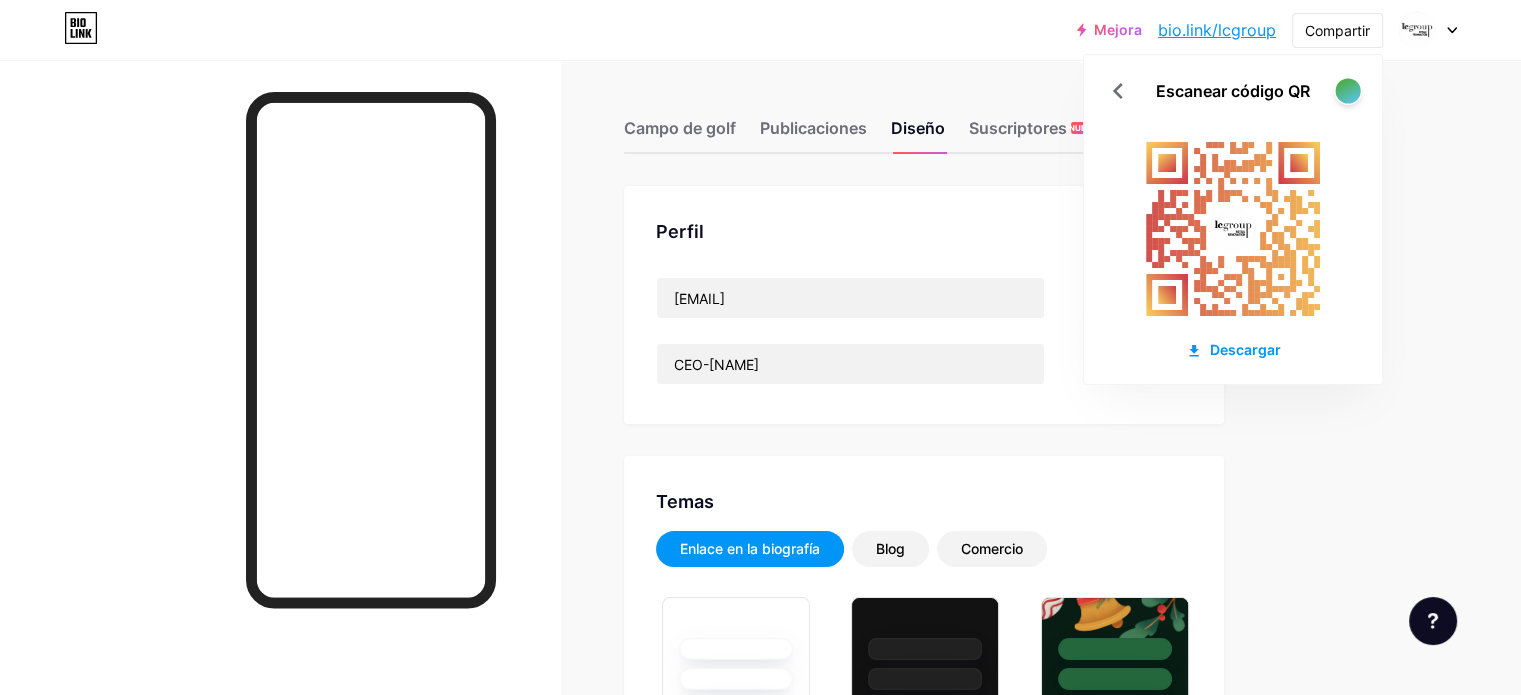 click at bounding box center [1347, 90] 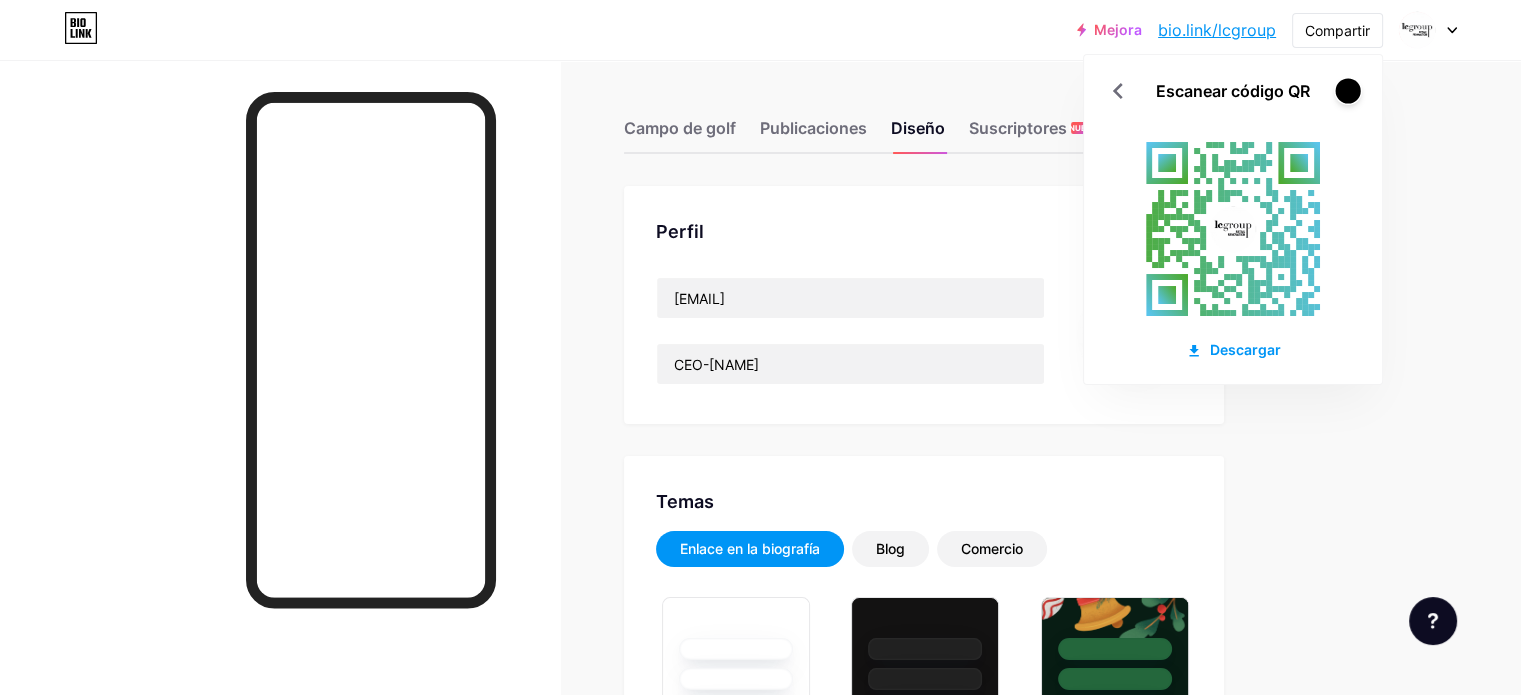 click at bounding box center (1347, 90) 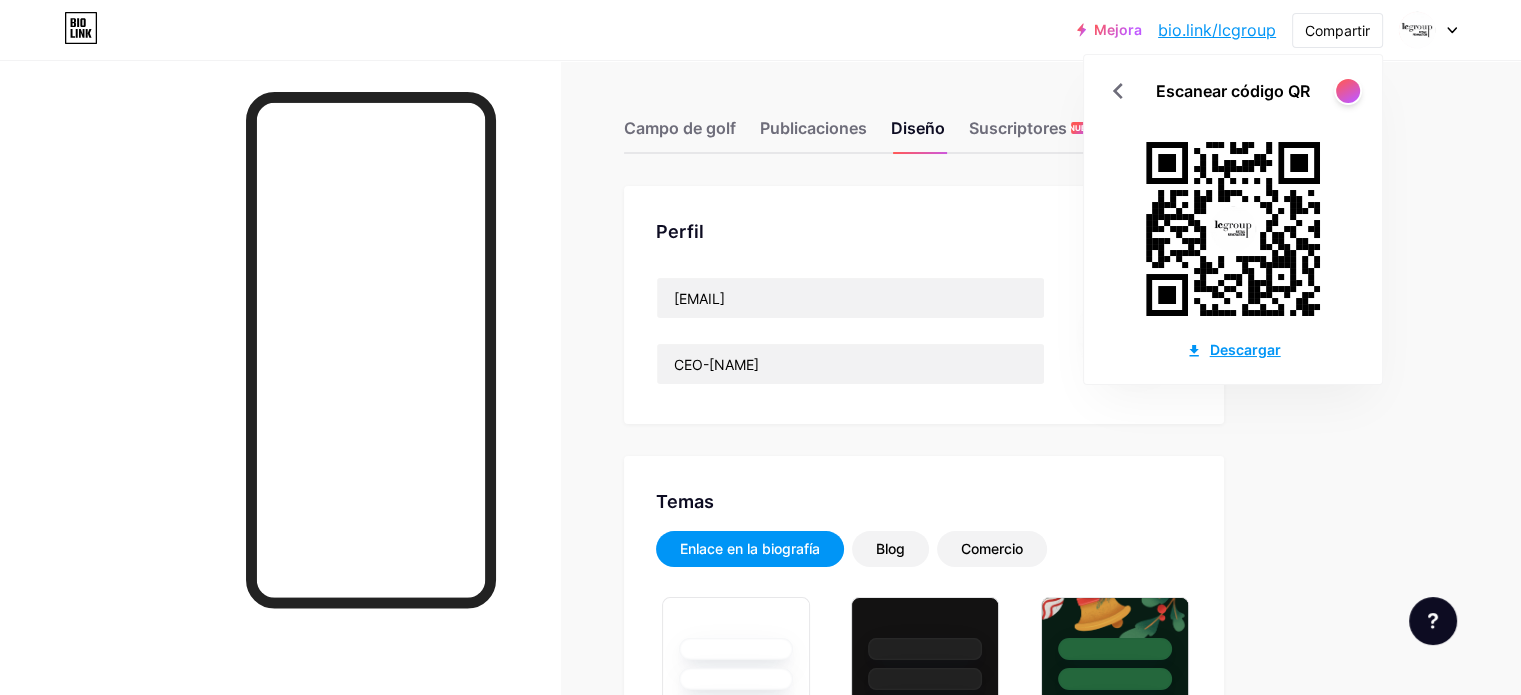 click on "Descargar" at bounding box center [1245, 349] 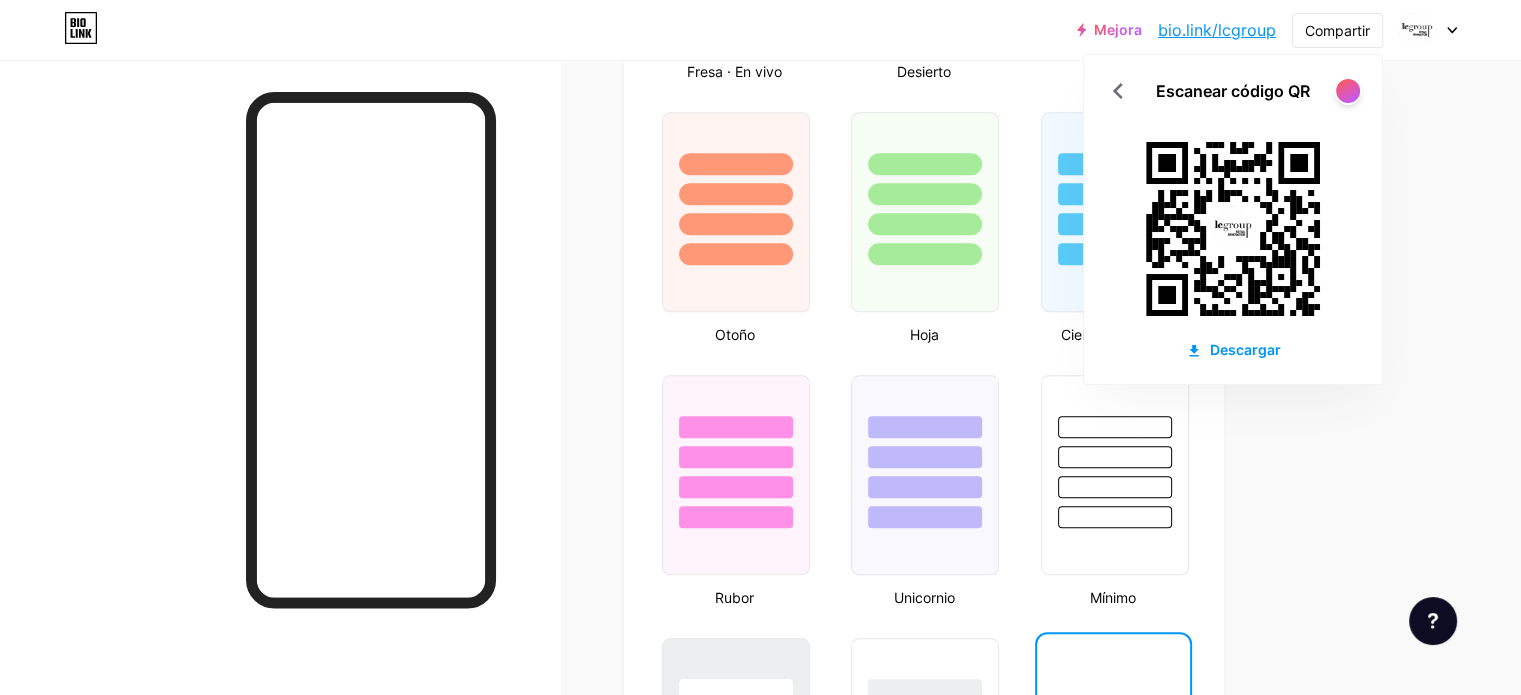 scroll, scrollTop: 2400, scrollLeft: 0, axis: vertical 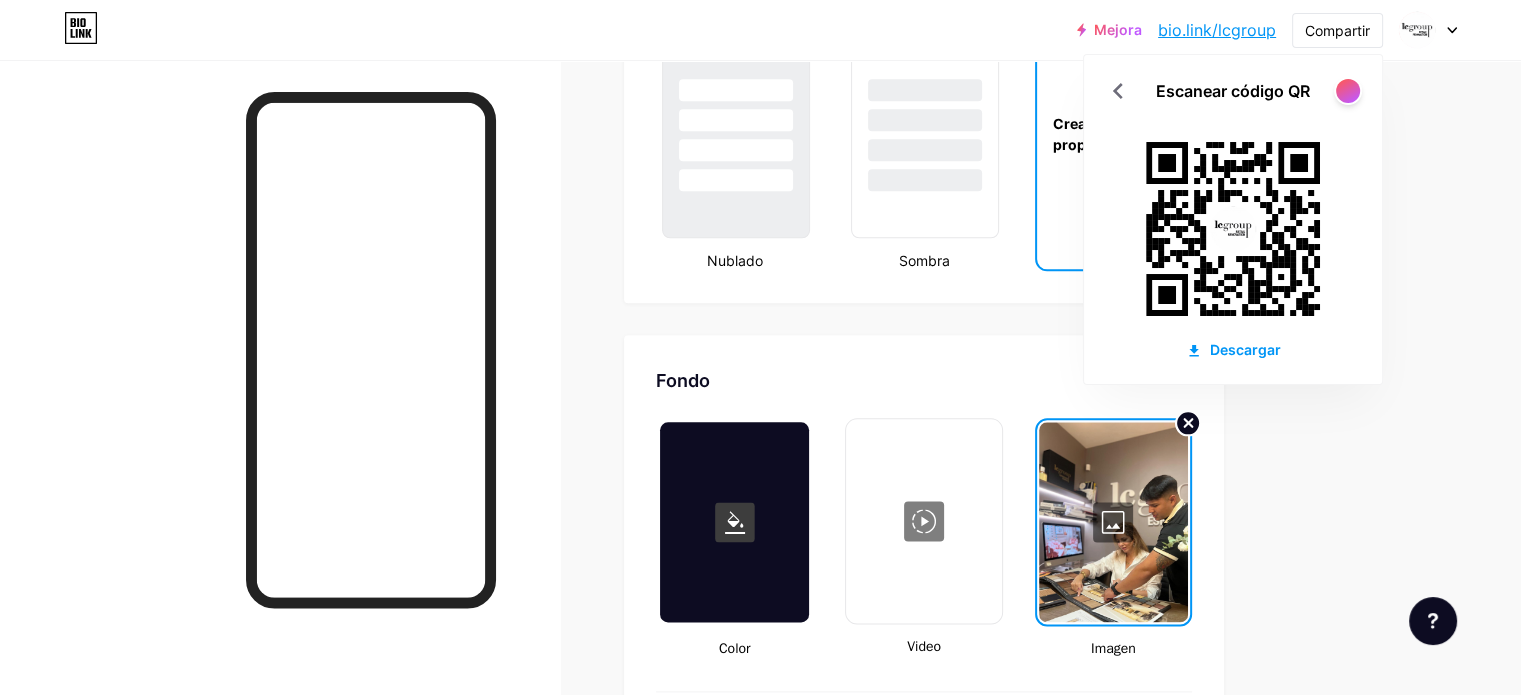click 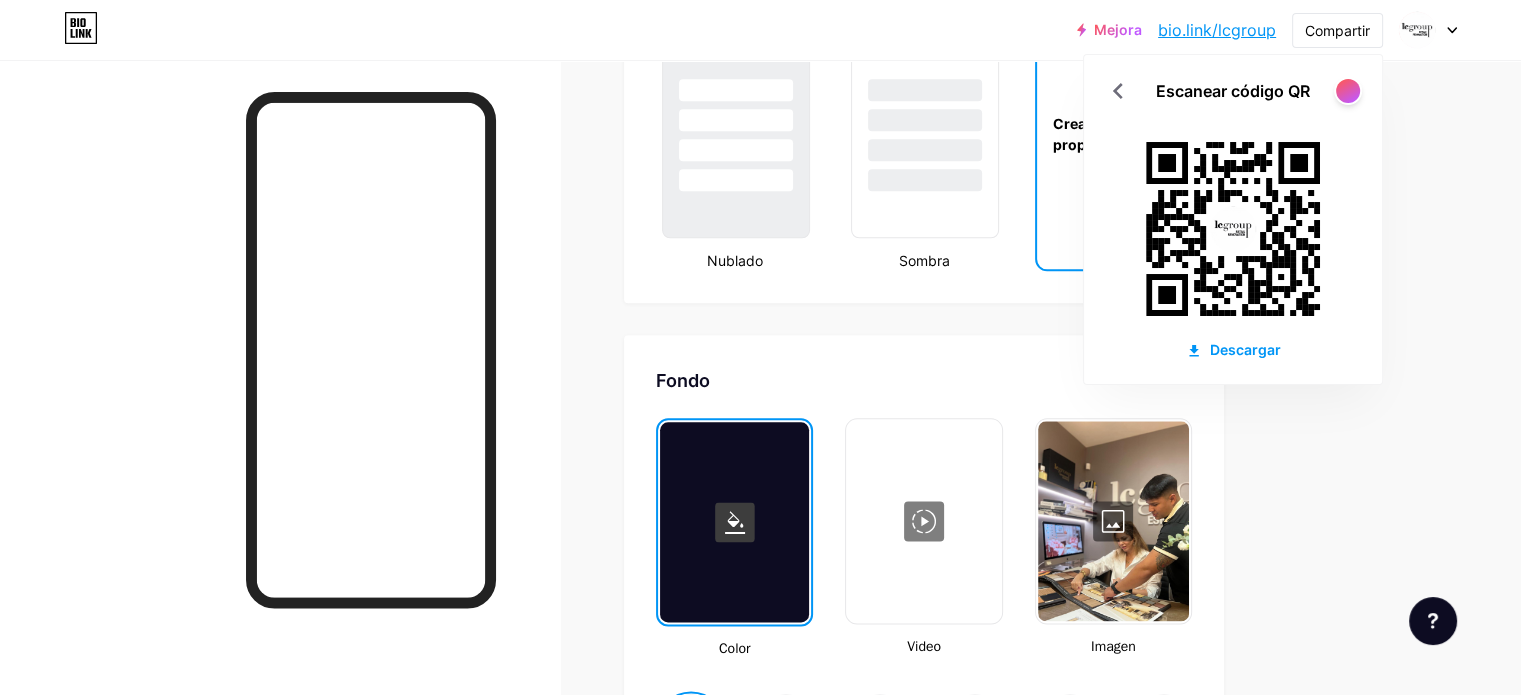 click at bounding box center [1113, 521] 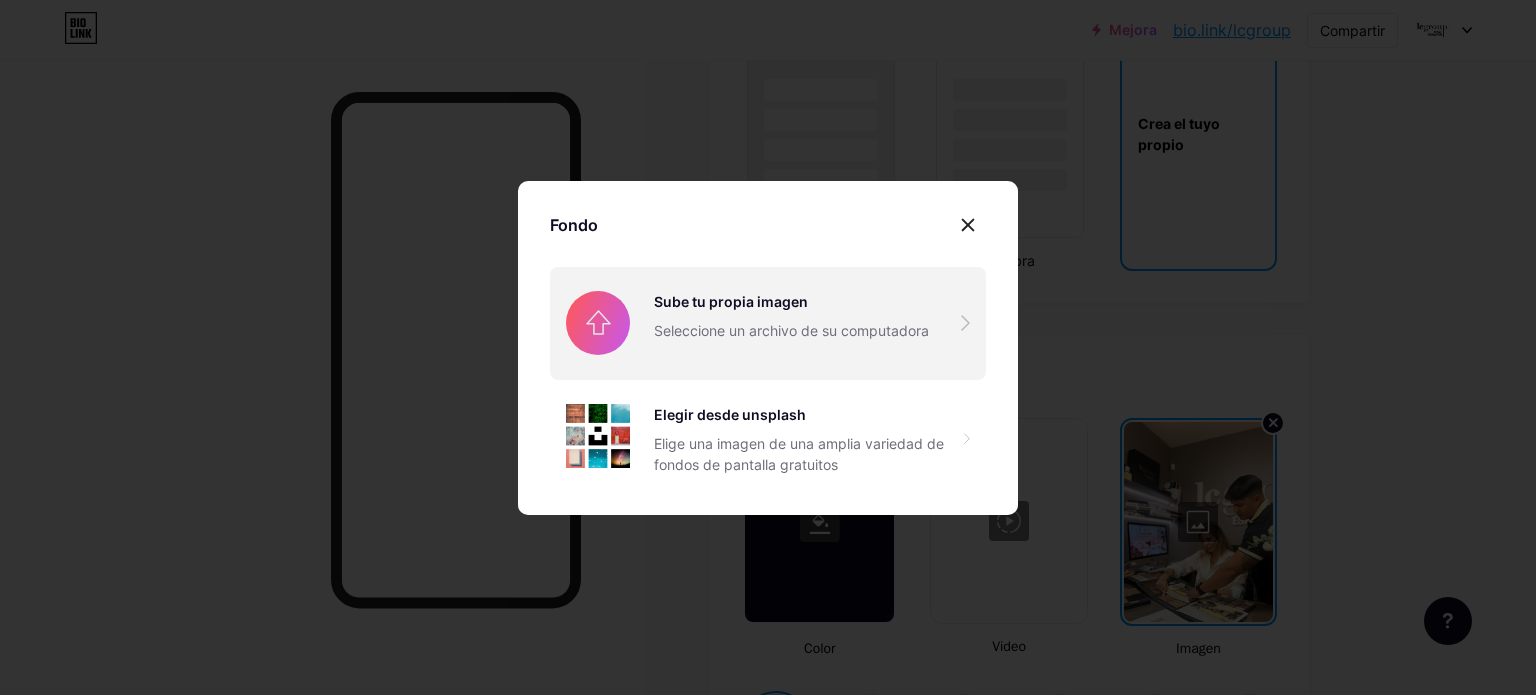 click at bounding box center [768, 323] 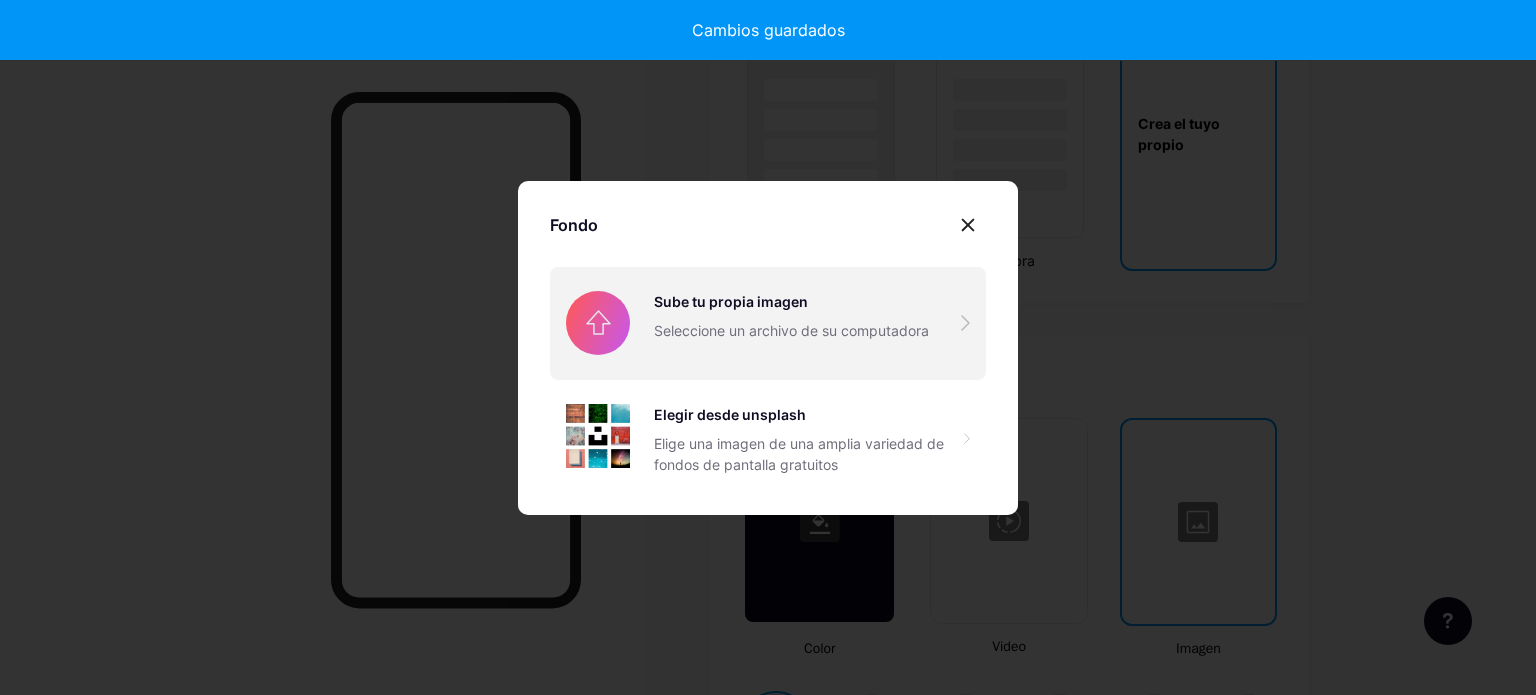 type on "#ffffff" 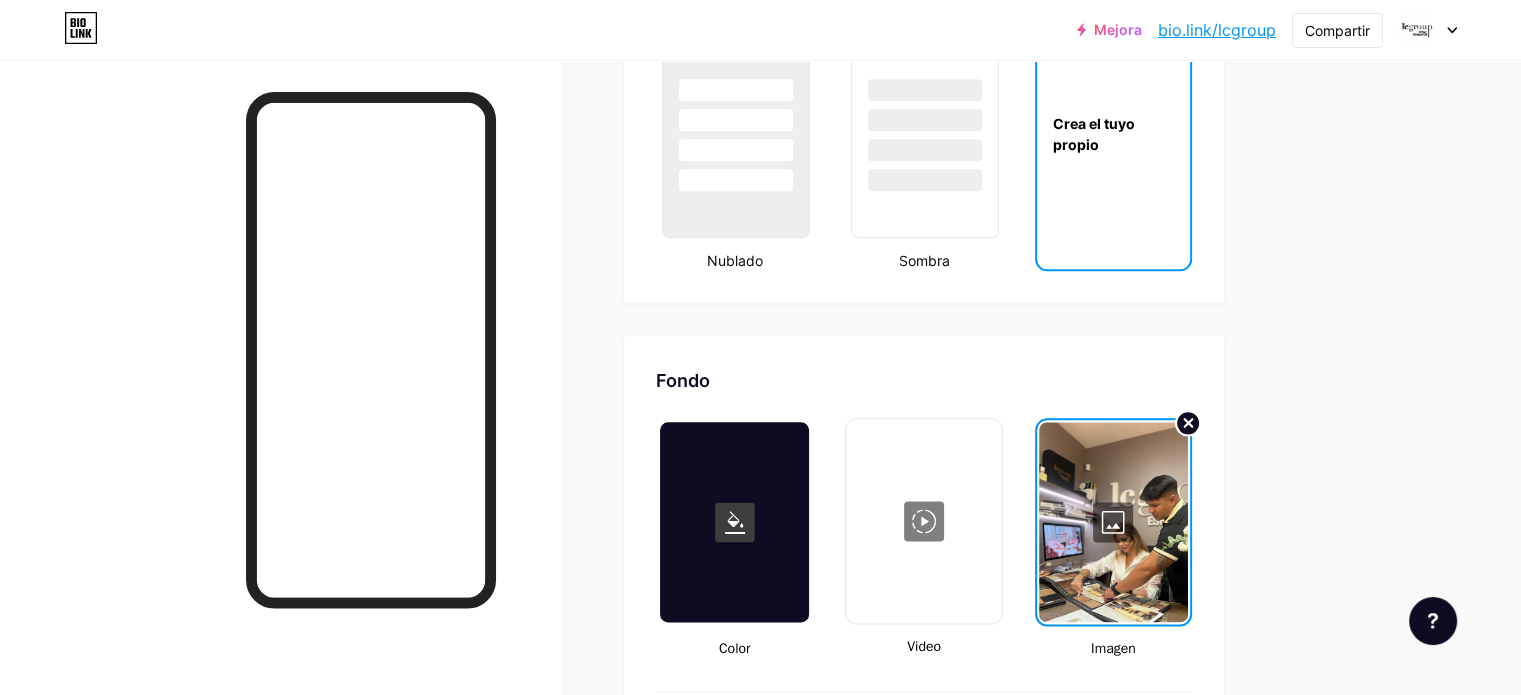 click 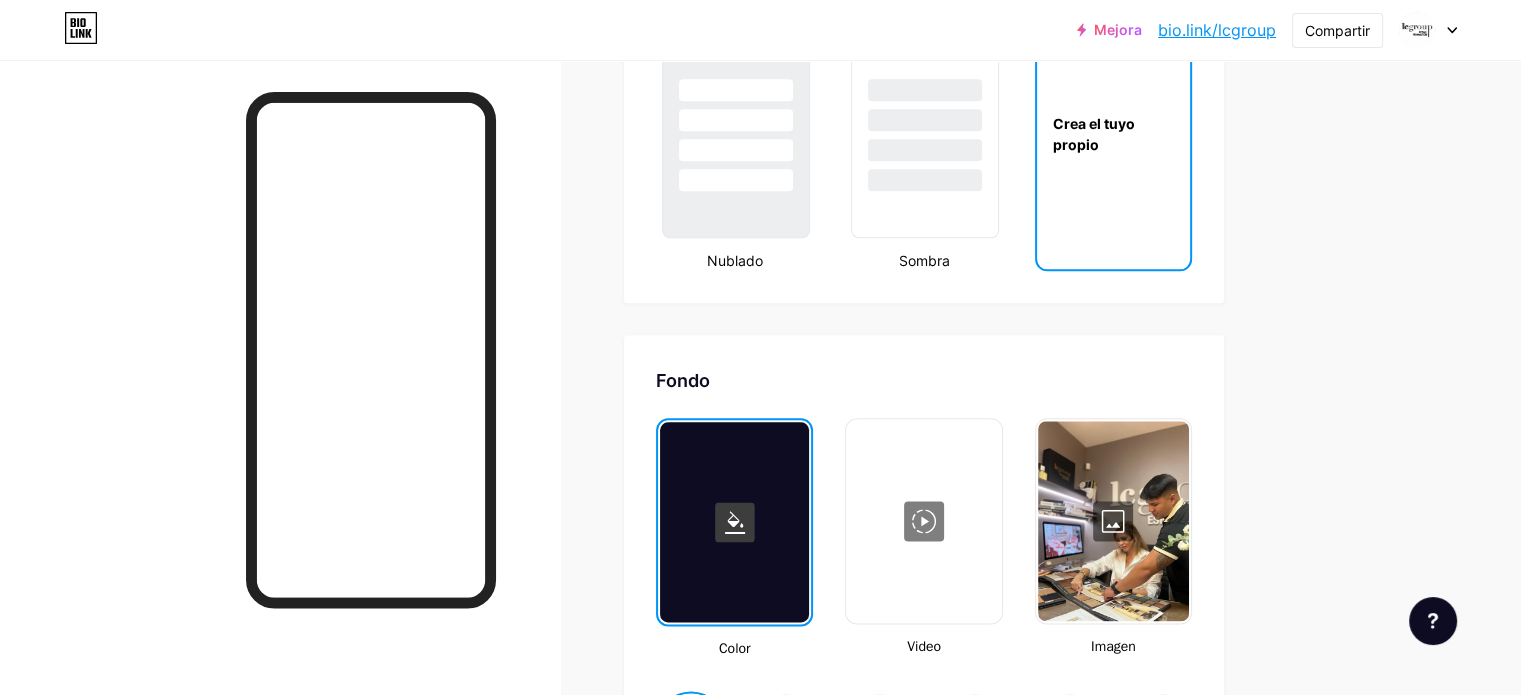 click at bounding box center [1113, 521] 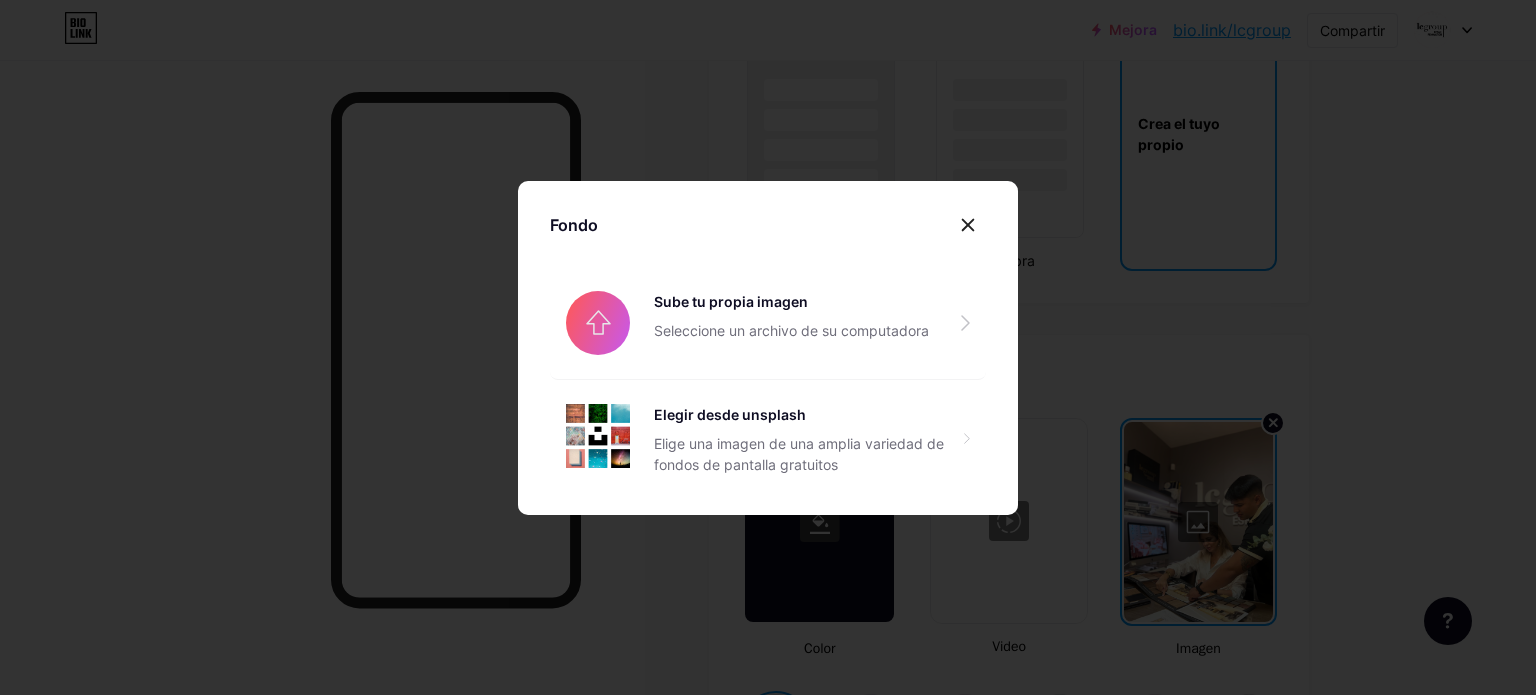 type on "#ffffff" 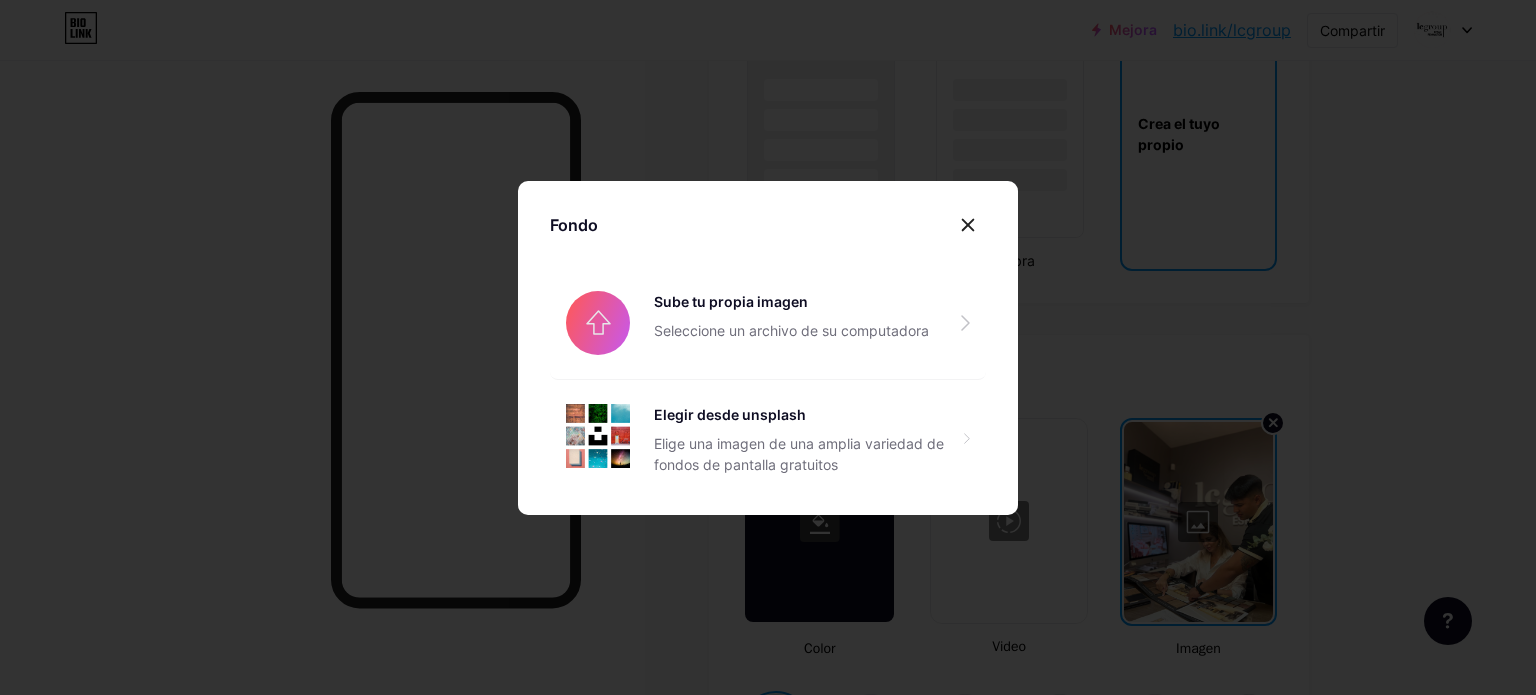 type on "#ffffff" 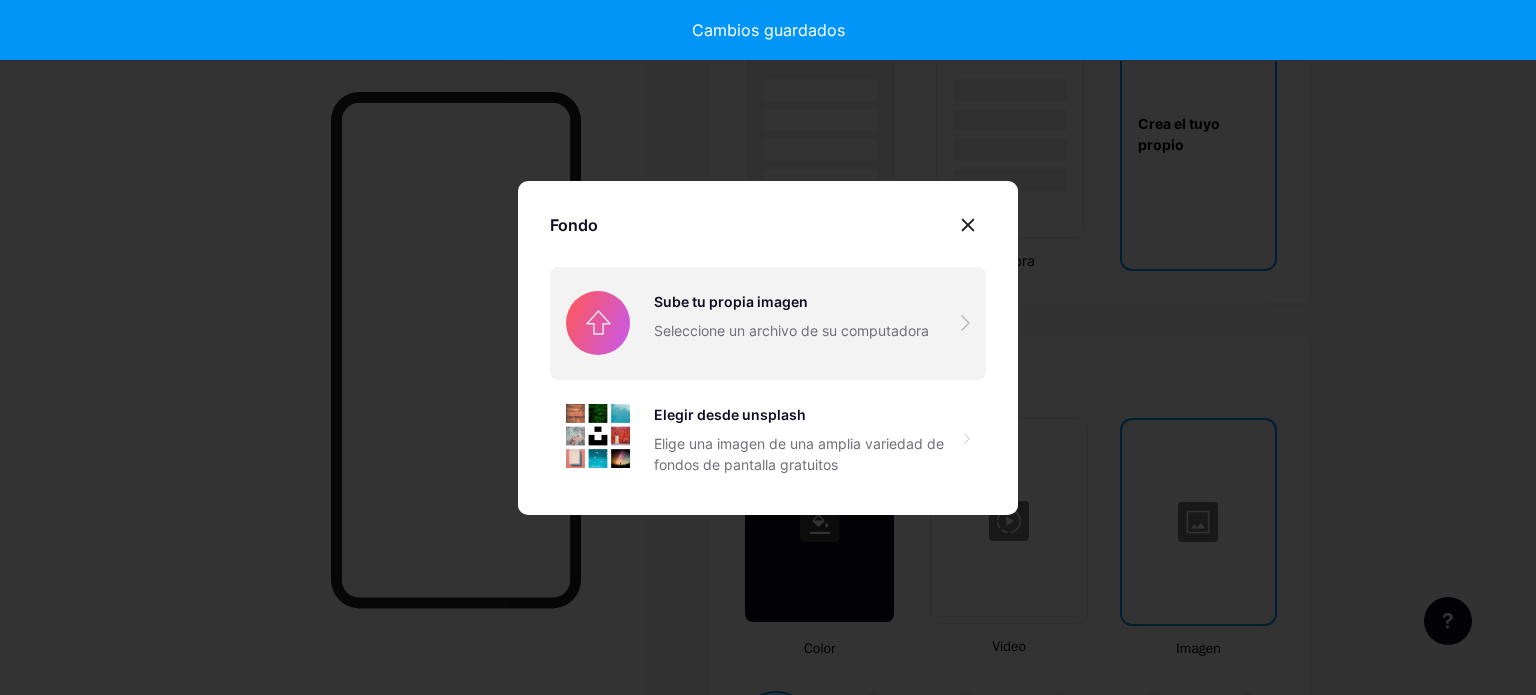 type on "#ffffff" 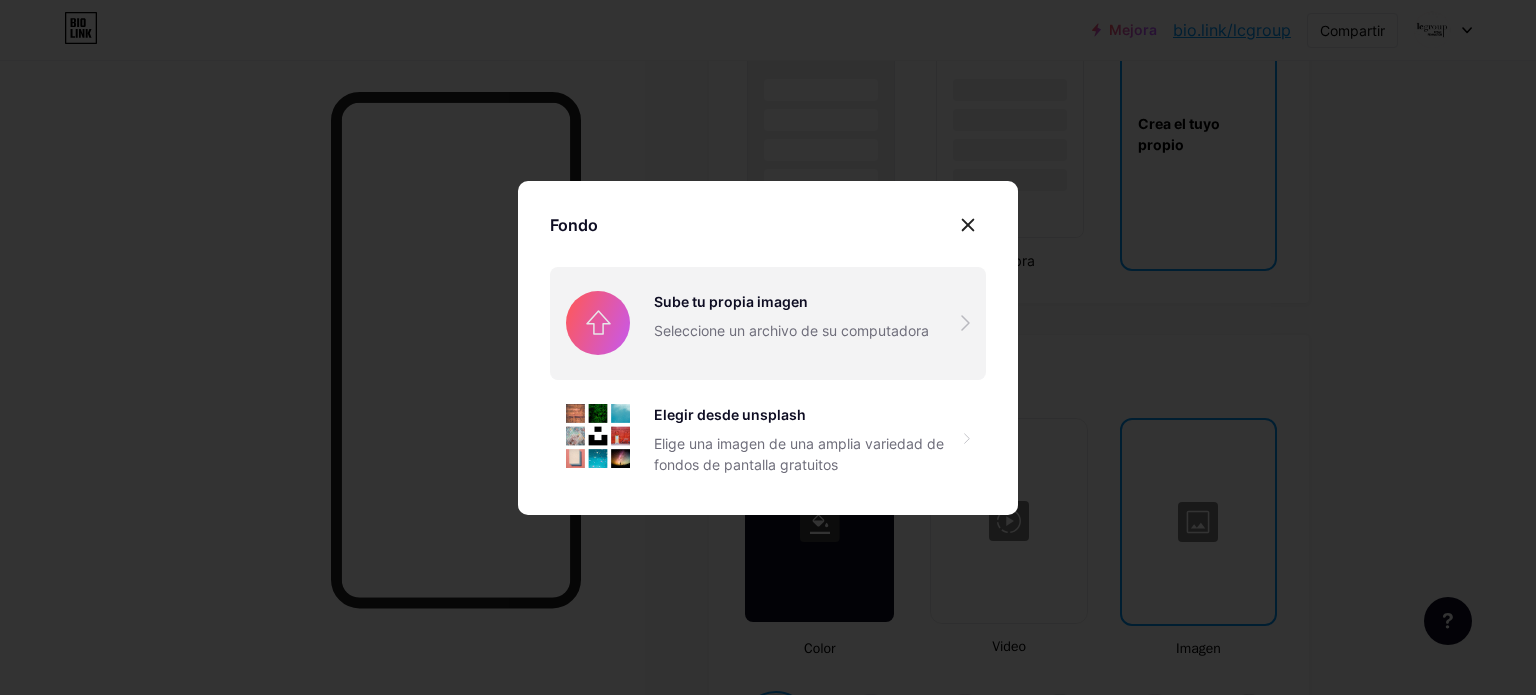 click at bounding box center (768, 323) 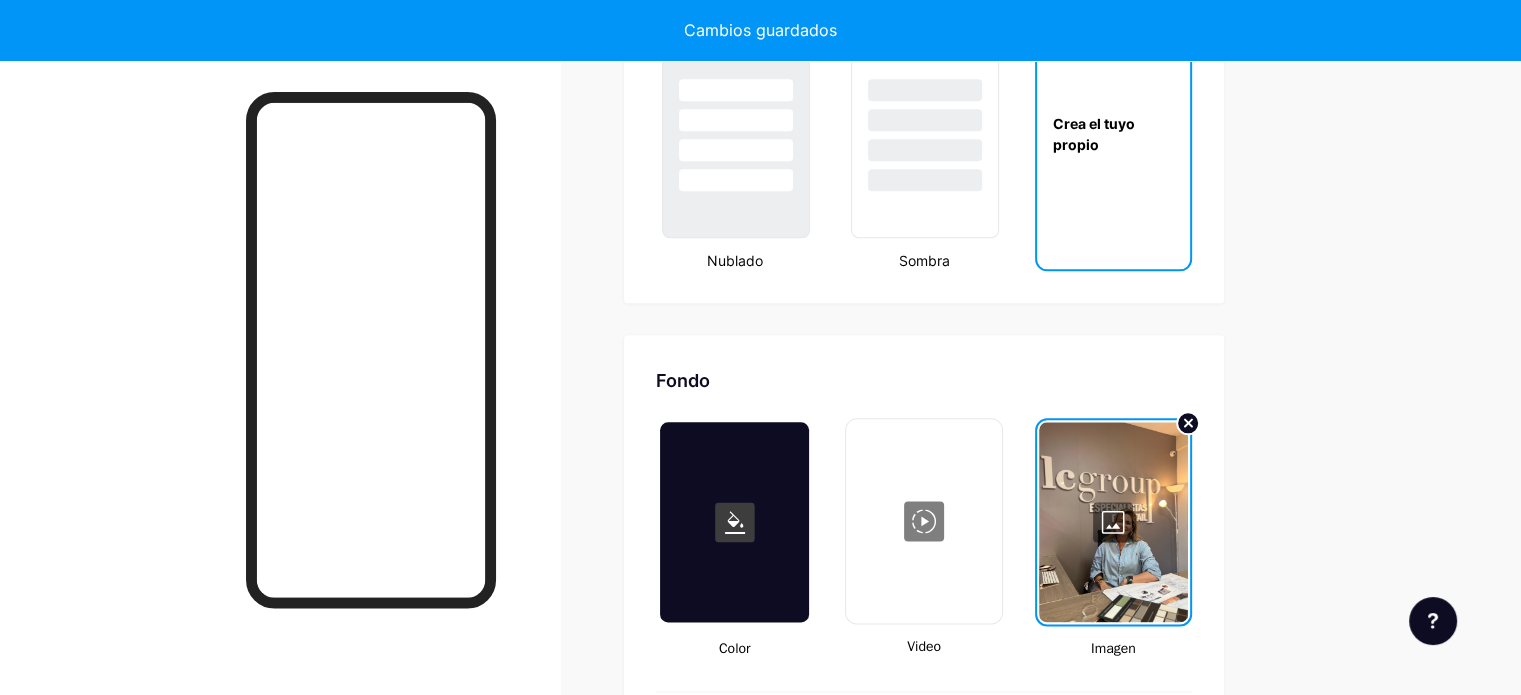 type on "#ffffff" 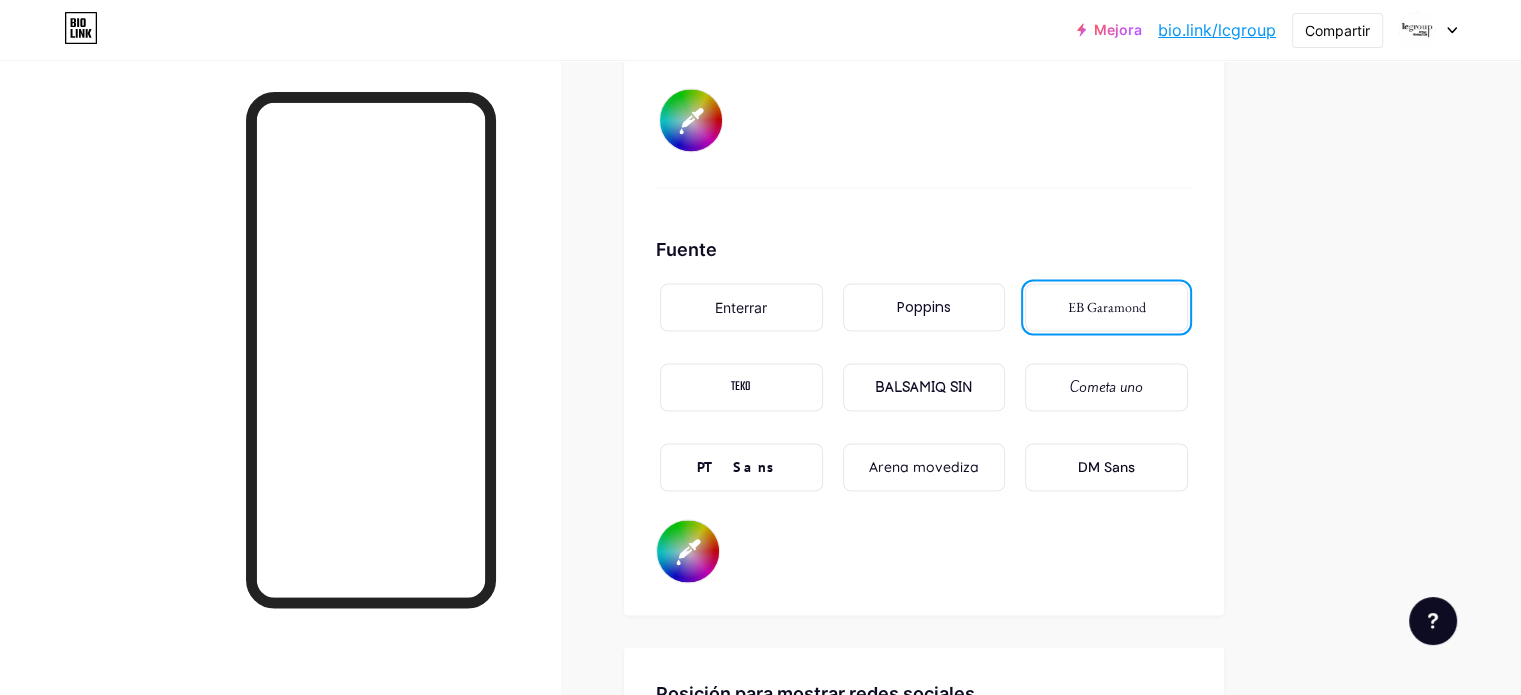 scroll, scrollTop: 3088, scrollLeft: 0, axis: vertical 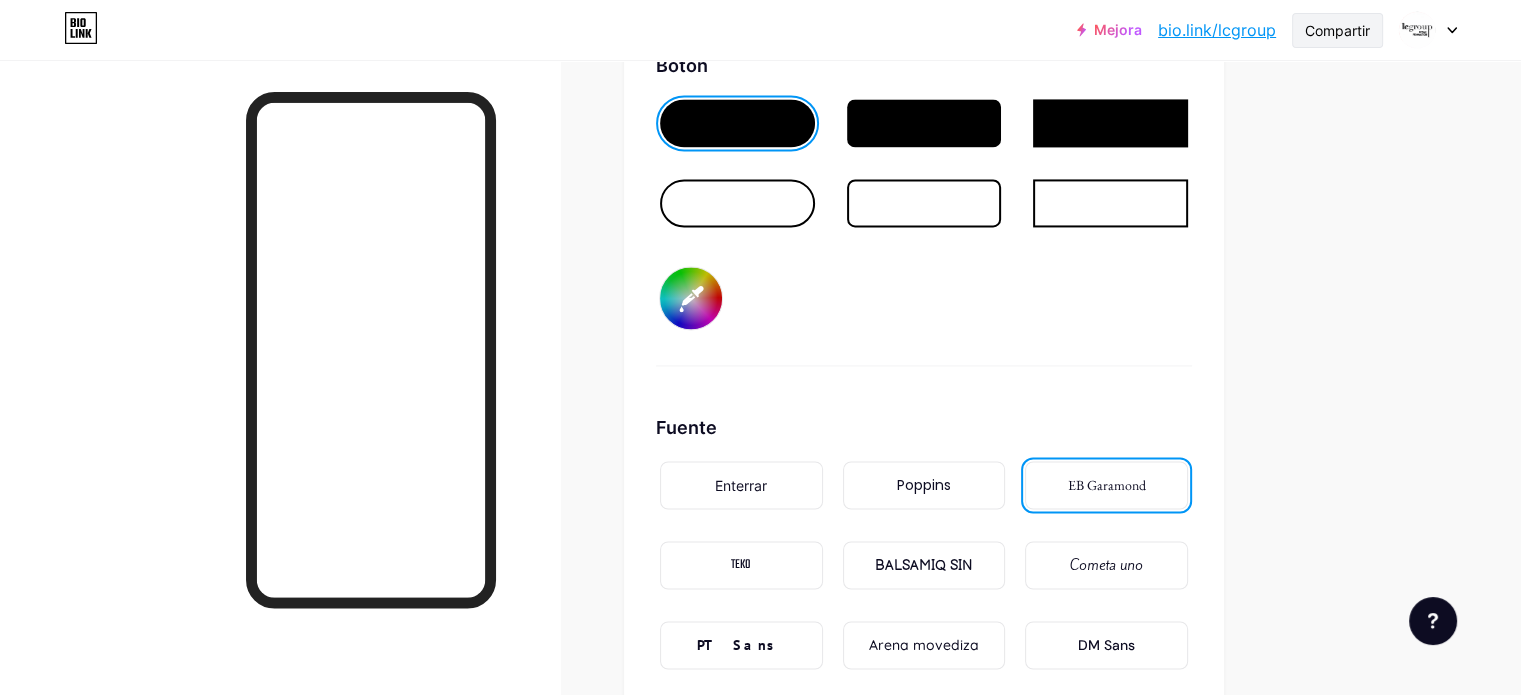 click on "Compartir" at bounding box center [1337, 30] 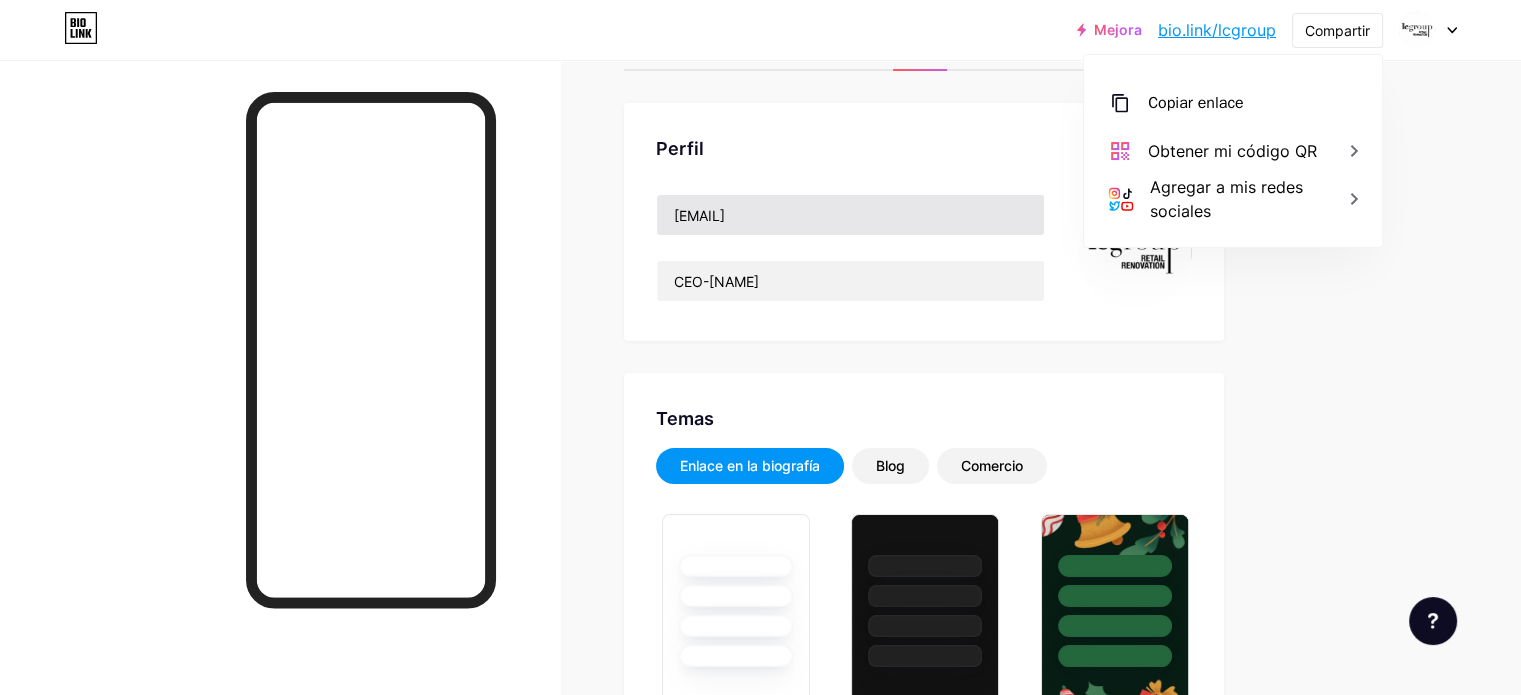 scroll, scrollTop: 0, scrollLeft: 0, axis: both 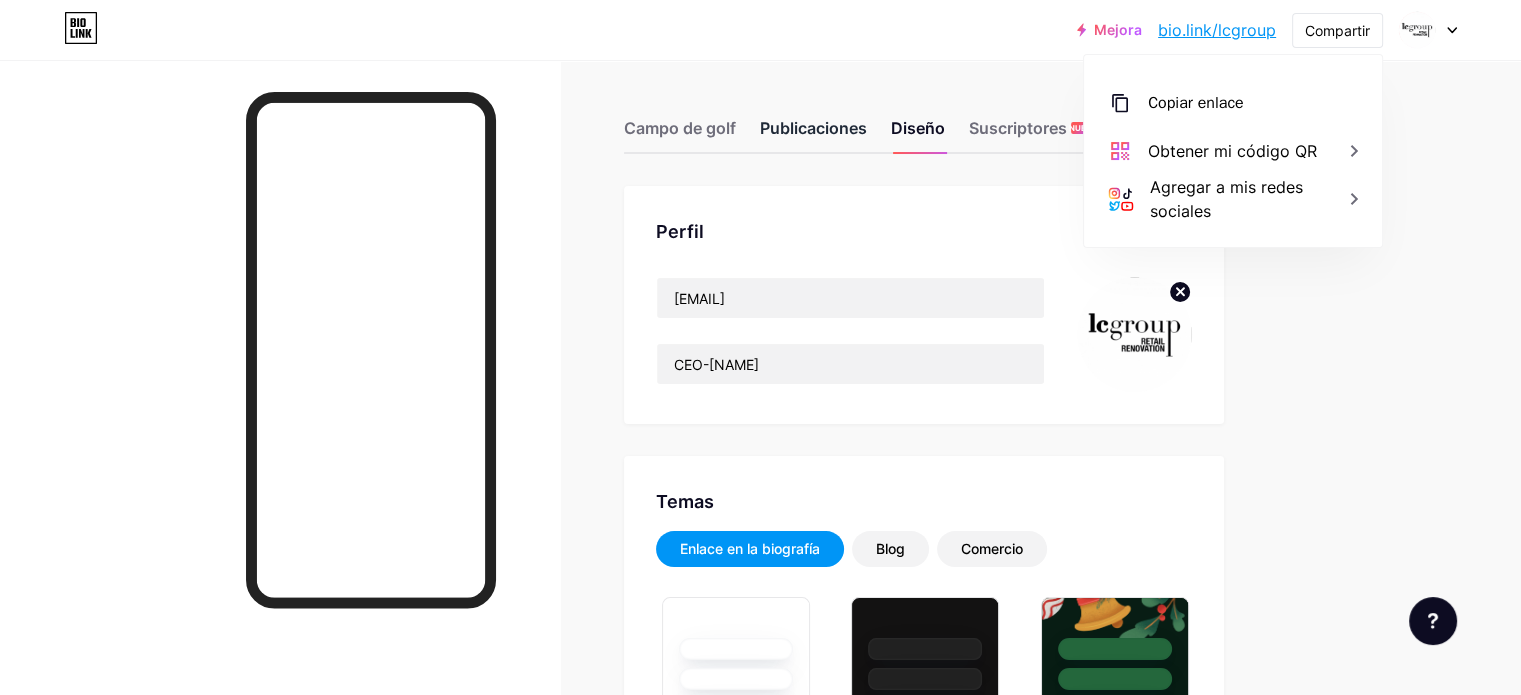 click on "Publicaciones" at bounding box center (813, 128) 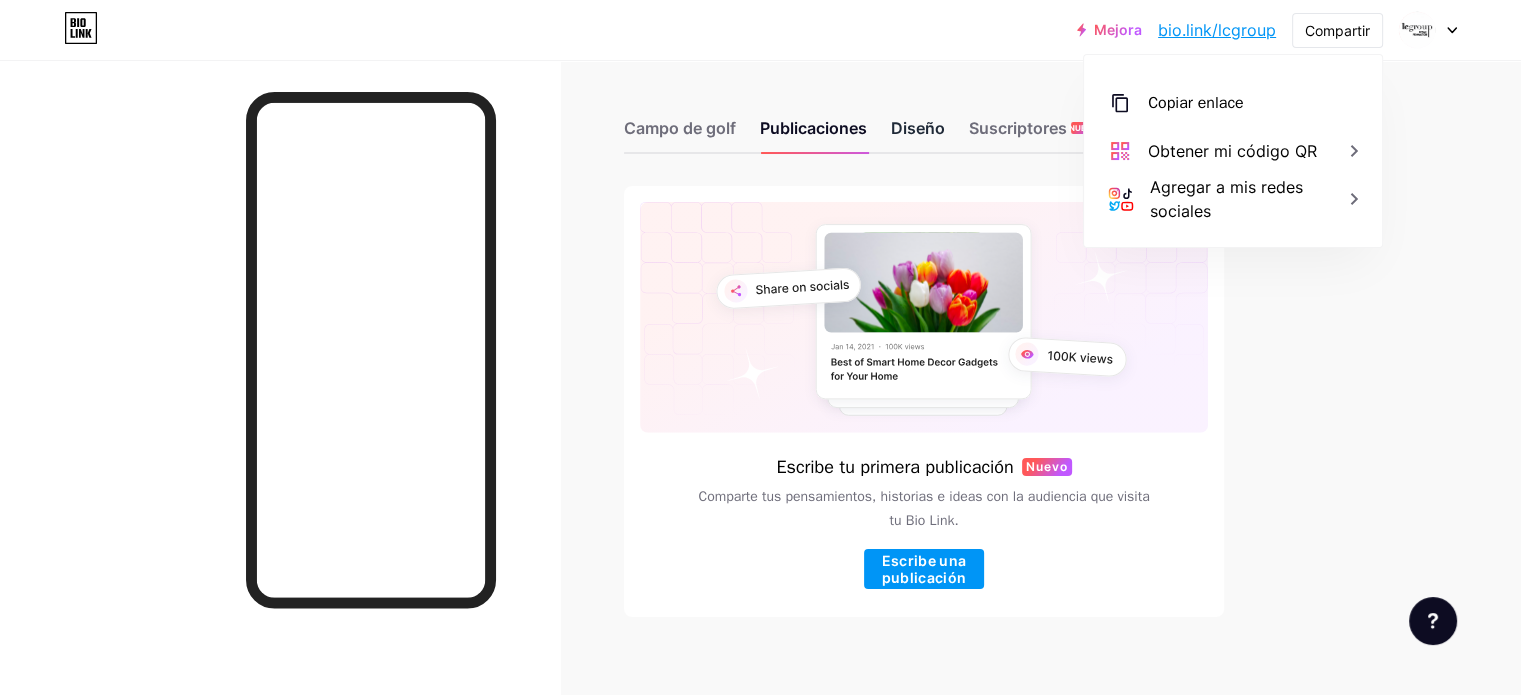 click on "Diseño" at bounding box center [918, 128] 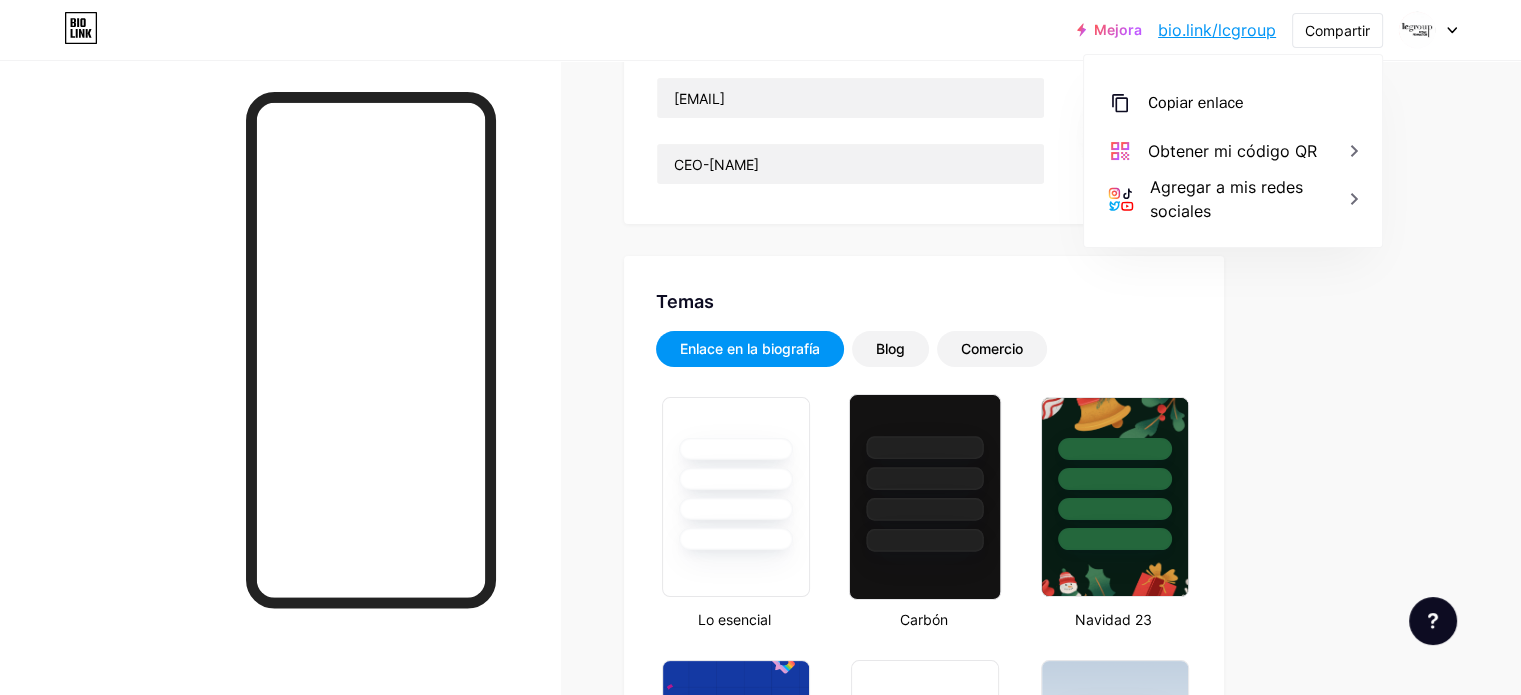 type on "#ffffff" 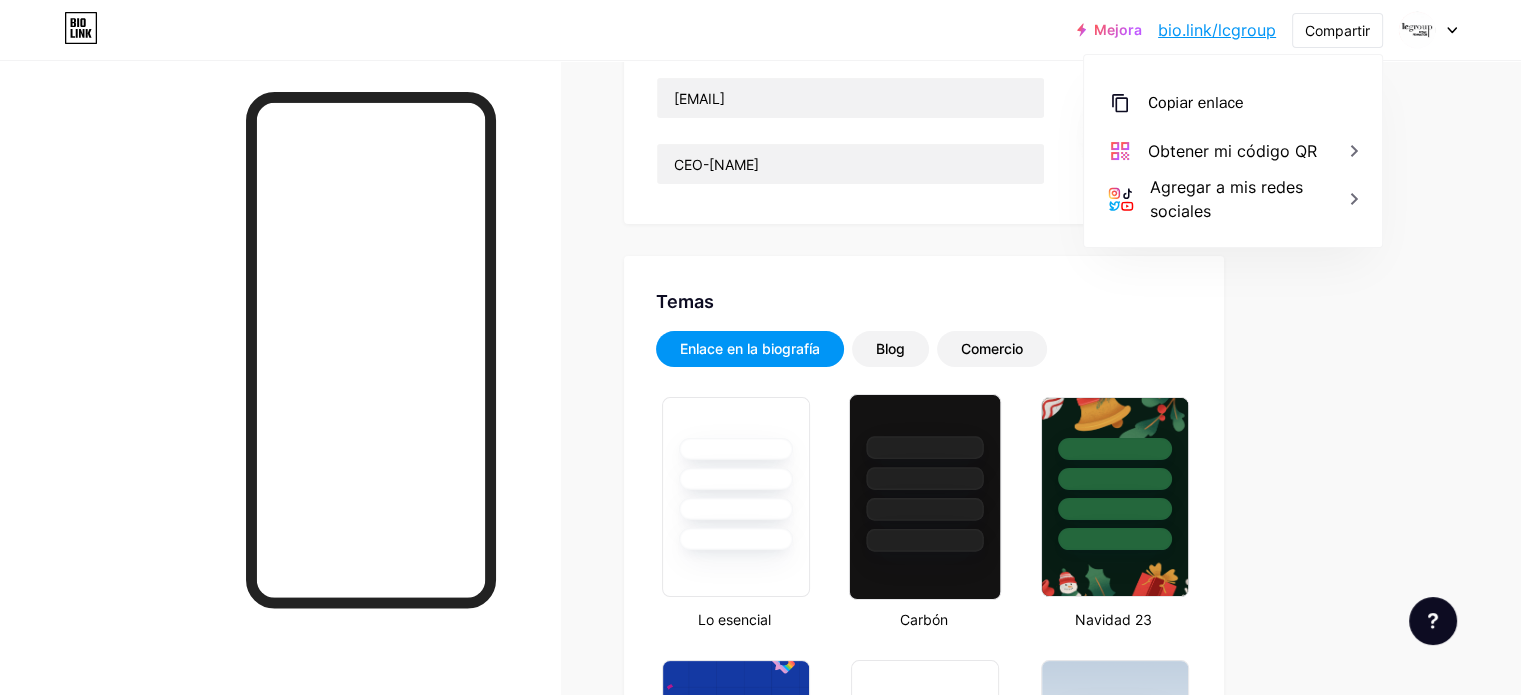type on "#ffffff" 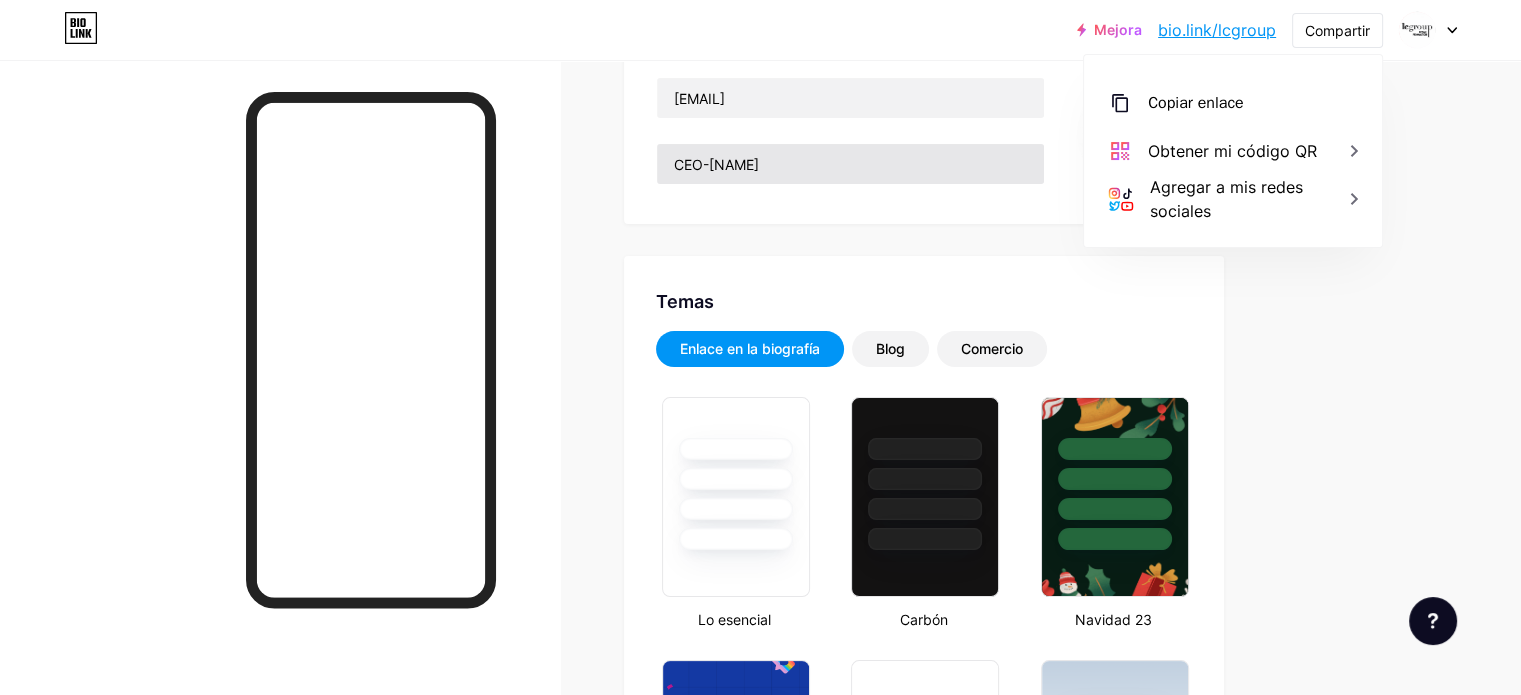 scroll, scrollTop: 0, scrollLeft: 0, axis: both 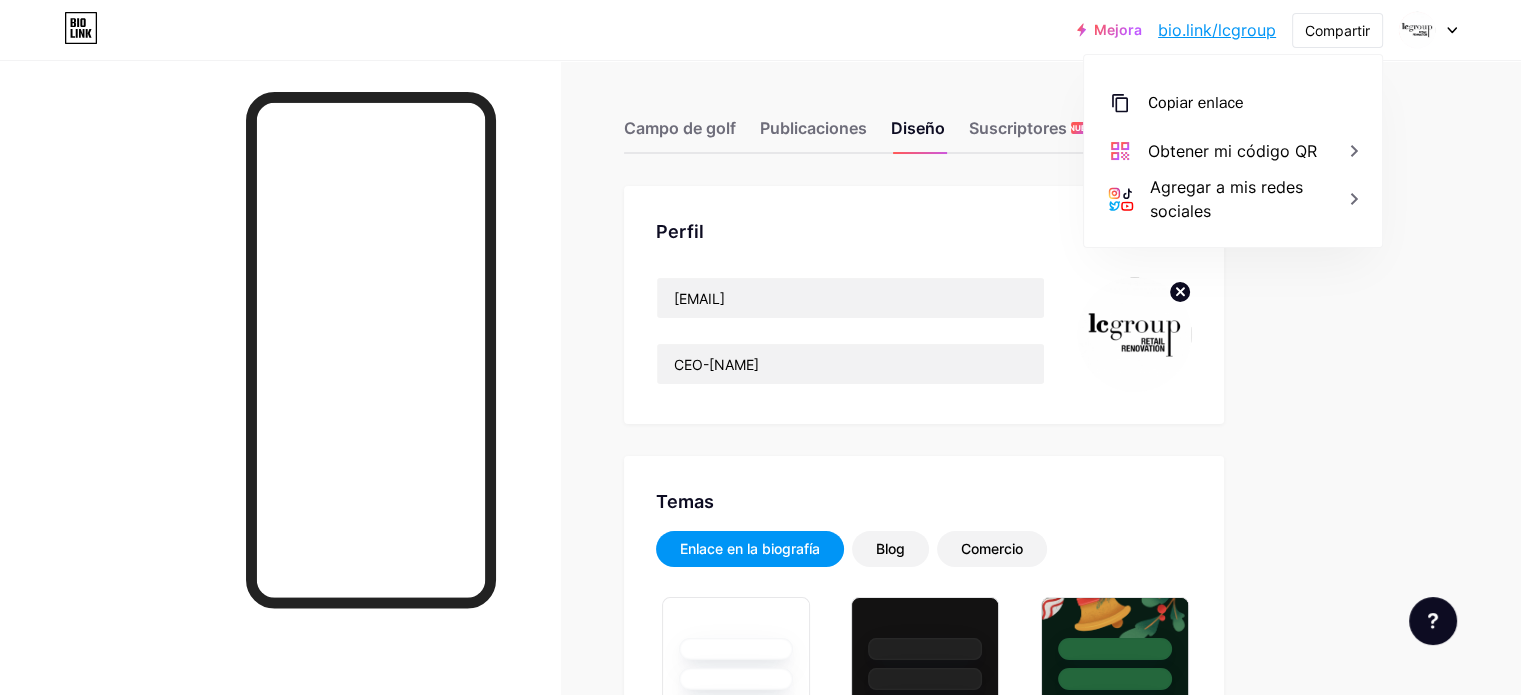 click on "Campo de golf
Publicaciones
Diseño
Suscriptores
NUEVO
Estadísticas
Ajustes     Perfil   [USERNAME]     CEO-[NAME]                   Temas   Enlace en la biografía   Blog   Comercio       Lo esencial       Carbón       Navidad 23       Orgullo       Fallo       Invierno · En vivo       Glassy · En vivo       Camaleón · En vivo       Noche lluviosa · En vivo       Neón · En vivo       Verano       Retro       Fresa · En vivo       Desierto       Soleado       Otoño       Hoja       Cielo despejado       Rubor       Unicornio       Mínimo       Nublado       Sombra     Crea el tuyo propio           Cambios guardados     Fondo         Color           Video                   Imagen           Botón       #ffffff   Fuente   Enterrar Poppins EB Garamond TEKO BALSAMIQ SIN Cometa uno PT Sans Arena movediza DM Sans     #ffffff   Cambios guardados     Posición para mostrar redes sociales                 Arriba" at bounding box center (702, 2326) 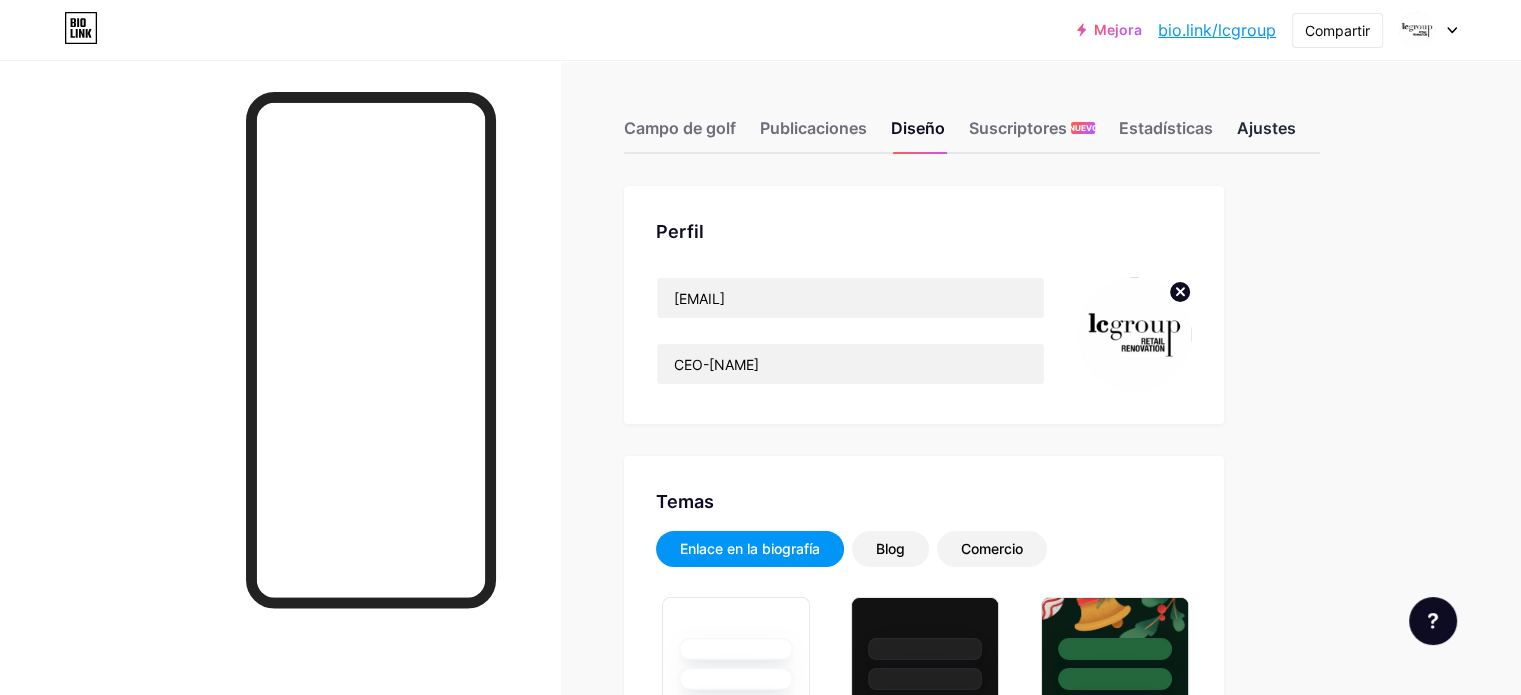 click on "Ajustes" at bounding box center [1266, 134] 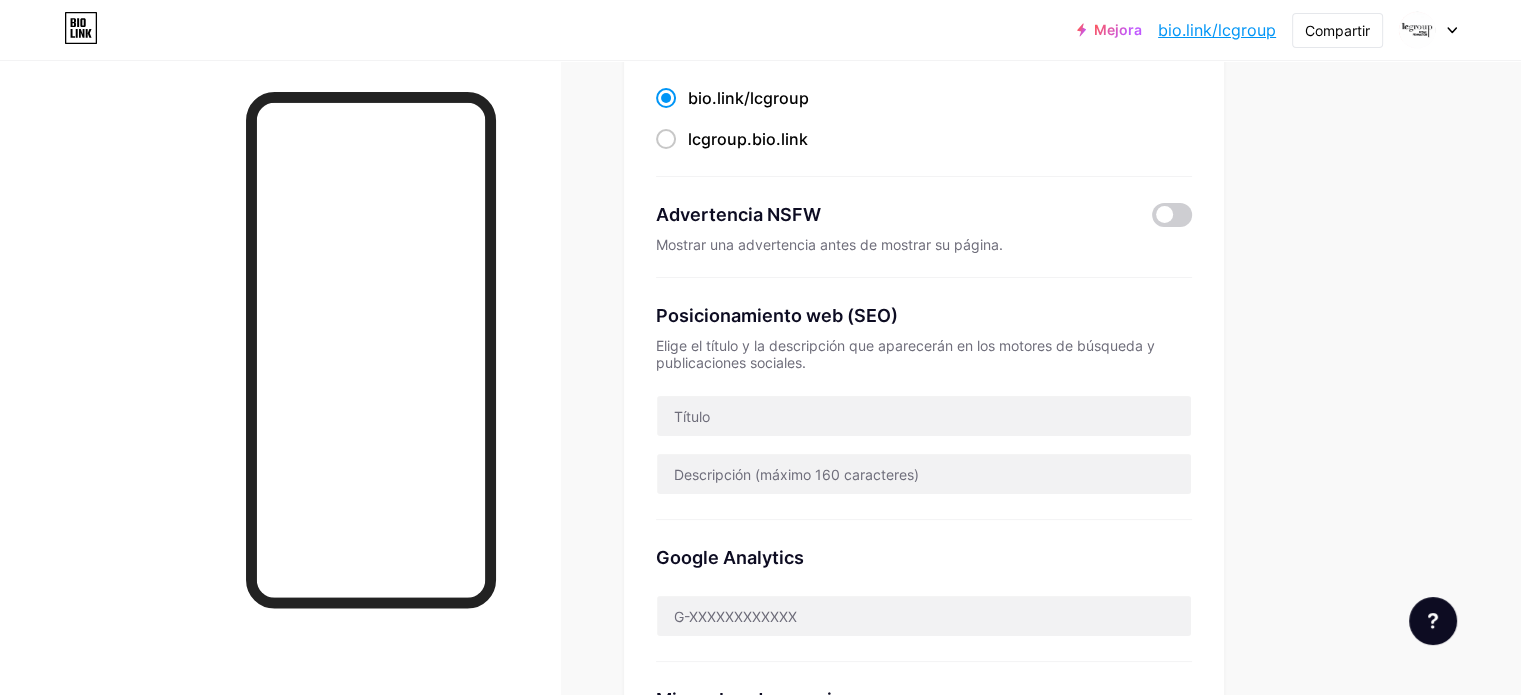 scroll, scrollTop: 0, scrollLeft: 0, axis: both 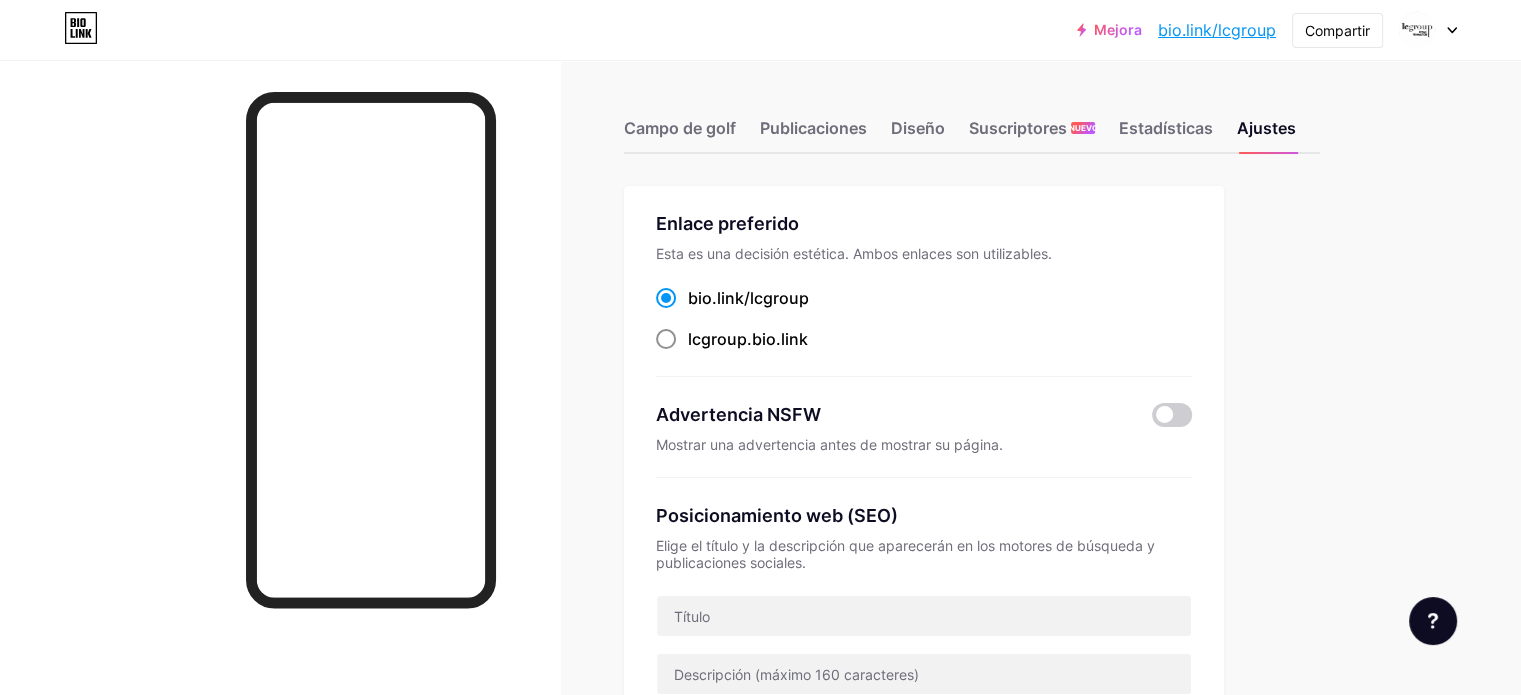 click at bounding box center [666, 339] 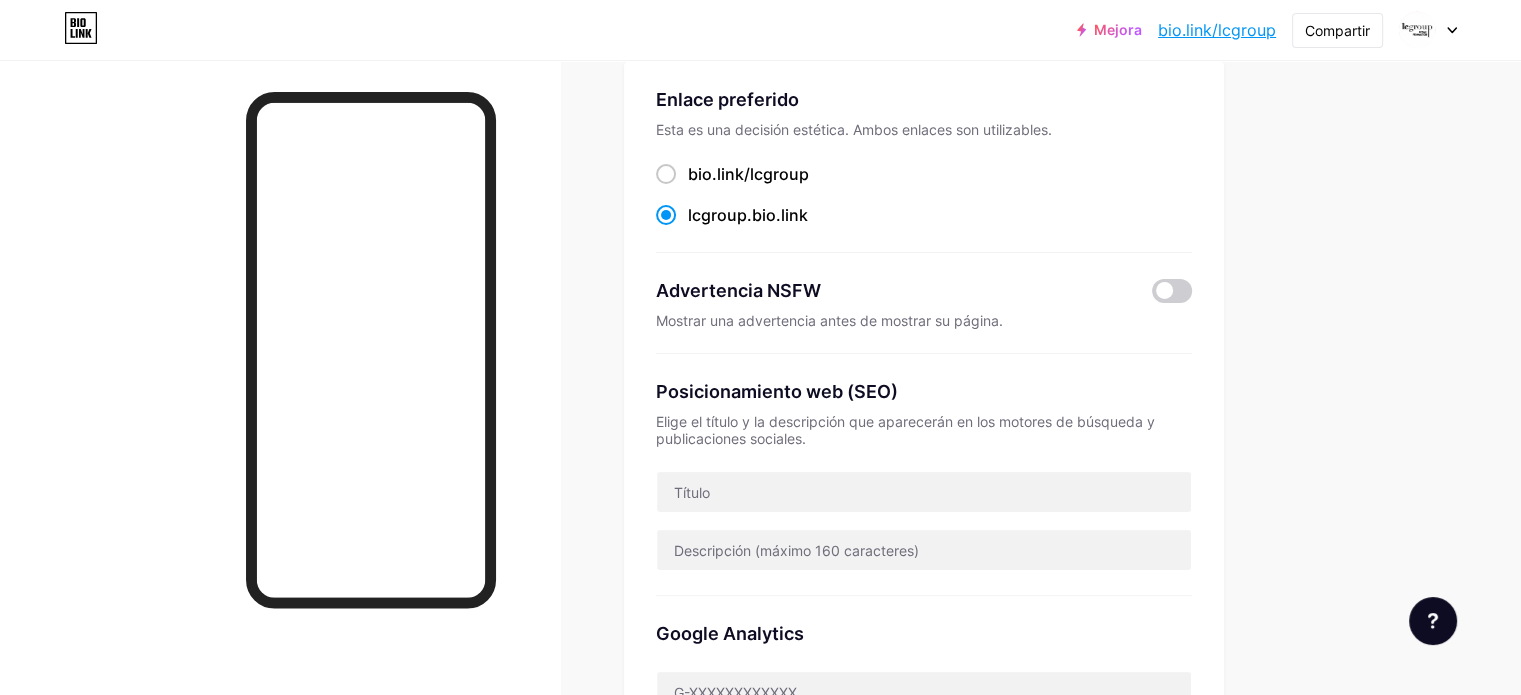 scroll, scrollTop: 0, scrollLeft: 0, axis: both 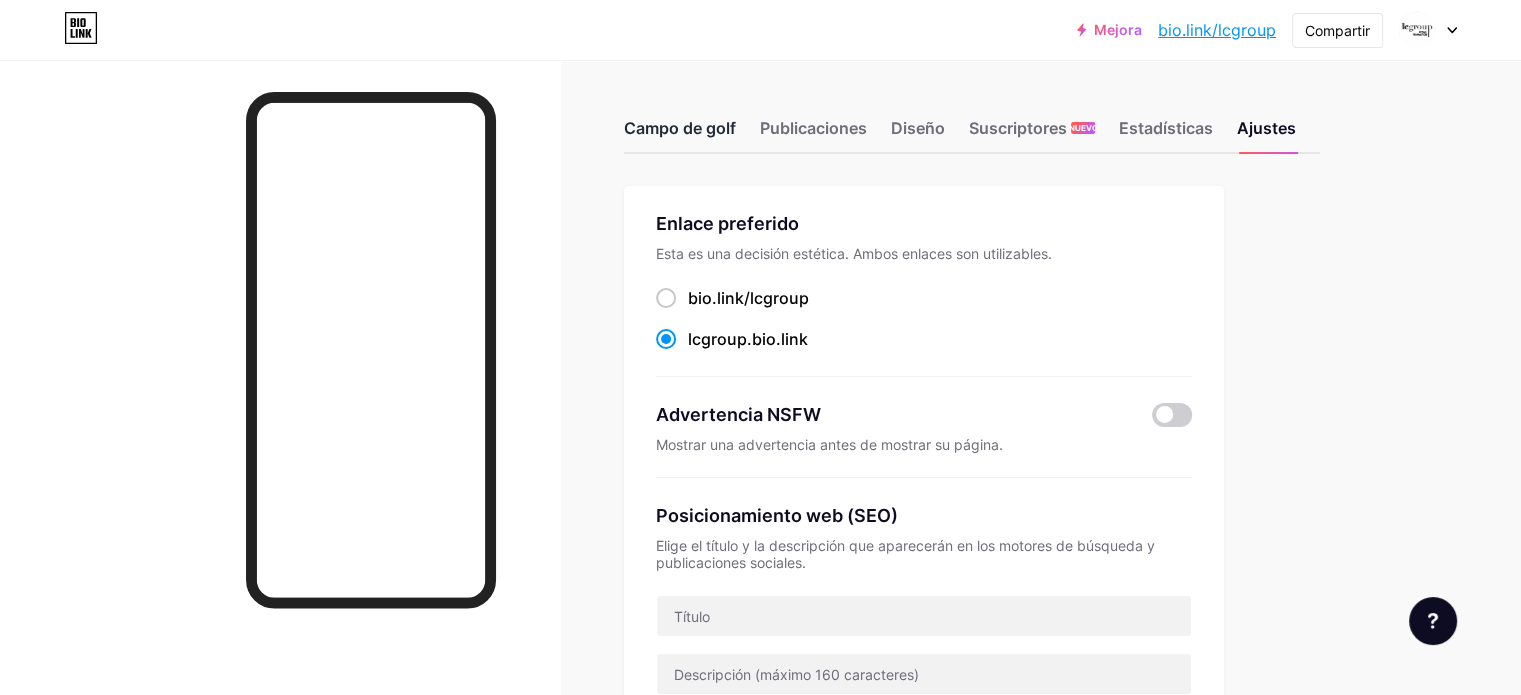 click on "Campo de golf" at bounding box center [680, 128] 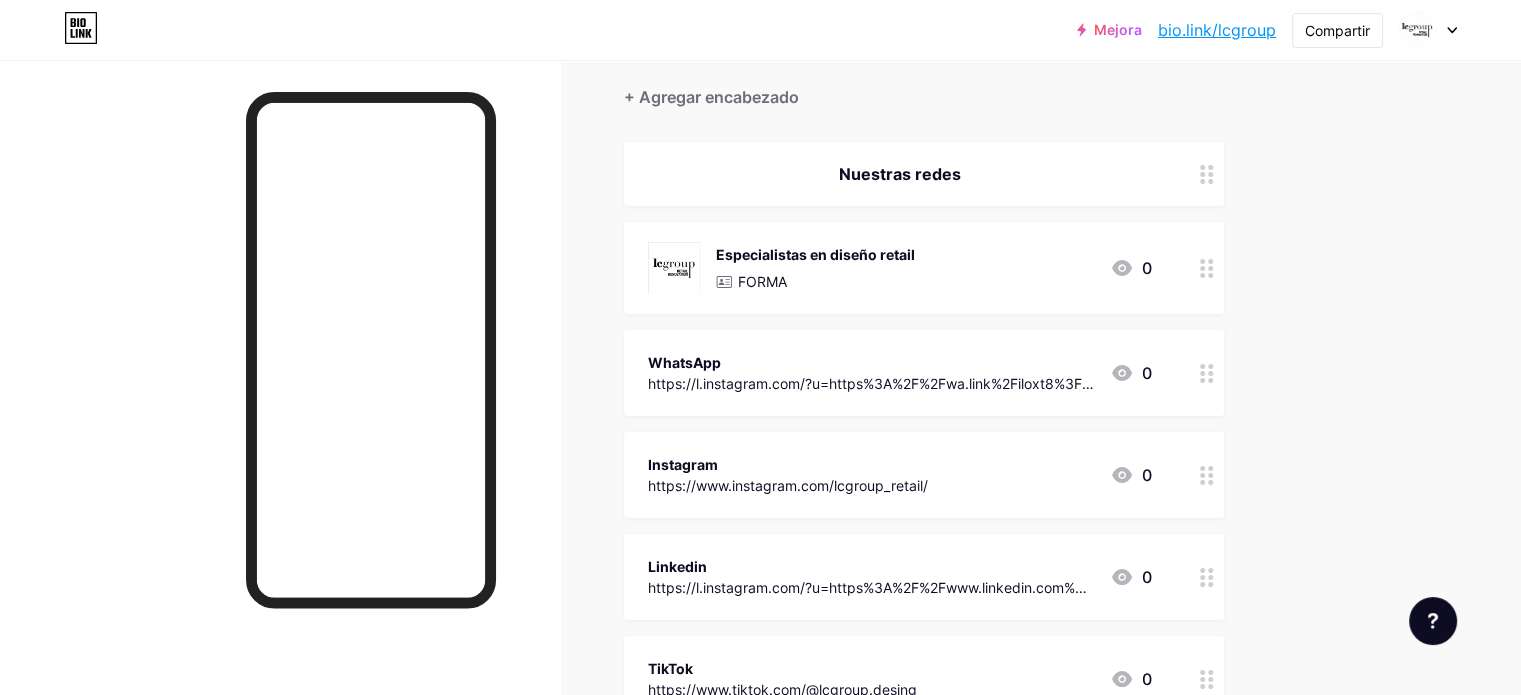 scroll, scrollTop: 0, scrollLeft: 0, axis: both 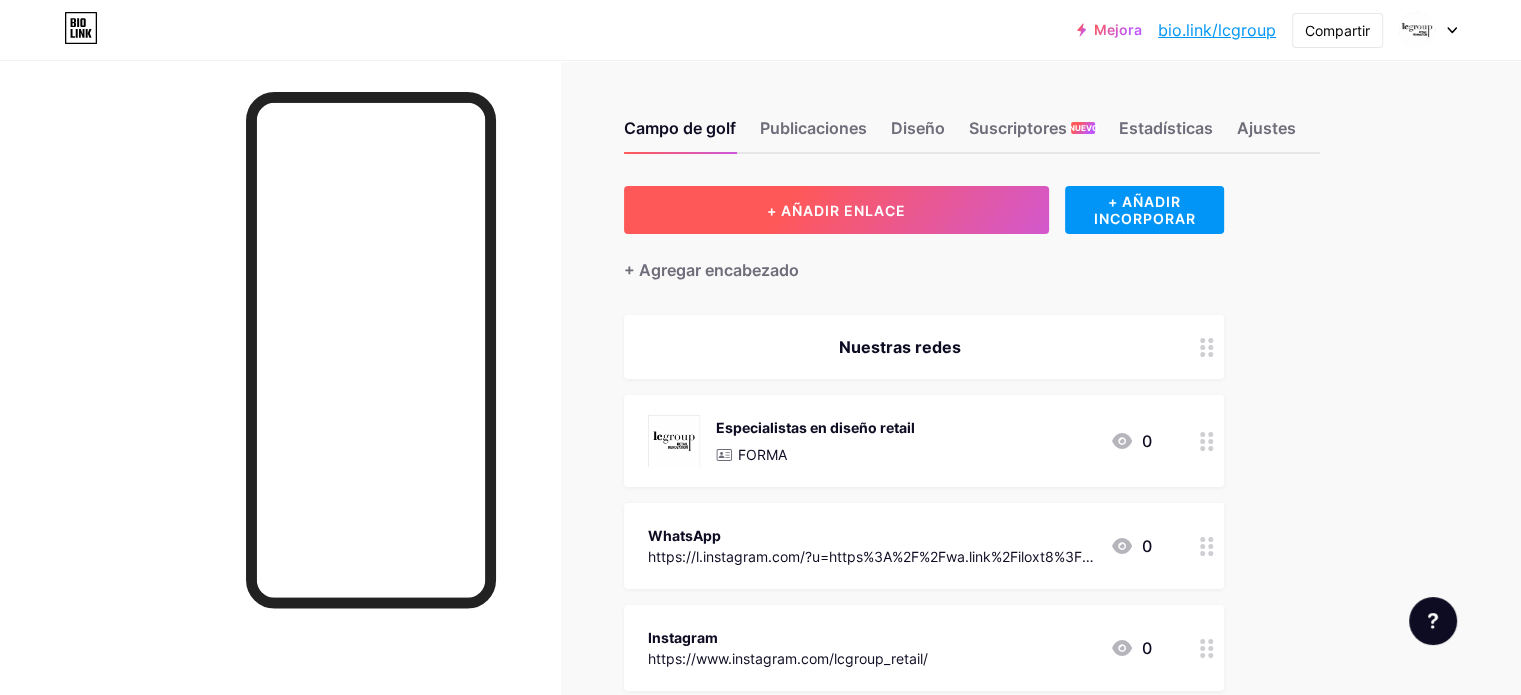 click on "+ AÑADIR ENLACE" at bounding box center (836, 210) 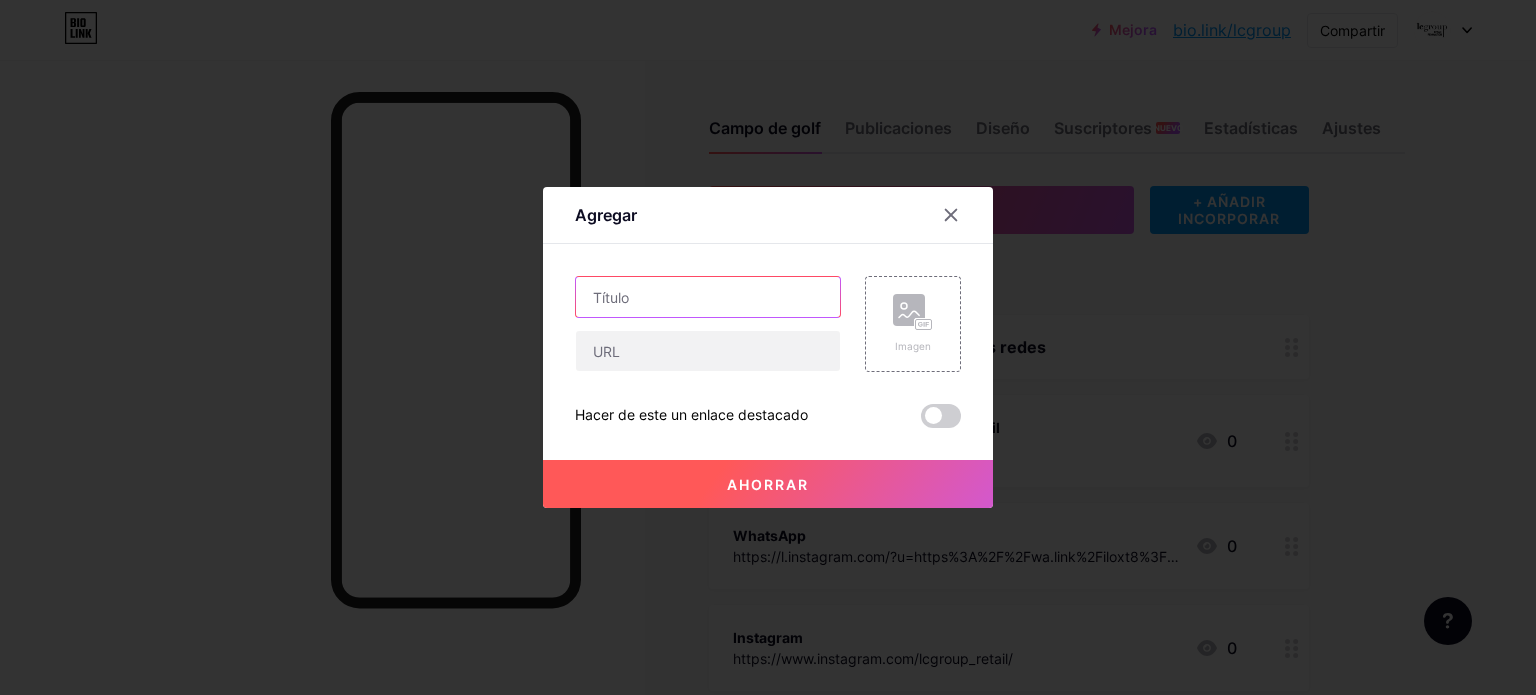 click at bounding box center [708, 297] 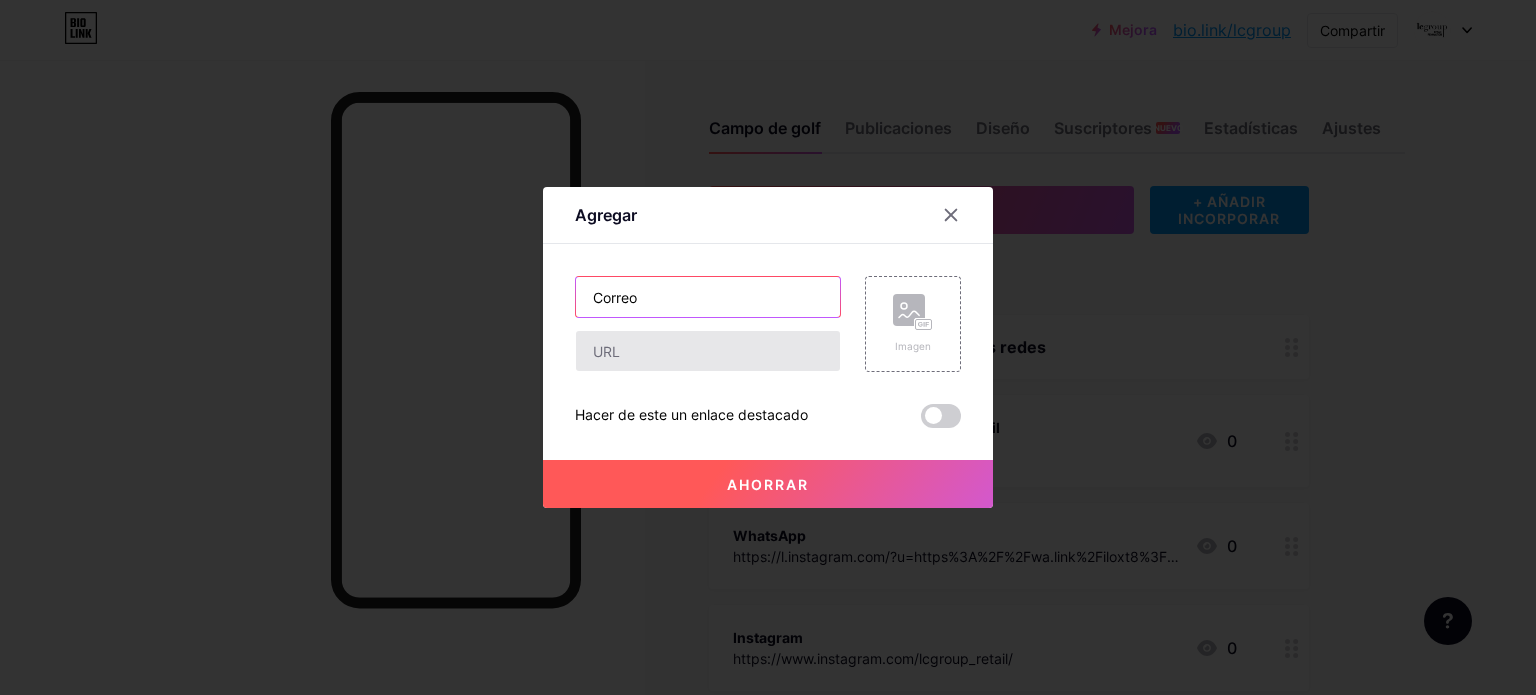 type on "Correo" 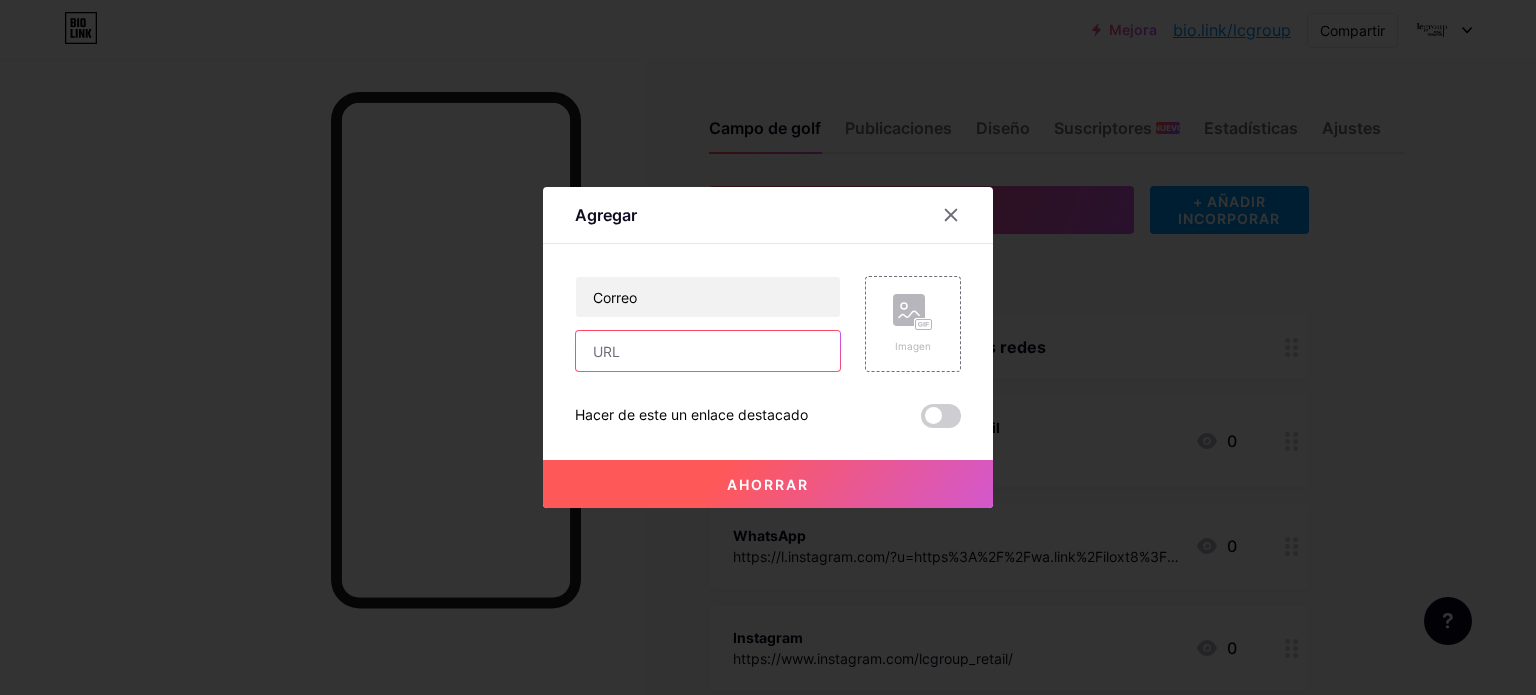 click at bounding box center (708, 351) 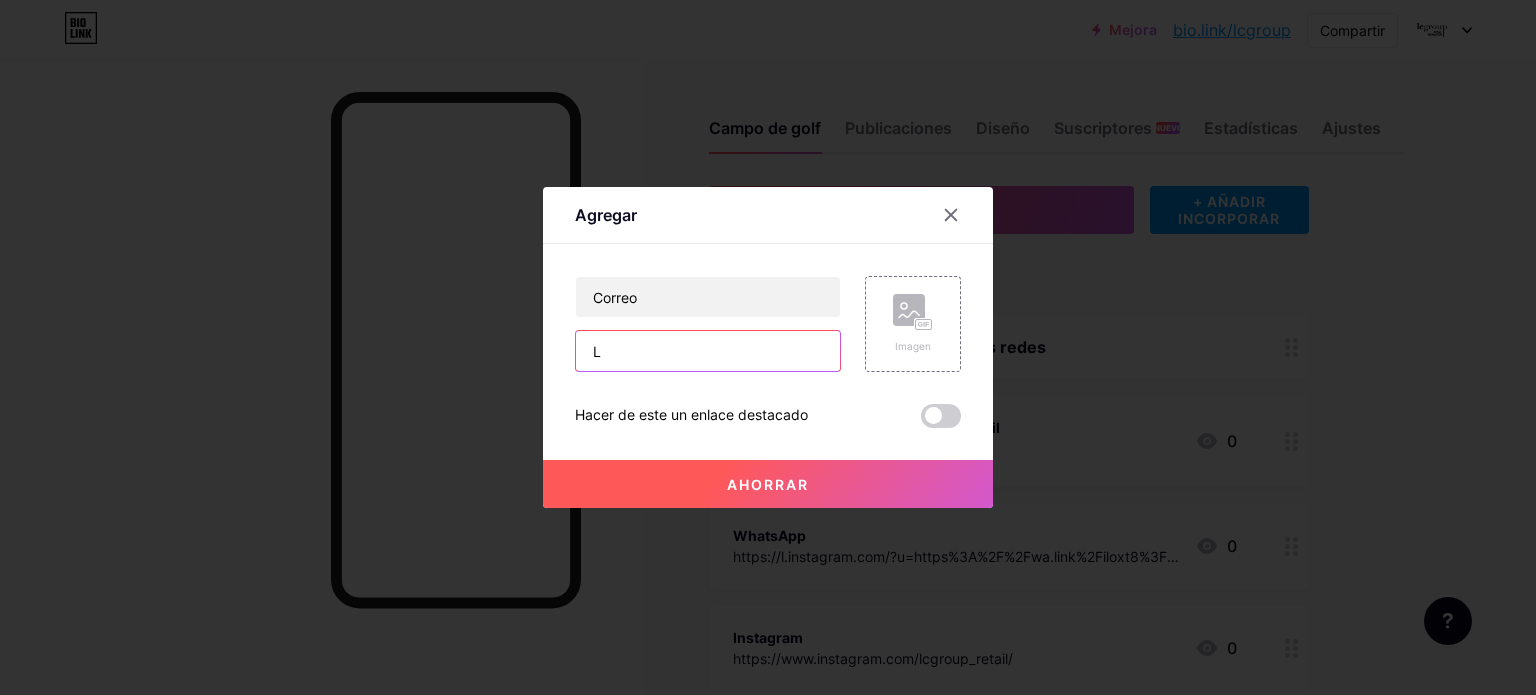 click on "L" at bounding box center [708, 351] 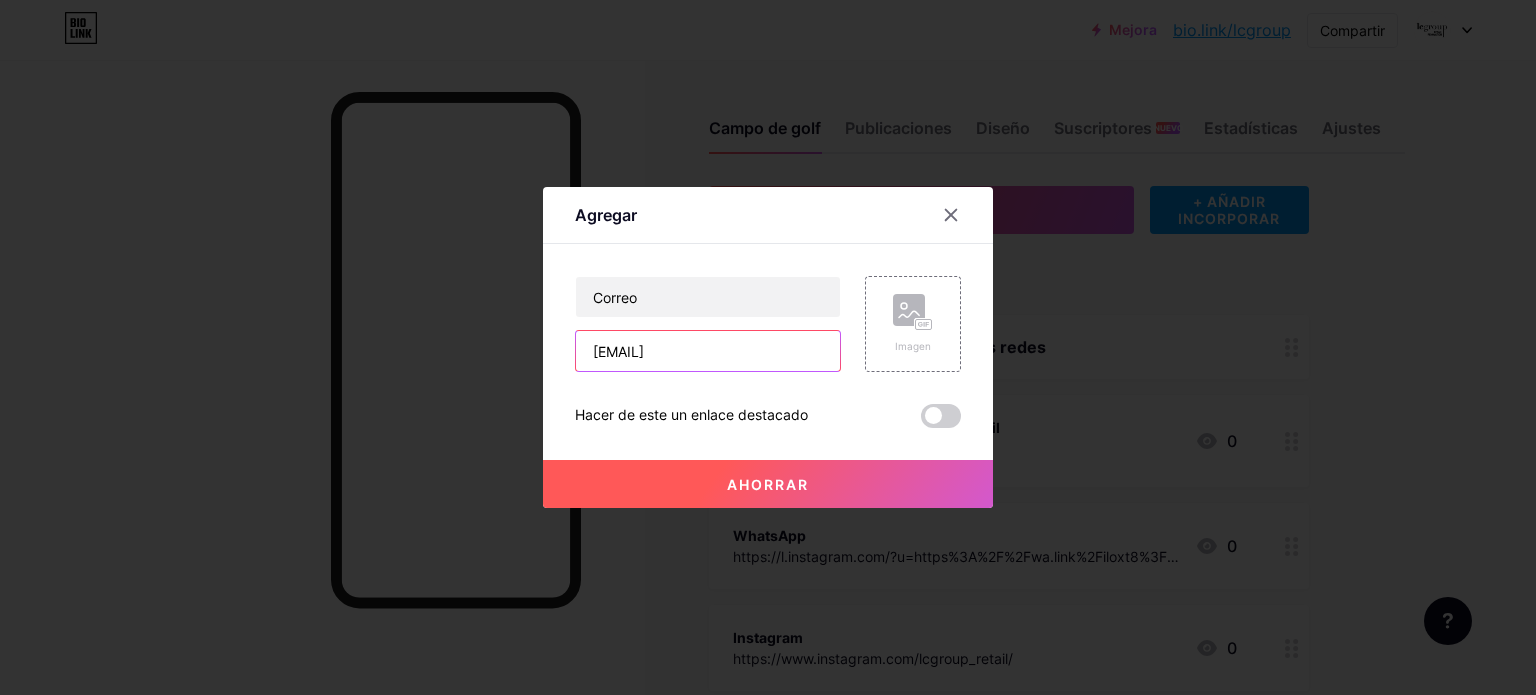 type on "[EMAIL]" 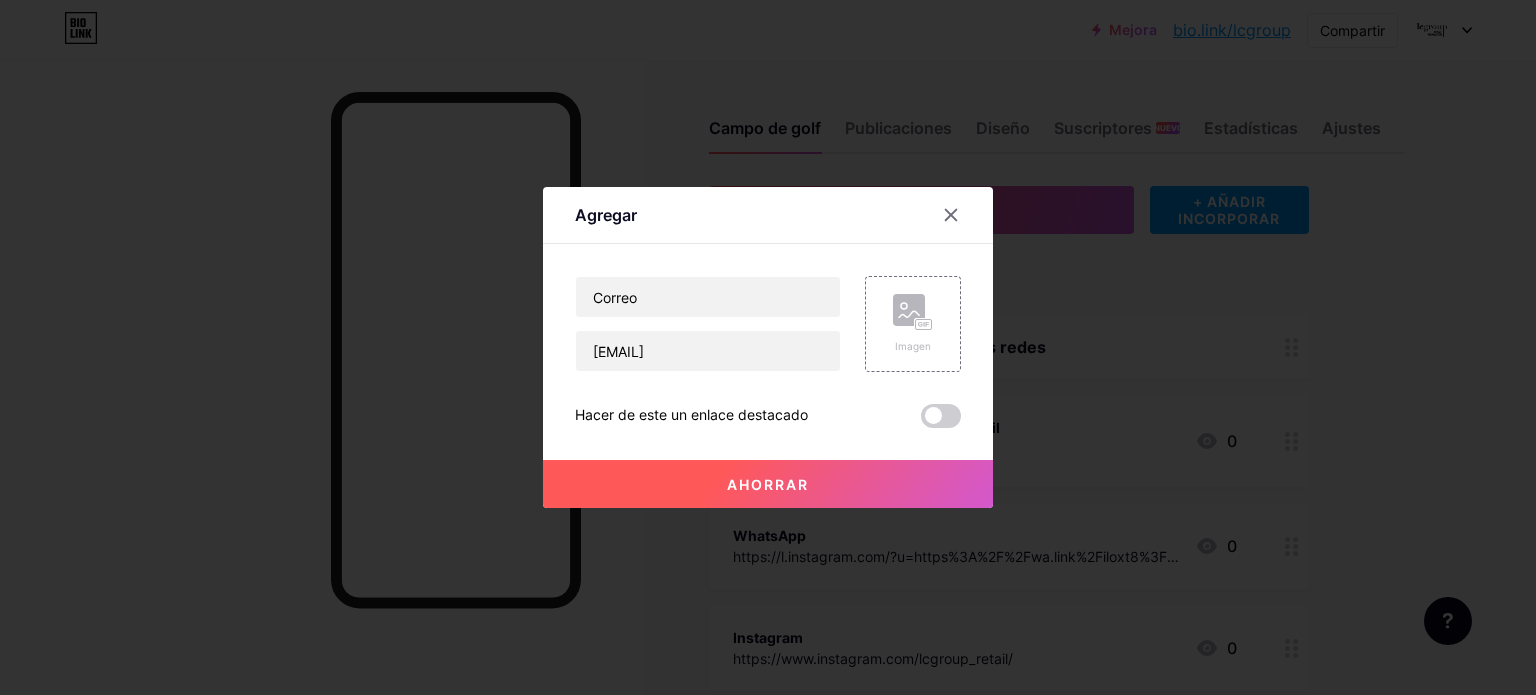 click on "Ahorrar" at bounding box center [768, 484] 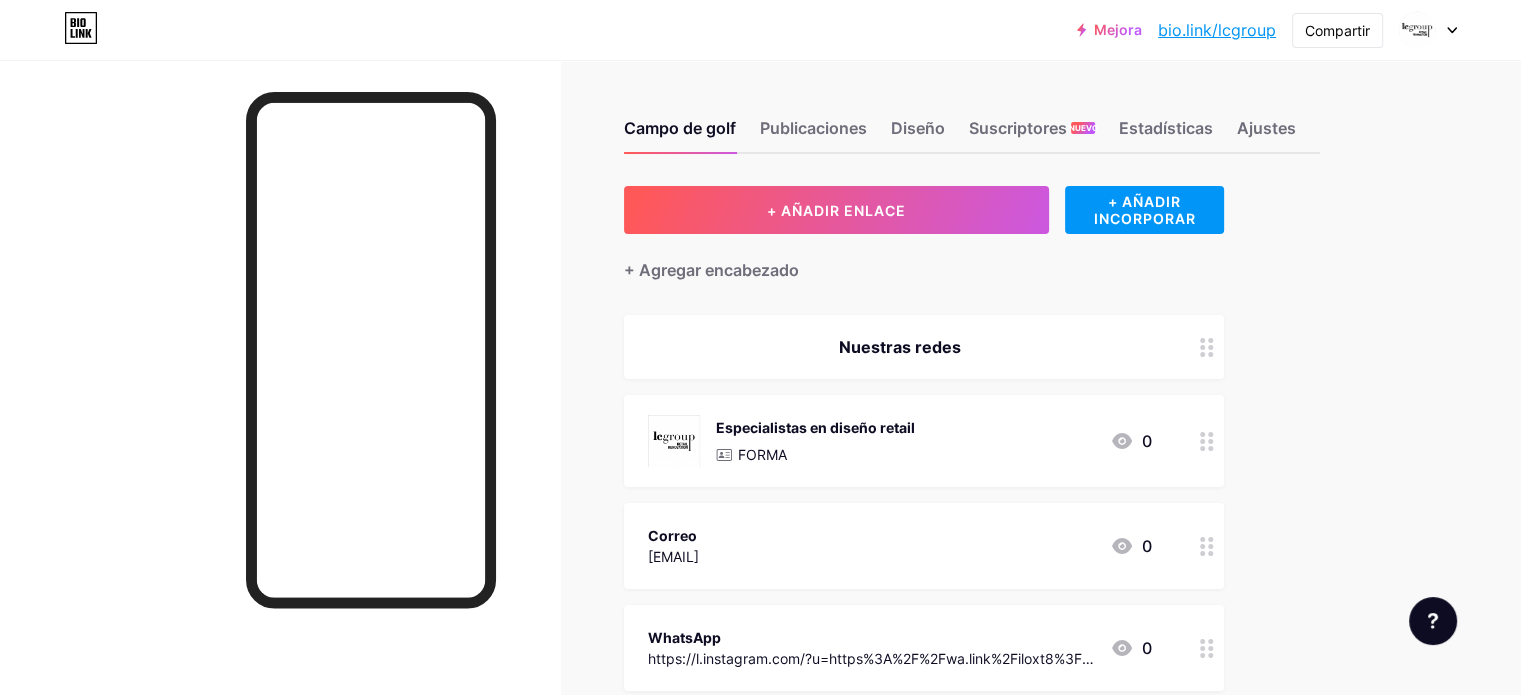 scroll, scrollTop: 100, scrollLeft: 0, axis: vertical 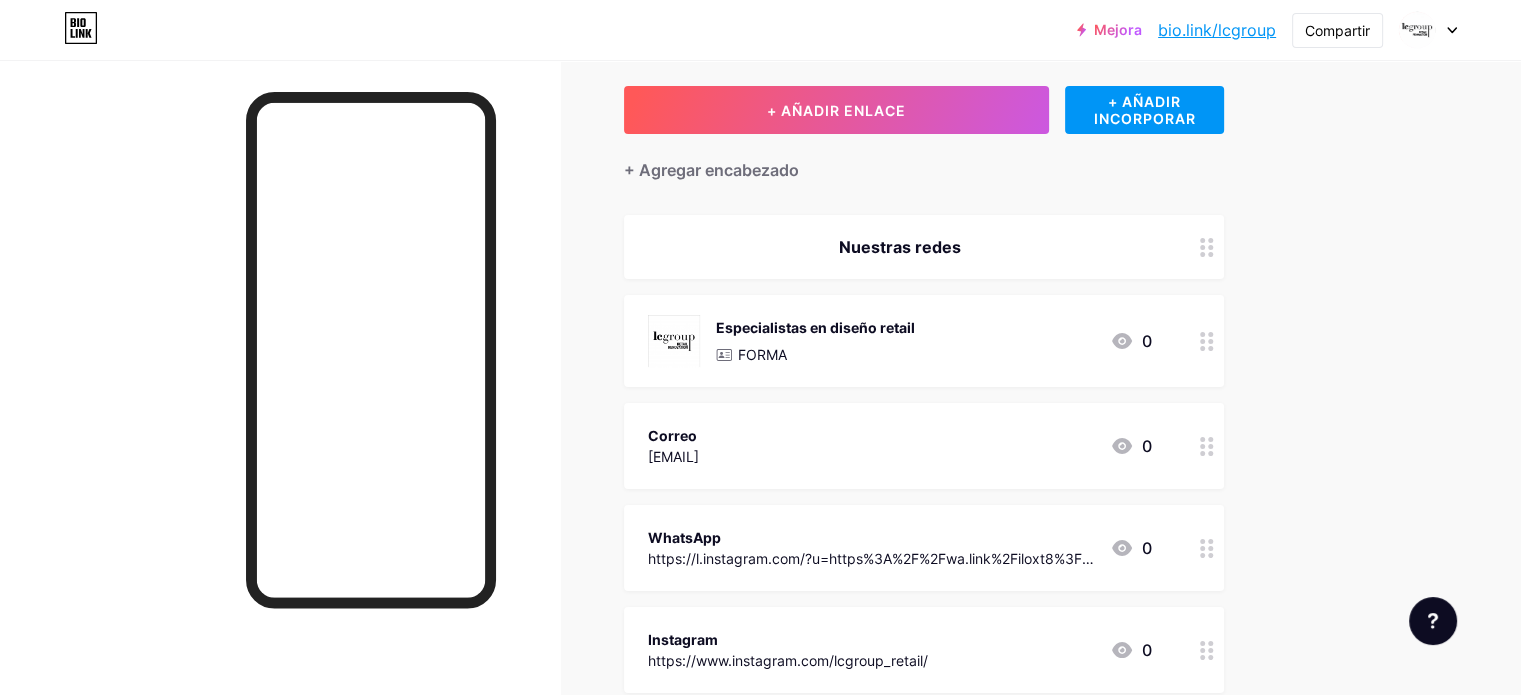 drag, startPoint x: 848, startPoint y: 440, endPoint x: 862, endPoint y: 522, distance: 83.18654 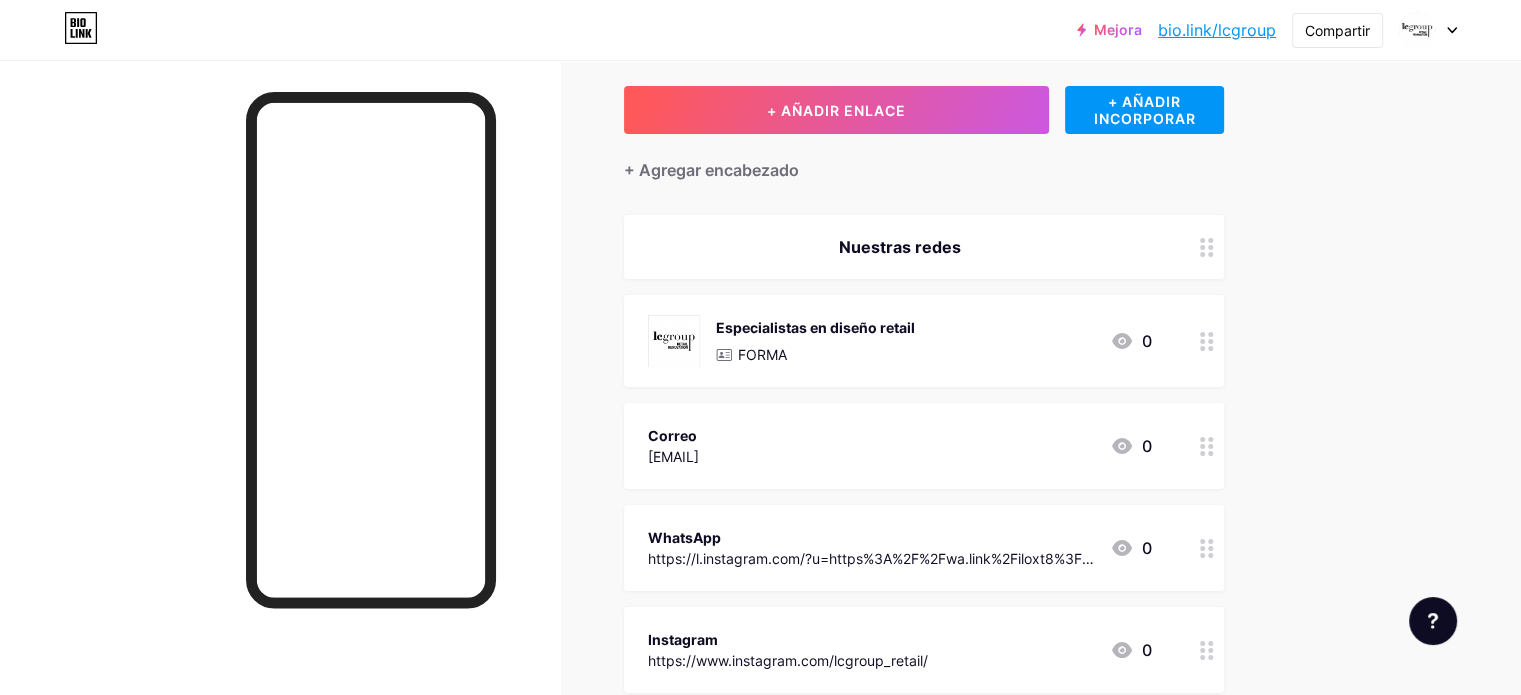 click on "Nuestras redes
Especialistas en diseño retail
FORMA
0
Correo
[EMAIL]
0
WhatsApp
https://l.instagram.com/?u=https%3A%2F%2Fwa.link%2Filoxt8%3Ffbclid%3DPAZXh0bgNhZW0CMTEAAad5tEMo0Yvjiaxk4RhLNDztVQQFeNmzZFL3nOOxd7syFZEeqRkZC2rKd-DHig_aem_SoFmTwBvgAIv8A0C3YeUXw&e=AT0rnaSIzrobfZsDUXCwLDs4v8w6EtpcKw1cHRLywmTDwo3P-jYDEDHnh41k88YrE0yNYBf64uYhalJ6heep-jKBvrraoLHGuODh_6ALIU4AnyRyri0NRzA
0
Instagram
https://www.instagram.com/[USERNAME]/
0
Linkedin
0
TikTok
https://www.tiktok.com/@[USERNAME]" at bounding box center (924, 607) 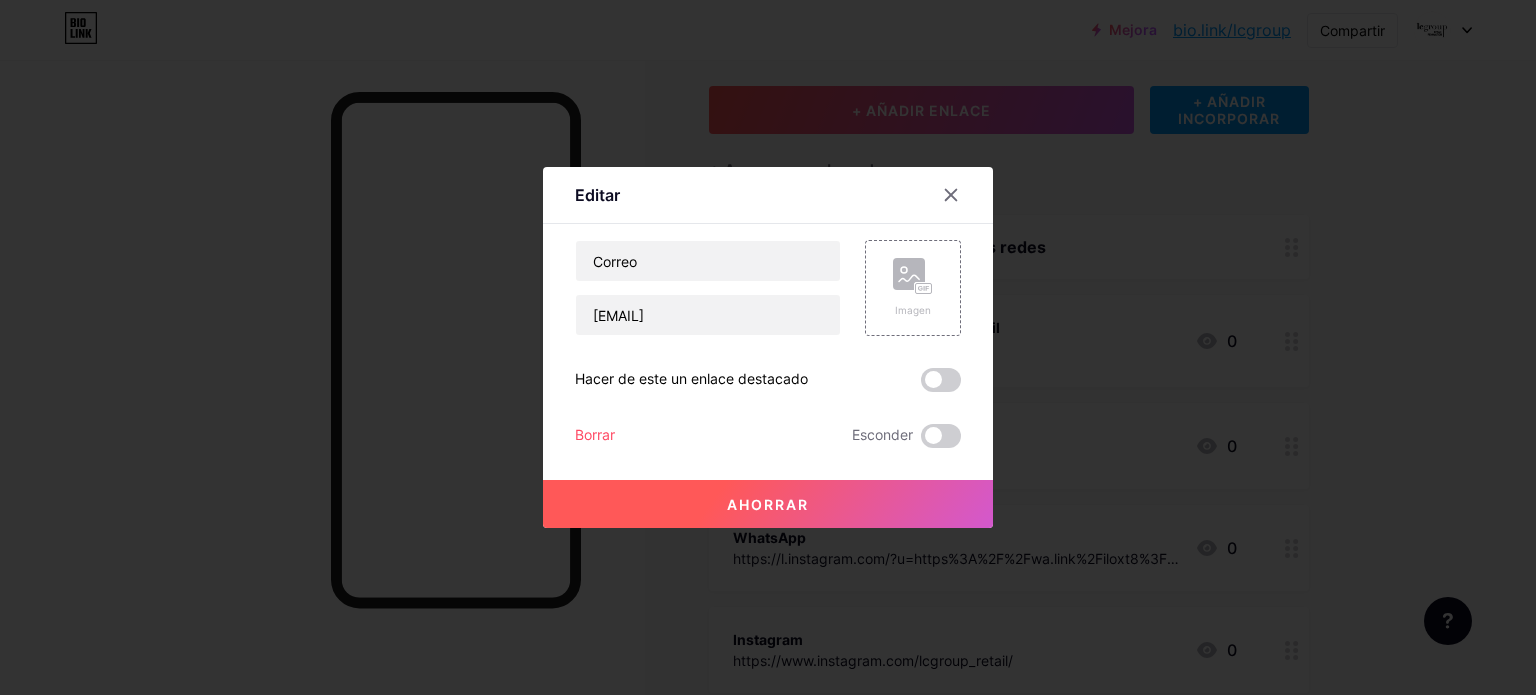 click at bounding box center (963, 195) 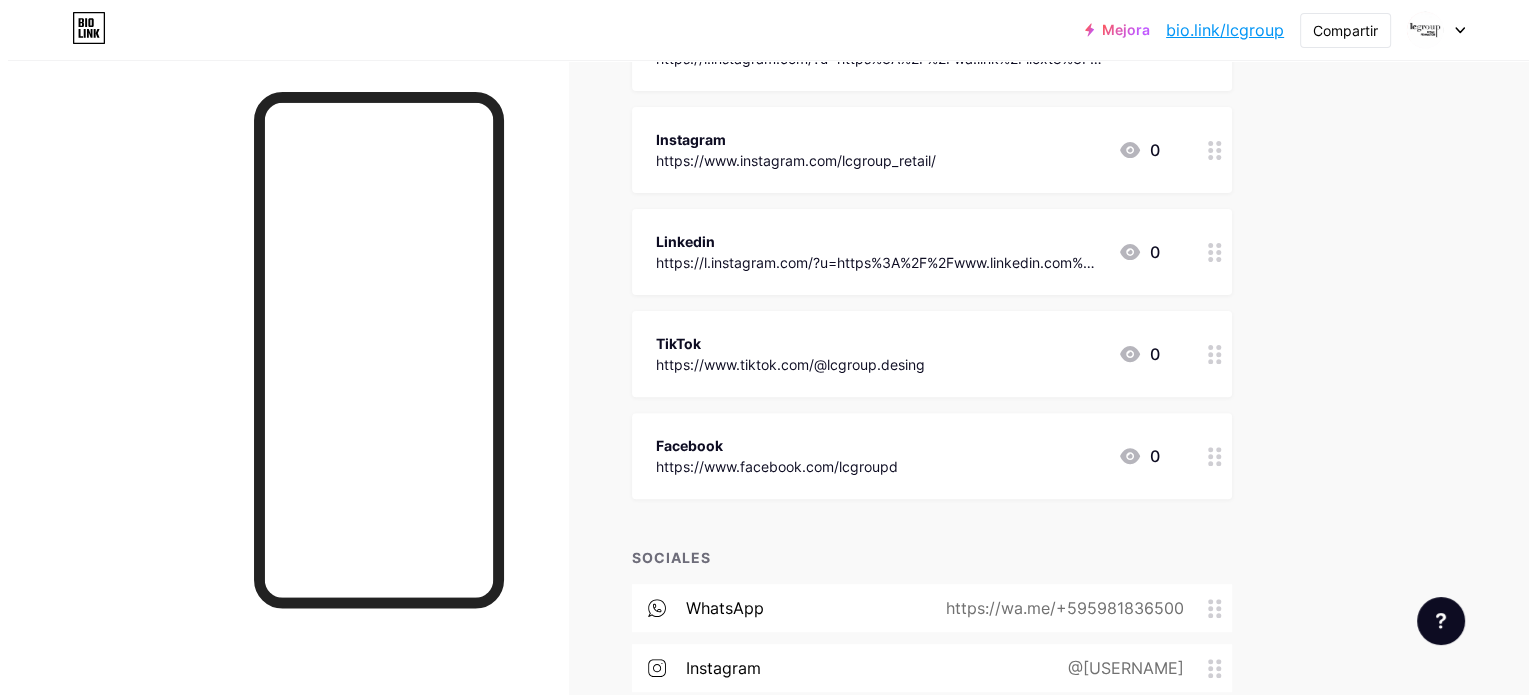 scroll, scrollTop: 200, scrollLeft: 0, axis: vertical 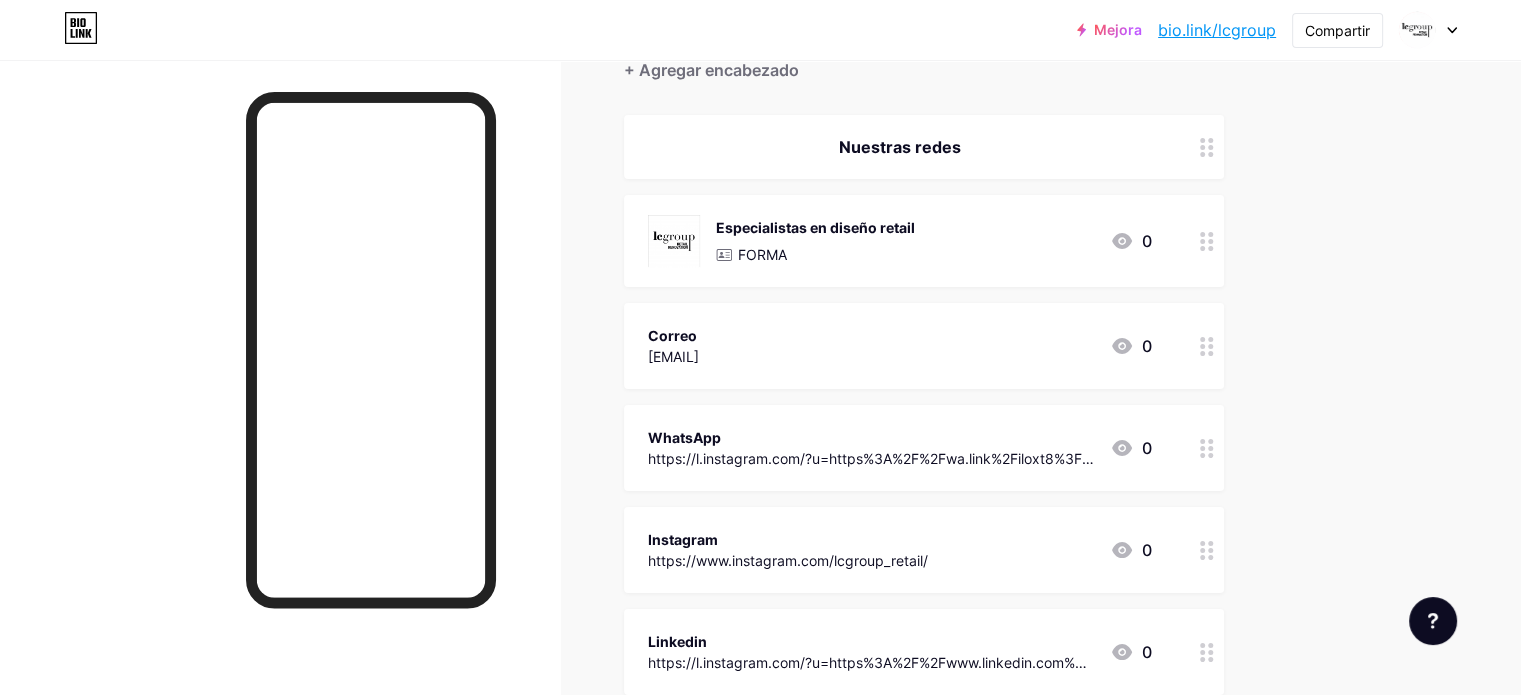 click at bounding box center [1207, 241] 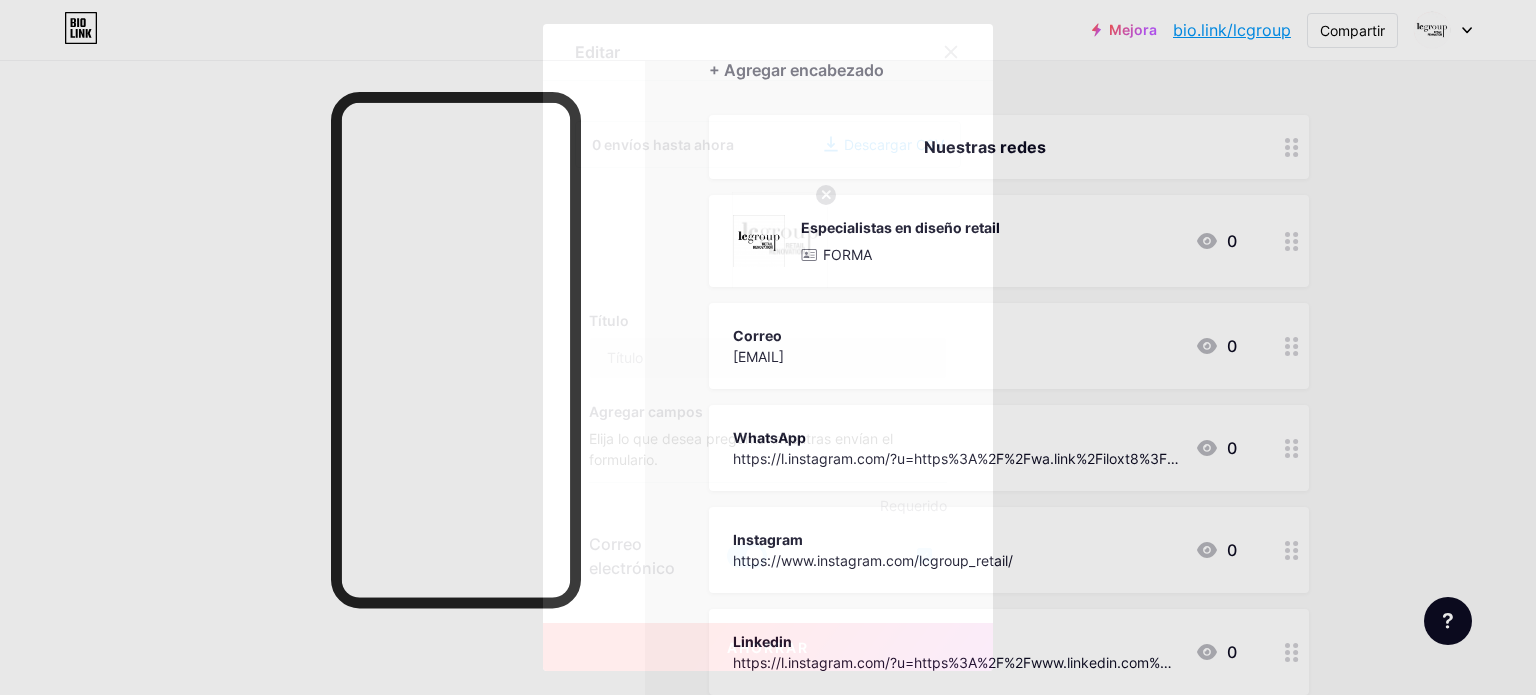 type on "Especialistas en diseño retail" 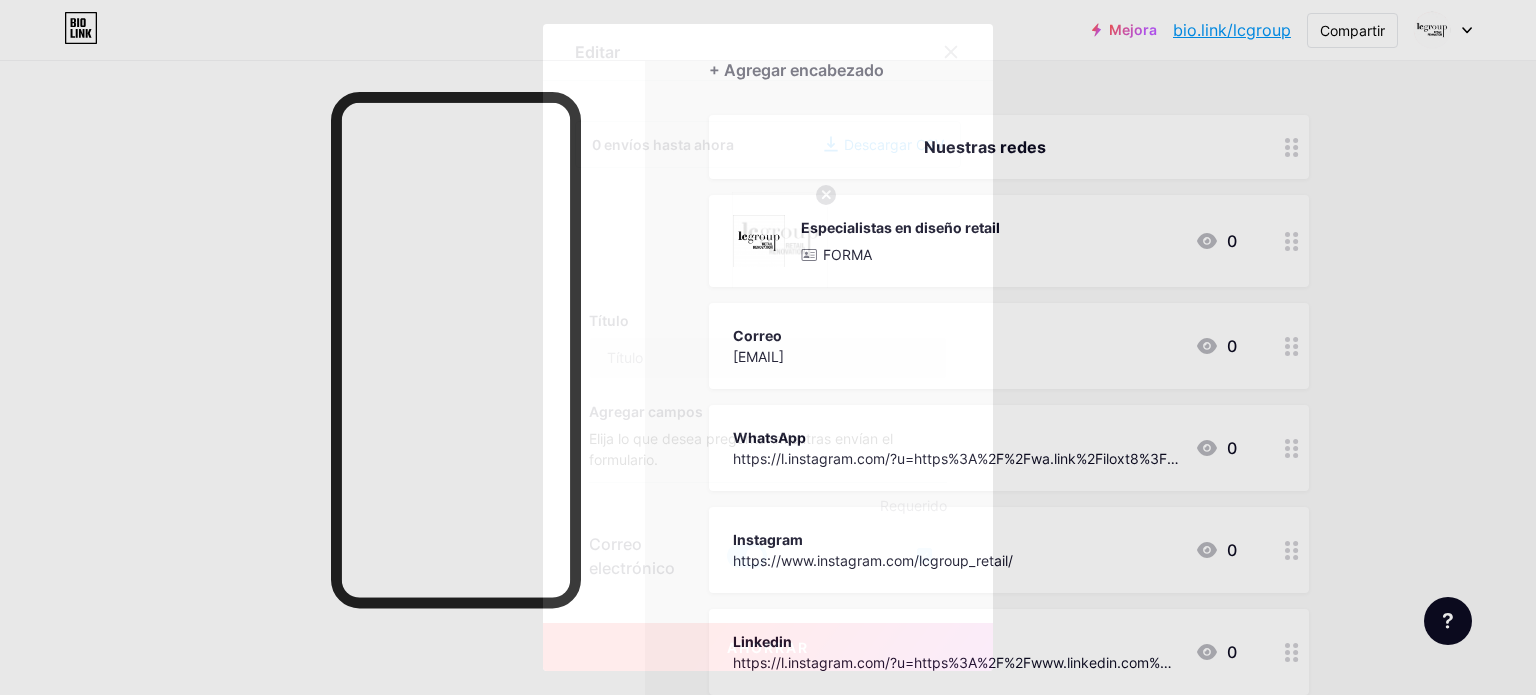 checkbox on "true" 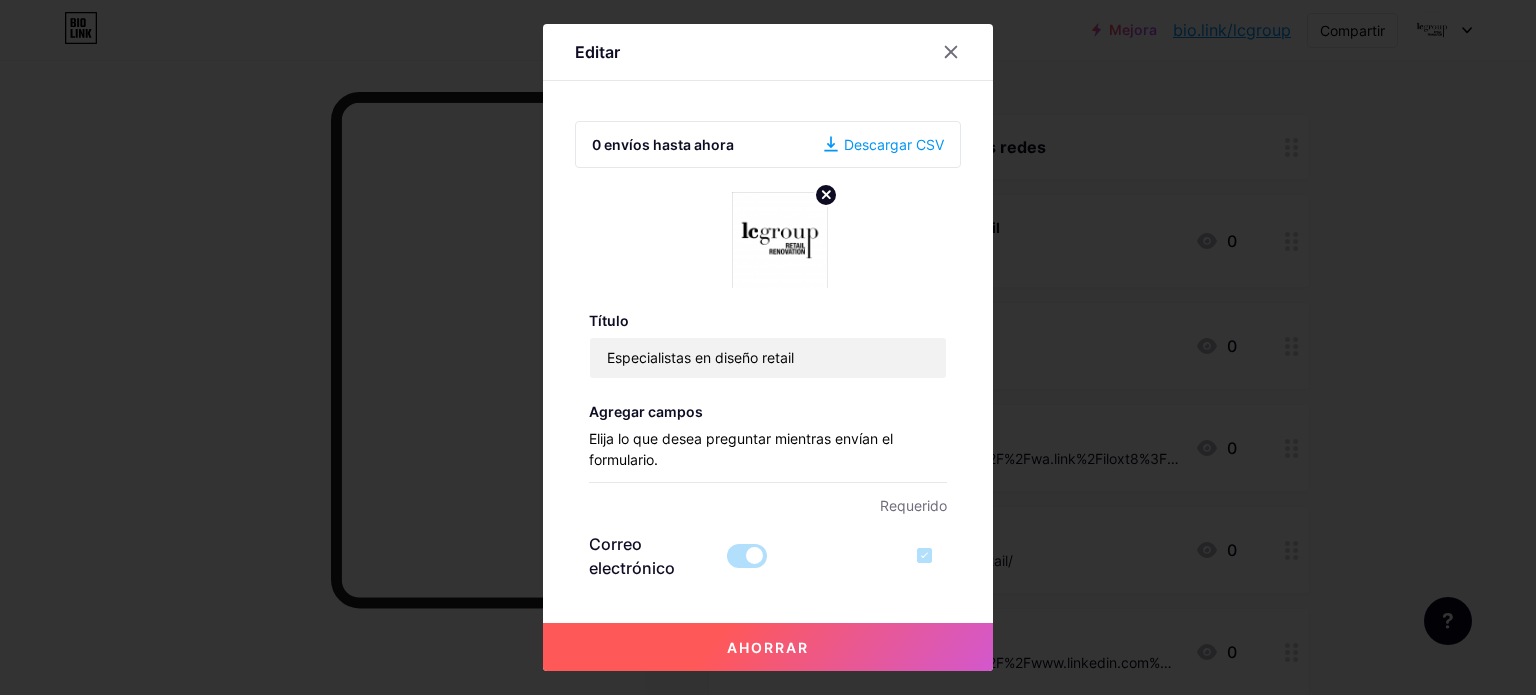 click at bounding box center [768, 347] 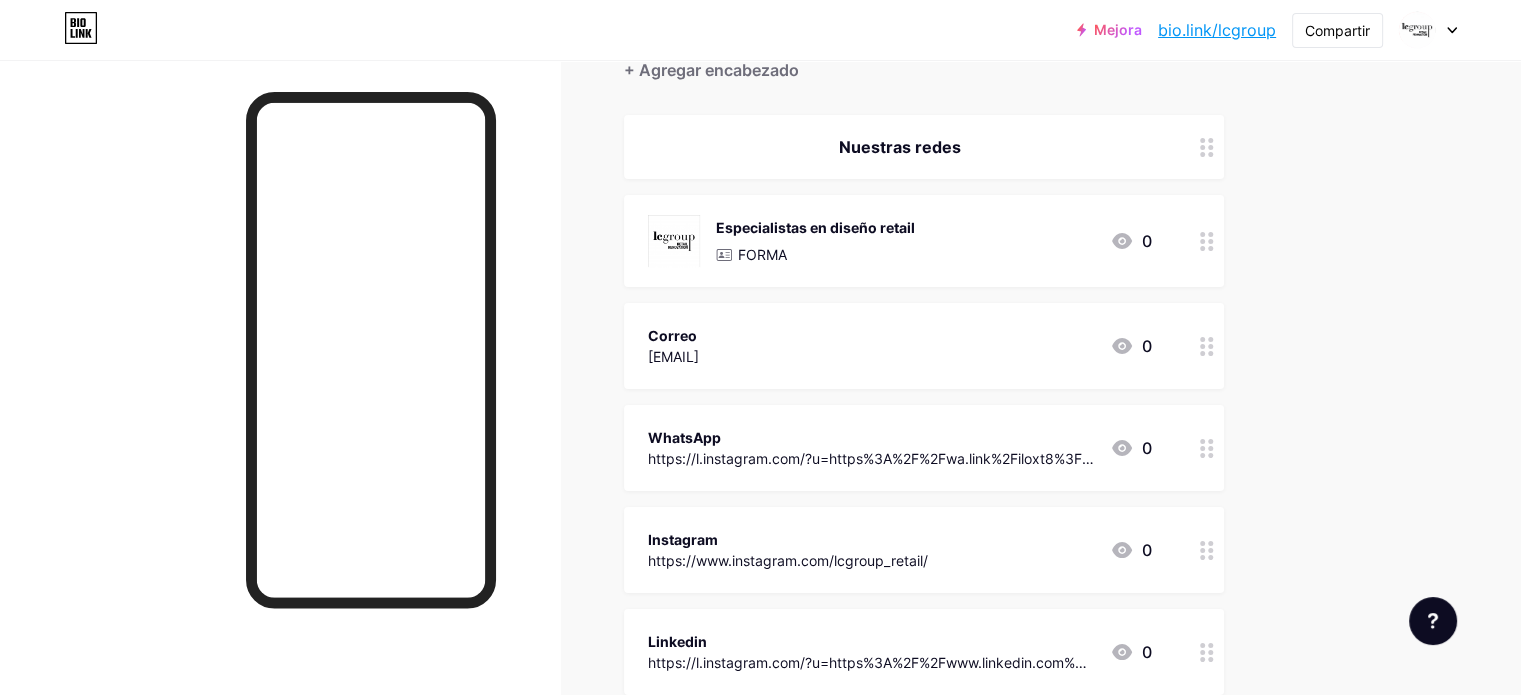 click 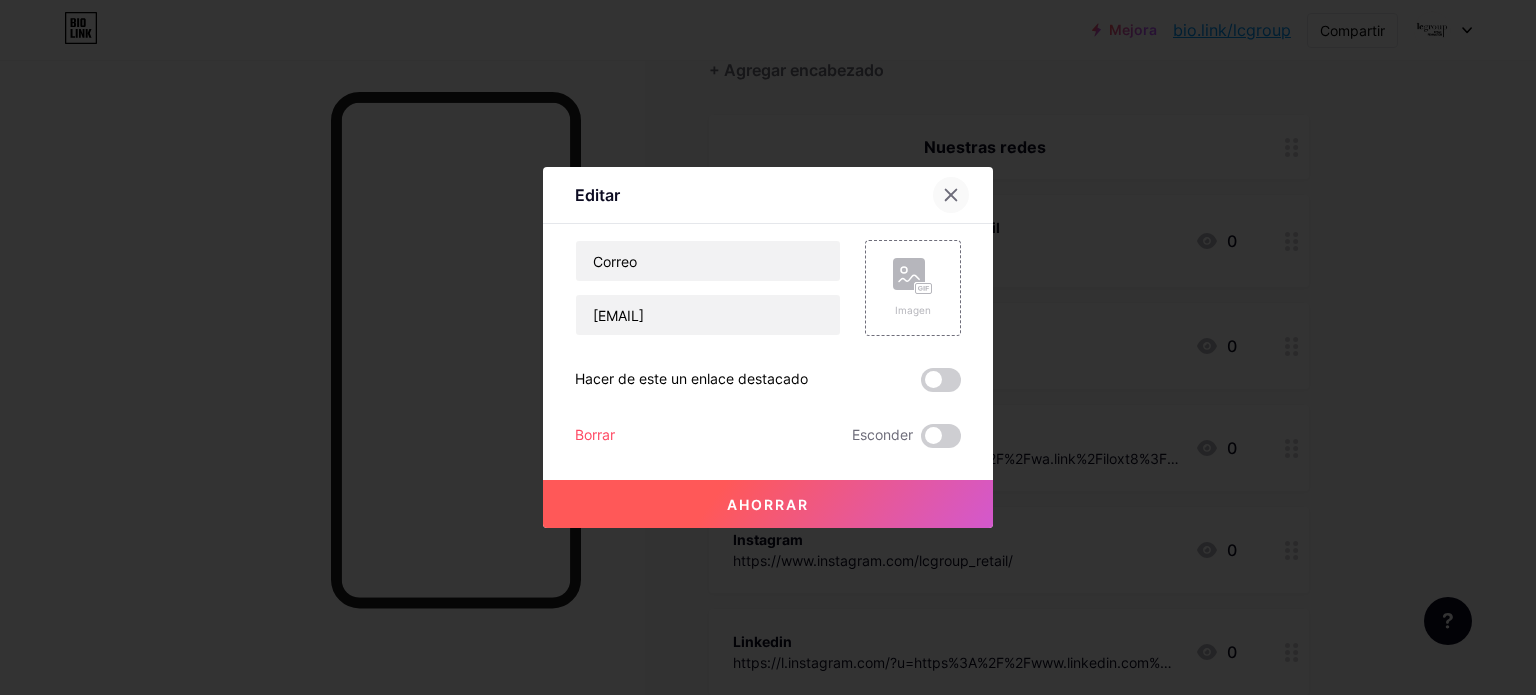 click 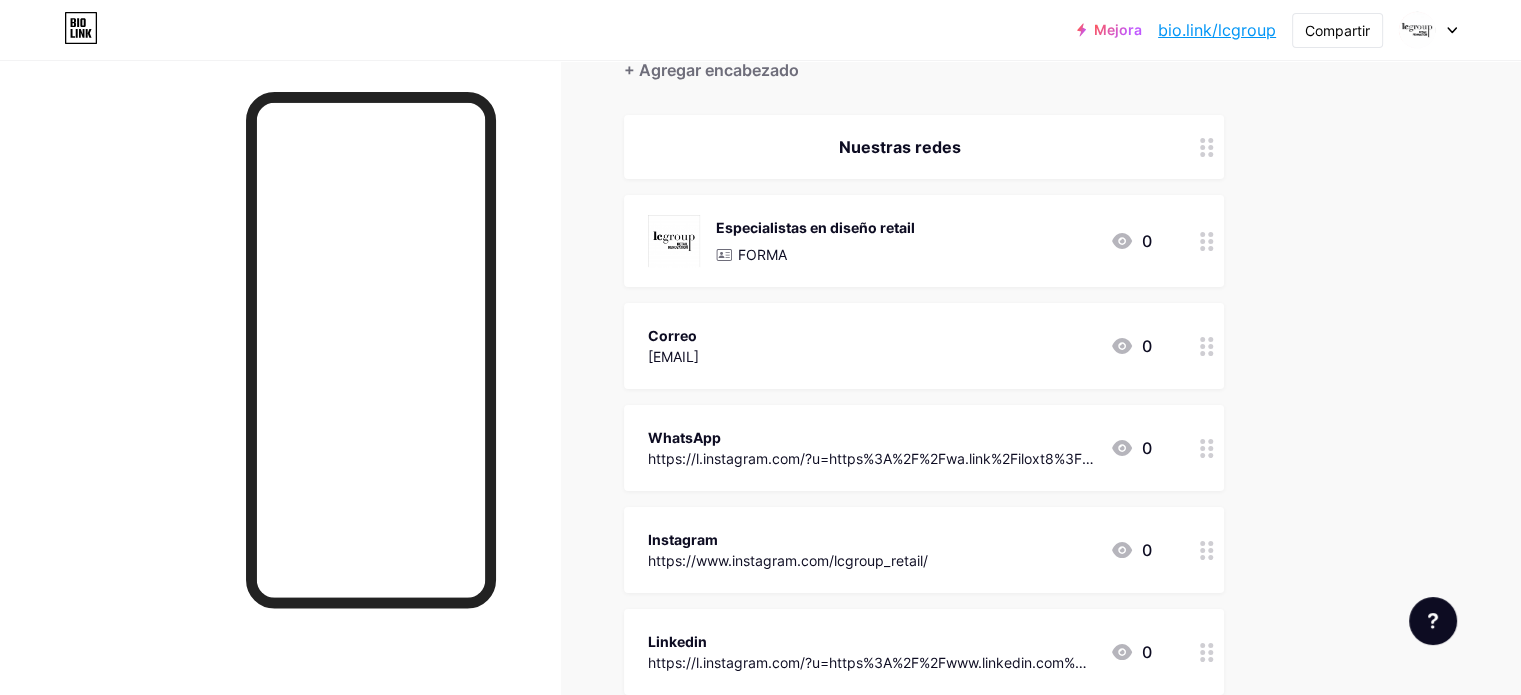 click at bounding box center [1207, 448] 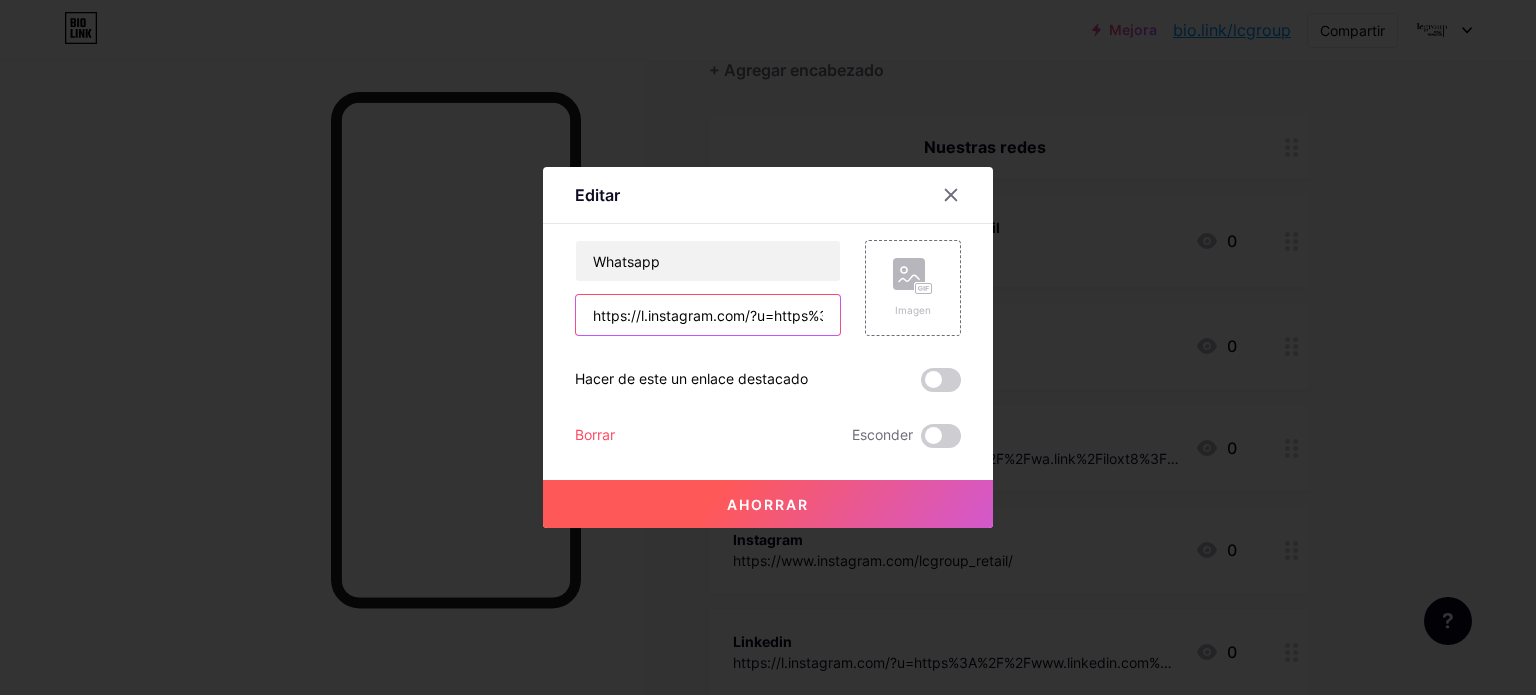 click on "https://l.instagram.com/?u=https%3A%2F%2Fwa.link%2Filoxt8%3Ffbclid%3DPAZXh0bgNhZW0CMTEAAad5tEMo0Yvjiaxk4RhLNDztVQQFeNmzZFL3nOOxd7syFZEeqRkZC2rKd-DHig_aem_SoFmTwBvgAIv8A0C3YeUXw&e=AT0rnaSIzrobfZsDUXCwLDs4v8w6EtpcKw1cHRLywmTDwo3P-jYDEDHnh41k88YrE0yNYBf64uYhalJ6heep-jKBvrraoLHGuODh_6ALIU4AnyRyri0NRzA" at bounding box center (708, 315) 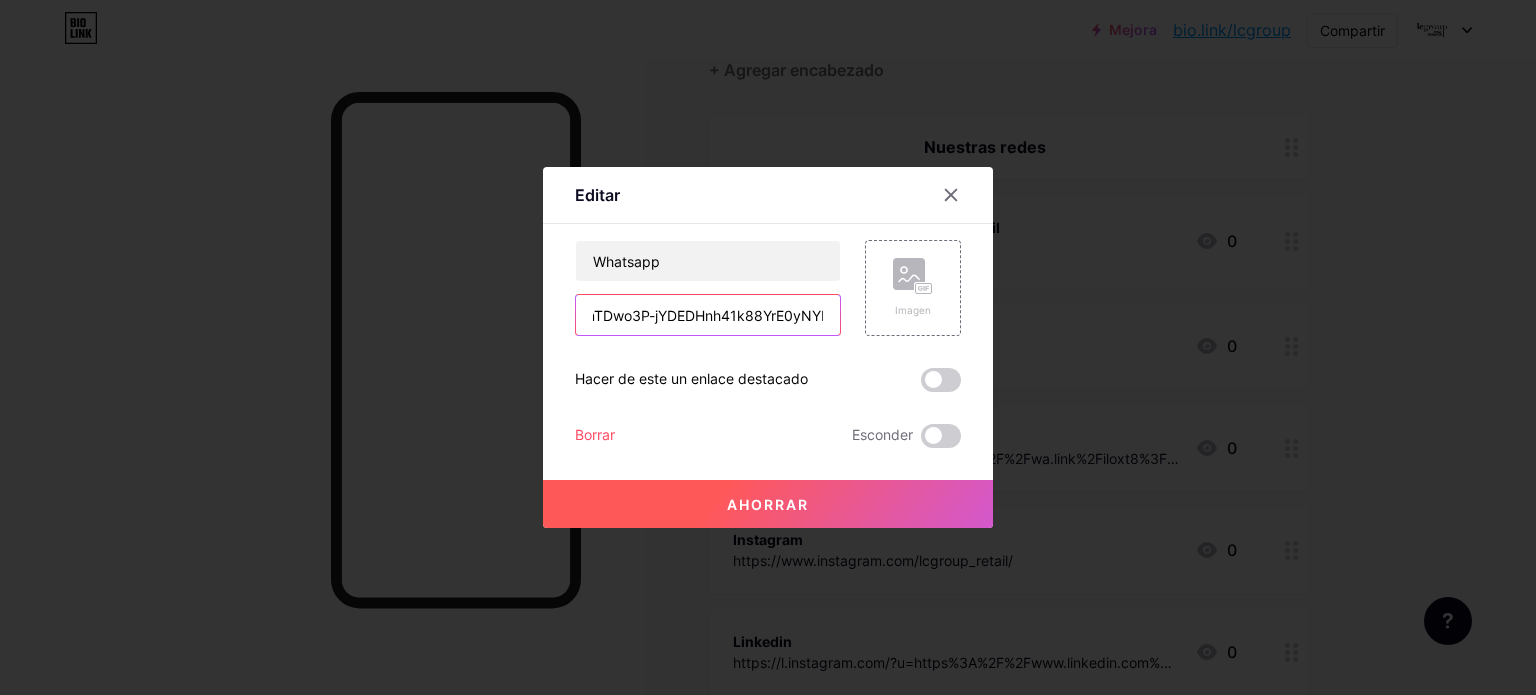 scroll, scrollTop: 0, scrollLeft: 2200, axis: horizontal 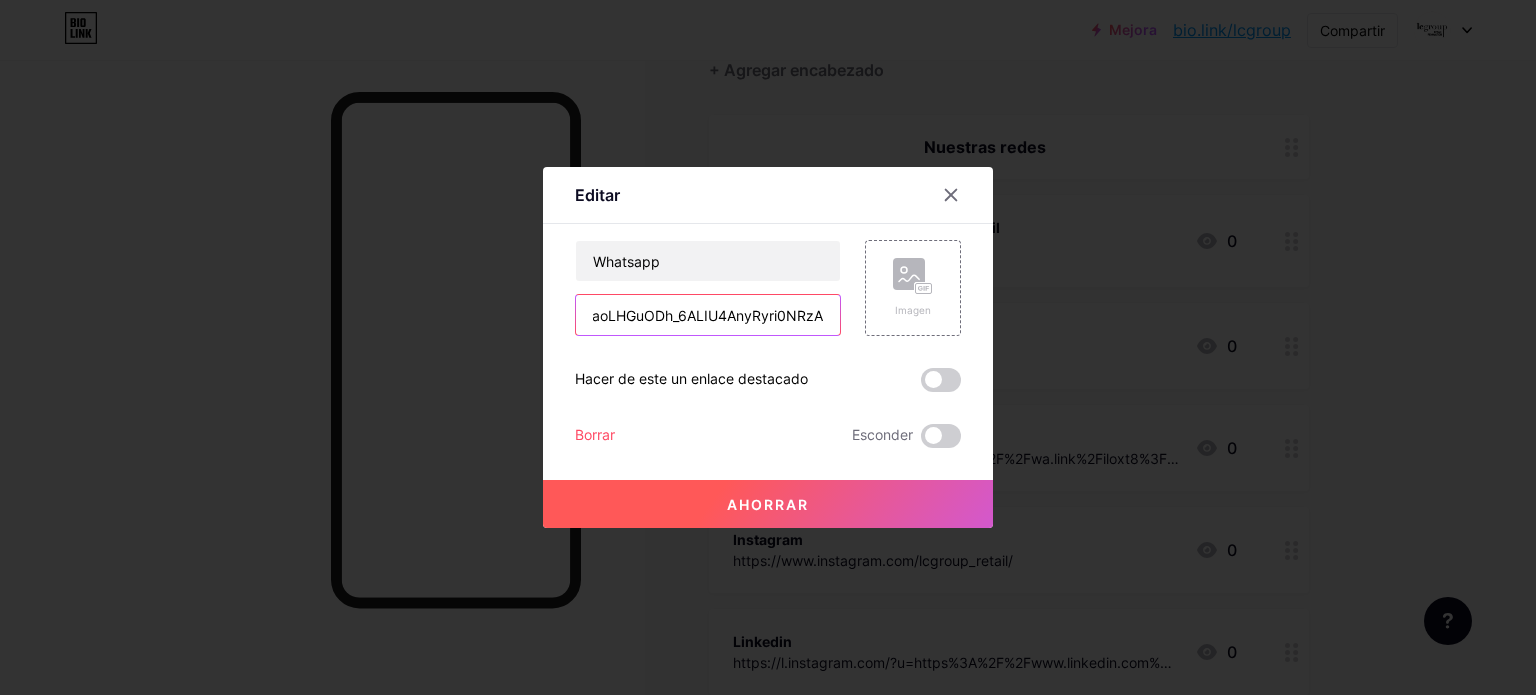 drag, startPoint x: 575, startPoint y: 316, endPoint x: 1328, endPoint y: 306, distance: 753.0664 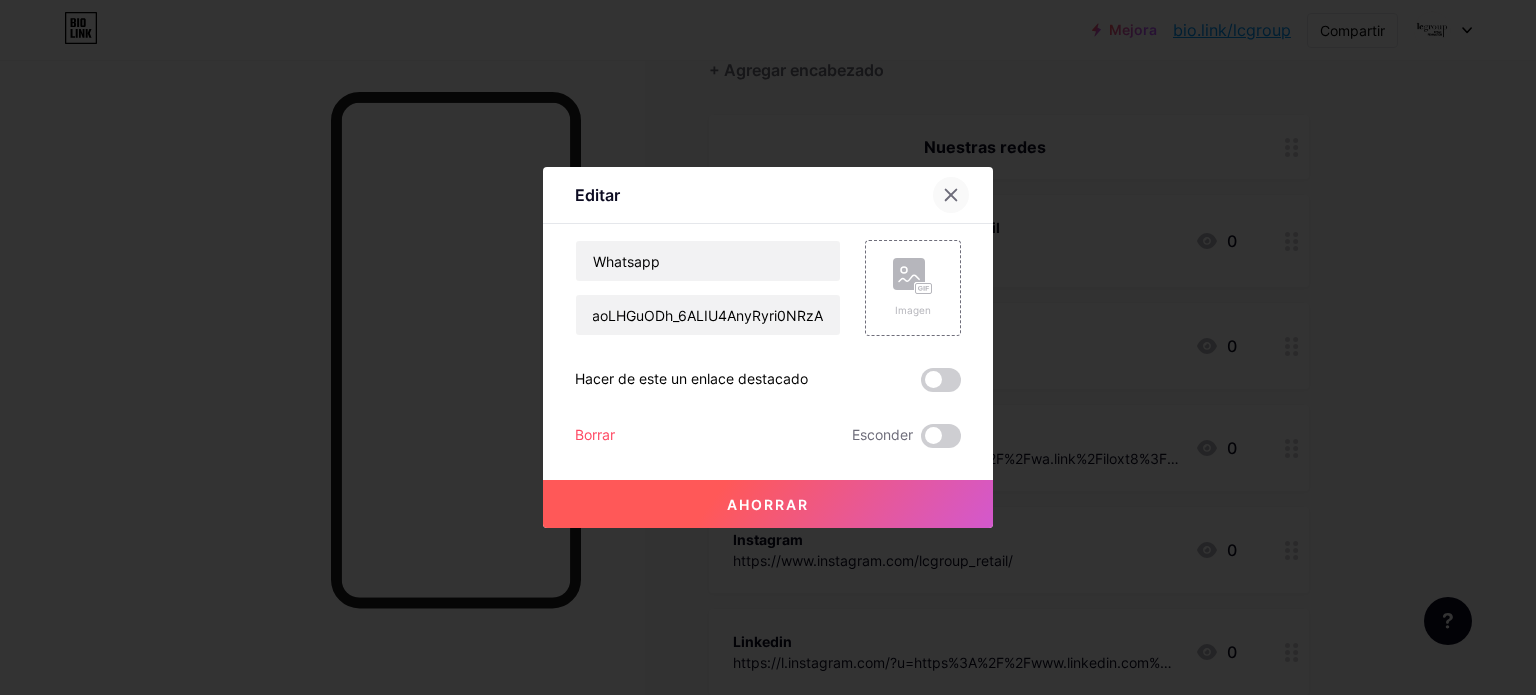 click 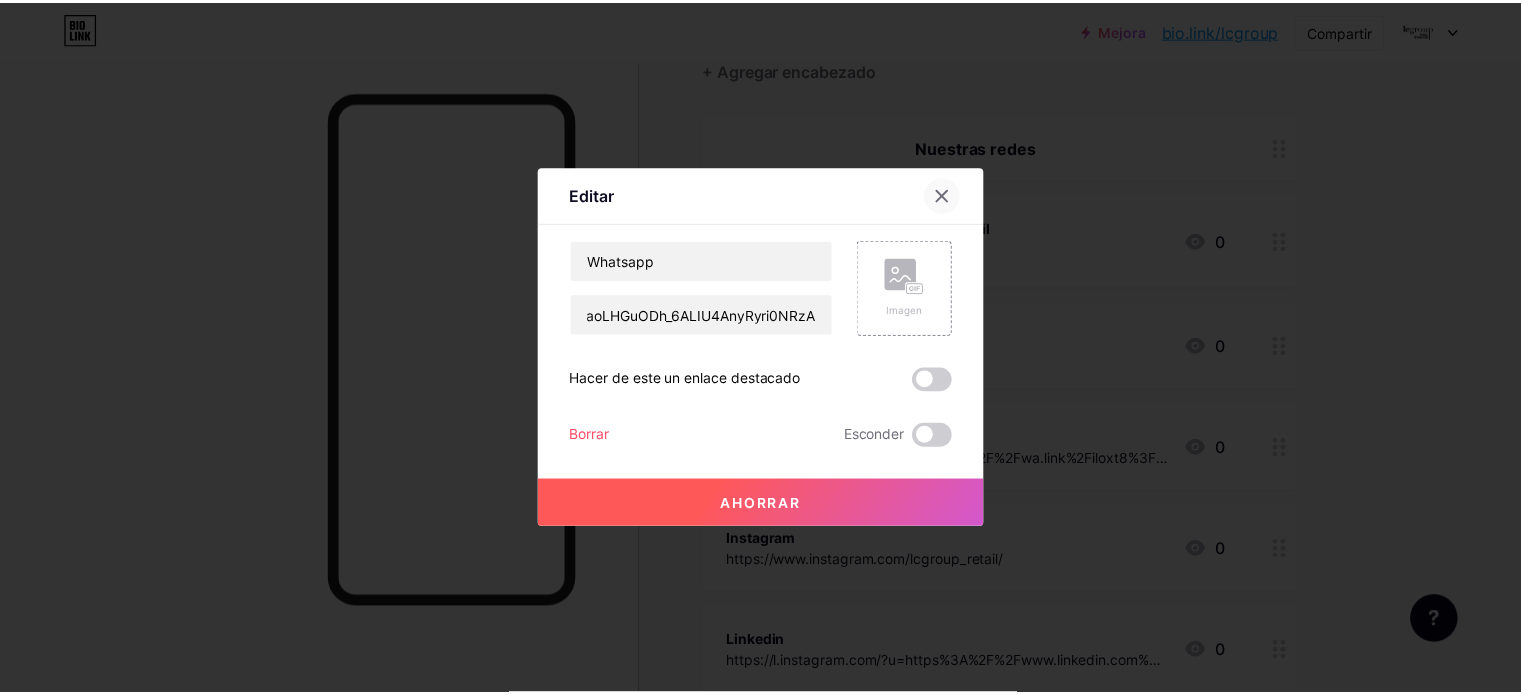 scroll, scrollTop: 0, scrollLeft: 0, axis: both 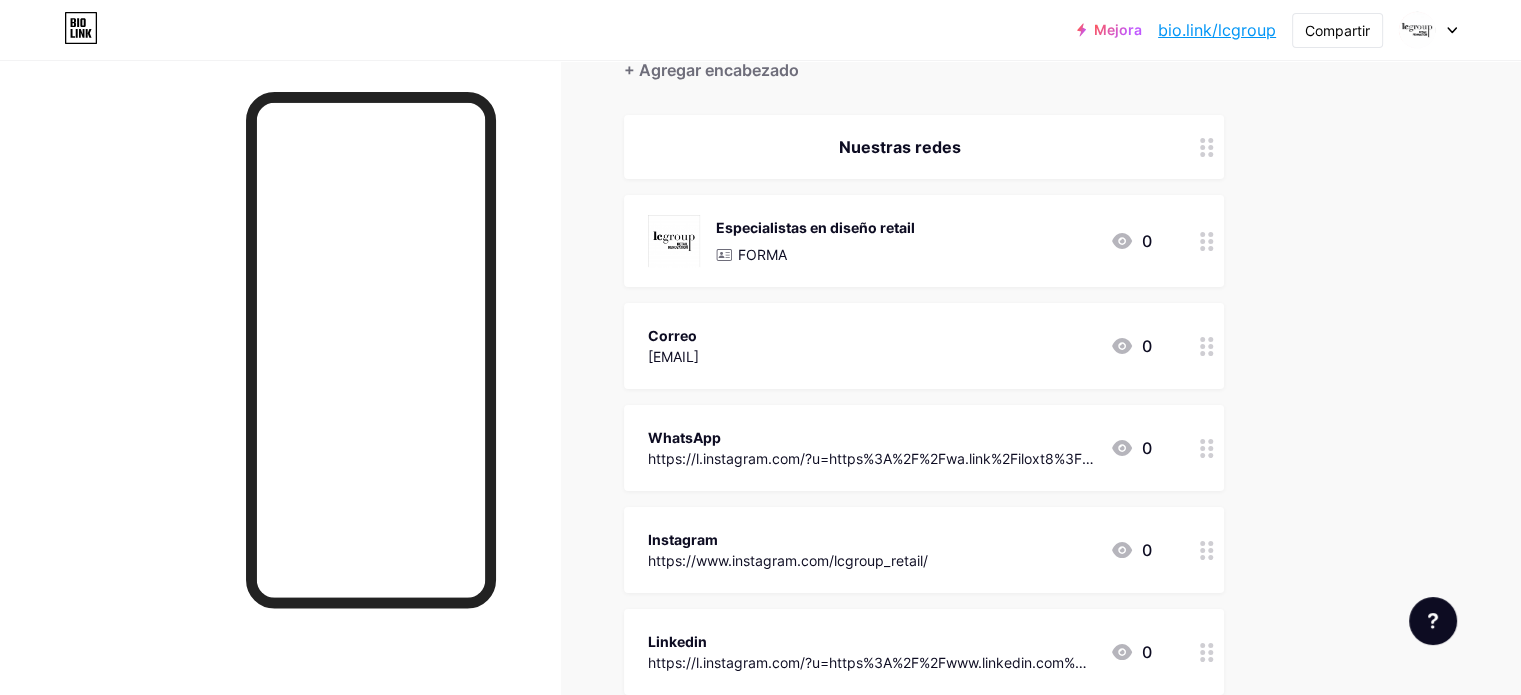 click 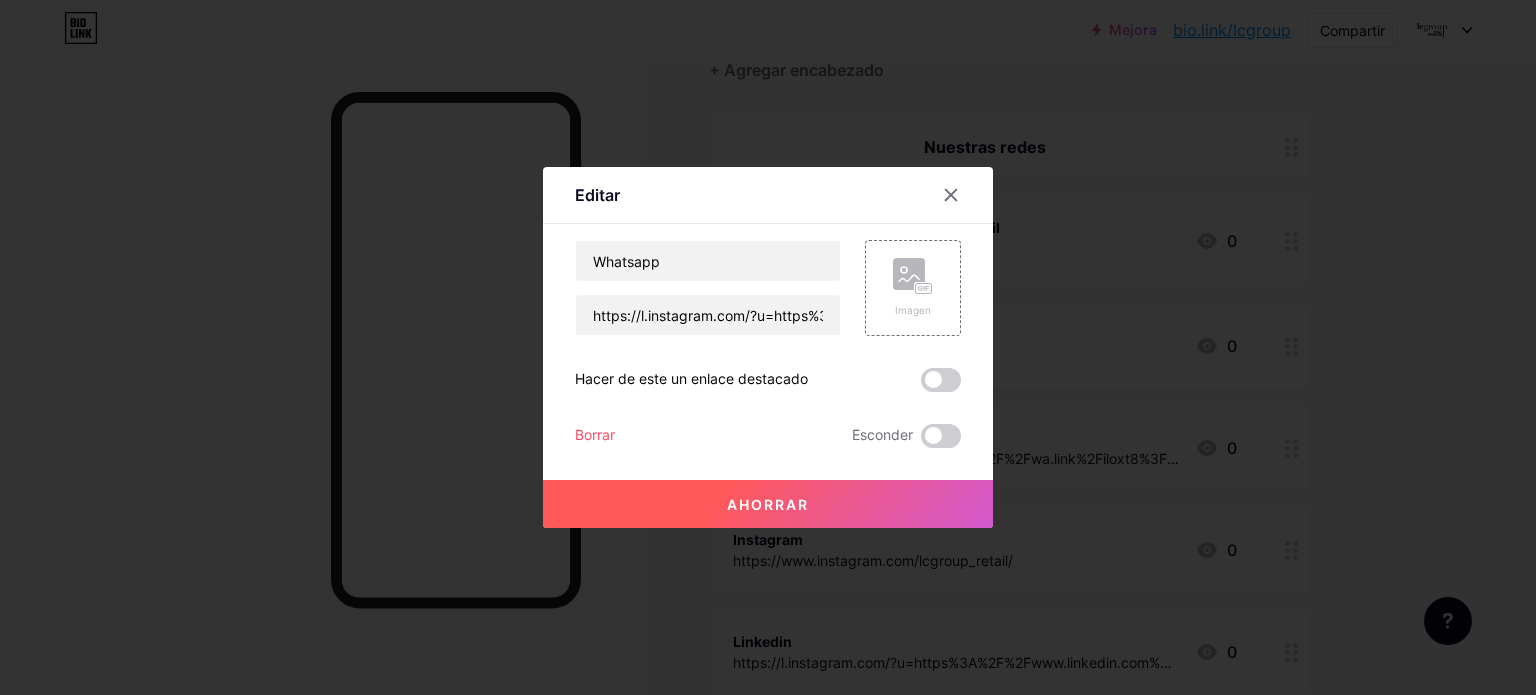 click on "Borrar" at bounding box center (595, 436) 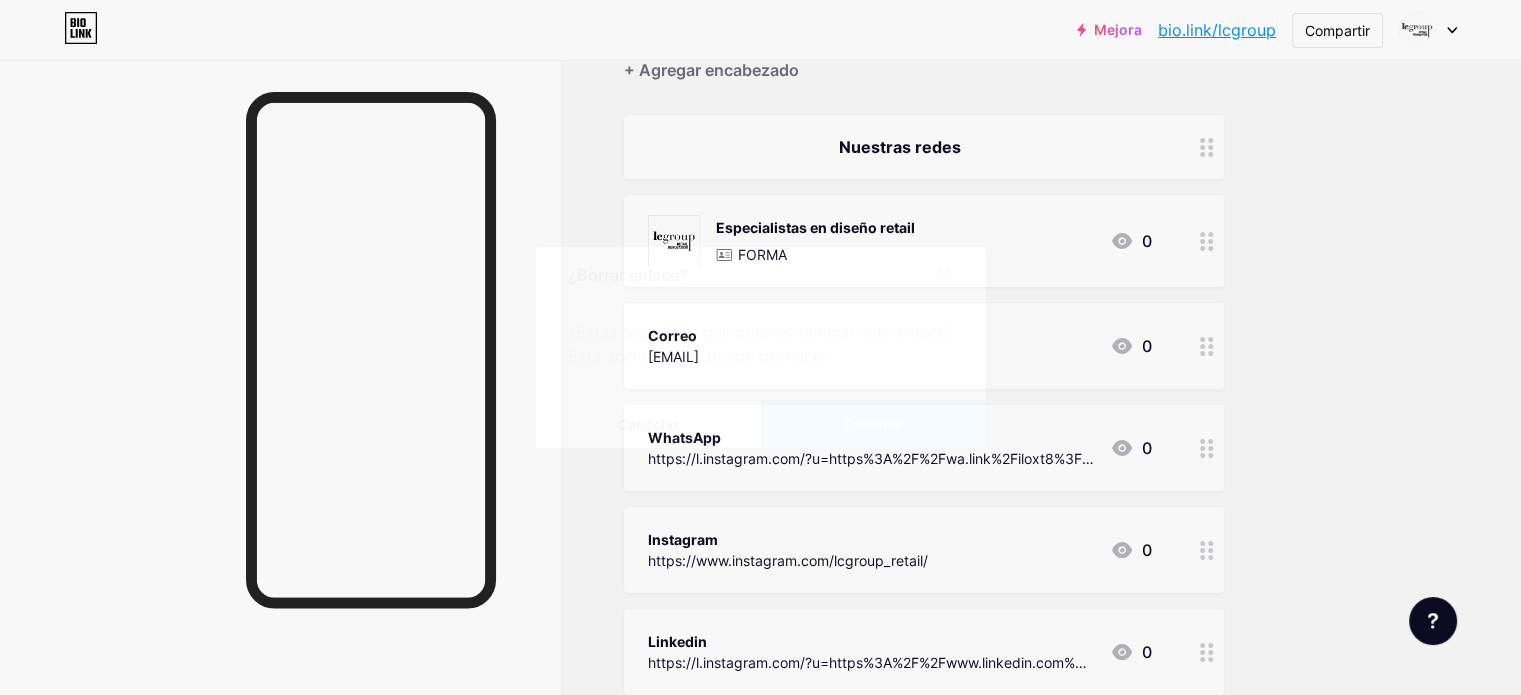 click on "Confirmar" at bounding box center (872, 424) 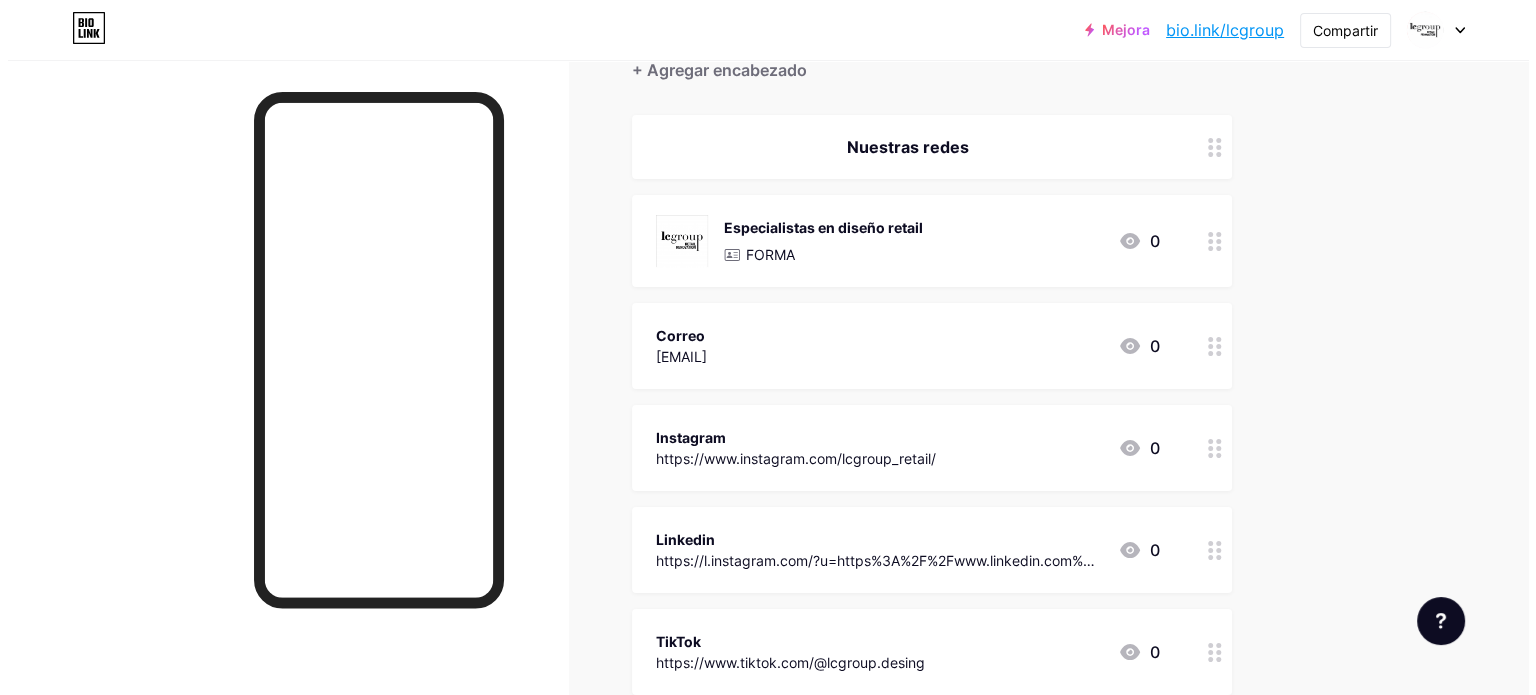 scroll, scrollTop: 0, scrollLeft: 0, axis: both 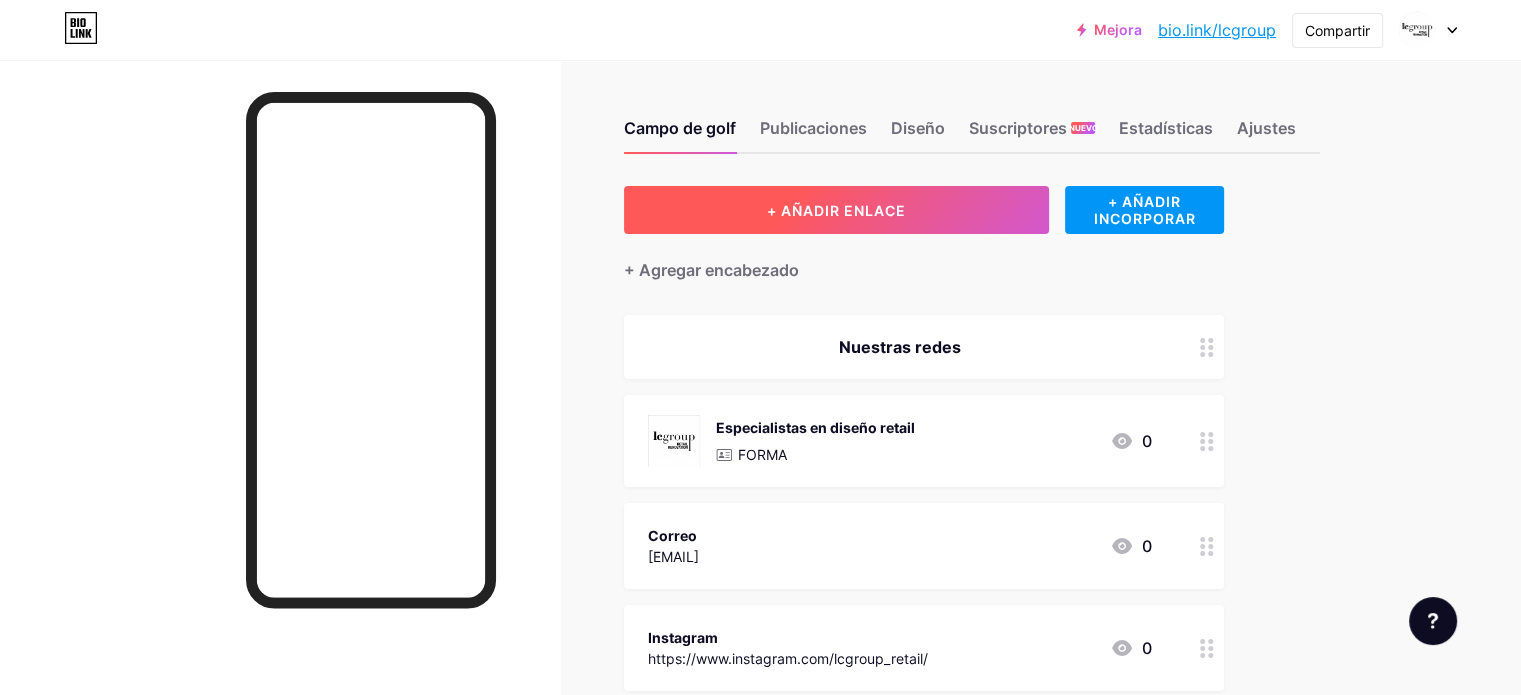 click on "+ AÑADIR ENLACE" at bounding box center (836, 210) 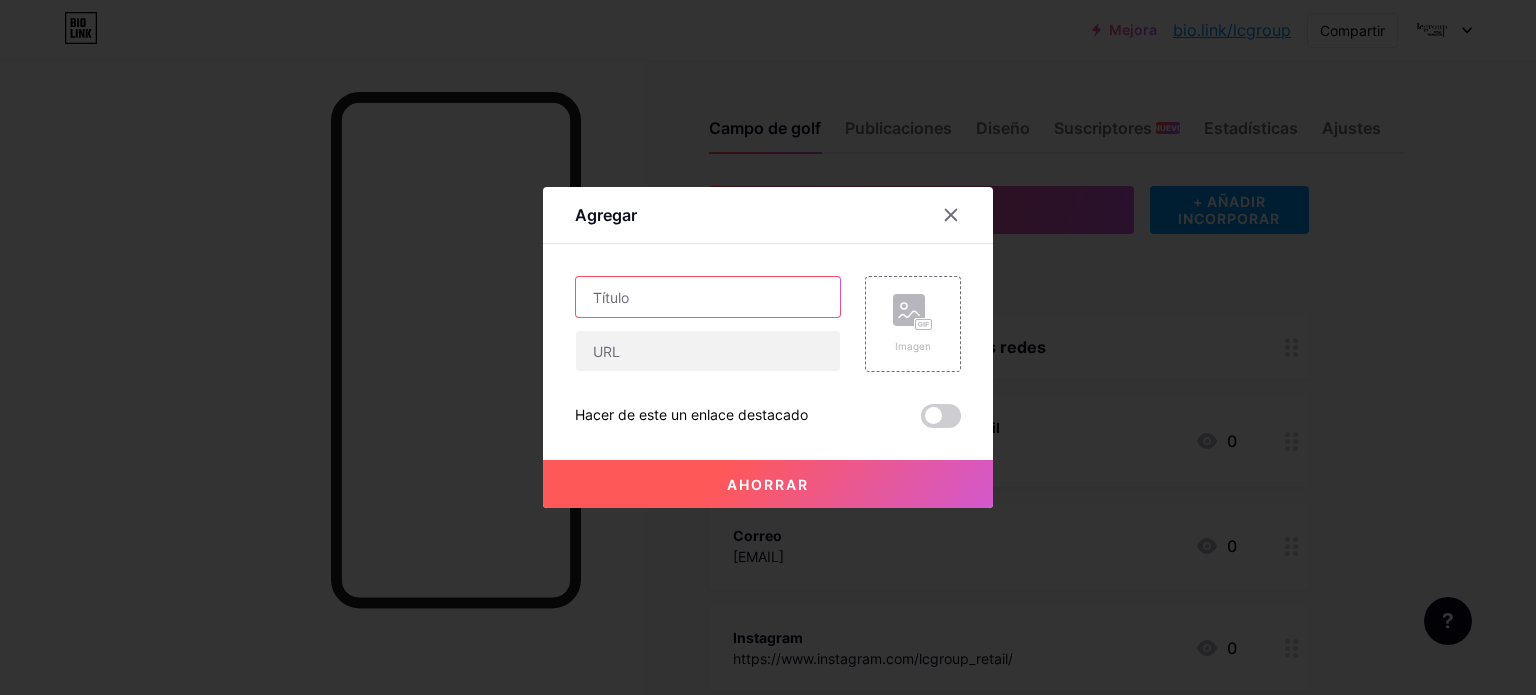 click at bounding box center (708, 297) 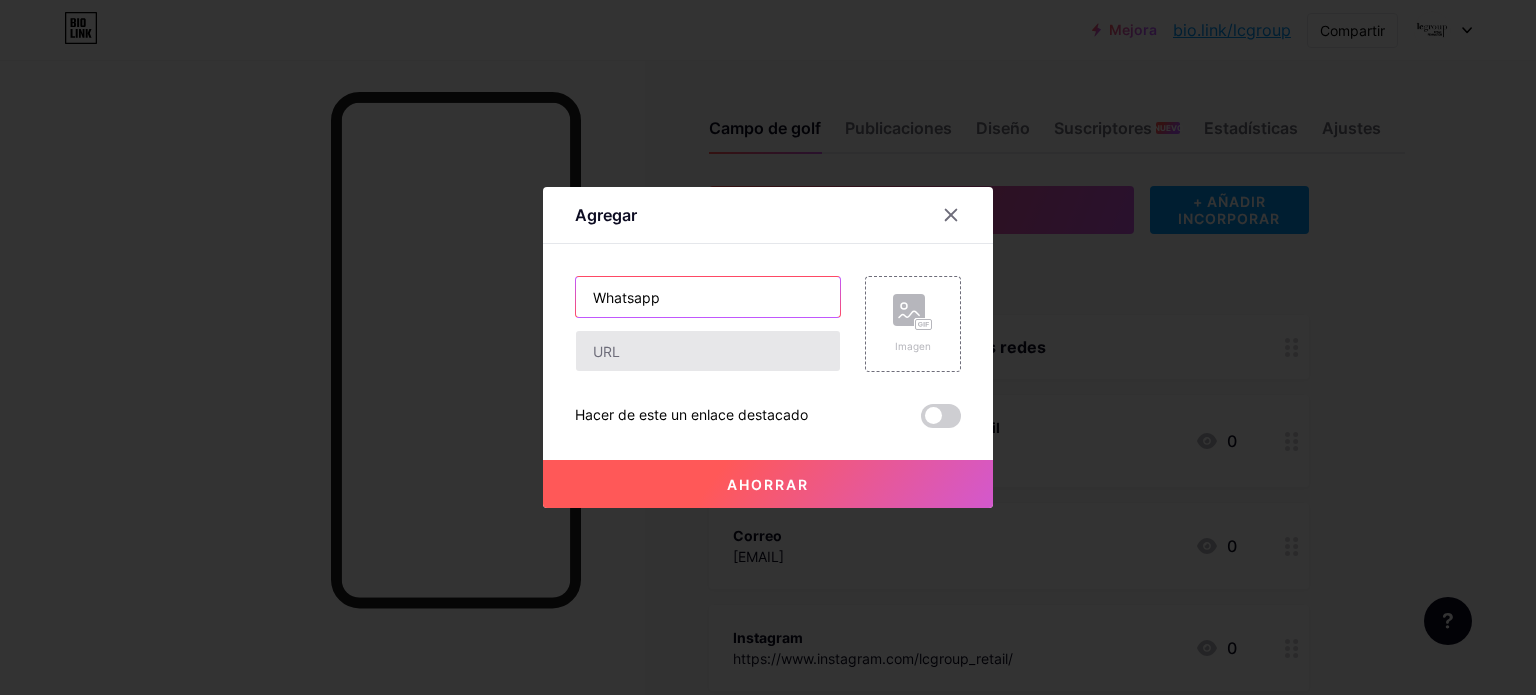 type on "Whatsapp" 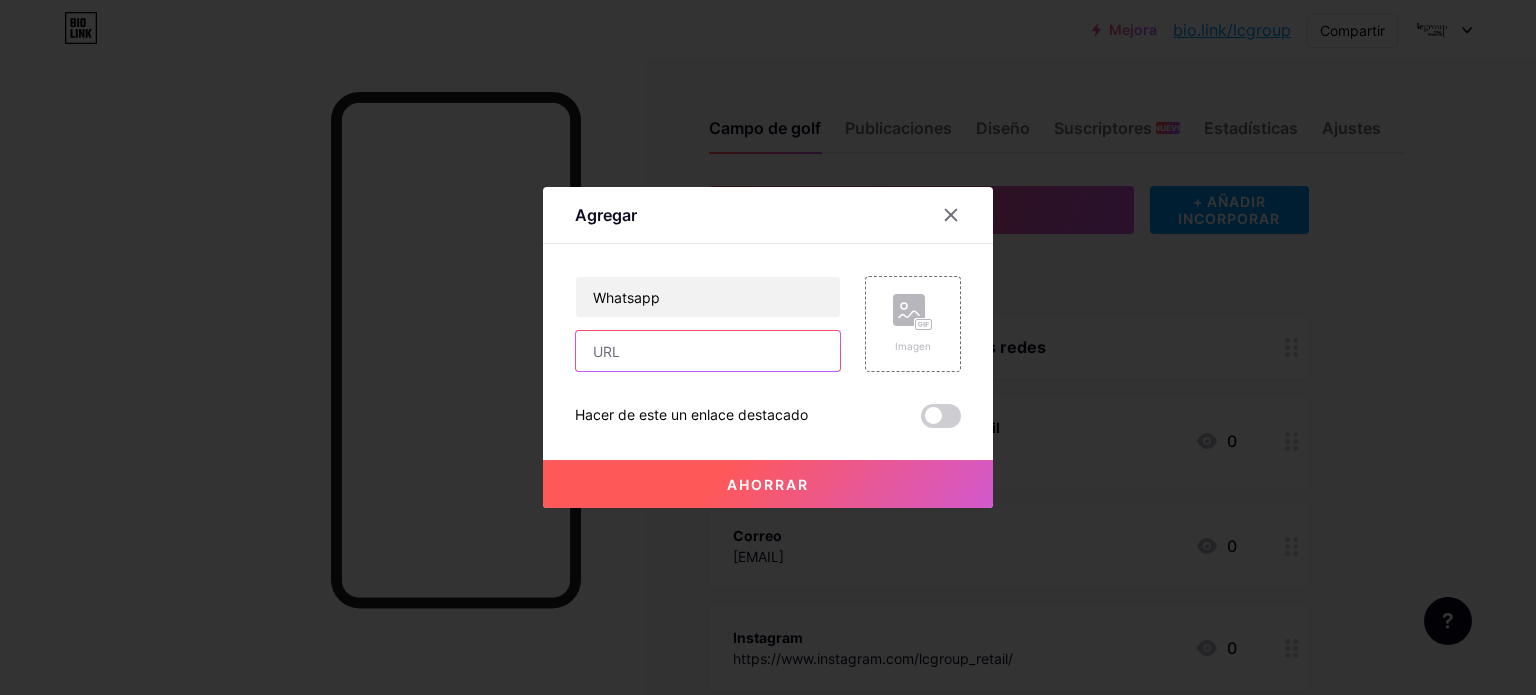 click at bounding box center (708, 351) 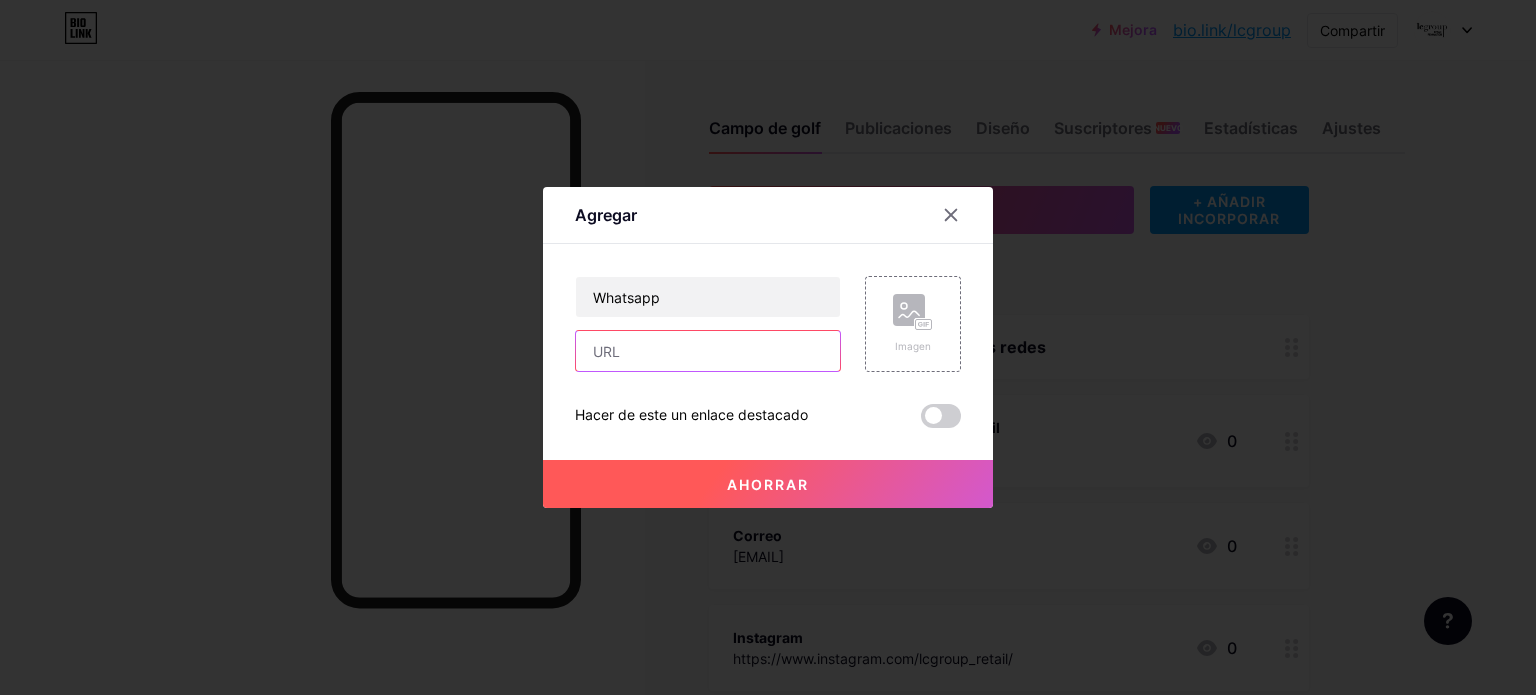 paste on "https://l.instagram.com/?u=https%3A%2F%2Fwa.link%2Filoxt8%3Ffbclid%3DPAZXh0bgNhZW0CMTEAAad5tEMo0Yvjiaxk4RhLNDztVQQFeNmzZFL3nOOxd7syFZEeqRkZC2rKd-DHig_aem_SoFmTwBvgAIv8A0C3YeUXw&e=AT0rnaSIzrobfZsDUXCwLDs4v8w6EtpcKw1cHRLywmTDwo3P-jYDEDHnh41k88YrE0yNYBf64uYhalJ6heep-jKBvrraoLHGuODh_6ALIU4AnyRyri0NRzA" 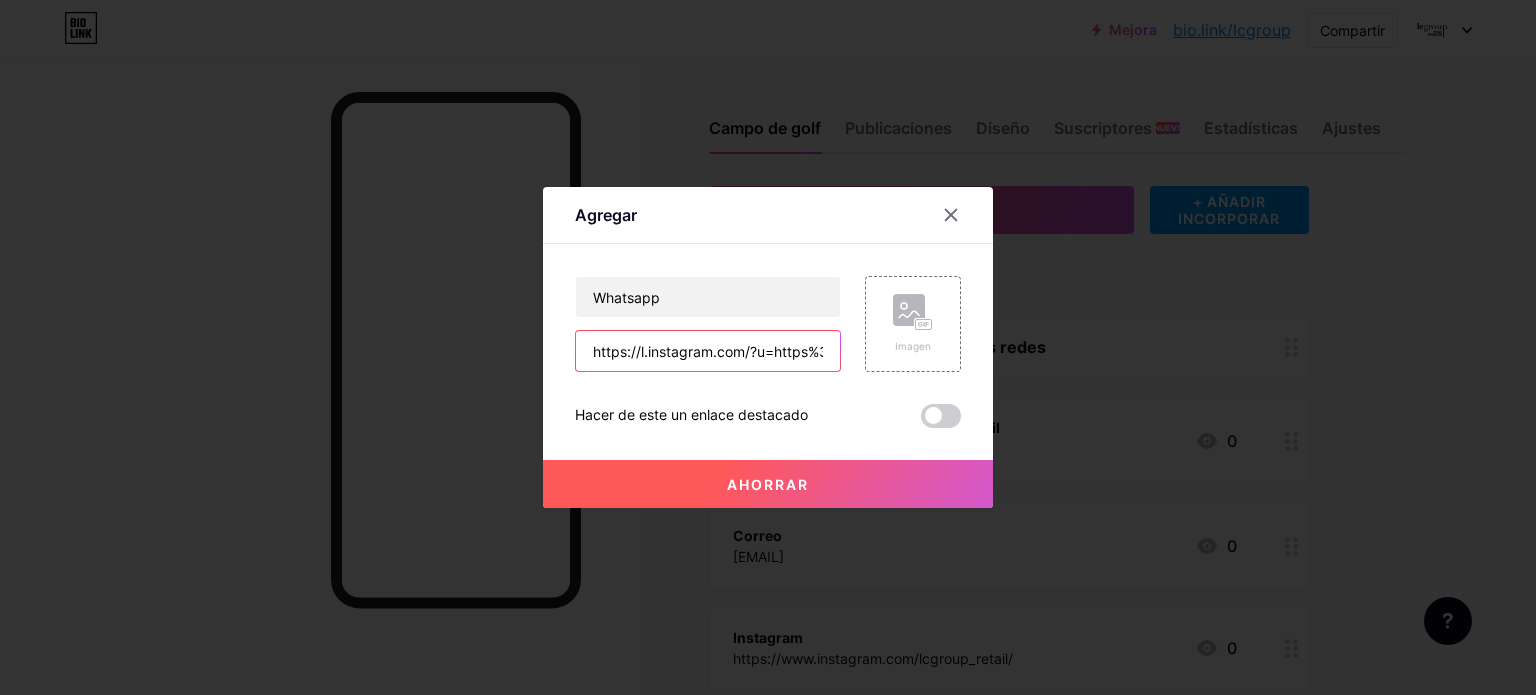 scroll, scrollTop: 0, scrollLeft: 2200, axis: horizontal 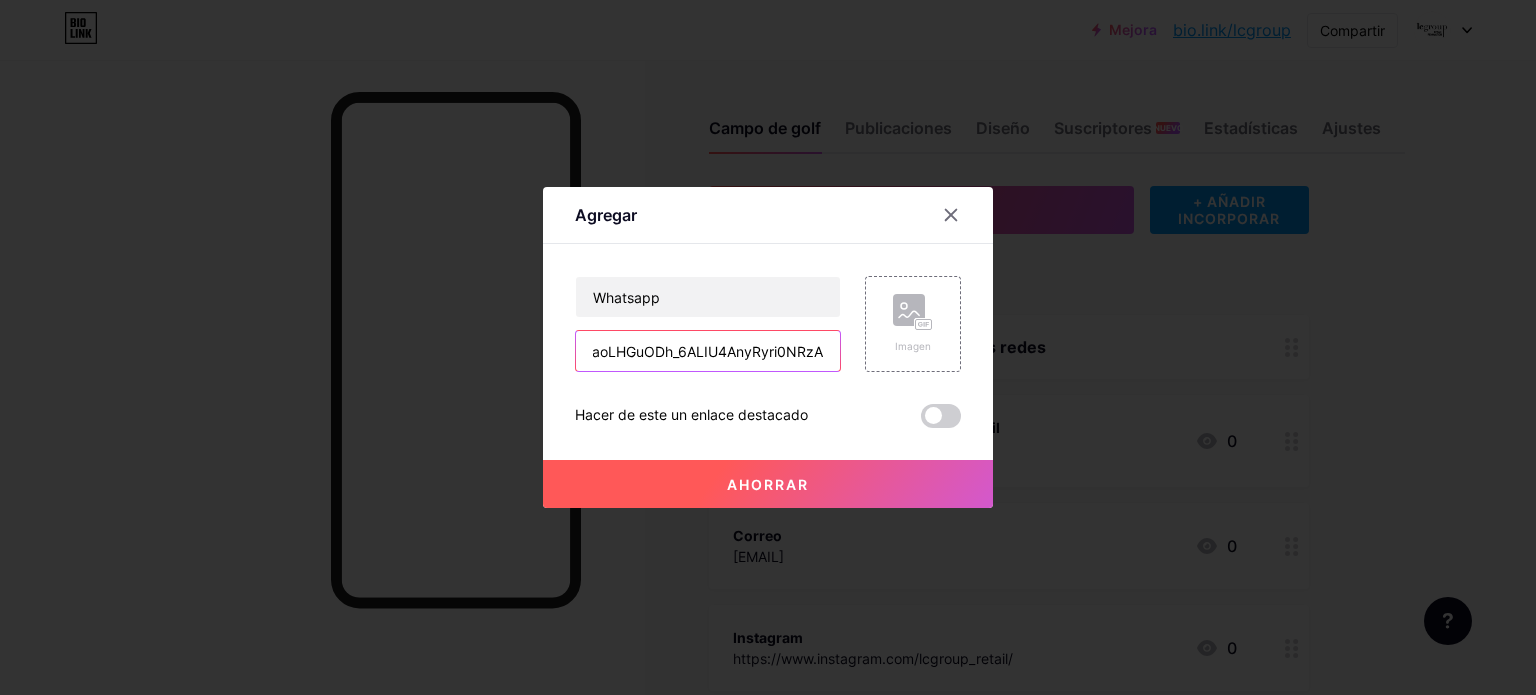 type on "https://l.instagram.com/?u=https%3A%2F%2Fwa.link%2Filoxt8%3Ffbclid%3DPAZXh0bgNhZW0CMTEAAad5tEMo0Yvjiaxk4RhLNDztVQQFeNmzZFL3nOOxd7syFZEeqRkZC2rKd-DHig_aem_SoFmTwBvgAIv8A0C3YeUXw&e=AT0rnaSIzrobfZsDUXCwLDs4v8w6EtpcKw1cHRLywmTDwo3P-jYDEDHnh41k88YrE0yNYBf64uYhalJ6heep-jKBvrraoLHGuODh_6ALIU4AnyRyri0NRzA" 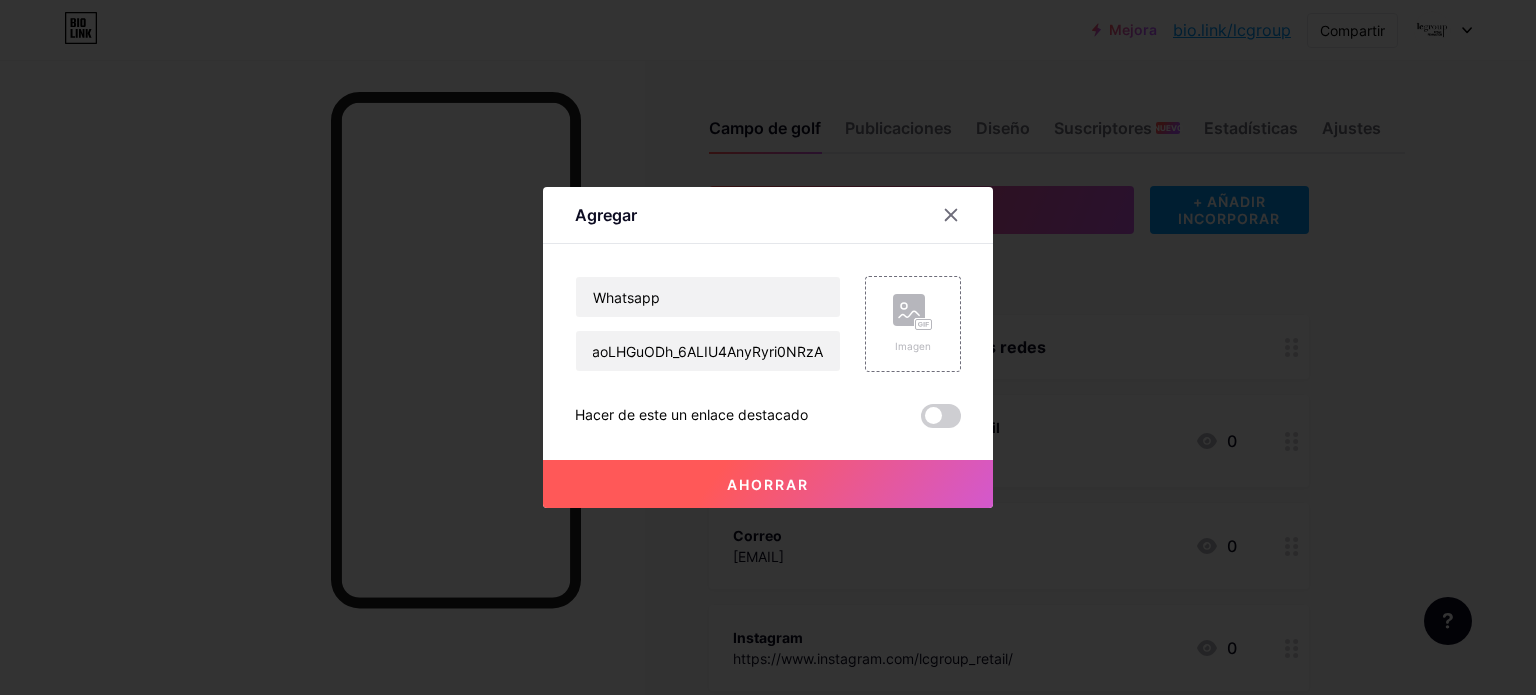 click on "Ahorrar" at bounding box center [768, 484] 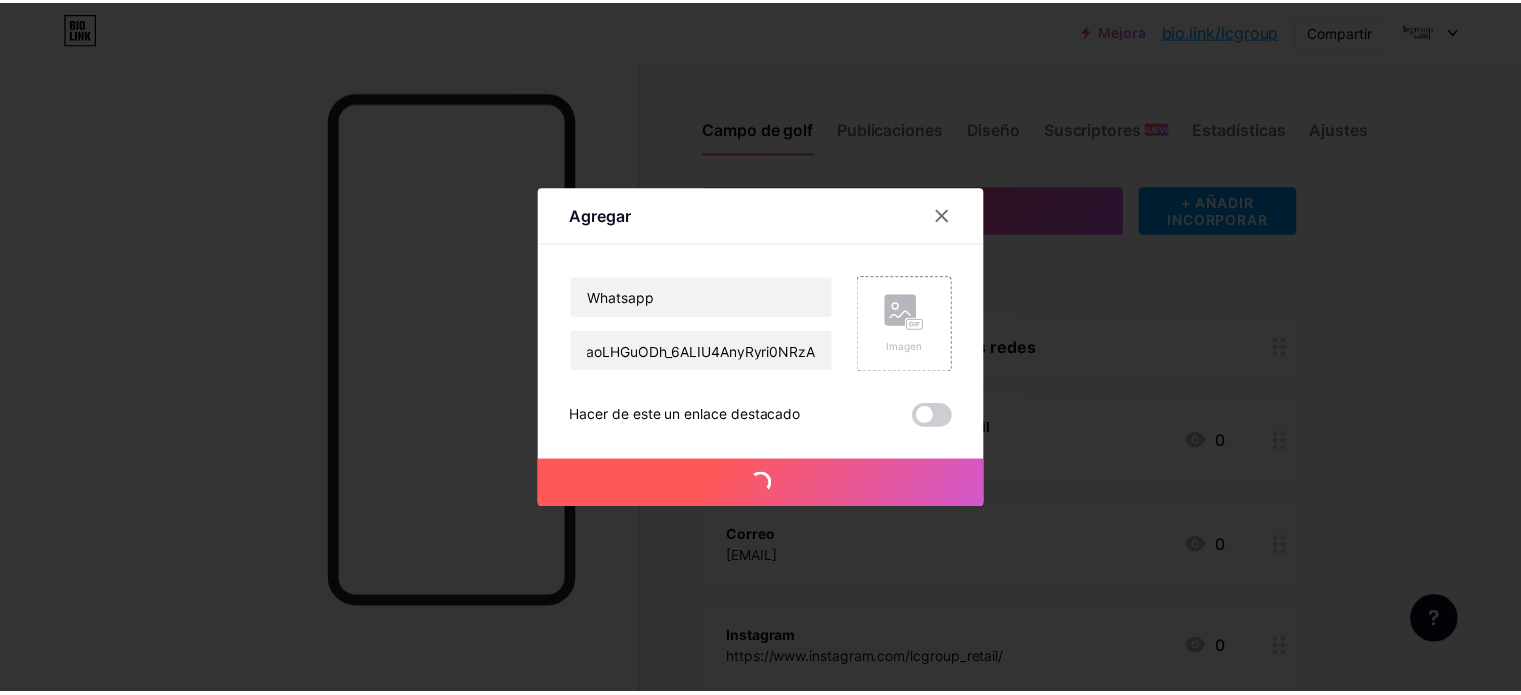 scroll, scrollTop: 0, scrollLeft: 0, axis: both 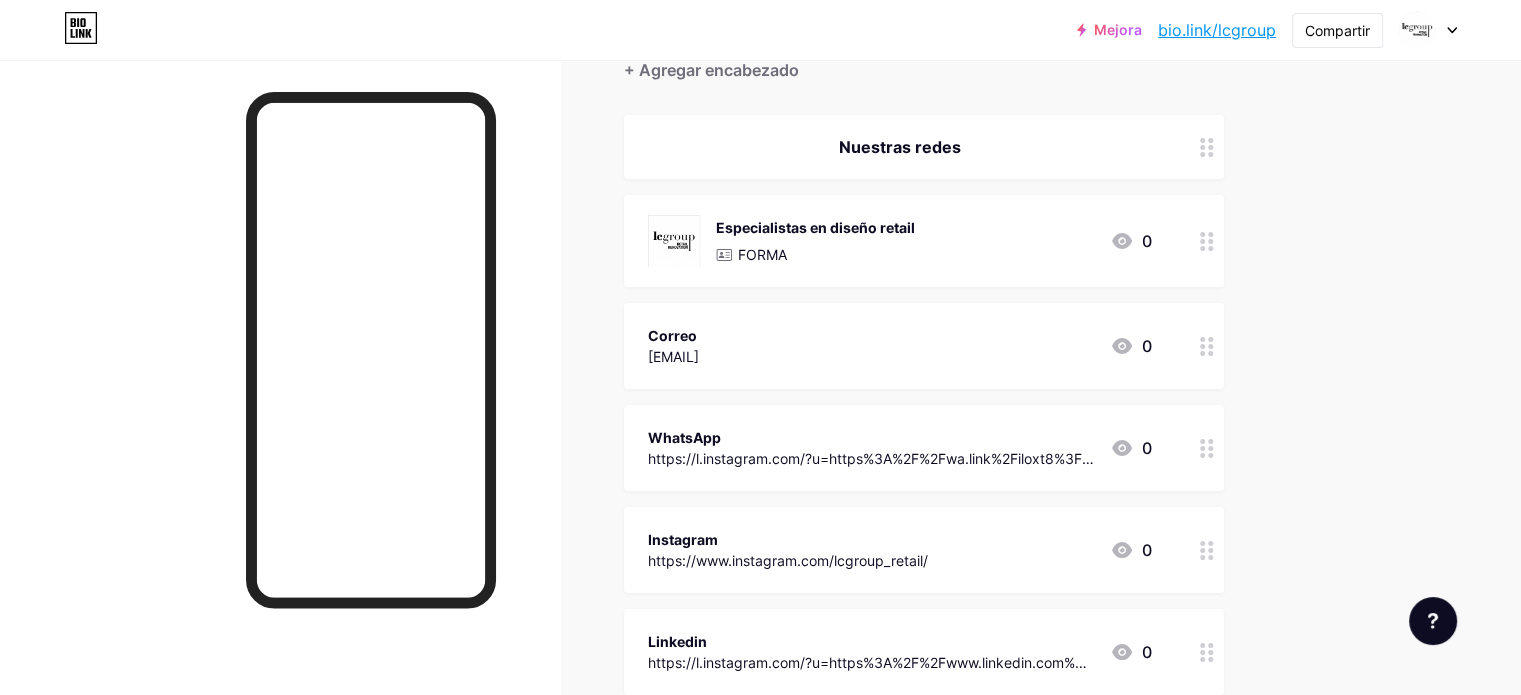 click on "https://l.instagram.com/?u=https%3A%2F%2Fwa.link%2Filoxt8%3Ffbclid%3DPAZXh0bgNhZW0CMTEAAad5tEMo0Yvjiaxk4RhLNDztVQQFeNmzZFL3nOOxd7syFZEeqRkZC2rKd-DHig_aem_SoFmTwBvgAIv8A0C3YeUXw&e=AT0rnaSIzrobfZsDUXCwLDs4v8w6EtpcKw1cHRLywmTDwo3P-jYDEDHnh41k88YrE0yNYBf64uYhalJ6heep-jKBvrraoLHGuODh_6ALIU4AnyRyri0NRzA" at bounding box center (871, 511) 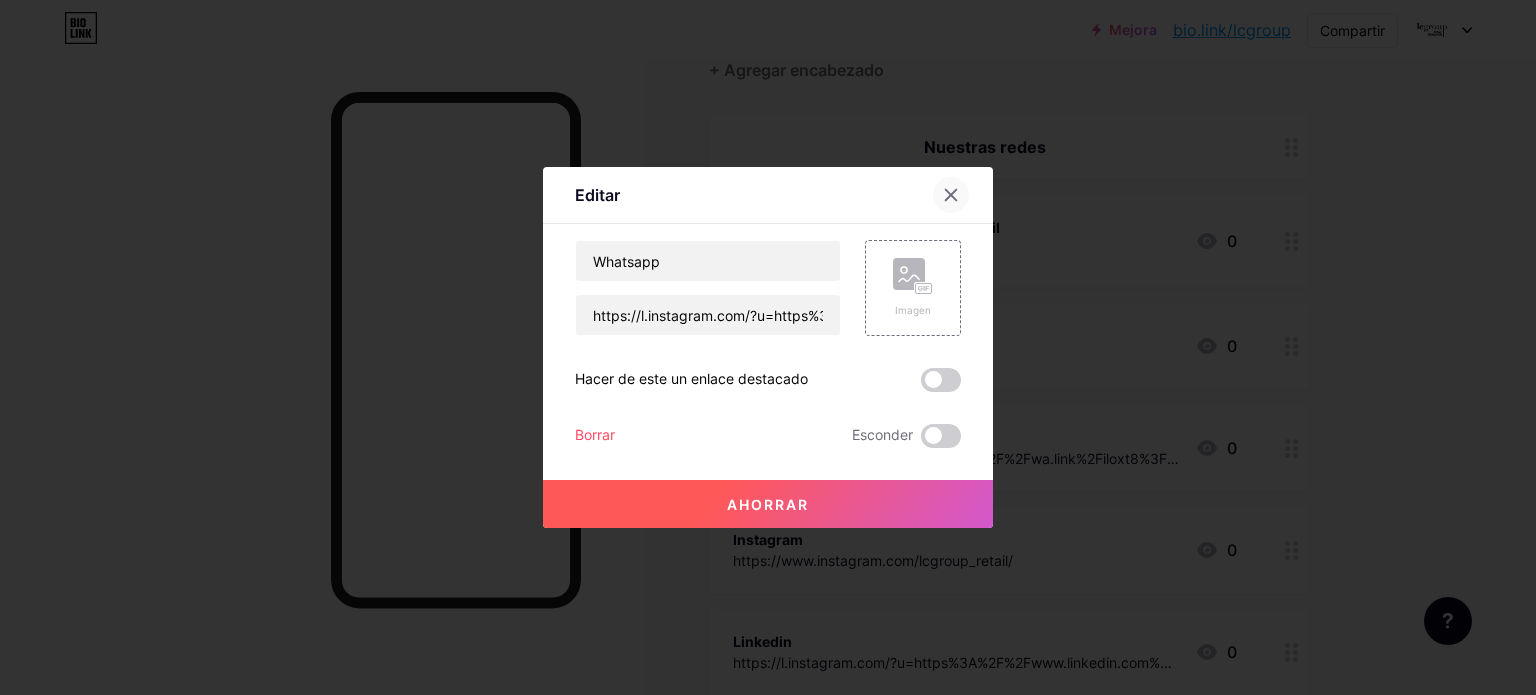 click at bounding box center (951, 195) 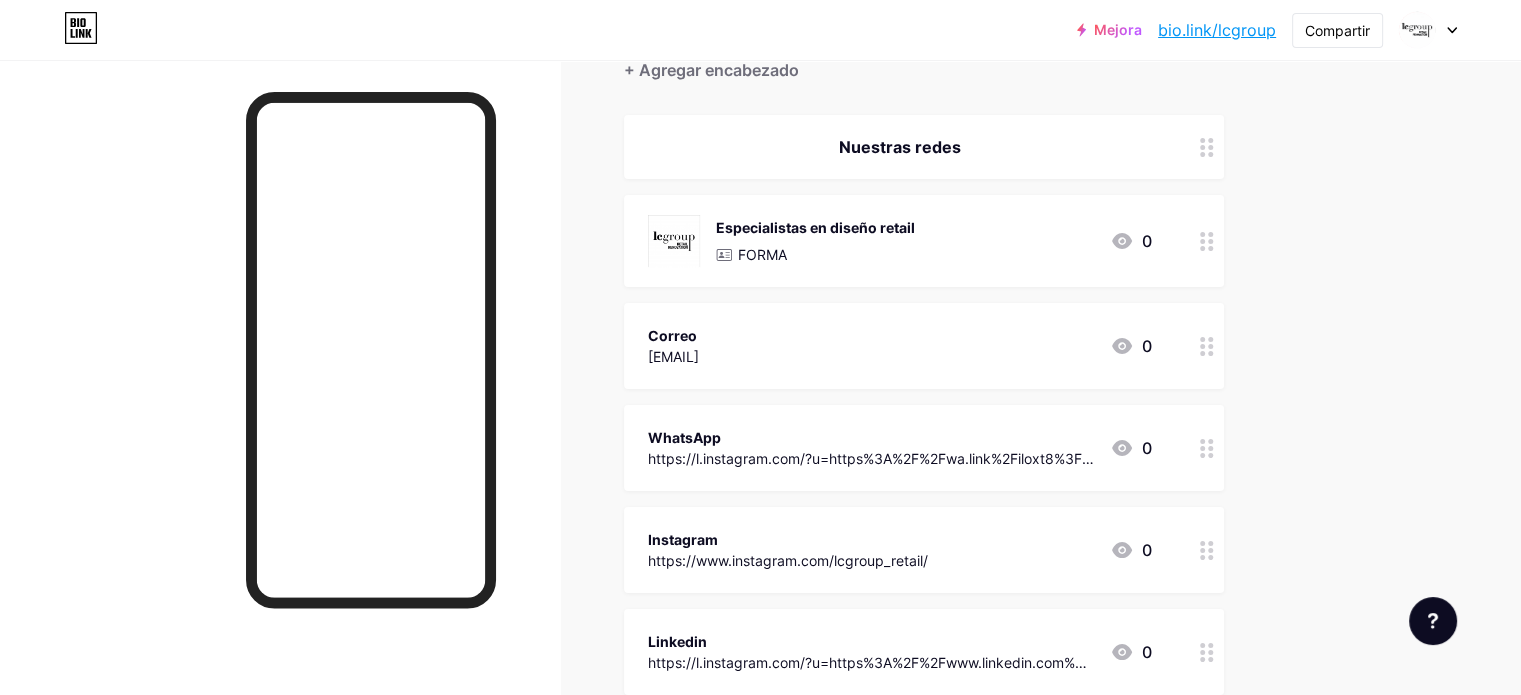 click on "WhatsApp" at bounding box center [684, 437] 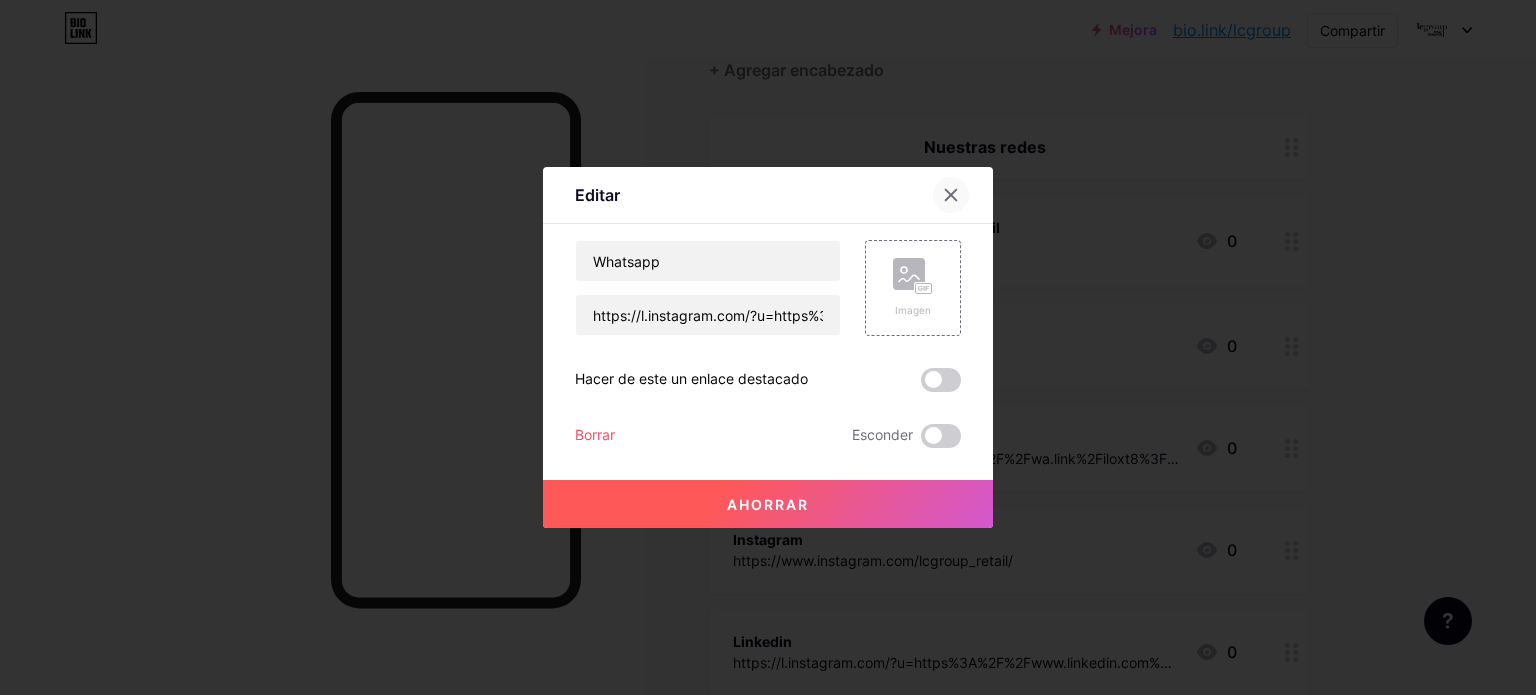 click 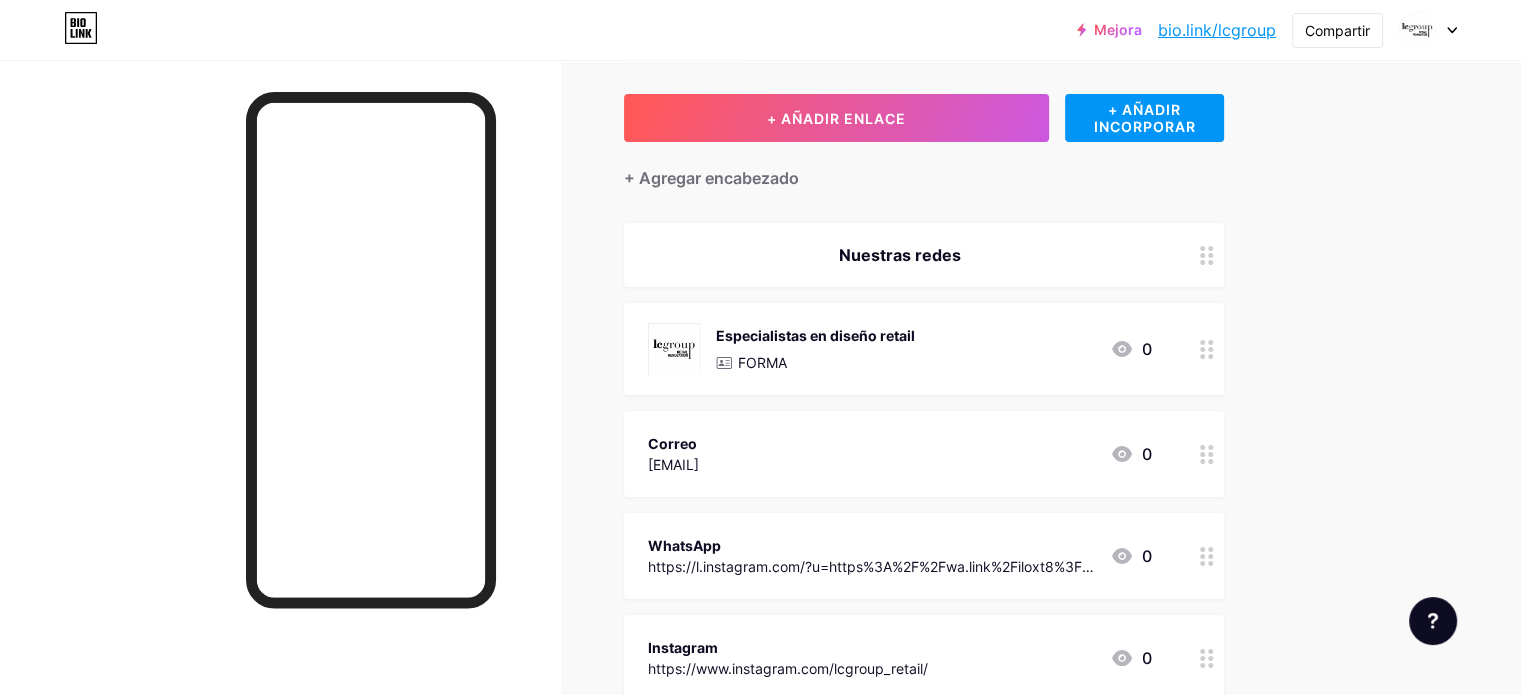 scroll, scrollTop: 0, scrollLeft: 0, axis: both 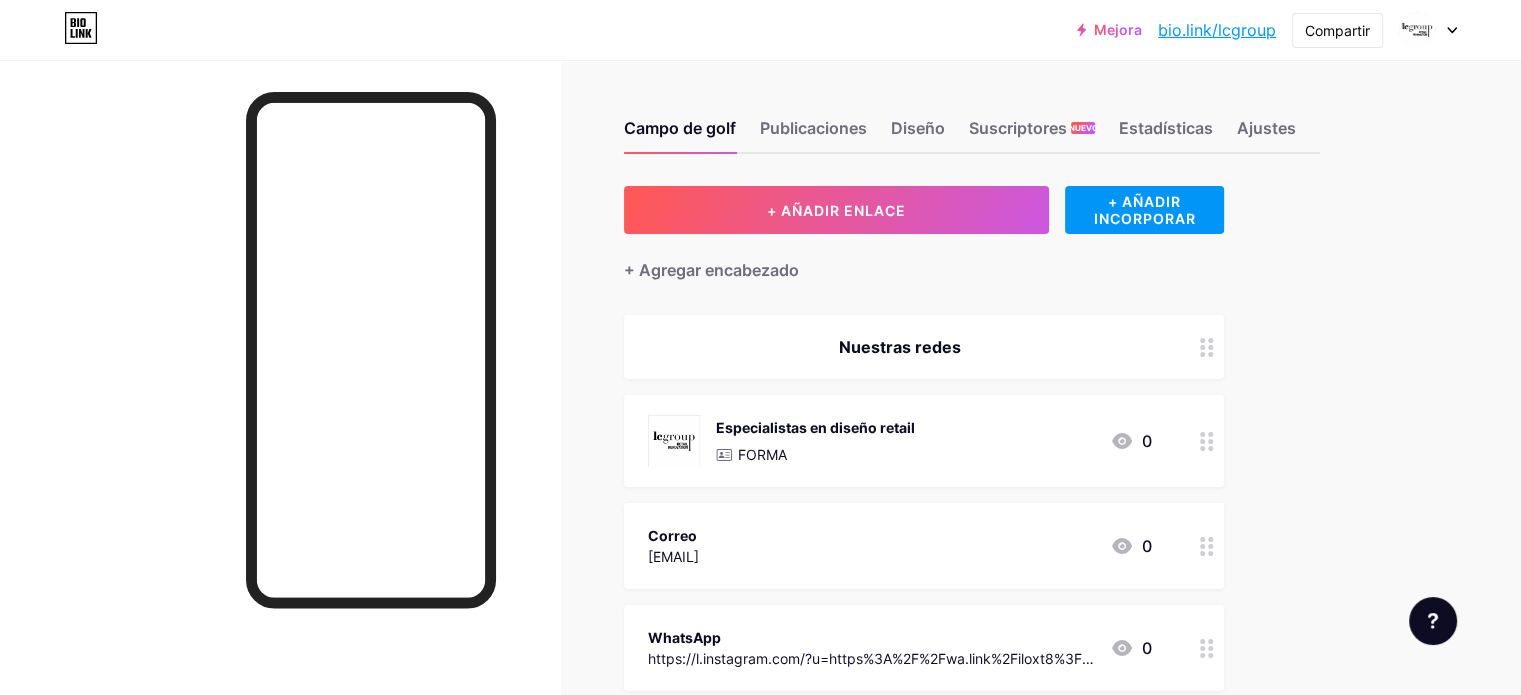 click on "bio.link/lcgroup" at bounding box center (1217, 30) 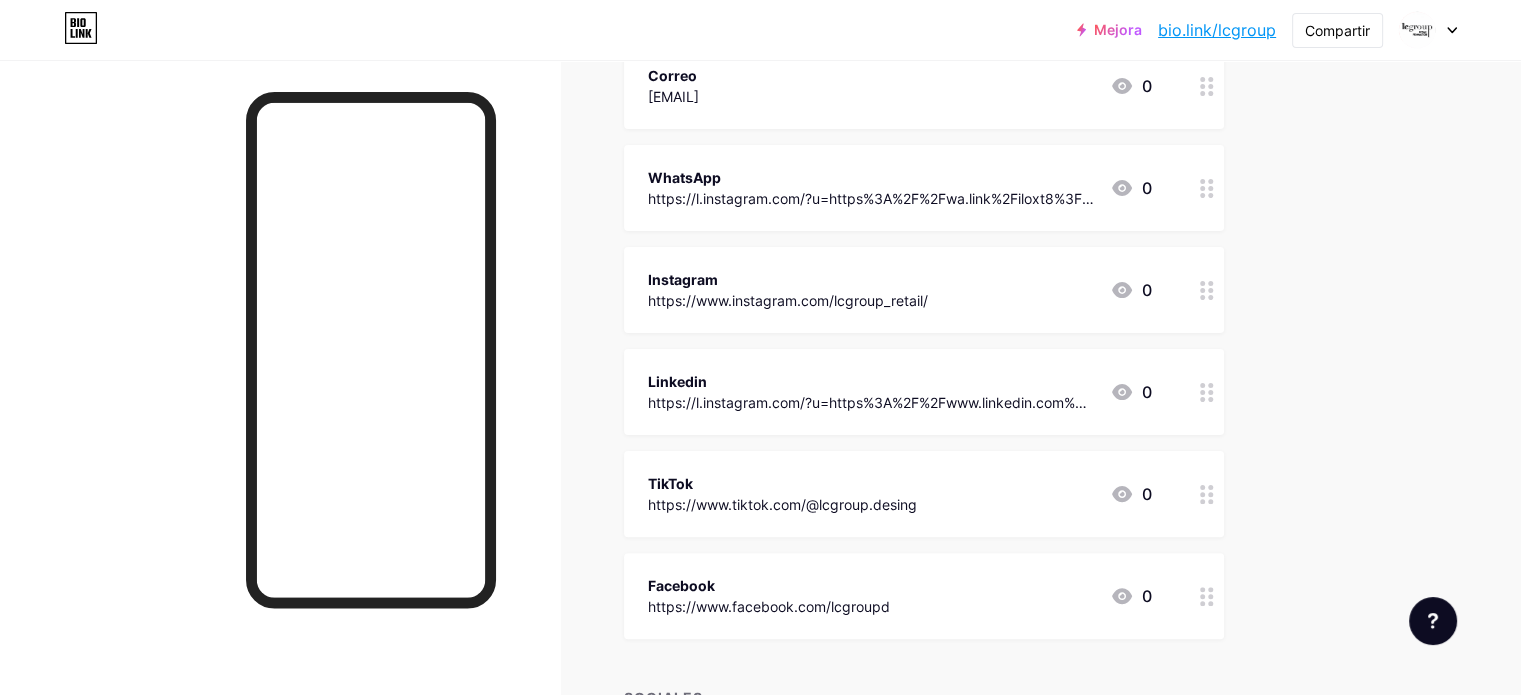 scroll, scrollTop: 300, scrollLeft: 0, axis: vertical 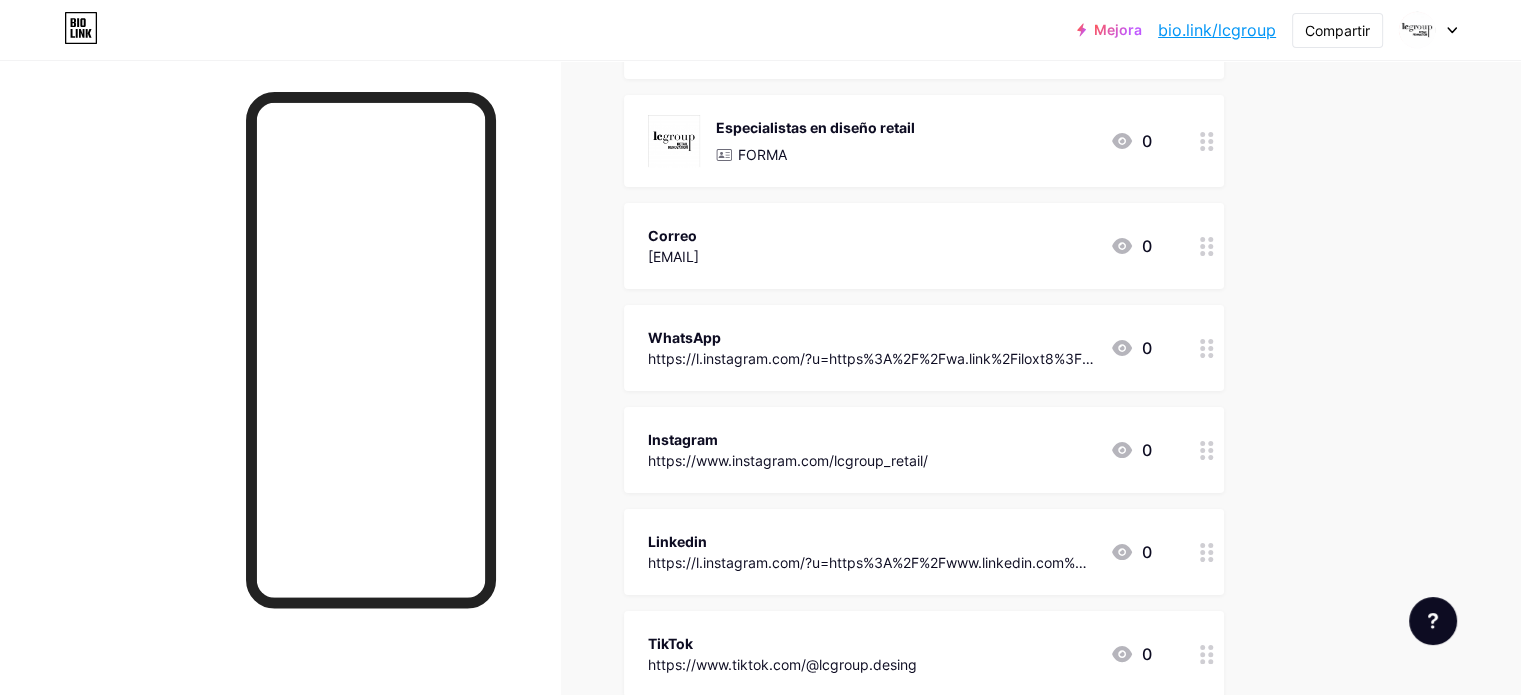 click 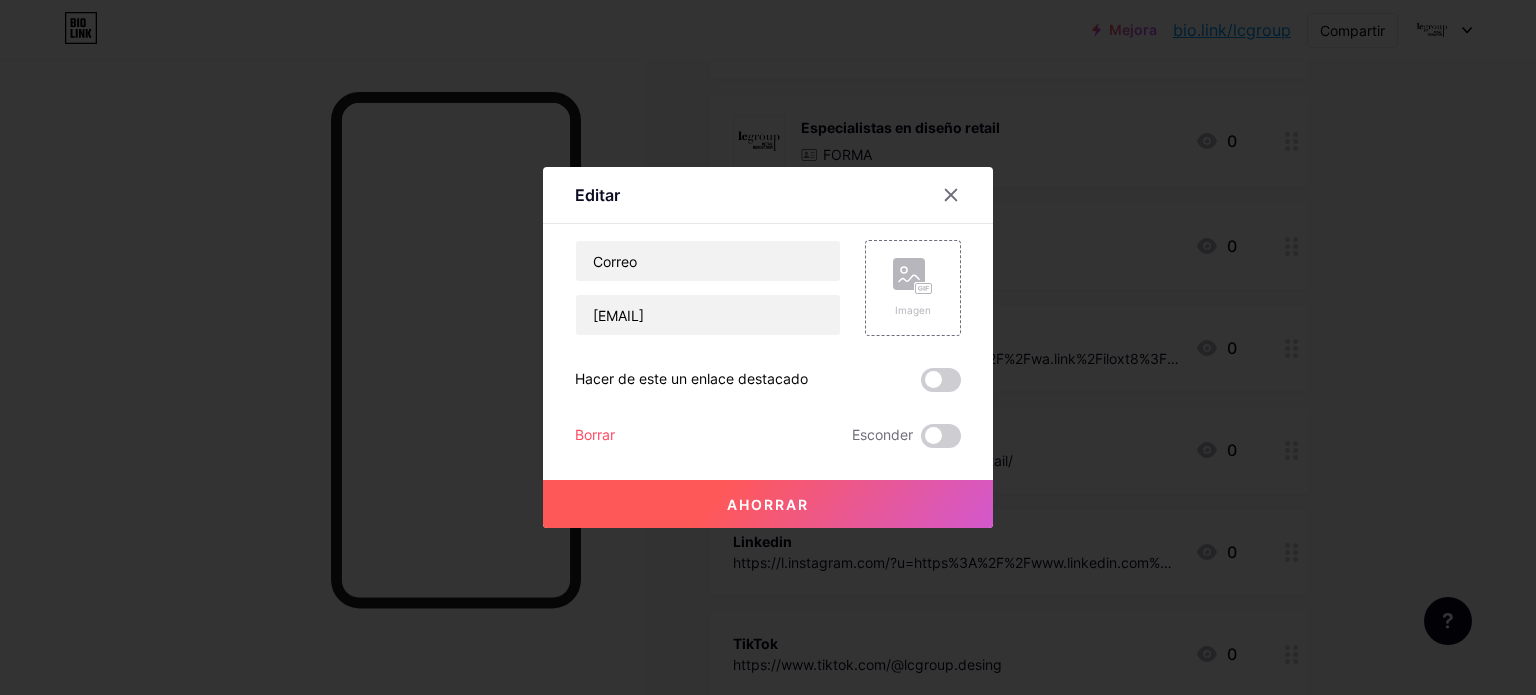click on "Borrar
Esconder" at bounding box center (768, 436) 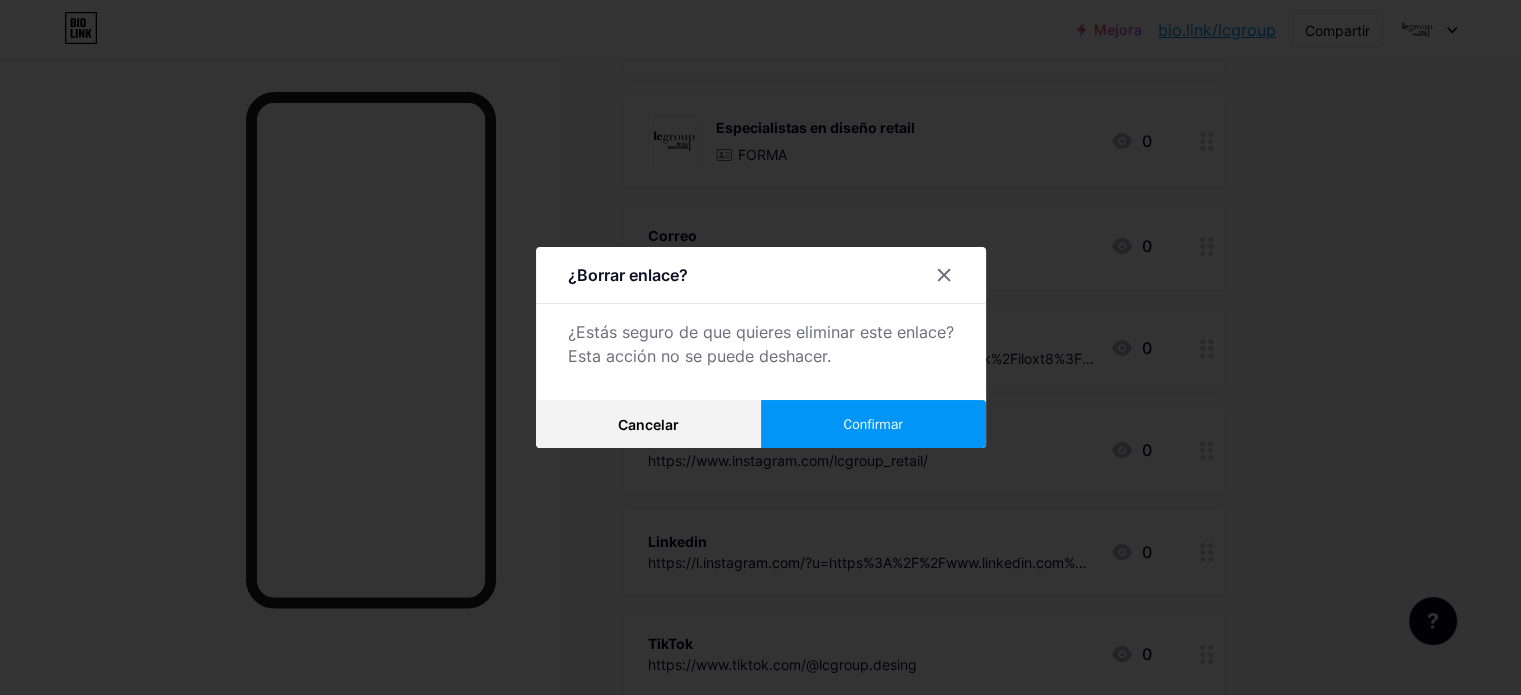 click on "Confirmar" at bounding box center [872, 424] 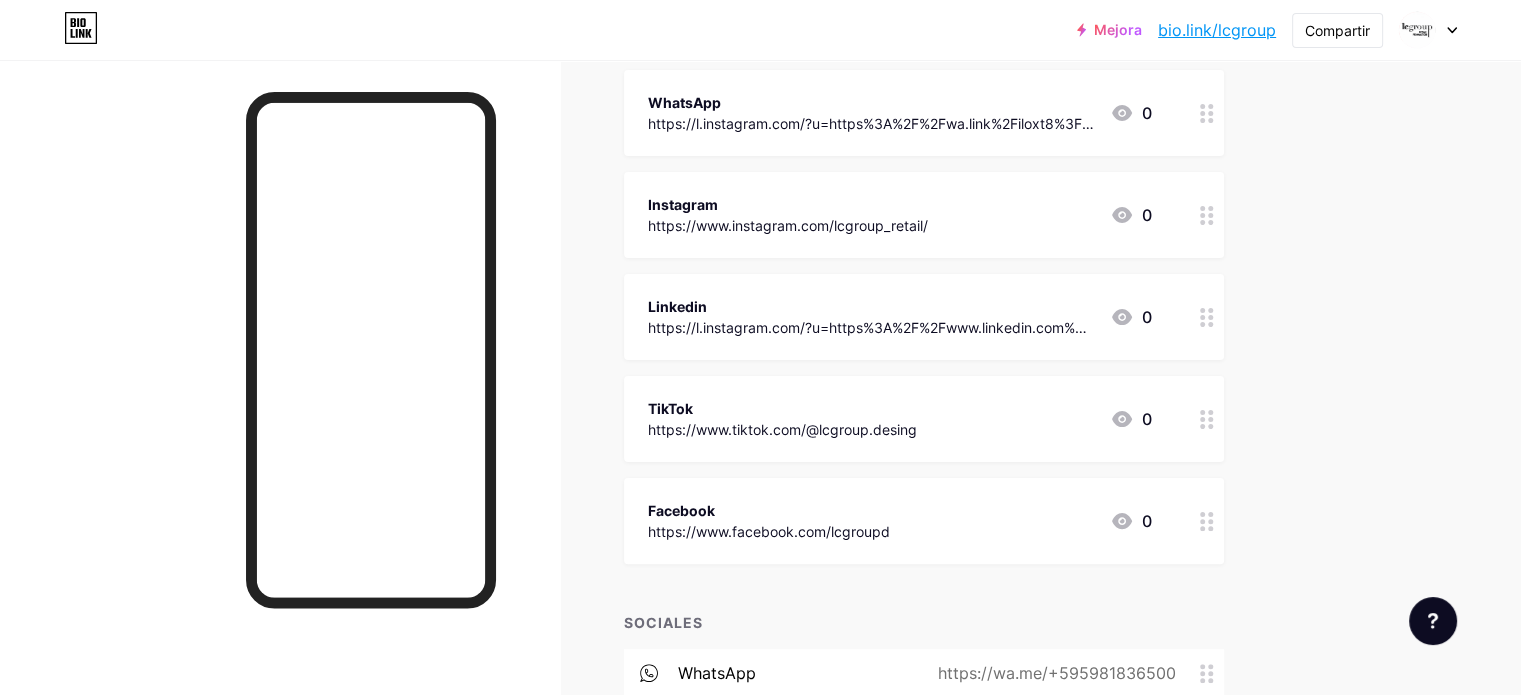 scroll, scrollTop: 600, scrollLeft: 0, axis: vertical 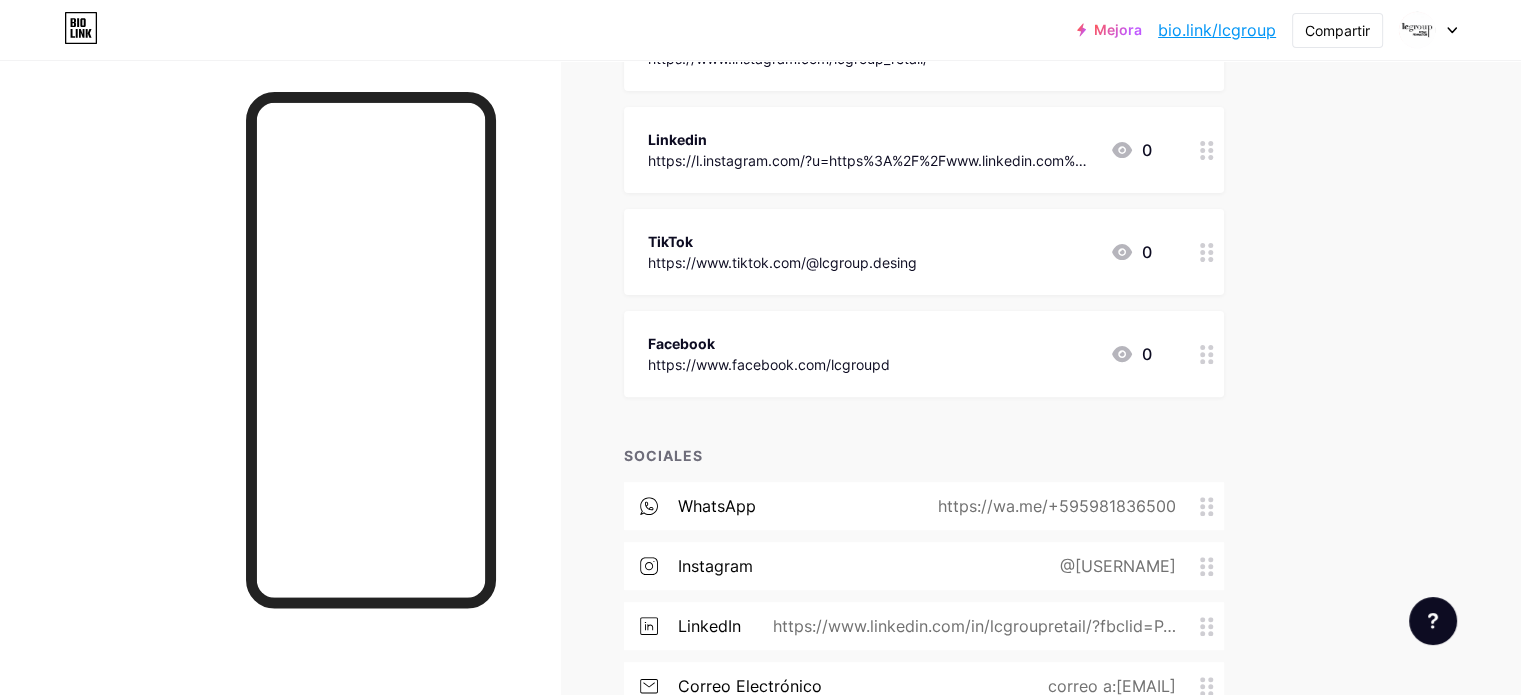 click on "https://wa.me/+595981836500" at bounding box center (1057, 506) 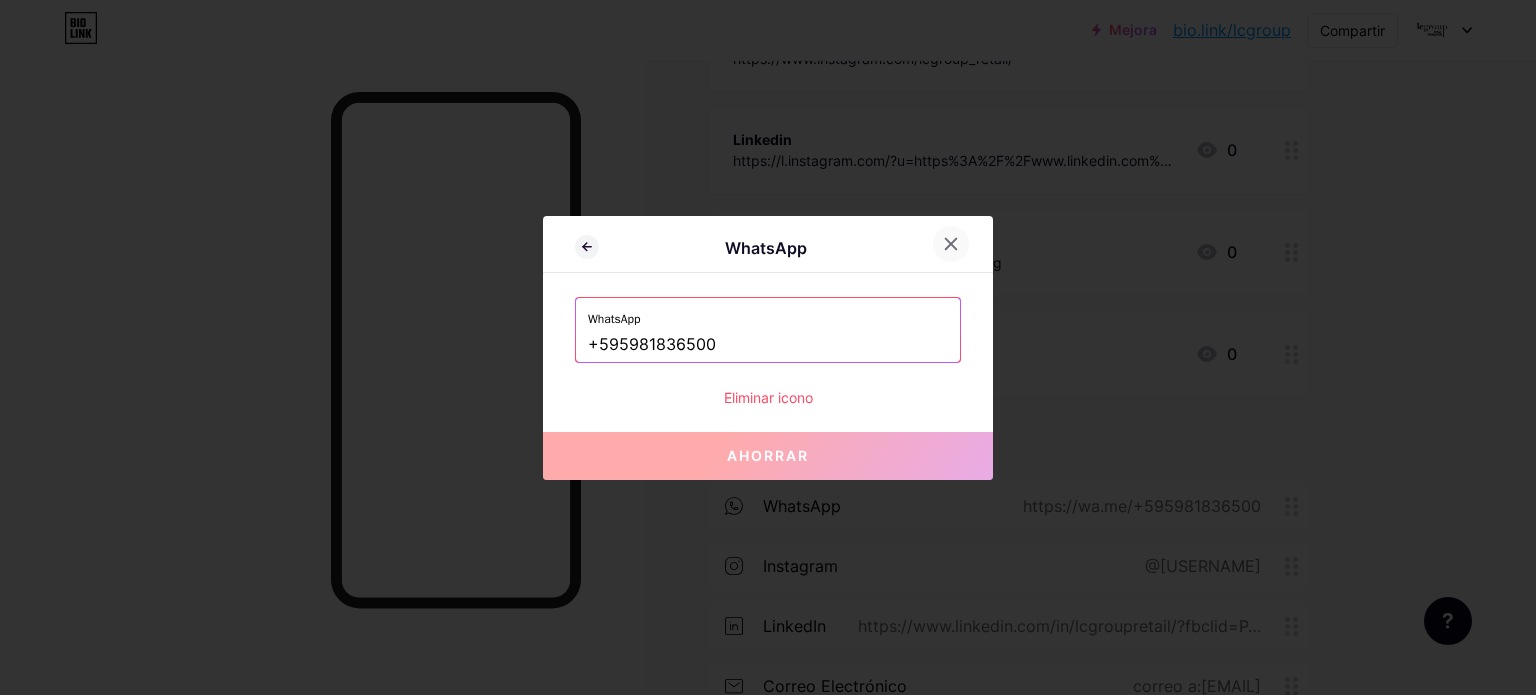 click at bounding box center [951, 244] 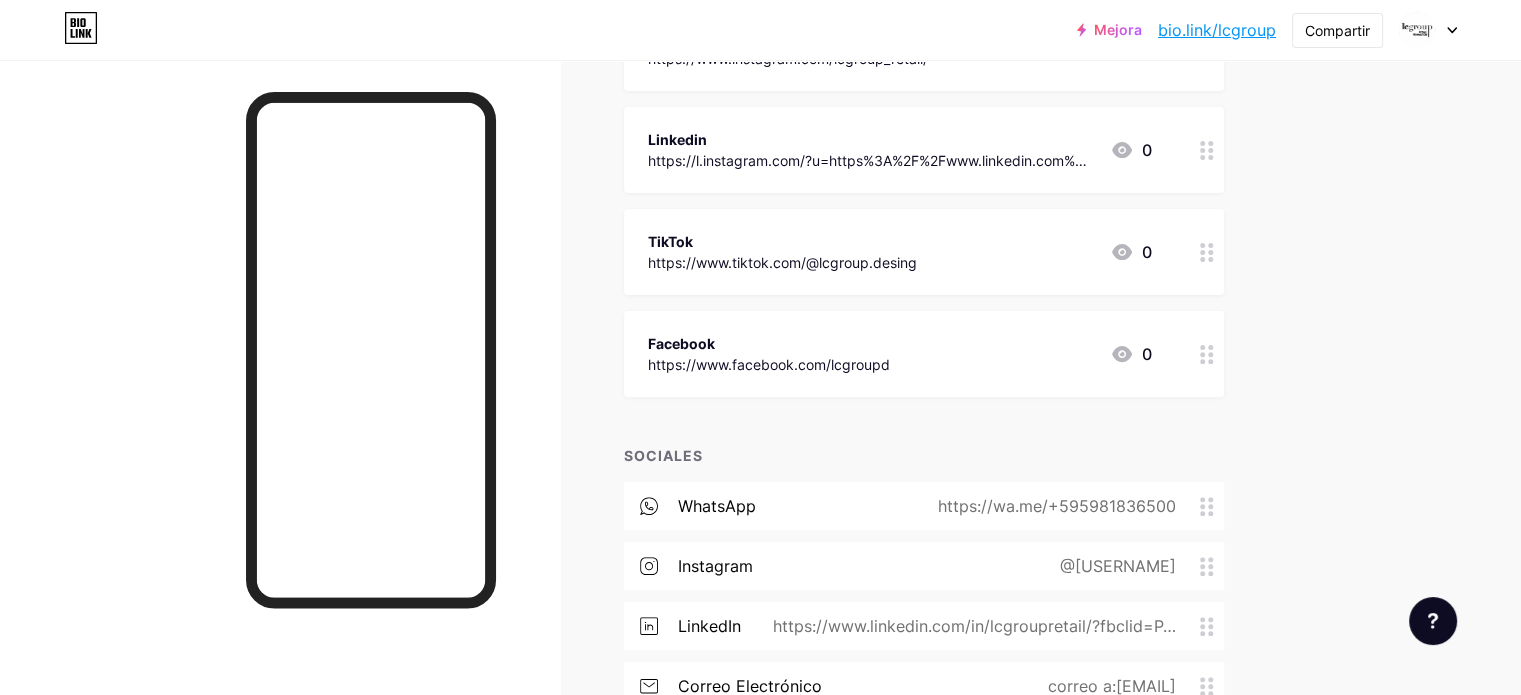 click 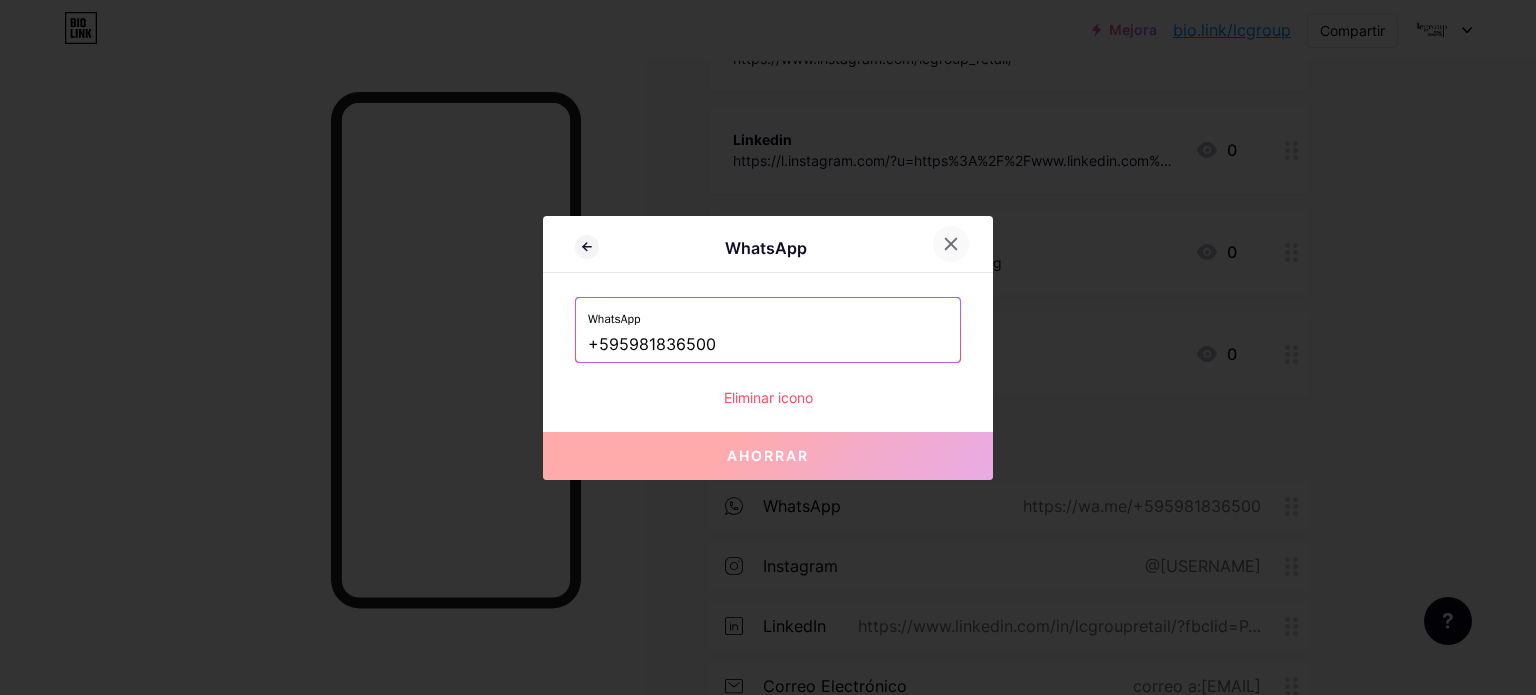click at bounding box center [951, 244] 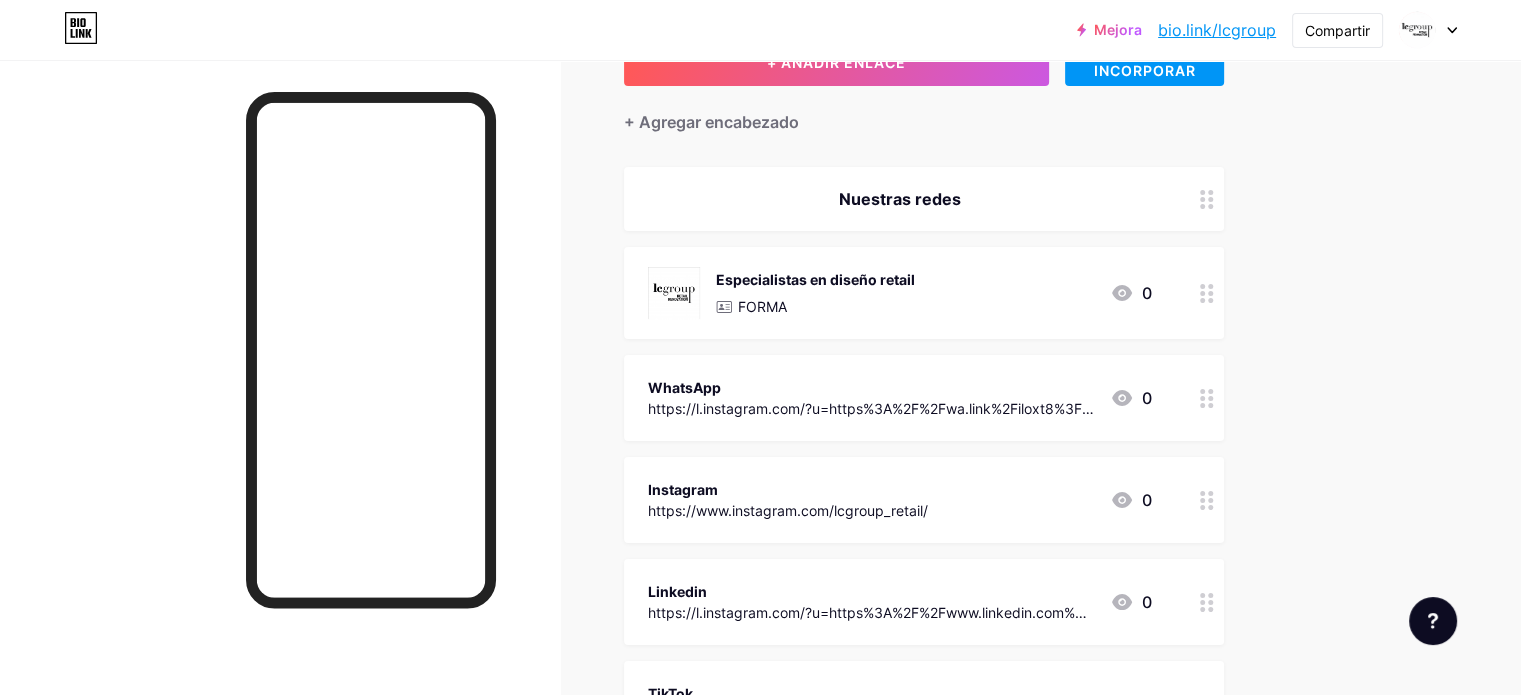scroll, scrollTop: 133, scrollLeft: 0, axis: vertical 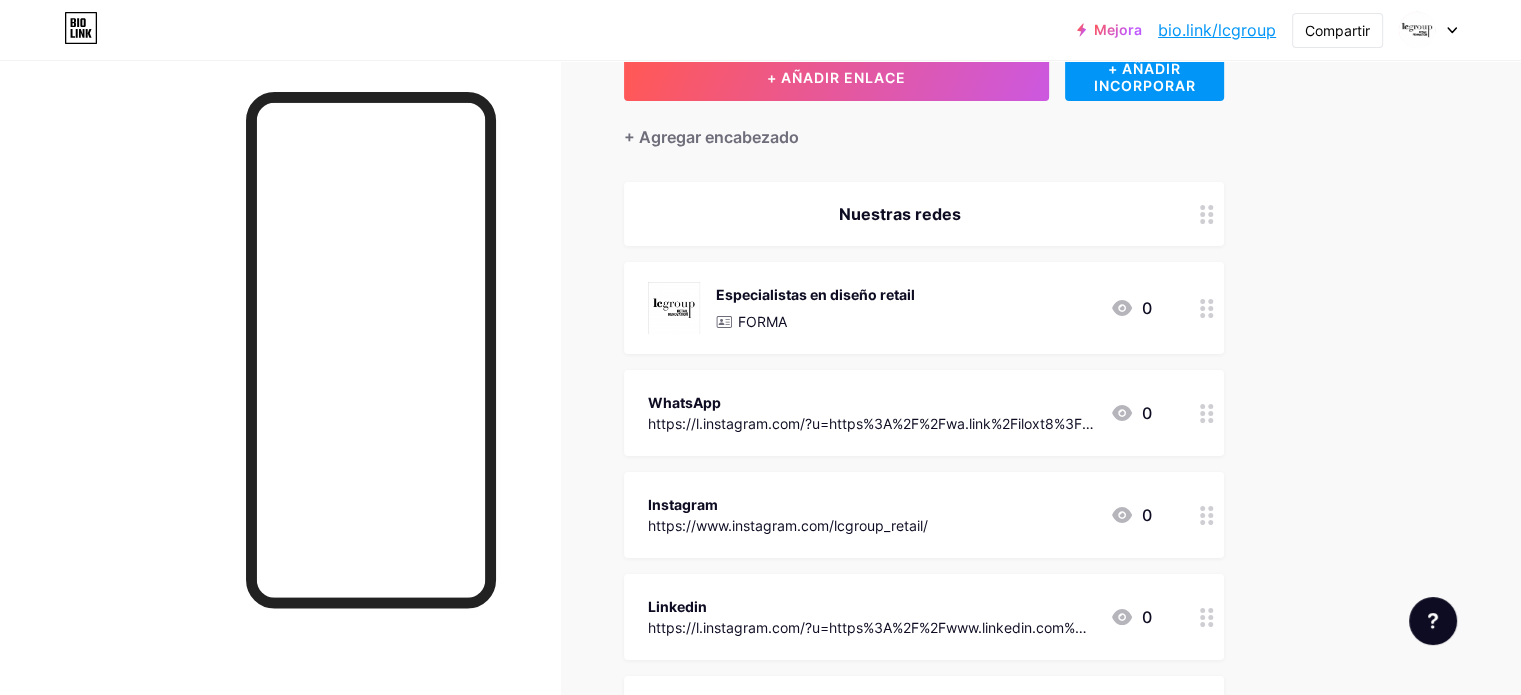 click at bounding box center [1207, 308] 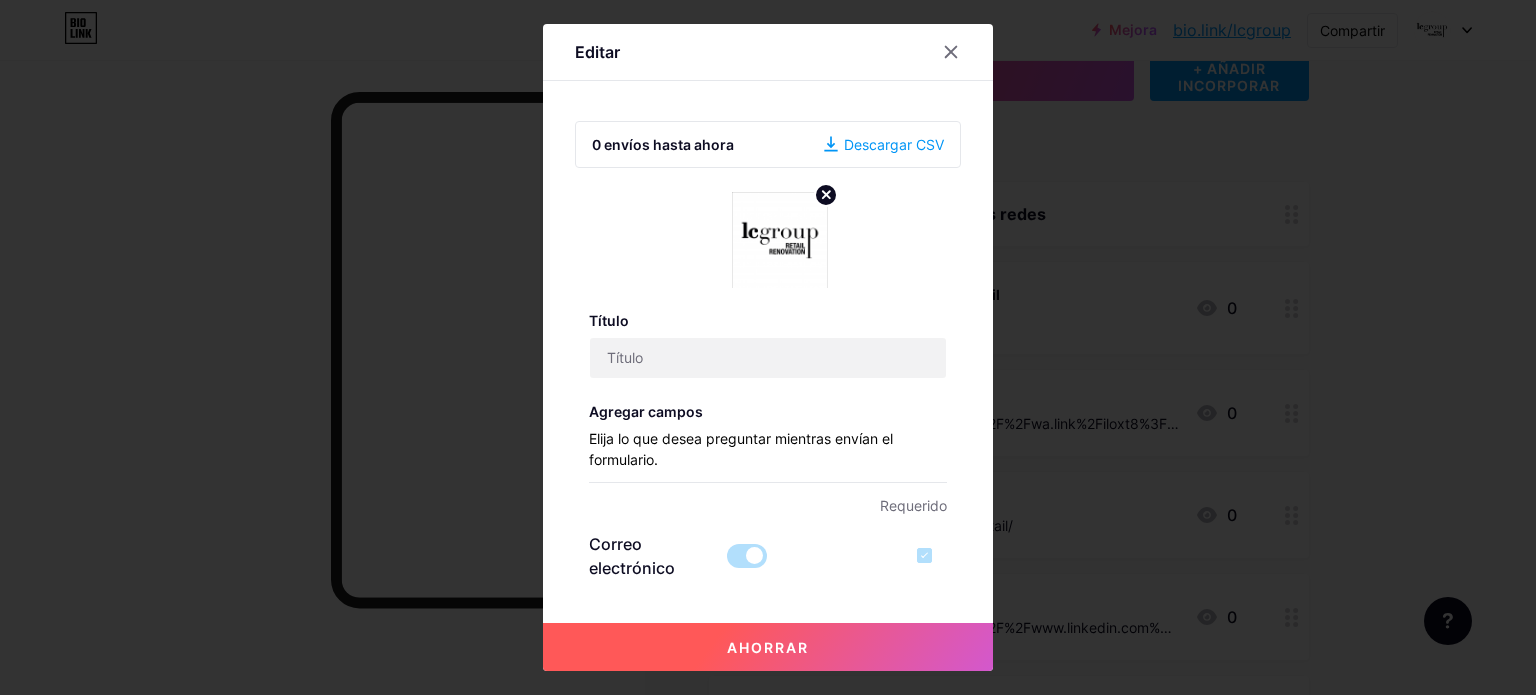 click at bounding box center [768, 347] 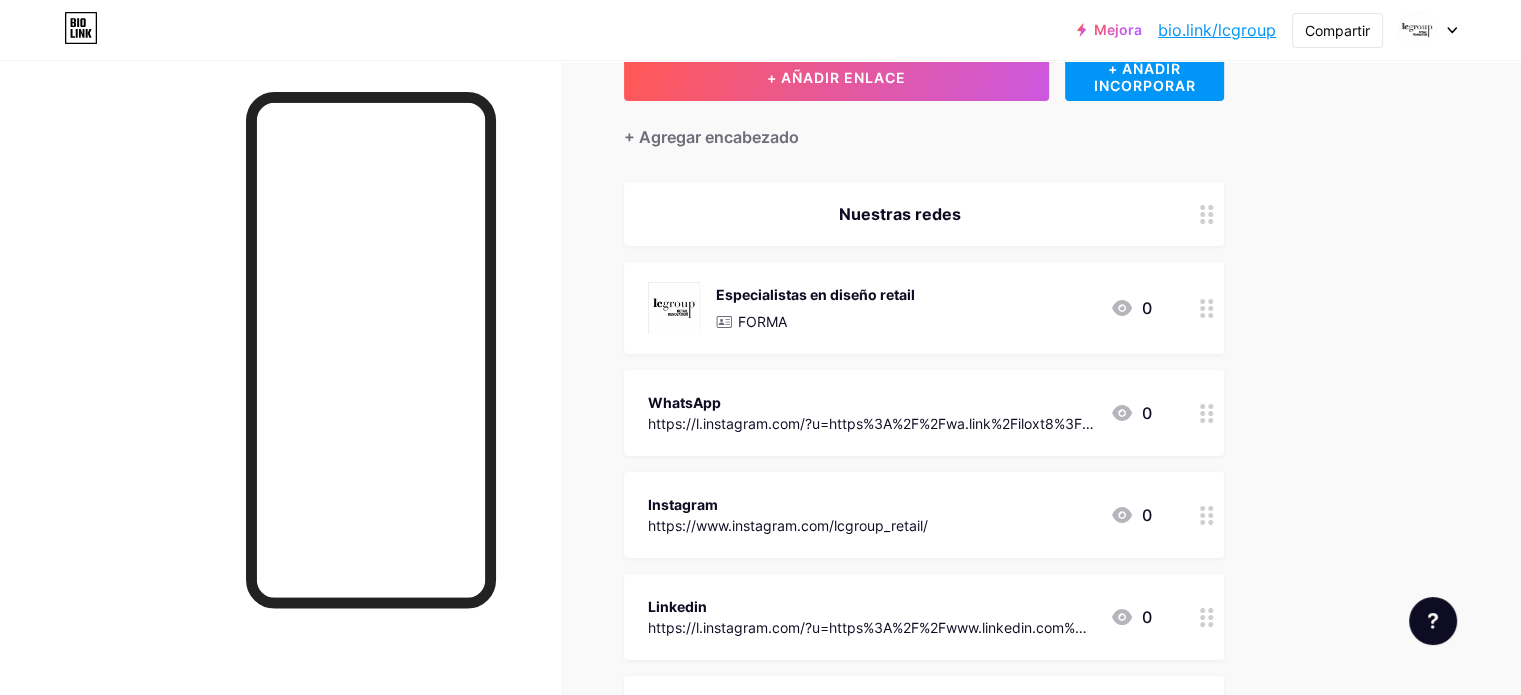 click at bounding box center [1207, 214] 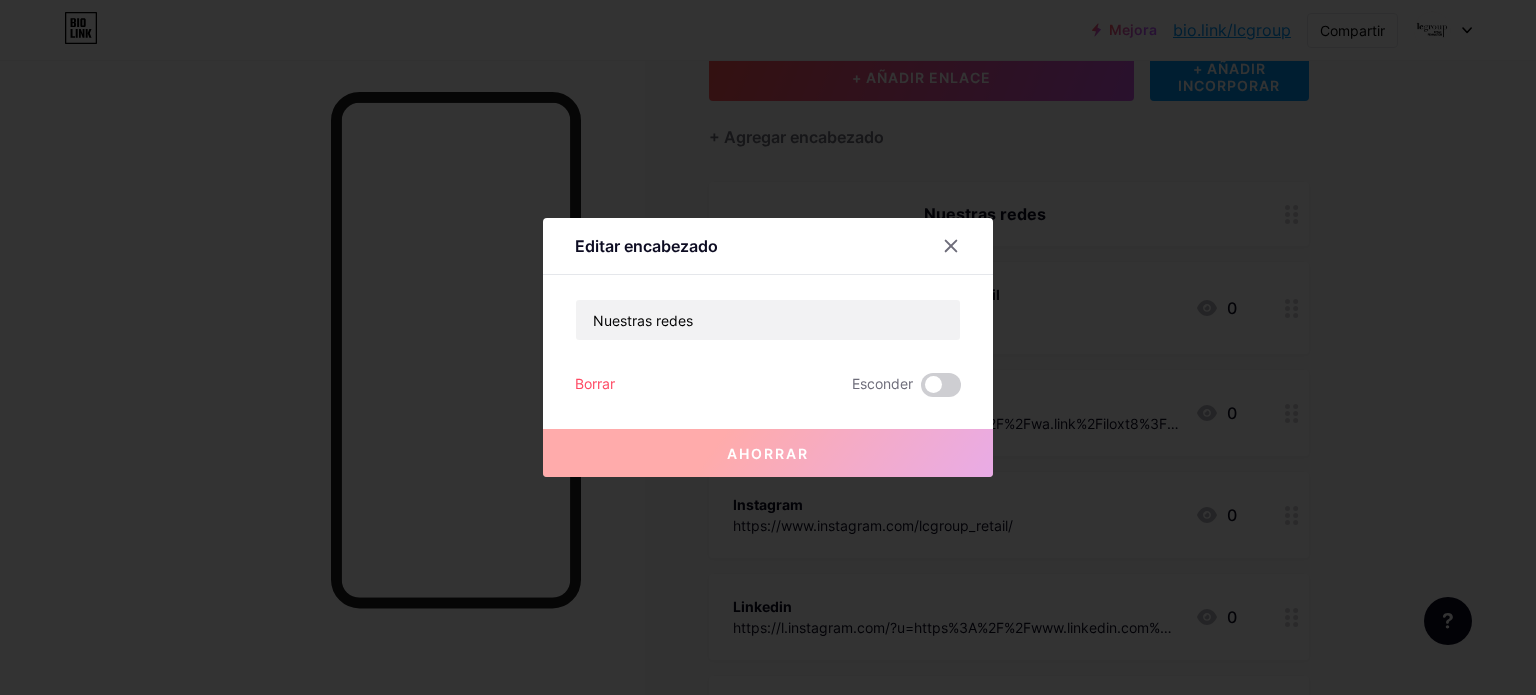 click at bounding box center [768, 347] 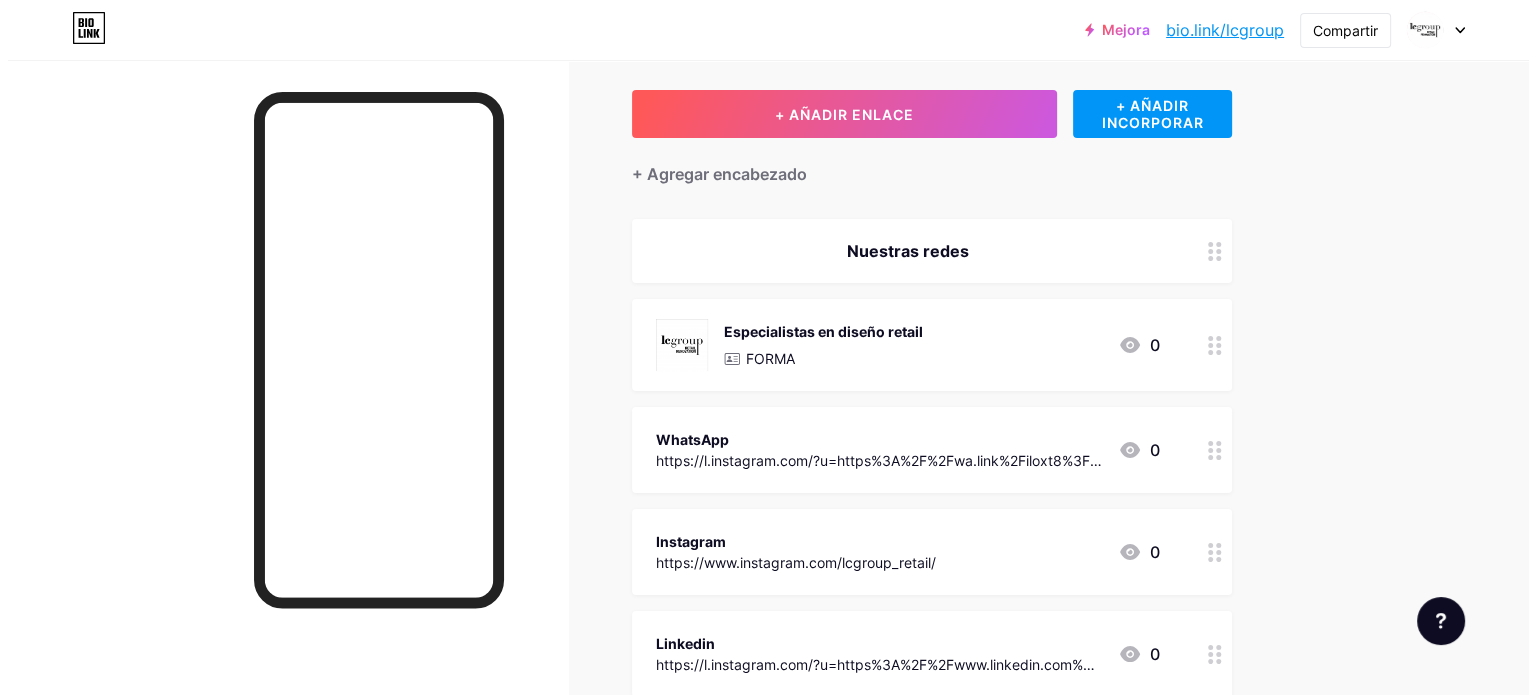 scroll, scrollTop: 33, scrollLeft: 0, axis: vertical 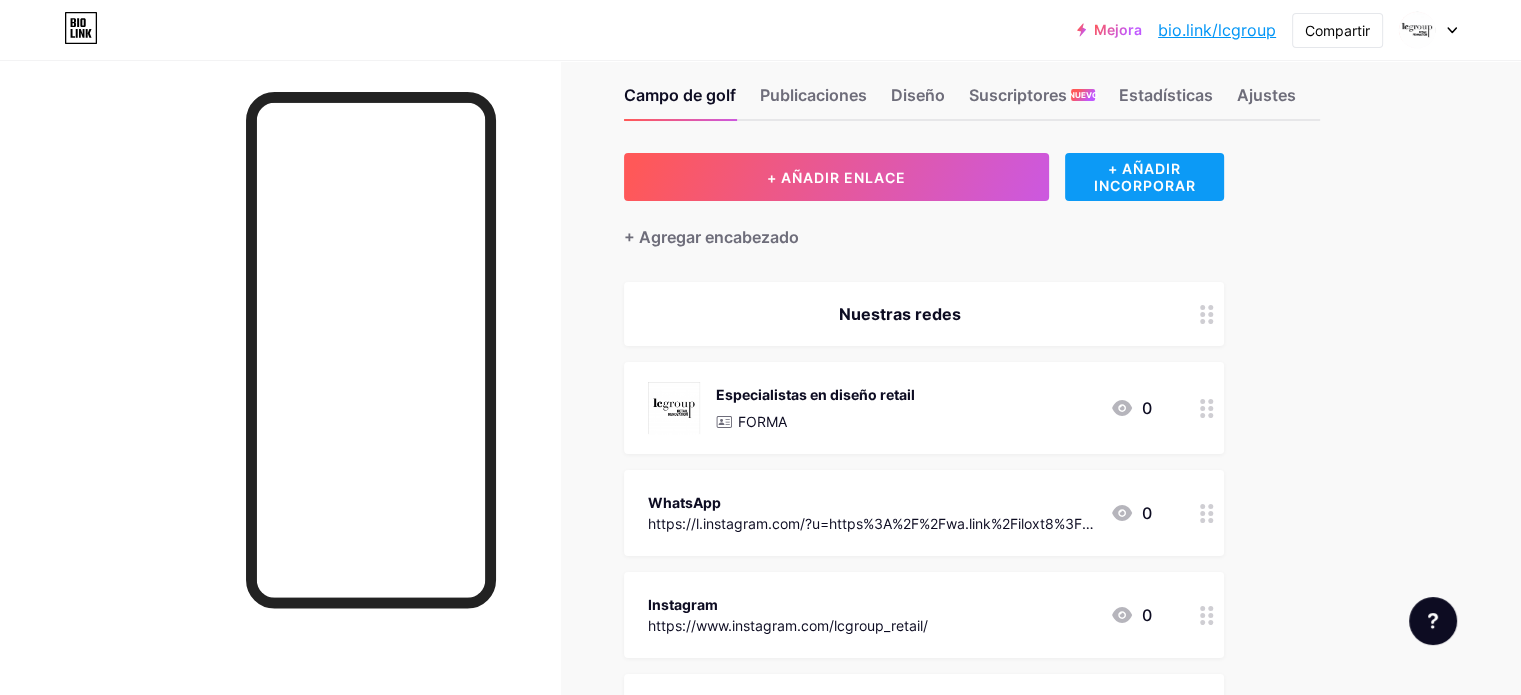 click on "+ AÑADIR INCORPORAR" at bounding box center [1144, 177] 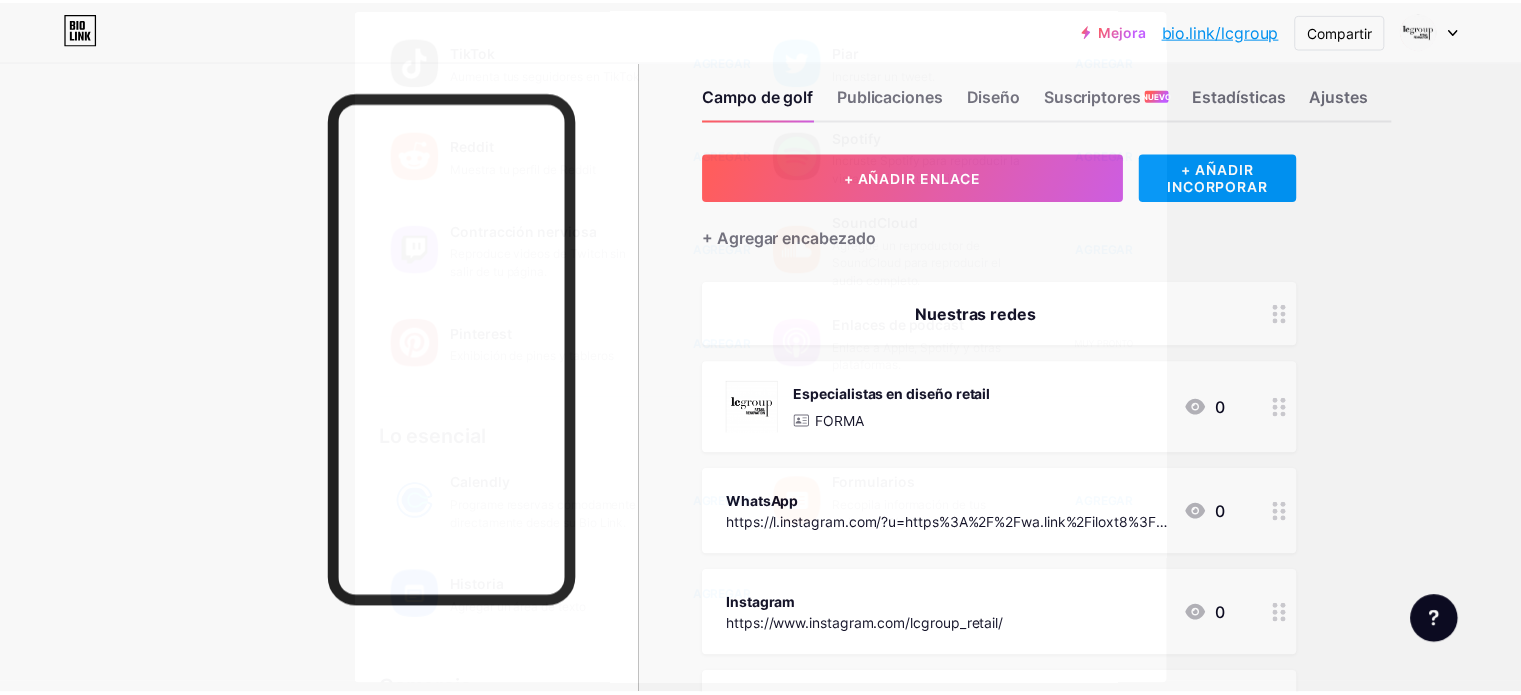scroll, scrollTop: 340, scrollLeft: 0, axis: vertical 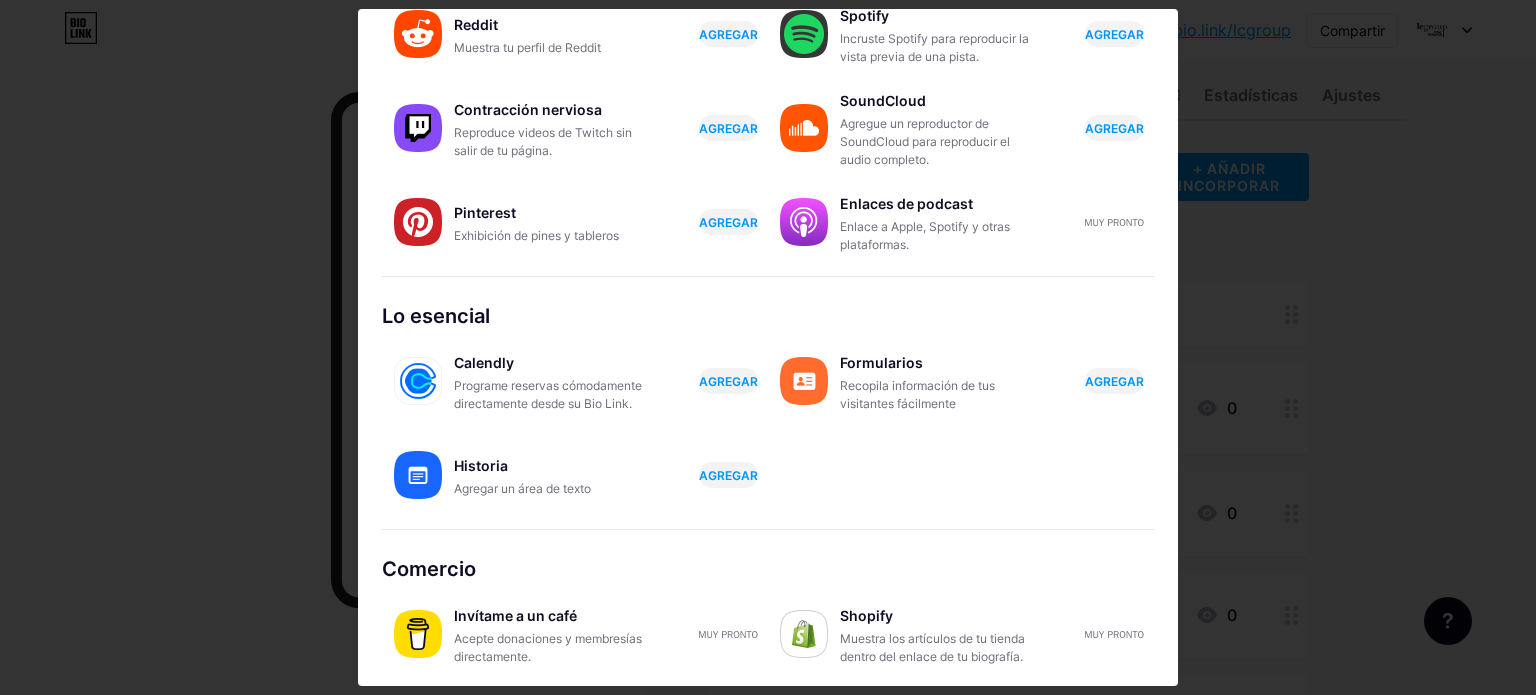 click at bounding box center (768, 347) 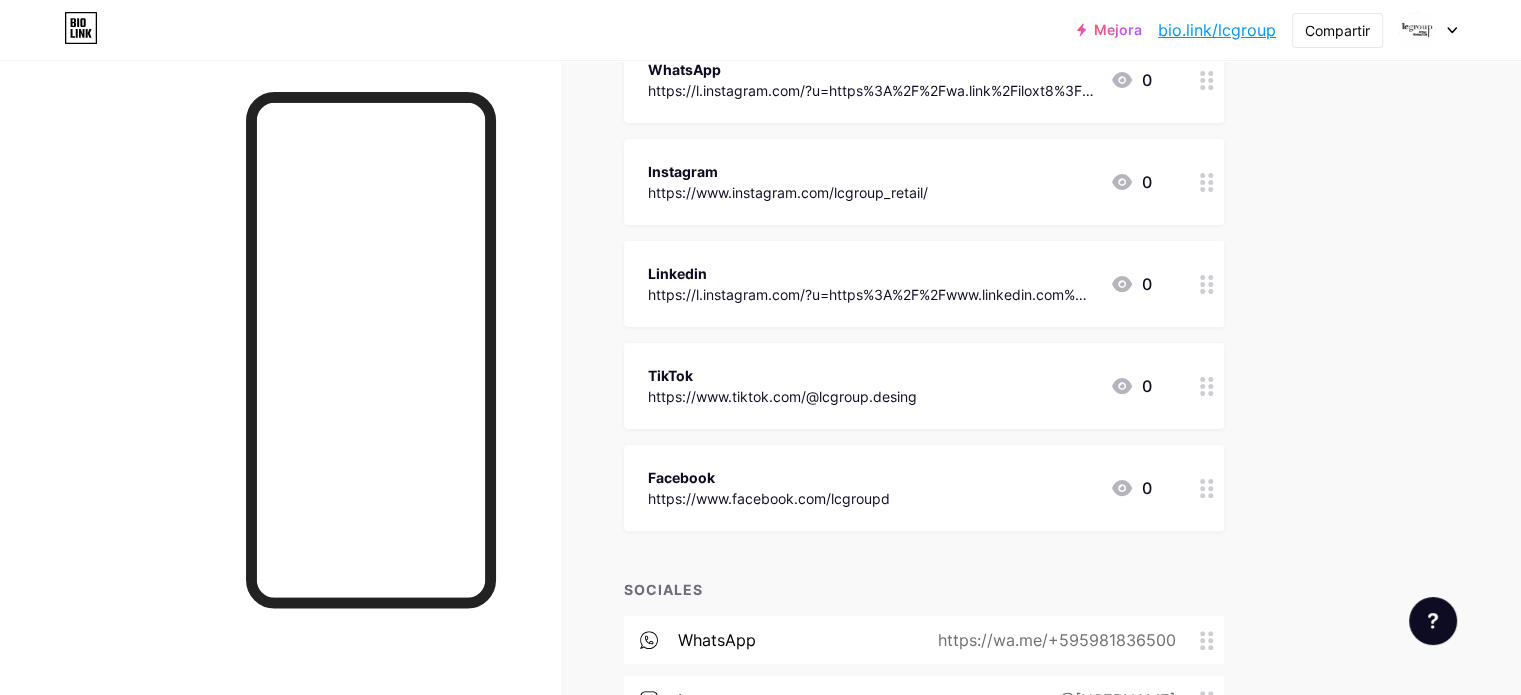 scroll, scrollTop: 233, scrollLeft: 0, axis: vertical 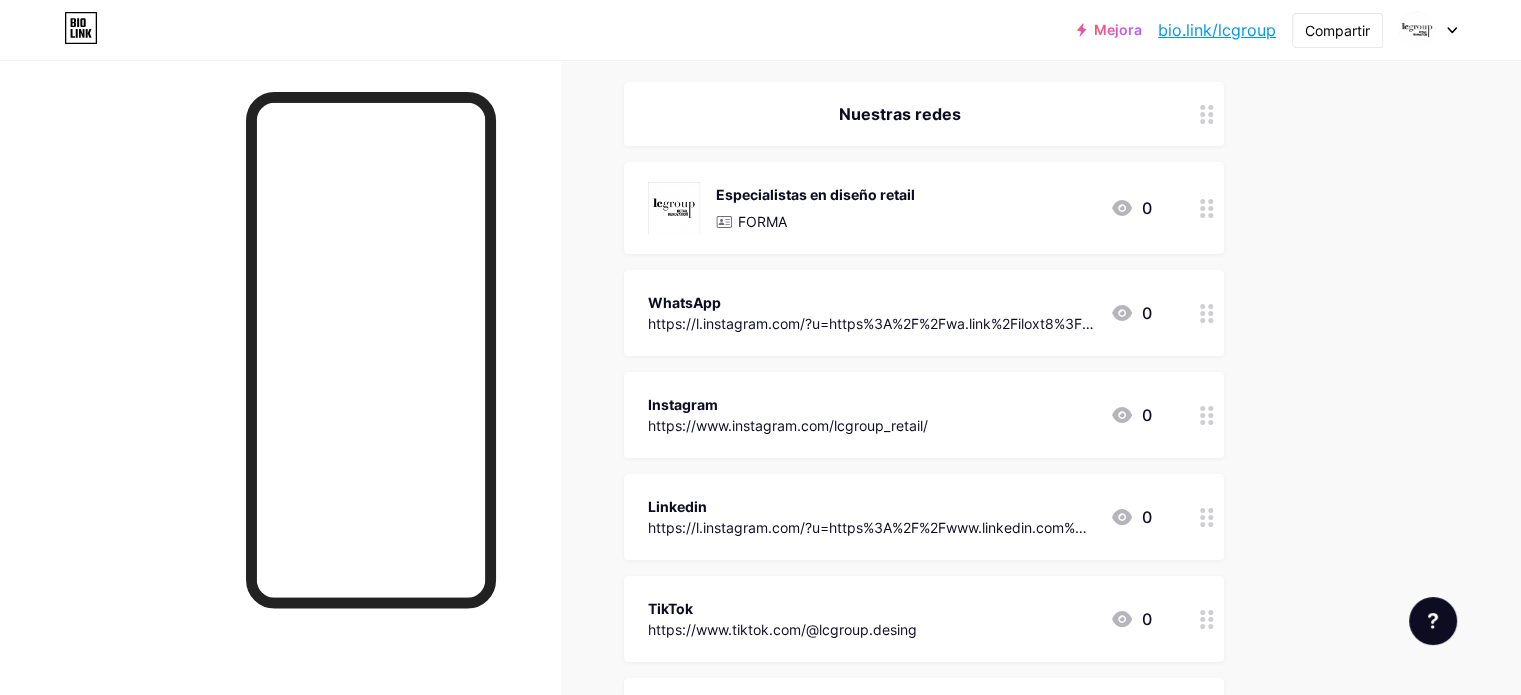 click at bounding box center (1207, 313) 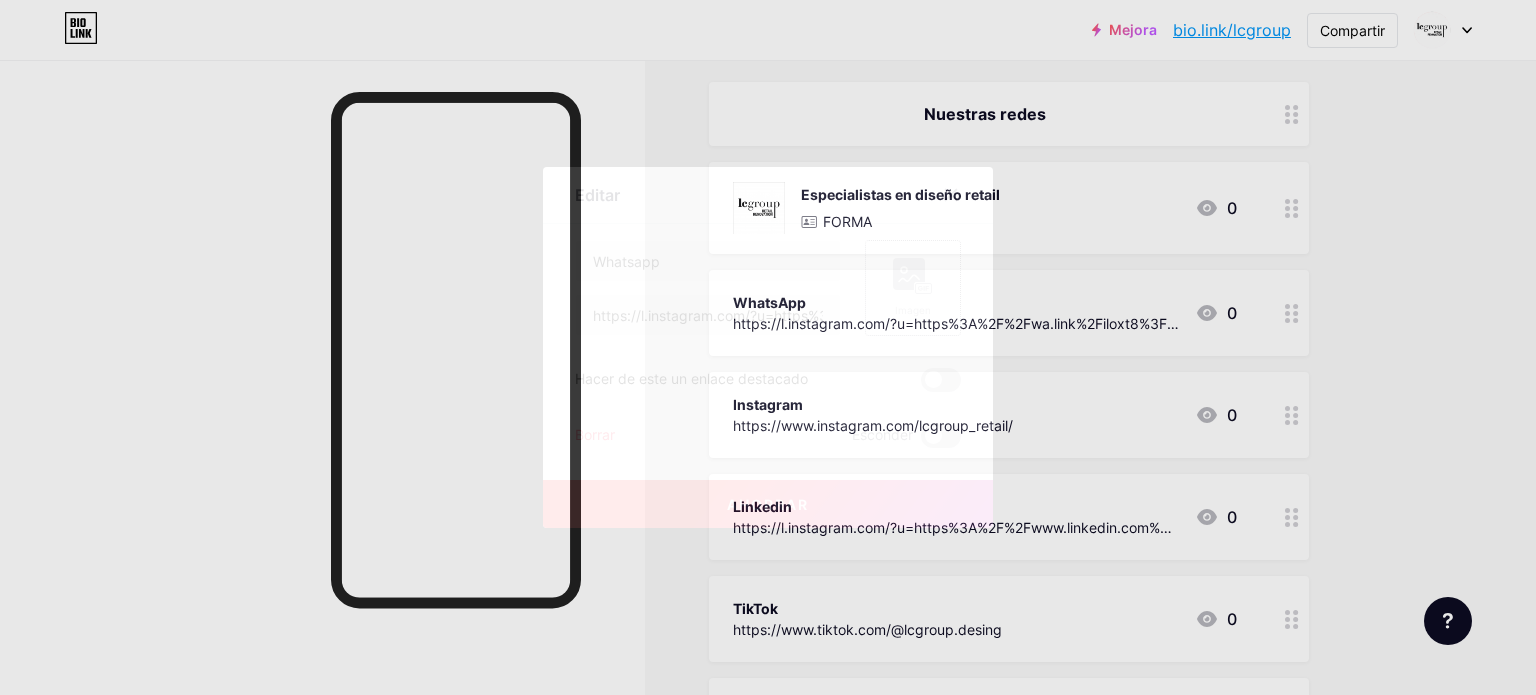 click on "Imagen" at bounding box center [913, 288] 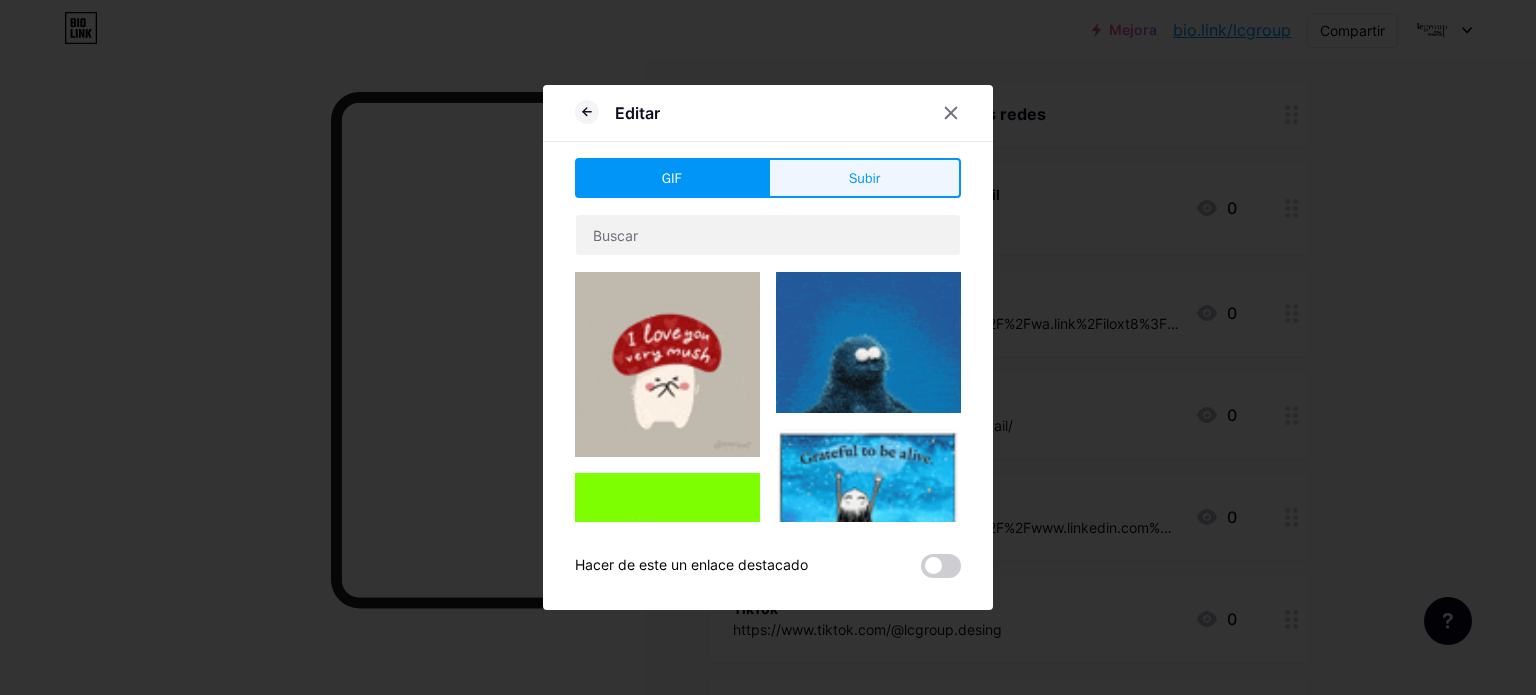 click on "Subir" at bounding box center (864, 178) 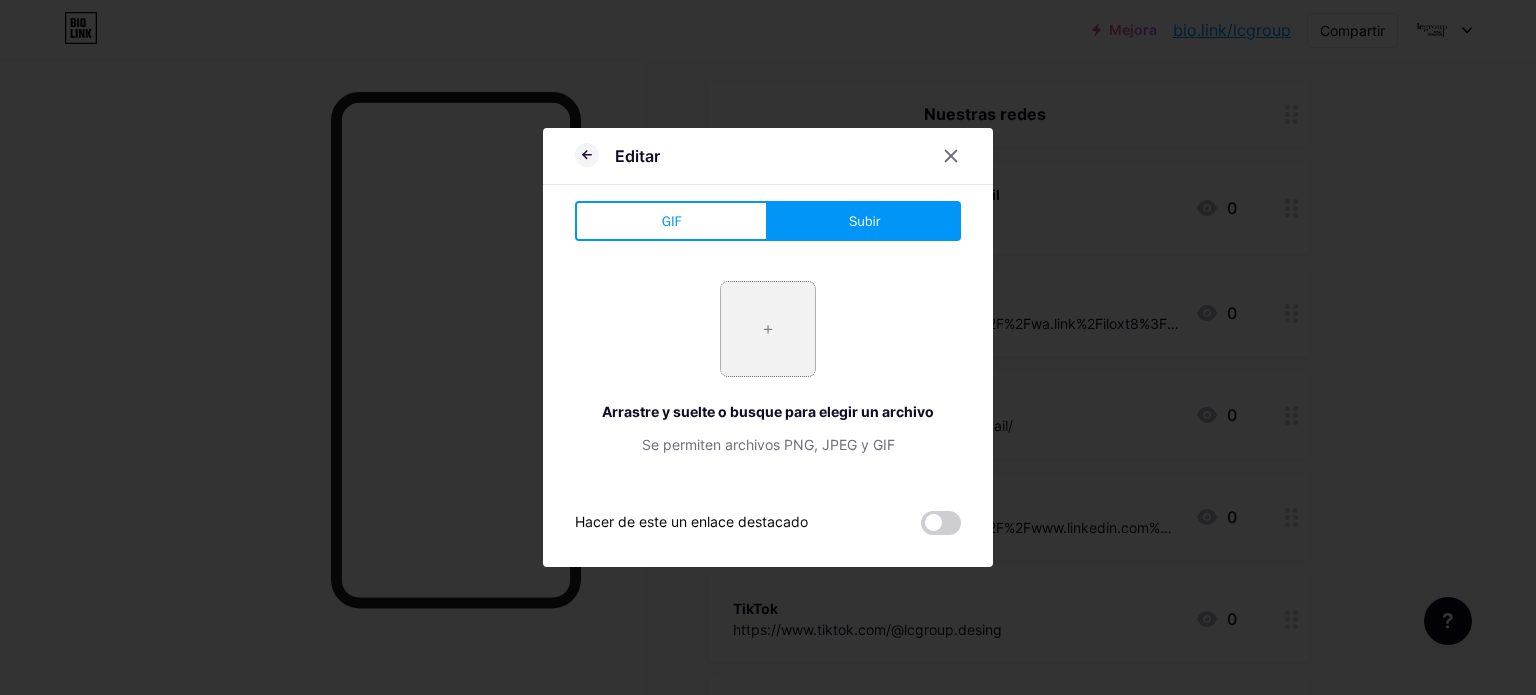 click at bounding box center [768, 329] 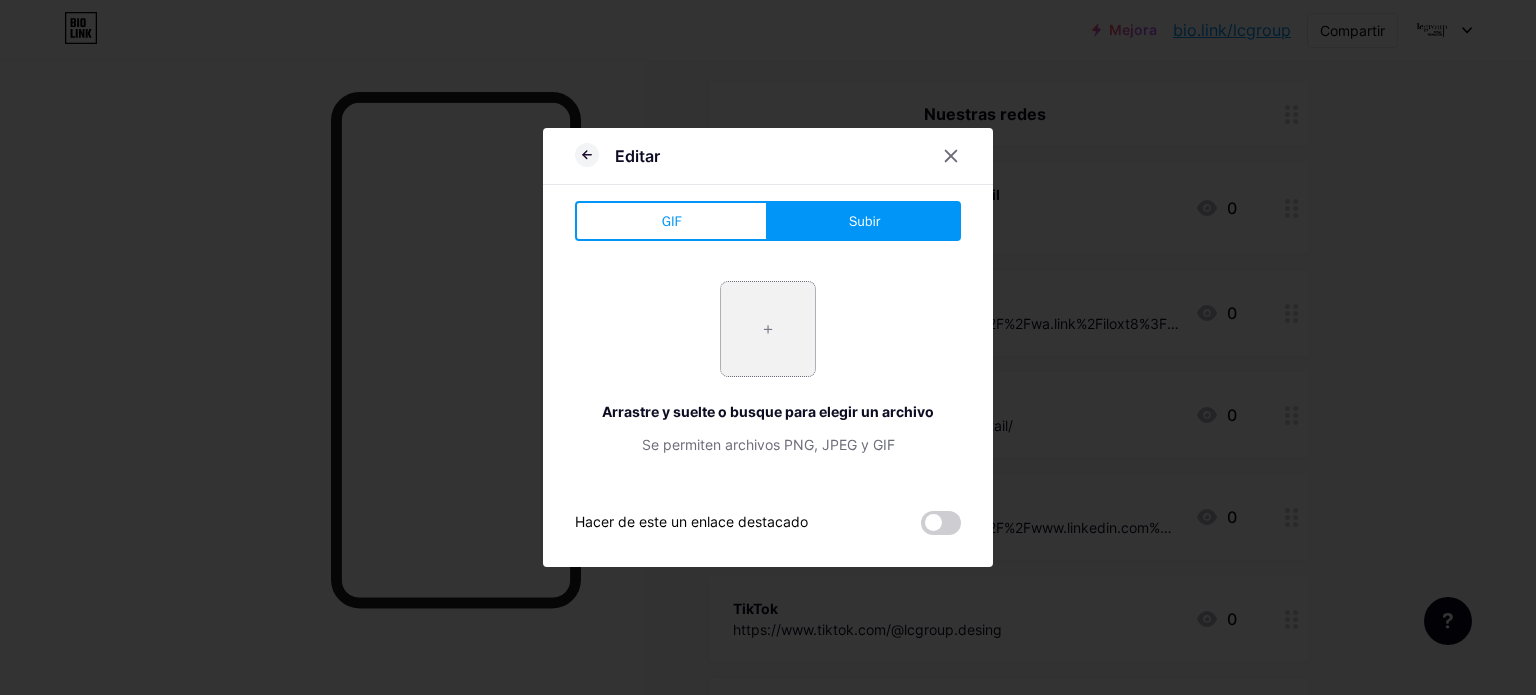 type on "C:\fakepath\whatsapp logo.png" 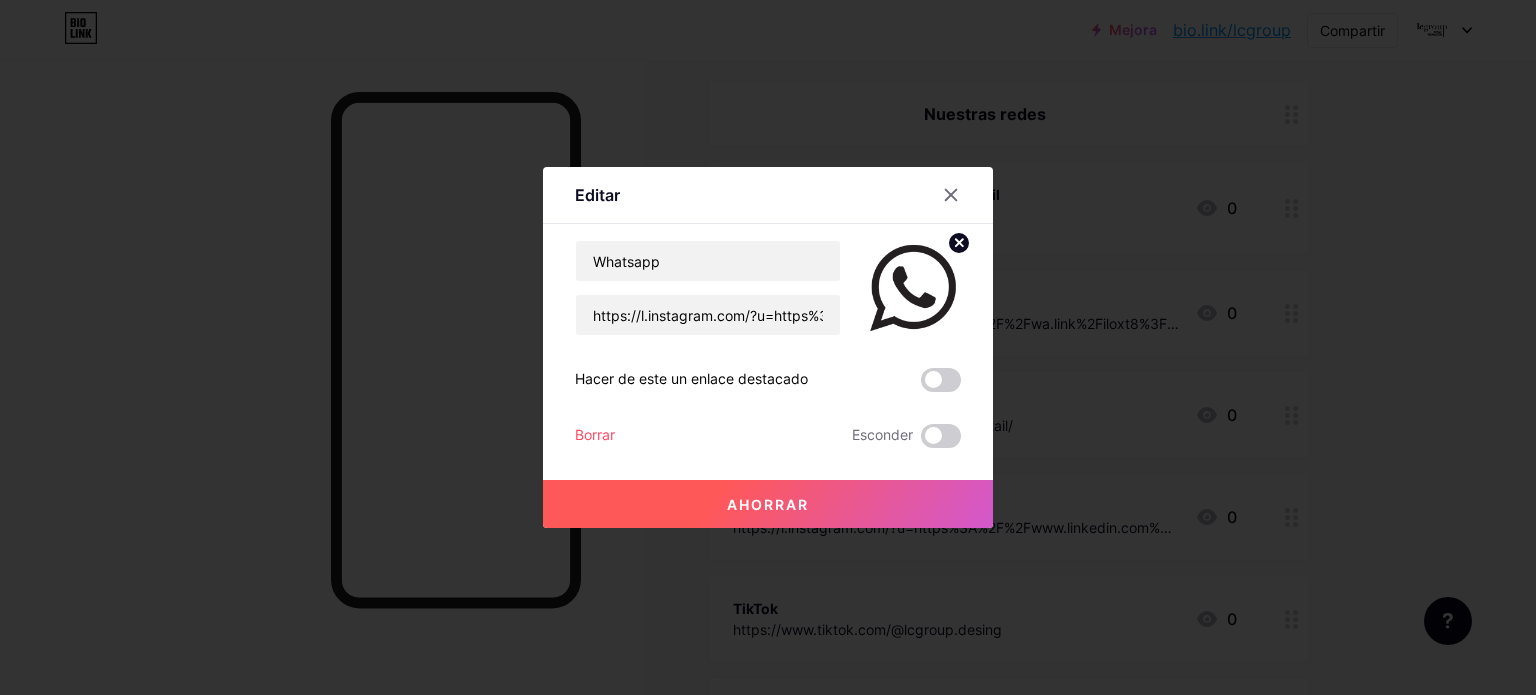 click on "Ahorrar" at bounding box center (768, 504) 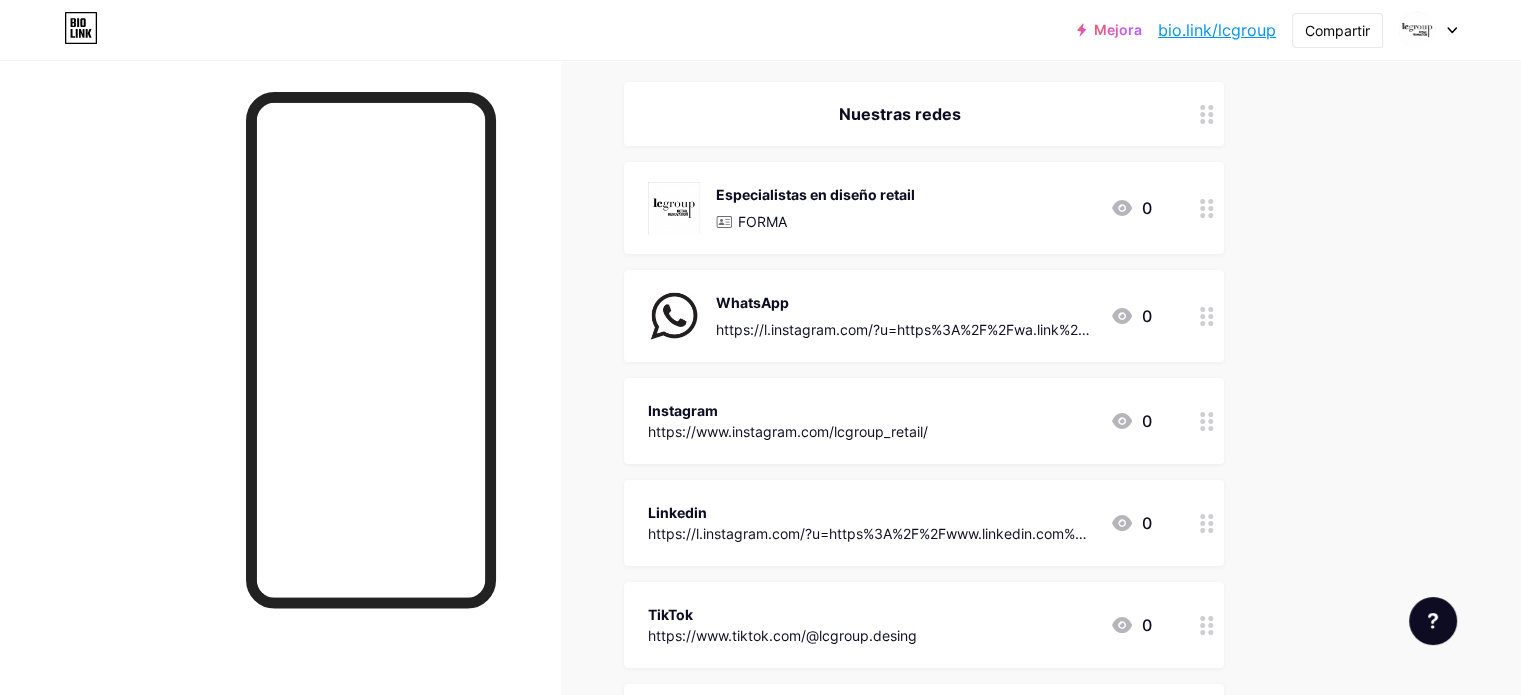 click at bounding box center (1207, 421) 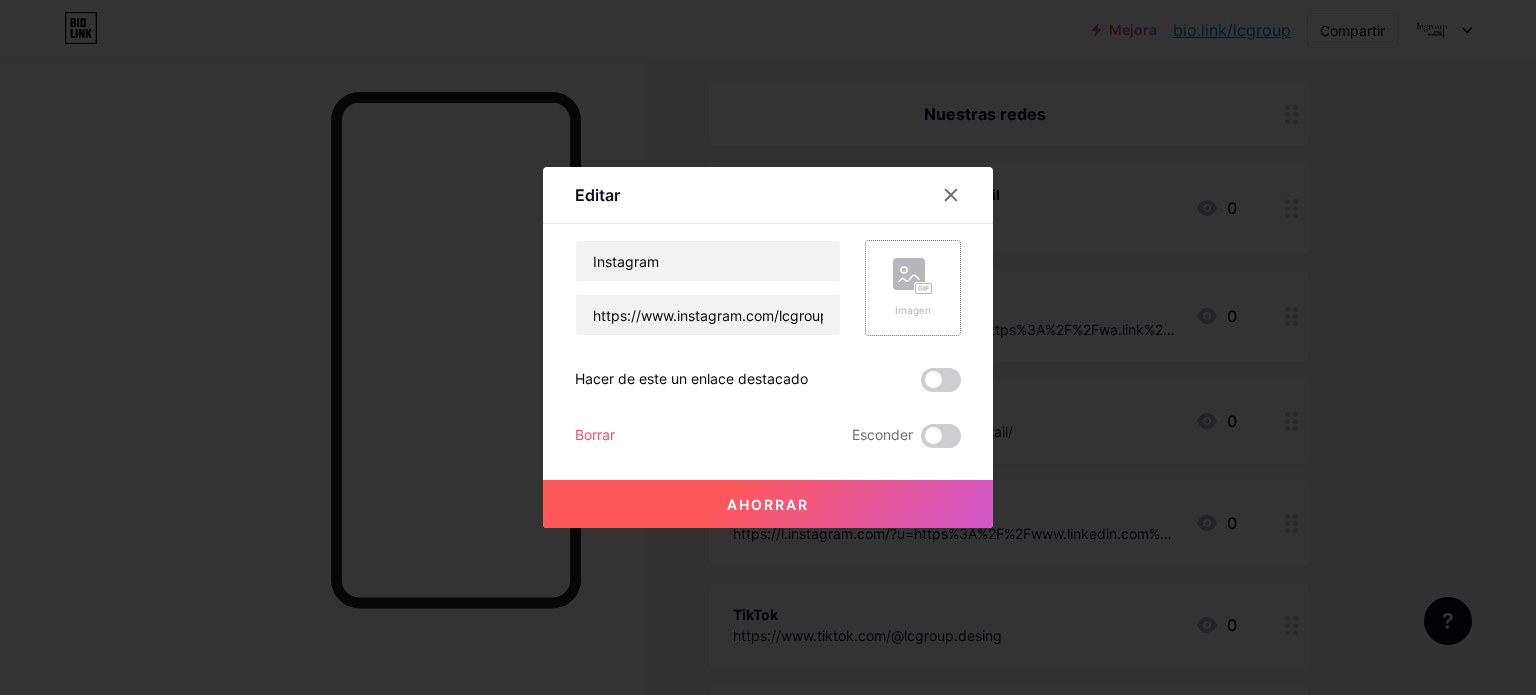 click on "Imagen" at bounding box center [913, 310] 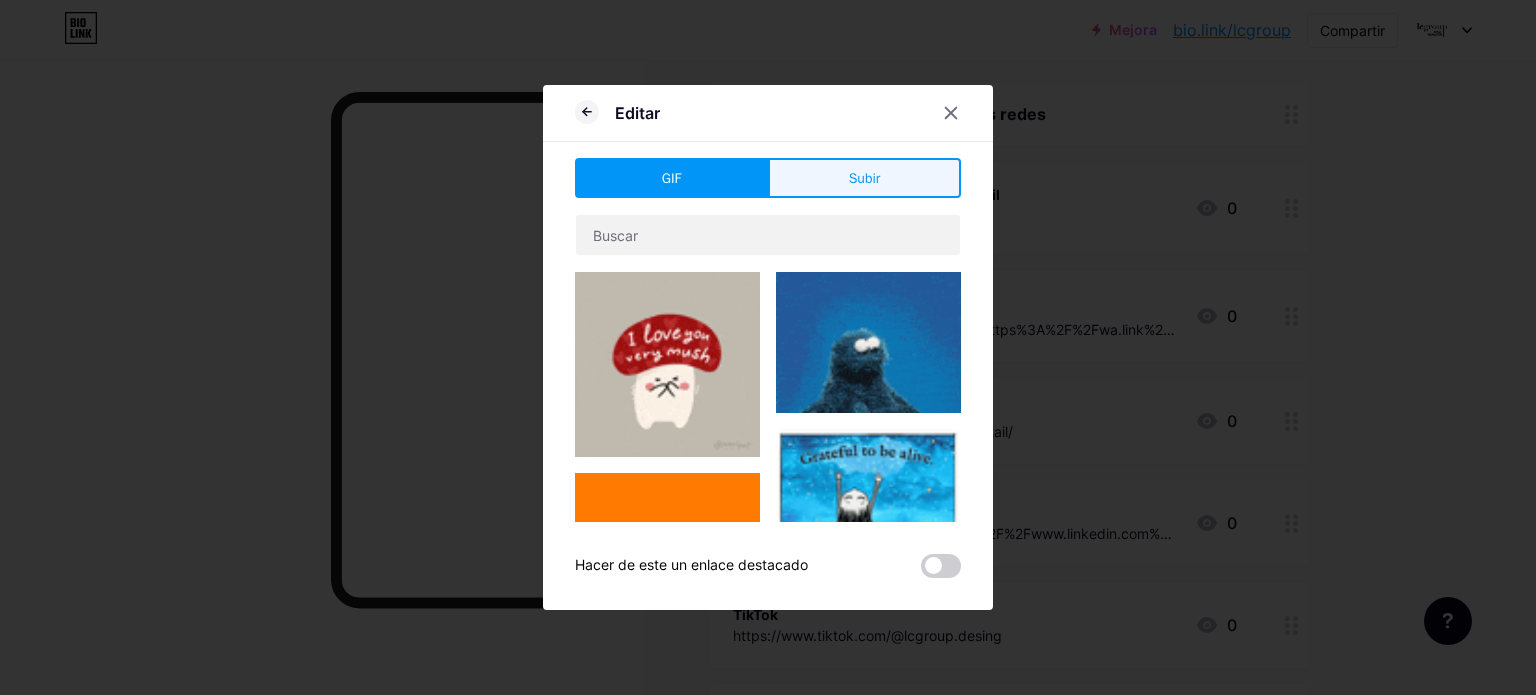 click on "Subir" at bounding box center [865, 178] 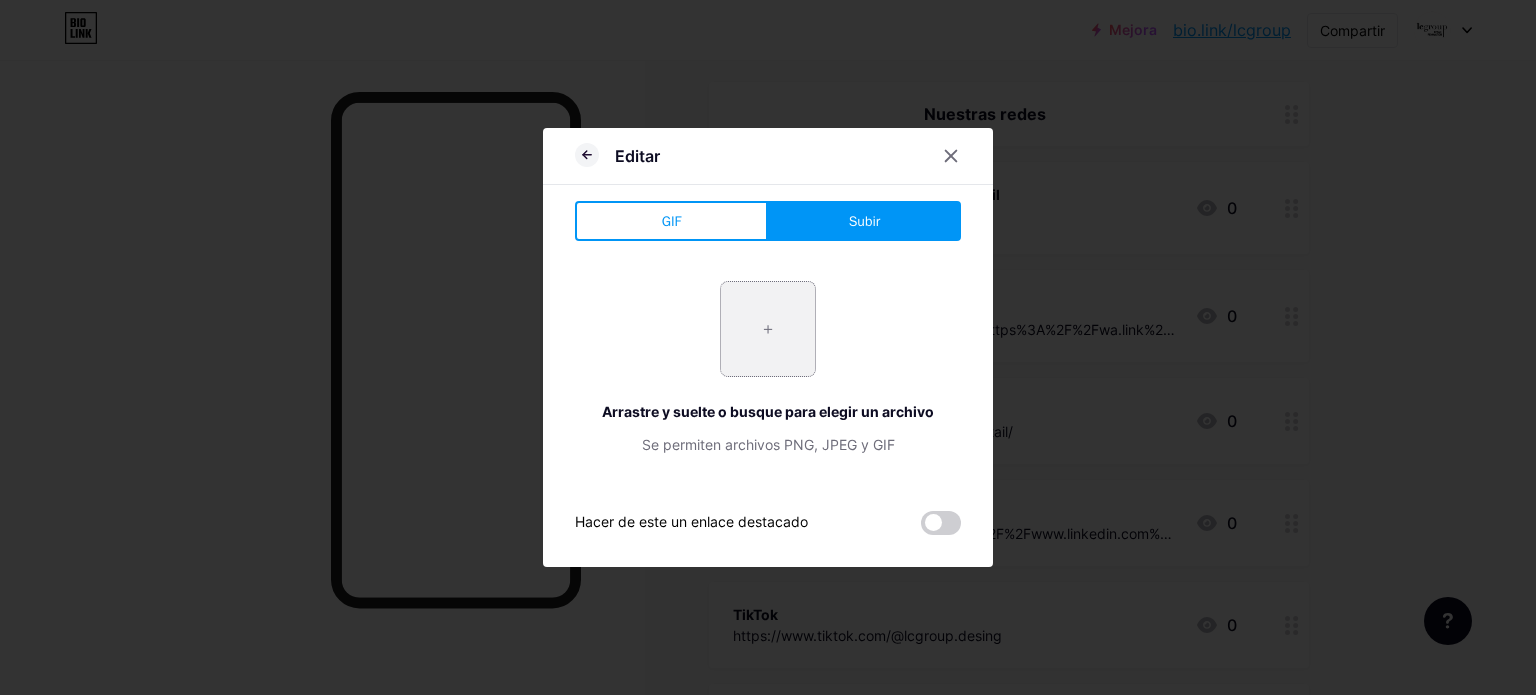 click at bounding box center [768, 329] 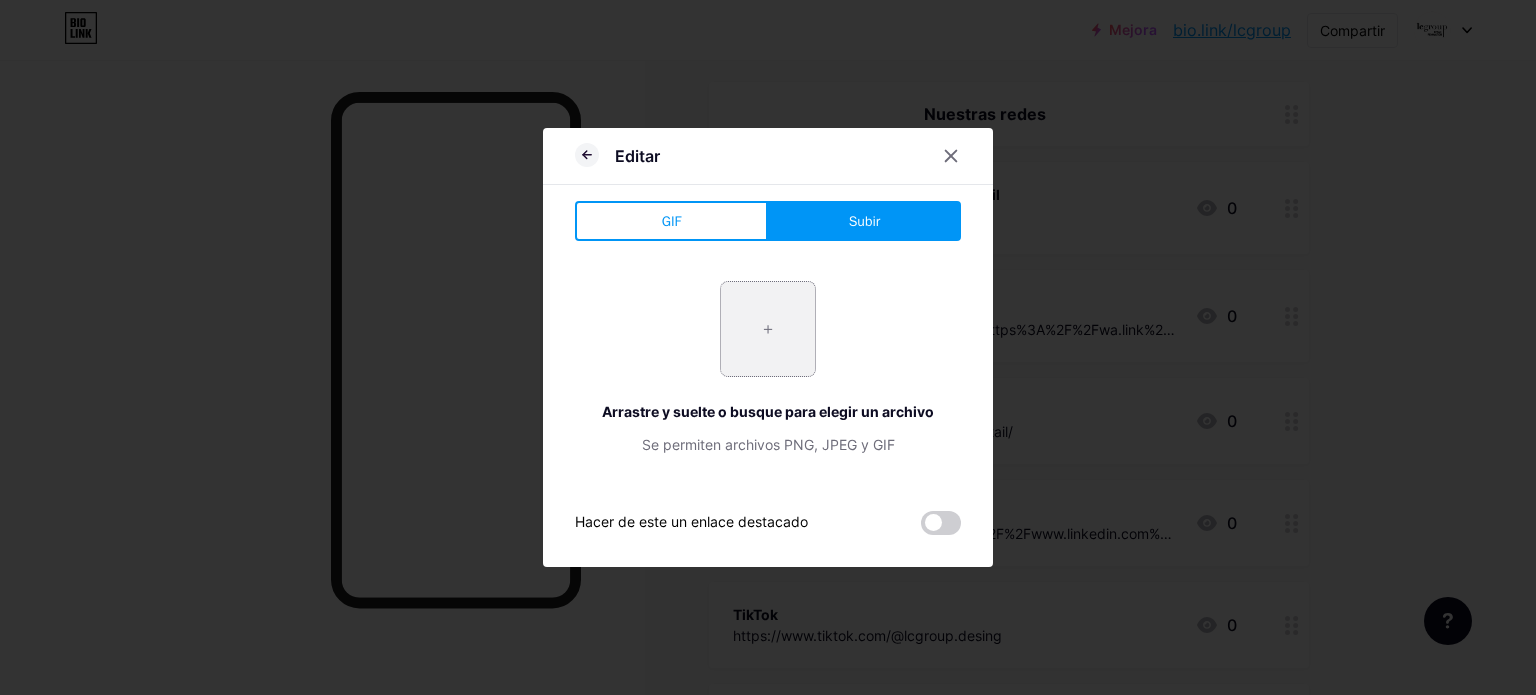 type on "C:\fakepath\10462345.png" 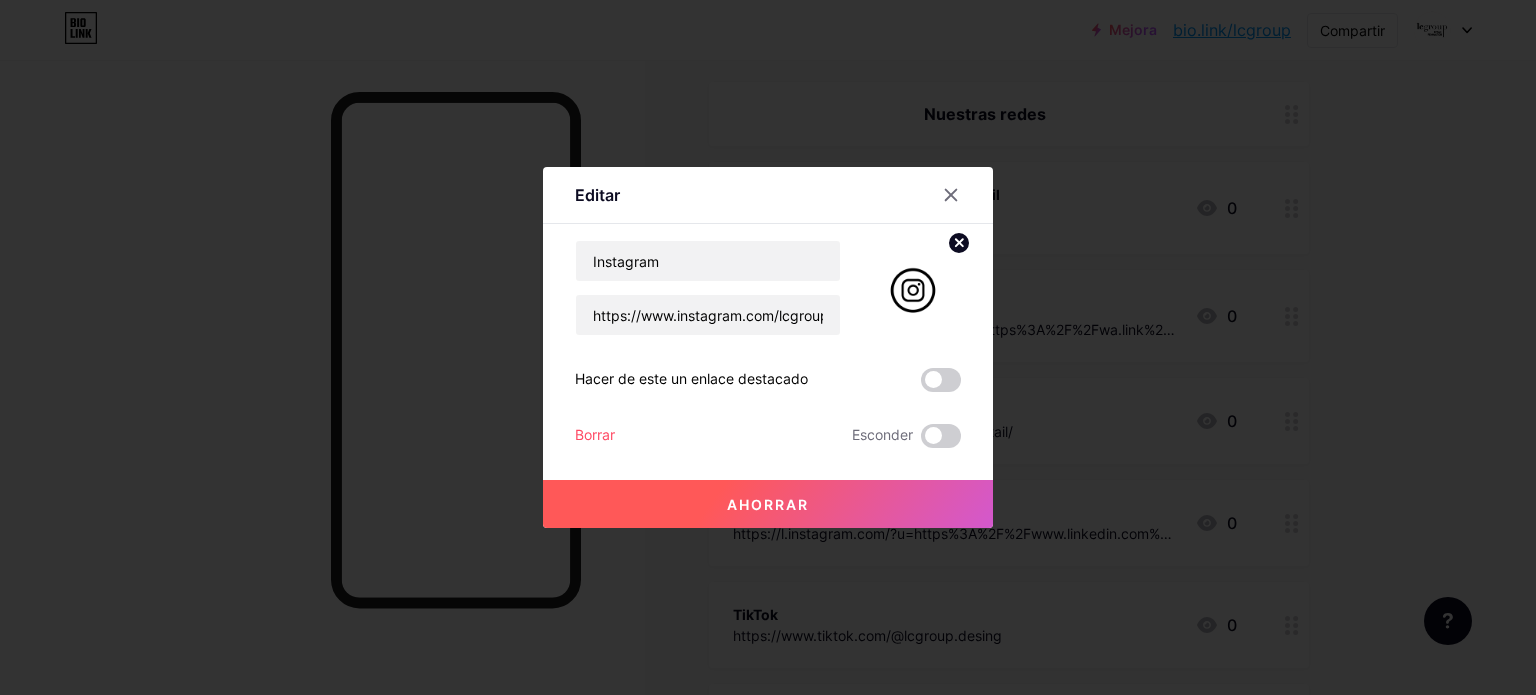 click on "Ahorrar" at bounding box center [768, 504] 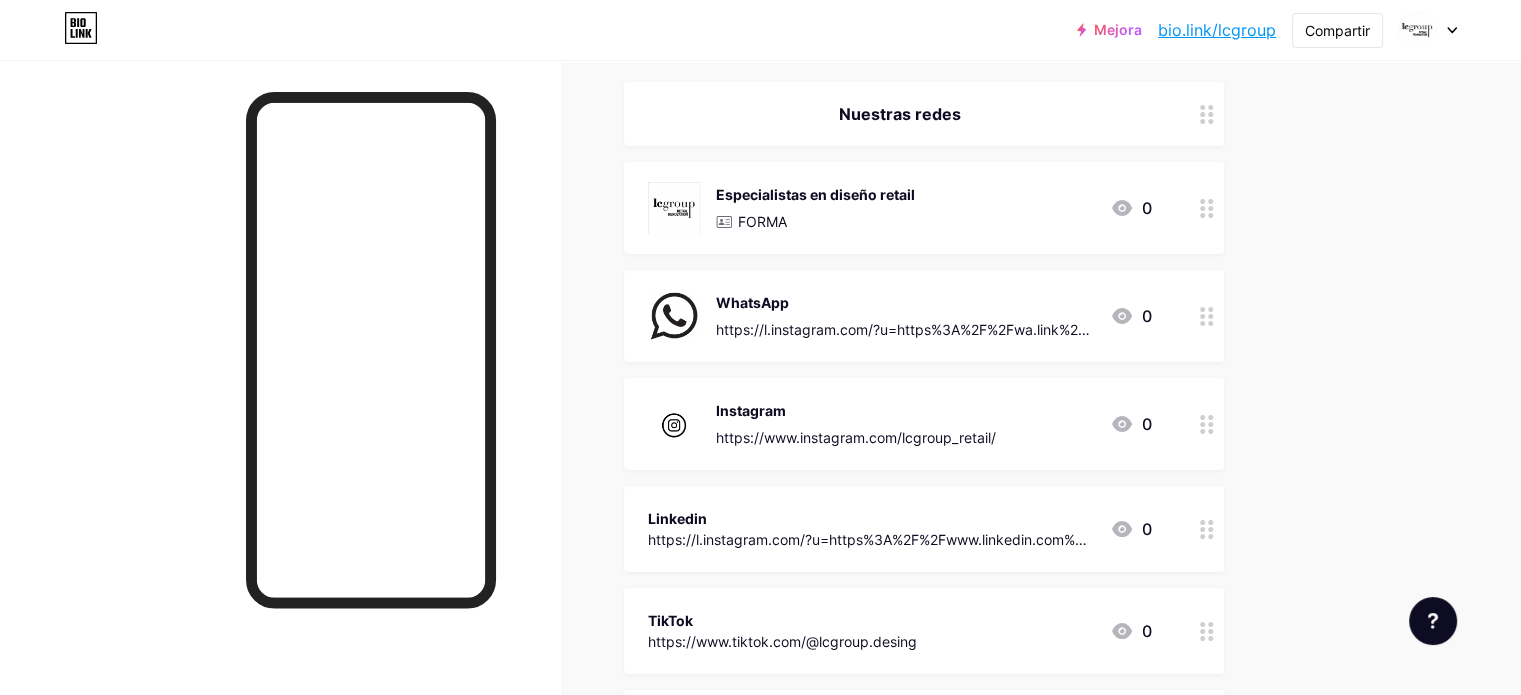 click at bounding box center [674, 316] 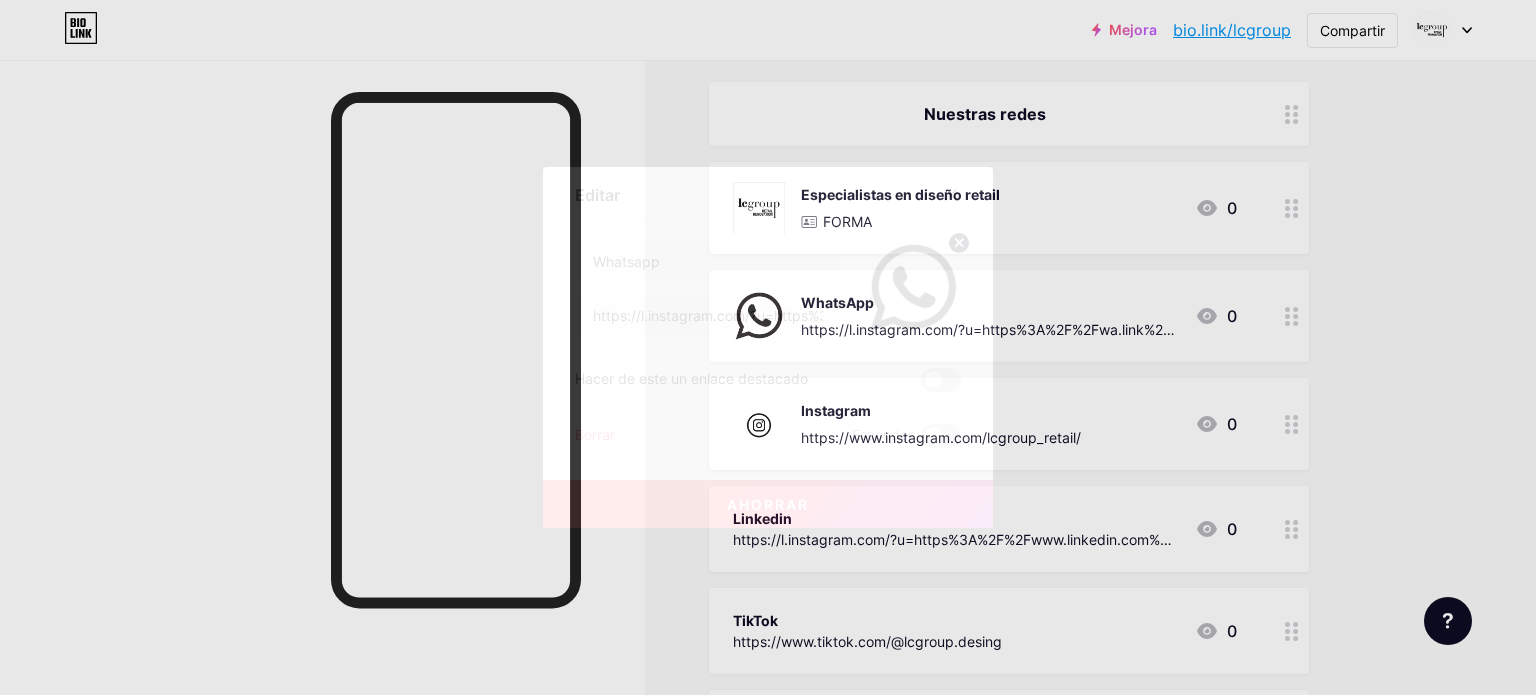drag, startPoint x: 976, startPoint y: 238, endPoint x: 956, endPoint y: 247, distance: 21.931713 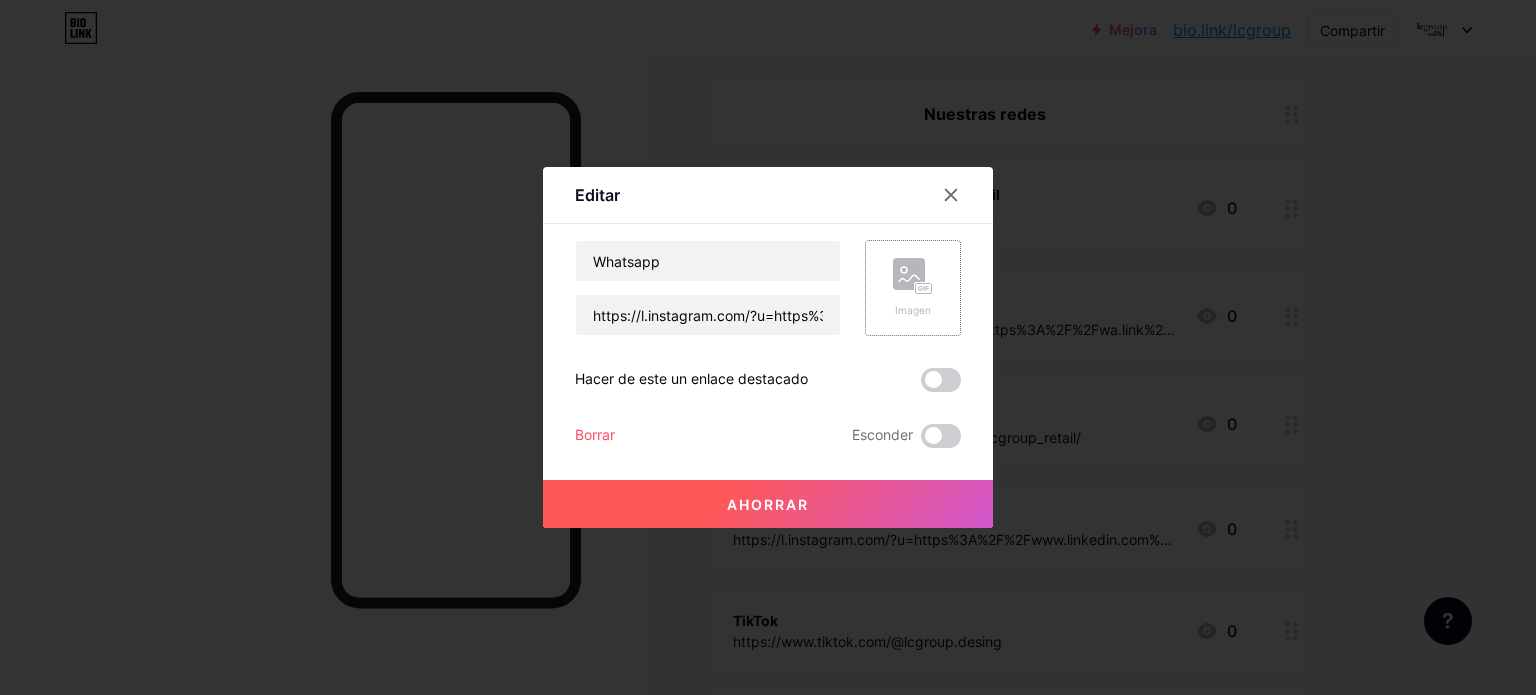 click 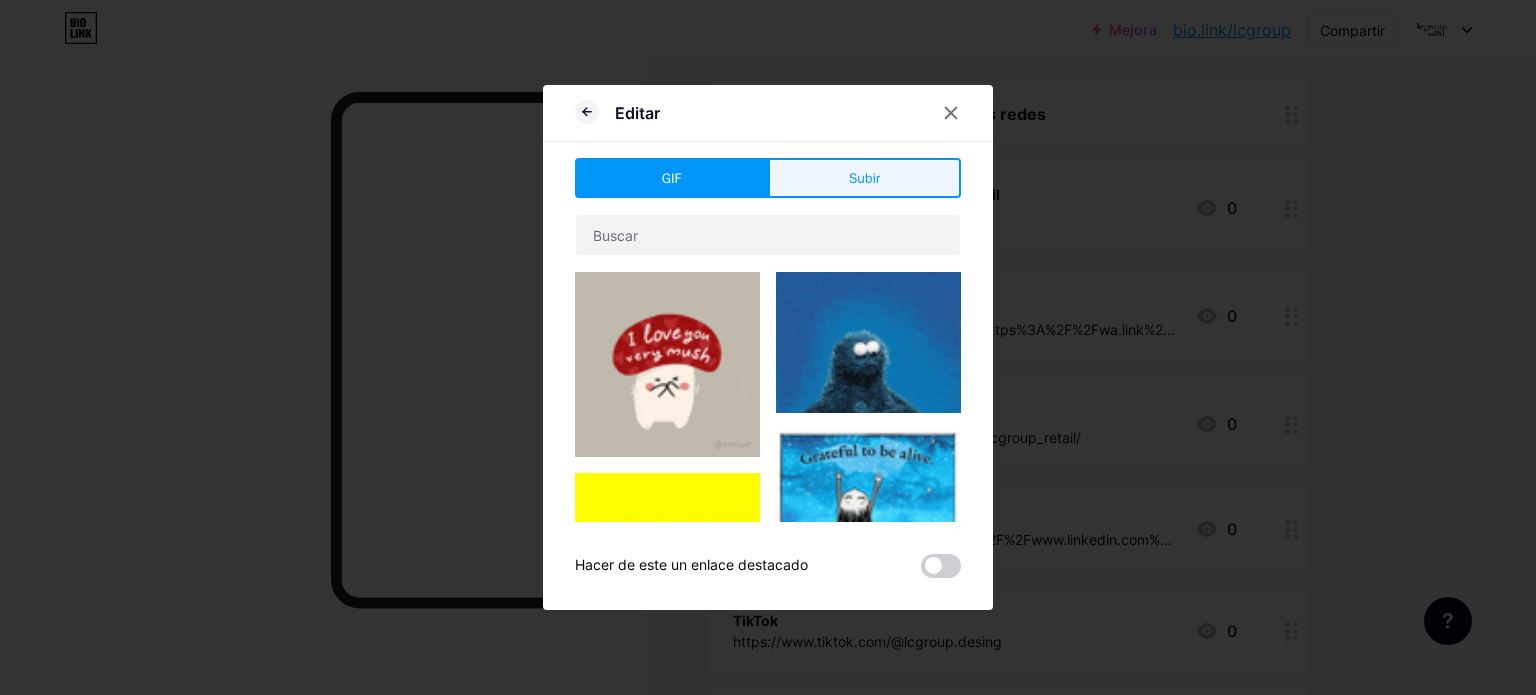 click on "Subir" at bounding box center (864, 178) 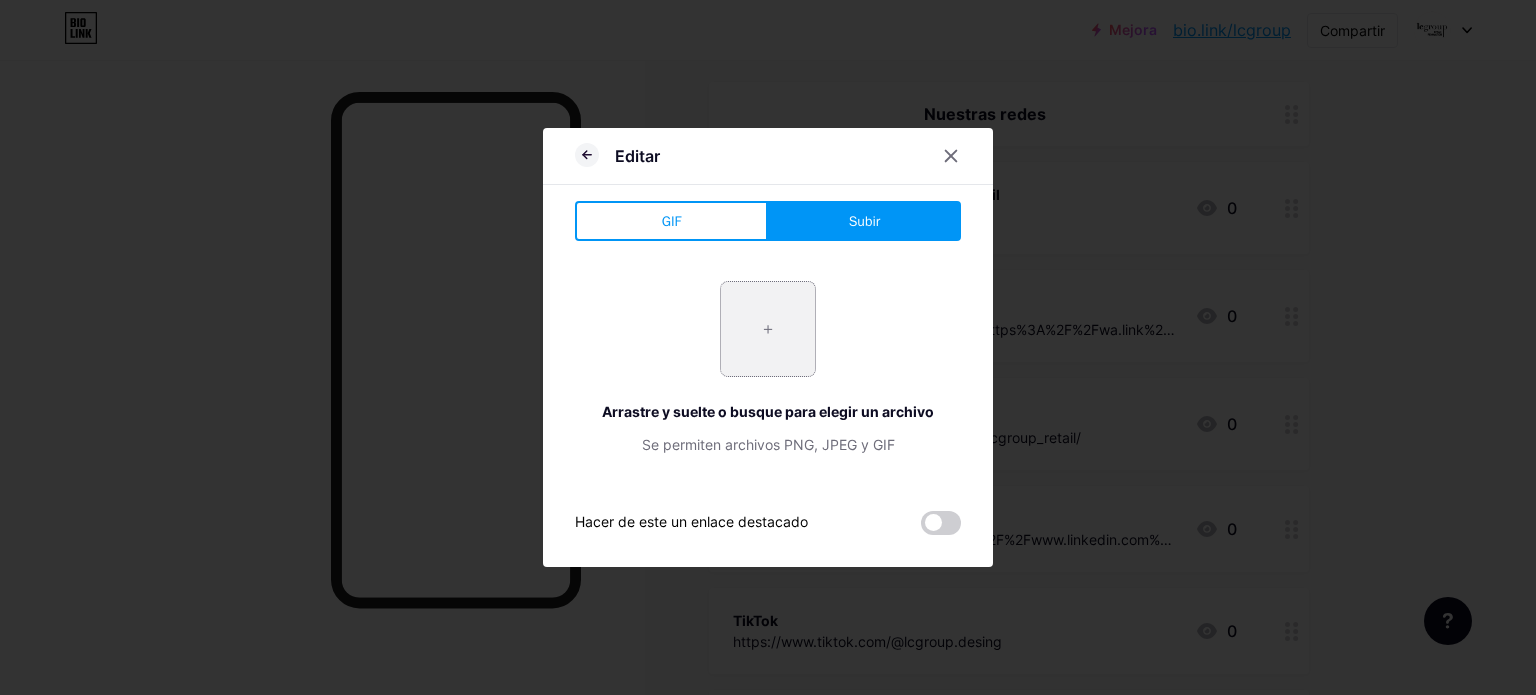 click at bounding box center [768, 329] 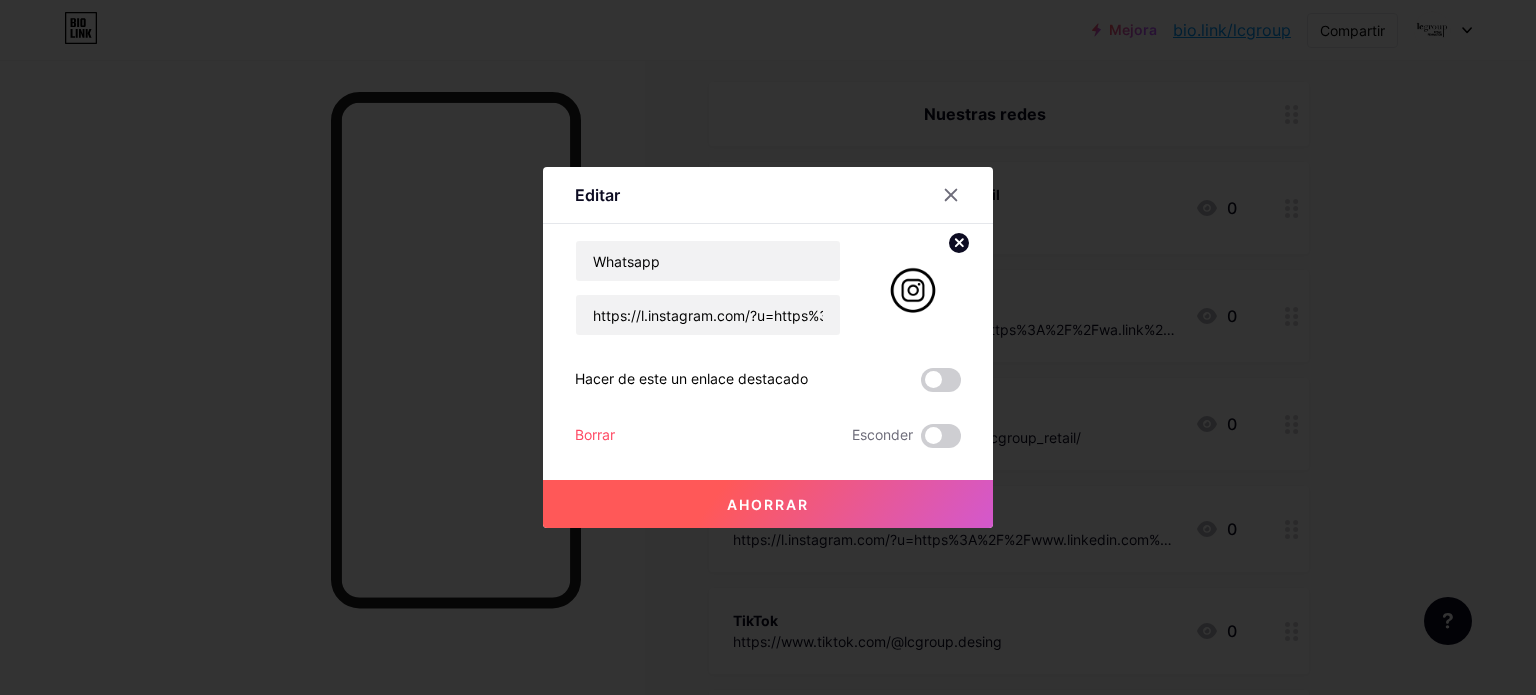 click 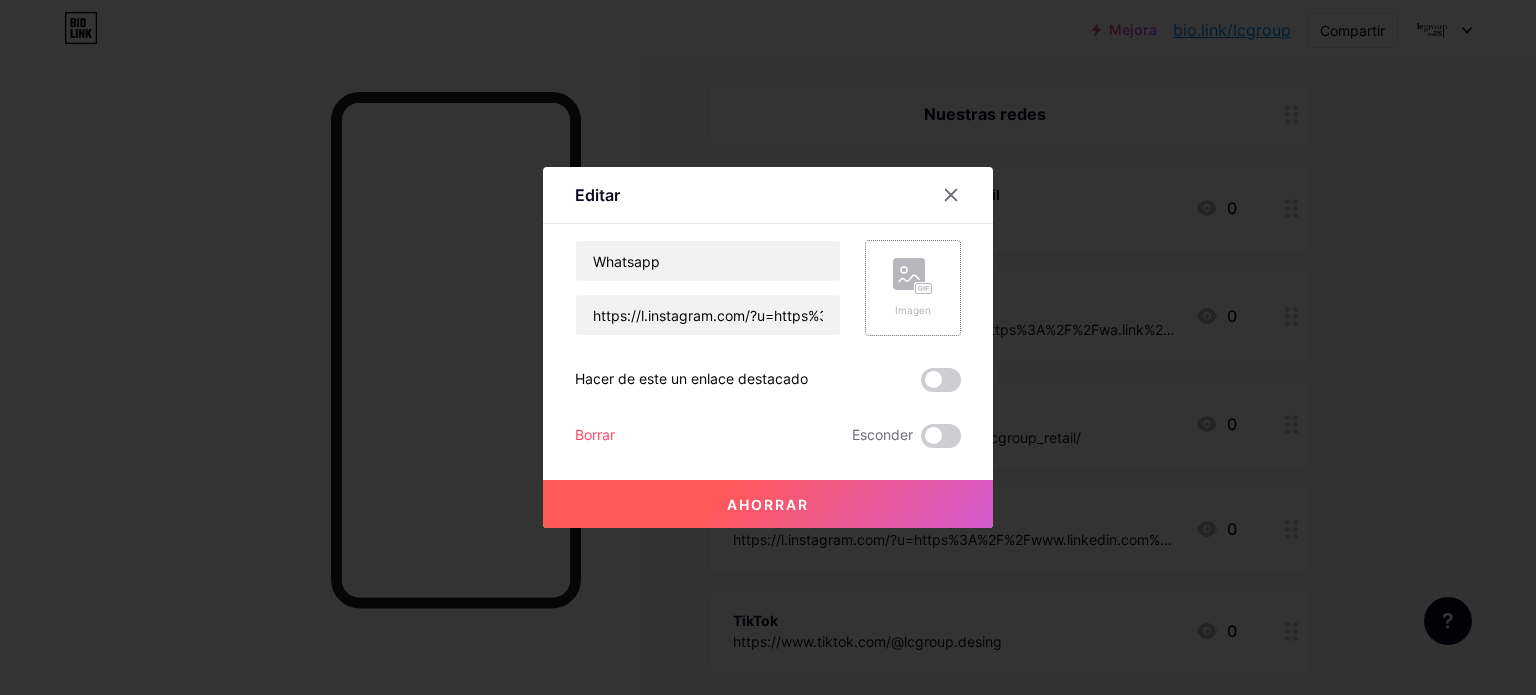 click 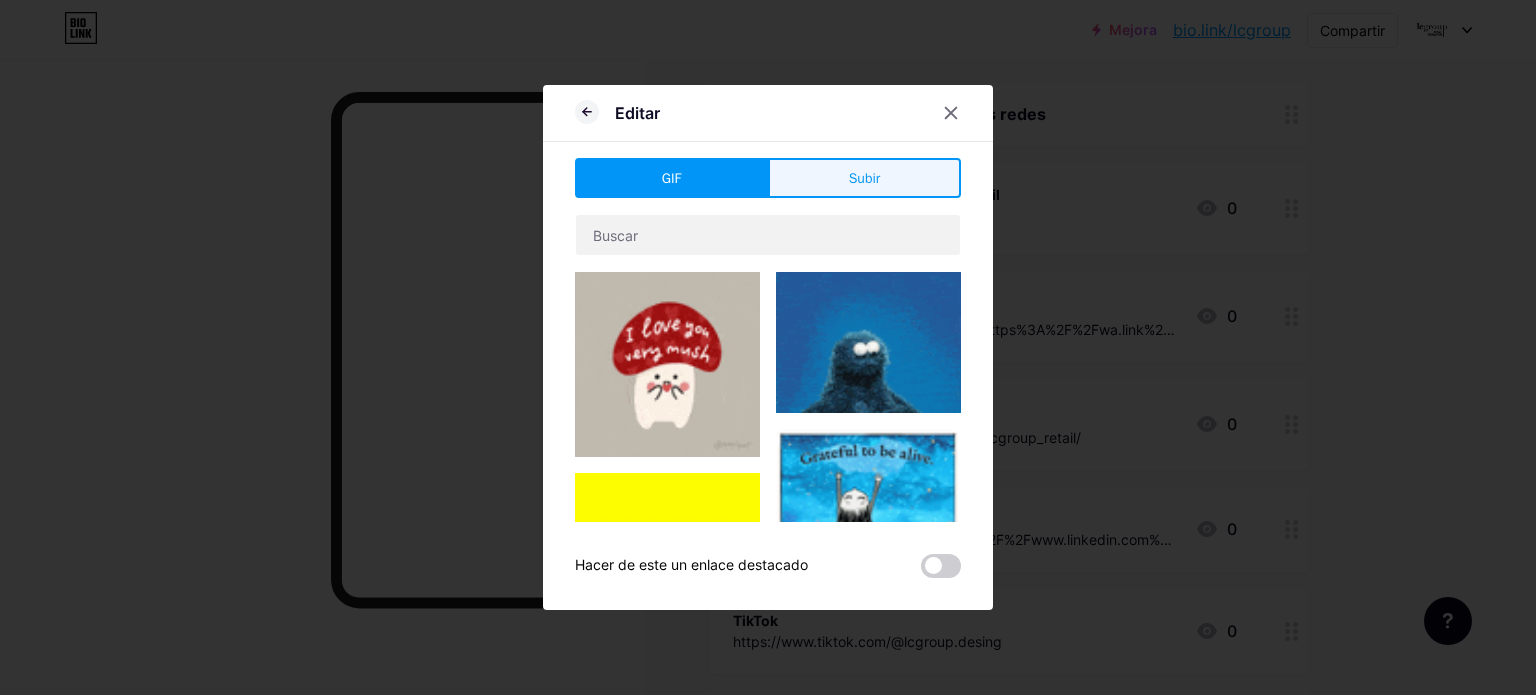 click on "Subir" at bounding box center [864, 178] 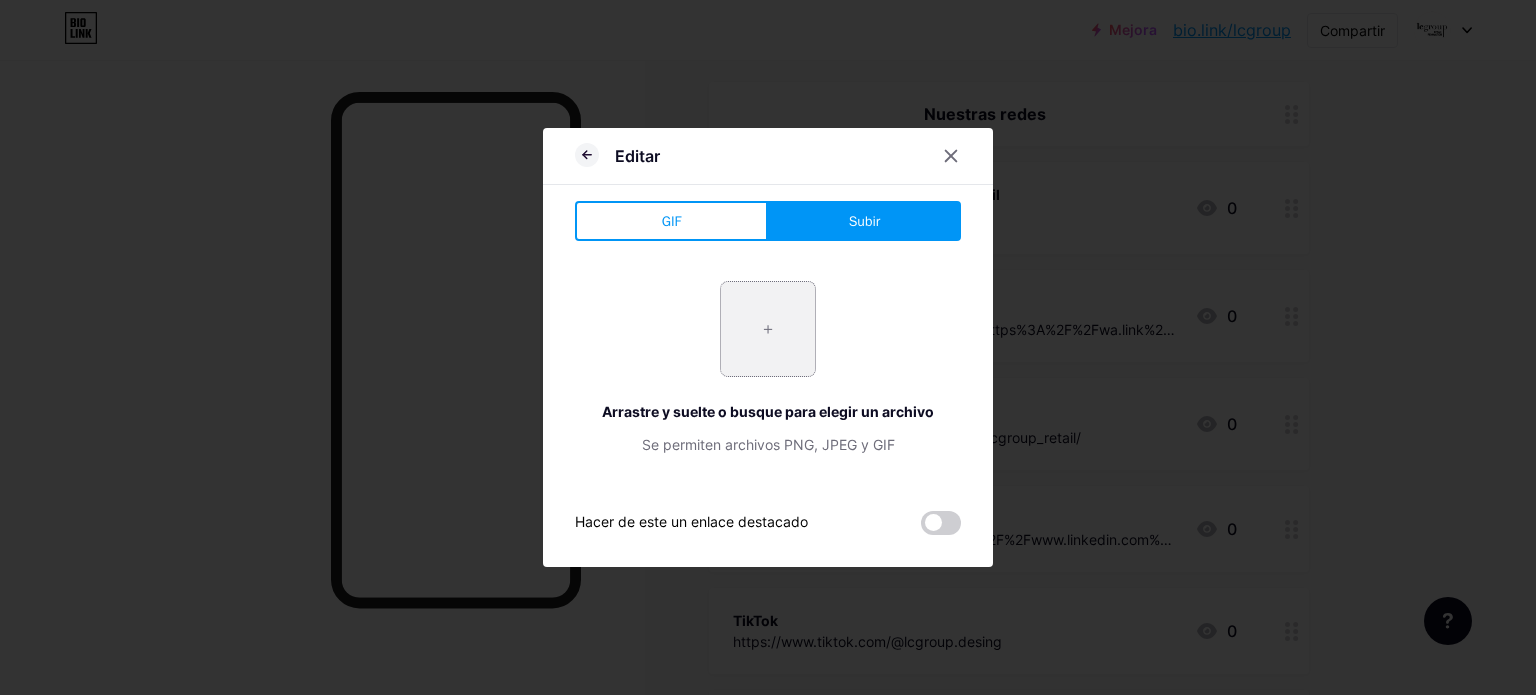 click at bounding box center (768, 329) 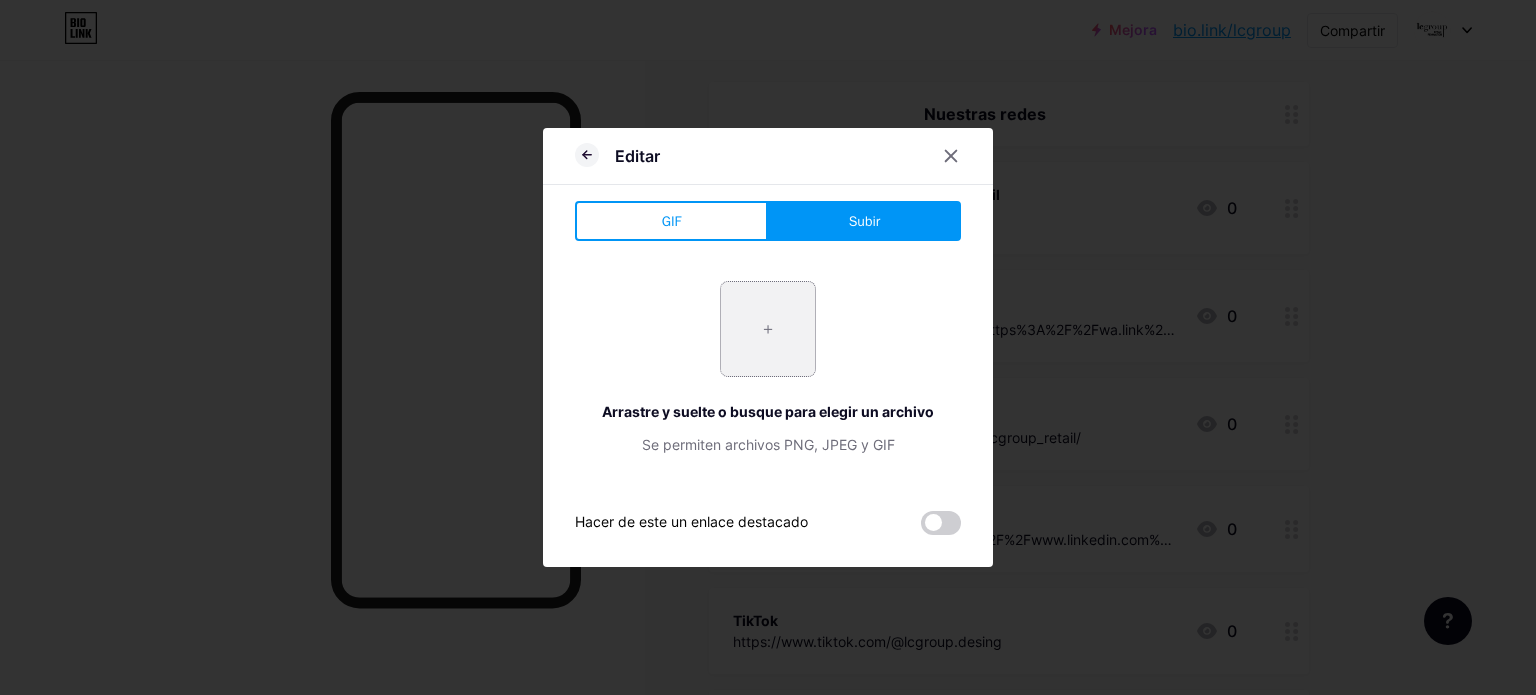 type on "C:\fakepath\vecteezy_black-whatsapp-logo-black-whatsapp-icon-free-vector_19490744.jpg" 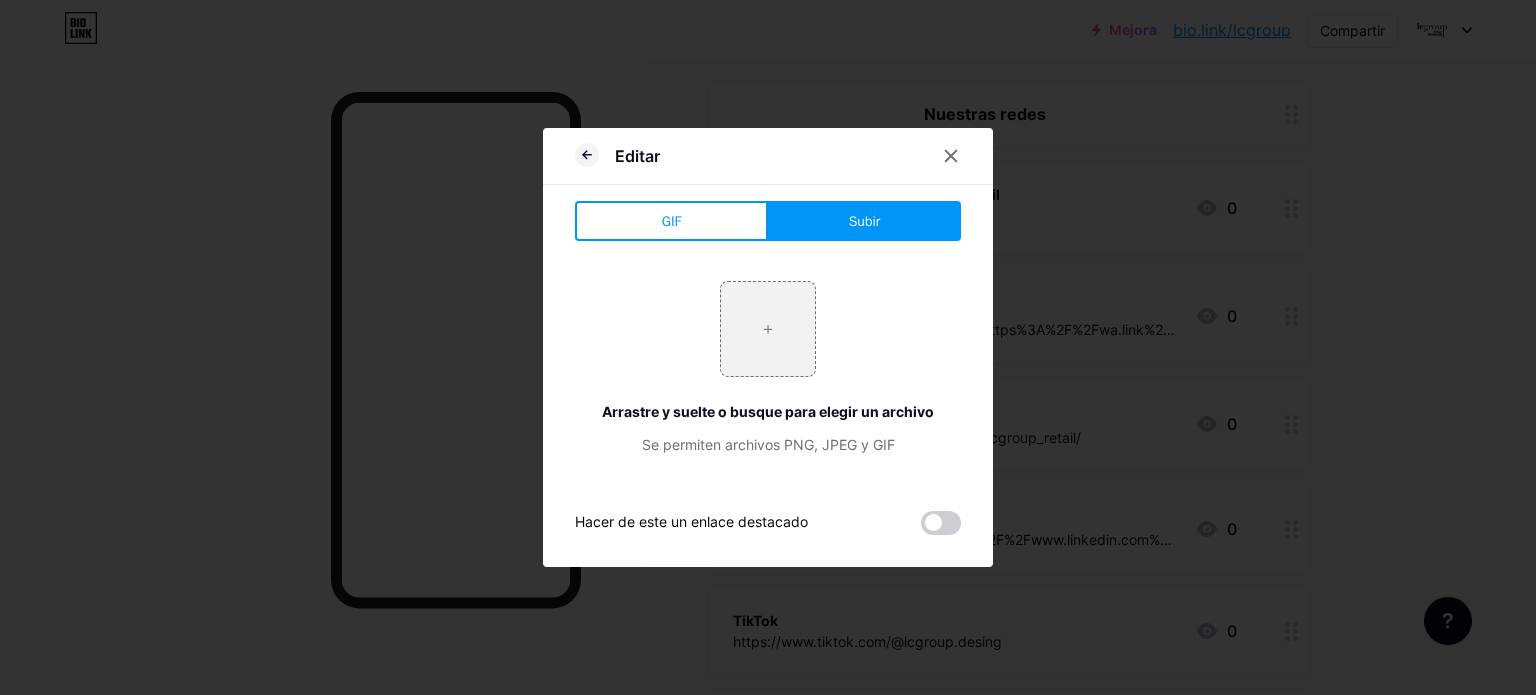 click at bounding box center (768, 347) 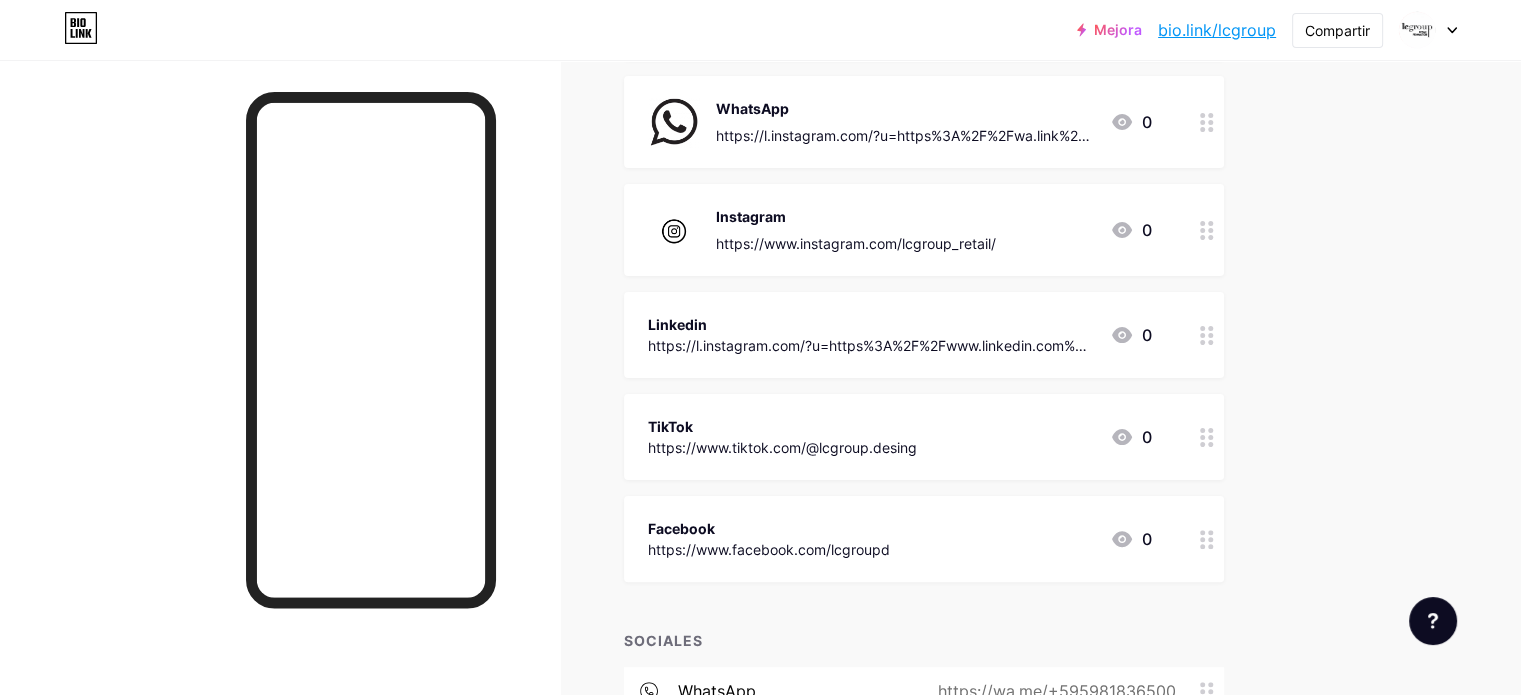 scroll, scrollTop: 433, scrollLeft: 0, axis: vertical 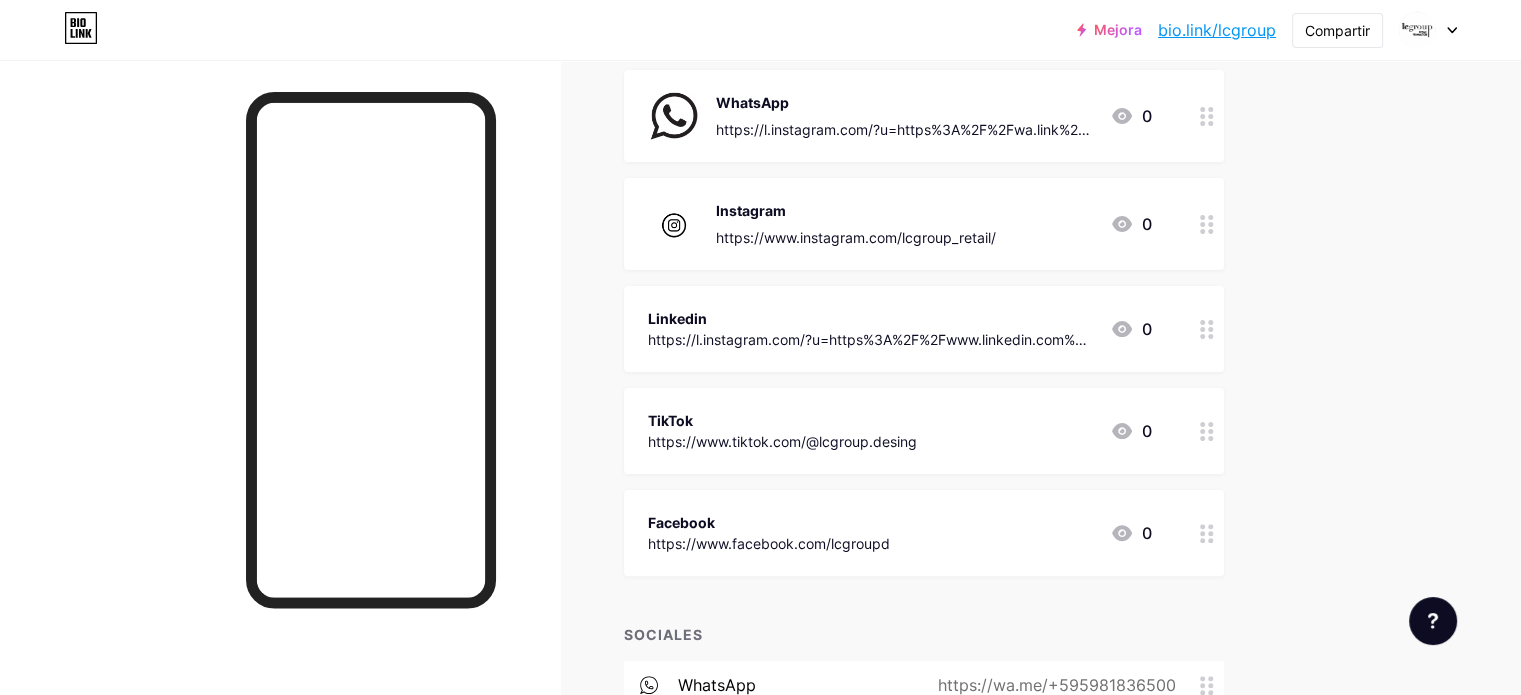 click at bounding box center (674, 116) 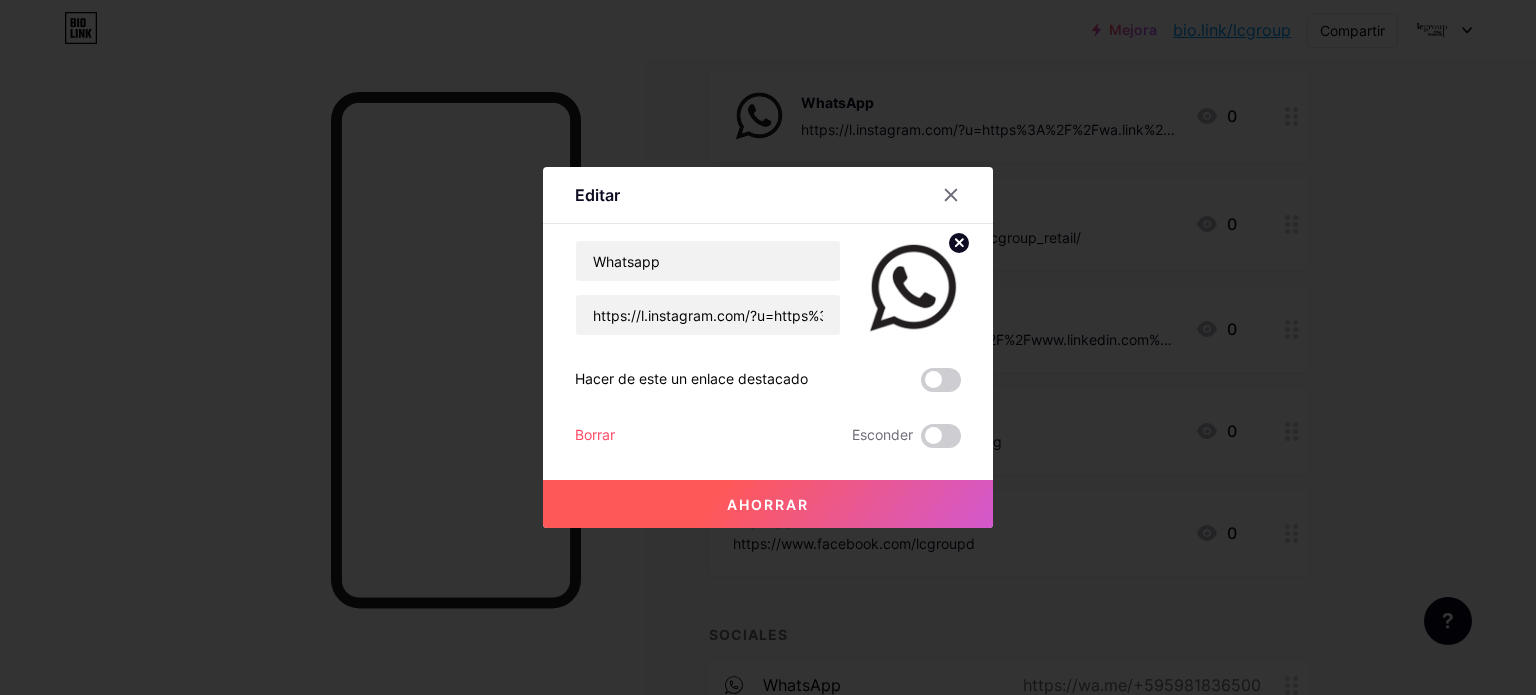 click 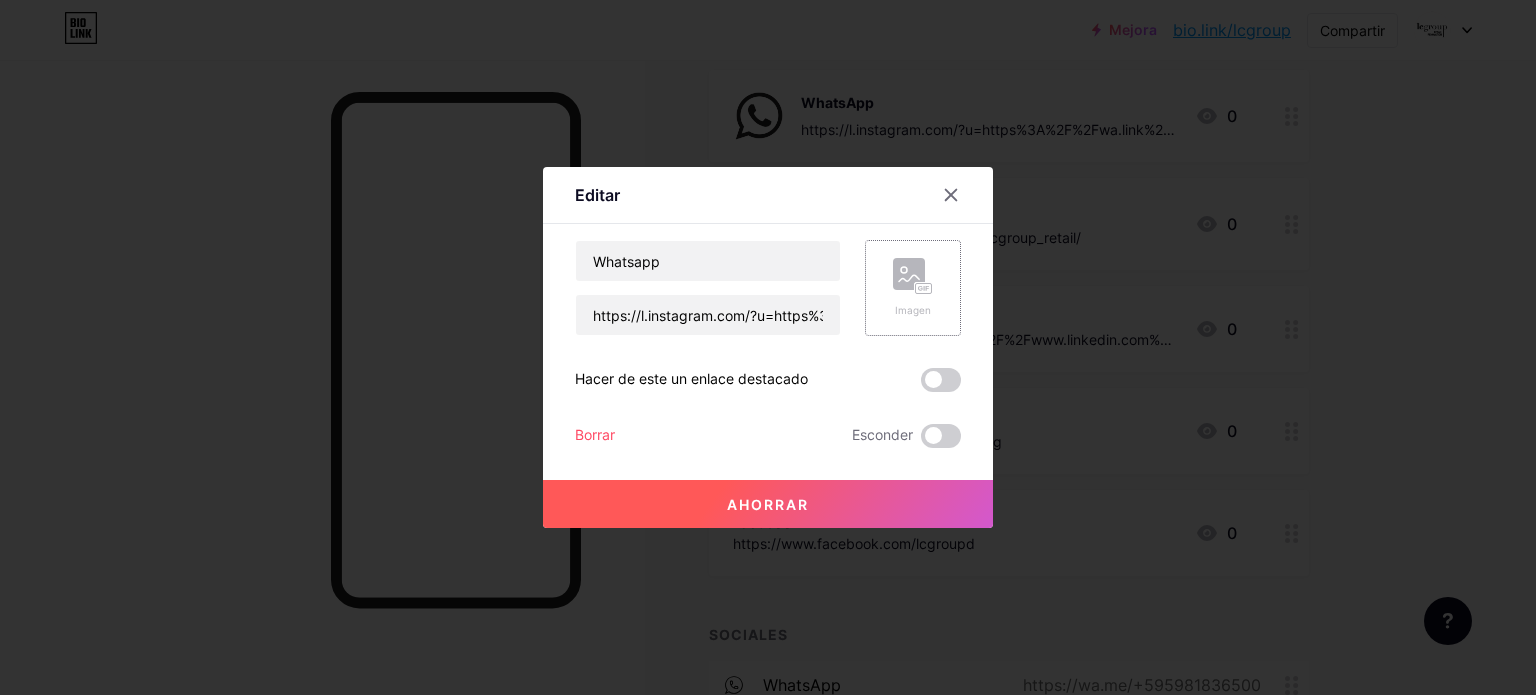 click 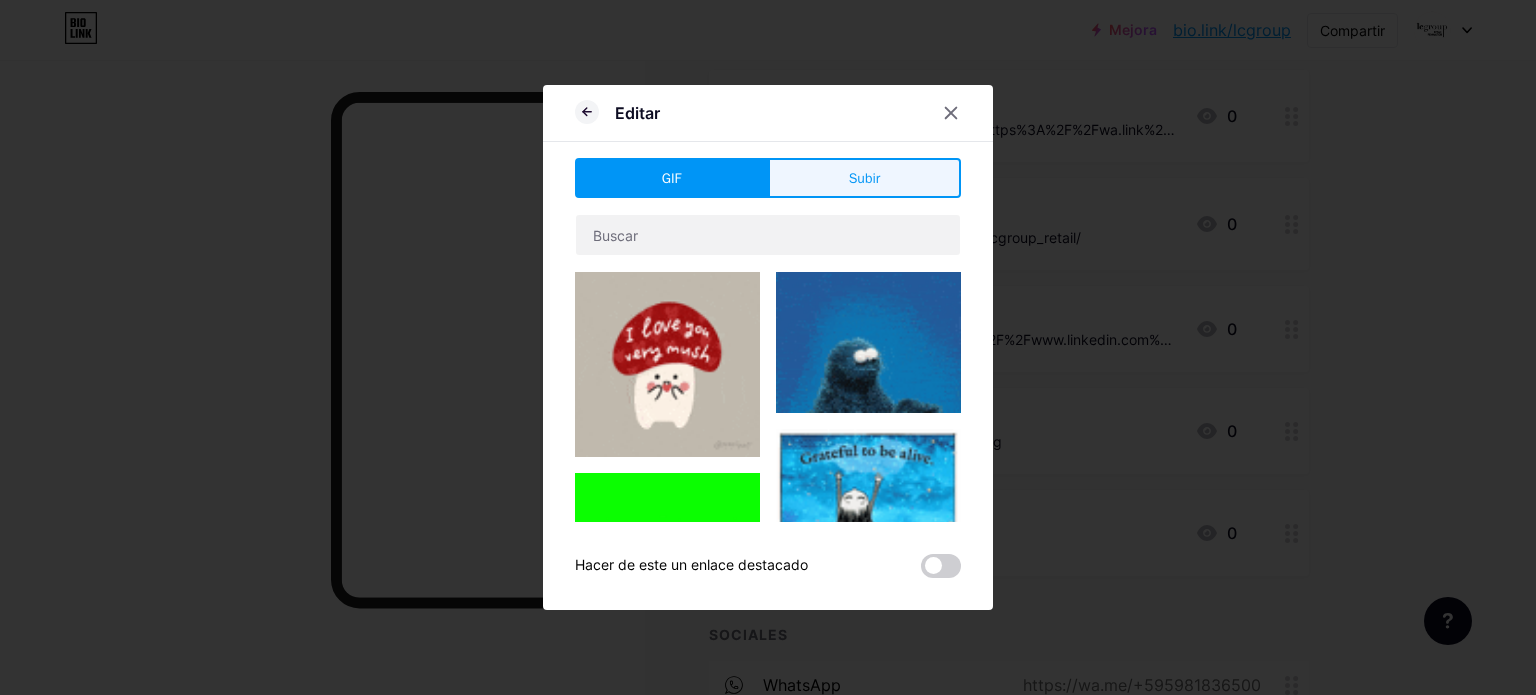 click on "Subir" at bounding box center (864, 178) 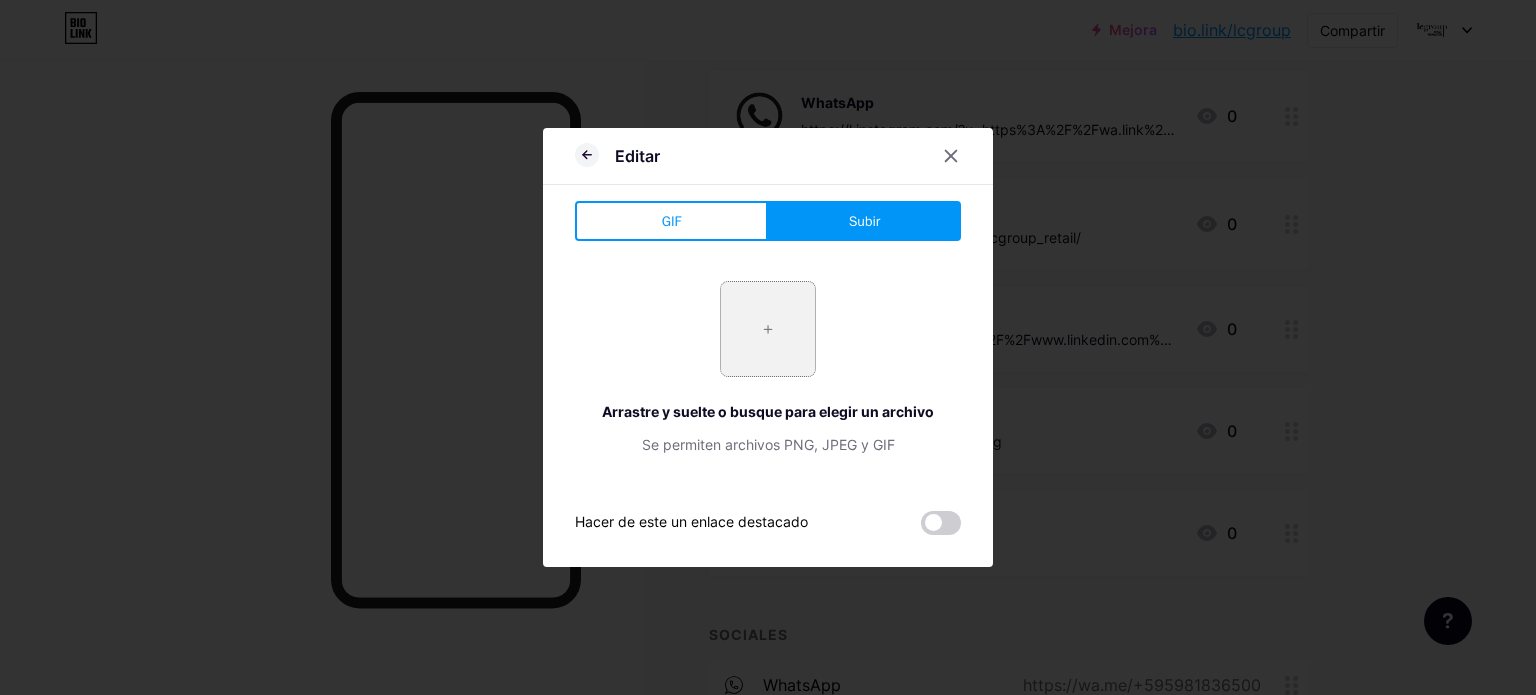 click at bounding box center [768, 329] 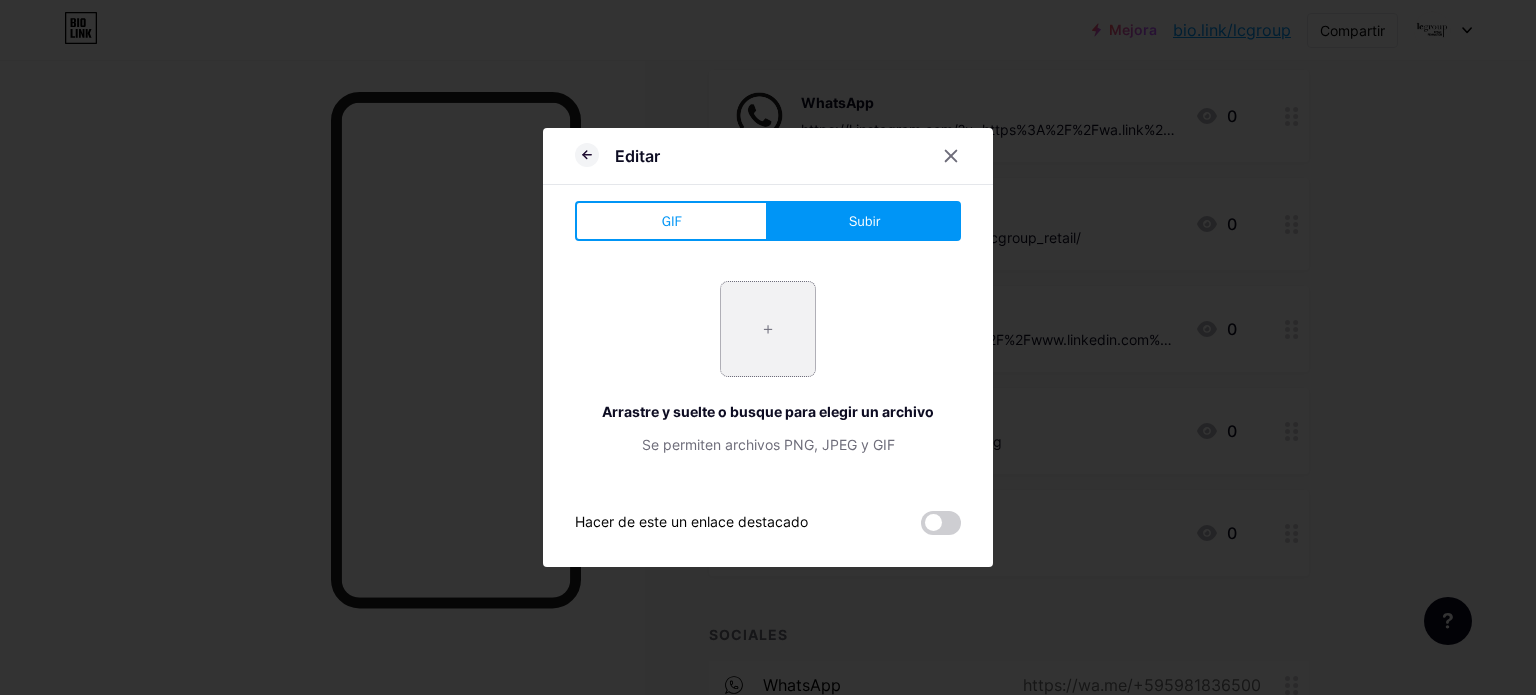 type on "C:\fakepath\whatsapp-icon-vector-14.jpg" 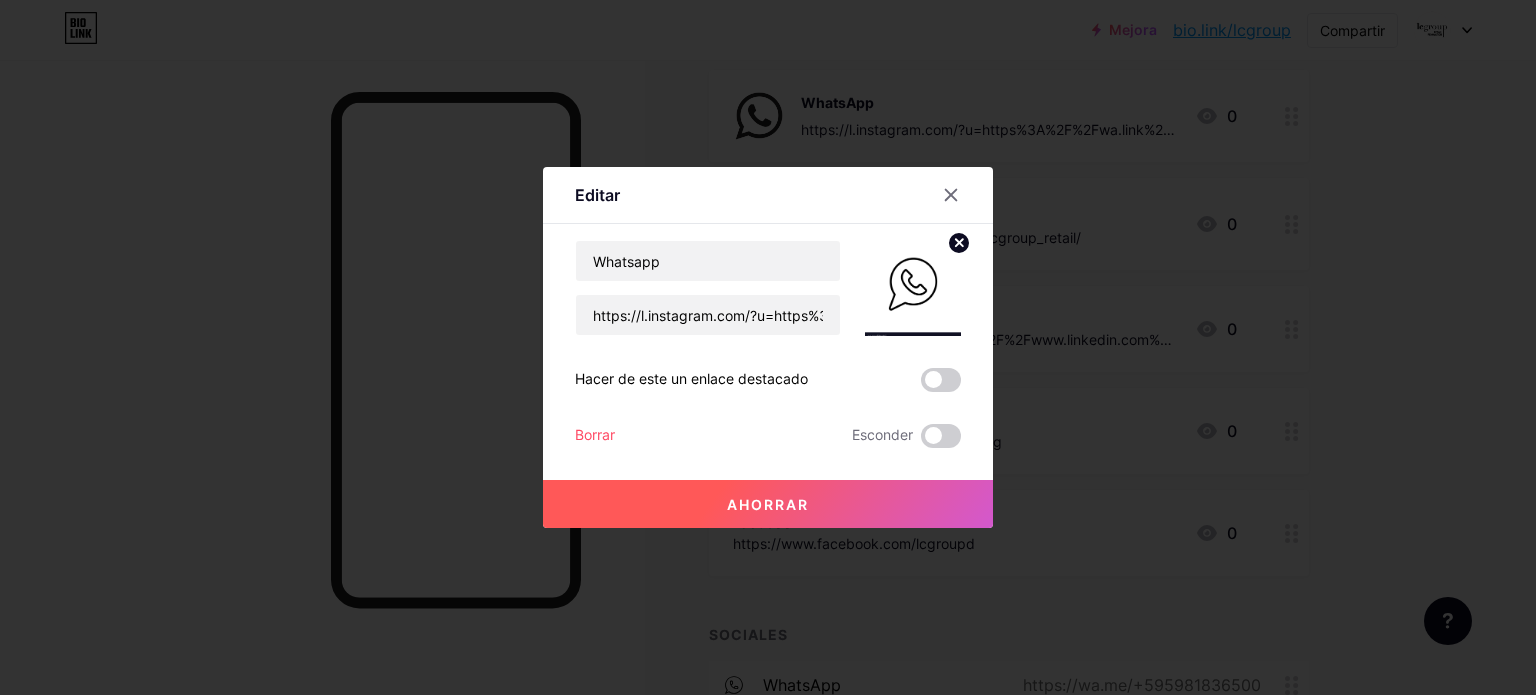 click on "Ahorrar" at bounding box center (768, 504) 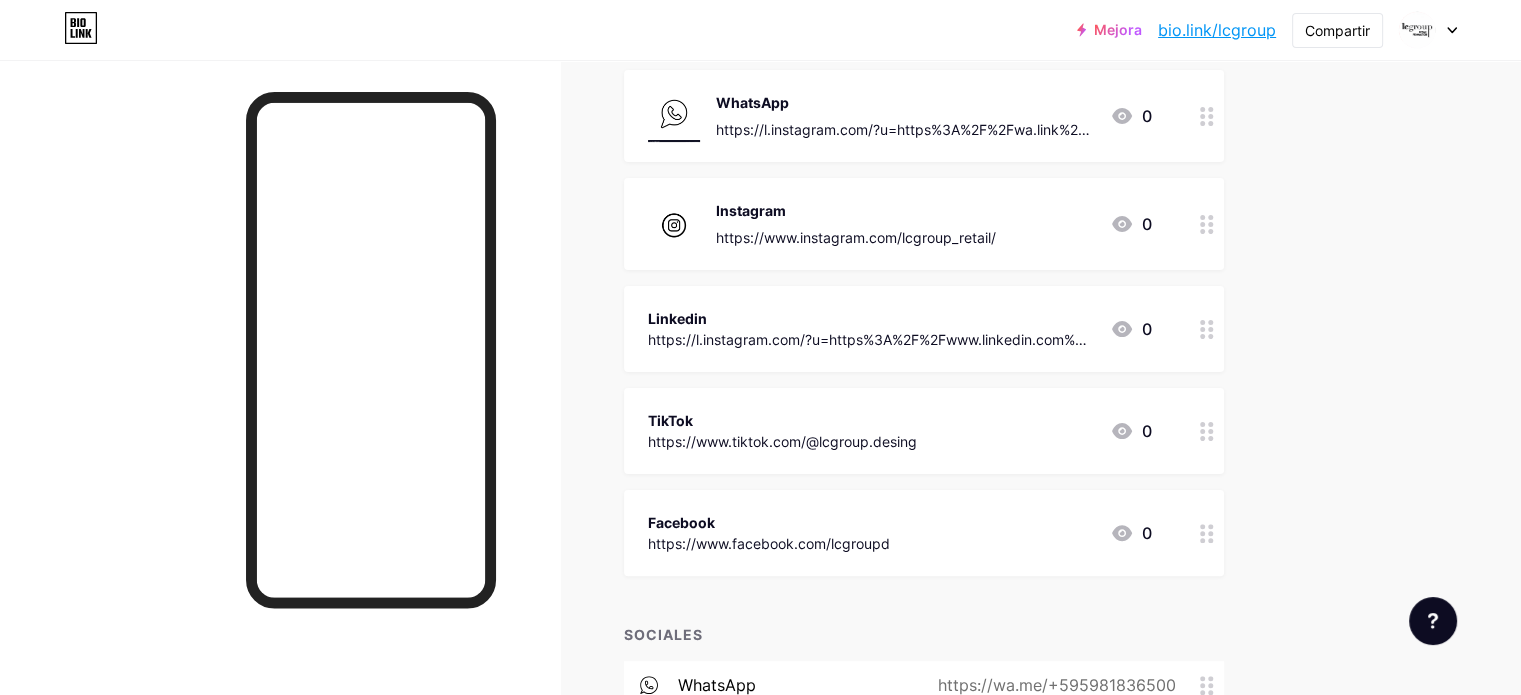 click at bounding box center (674, 116) 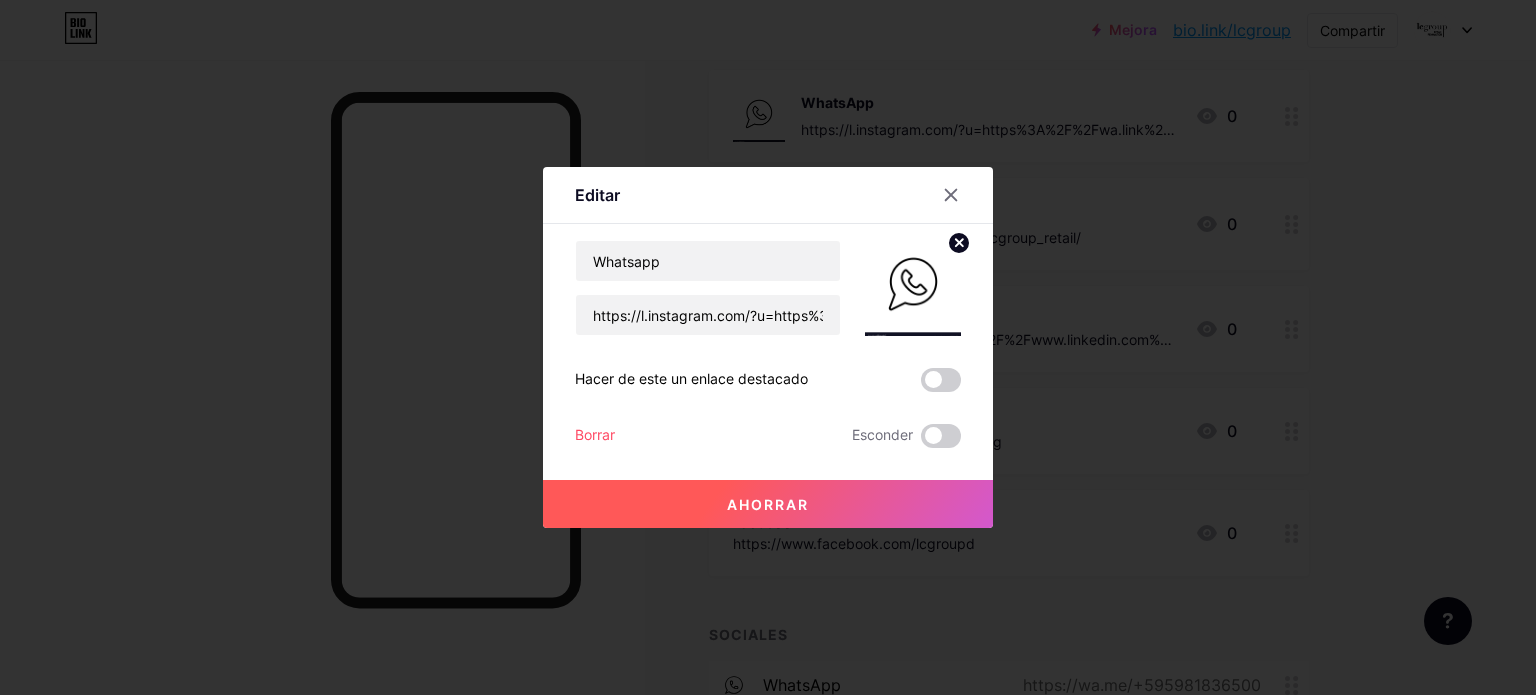click at bounding box center (913, 288) 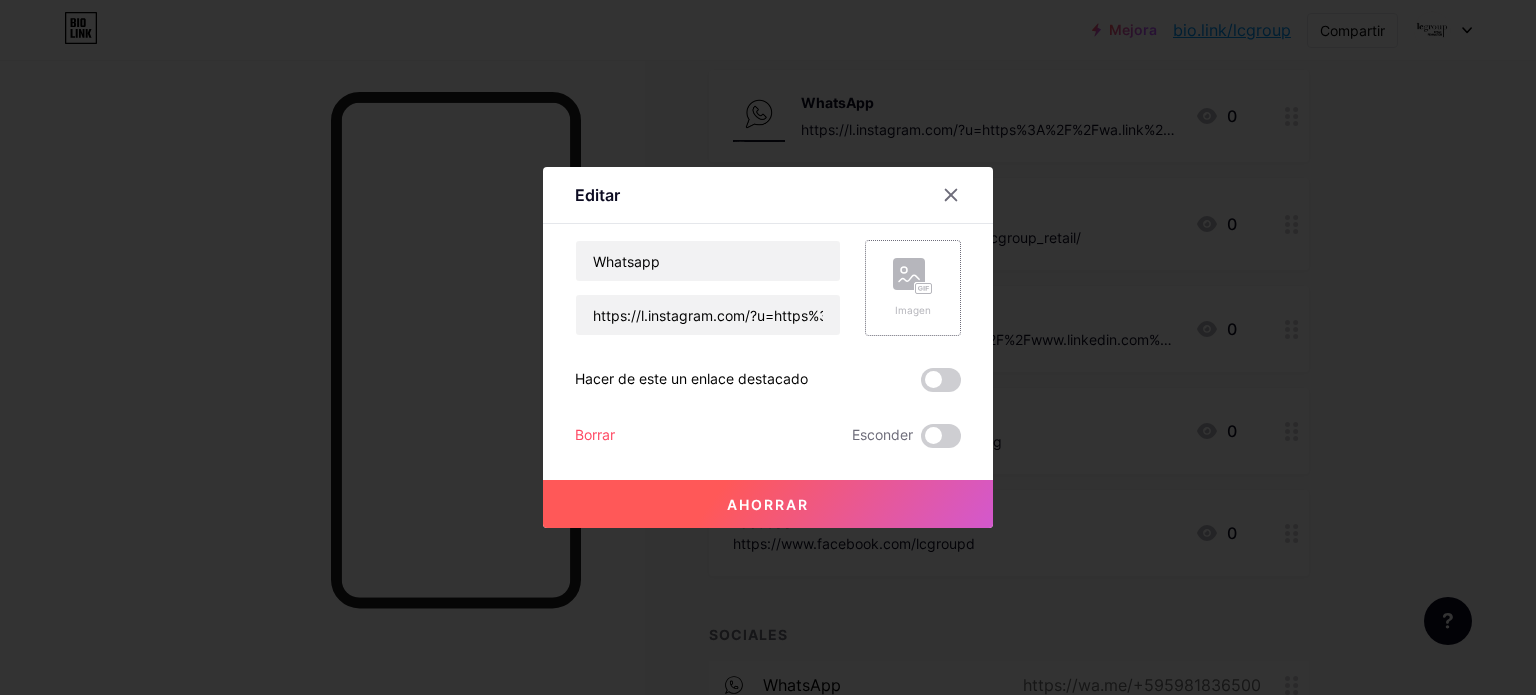 click on "Imagen" at bounding box center (913, 288) 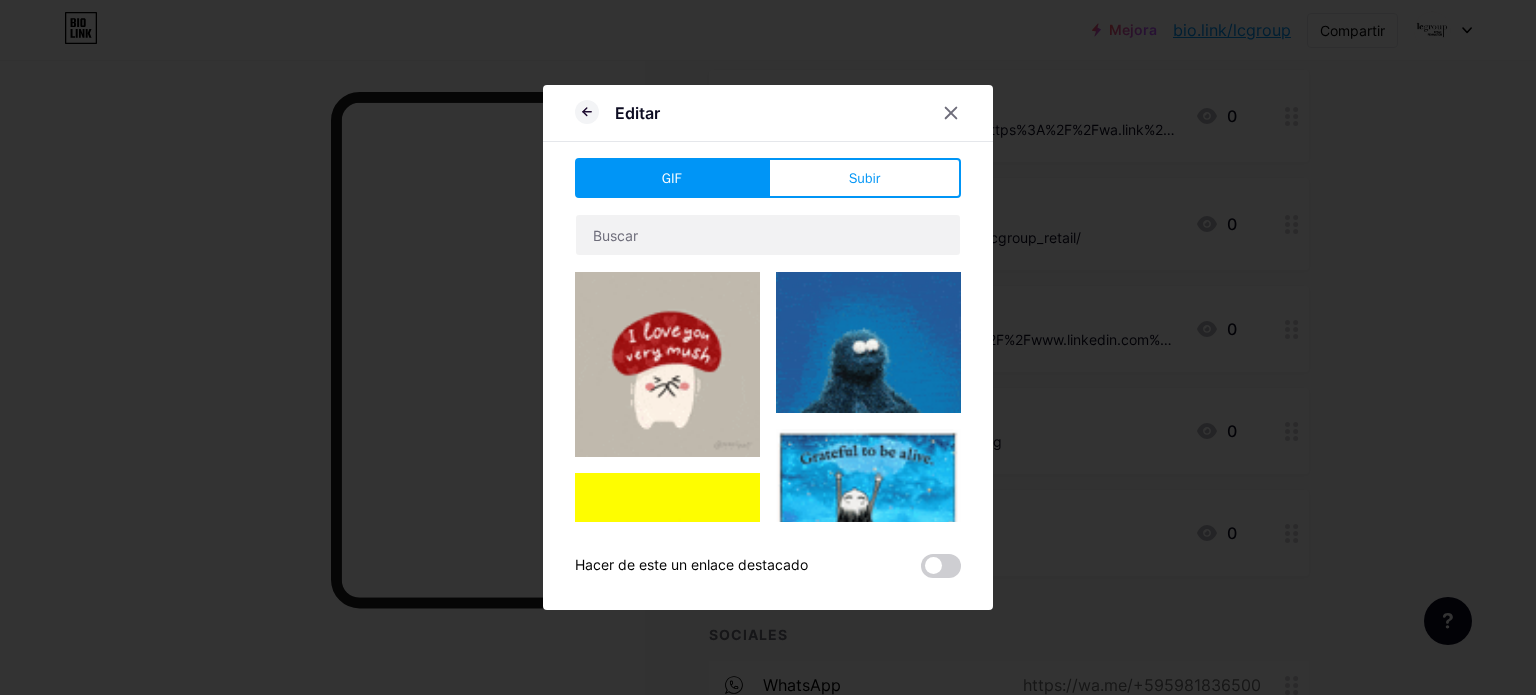 click on "Editar       GIF     Subir       Contenido
YouTube
Reproduce videos de YouTube sin salir de tu página.
AGREGAR
Vimeo
Reproduce videos de Vimeo sin salir de tu página.
AGREGAR
TikTok
Aumenta tus seguidores en TikTok
AGREGAR
Piar
Incrustar un tweet.
AGREGAR
Reddit
Muestra tu perfil de Reddit
AGREGAR
Spotify
Incruste Spotify para reproducir la vista previa de una pista.
AGREGAR
Contracción nerviosa
AGREGAR
AGREGAR" at bounding box center [768, 347] 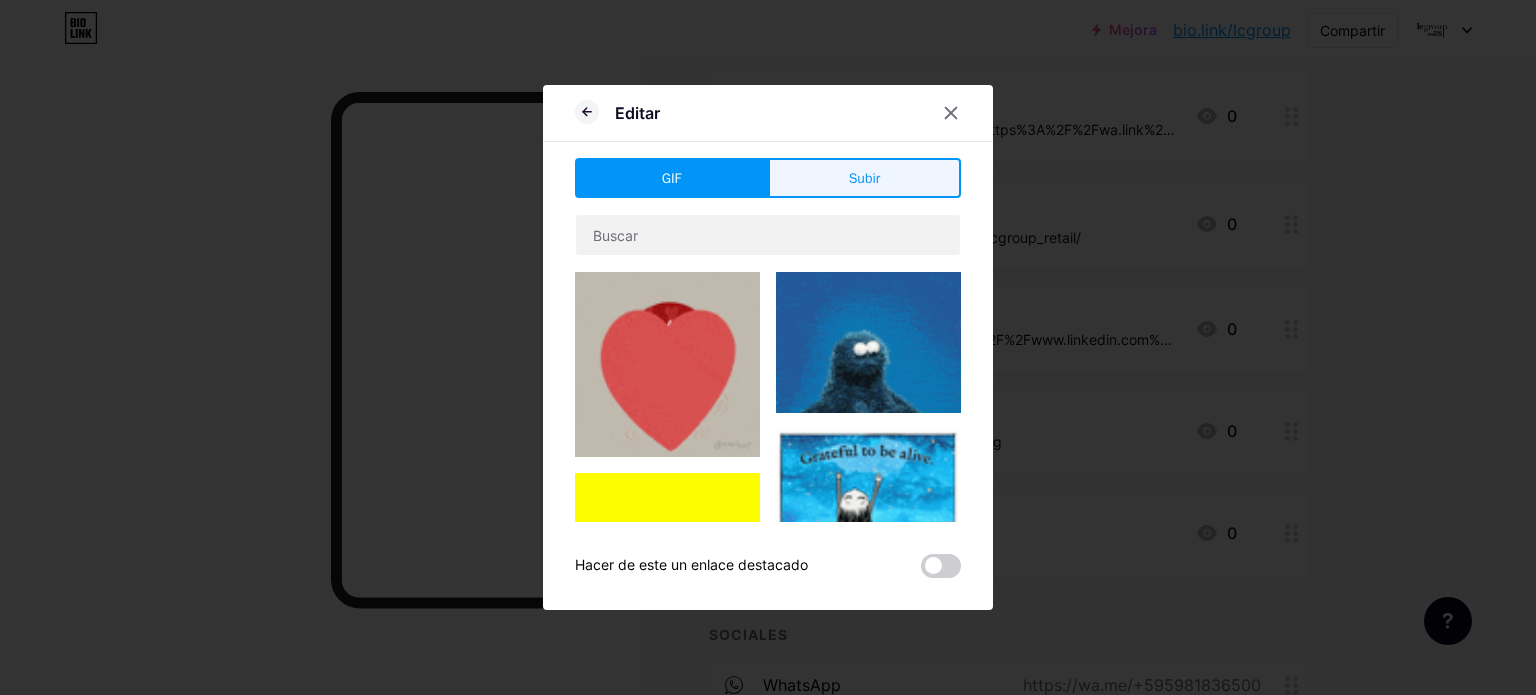 click on "Subir" at bounding box center [865, 178] 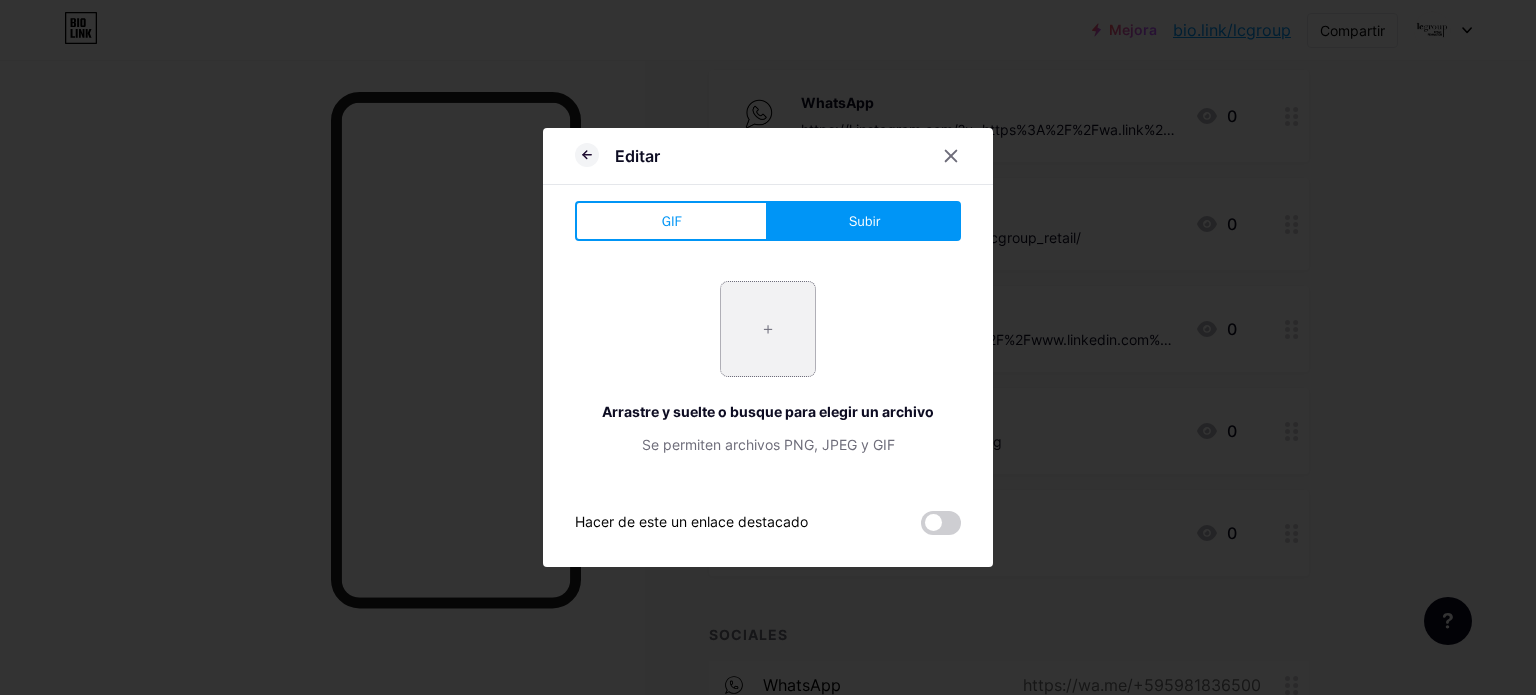click at bounding box center [768, 329] 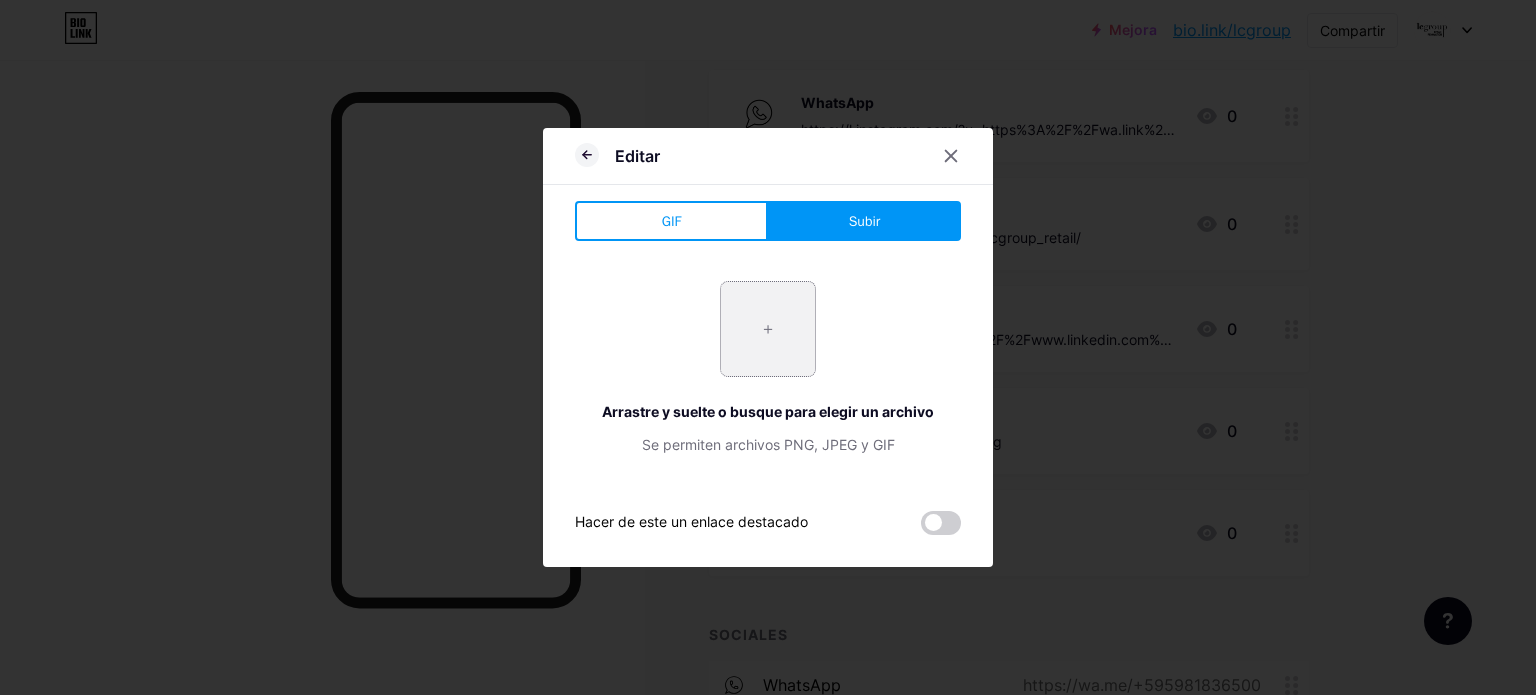 type on "C:\fakepath\whatsapp-icon-vector-14.jpg" 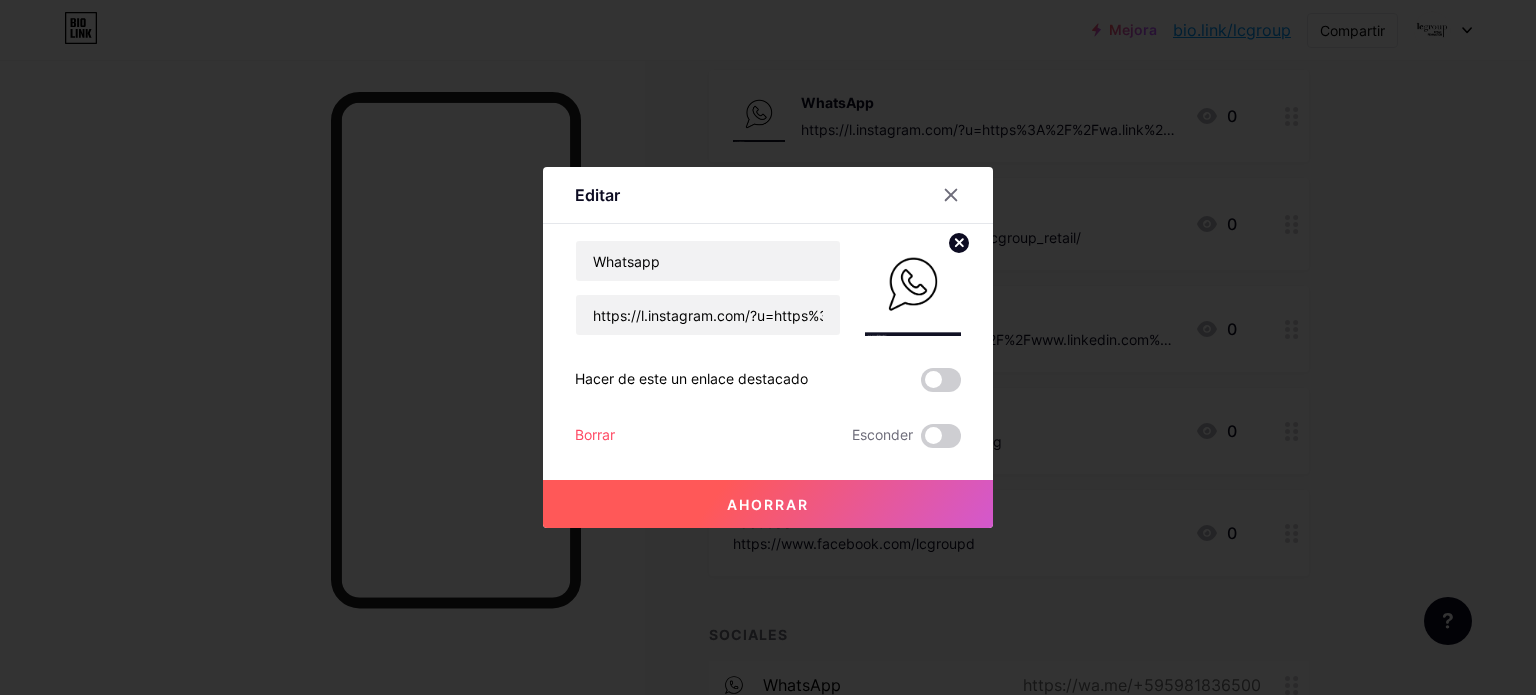 click on "Ahorrar" at bounding box center [768, 504] 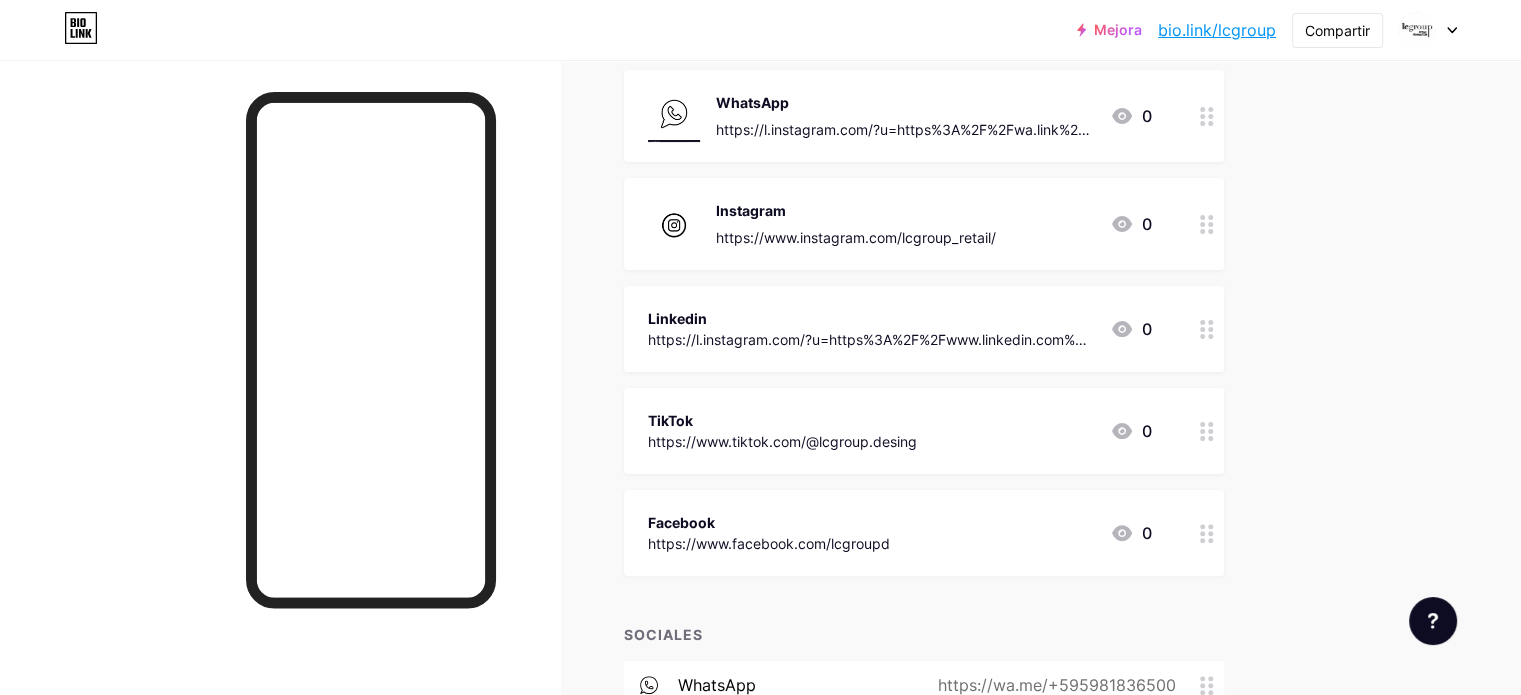 click 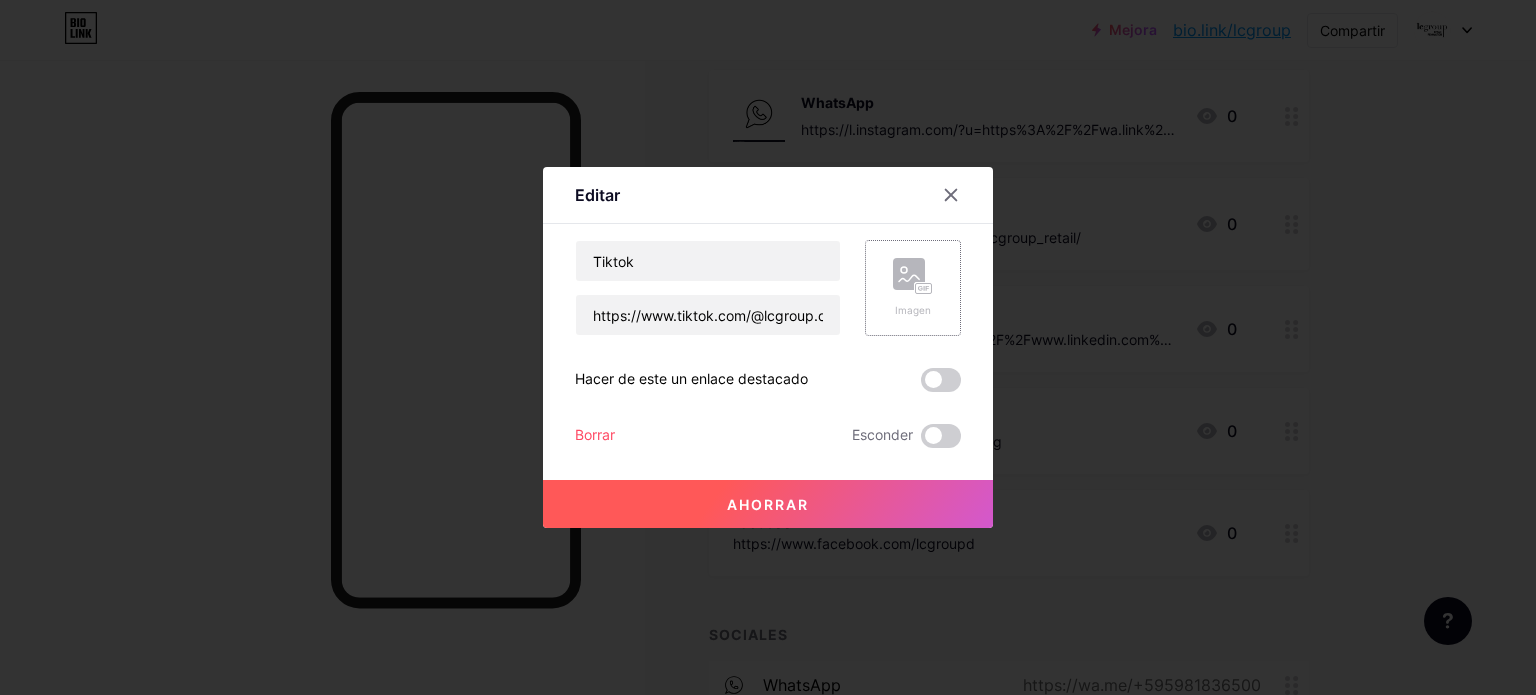 click 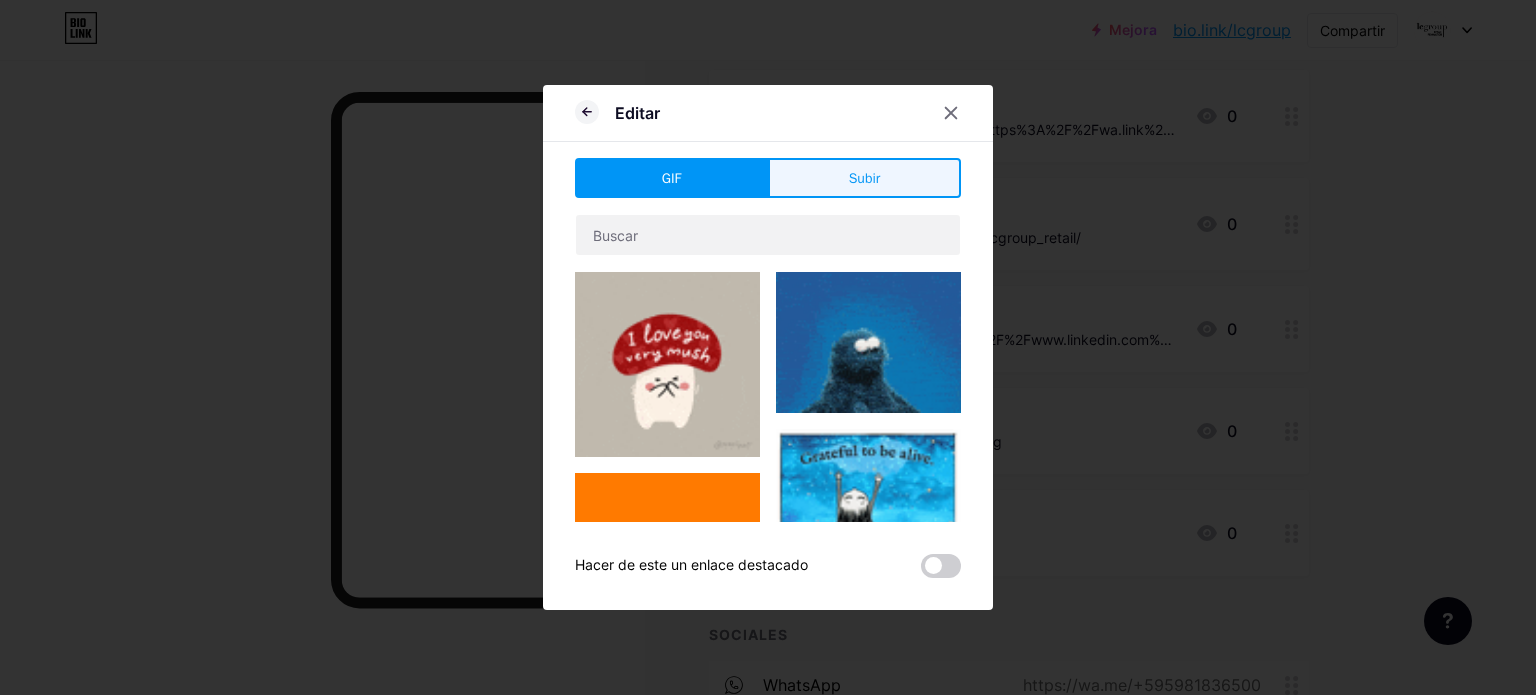 click on "Subir" at bounding box center (865, 178) 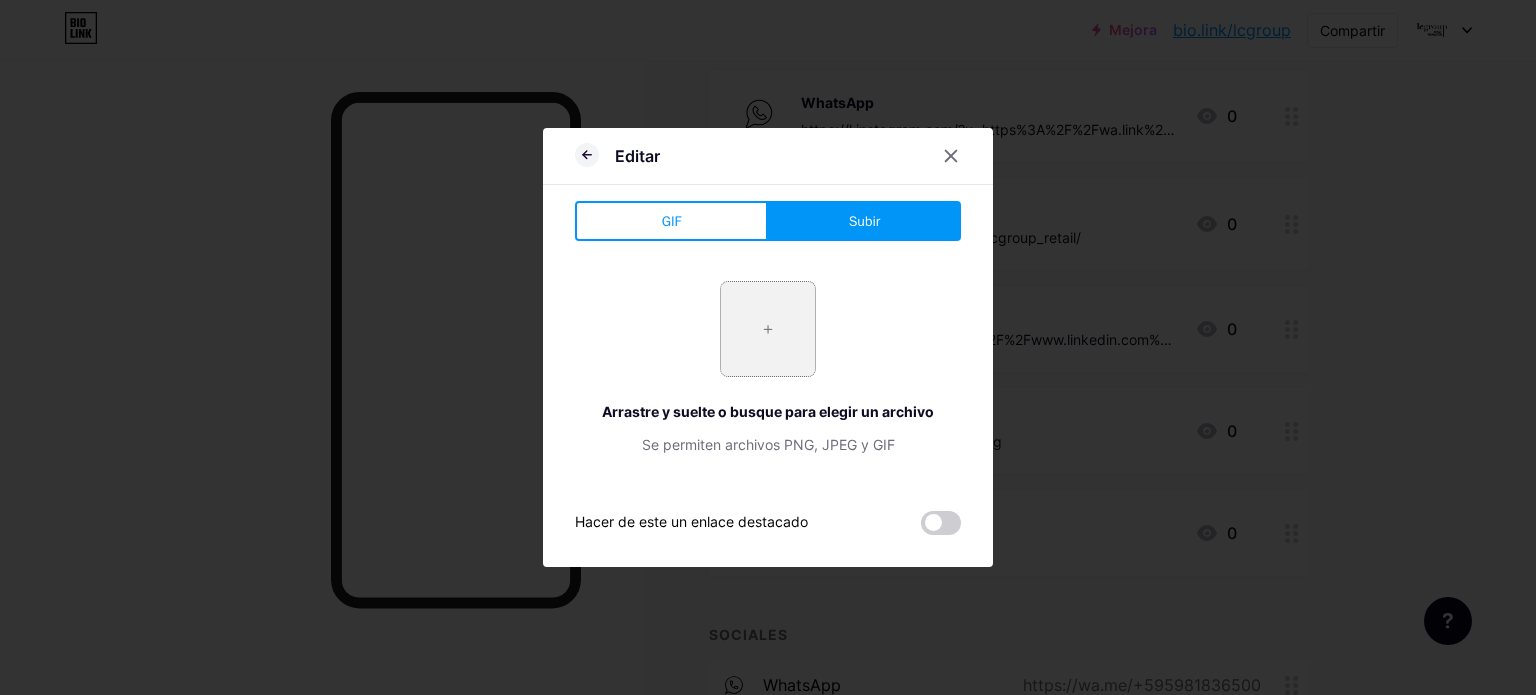 click at bounding box center [768, 329] 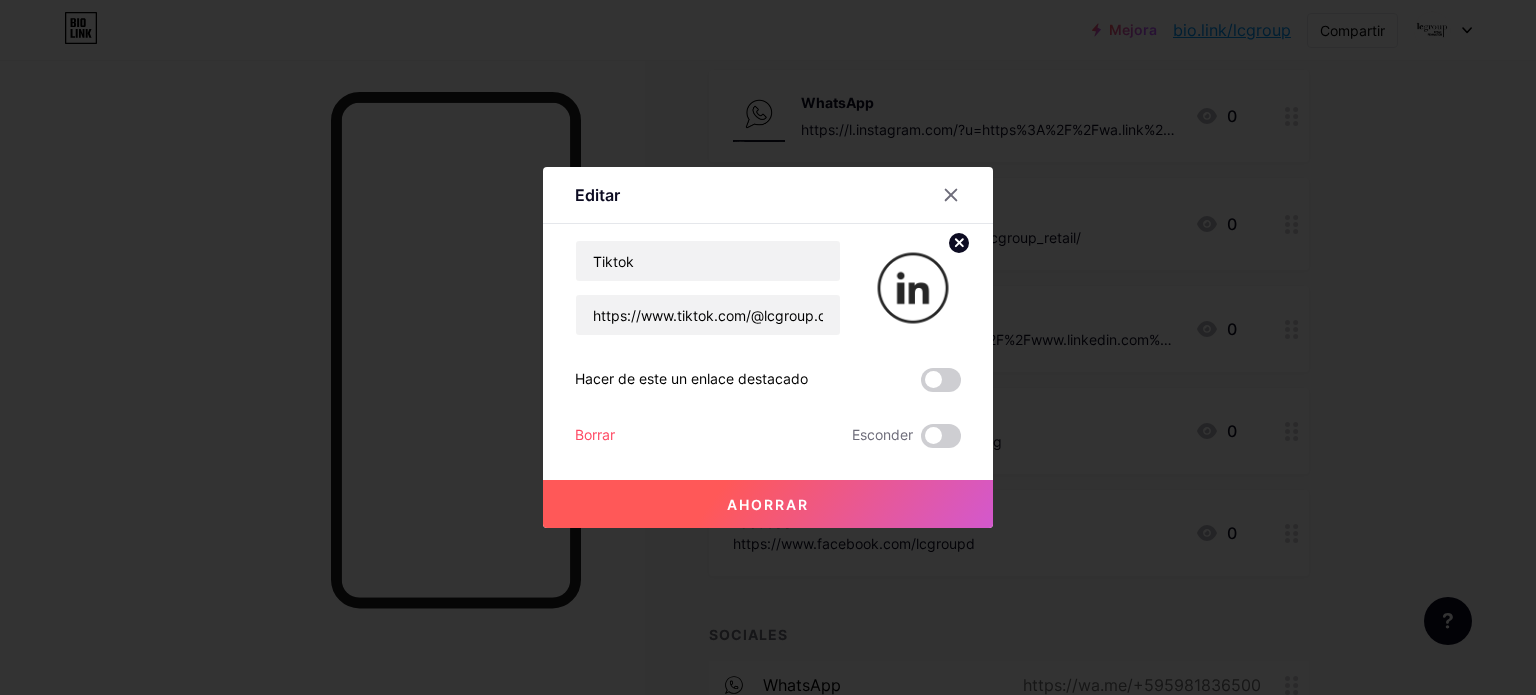 click on "Ahorrar" at bounding box center [768, 504] 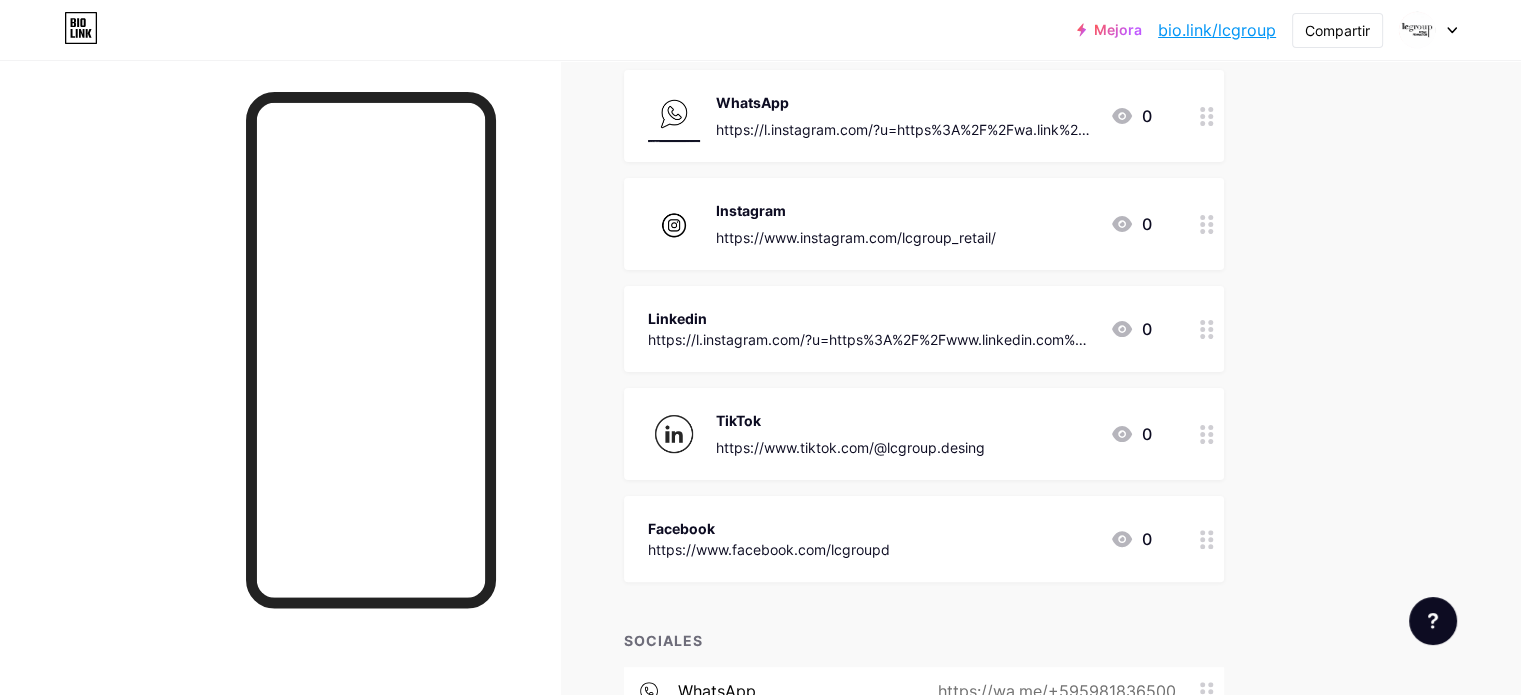 click at bounding box center (1207, 329) 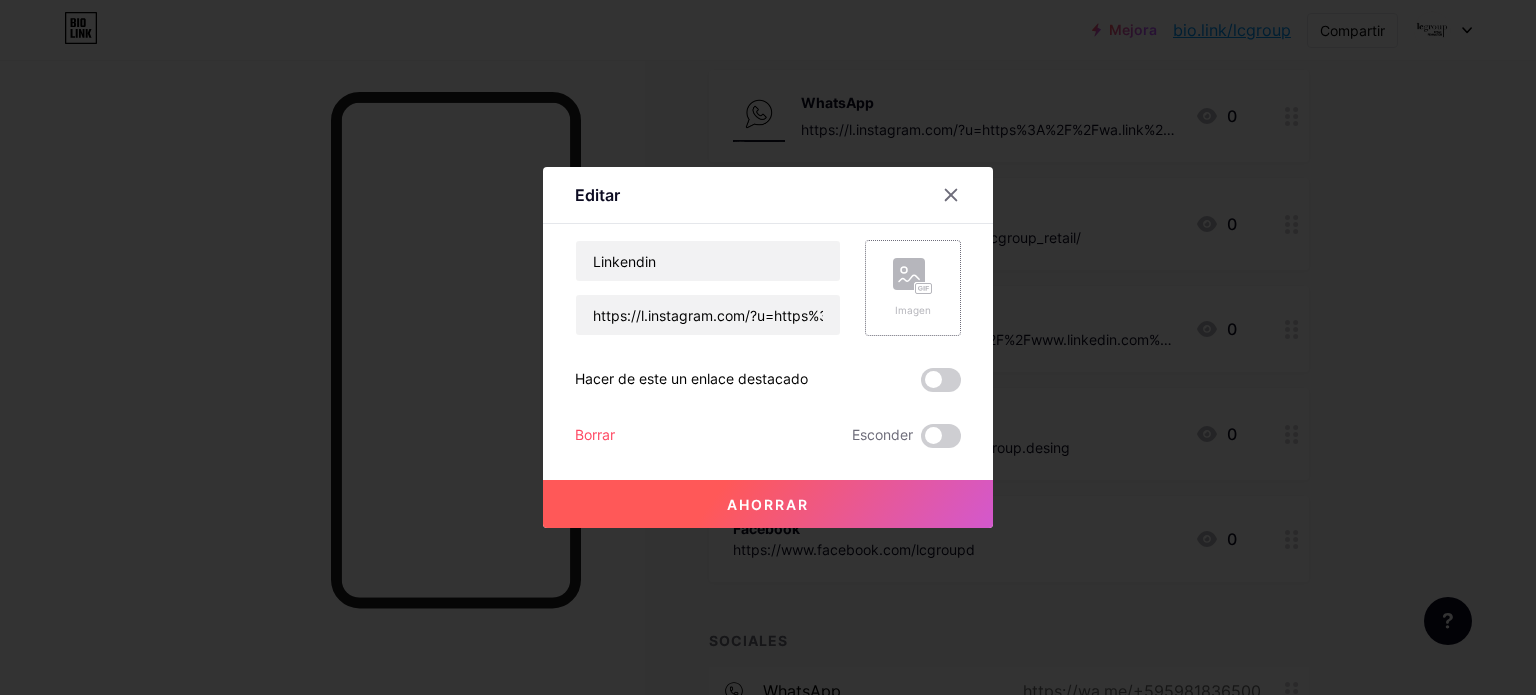 click on "Imagen" at bounding box center [913, 288] 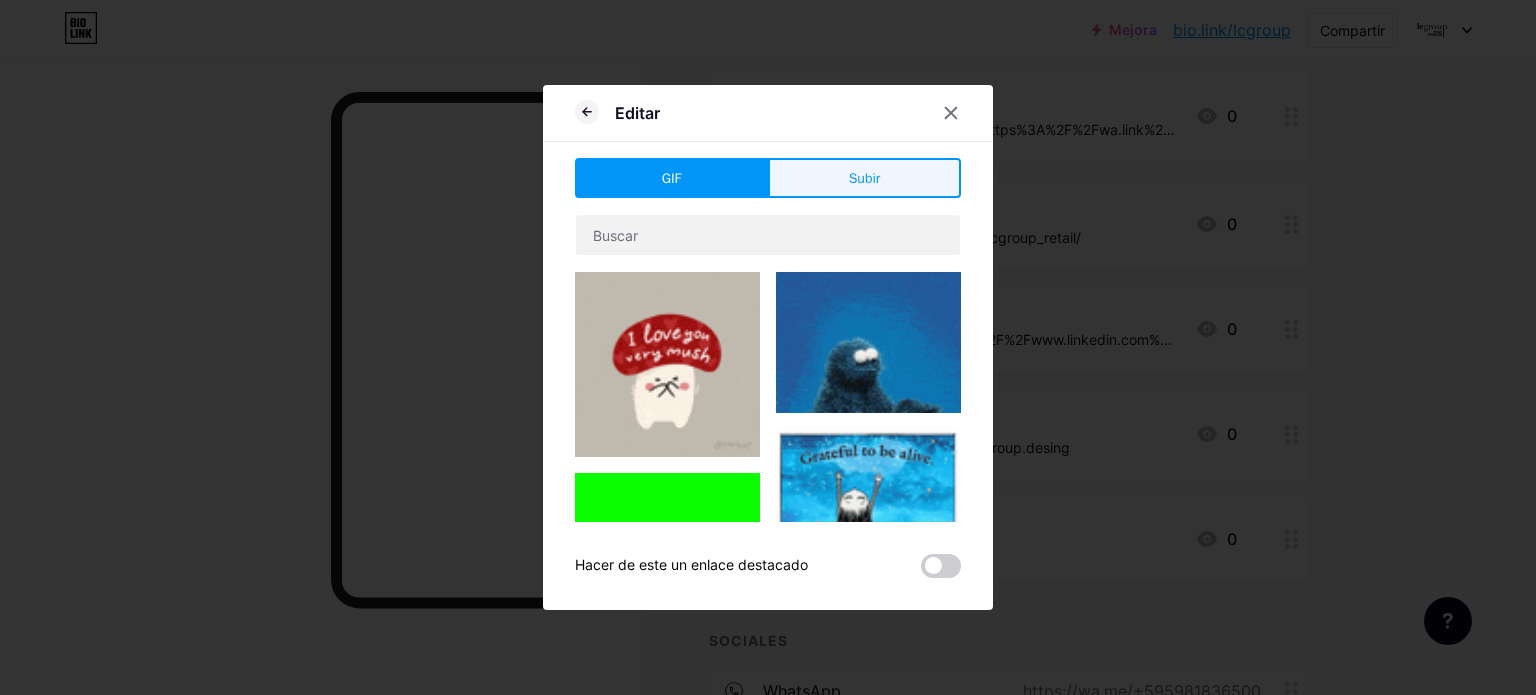 click on "Subir" at bounding box center [864, 178] 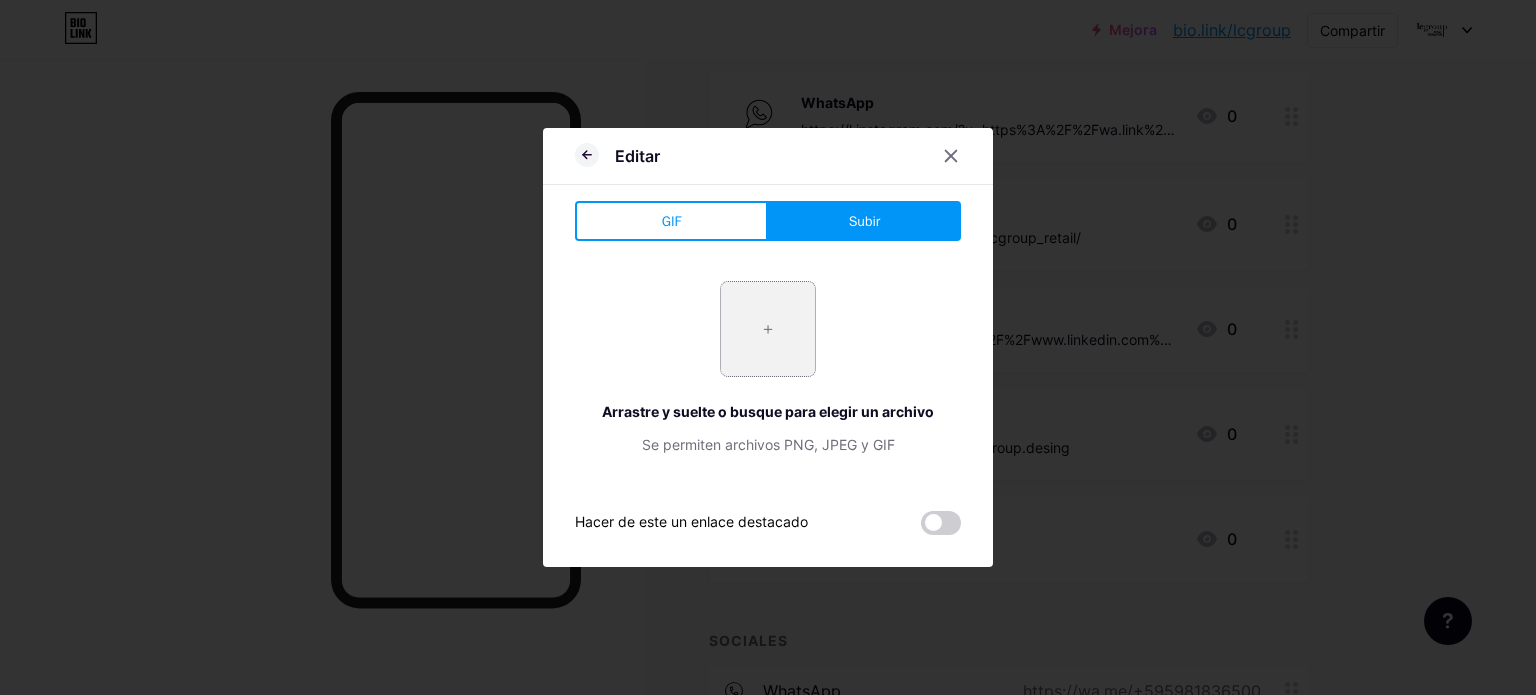 click at bounding box center [768, 329] 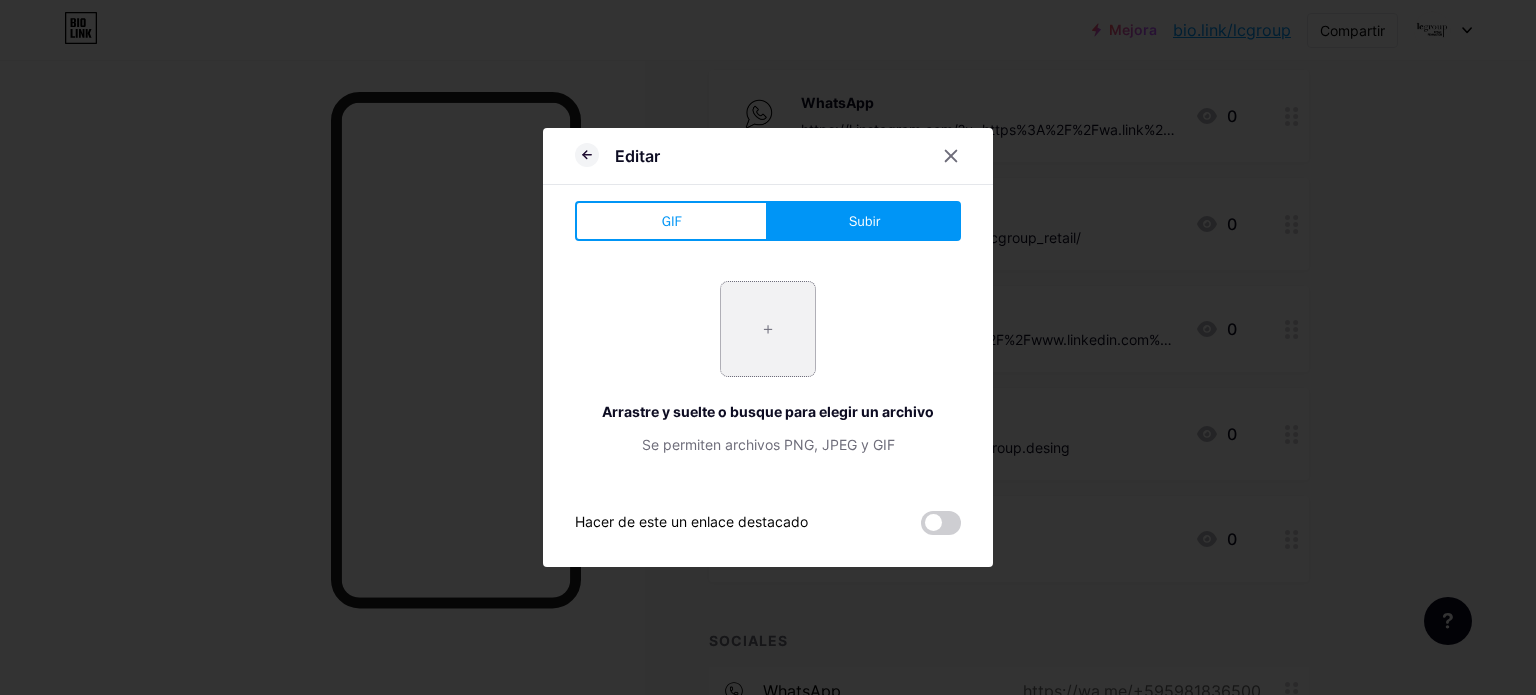 type on "C:\fakepath\—Pngtree—linkedin icon_3547995.png" 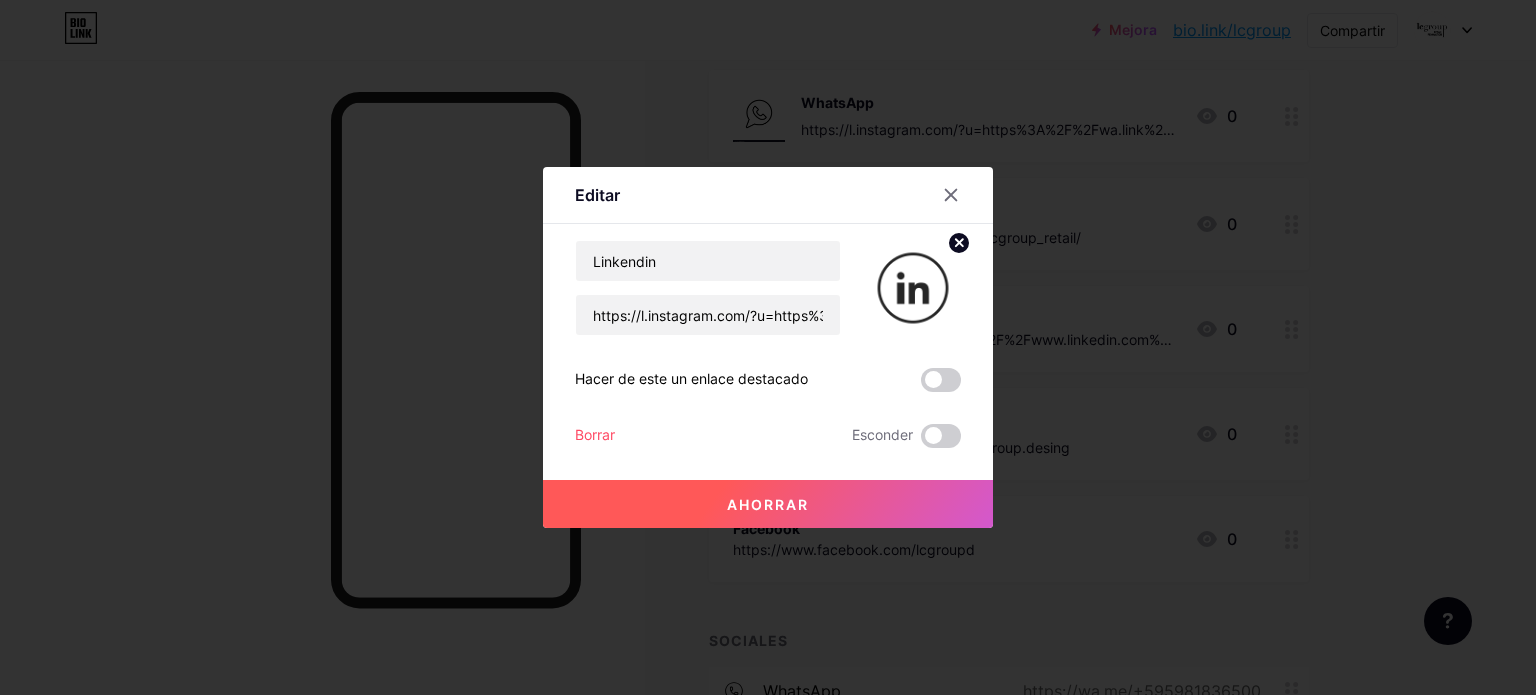 click on "Ahorrar" at bounding box center (768, 504) 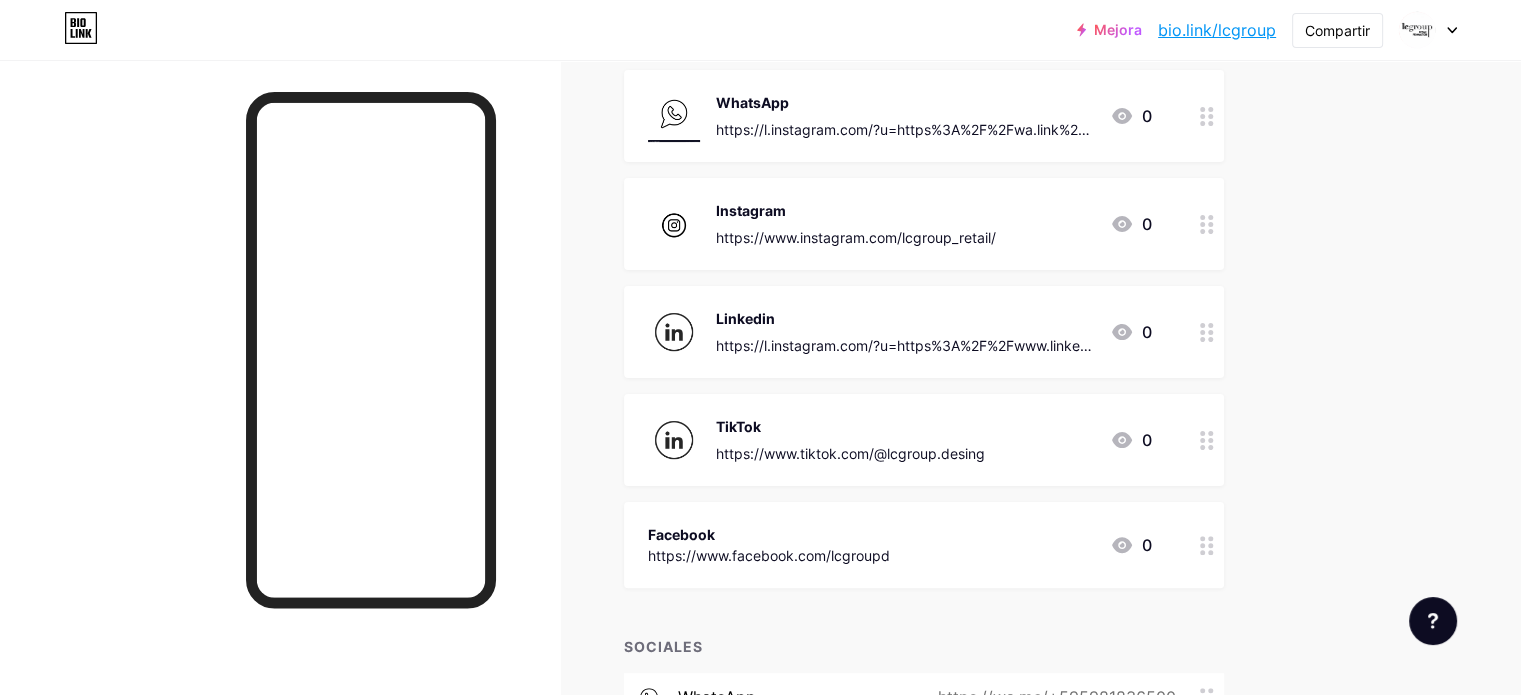 click at bounding box center [674, 440] 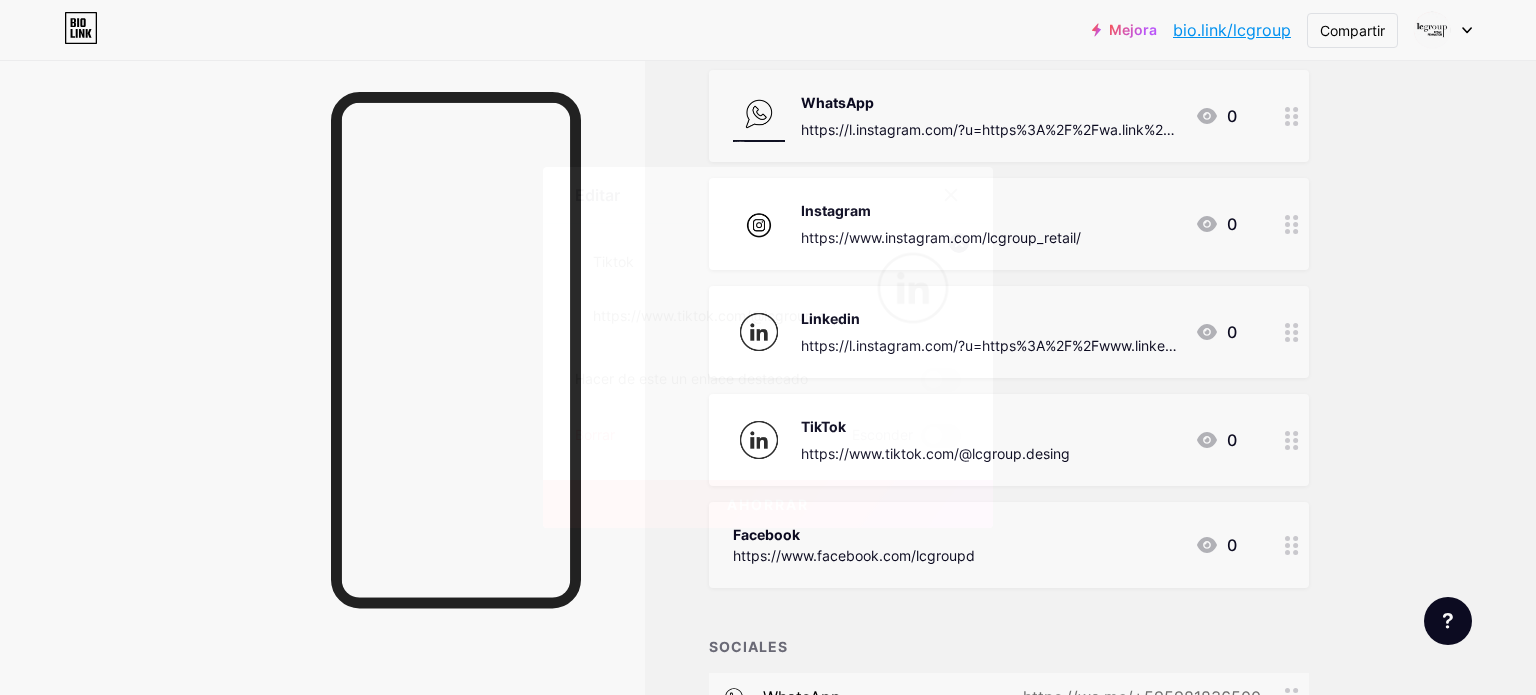 click 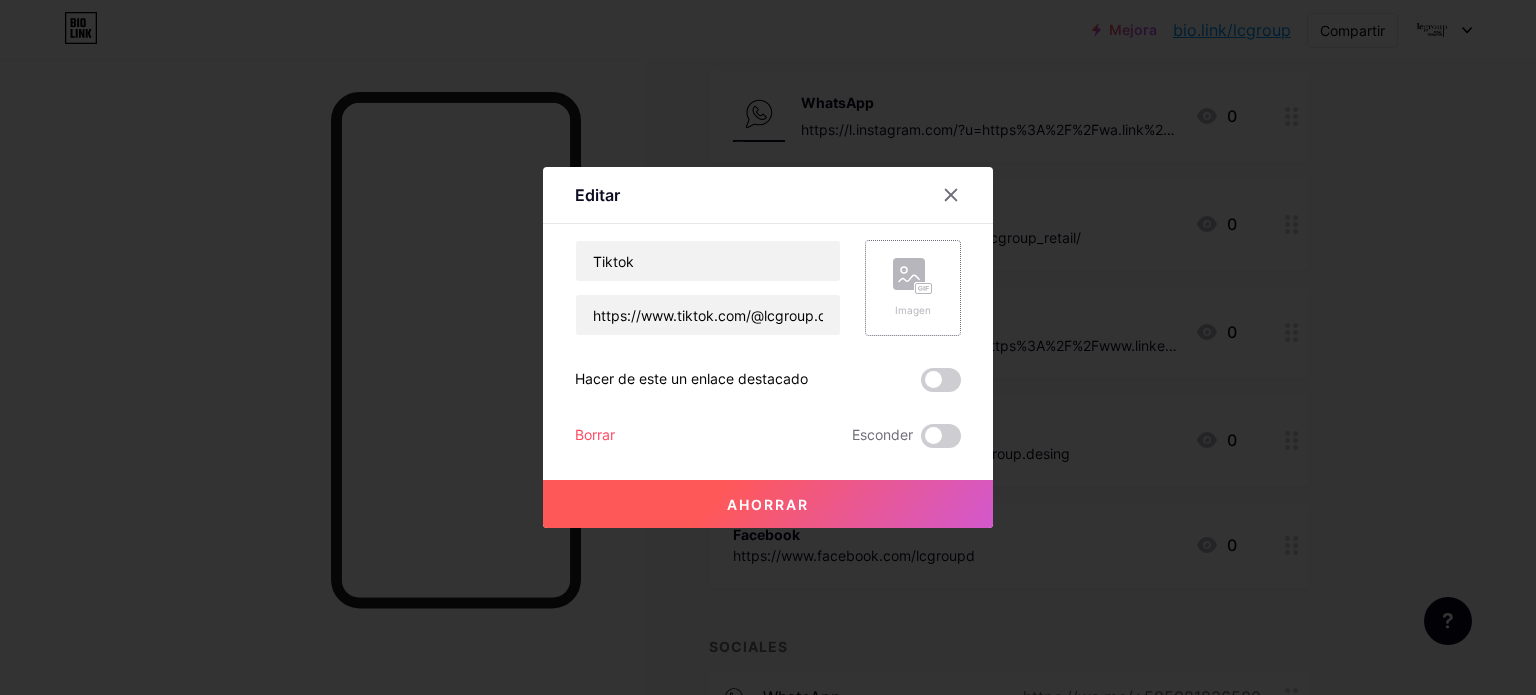 click 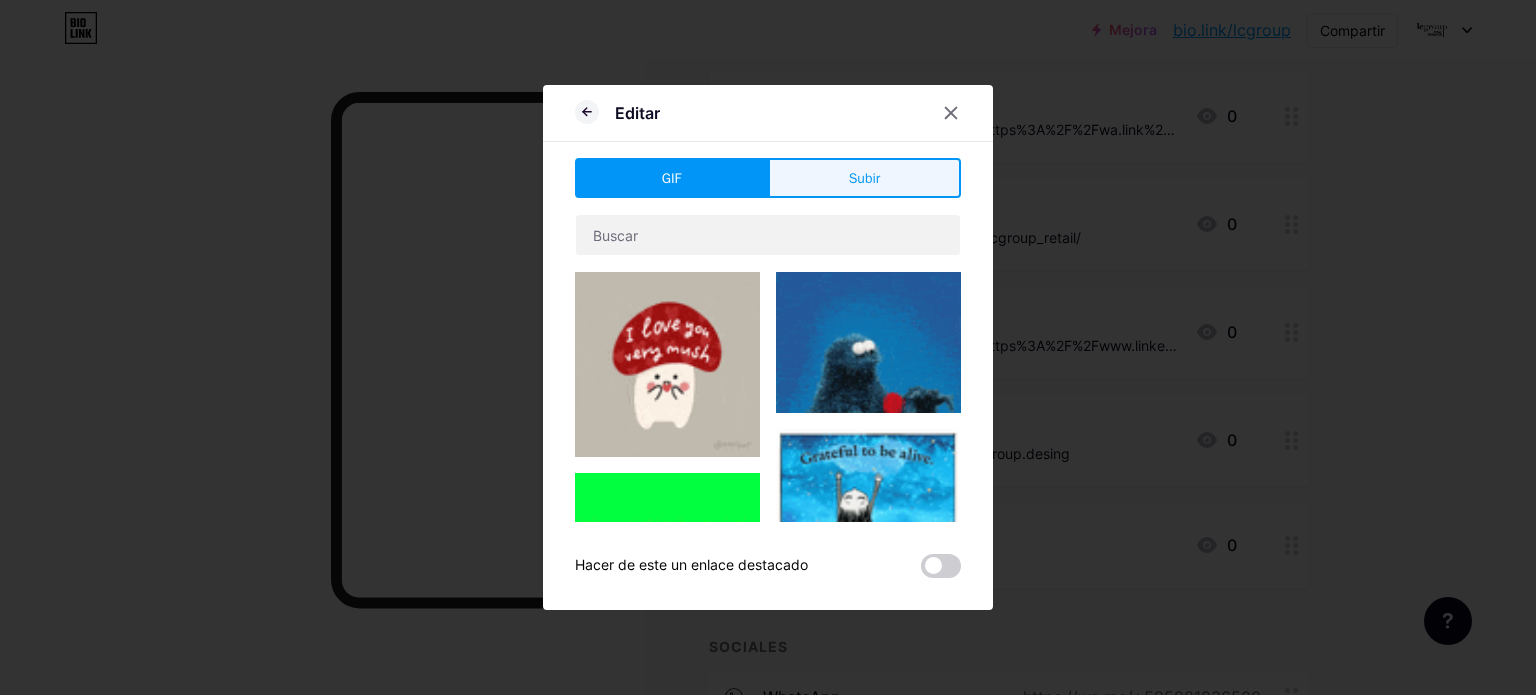 click on "Subir" at bounding box center [865, 178] 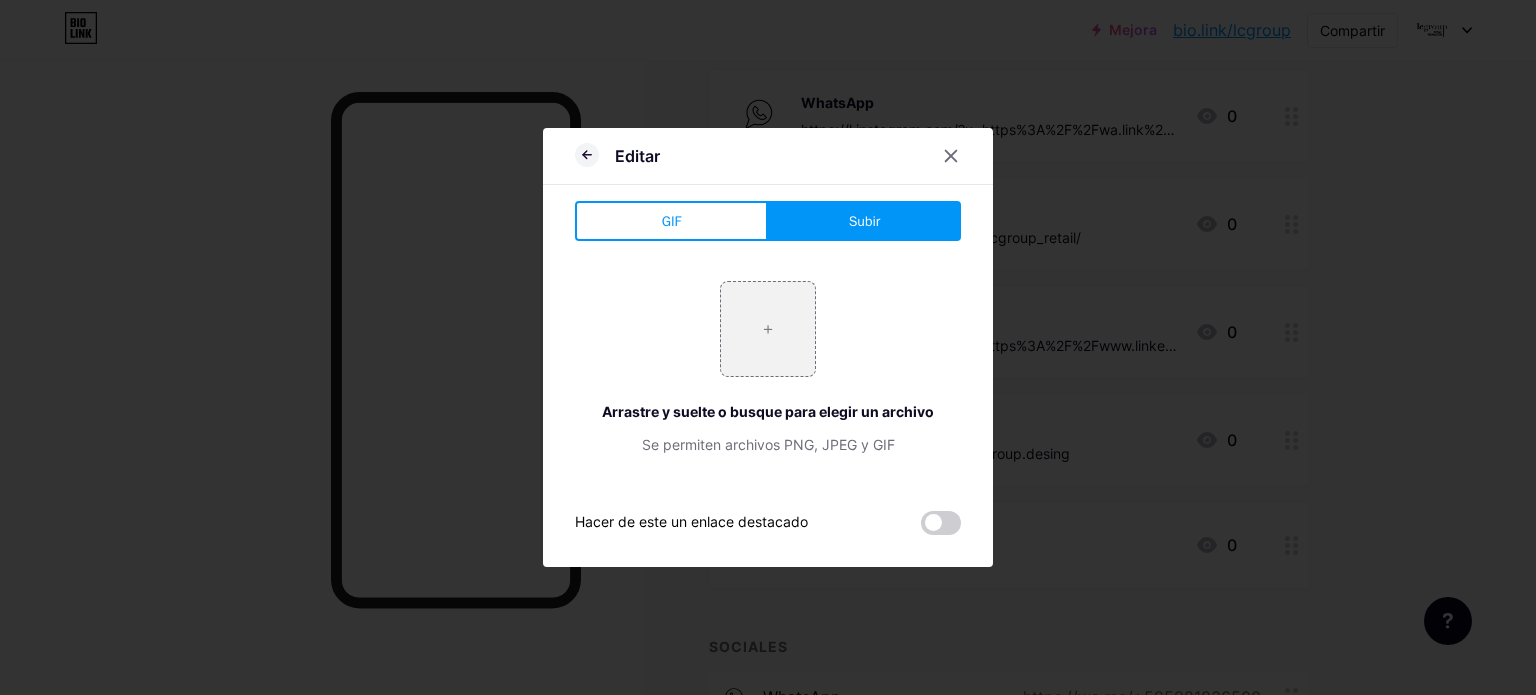 click on "Subir" at bounding box center (864, 221) 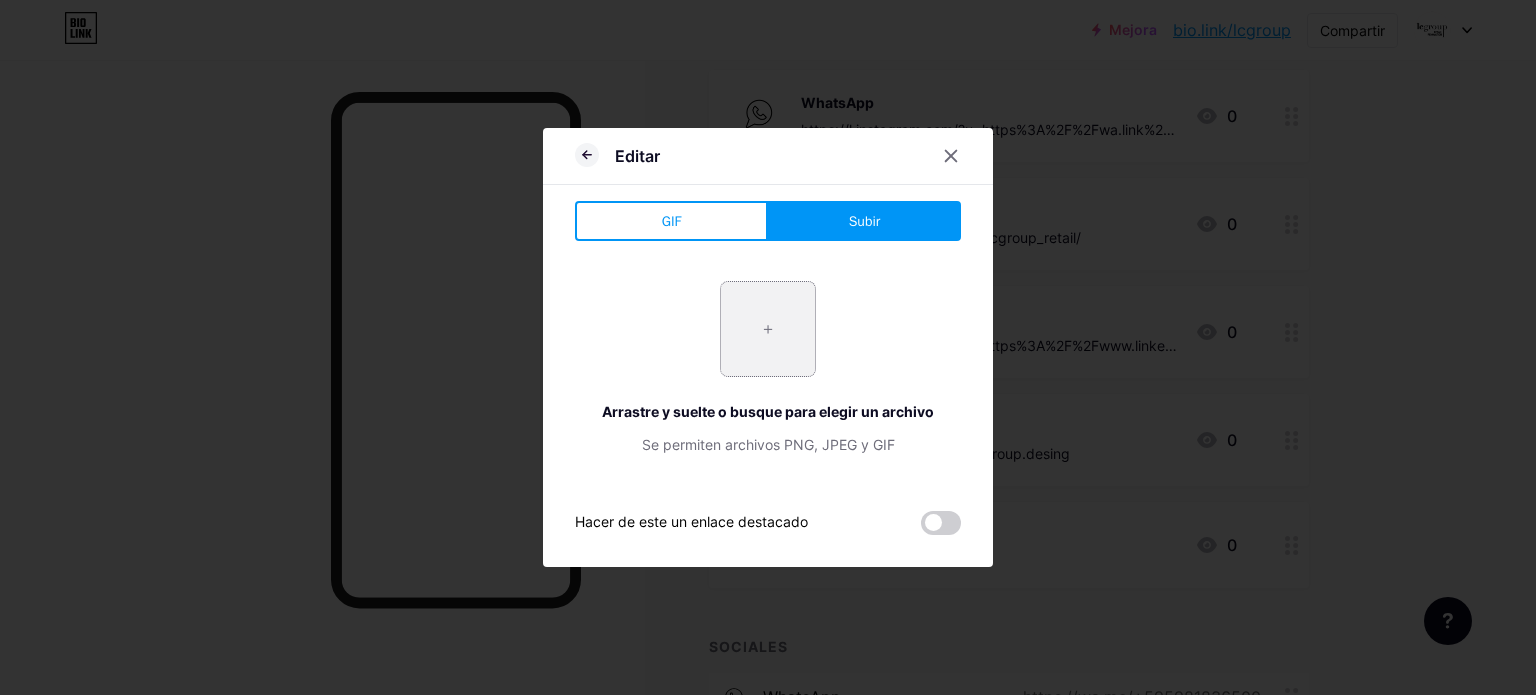 click at bounding box center [768, 329] 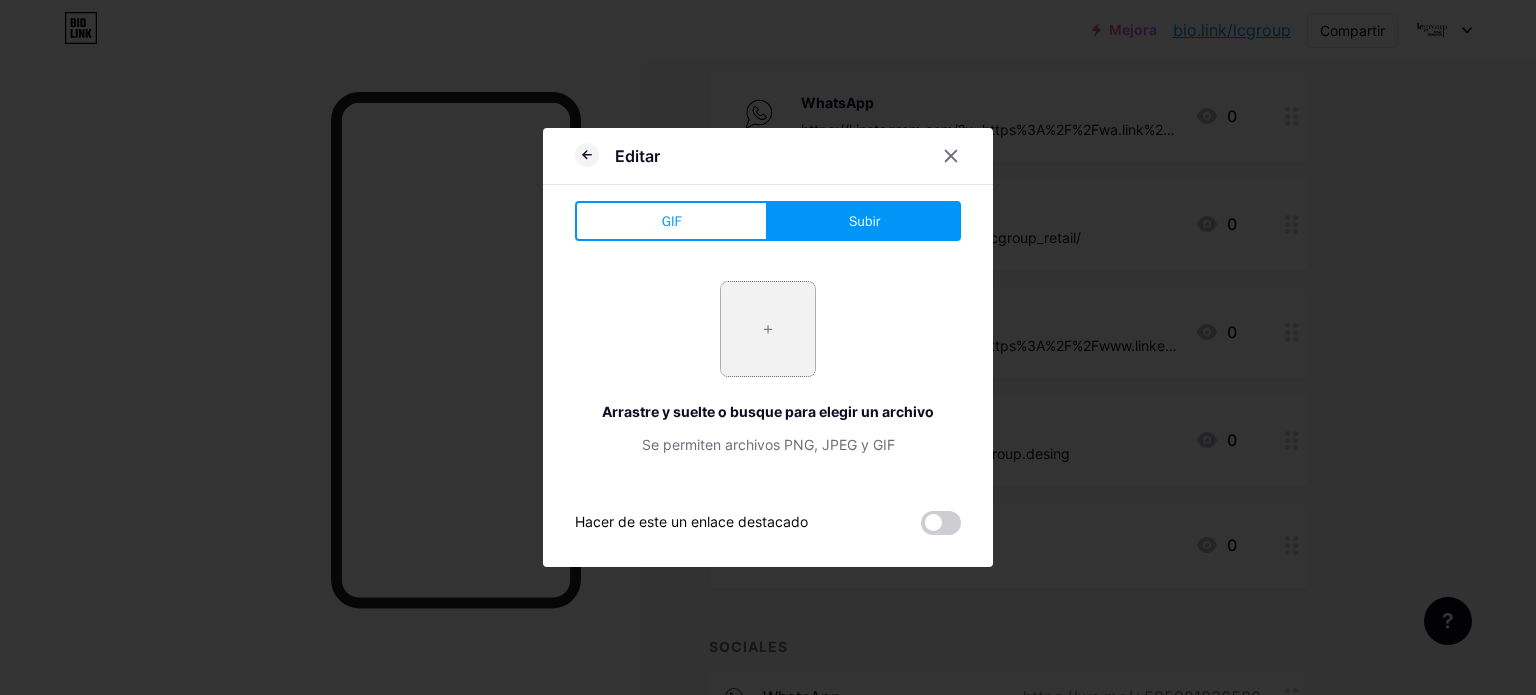 type on "C:\fakepath\vecteezy_tik-tok-black-icon-social-media-vector-tik-tok-logo_.jpg" 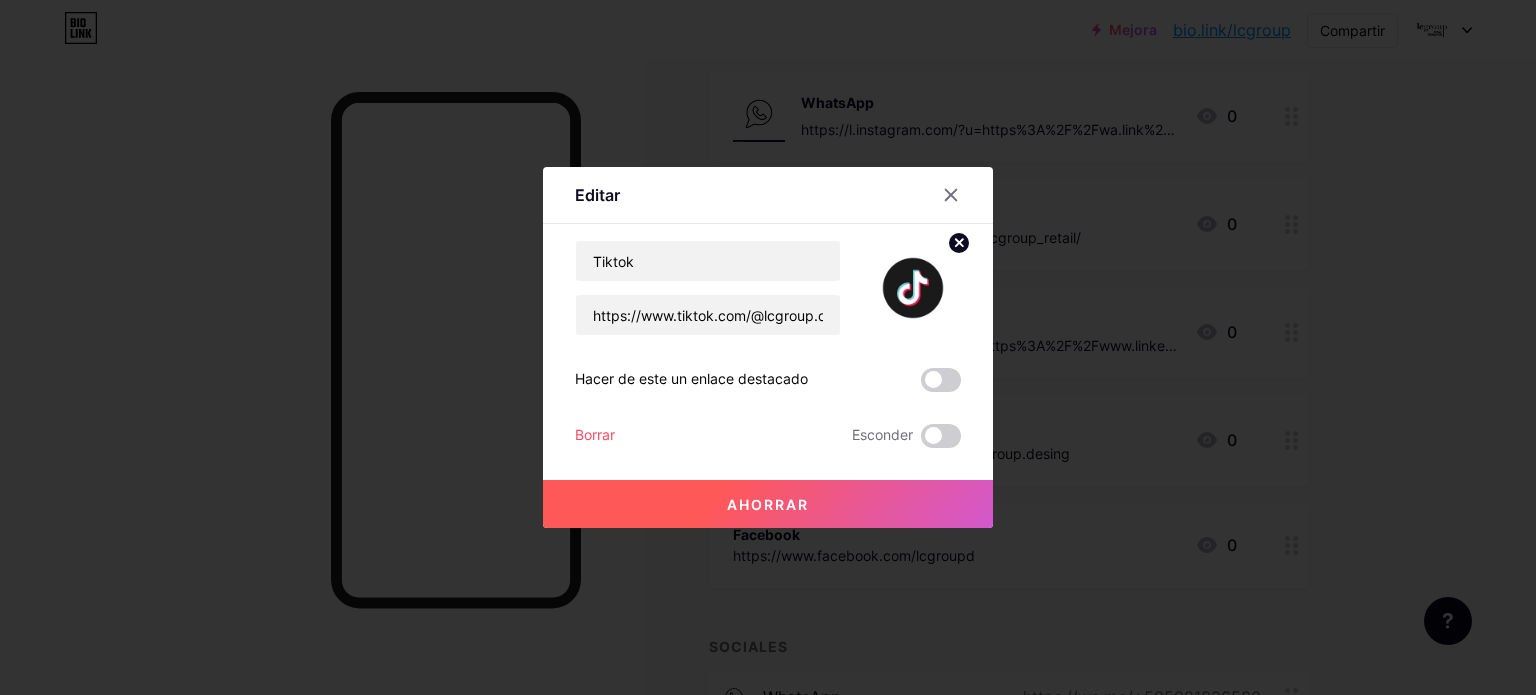 click on "Ahorrar" at bounding box center [768, 504] 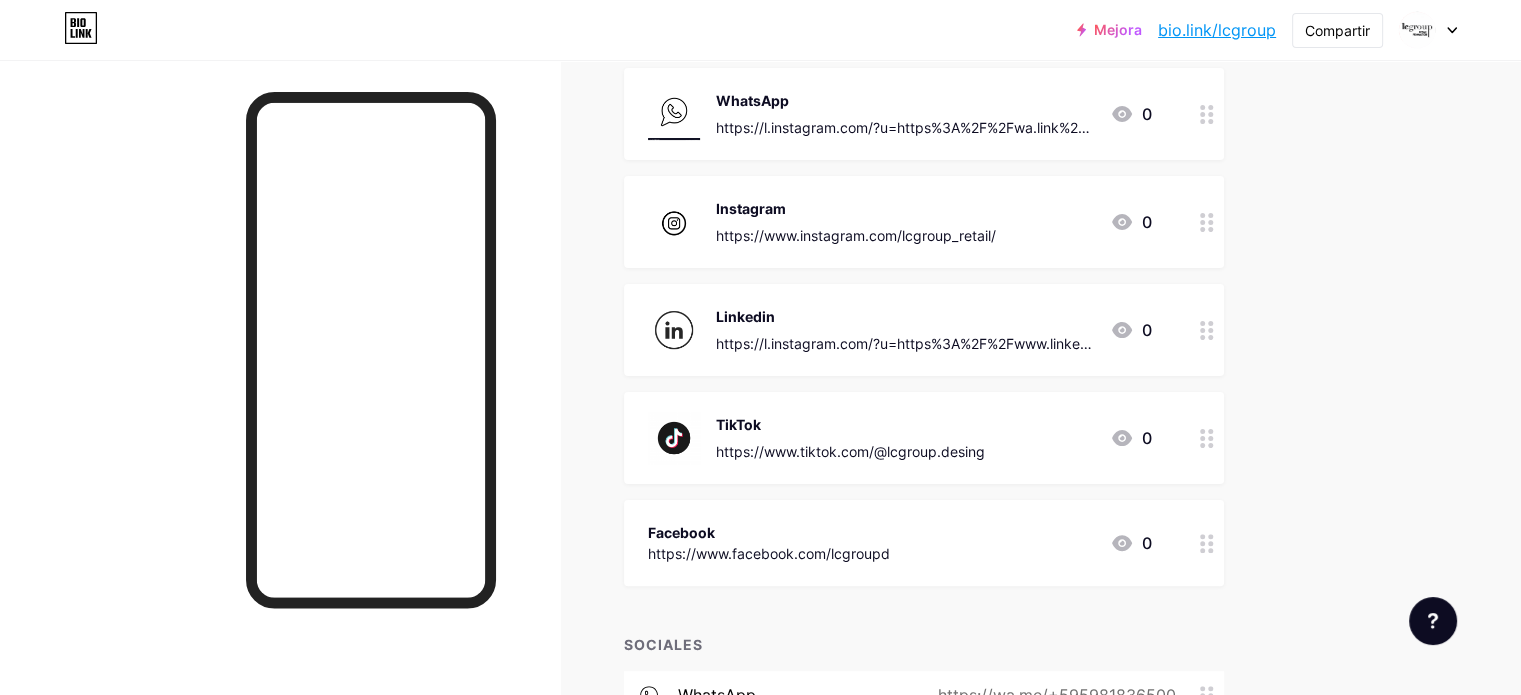 scroll, scrollTop: 557, scrollLeft: 0, axis: vertical 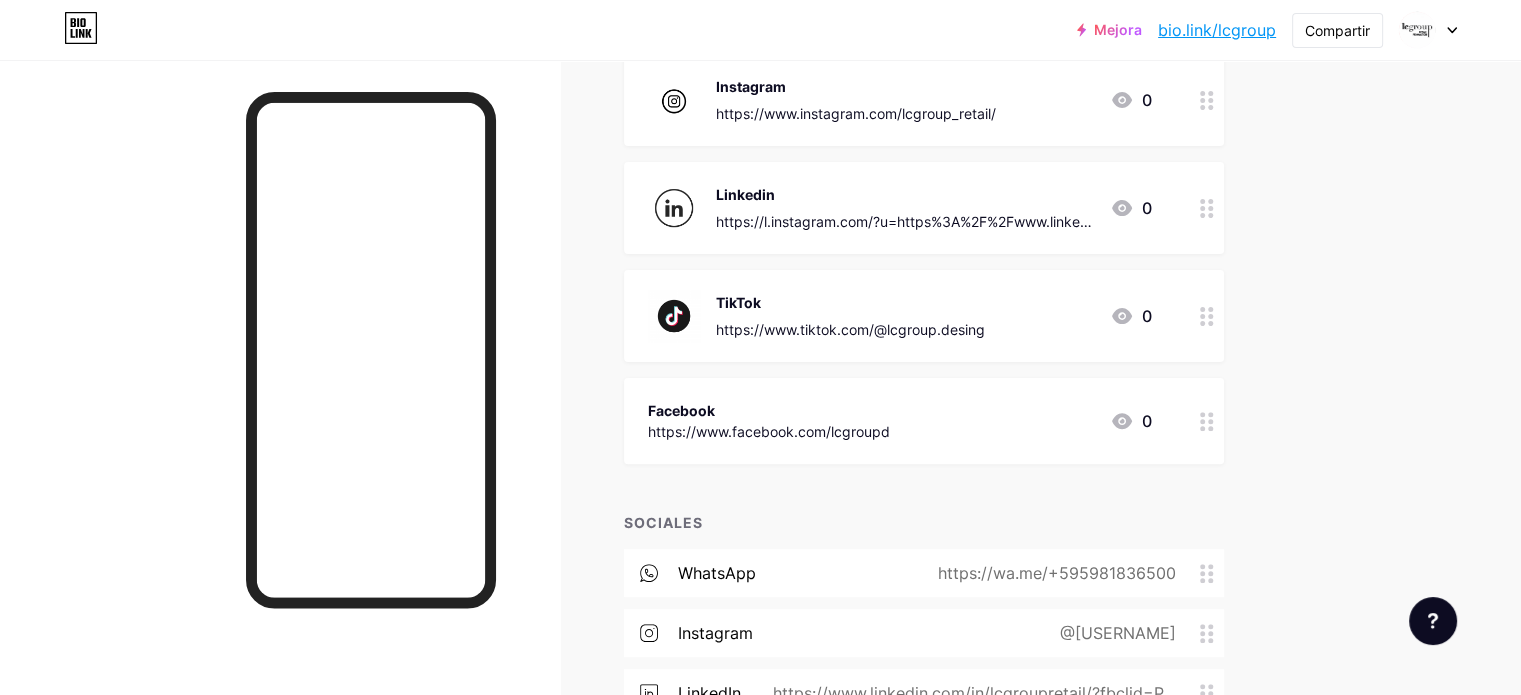 click on "https://www.facebook.com/lcgroupd" at bounding box center [769, 431] 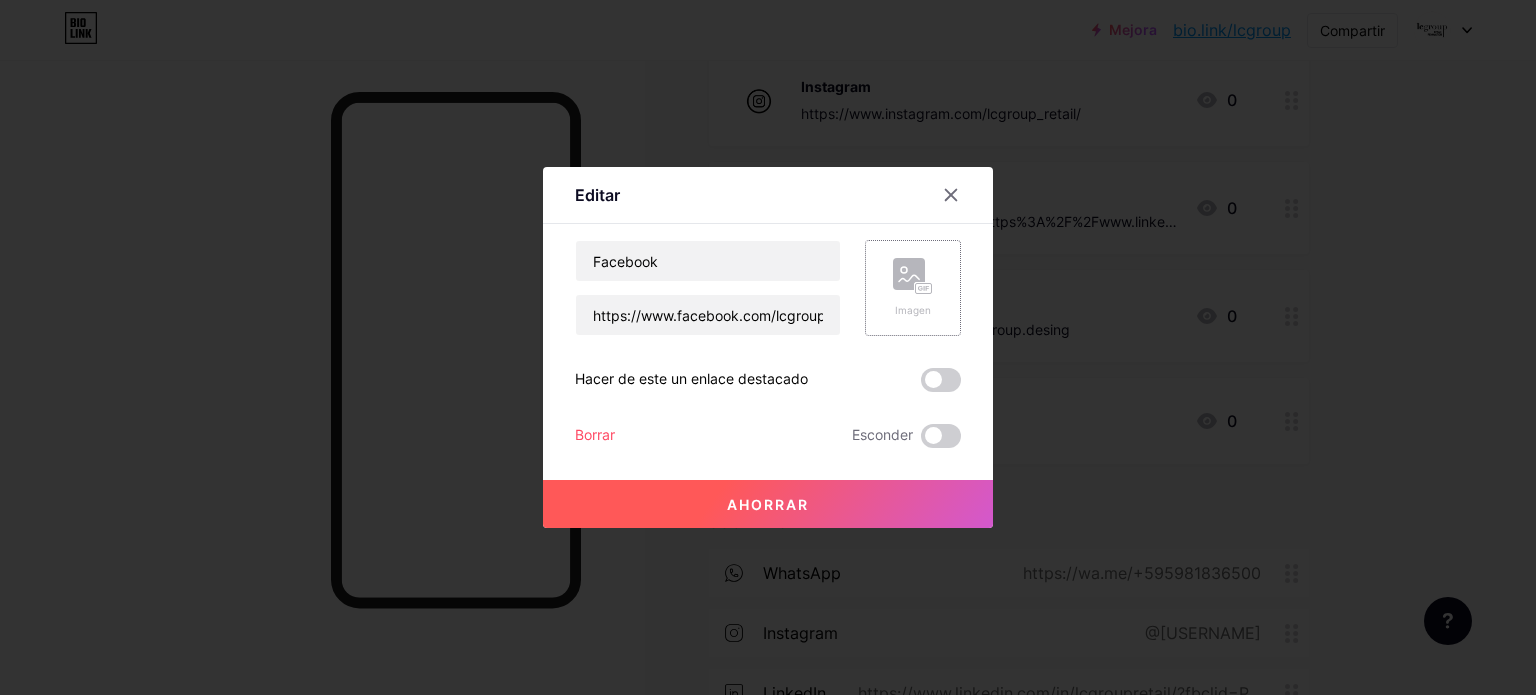 click 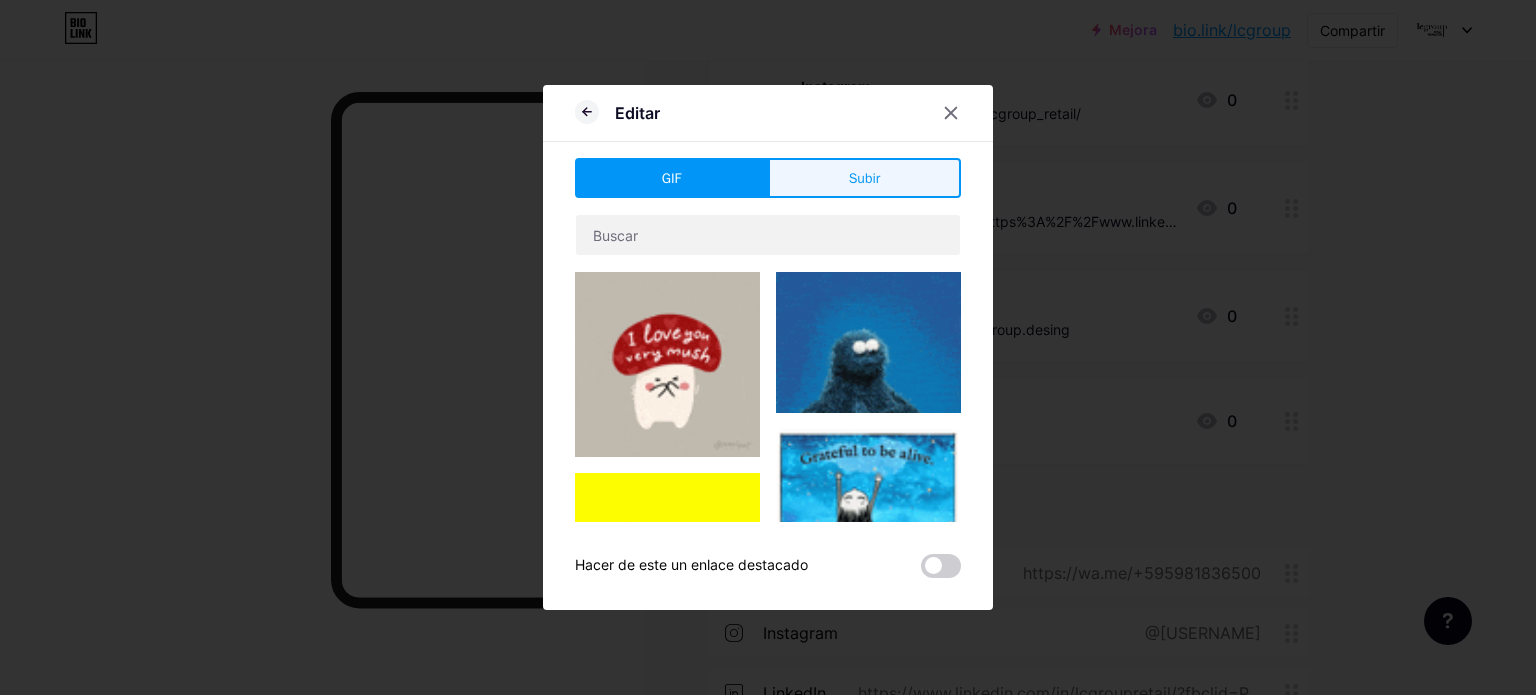 click on "Subir" at bounding box center (864, 178) 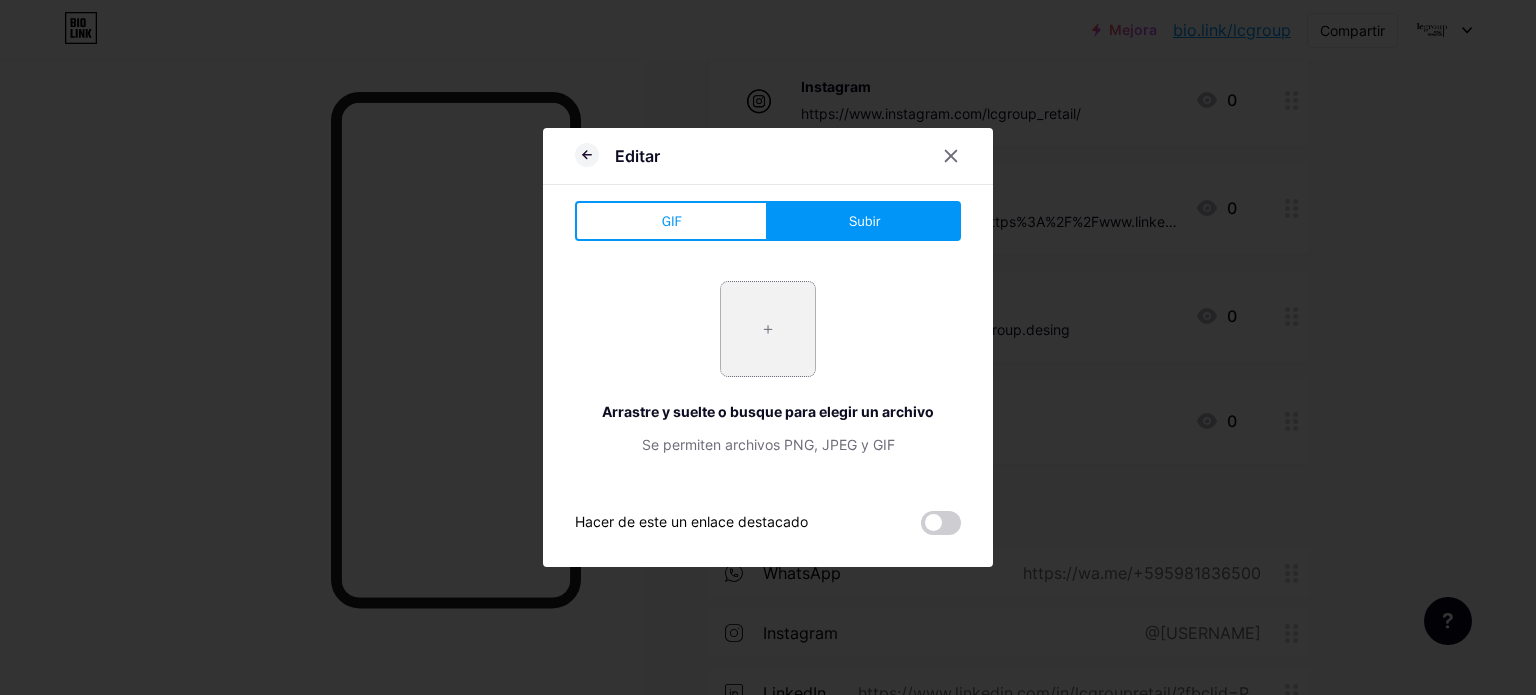 click at bounding box center [768, 329] 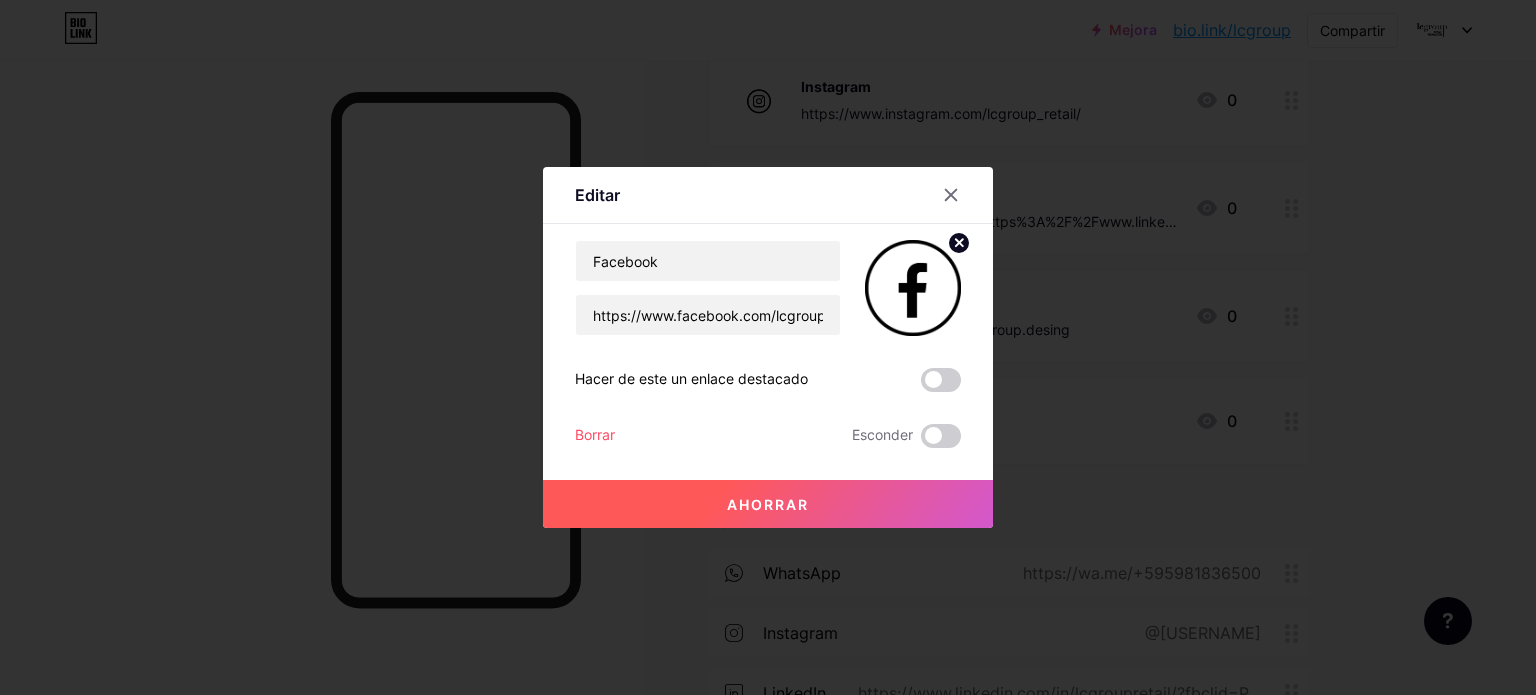 click on "Ahorrar" at bounding box center (768, 504) 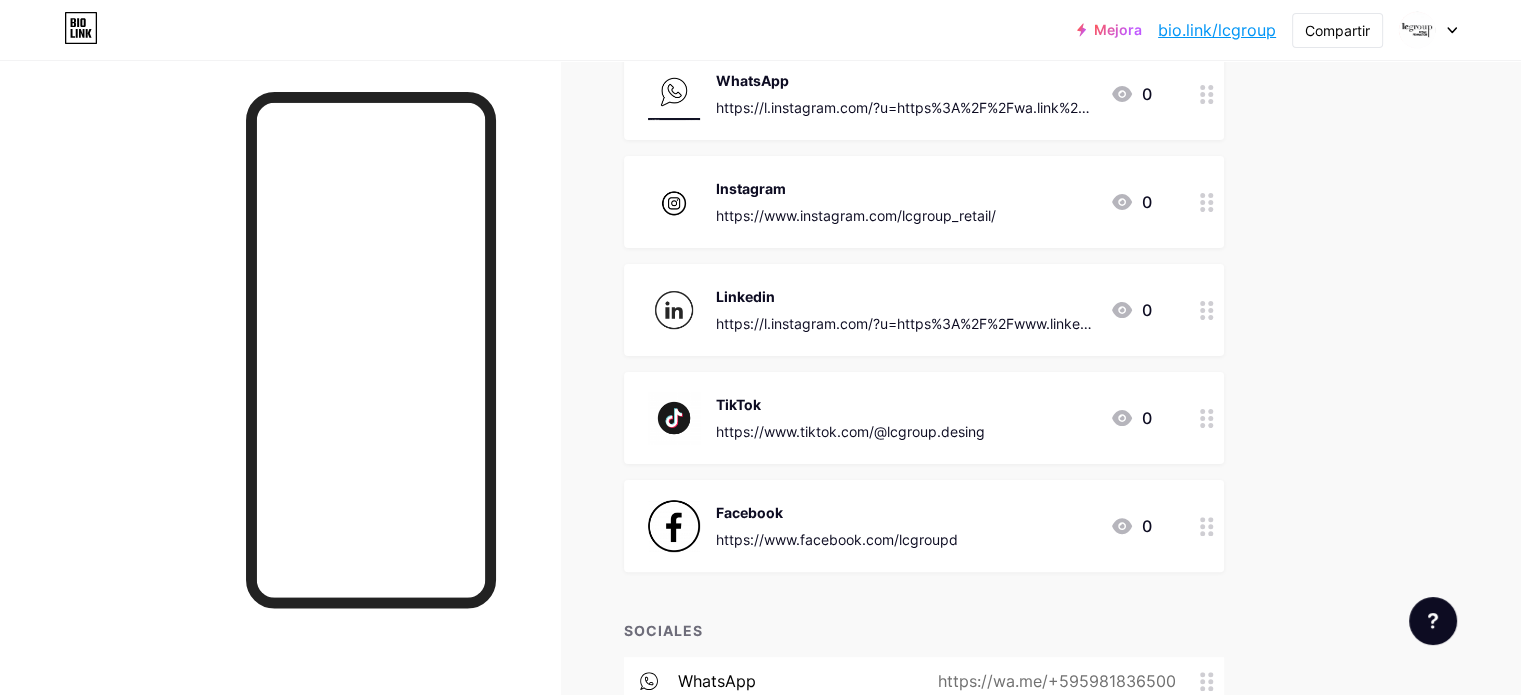 scroll, scrollTop: 357, scrollLeft: 0, axis: vertical 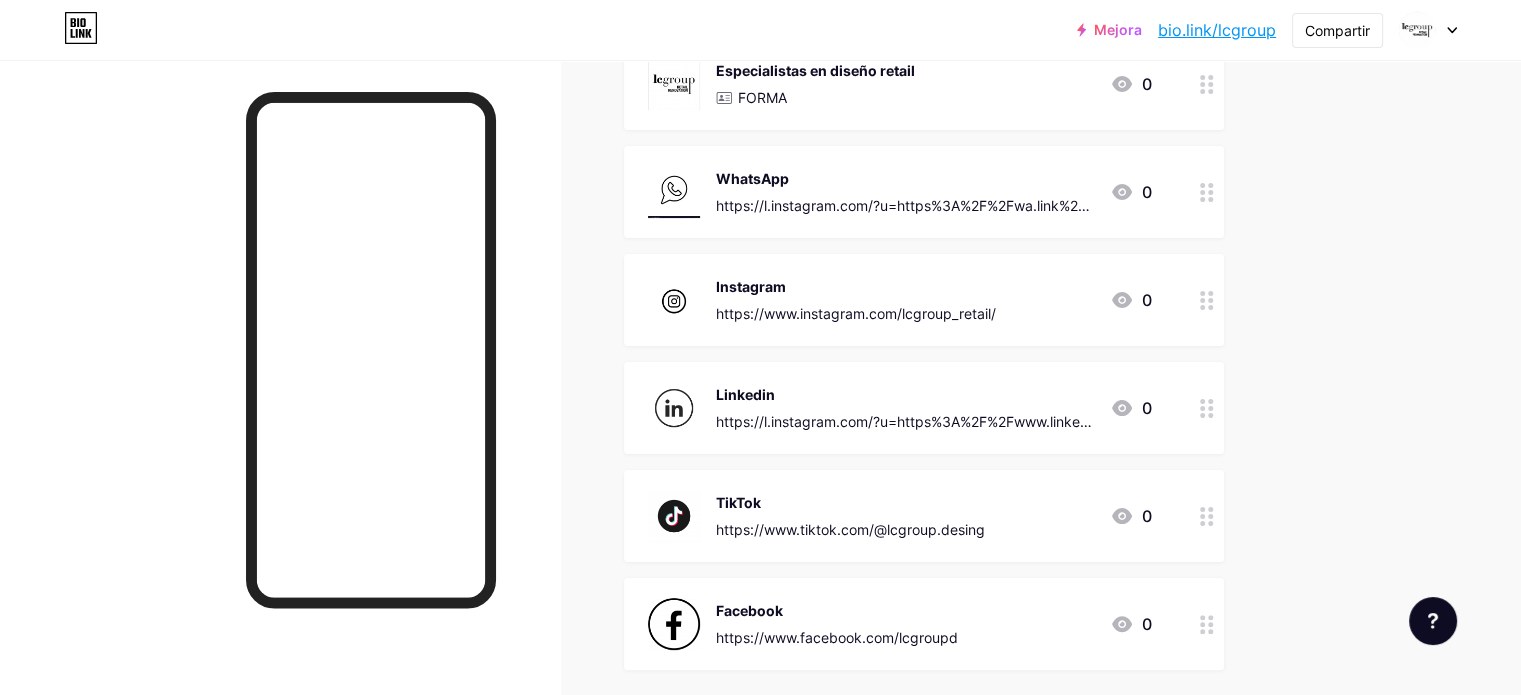 click at bounding box center (674, 192) 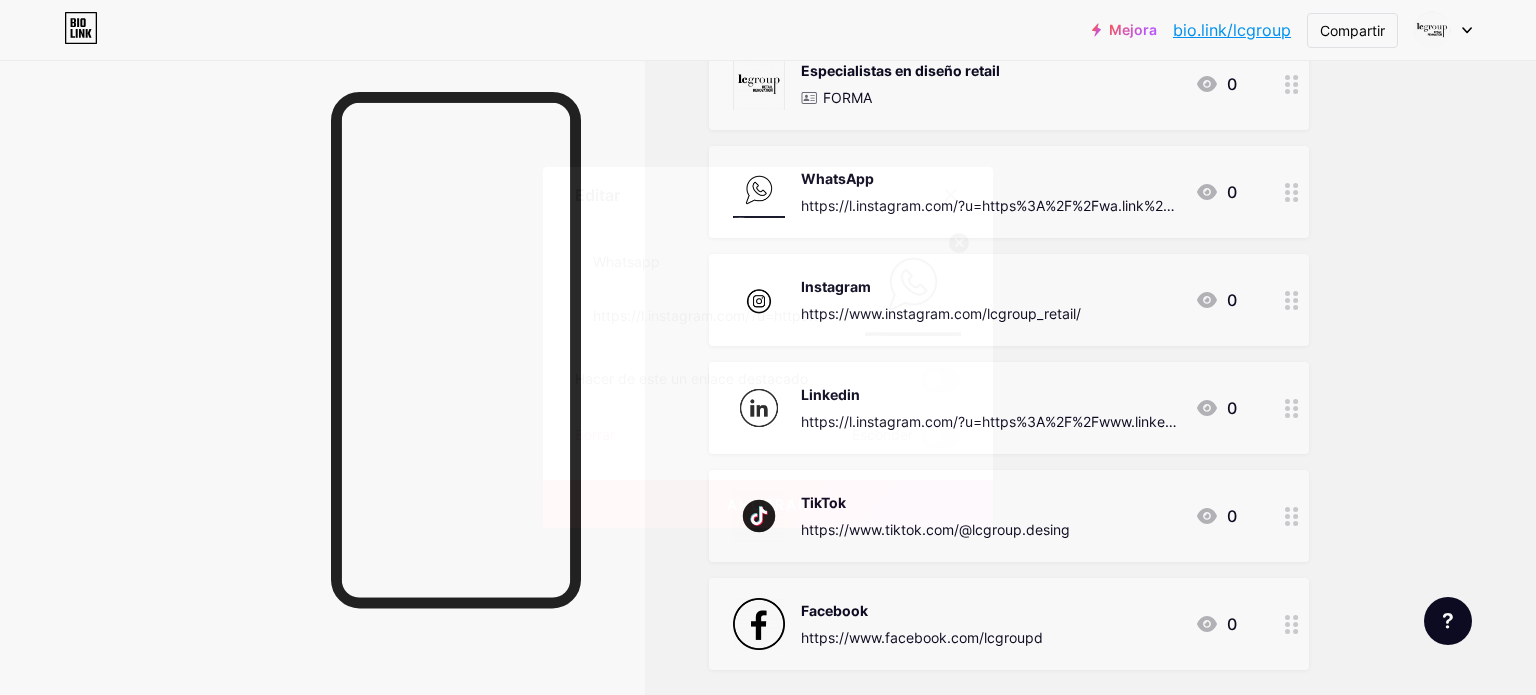 click at bounding box center (913, 288) 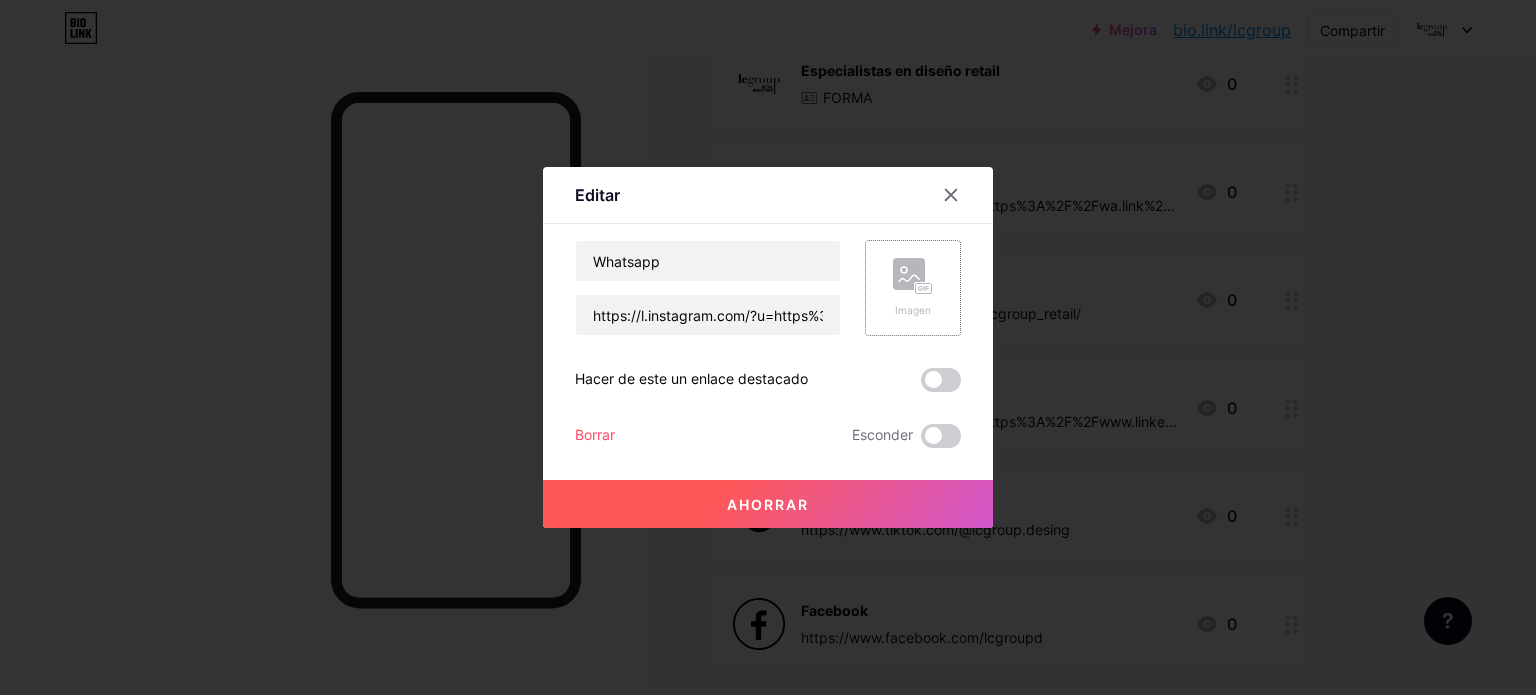 click 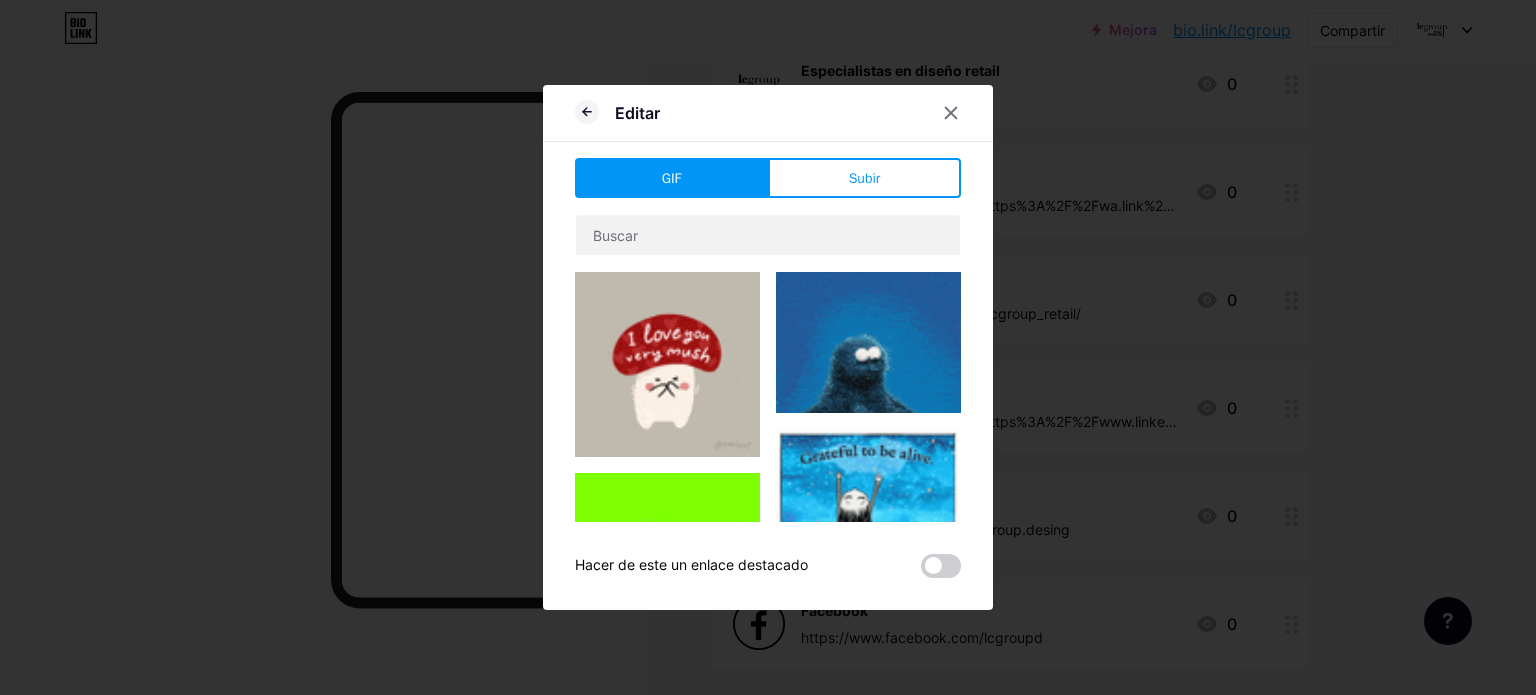 click on "Editar       GIF     Subir       Contenido
YouTube
Reproduce videos de YouTube sin salir de tu página.
AGREGAR
Vimeo
Reproduce videos de Vimeo sin salir de tu página.
AGREGAR
TikTok
Aumenta tus seguidores en TikTok
AGREGAR
Piar
Incrustar un tweet.
AGREGAR
Reddit
Muestra tu perfil de Reddit
AGREGAR
Spotify
Incruste Spotify para reproducir la vista previa de una pista.
AGREGAR
Contracción nerviosa
AGREGAR
AGREGAR" at bounding box center [768, 347] 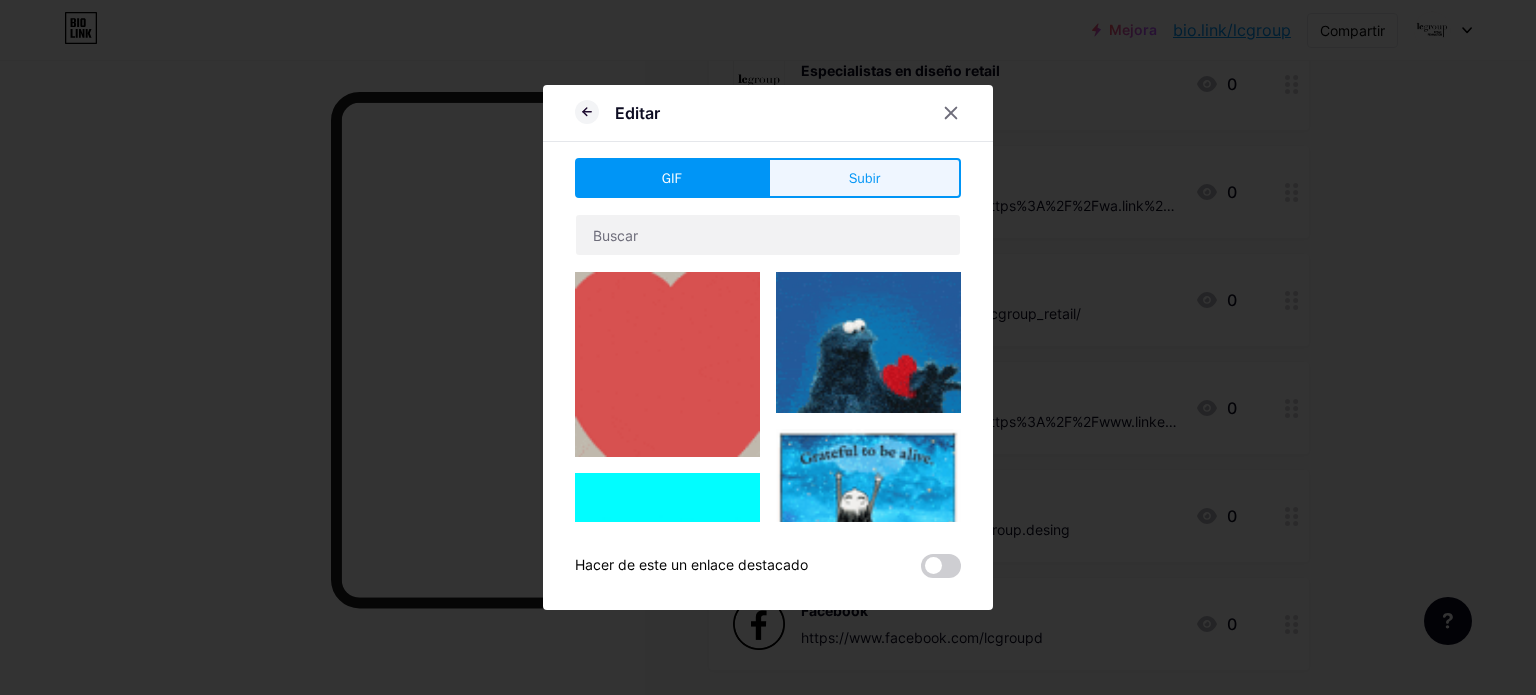 click on "Subir" at bounding box center (865, 178) 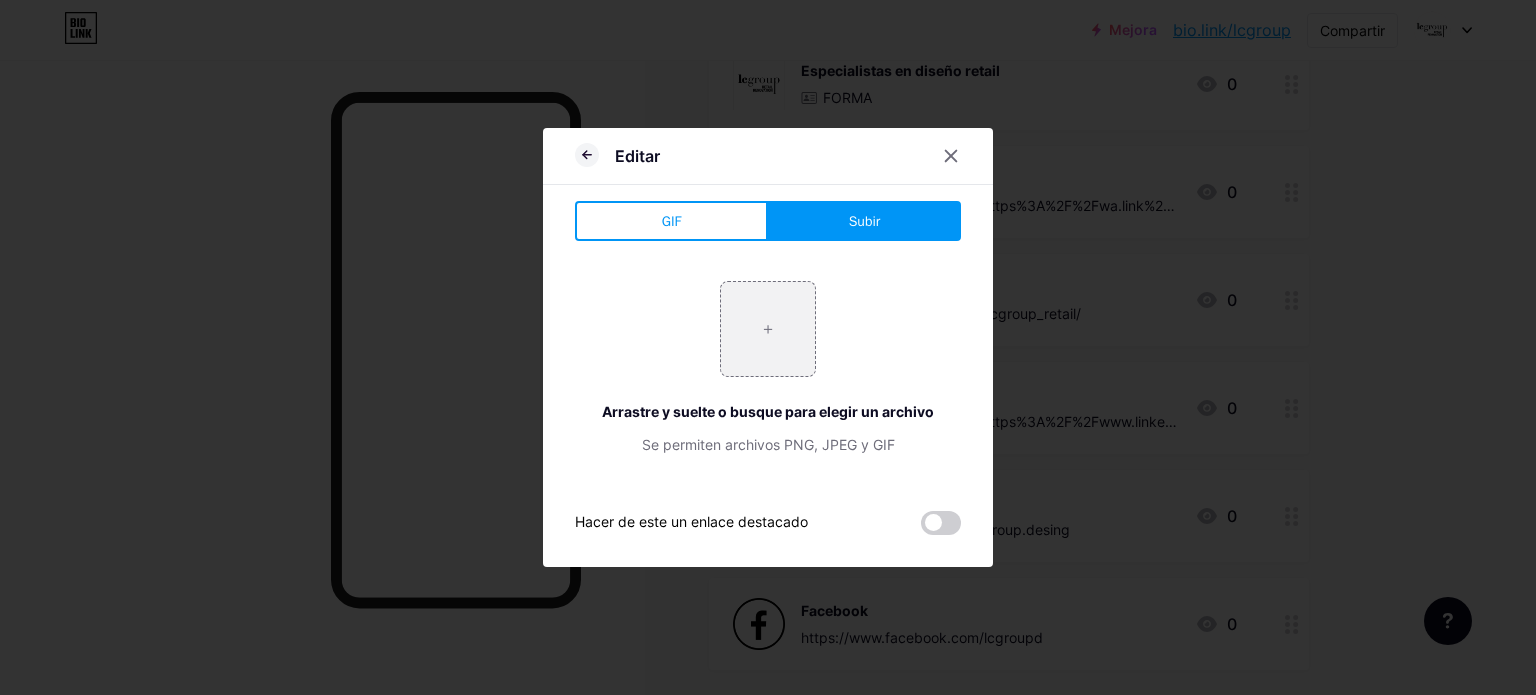 click on "Subir" at bounding box center (864, 221) 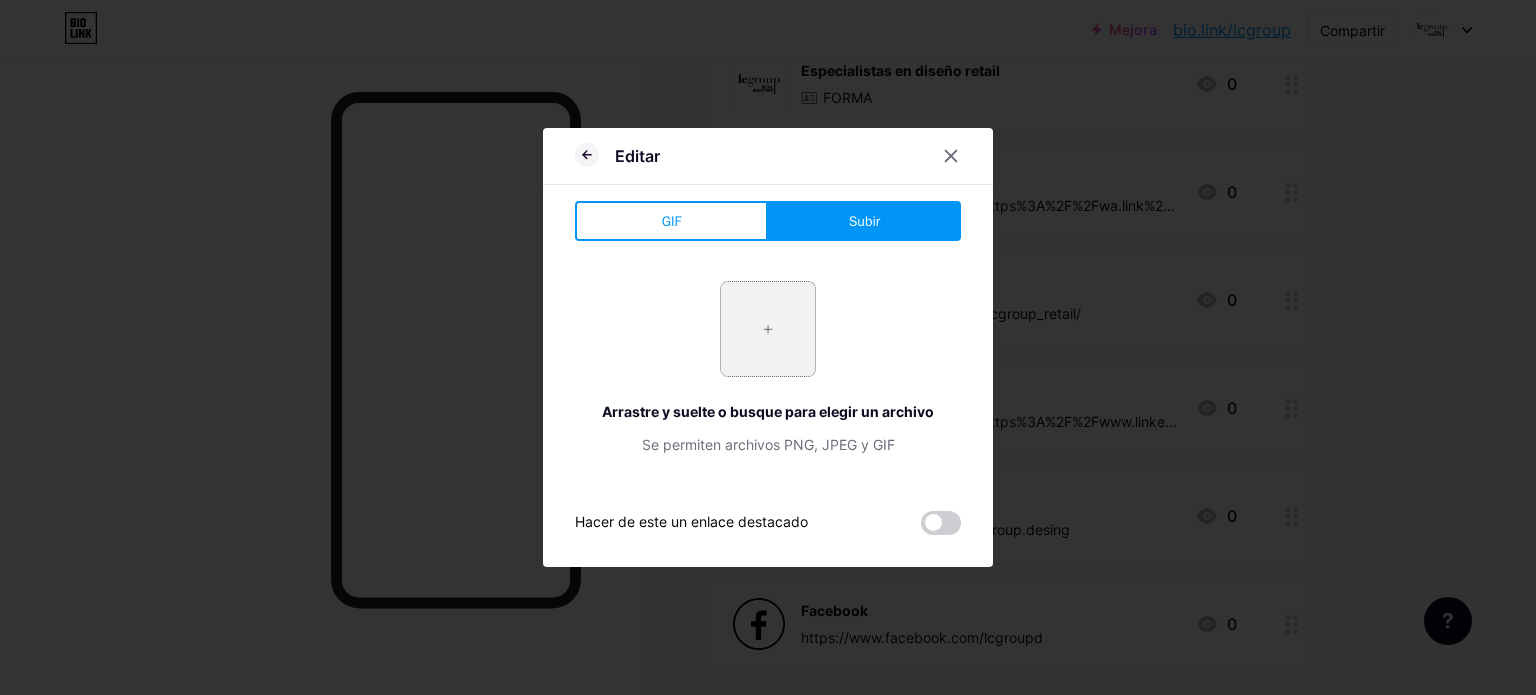 click at bounding box center [768, 329] 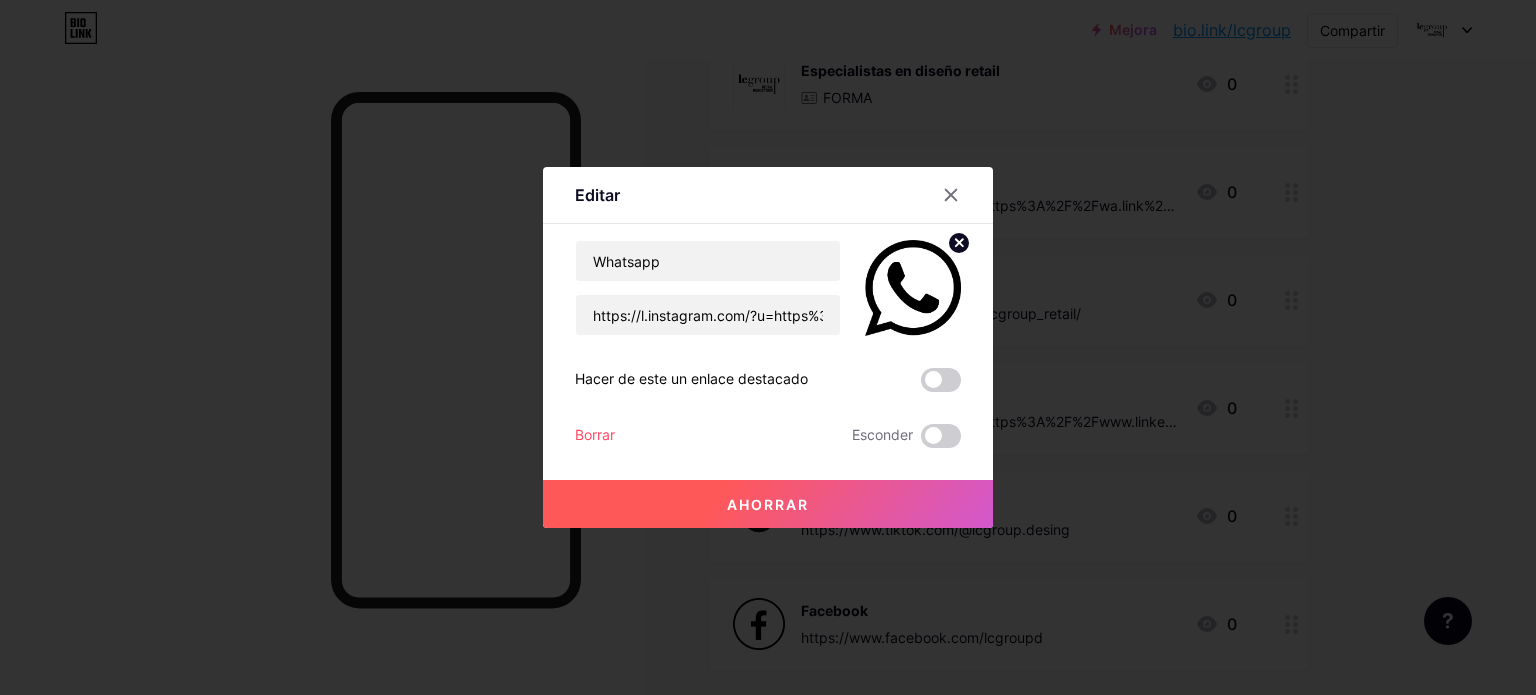 click on "Ahorrar" at bounding box center [768, 504] 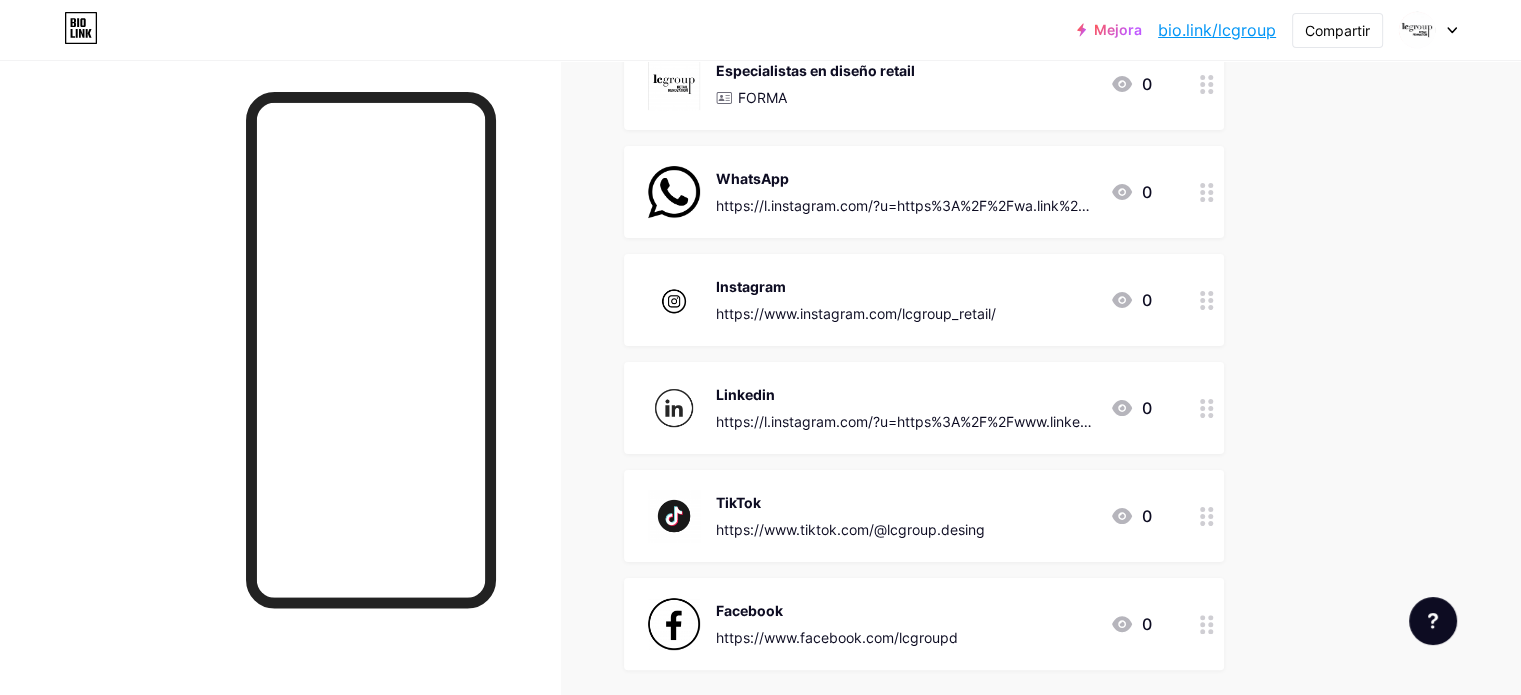 click at bounding box center (674, 192) 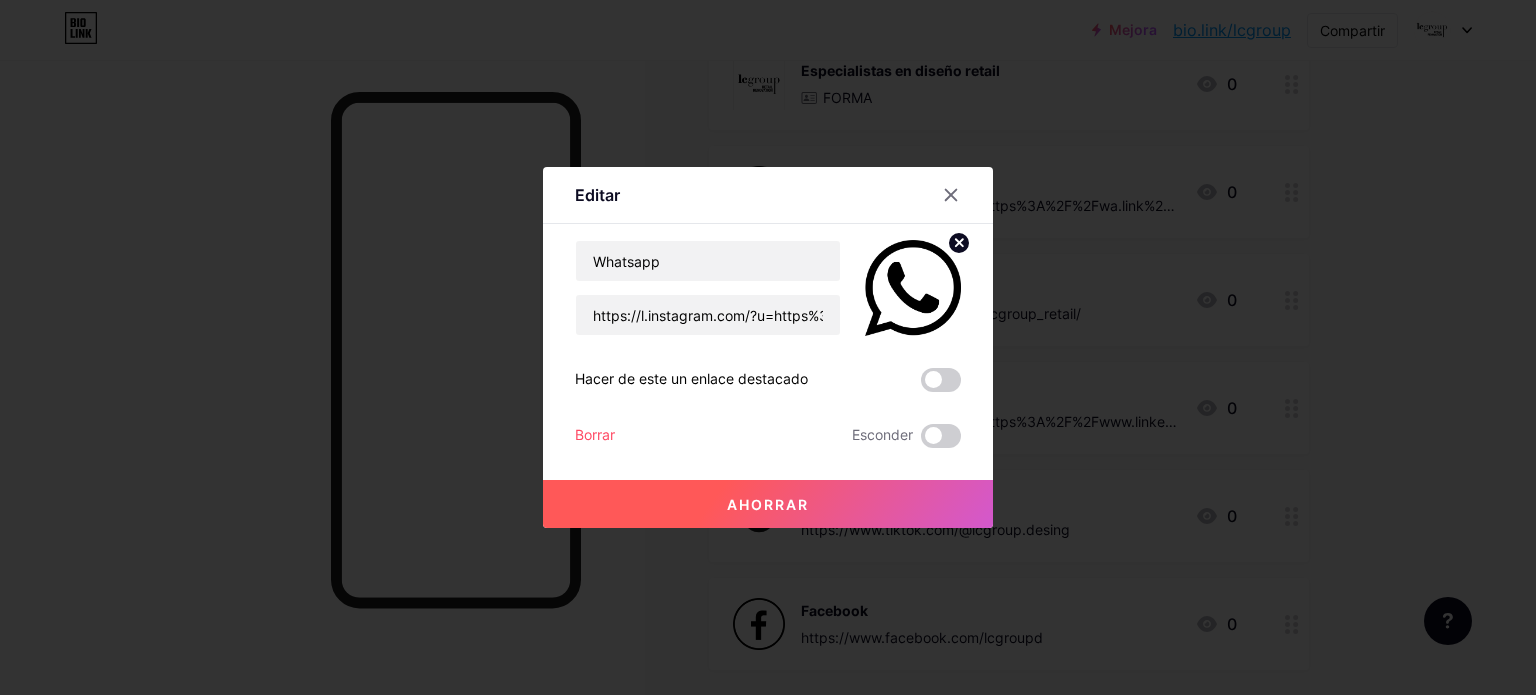 click 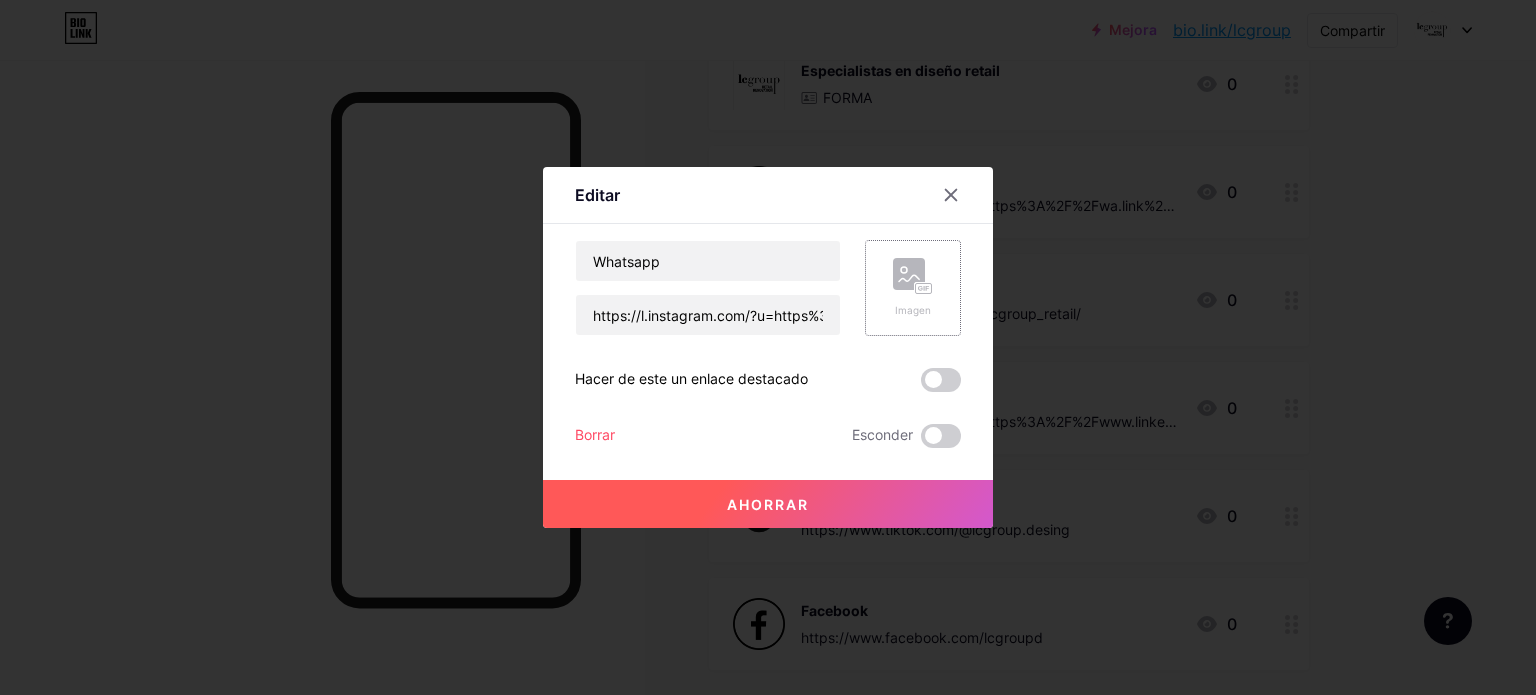 click on "Imagen" at bounding box center [913, 288] 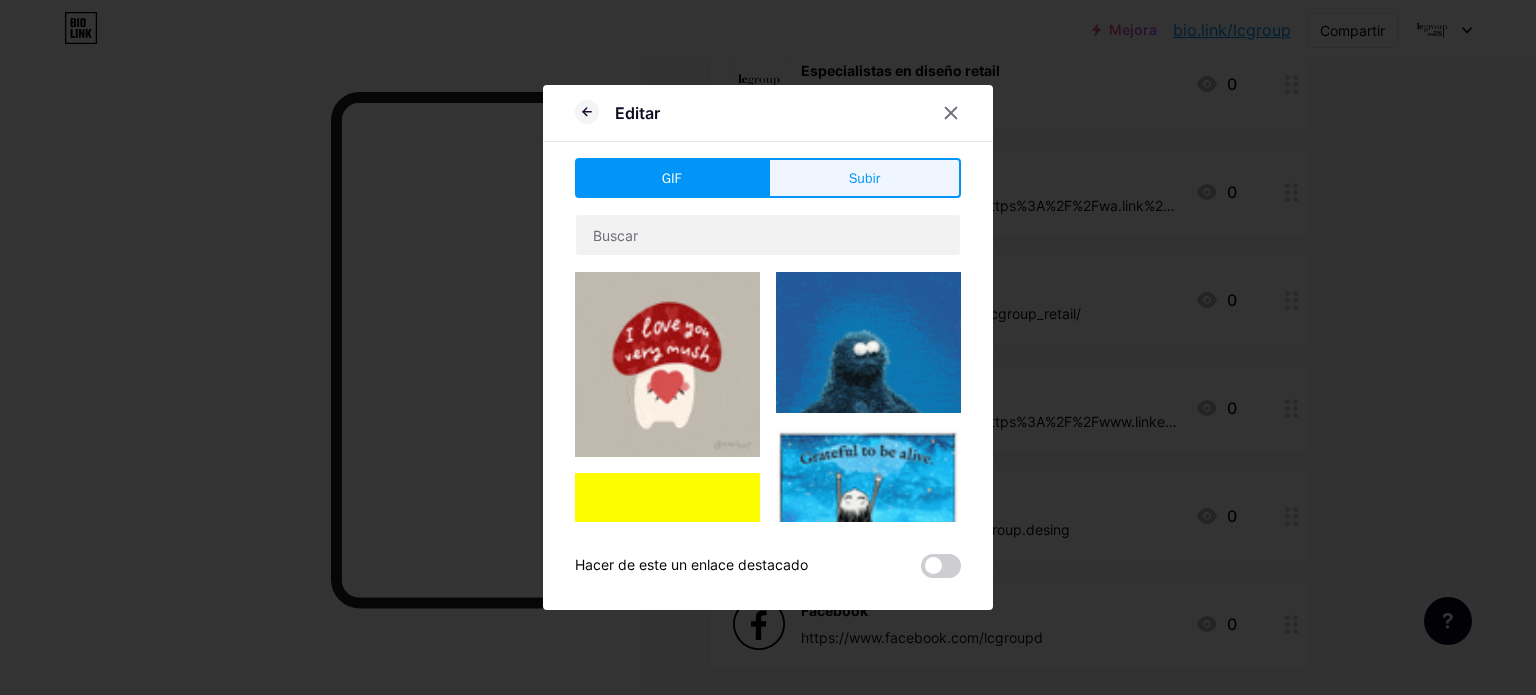 click on "Subir" at bounding box center (864, 178) 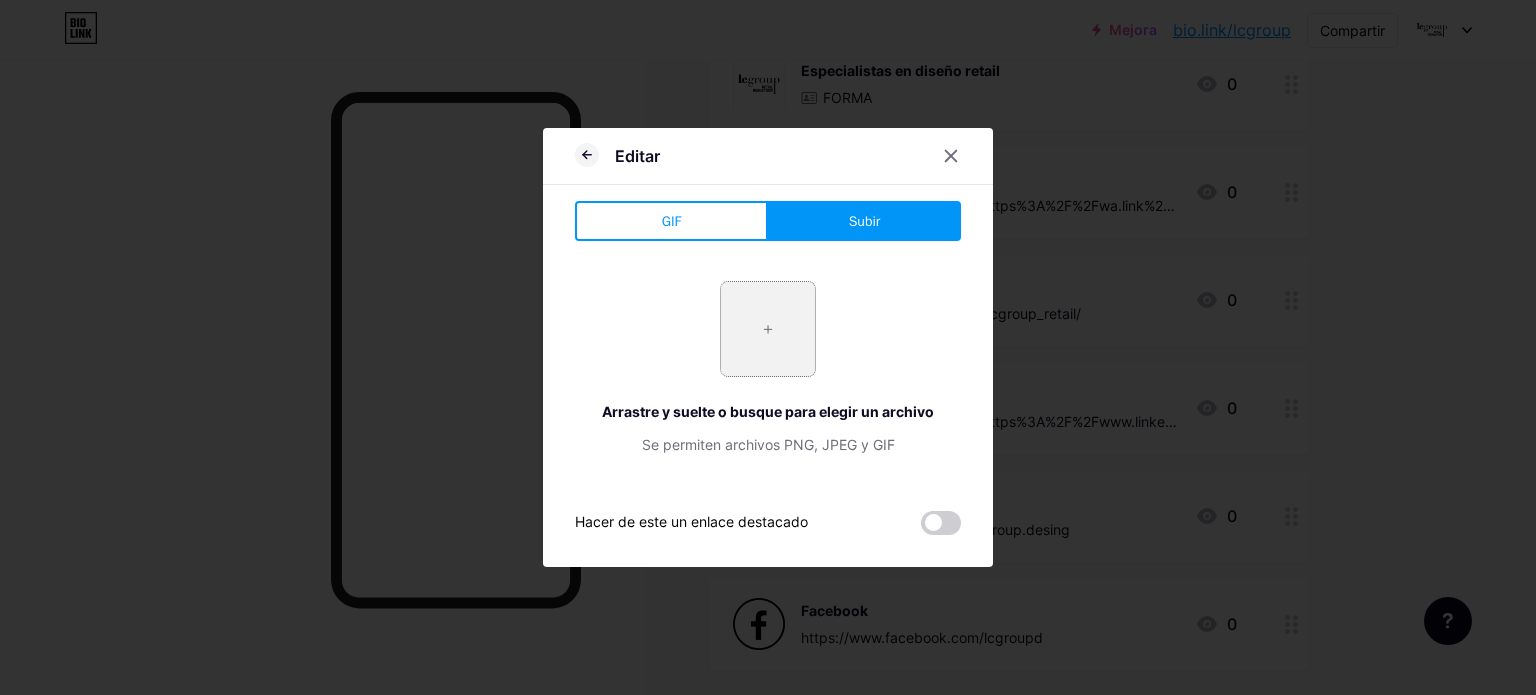 click at bounding box center (768, 329) 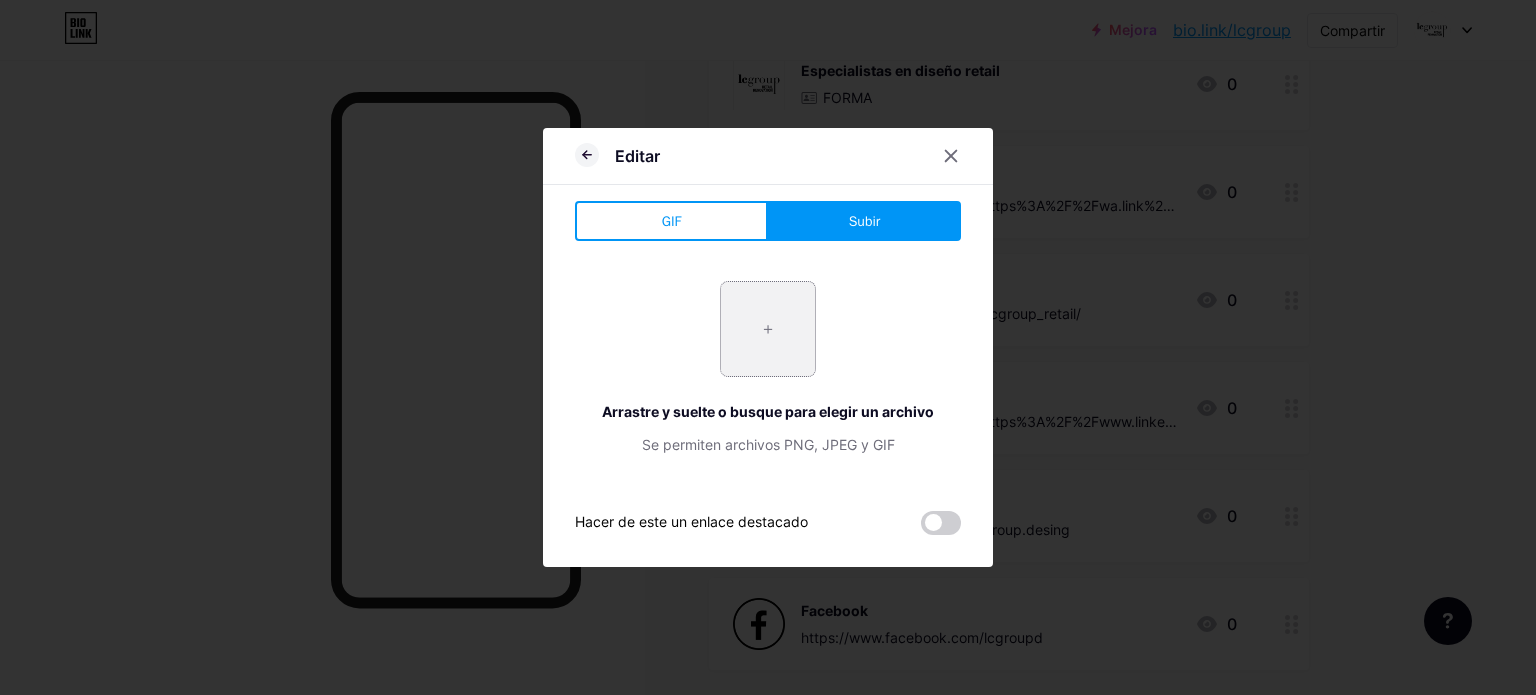 type on "C:\fakepath\whatsapp logo.png" 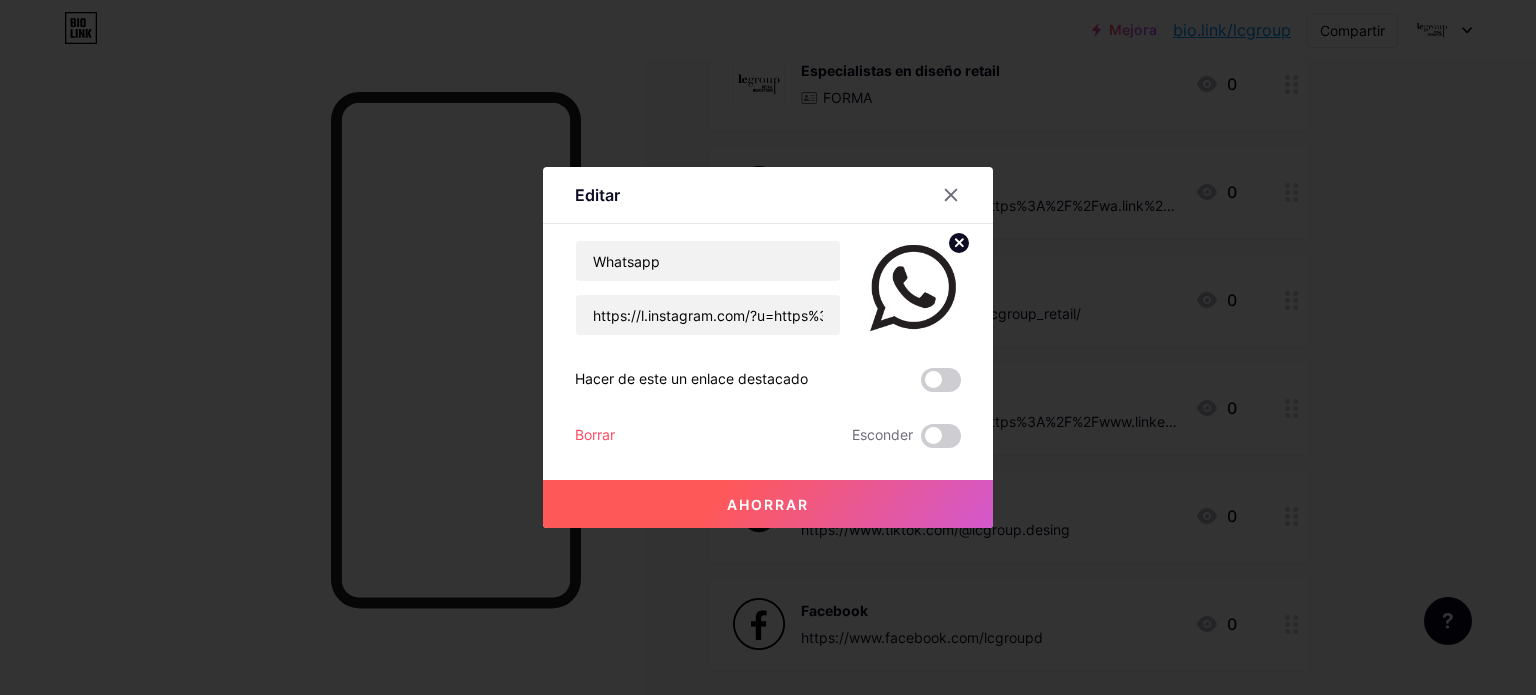 click 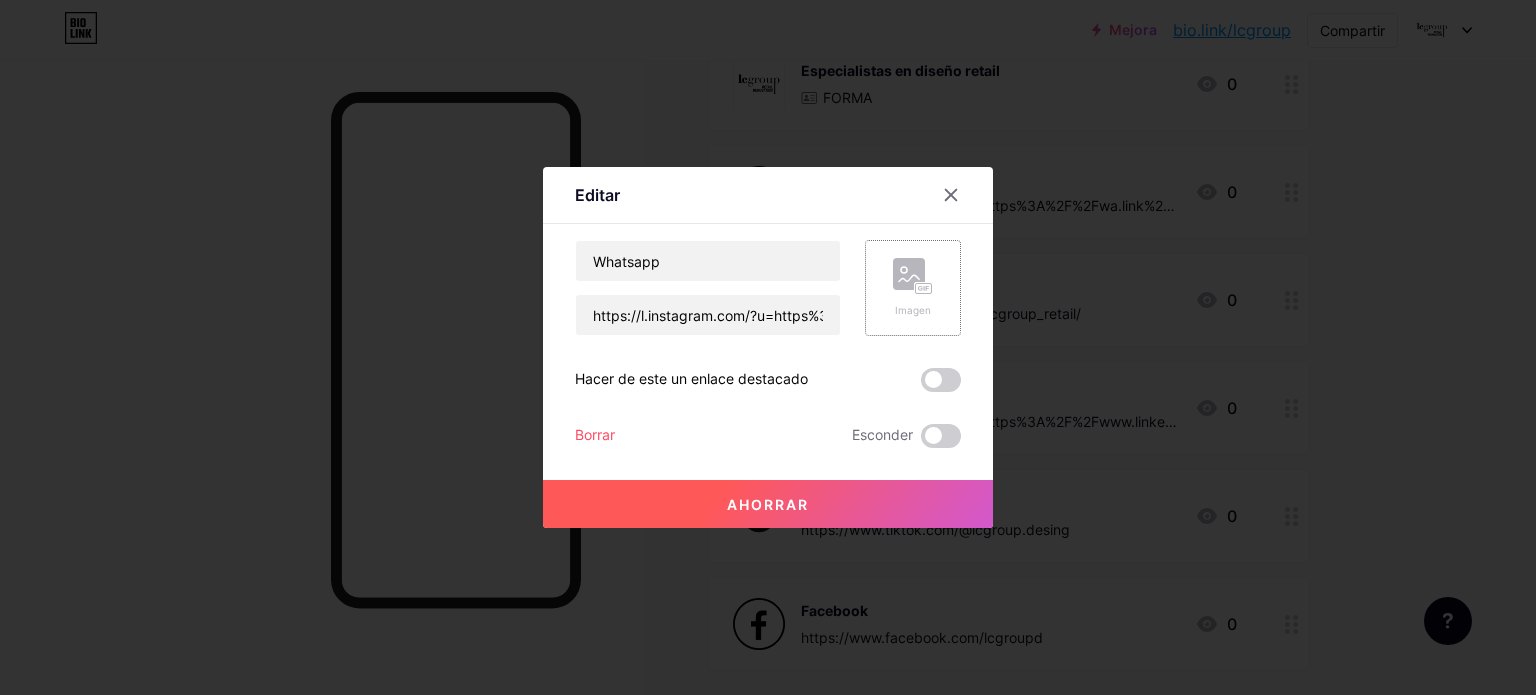 click on "Imagen" at bounding box center [913, 288] 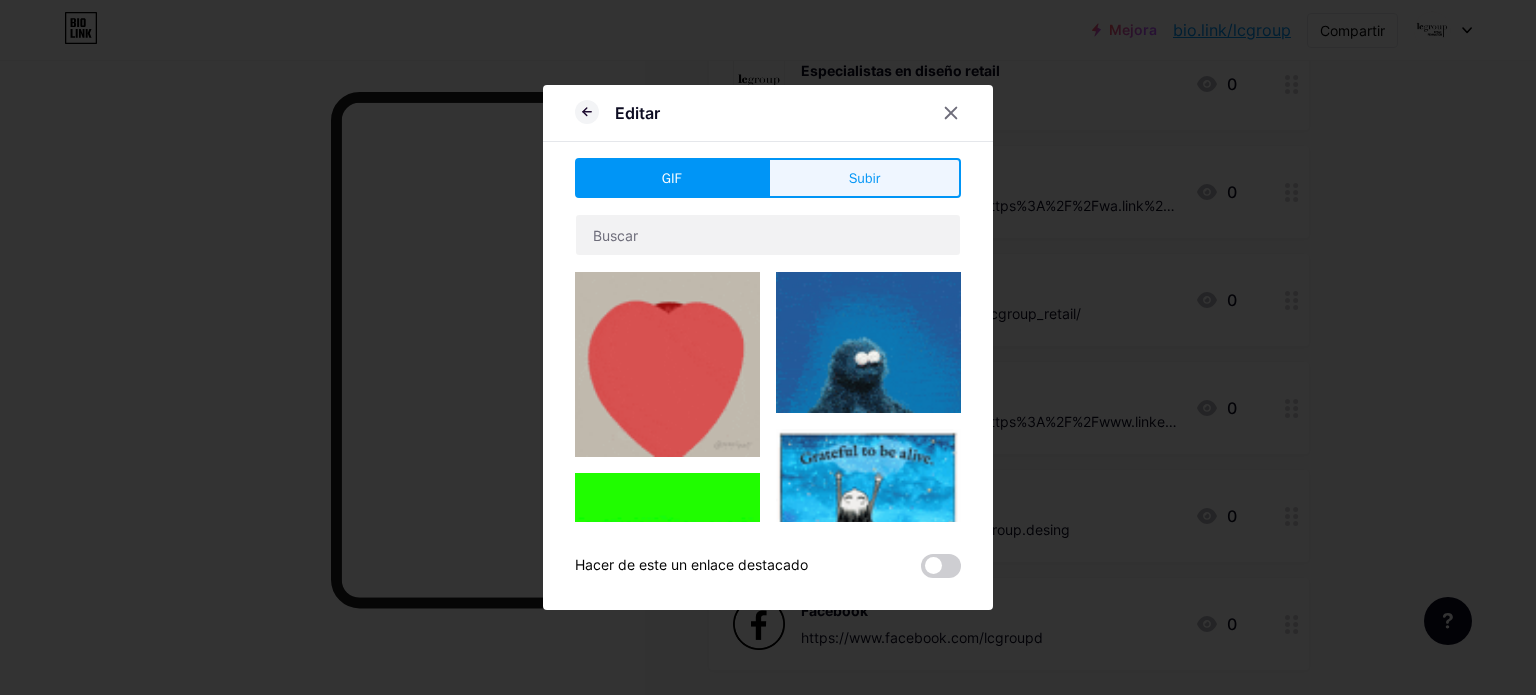 click on "Subir" at bounding box center (864, 178) 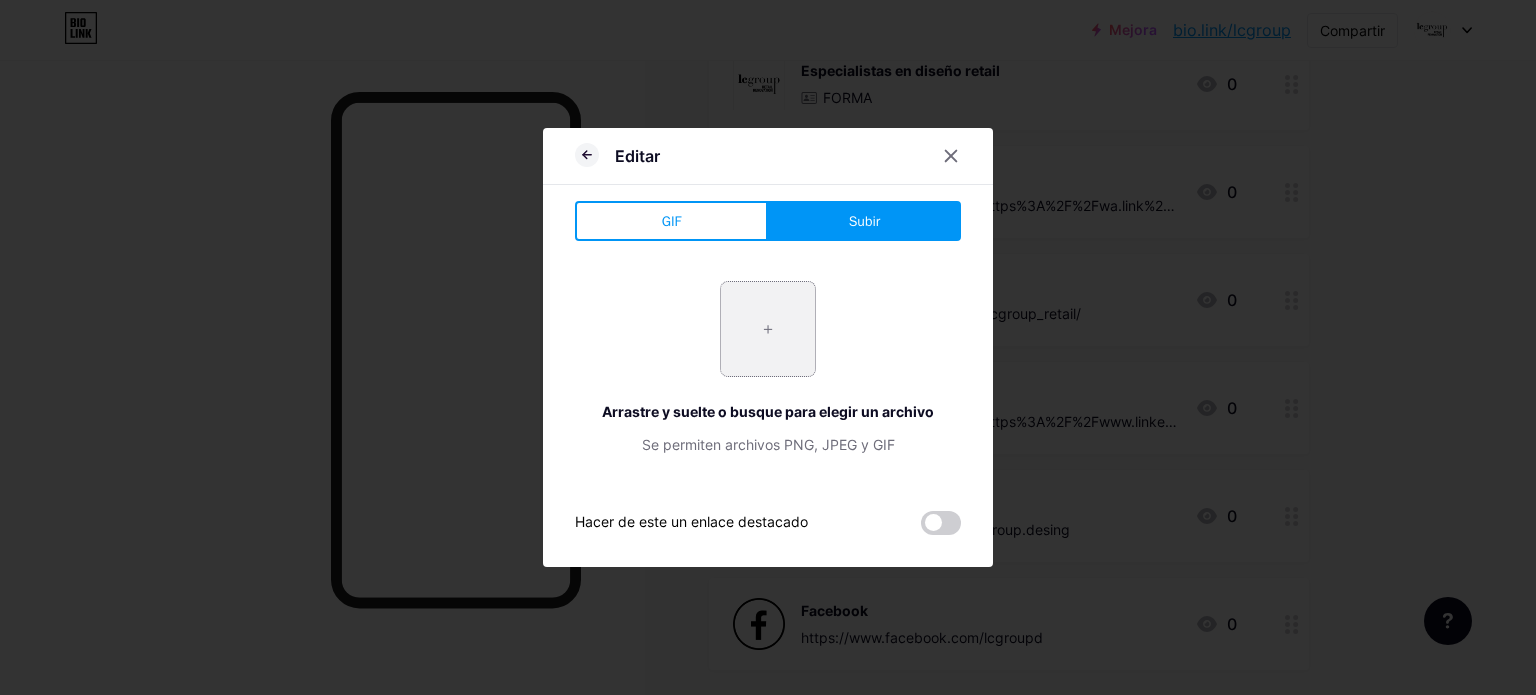 click at bounding box center [768, 329] 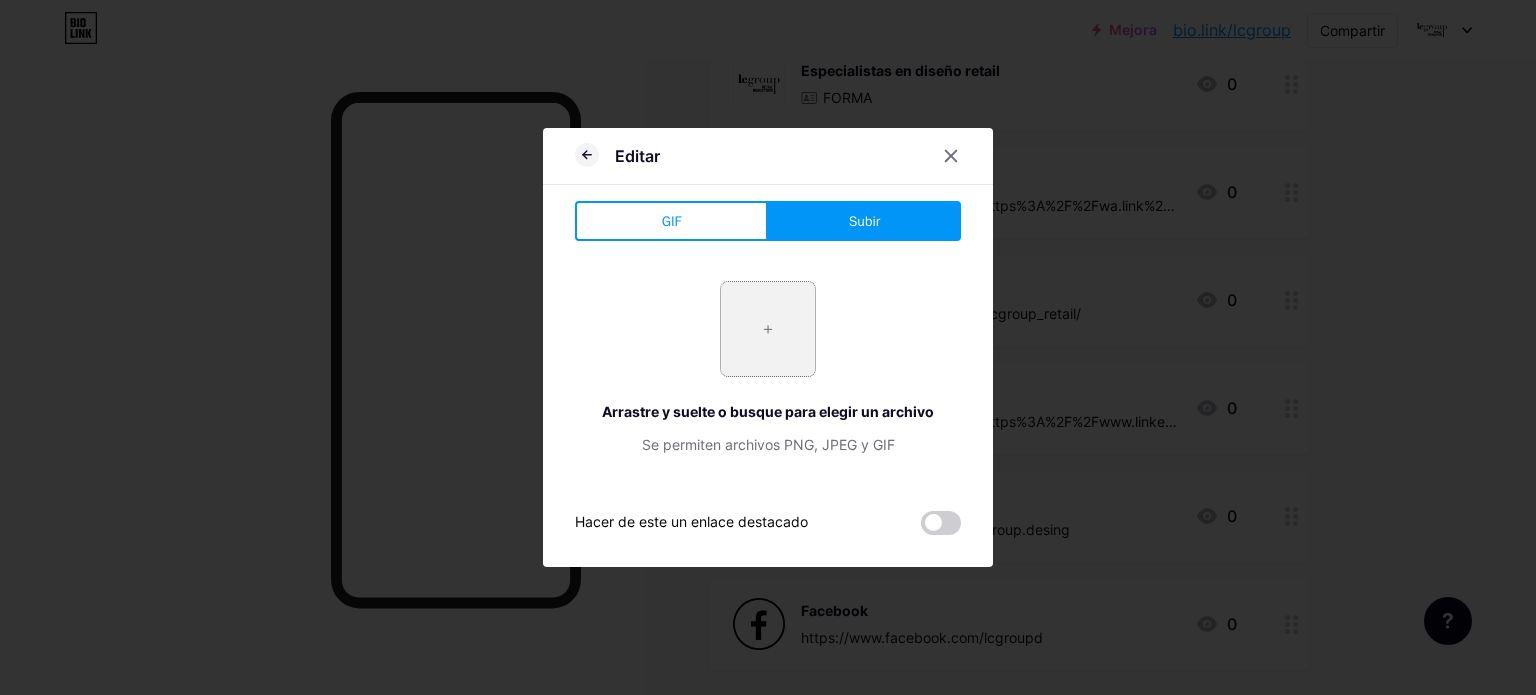 type on "C:\fakepath\whatsapp-icon-vector-14.jpg" 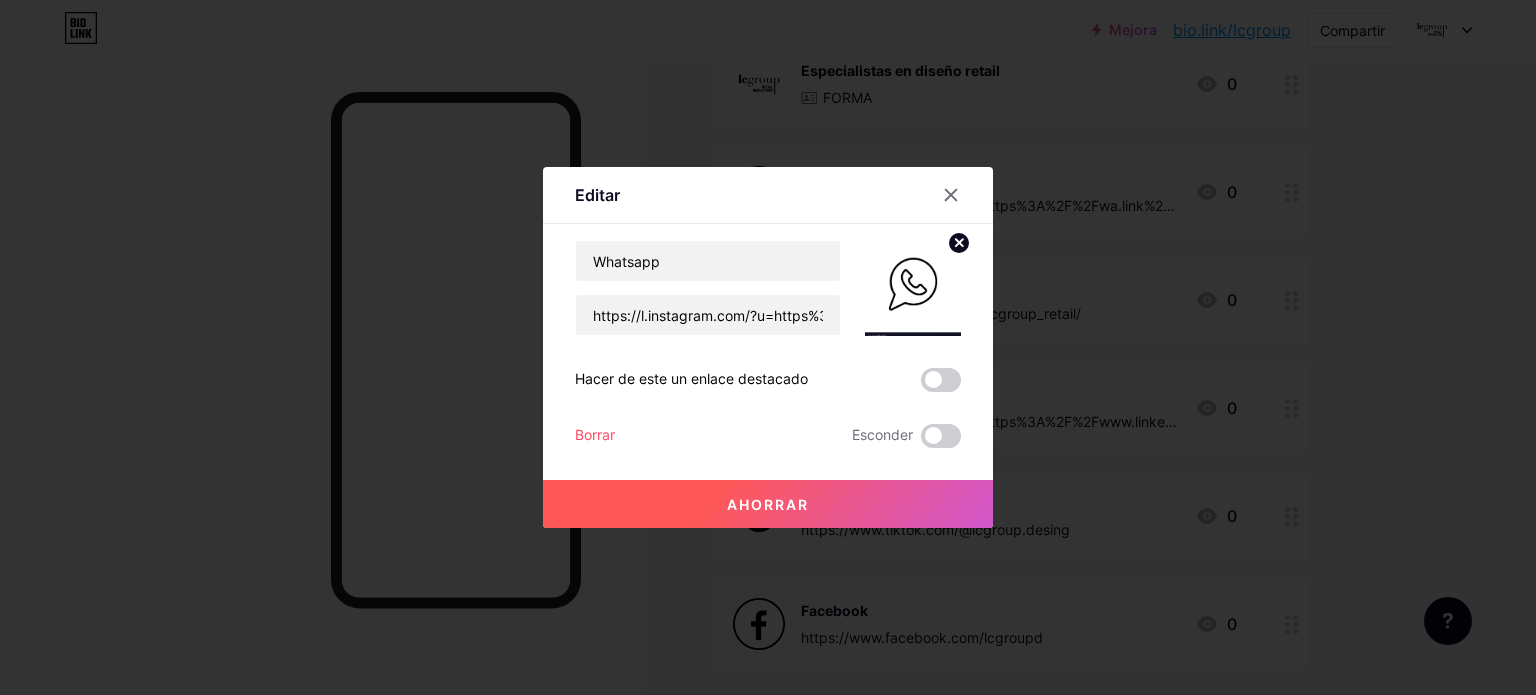 click on "Ahorrar" at bounding box center (768, 504) 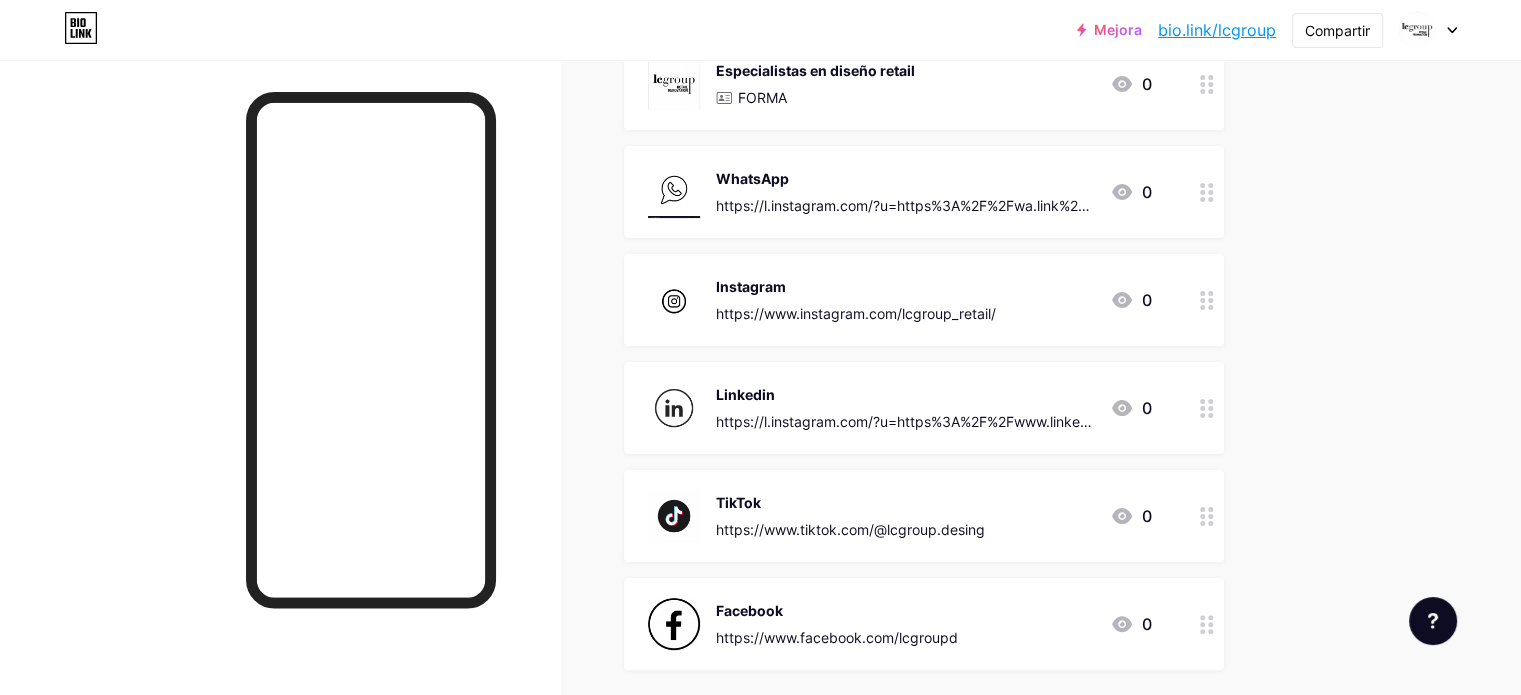 click at bounding box center [674, 300] 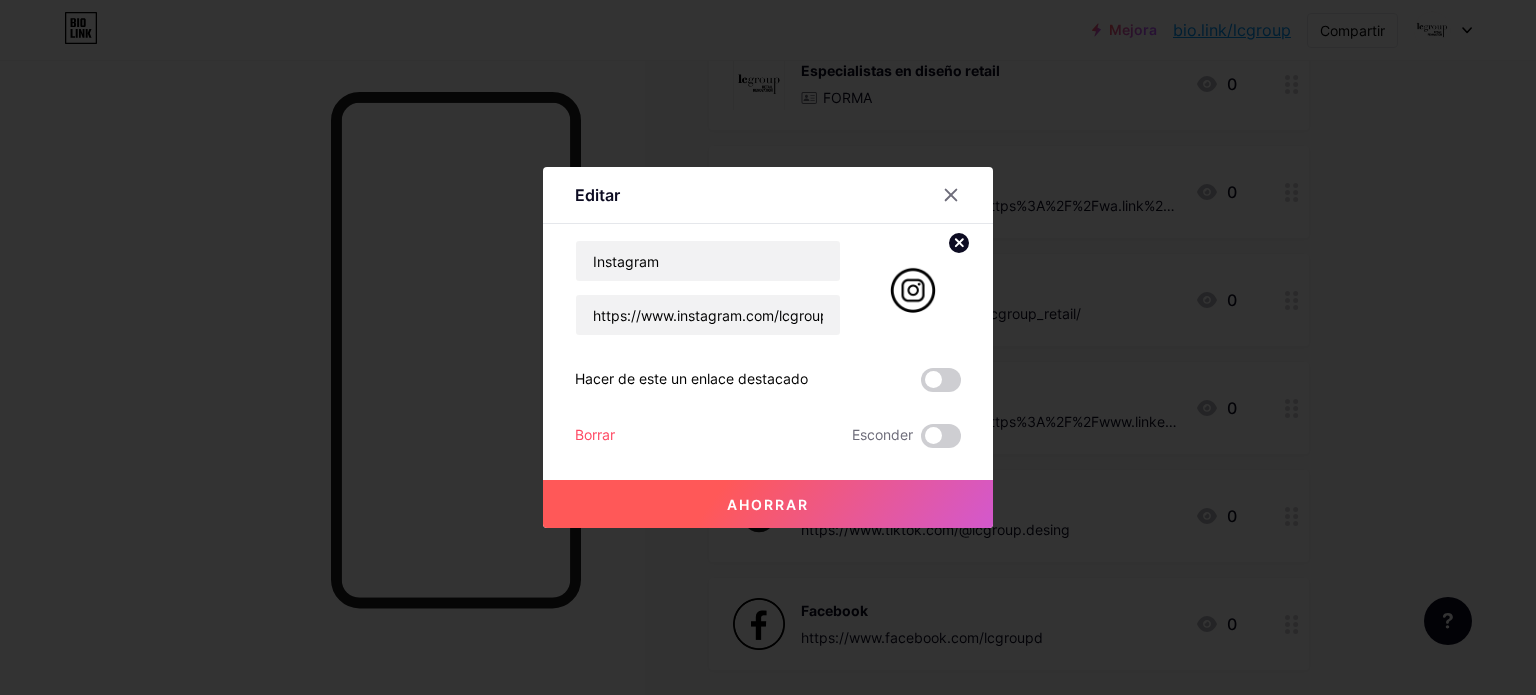 click at bounding box center [913, 288] 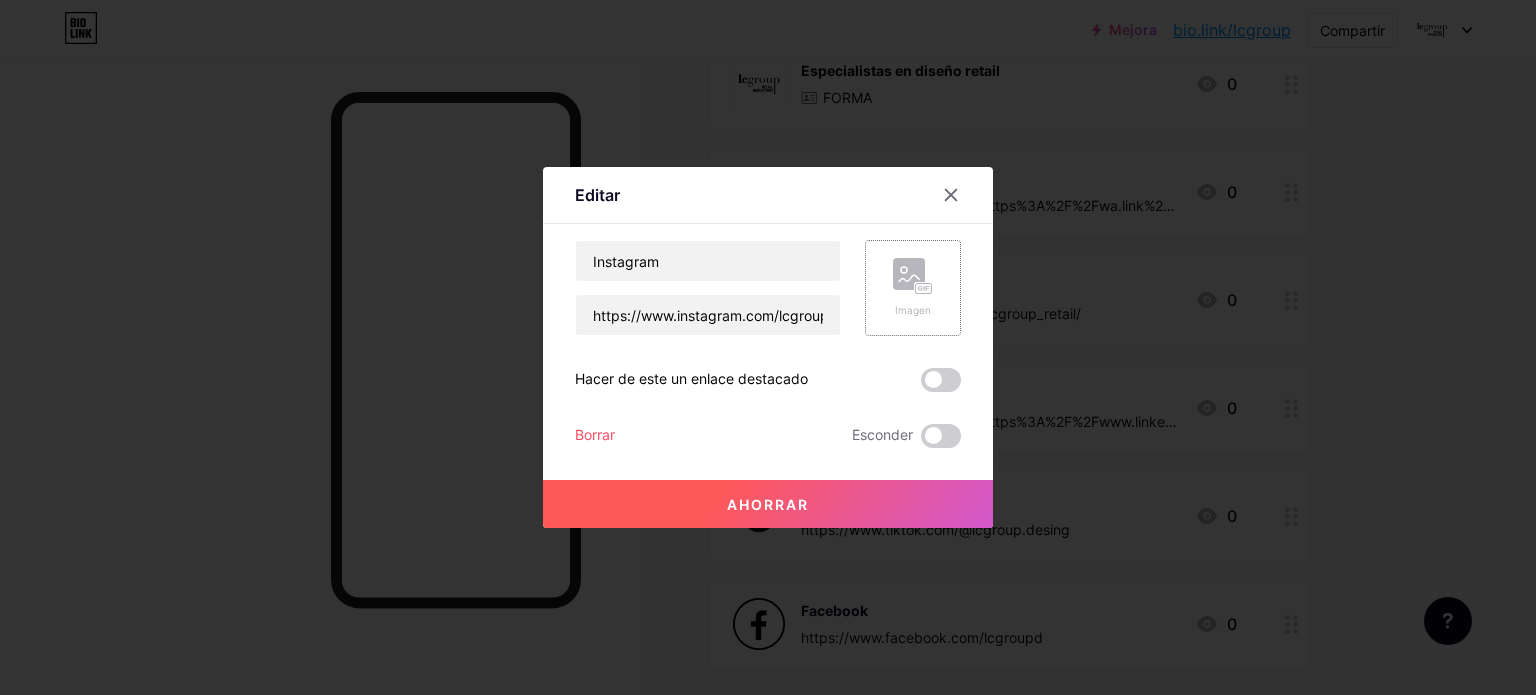 click on "Imagen" at bounding box center (913, 288) 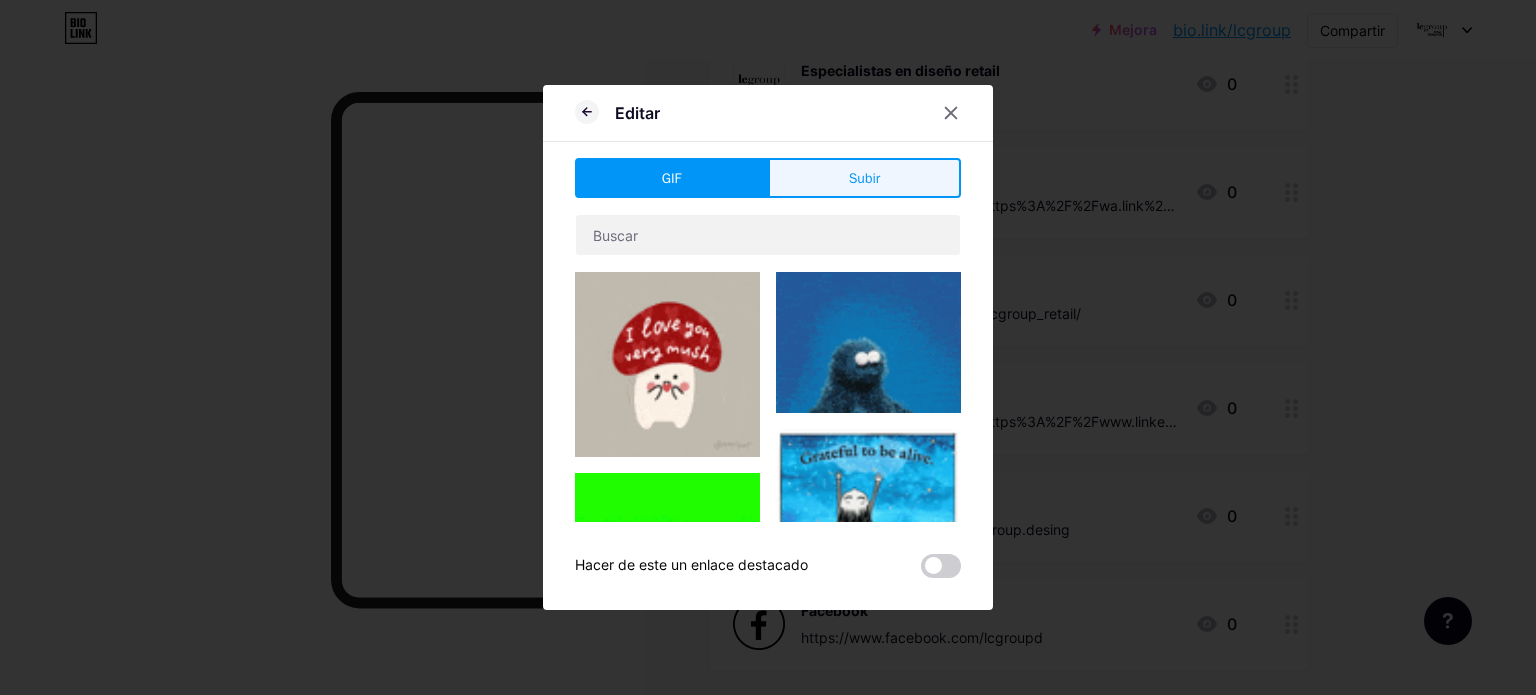 click on "Subir" at bounding box center [864, 178] 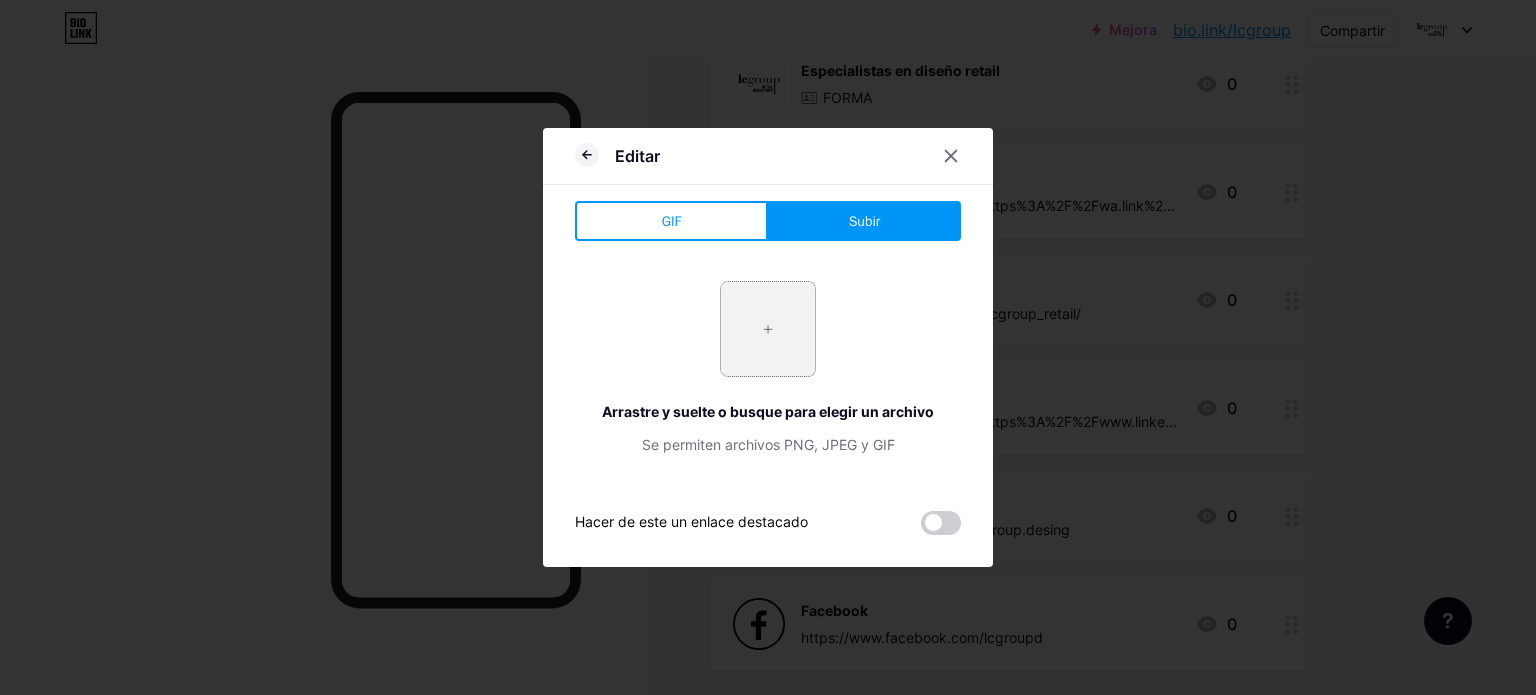 click at bounding box center [768, 329] 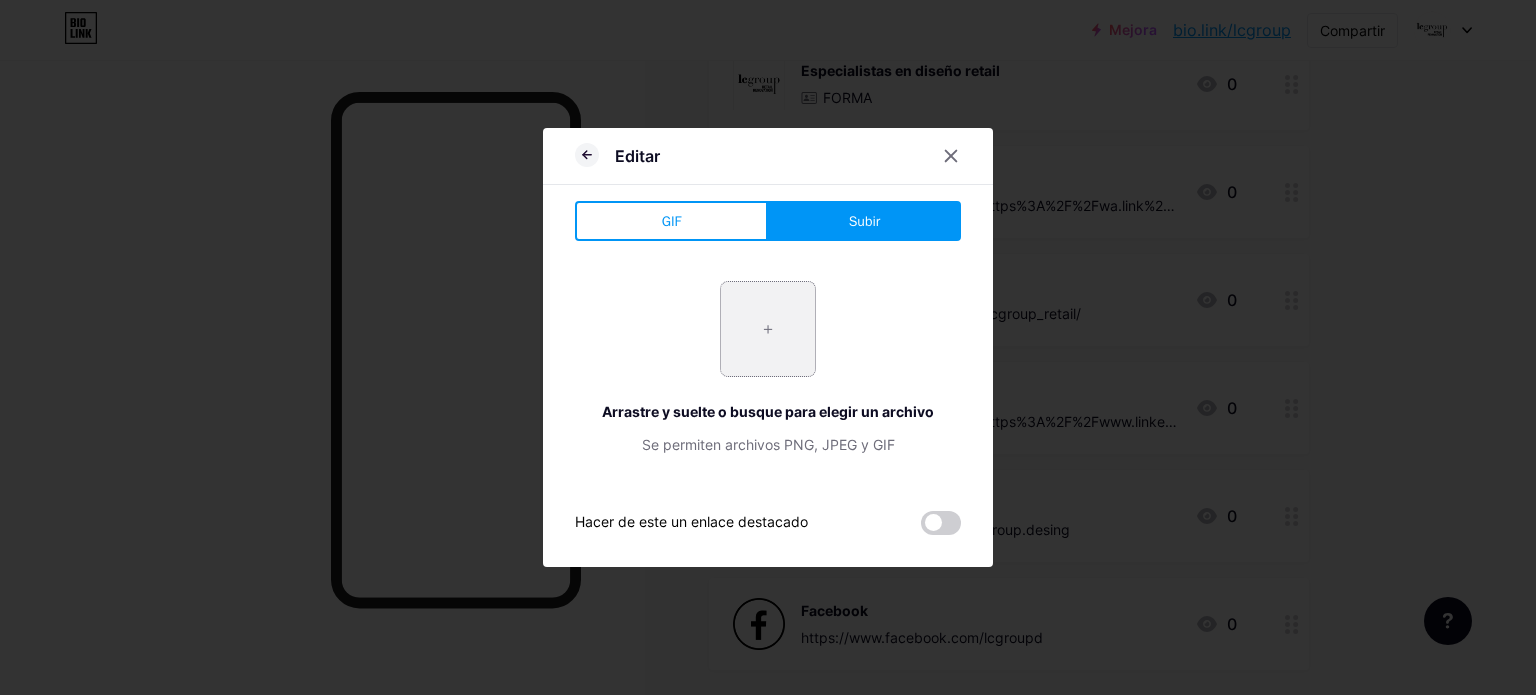 type on "C:\fakepath\—Pngtree—instagram social media icon design_3654802.png" 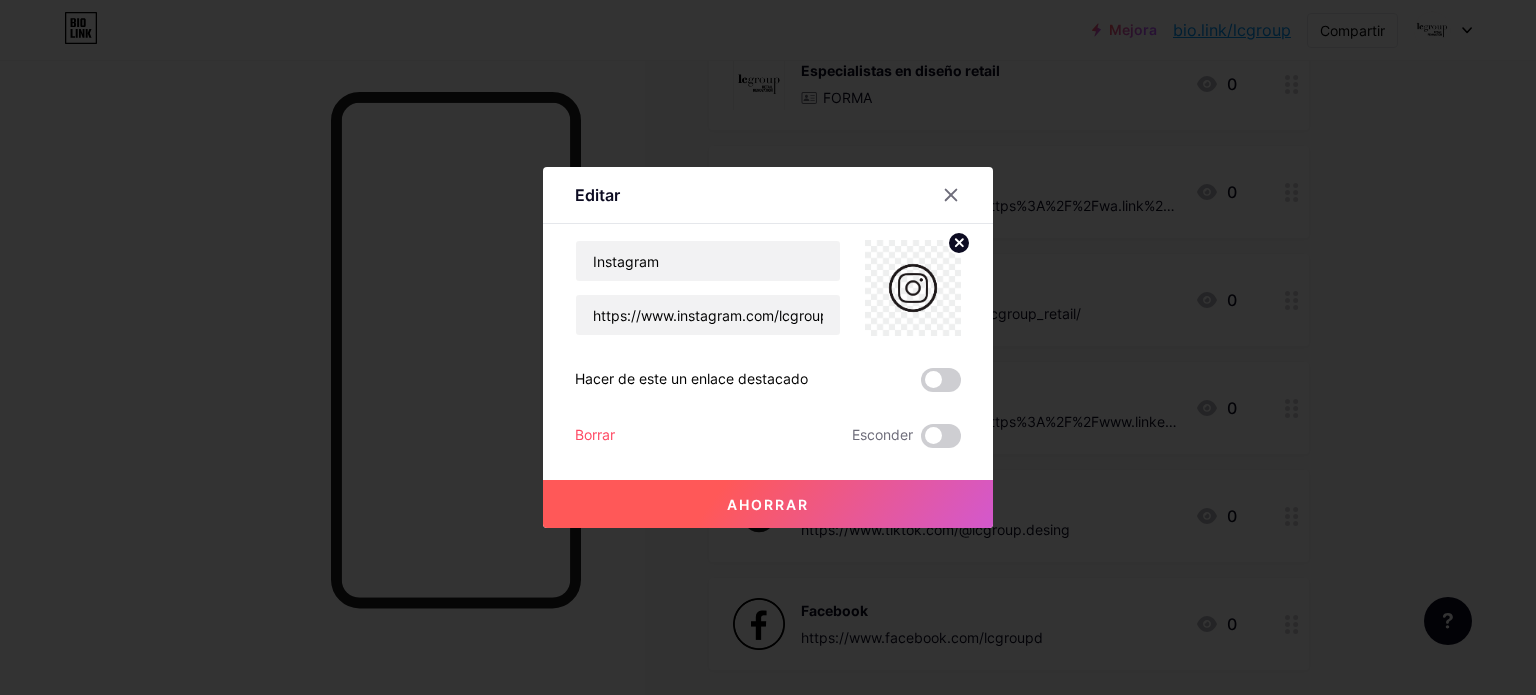 click on "Ahorrar" at bounding box center [768, 504] 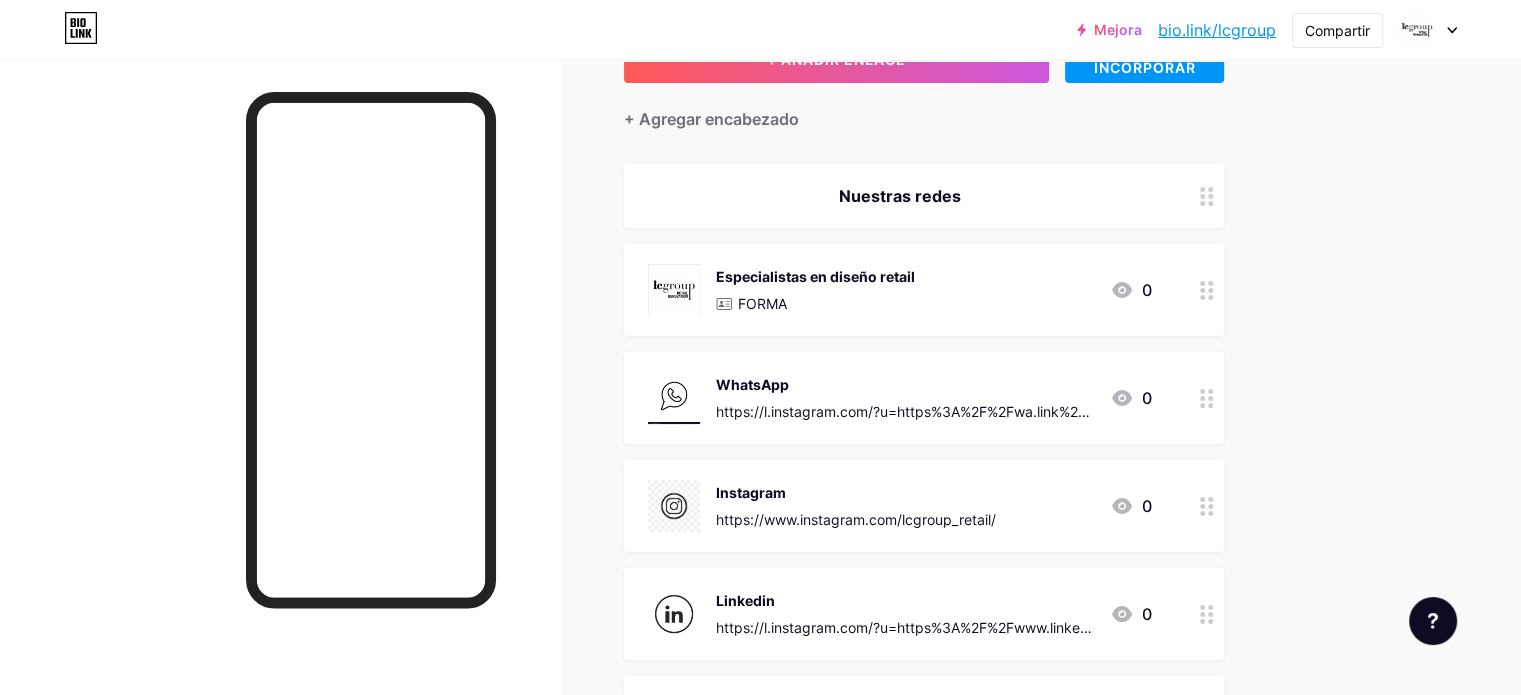 scroll, scrollTop: 0, scrollLeft: 0, axis: both 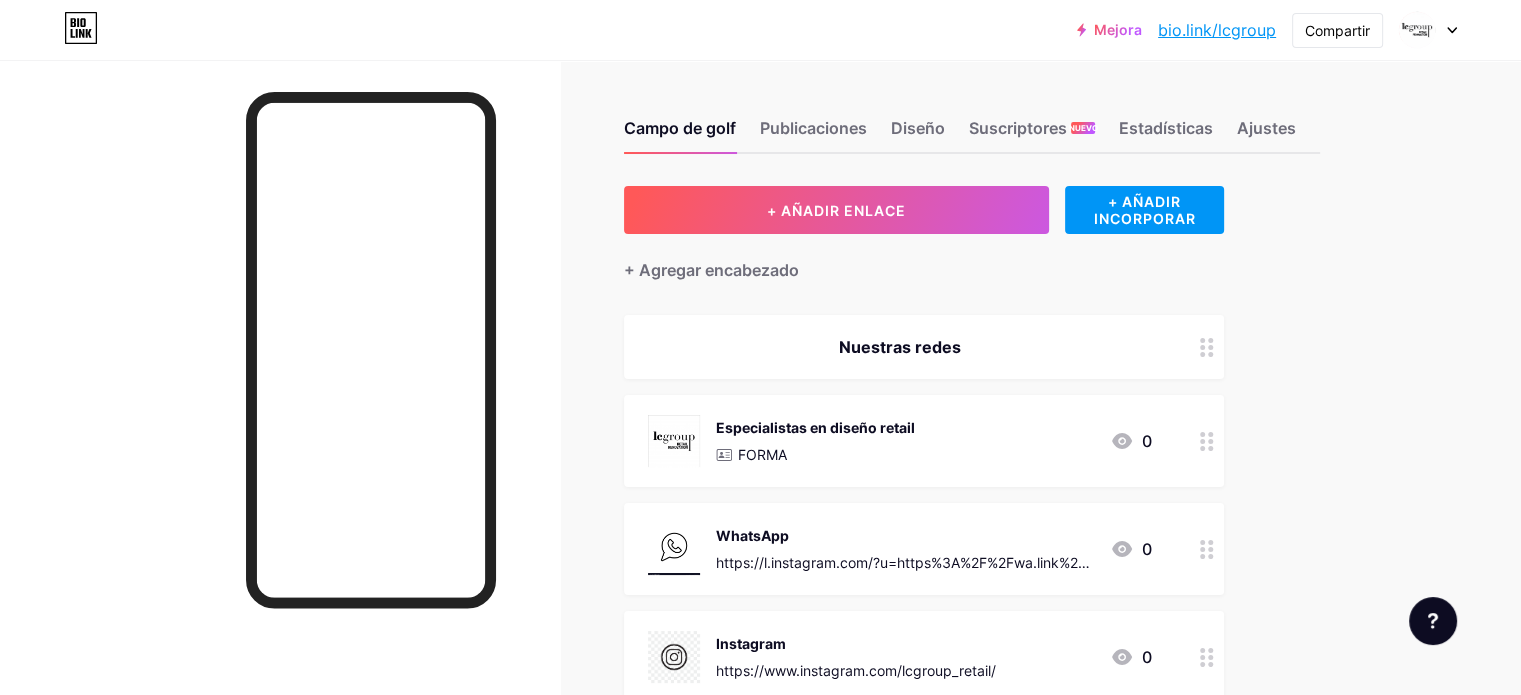 click on "bio.link/lcgroup" at bounding box center [1217, 30] 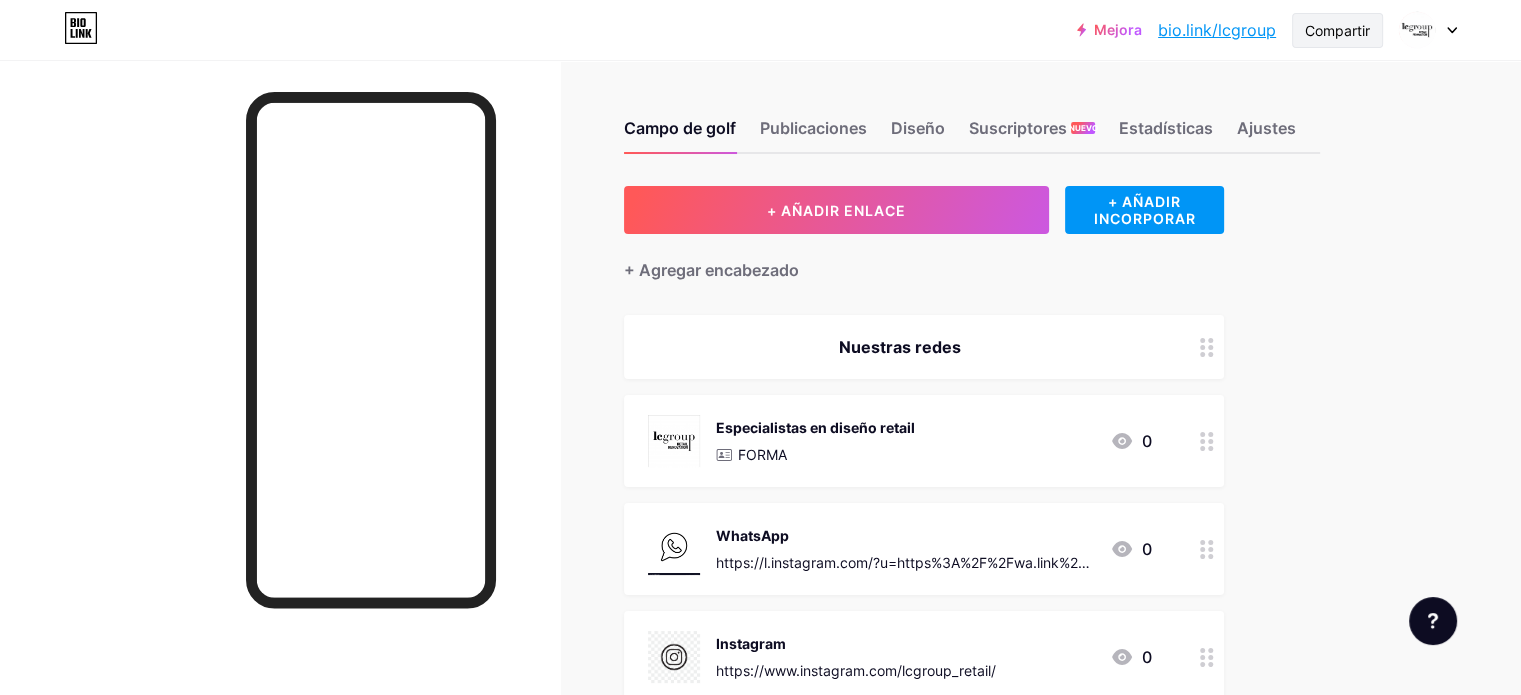 click on "Compartir" at bounding box center (1337, 30) 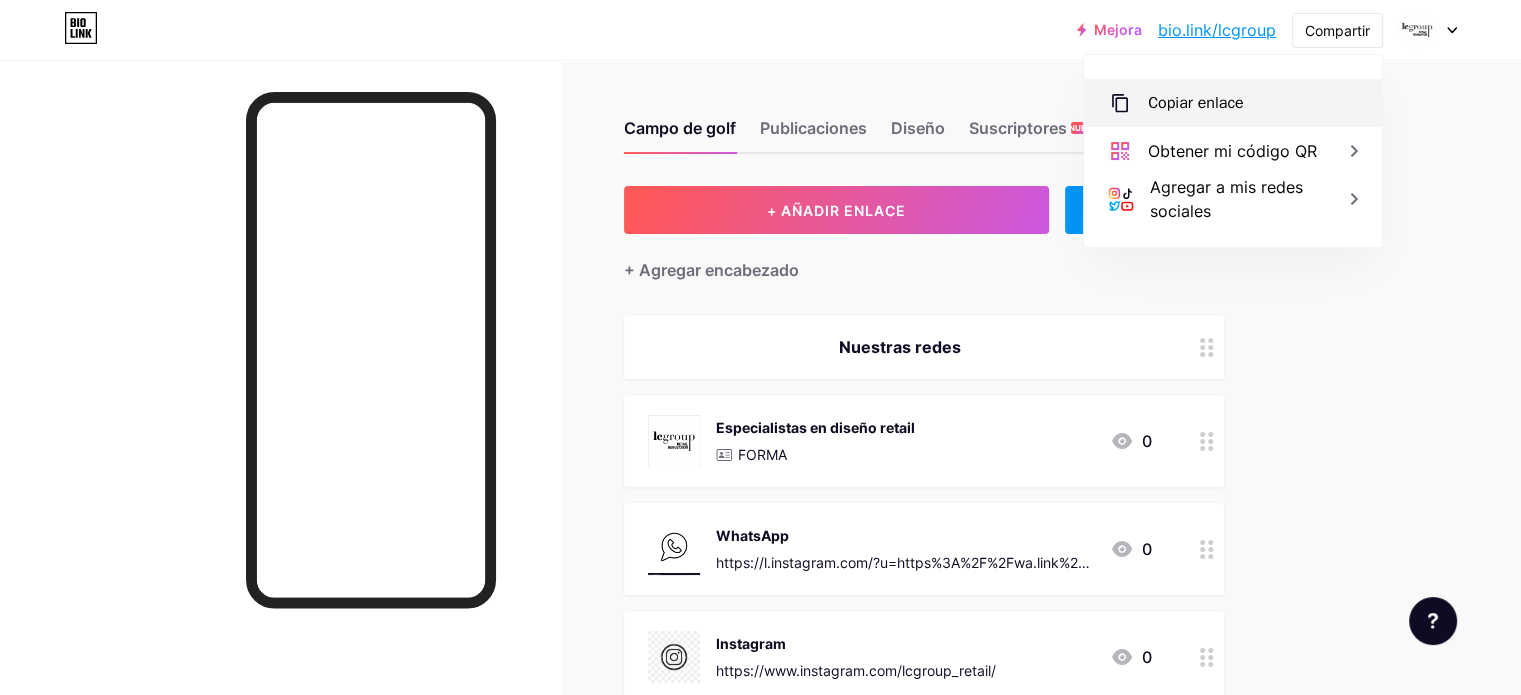 click on "Copiar enlace" at bounding box center (1233, 103) 